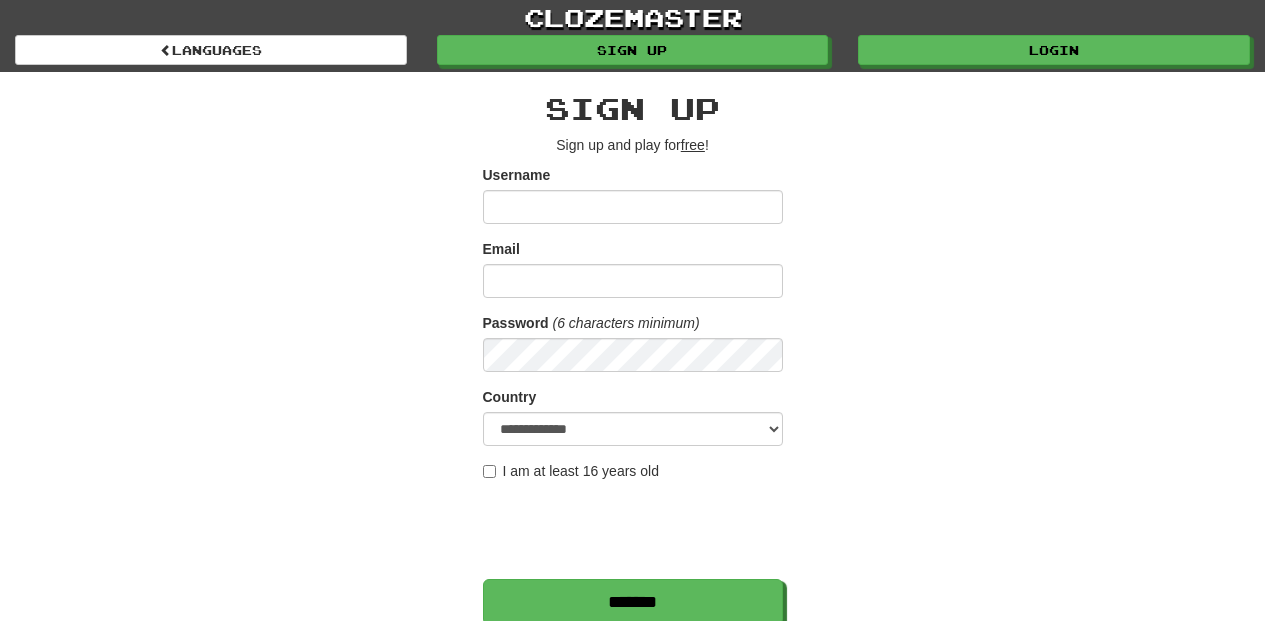 scroll, scrollTop: 0, scrollLeft: 0, axis: both 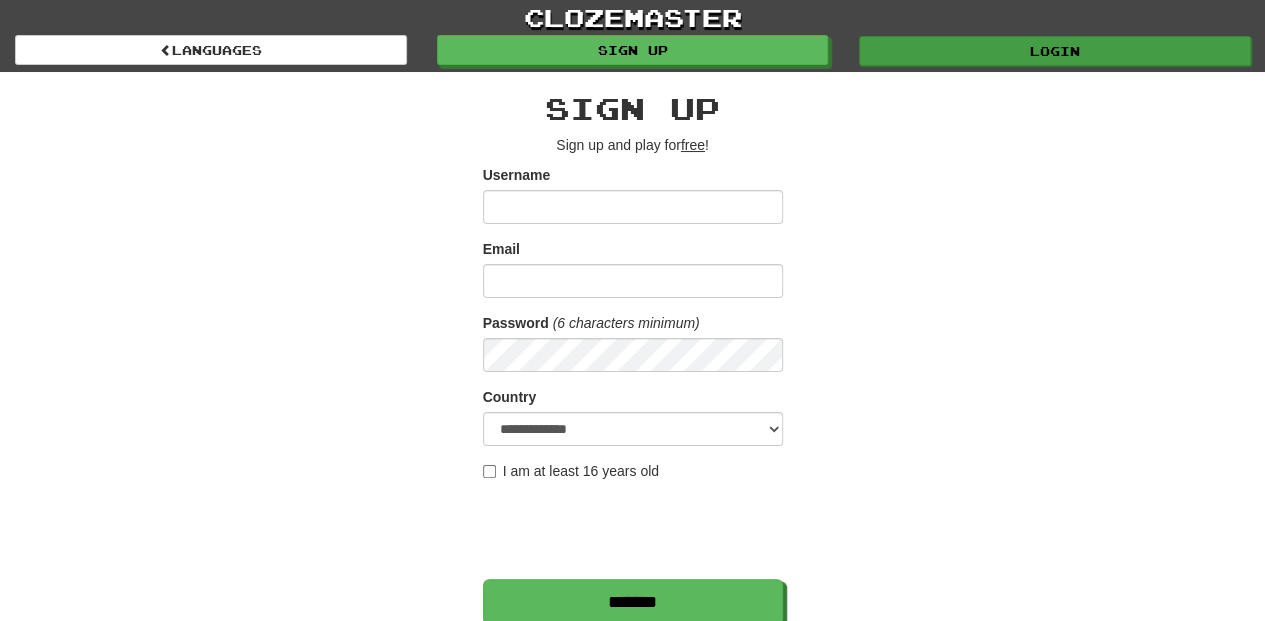 type on "**********" 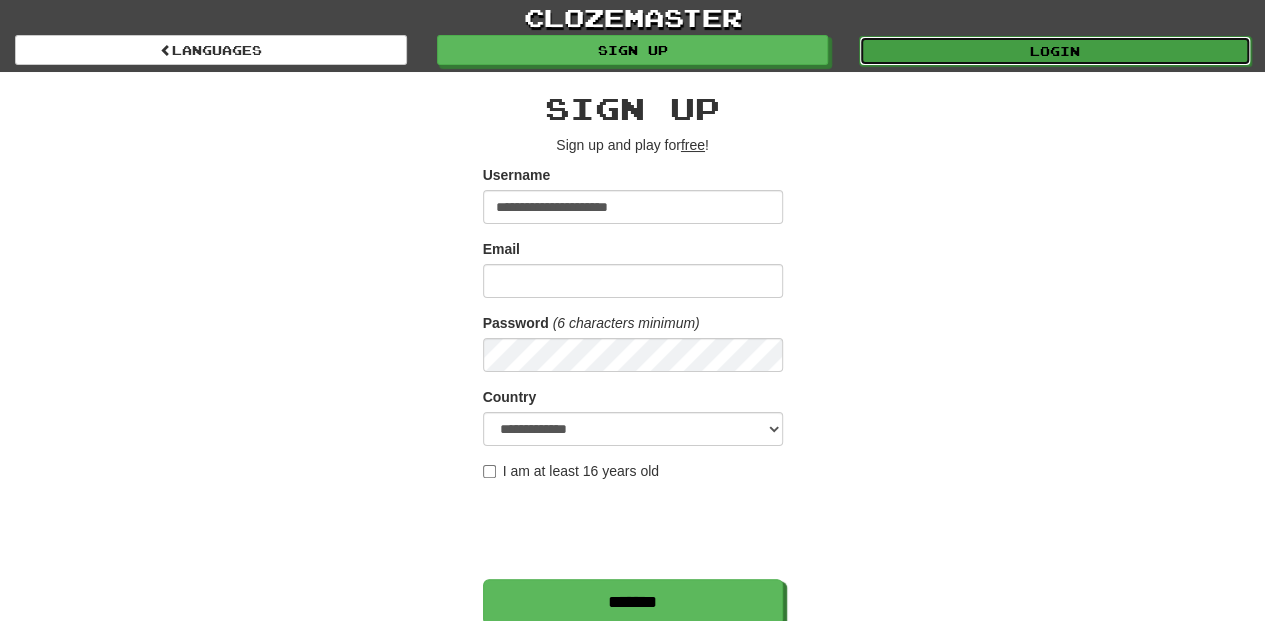 click on "Login" at bounding box center [1055, 51] 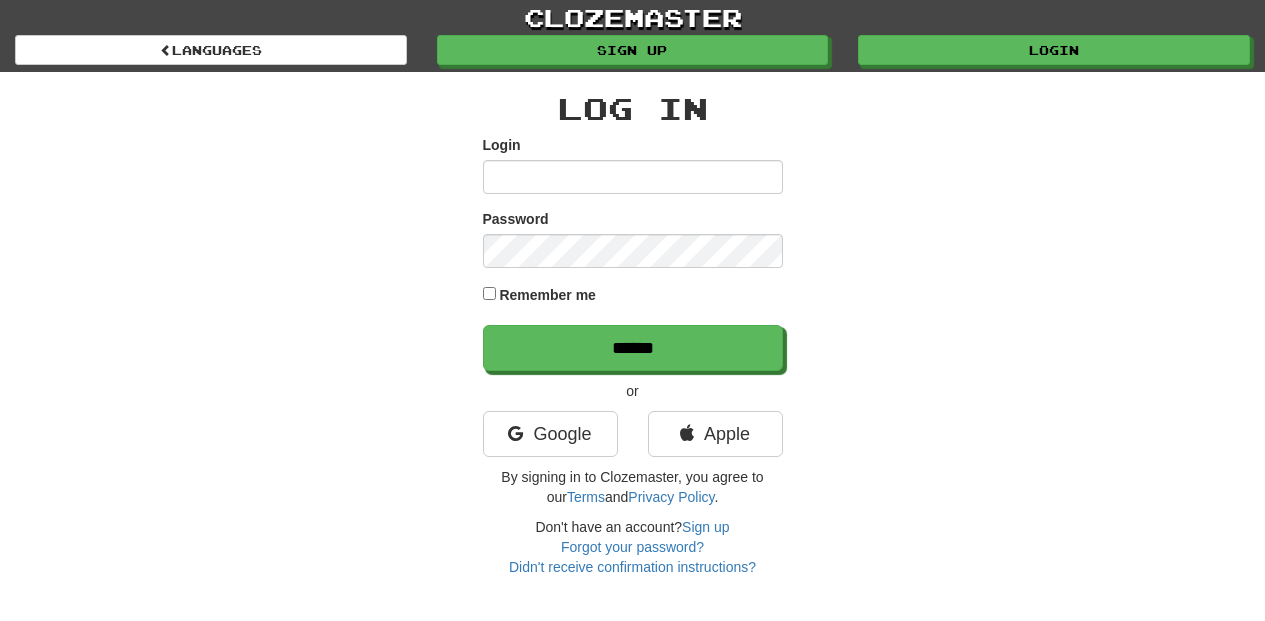 scroll, scrollTop: 0, scrollLeft: 0, axis: both 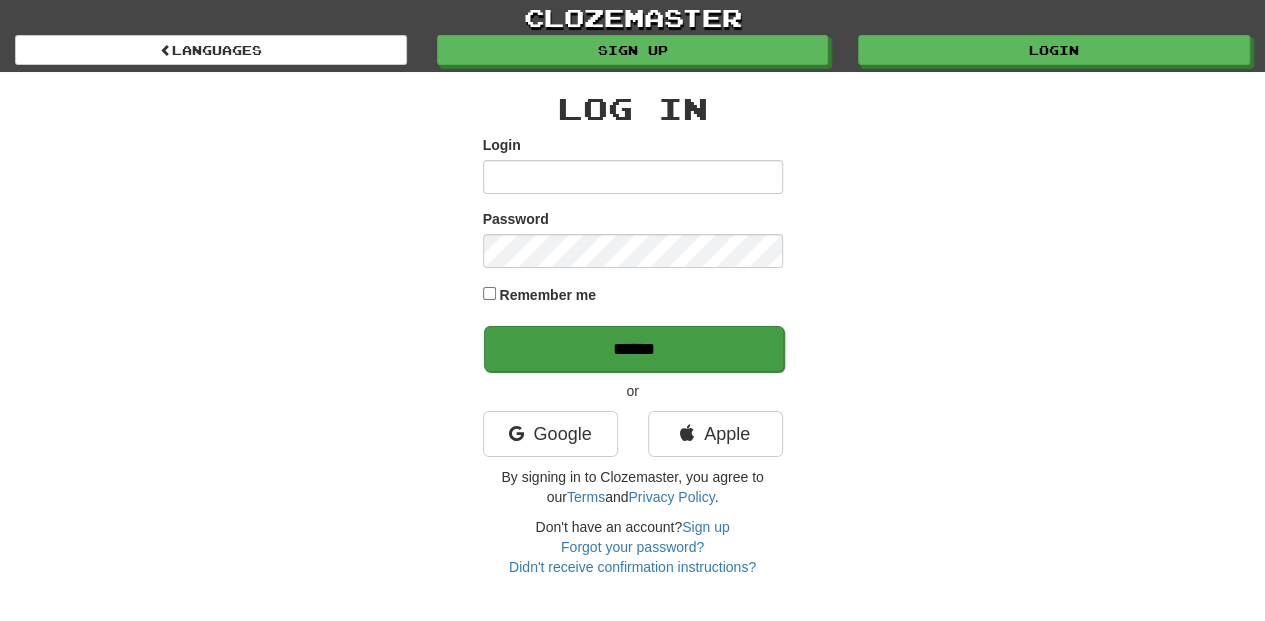 type on "**********" 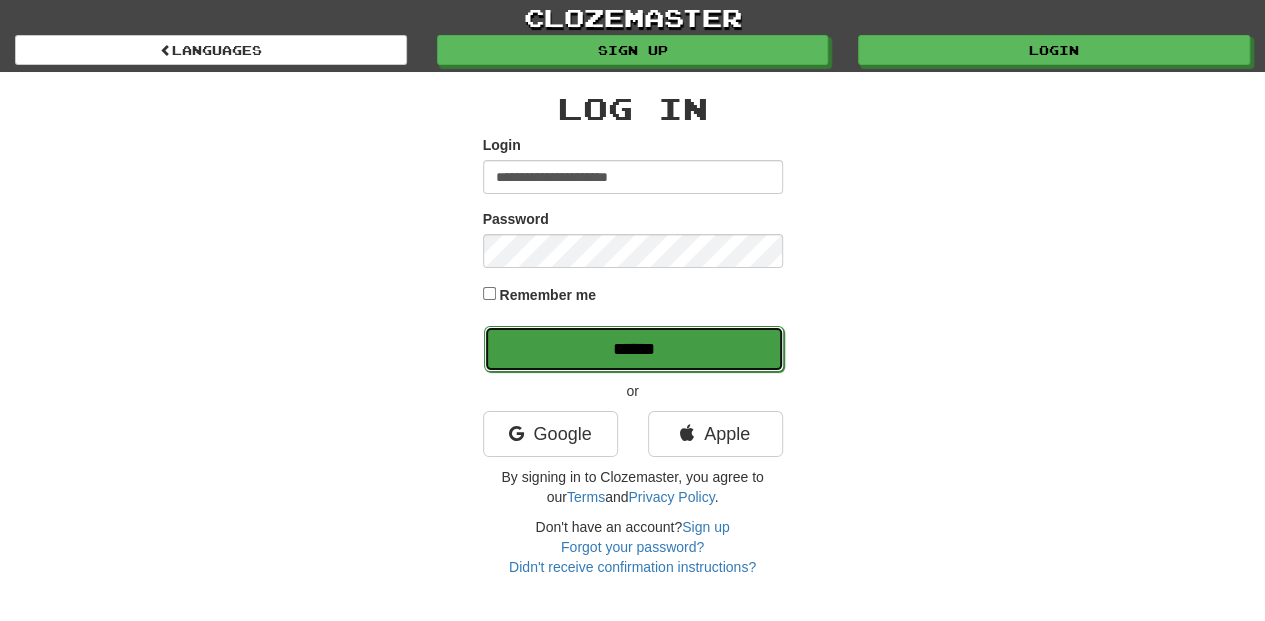 click on "******" at bounding box center [634, 349] 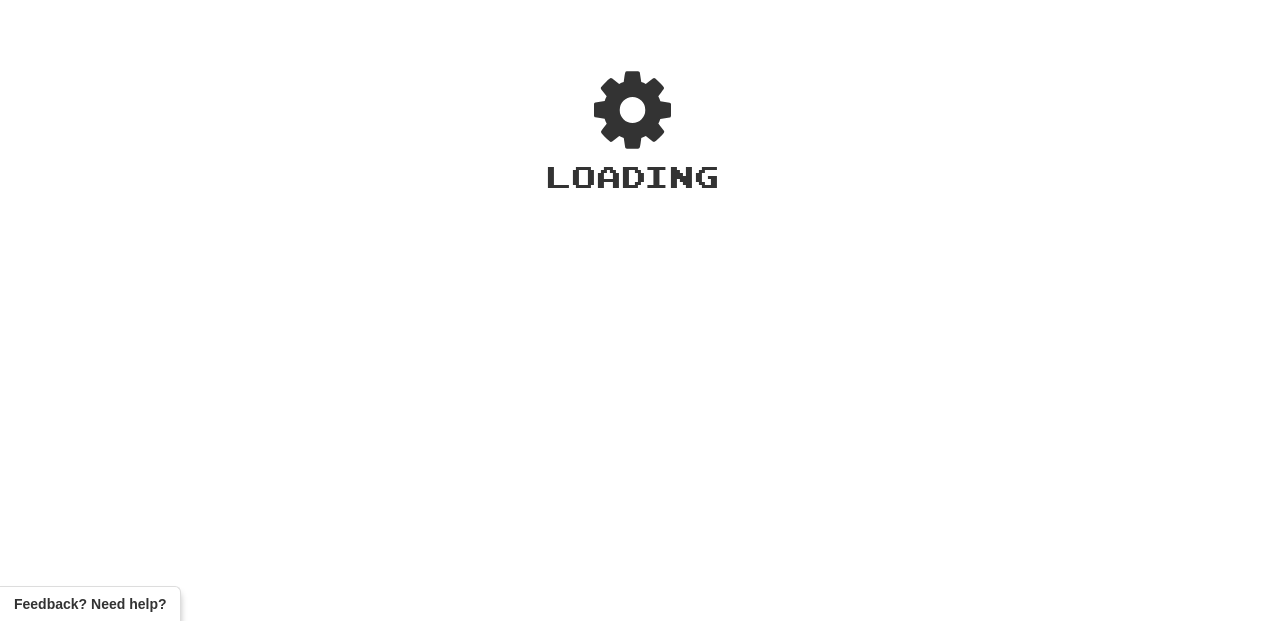 scroll, scrollTop: 0, scrollLeft: 0, axis: both 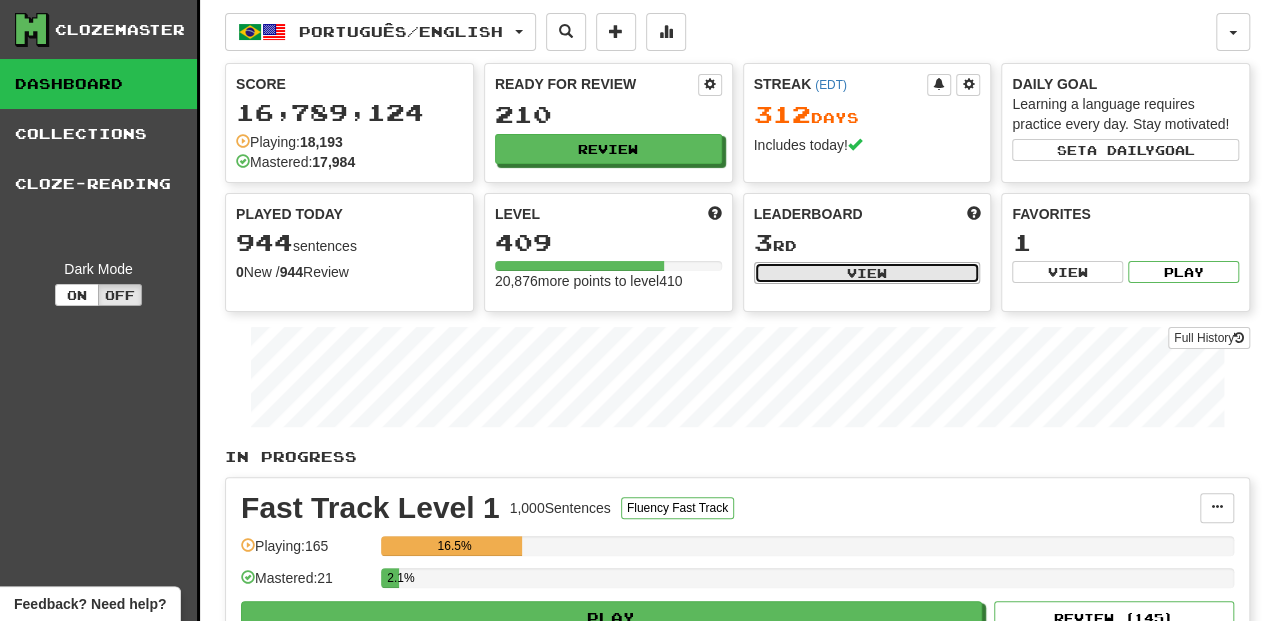 click on "View" at bounding box center [867, 273] 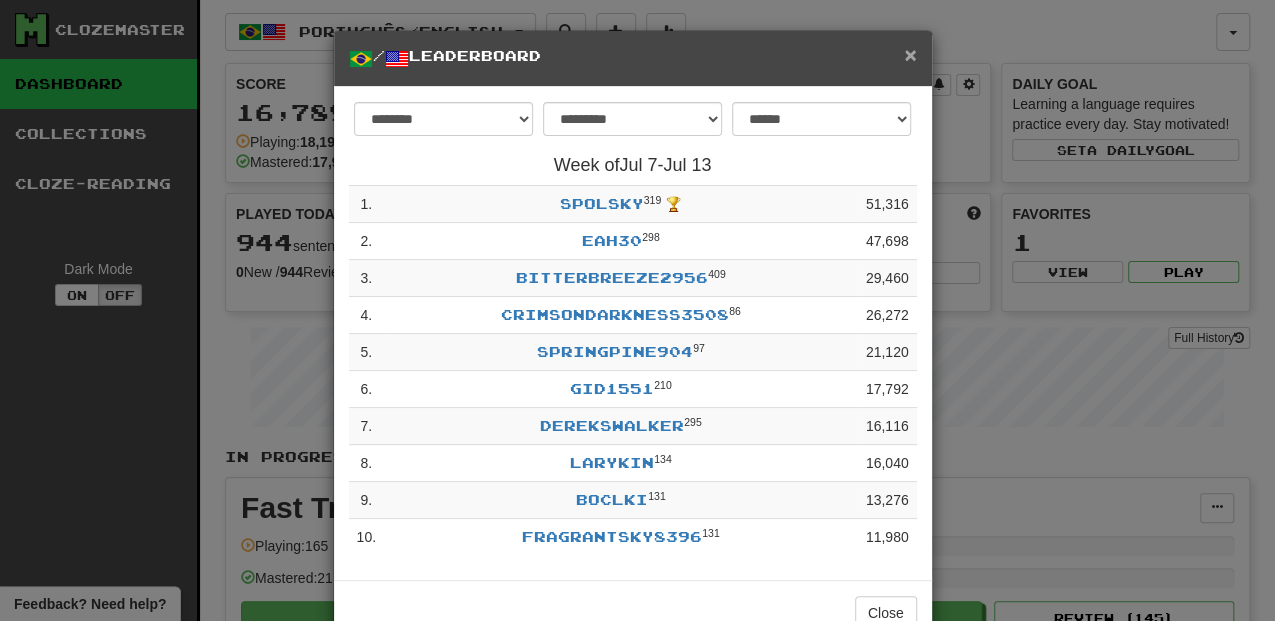 click on "×" at bounding box center (910, 54) 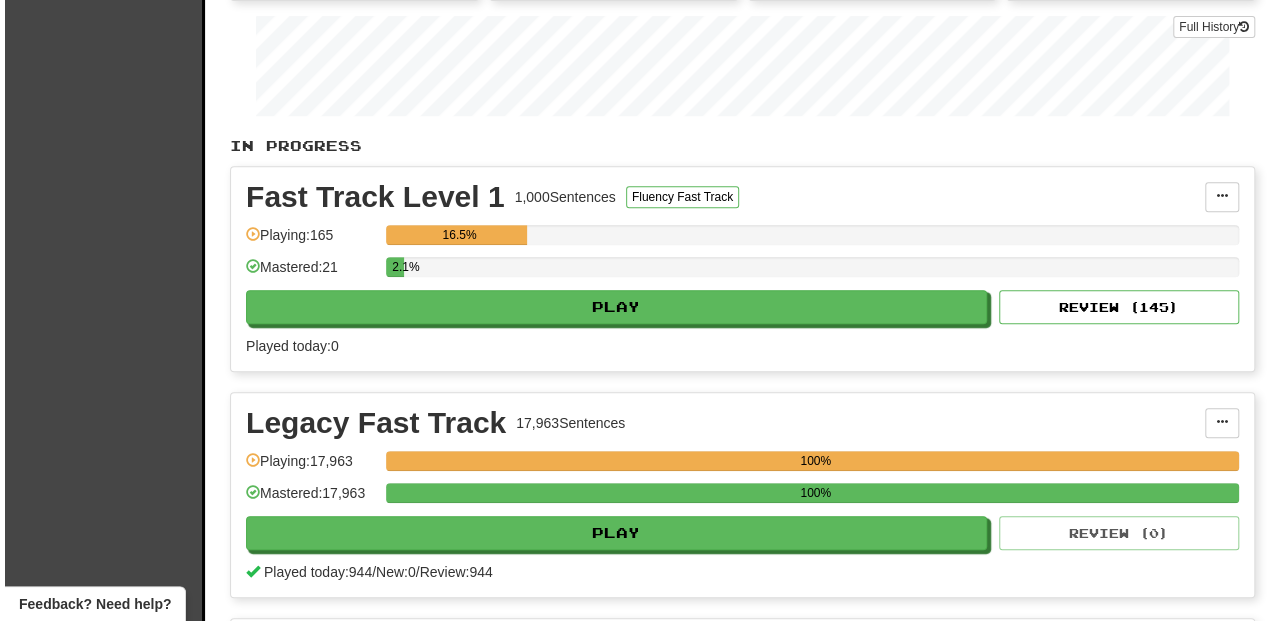 scroll, scrollTop: 400, scrollLeft: 0, axis: vertical 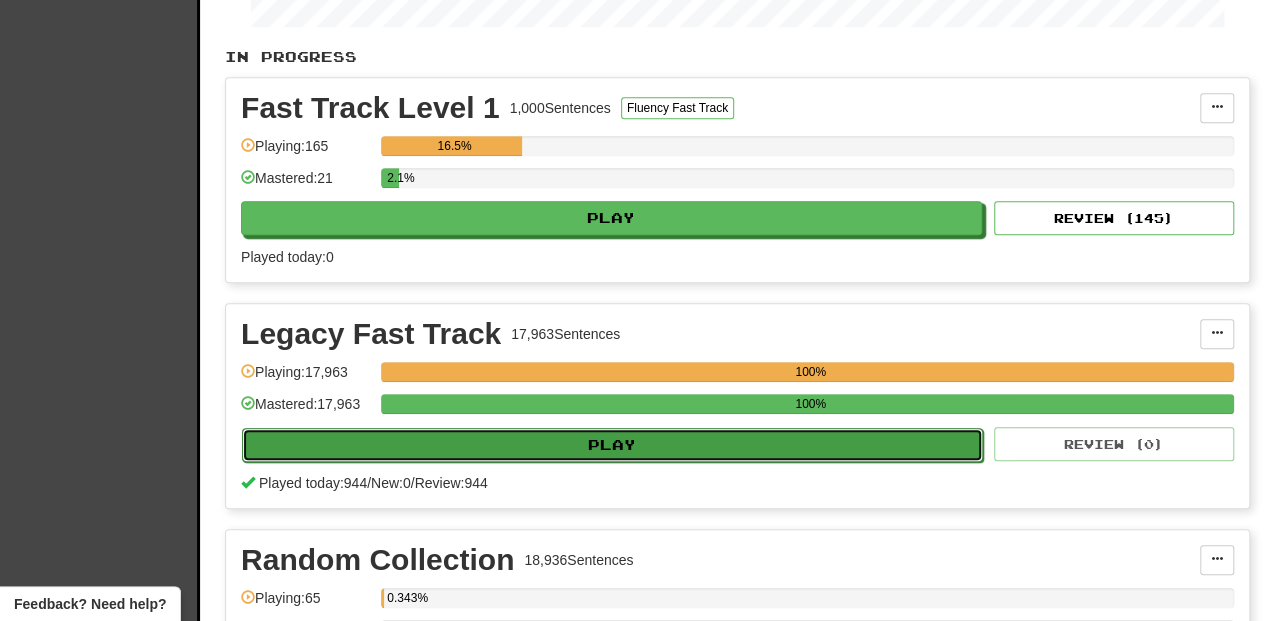click on "Play" at bounding box center [612, 445] 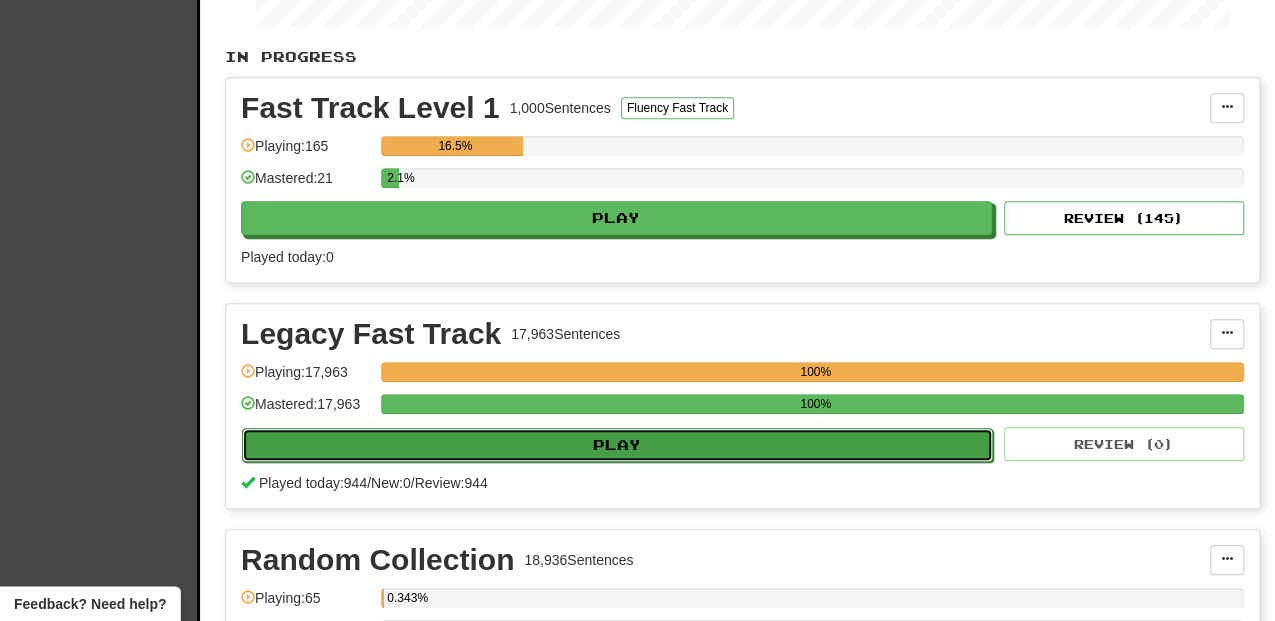 select on "**" 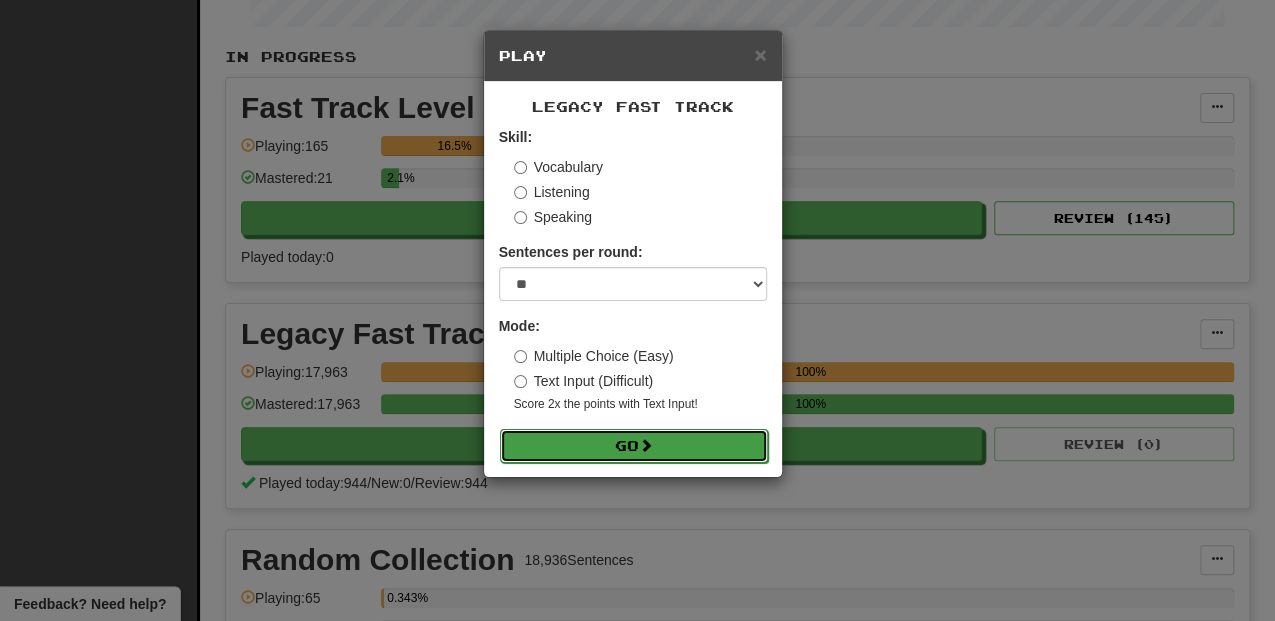 click on "Go" at bounding box center [634, 446] 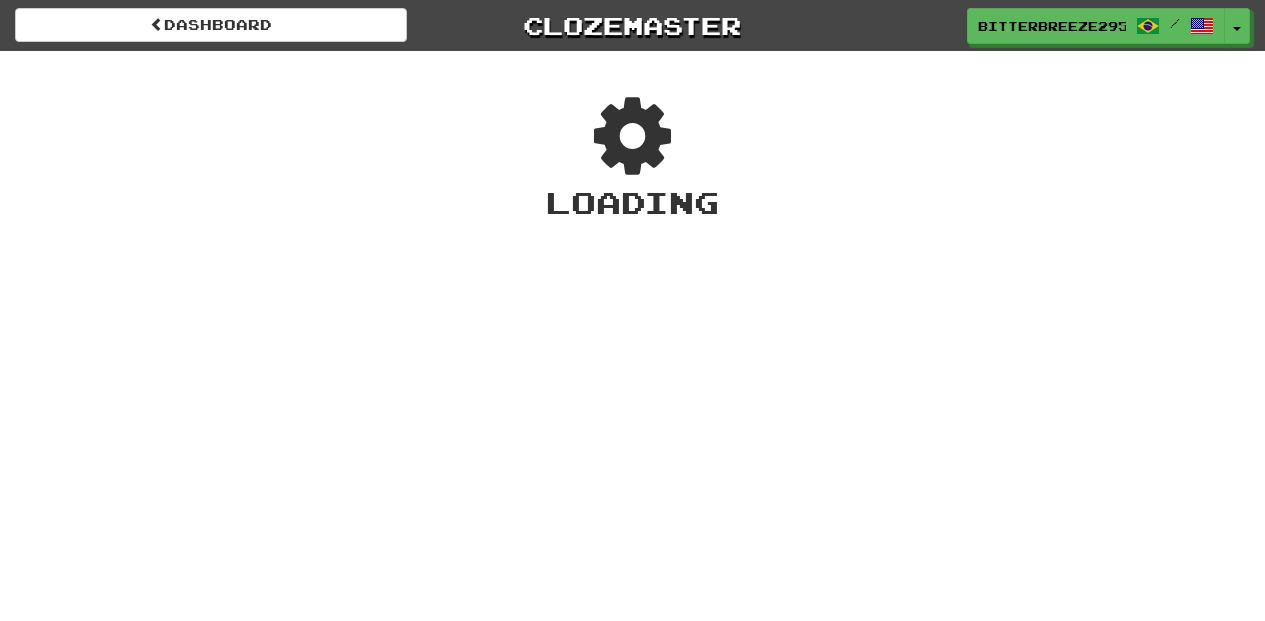 scroll, scrollTop: 0, scrollLeft: 0, axis: both 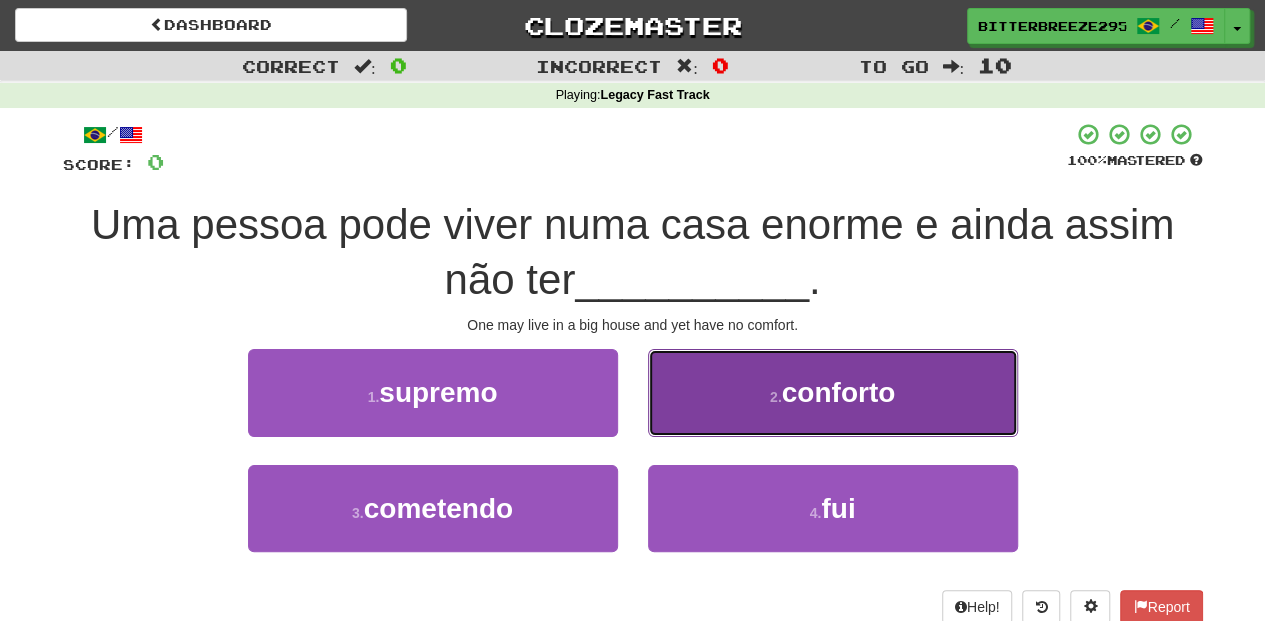click on "2 .  conforto" at bounding box center [833, 392] 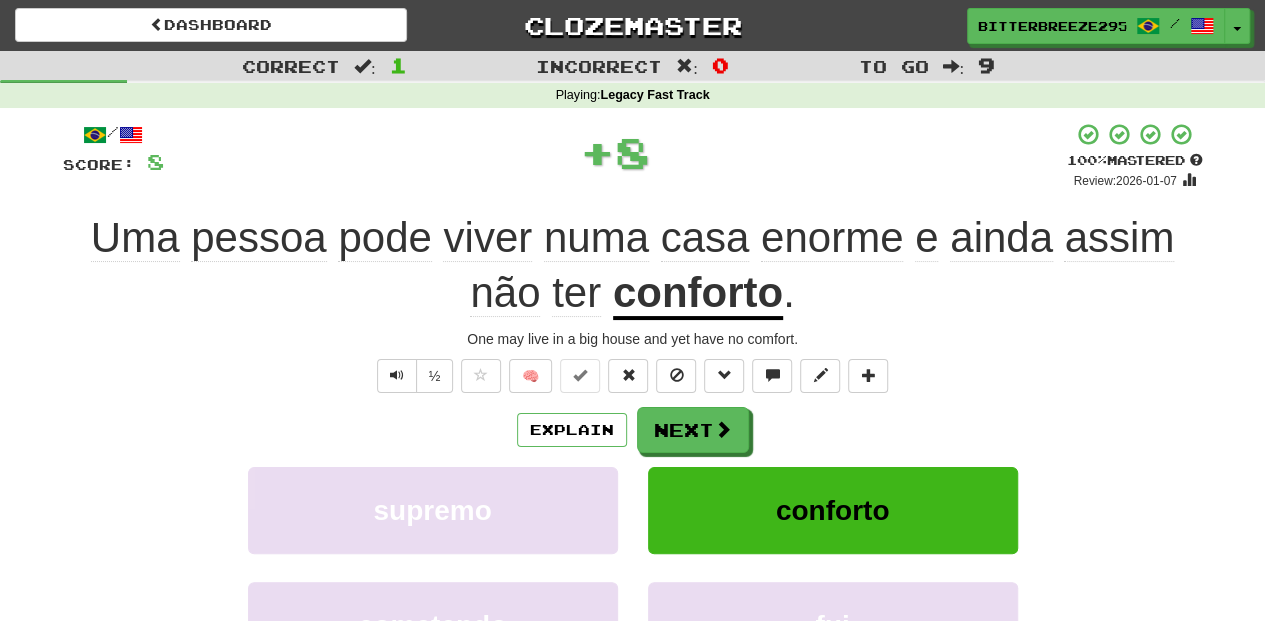click on "Next" at bounding box center [693, 430] 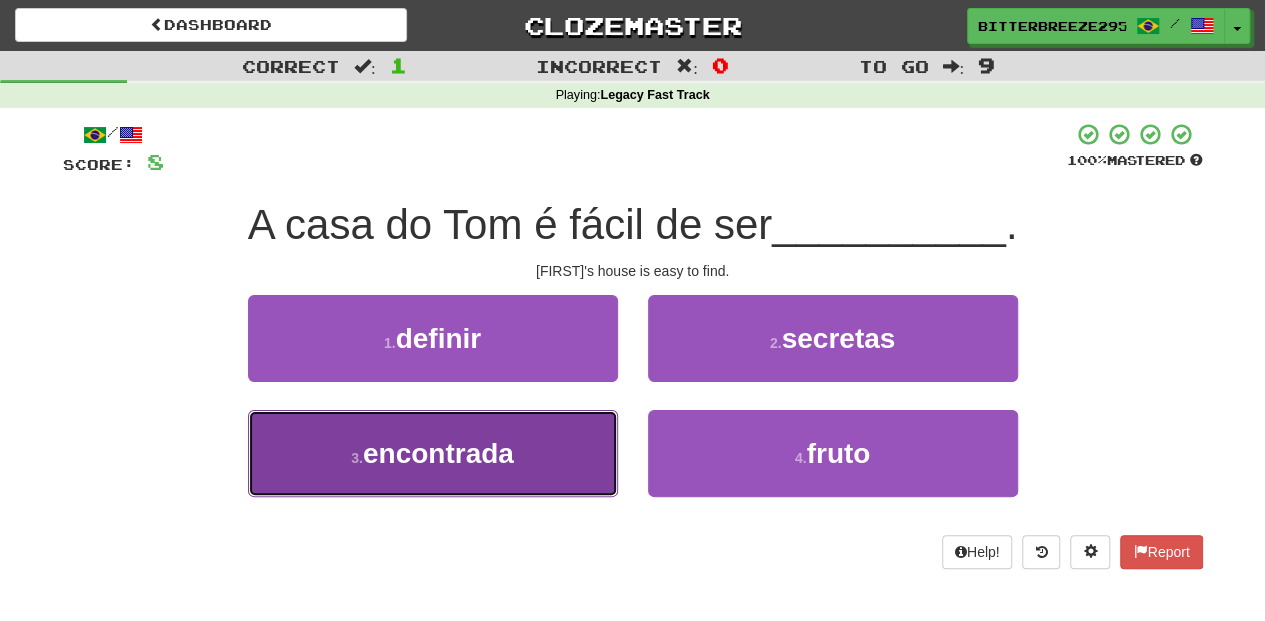 click on "3 .  encontrada" at bounding box center (433, 453) 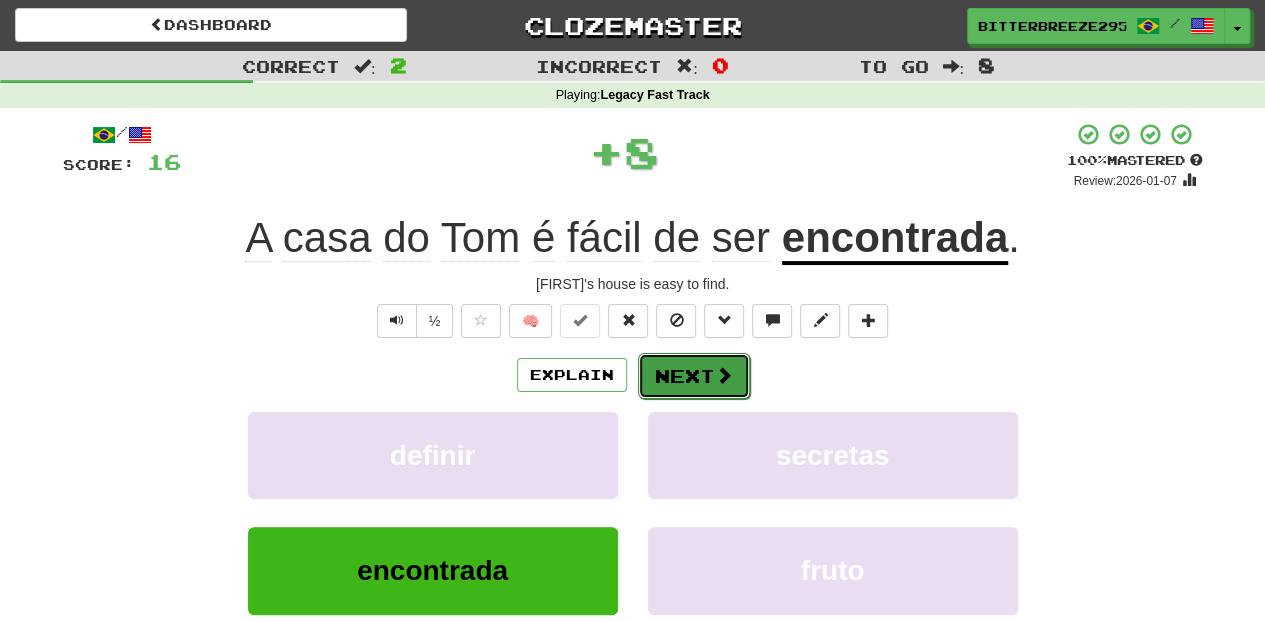 click at bounding box center (724, 375) 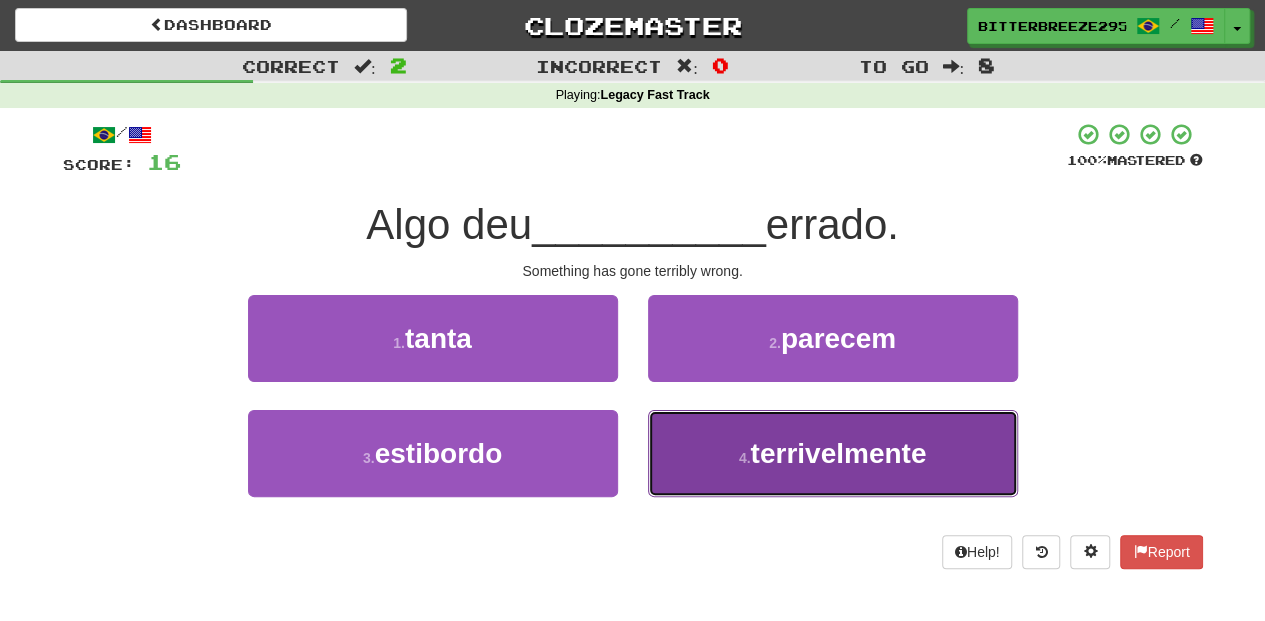 click on "4 .  terrivelmente" at bounding box center [833, 453] 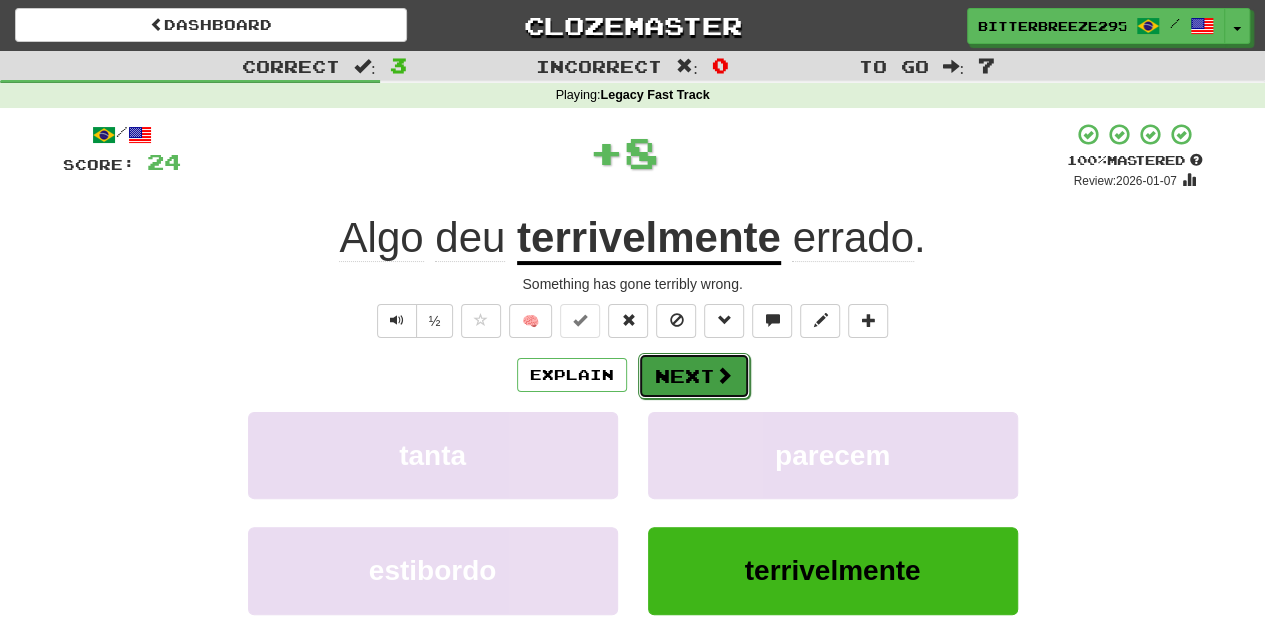 click on "Next" at bounding box center [694, 376] 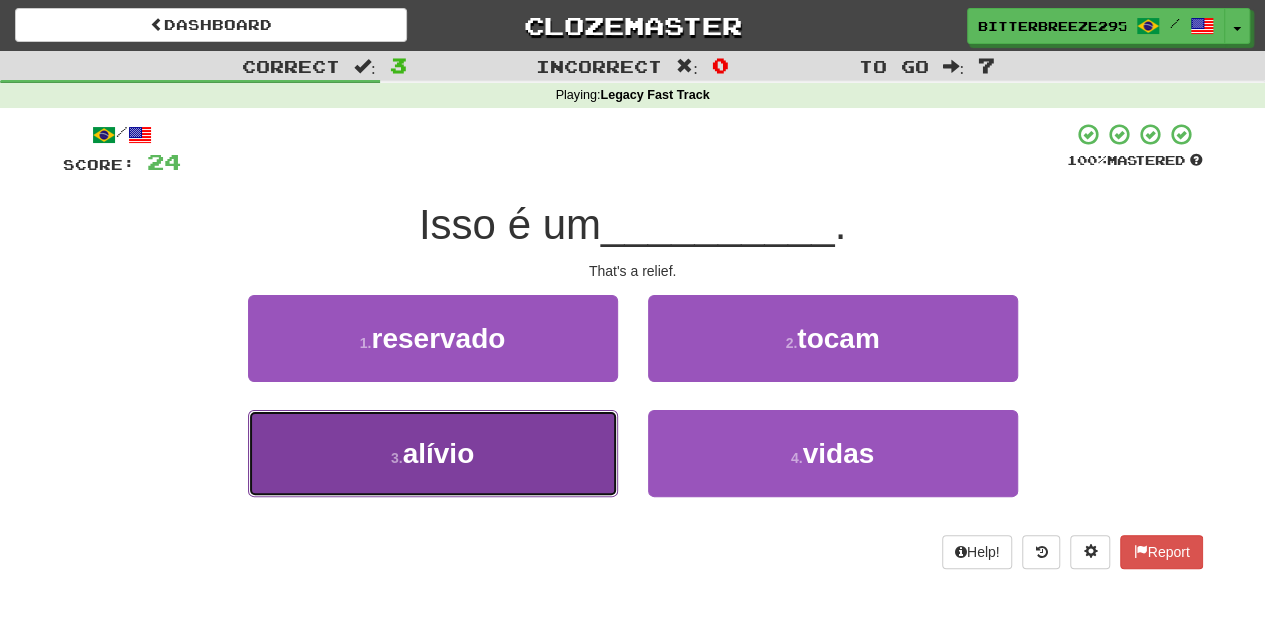 click on "3 .  alívio" at bounding box center (433, 453) 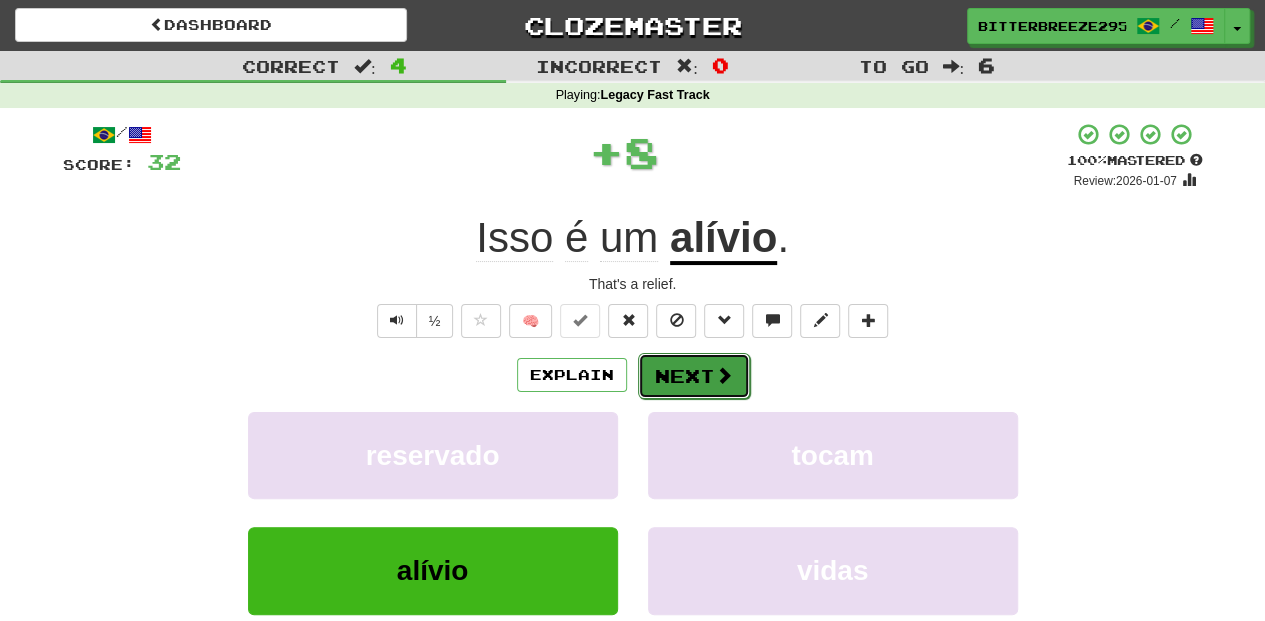 click on "Next" at bounding box center (694, 376) 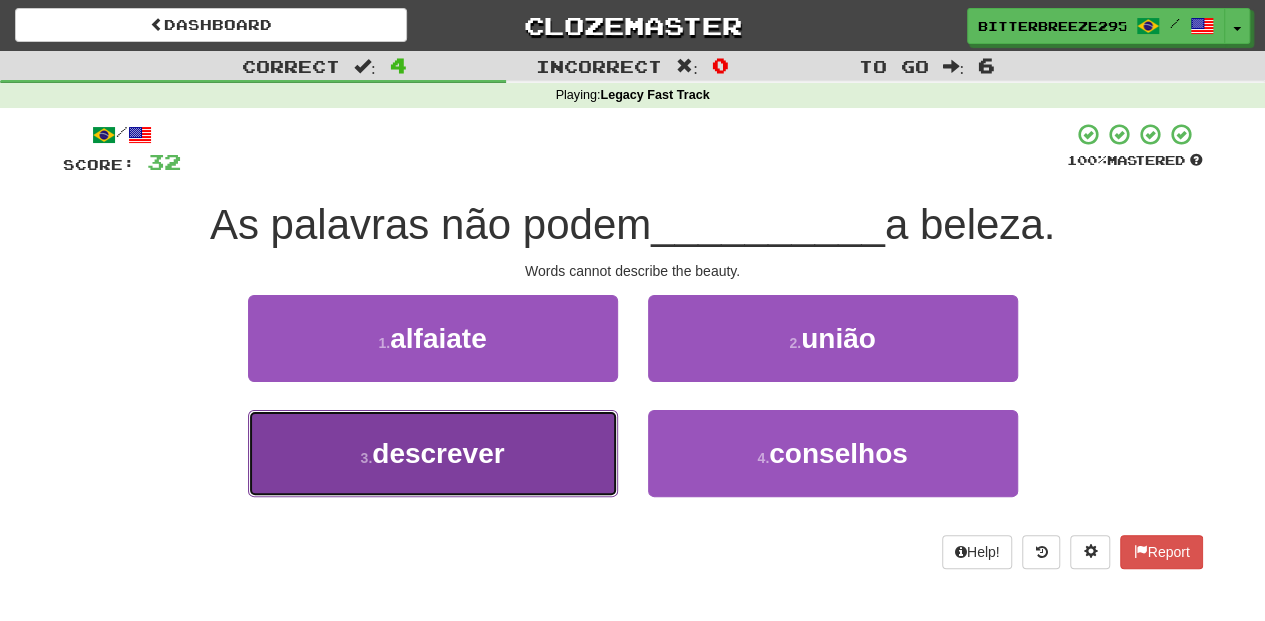 click on "3 .  descrever" at bounding box center [433, 453] 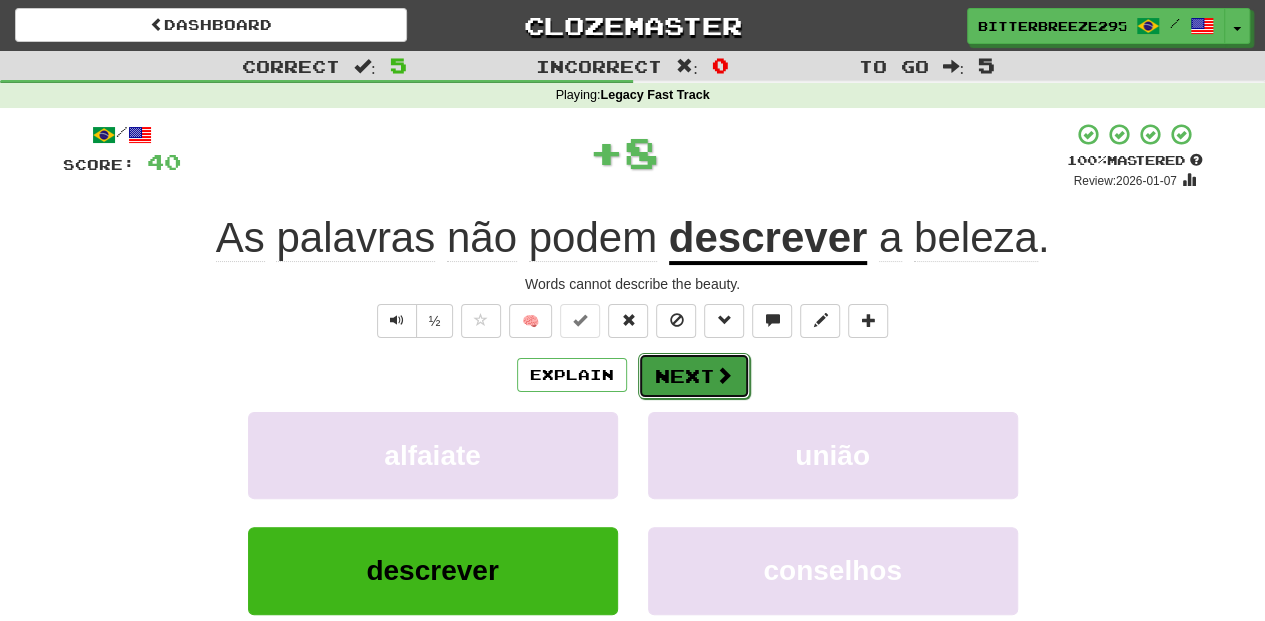 click on "Next" at bounding box center [694, 376] 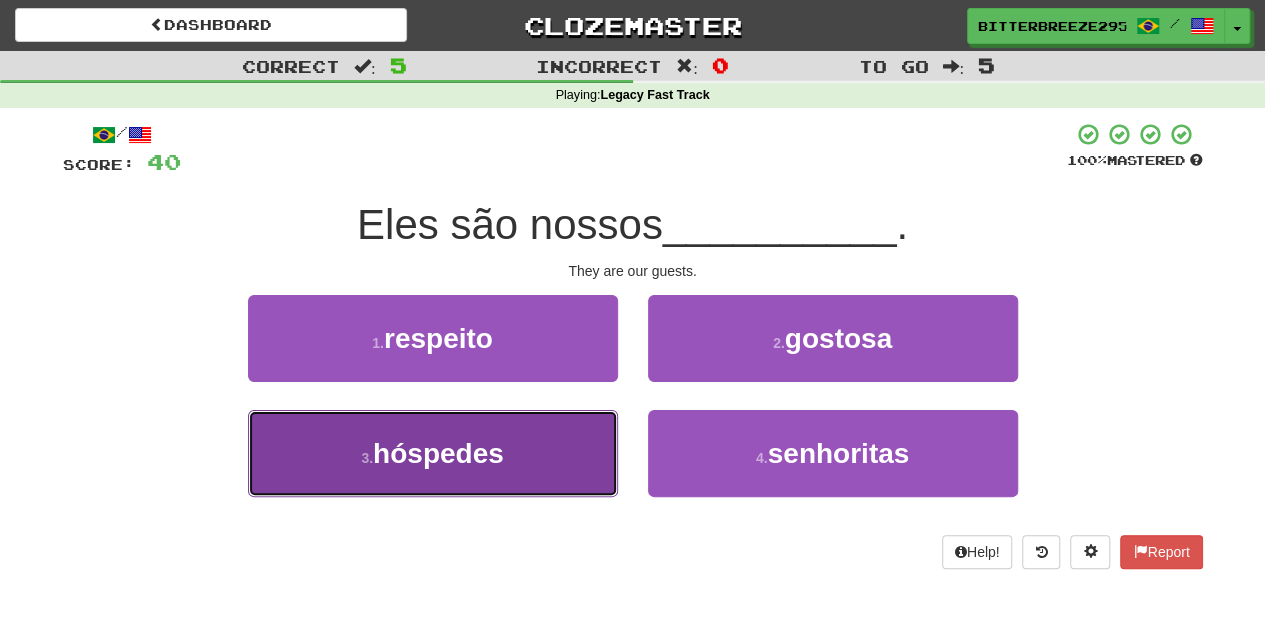 click on "3 .  hóspedes" at bounding box center (433, 453) 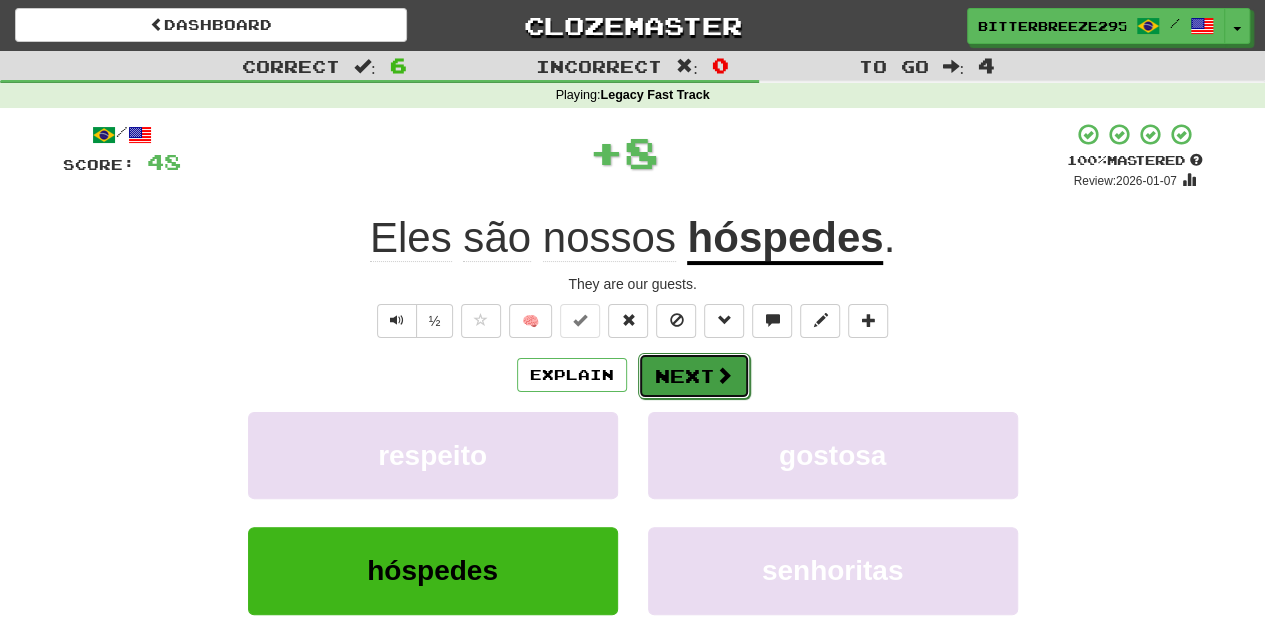 click on "Next" at bounding box center [694, 376] 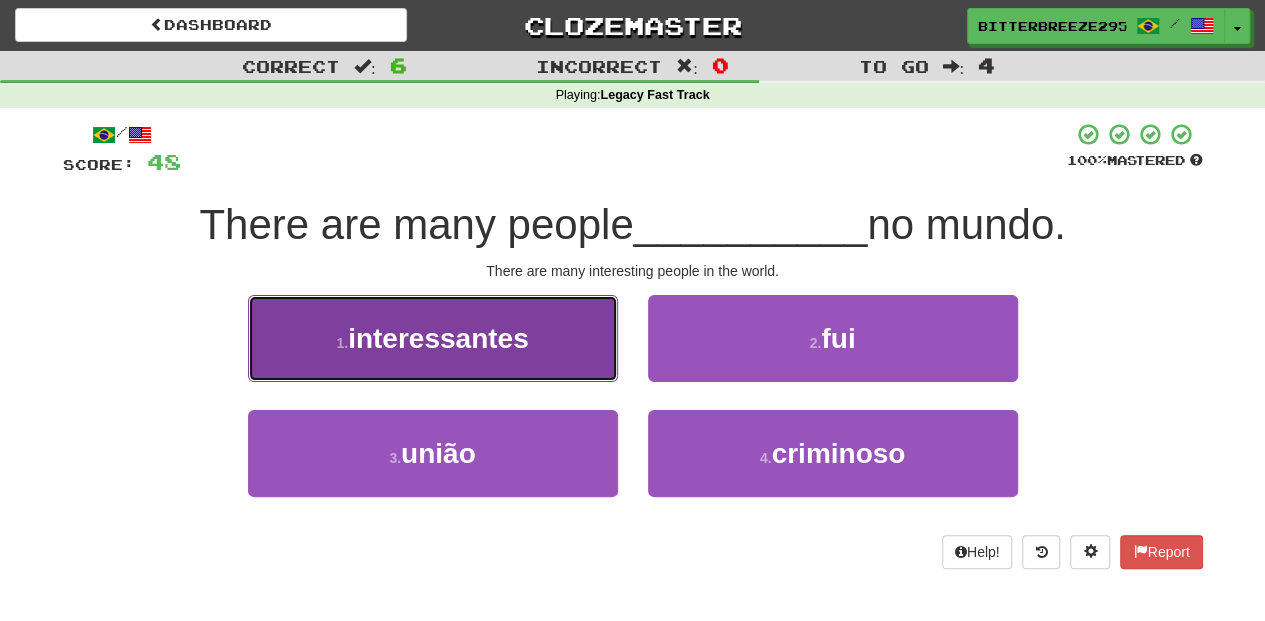 click on "1 .  interessantes" at bounding box center (433, 338) 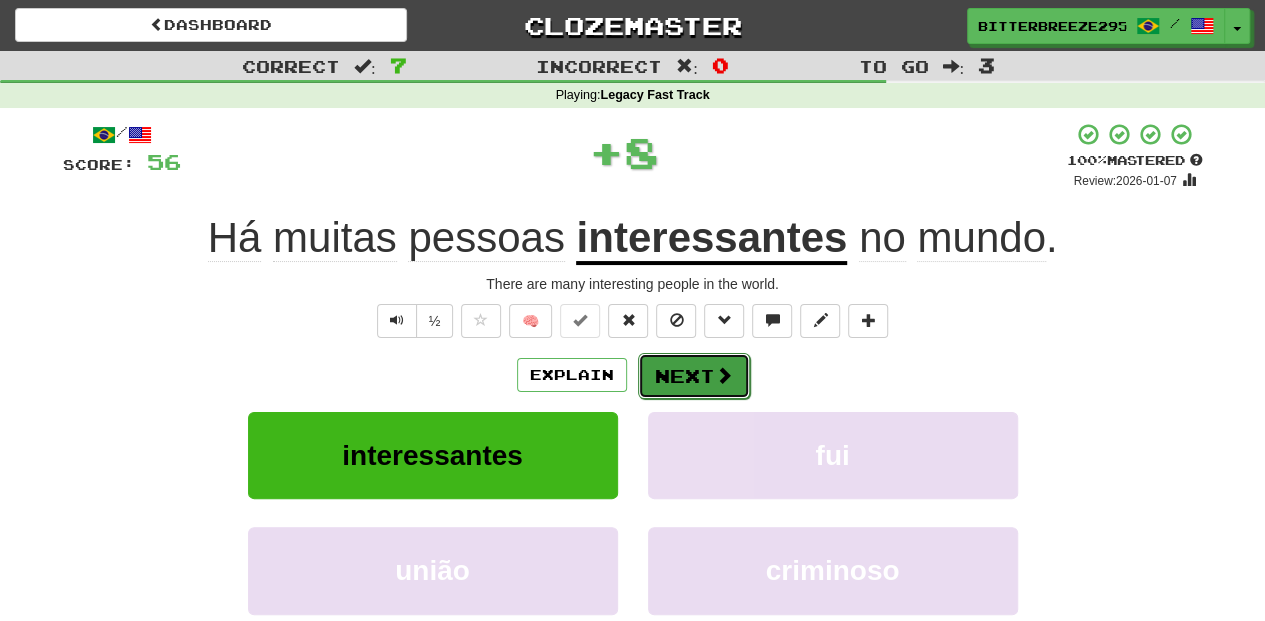 click on "Next" at bounding box center (694, 376) 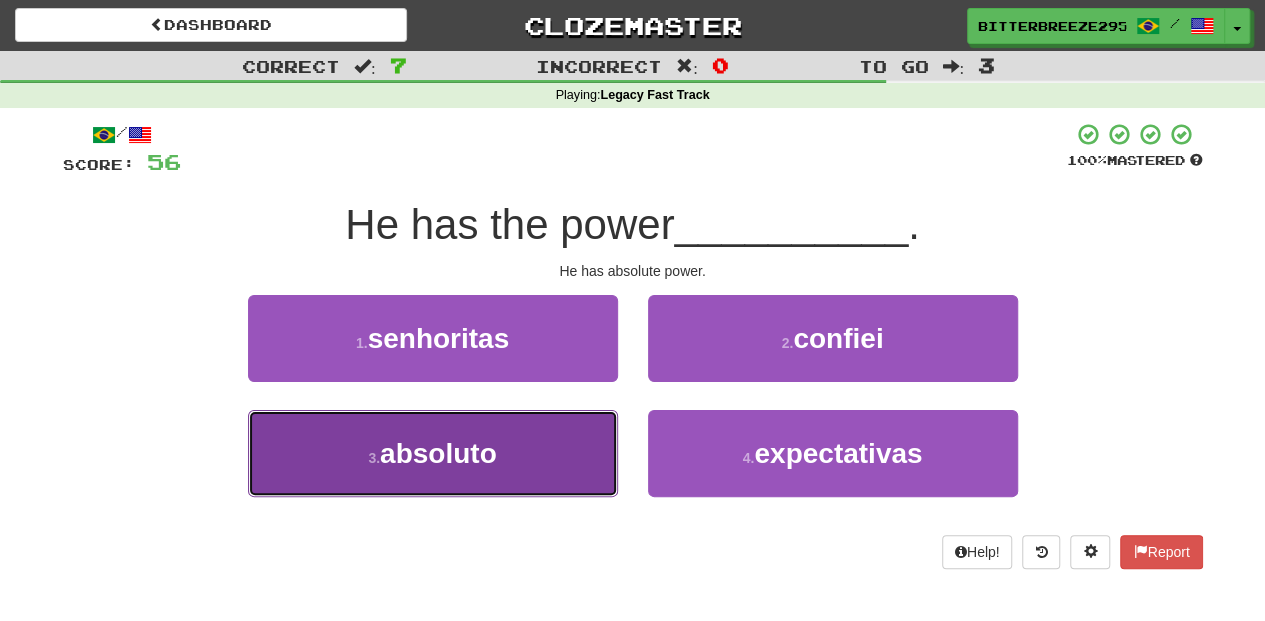 click on "3 .  absoluto" at bounding box center [433, 453] 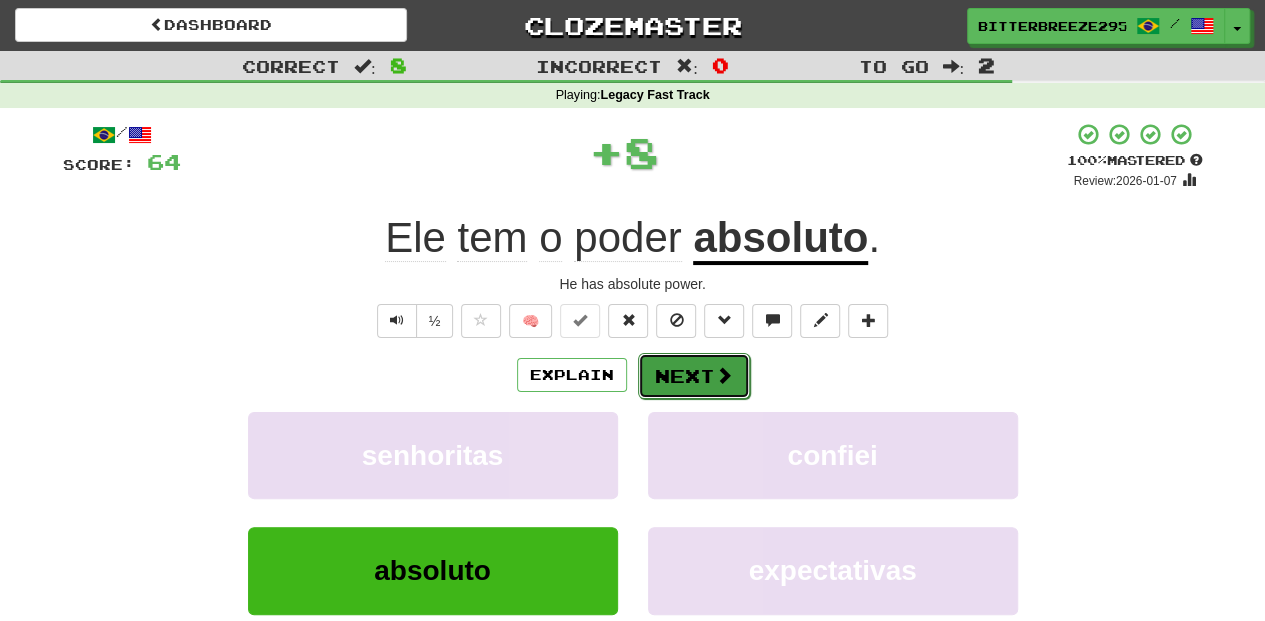 click on "Next" at bounding box center (694, 376) 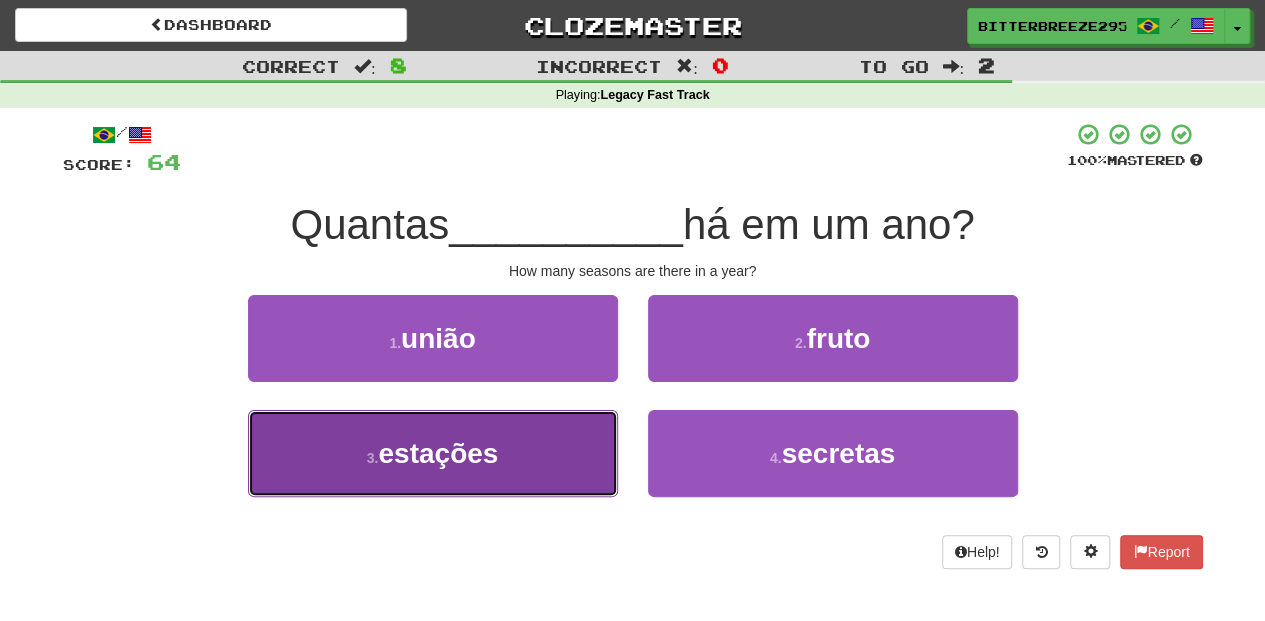click on "3 .  estações" at bounding box center [433, 453] 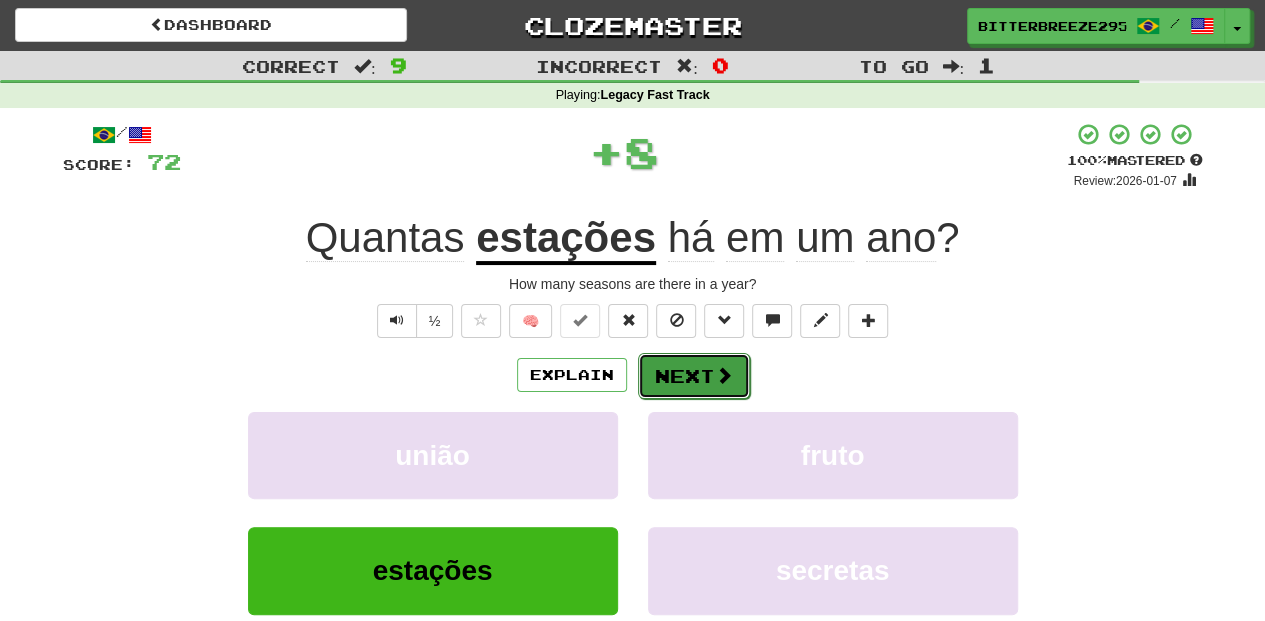 click on "Next" at bounding box center [694, 376] 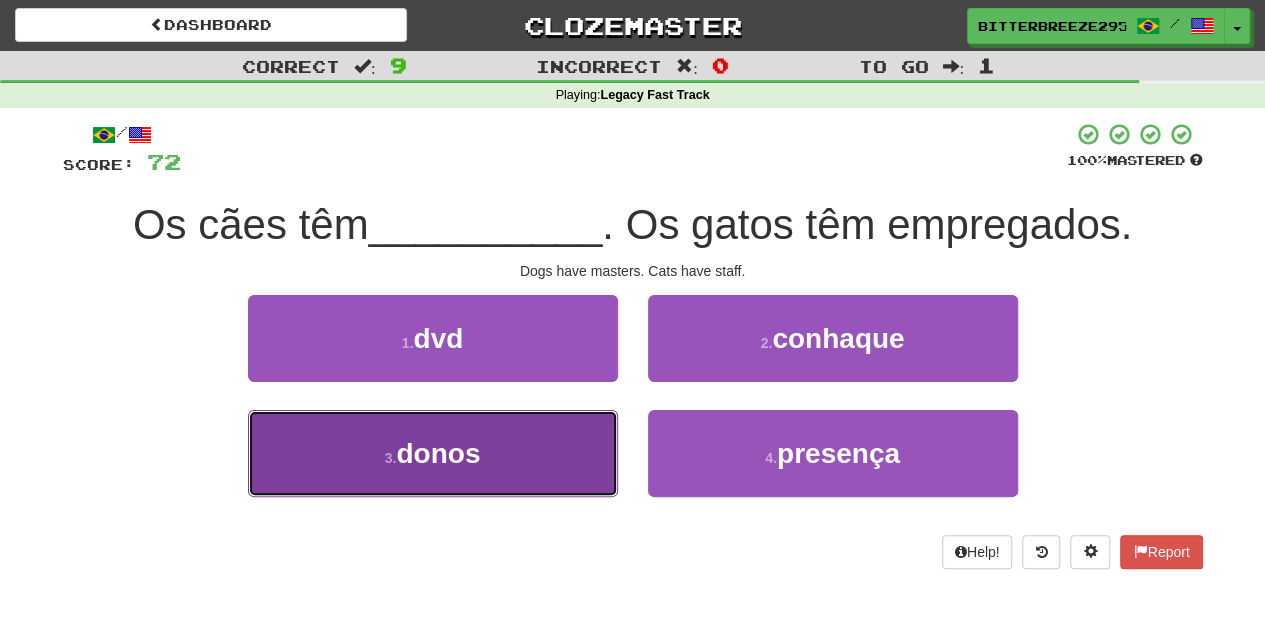click on "3 .  donos" at bounding box center (433, 453) 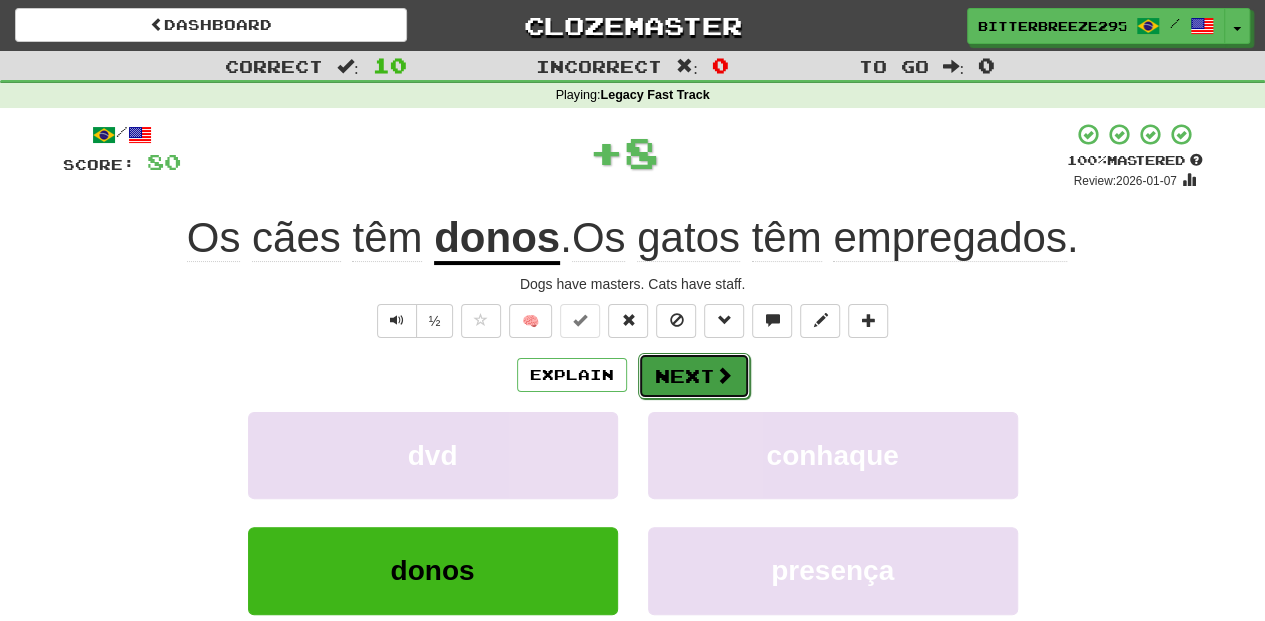 click on "Next" at bounding box center [694, 376] 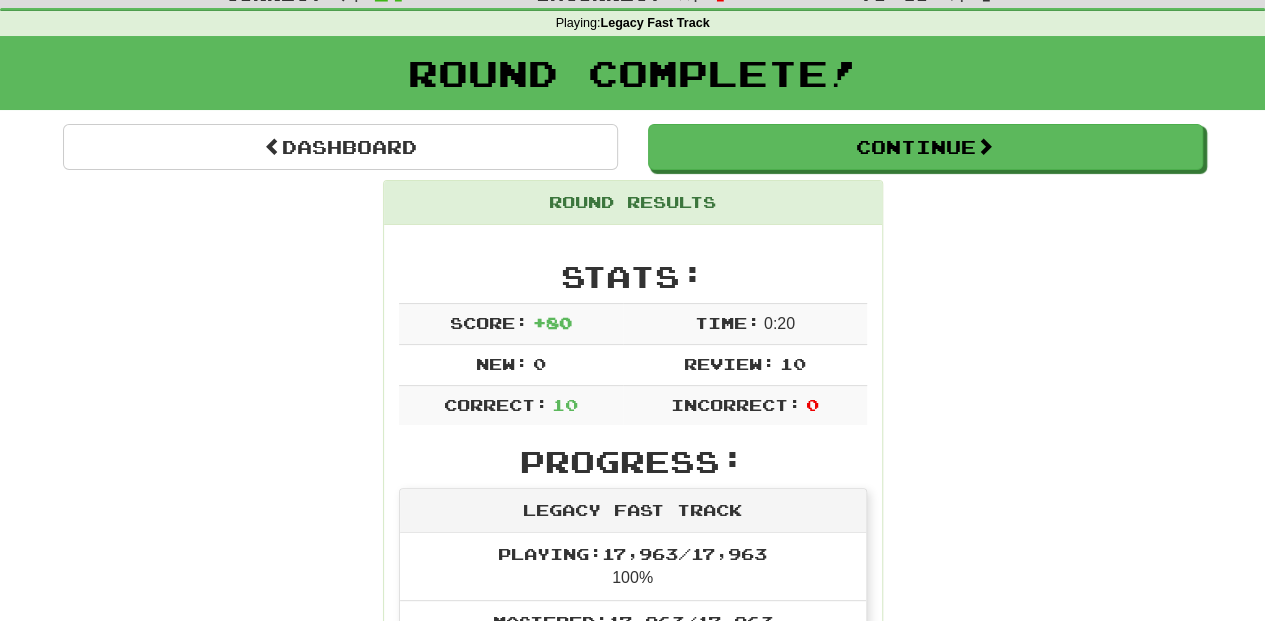 scroll, scrollTop: 66, scrollLeft: 0, axis: vertical 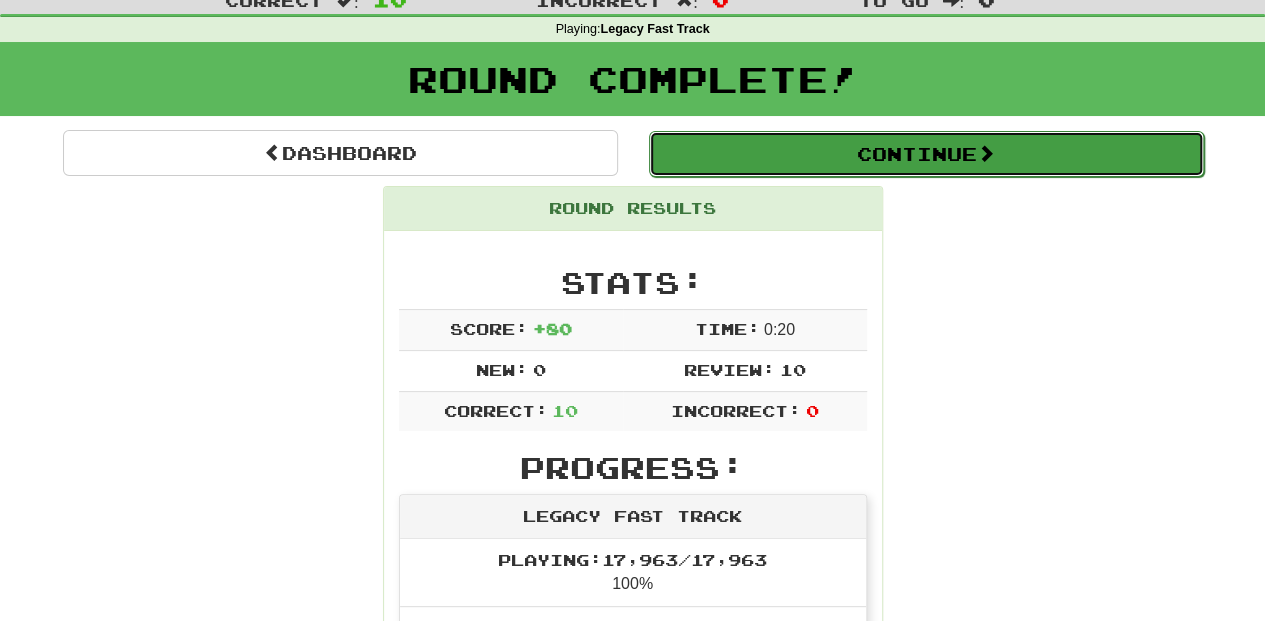 click on "Continue" at bounding box center [926, 154] 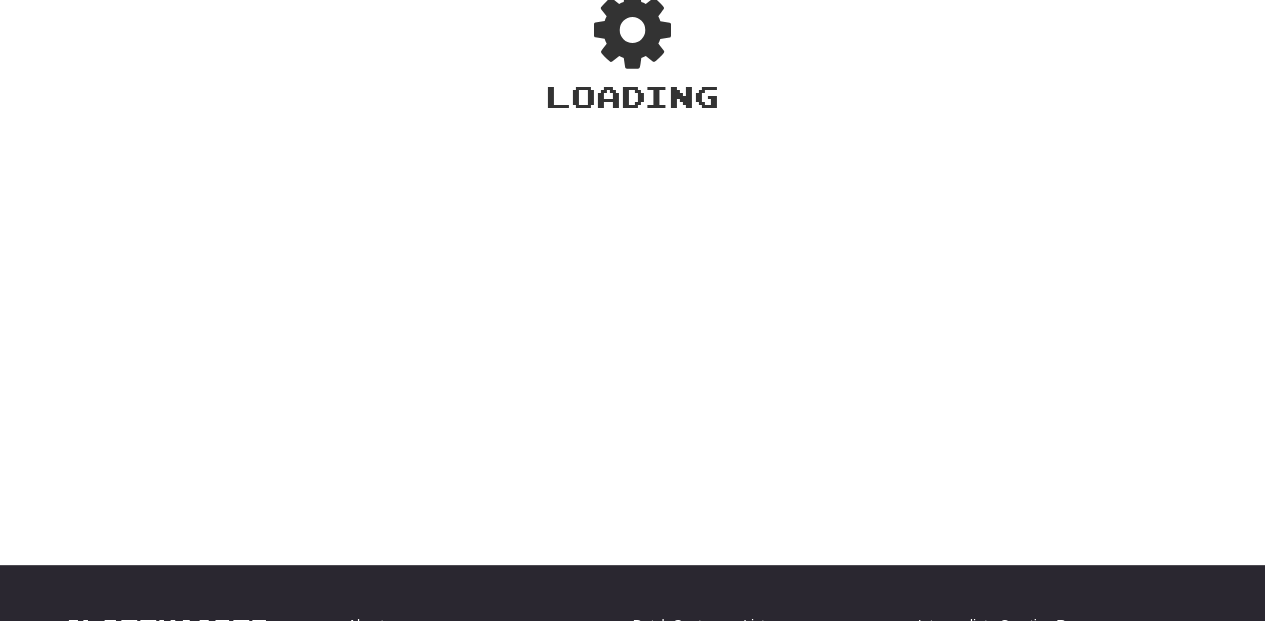 scroll, scrollTop: 66, scrollLeft: 0, axis: vertical 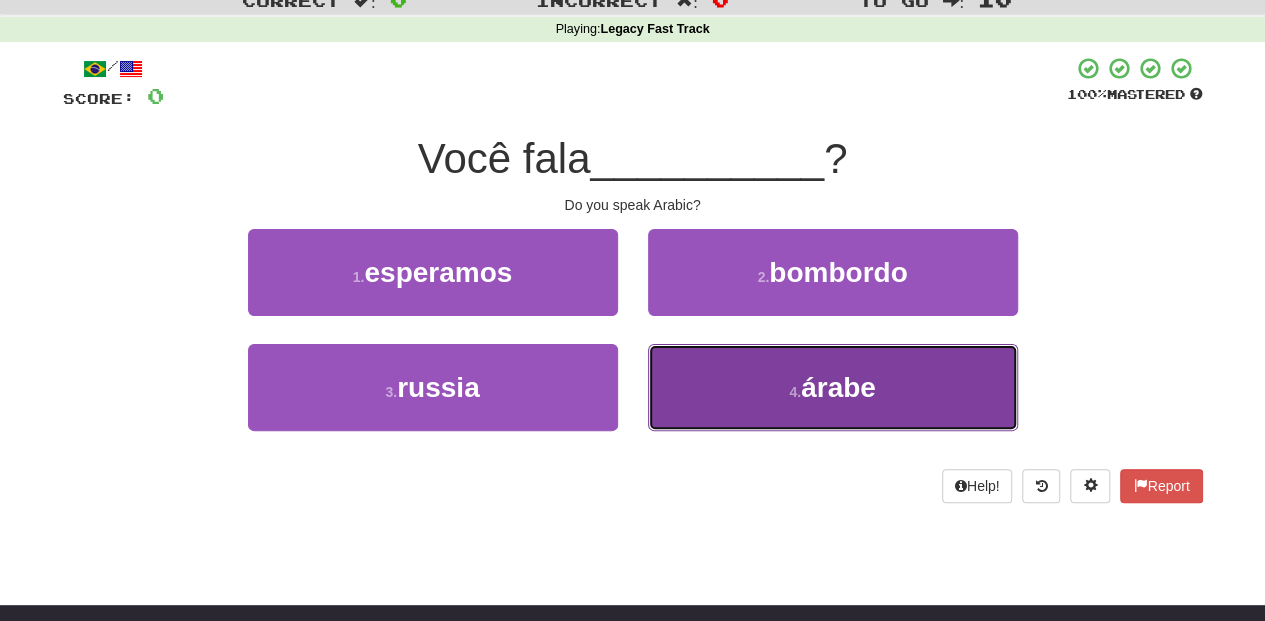 click on "4 .  árabe" at bounding box center (833, 387) 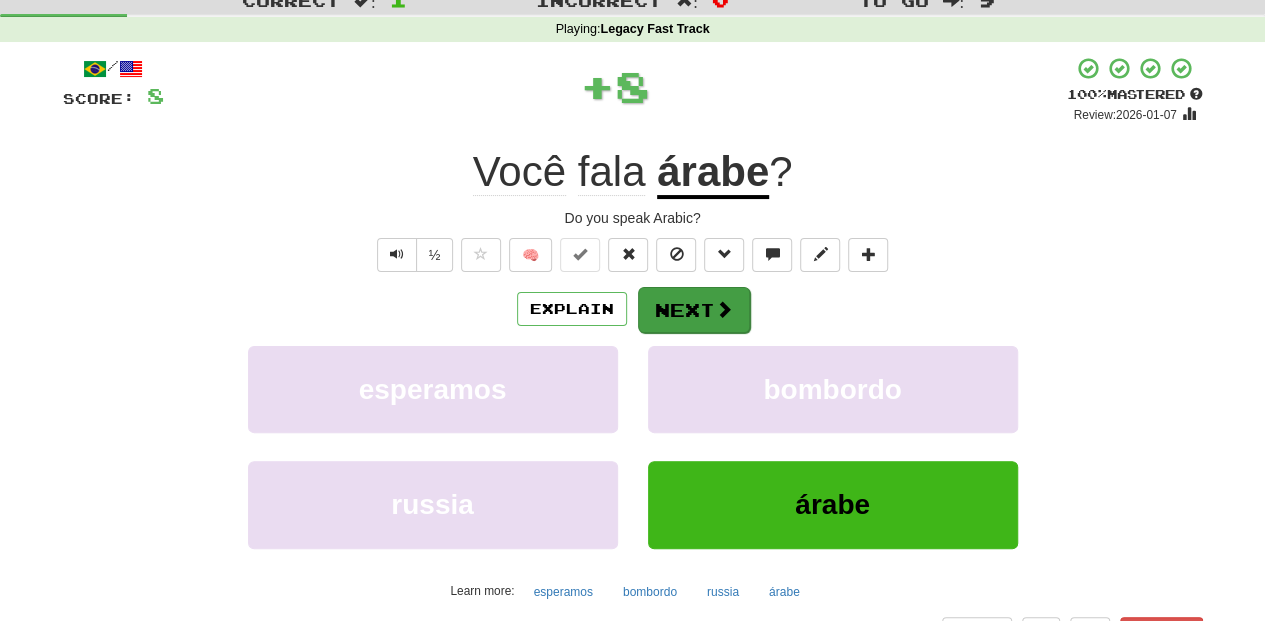 click on "/  Score:   8 + 8 100 %  Mastered Review:  2026-01-07 Você   fala   árabe ? Do you speak Arabic? ½ 🧠 Explain Next esperamos bombordo rússia árabe Learn more: esperamos bombordo rússia árabe  Help!  Report Sentence Source" at bounding box center (633, 369) 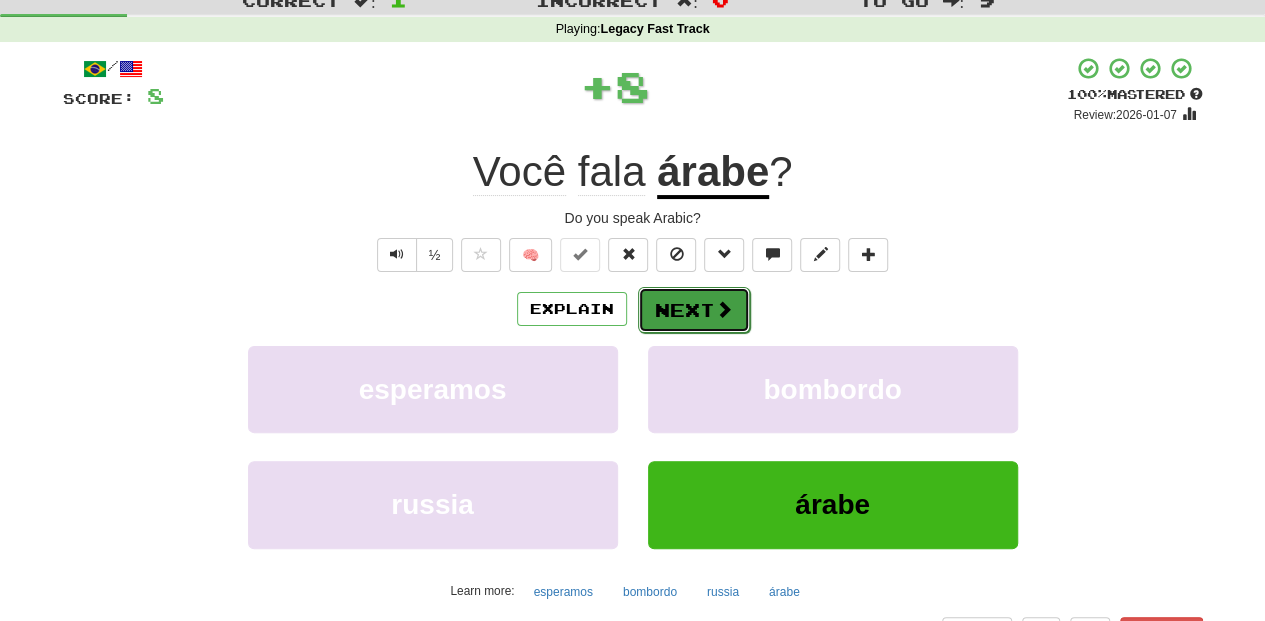click on "Next" at bounding box center (694, 310) 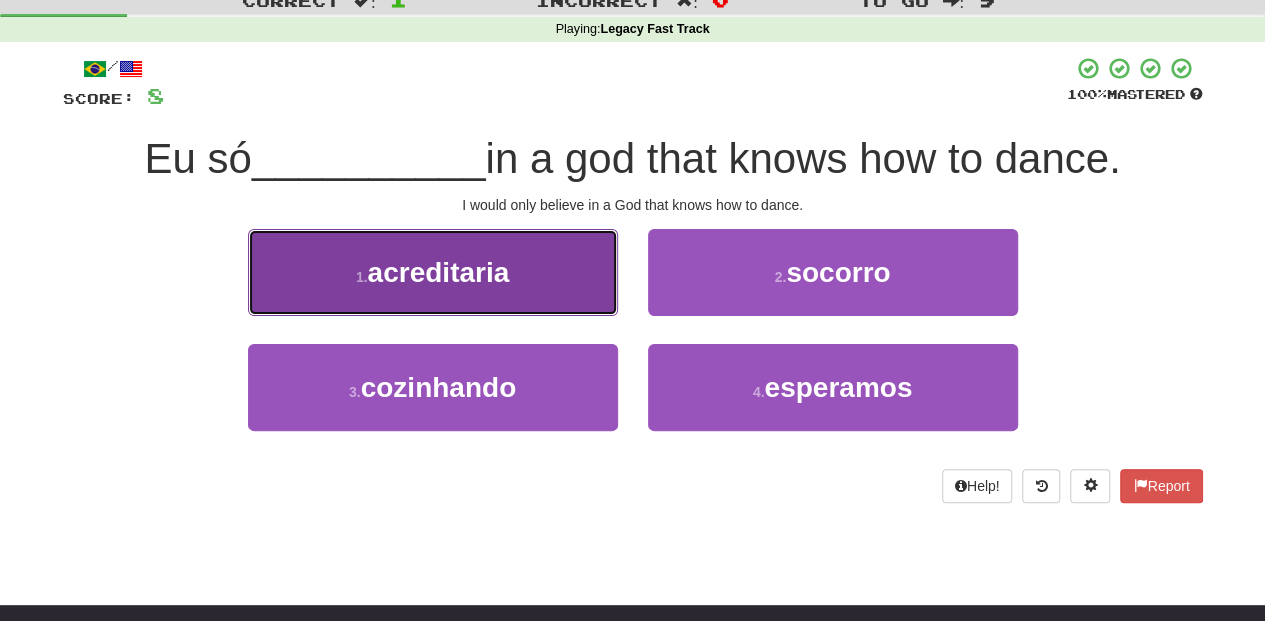 click on "1 .  acreditaria" at bounding box center [433, 272] 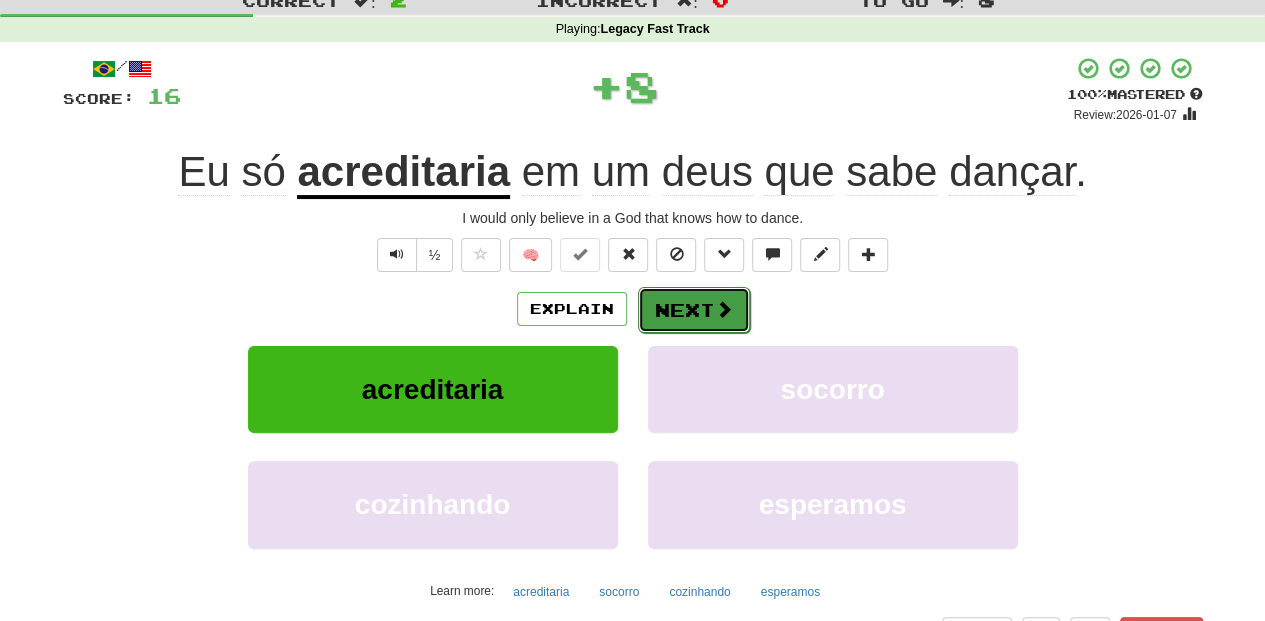 click on "Next" at bounding box center (694, 310) 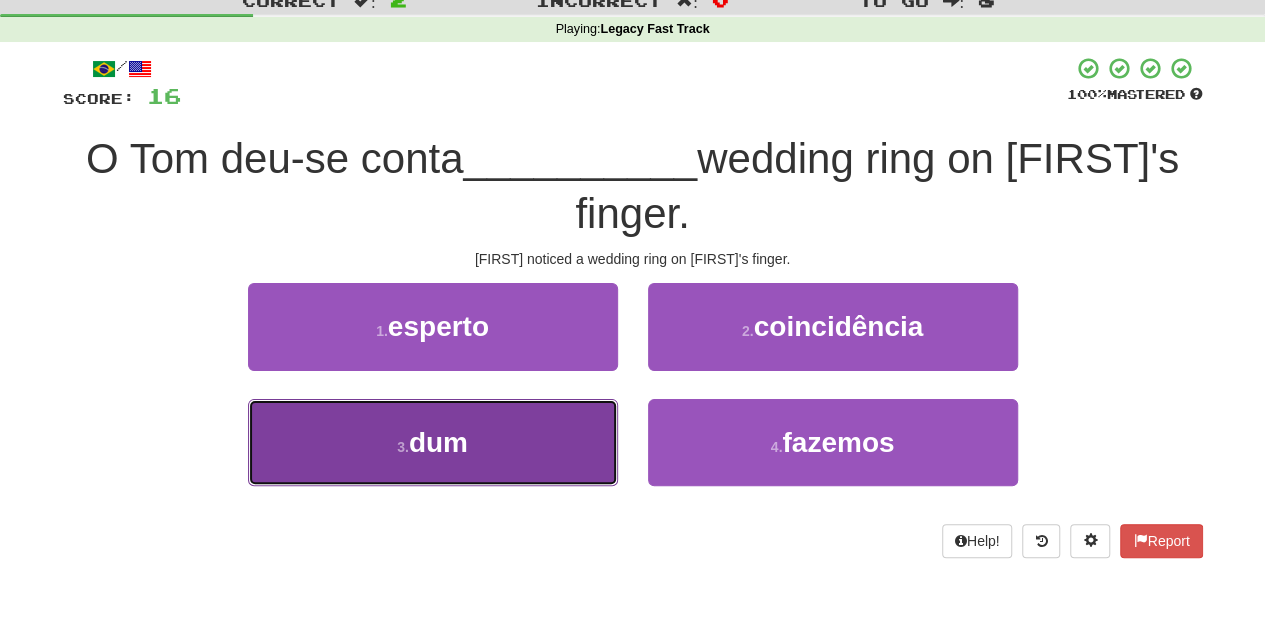 click on "3 .  dum" at bounding box center (433, 442) 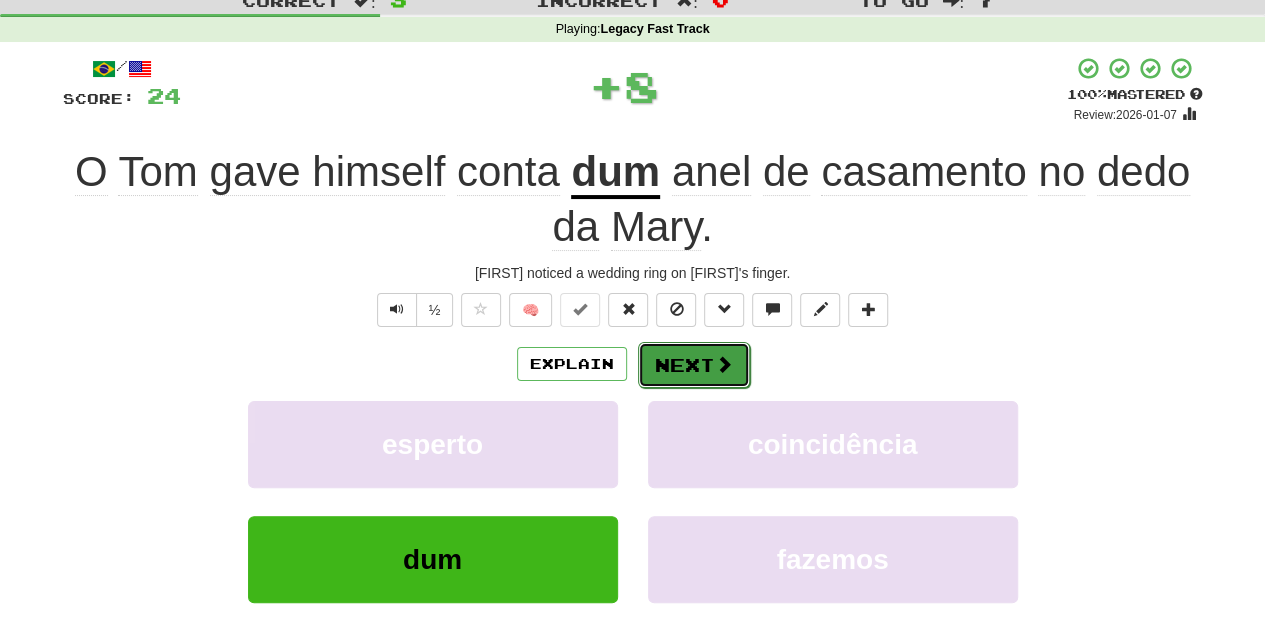 click on "Next" at bounding box center [694, 365] 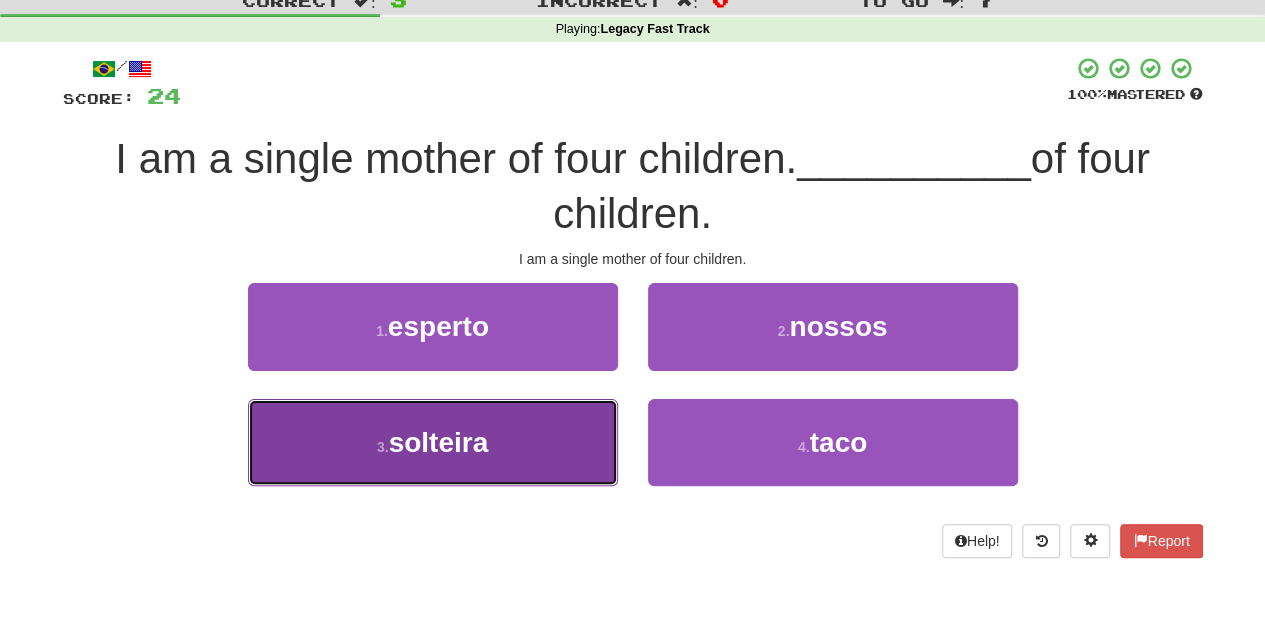 click on "3 .  solteira" at bounding box center (433, 442) 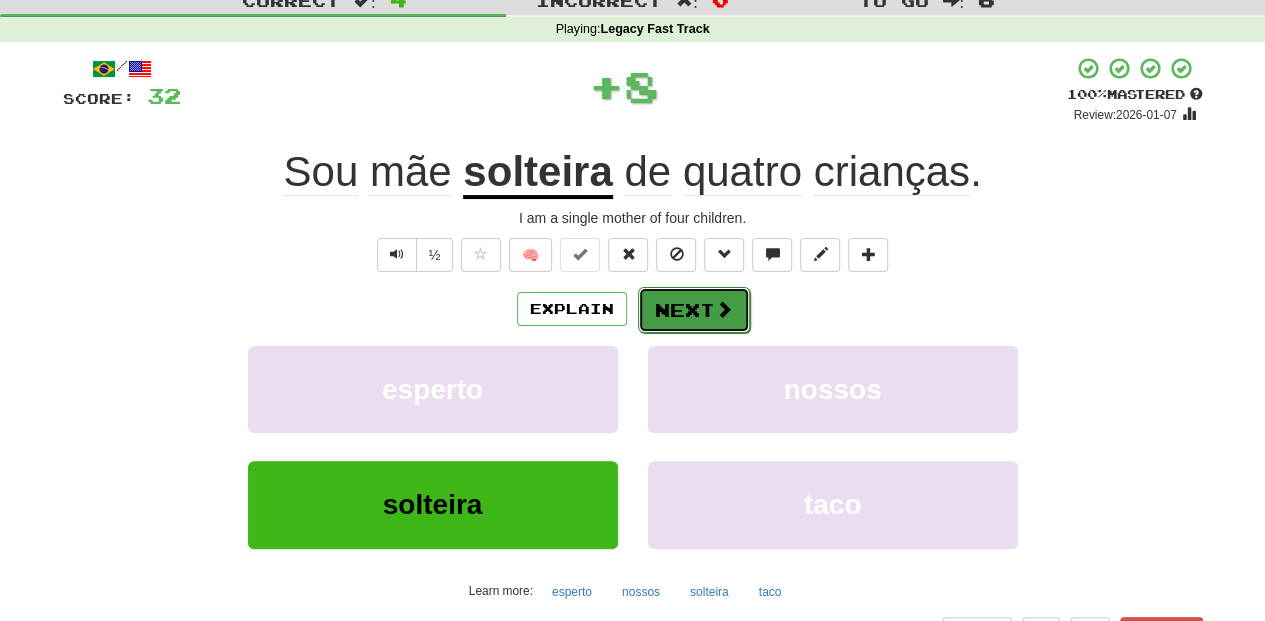 click on "Next" at bounding box center (694, 310) 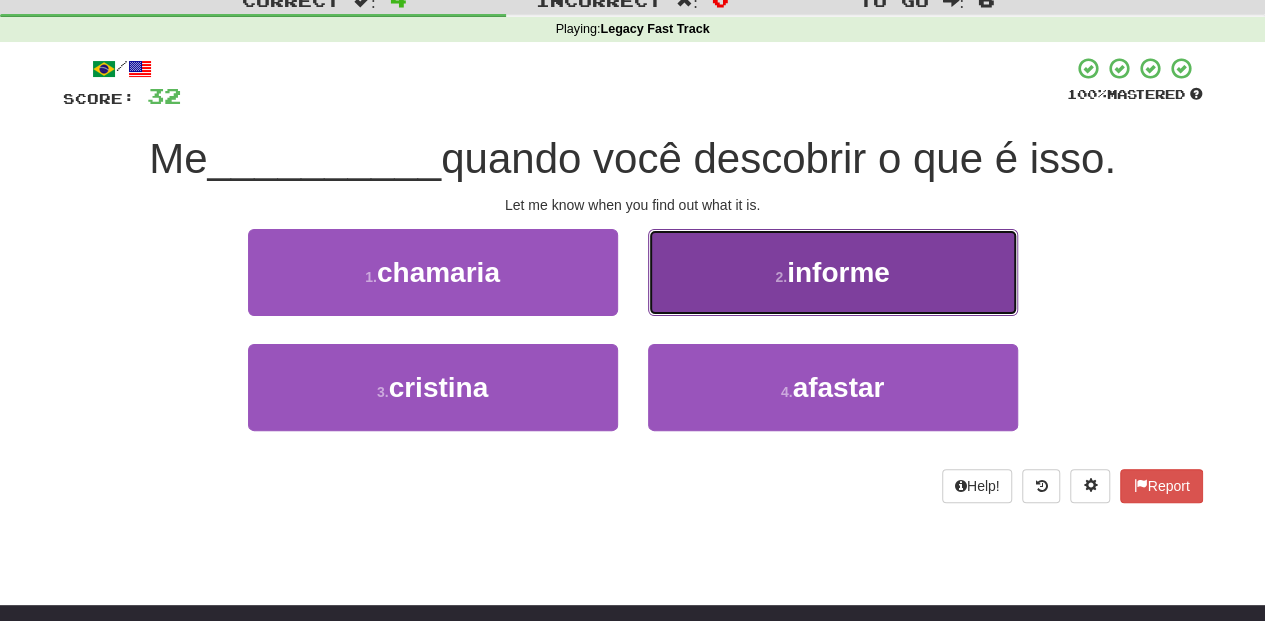click on "2 .  informe" at bounding box center (833, 272) 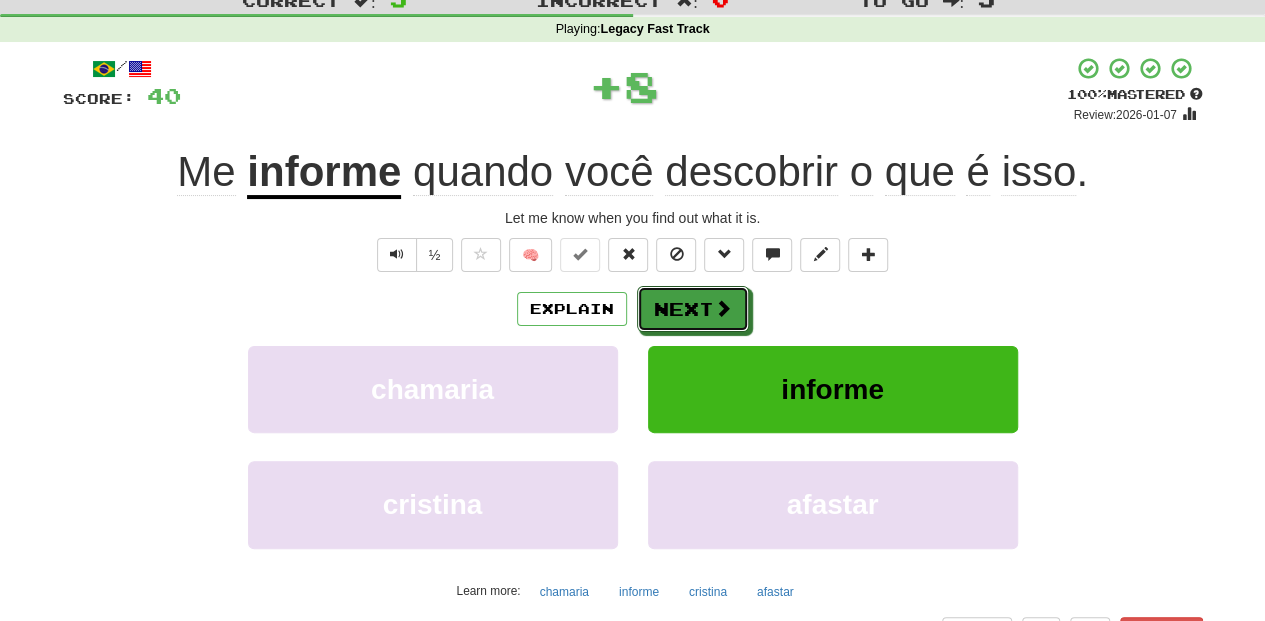 click on "Next" at bounding box center (693, 309) 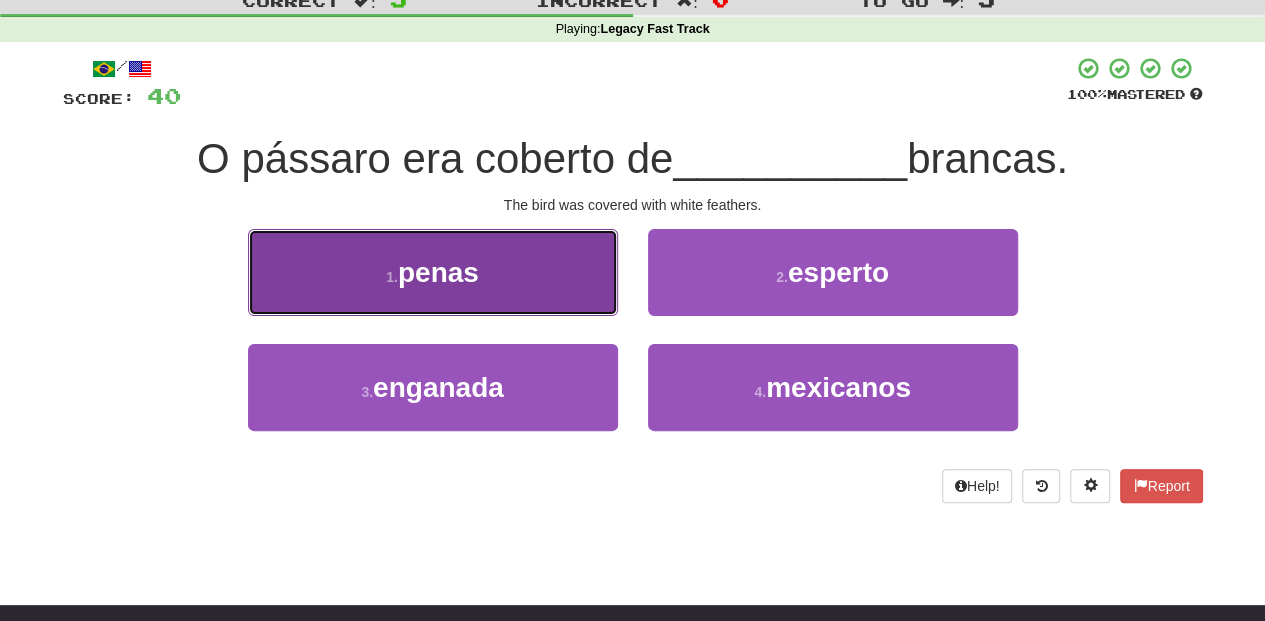 click on "1 .  penas" at bounding box center (433, 272) 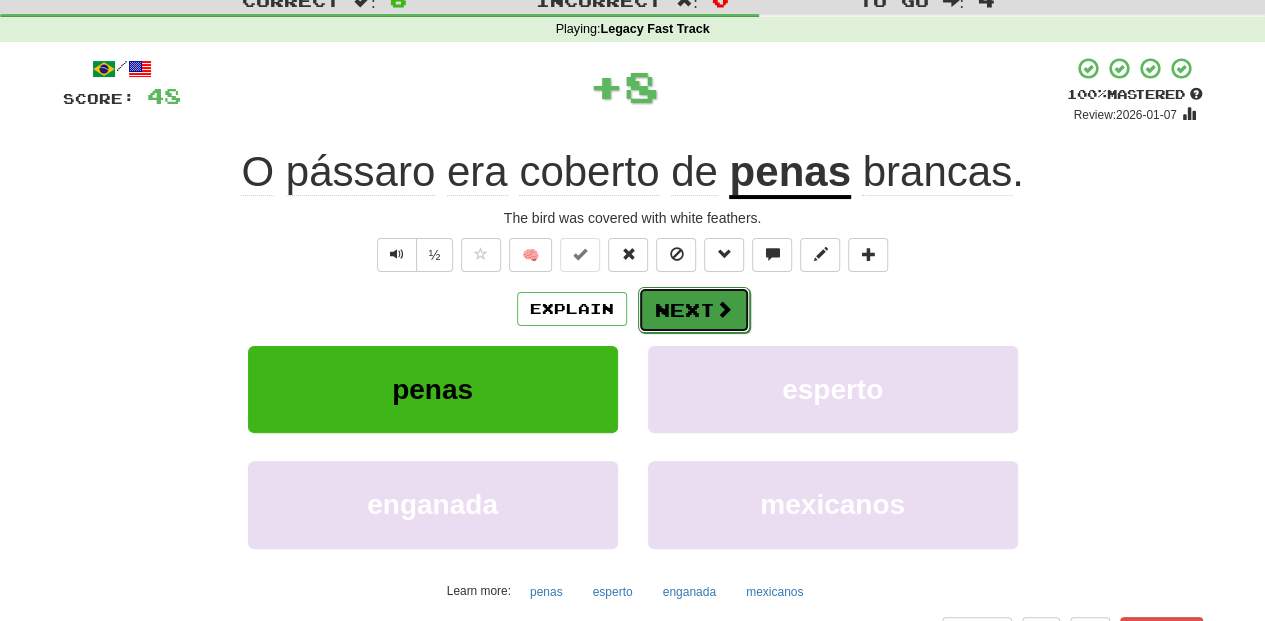 click on "Next" at bounding box center (694, 310) 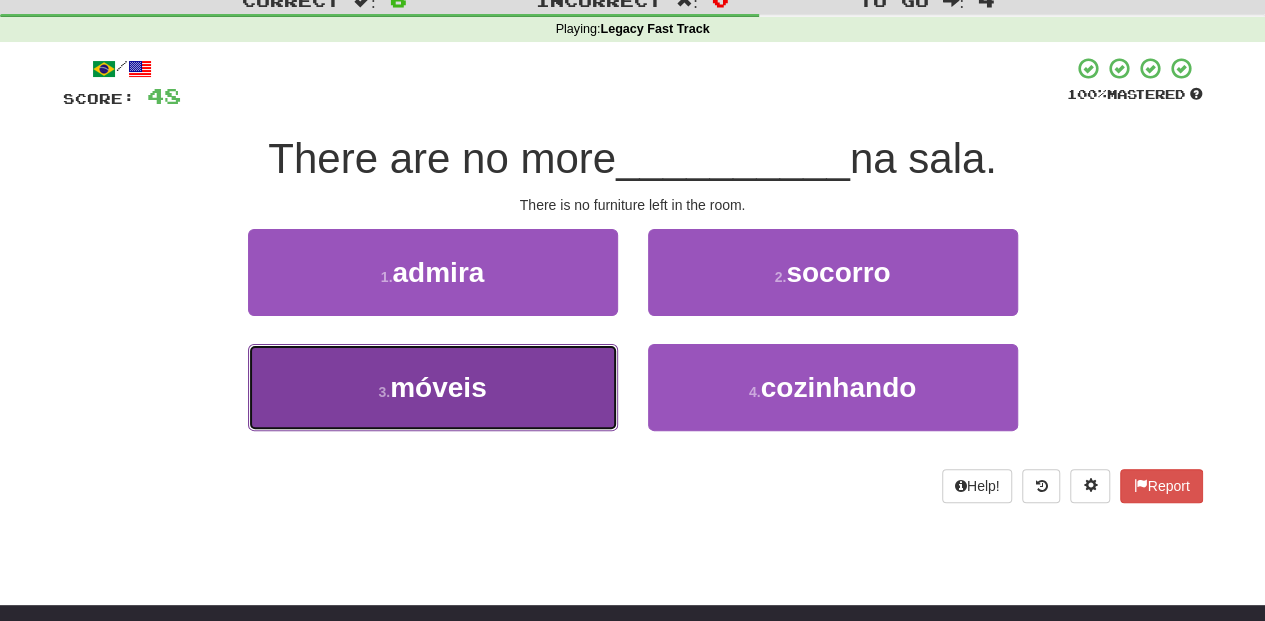 click on "3 .  móveis" at bounding box center (433, 387) 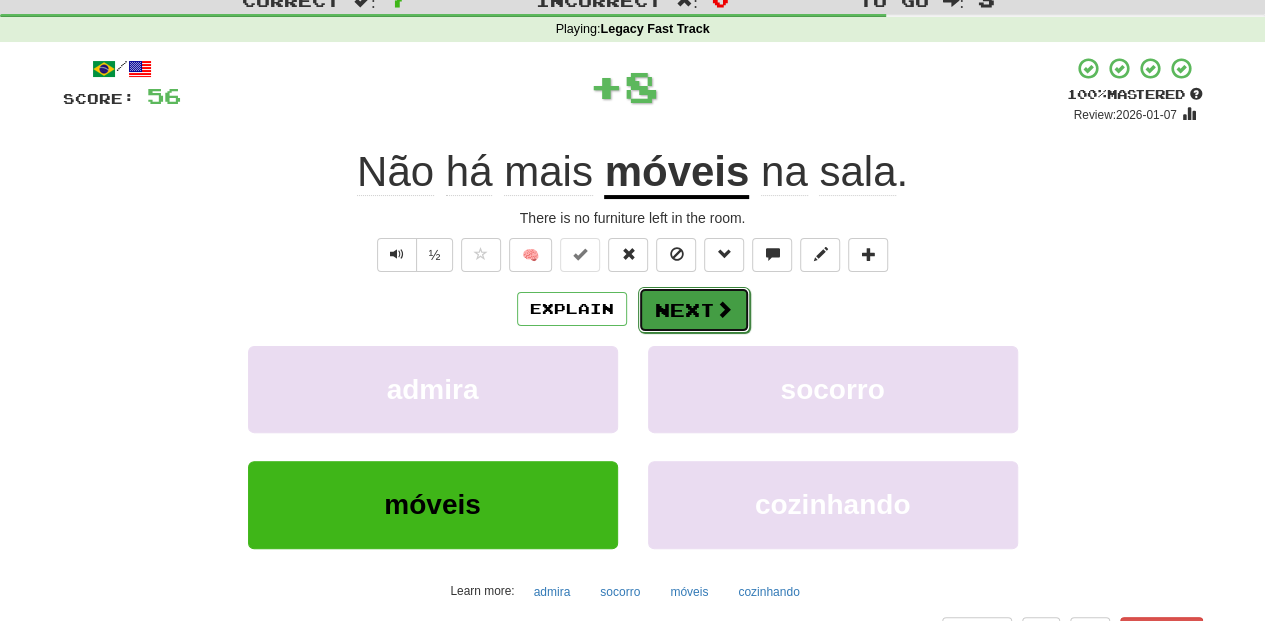 click on "Next" at bounding box center [694, 310] 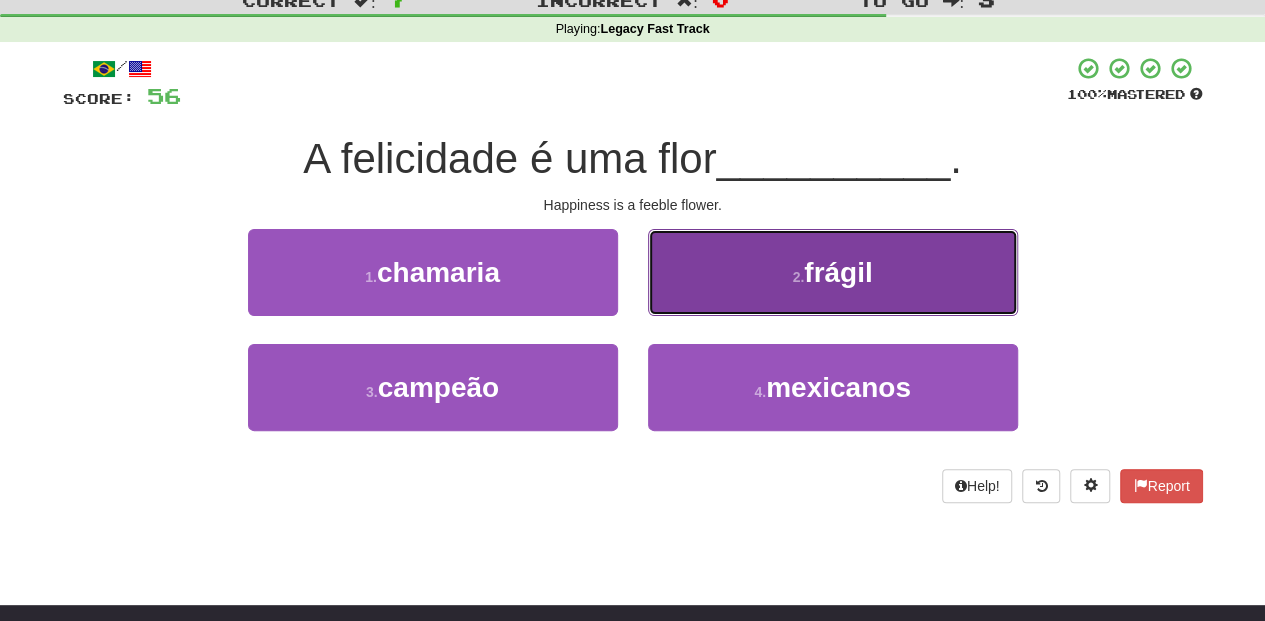 click on "2 .  frágil" at bounding box center (833, 272) 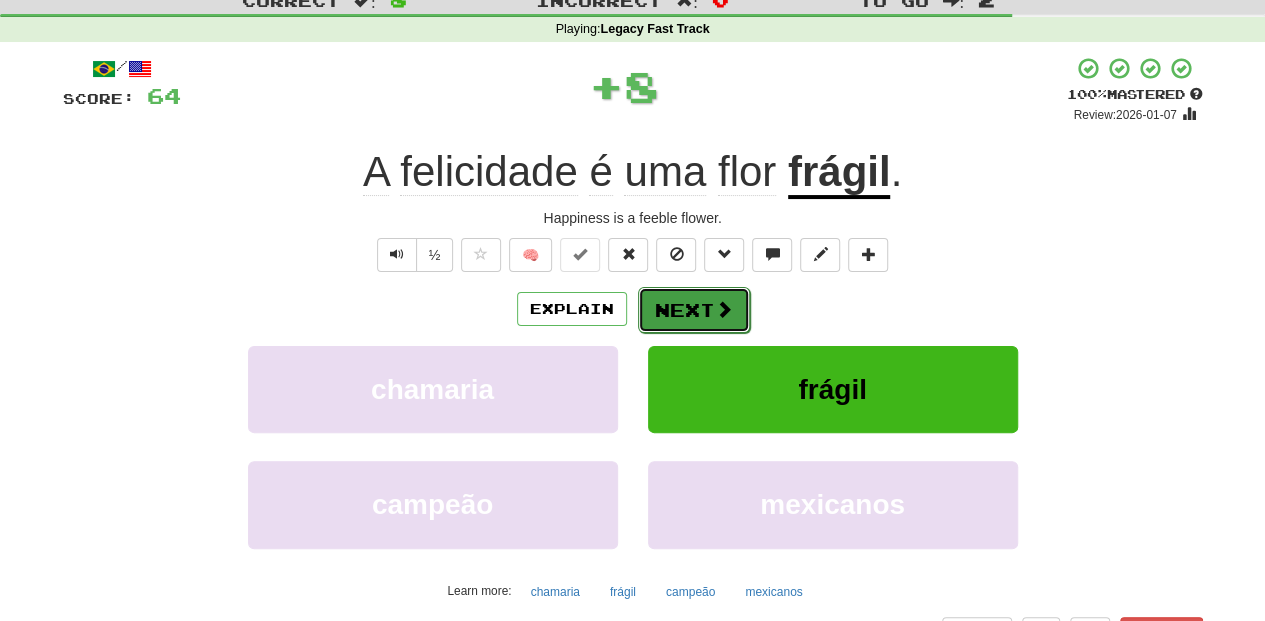 click on "Next" at bounding box center [694, 310] 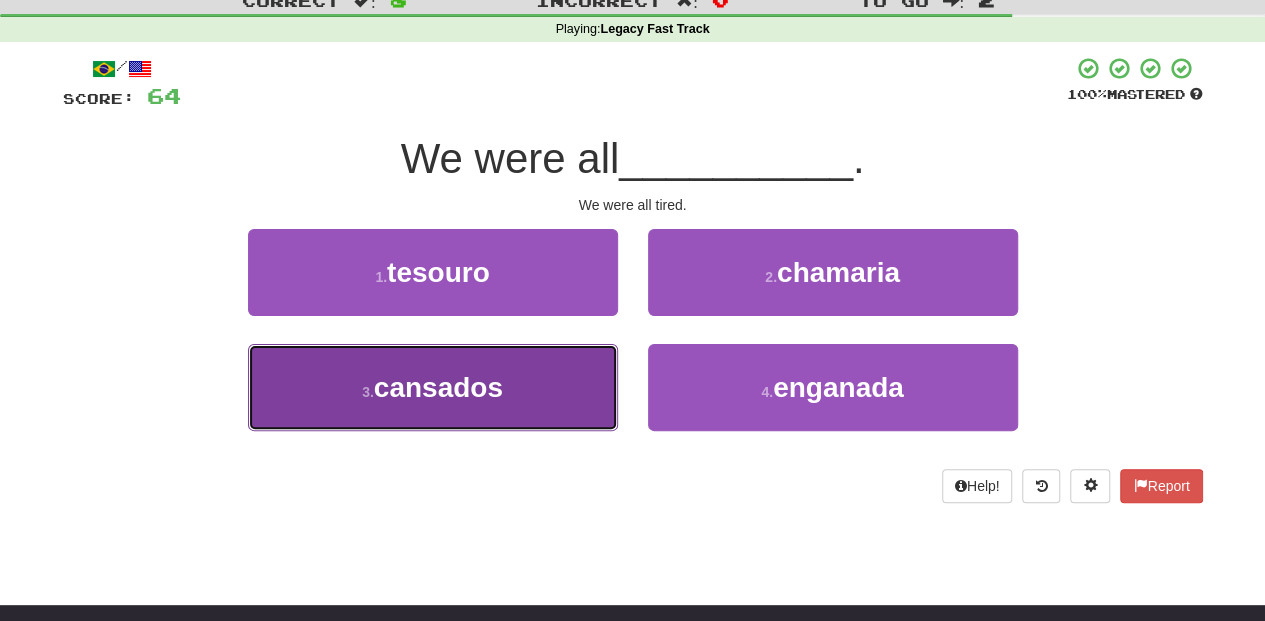 click on "3 .  cansados" at bounding box center [433, 387] 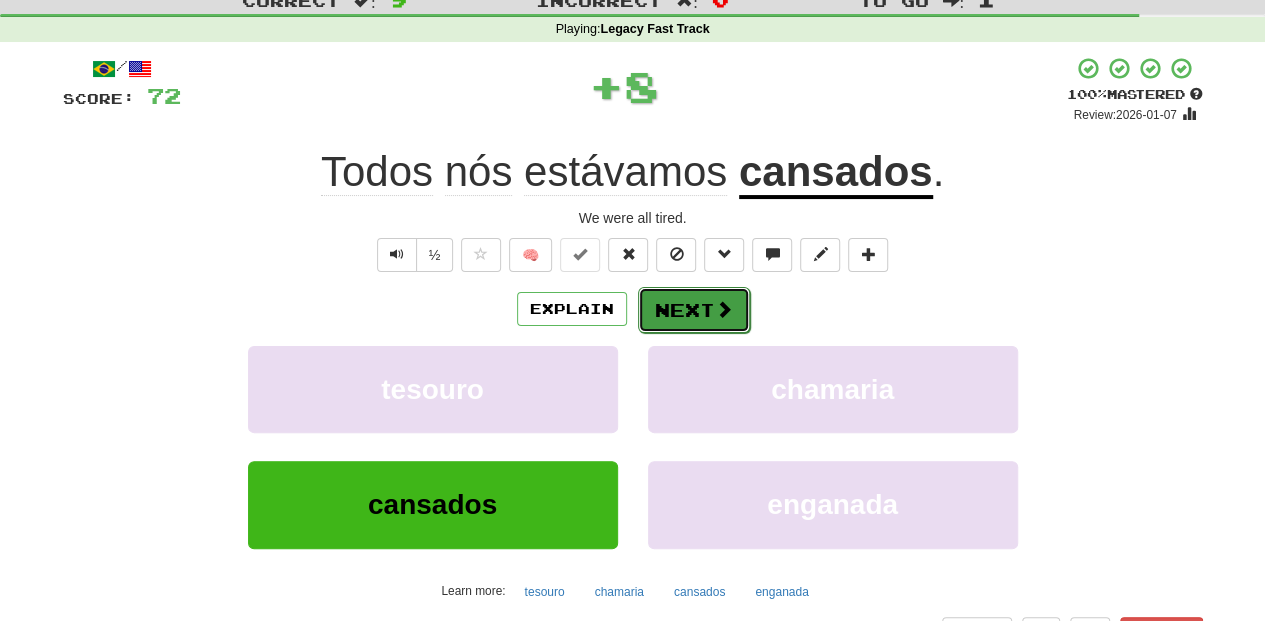 click on "Next" at bounding box center (694, 310) 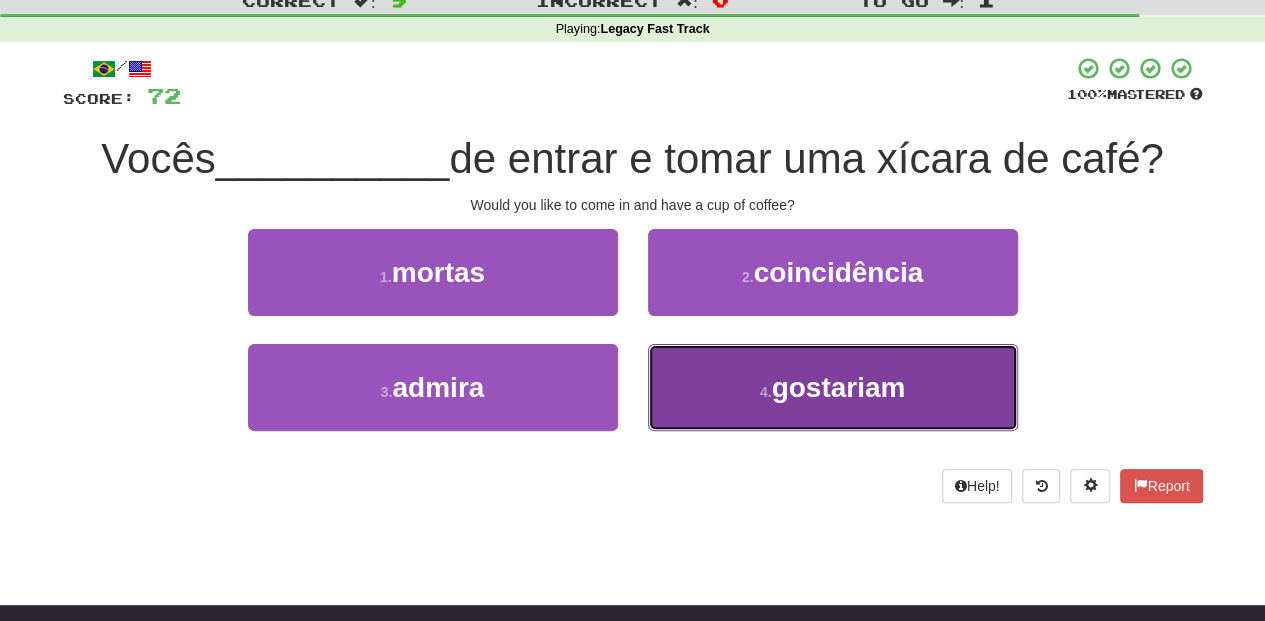 click on "4 .  gostariam" at bounding box center [833, 387] 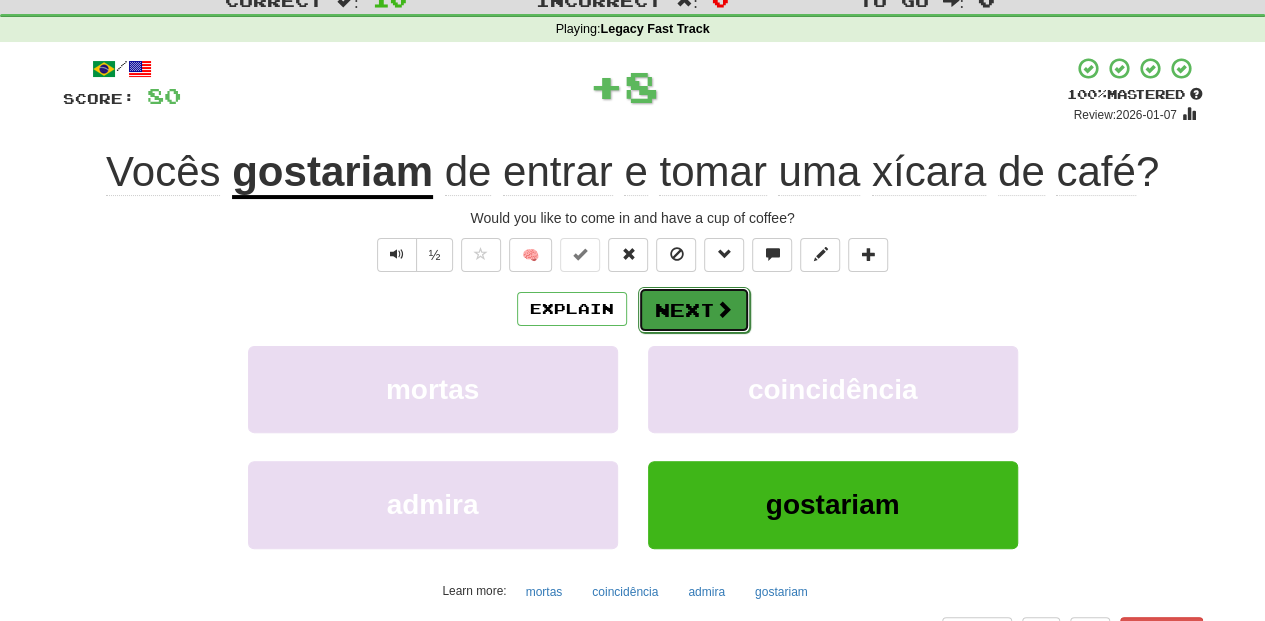 click on "Next" at bounding box center (694, 310) 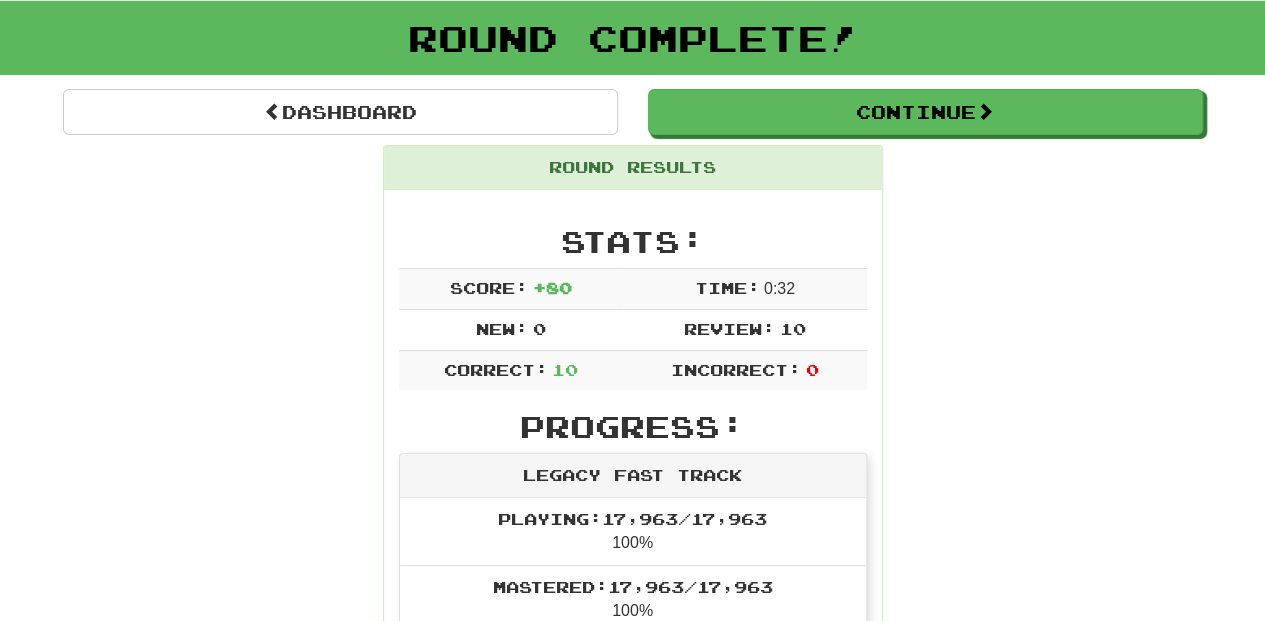 scroll, scrollTop: 66, scrollLeft: 0, axis: vertical 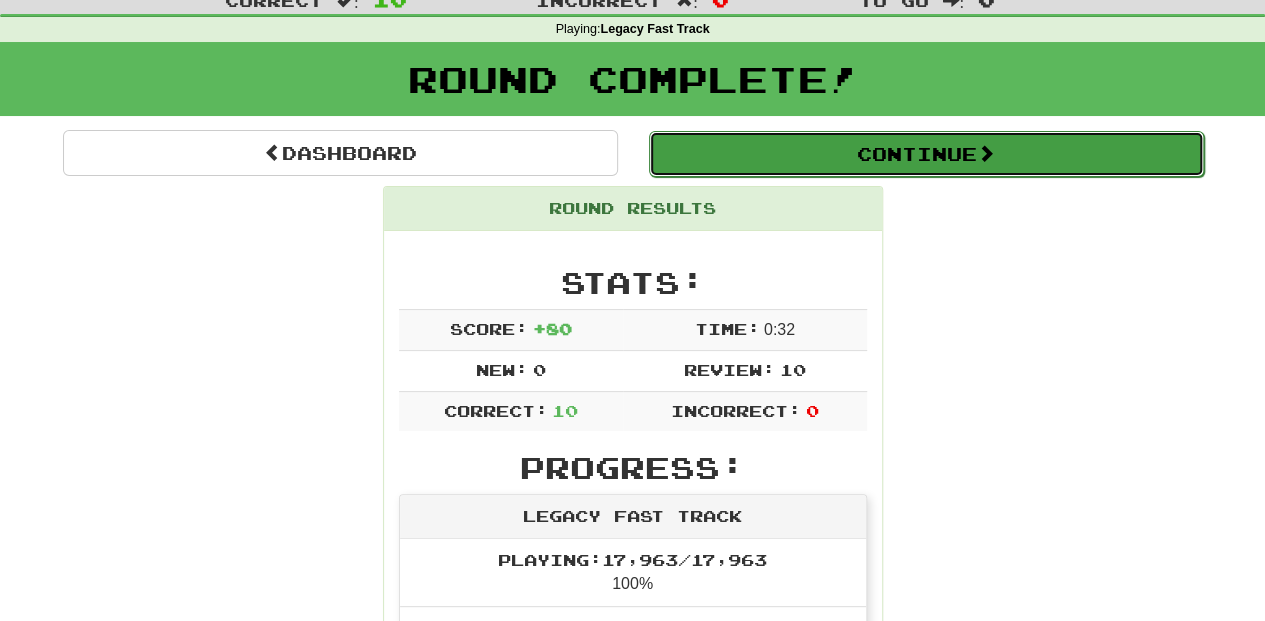 click on "Continue" at bounding box center [926, 154] 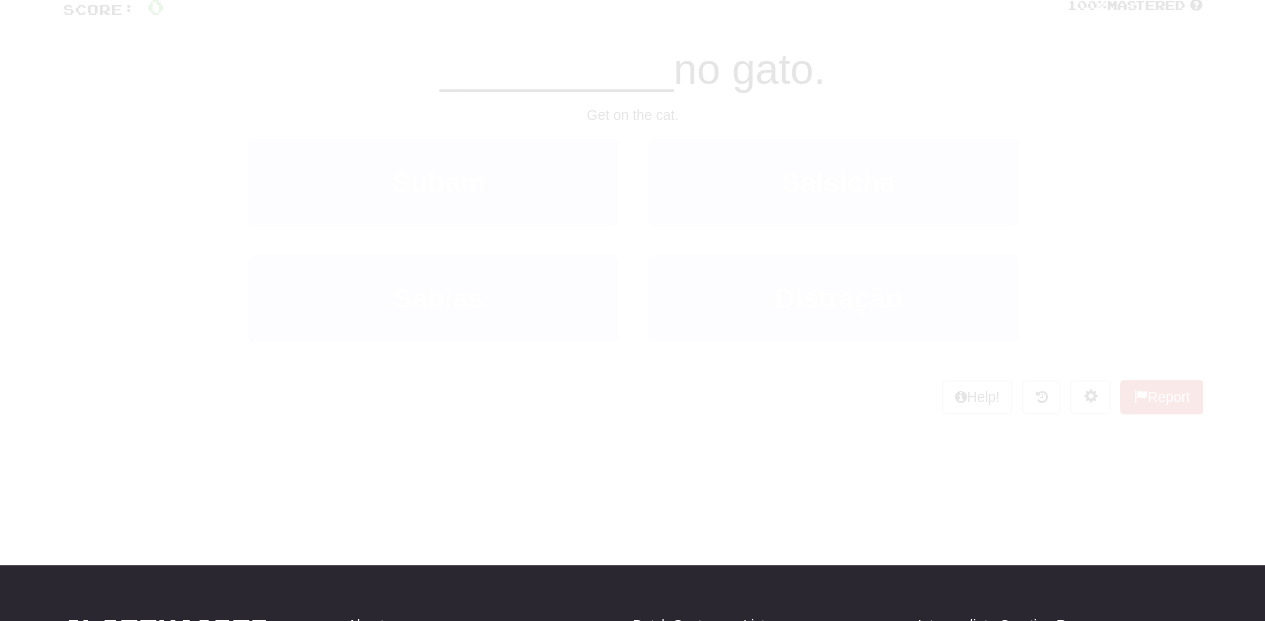 scroll, scrollTop: 66, scrollLeft: 0, axis: vertical 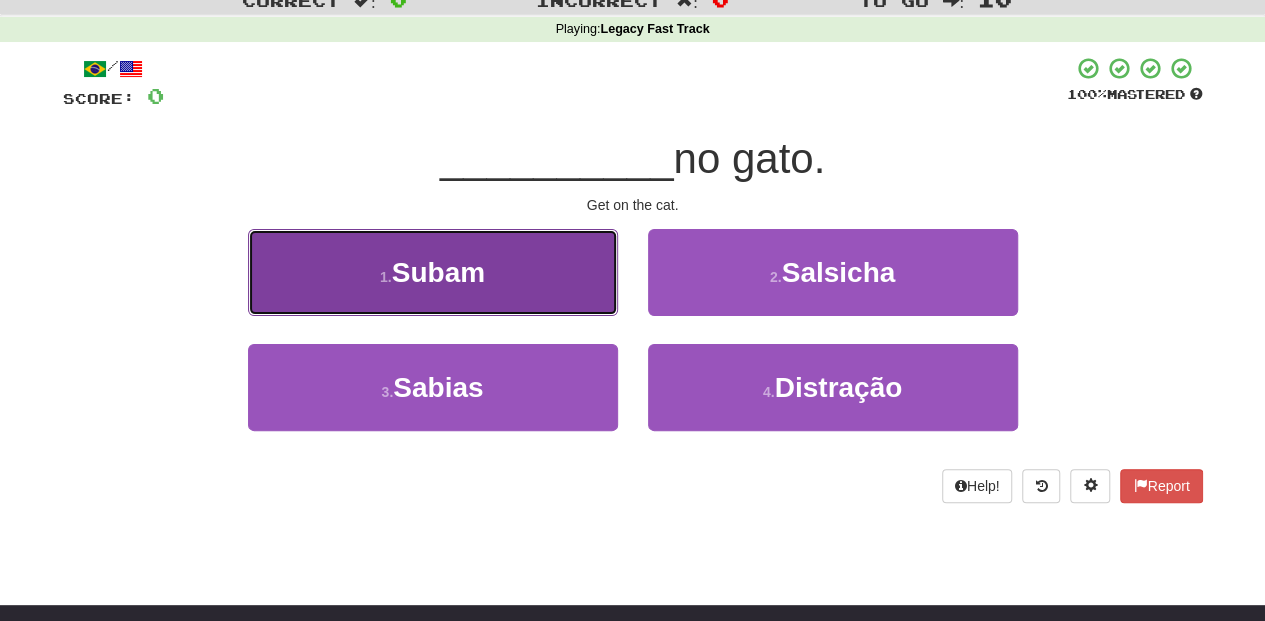 click on "1 .  Subam" at bounding box center (433, 272) 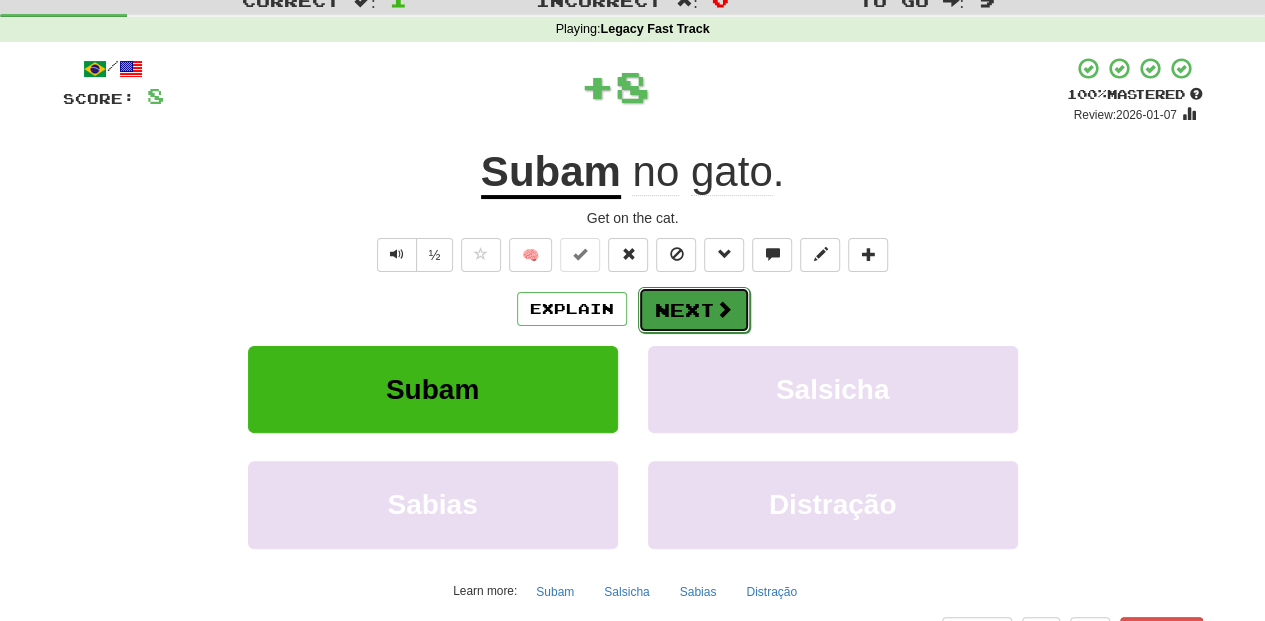click on "Next" at bounding box center (694, 310) 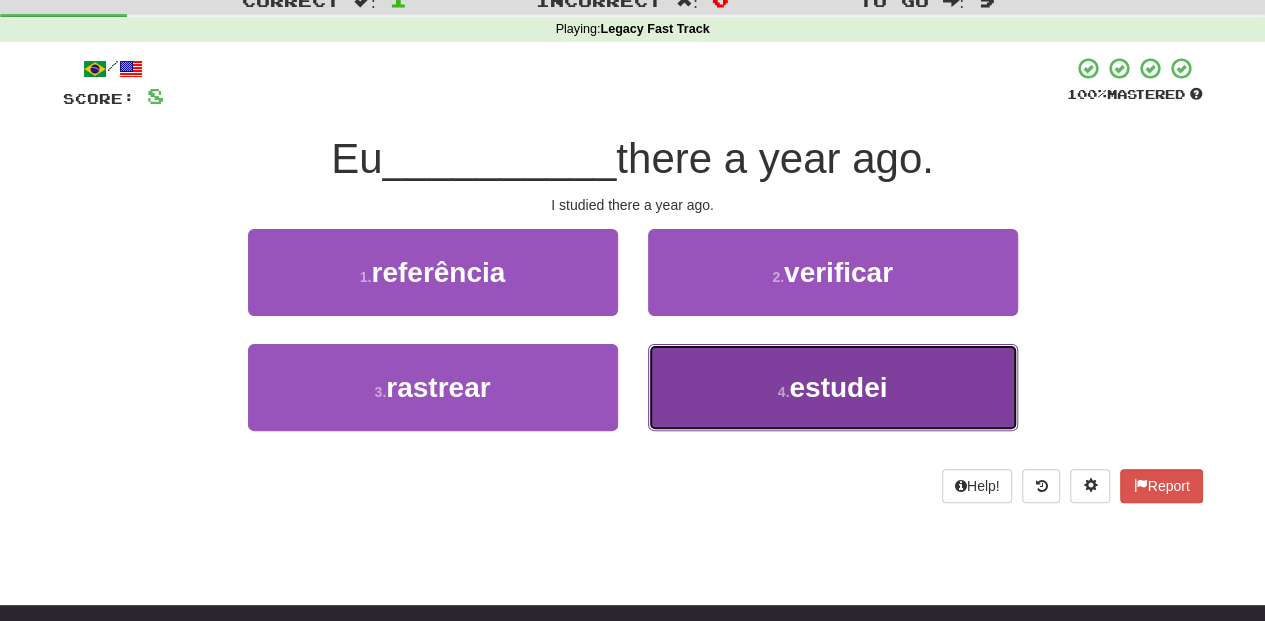 click on "4 .  estudei" at bounding box center [833, 387] 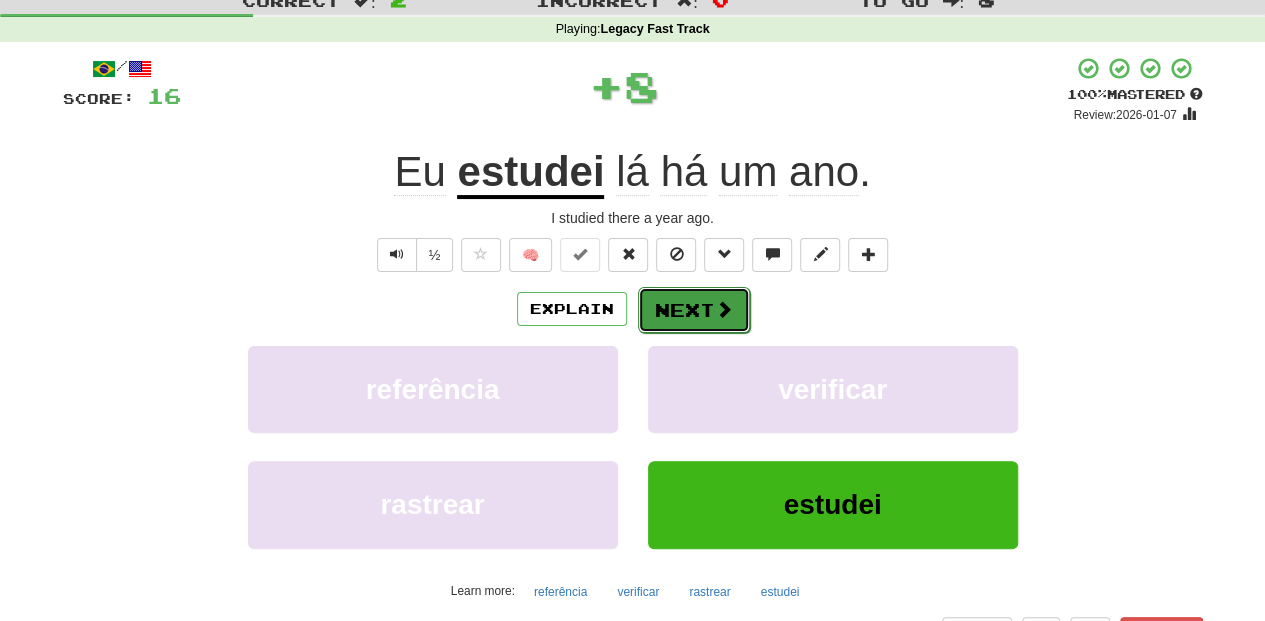 click on "Next" at bounding box center (694, 310) 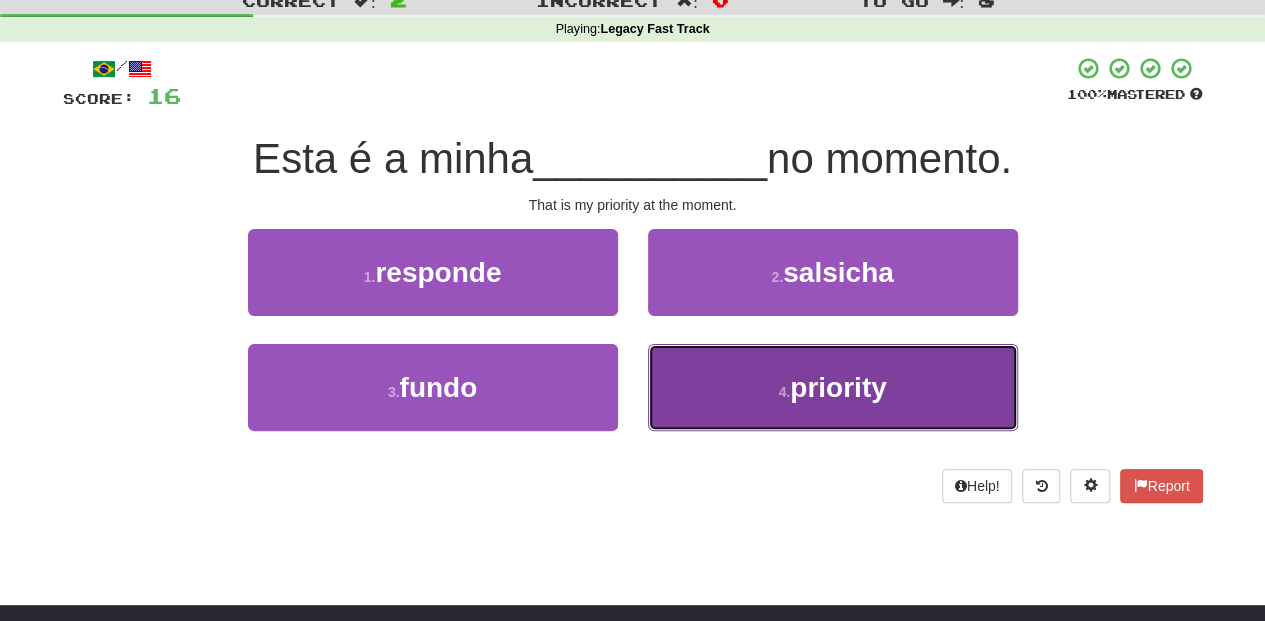 click on "4 .  prioridade" at bounding box center (833, 387) 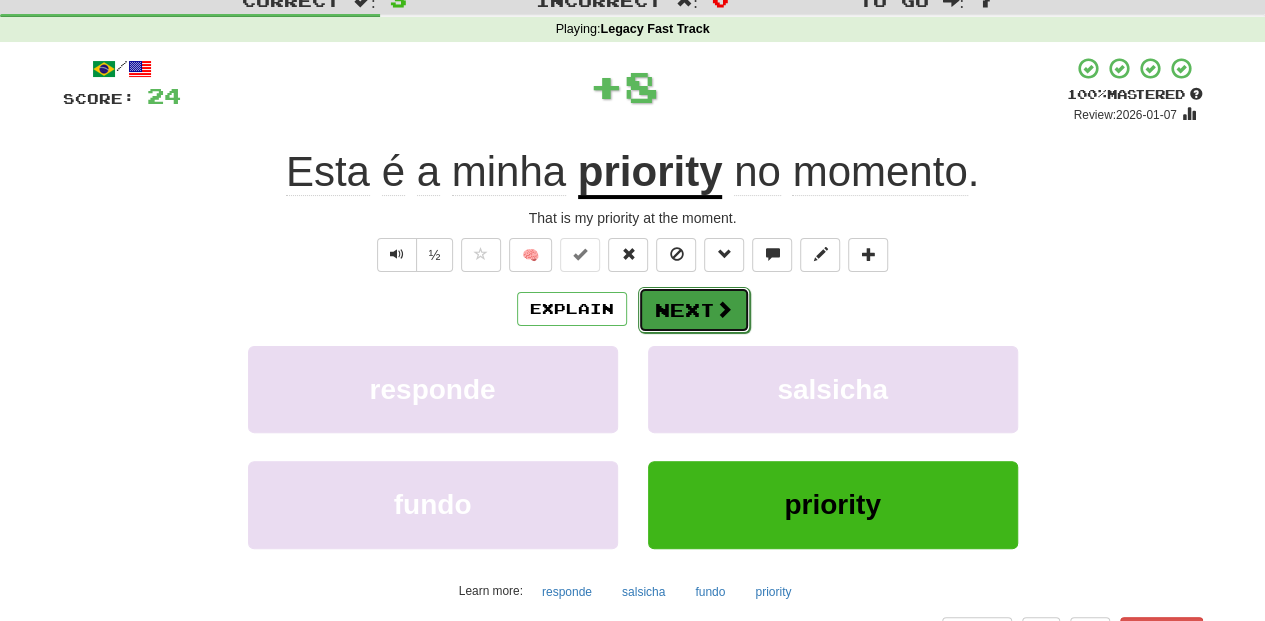 click on "Next" at bounding box center (694, 310) 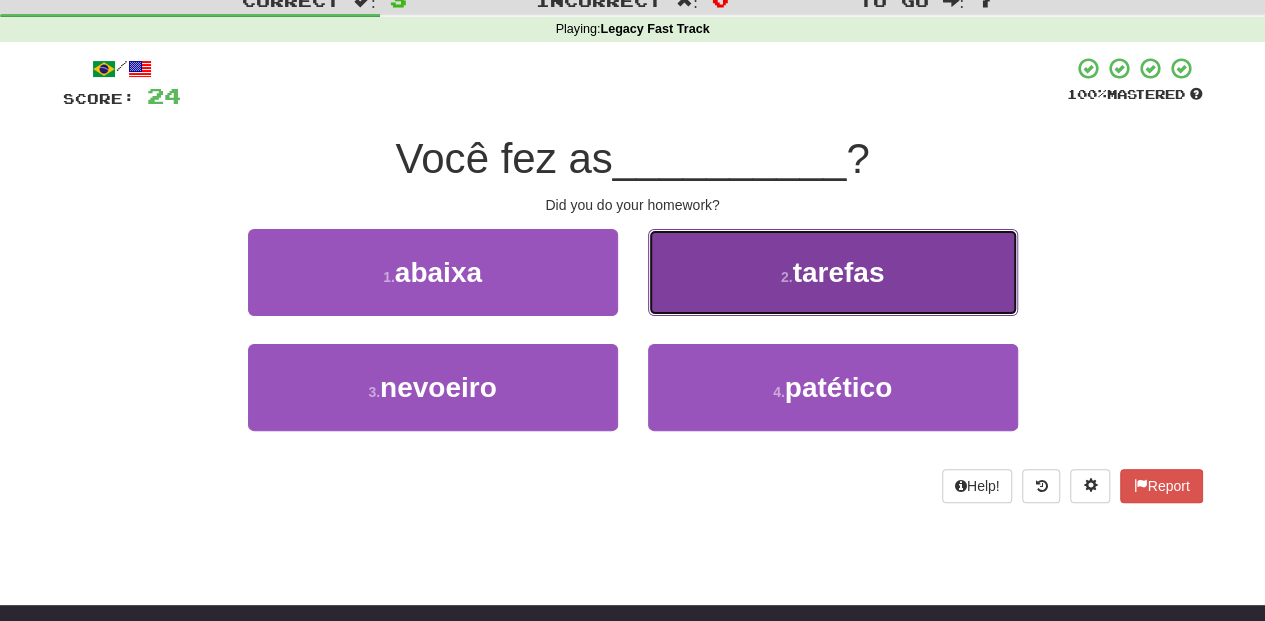 click on "2 .  tarefas" at bounding box center (833, 272) 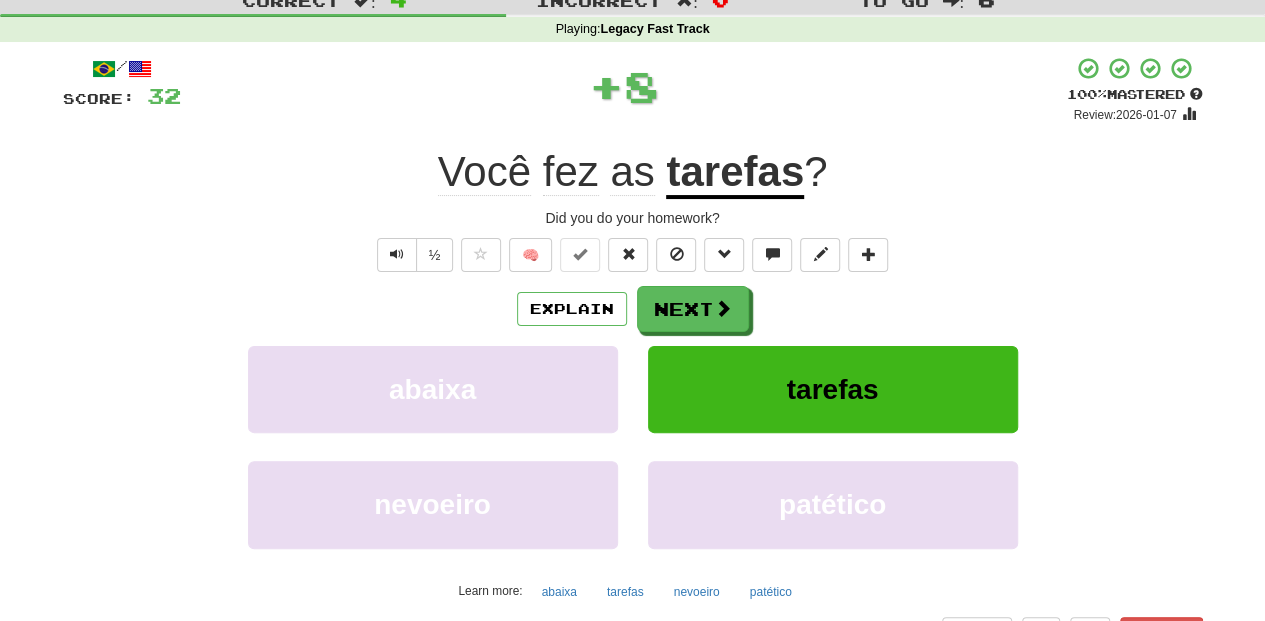 click on "Next" at bounding box center (693, 309) 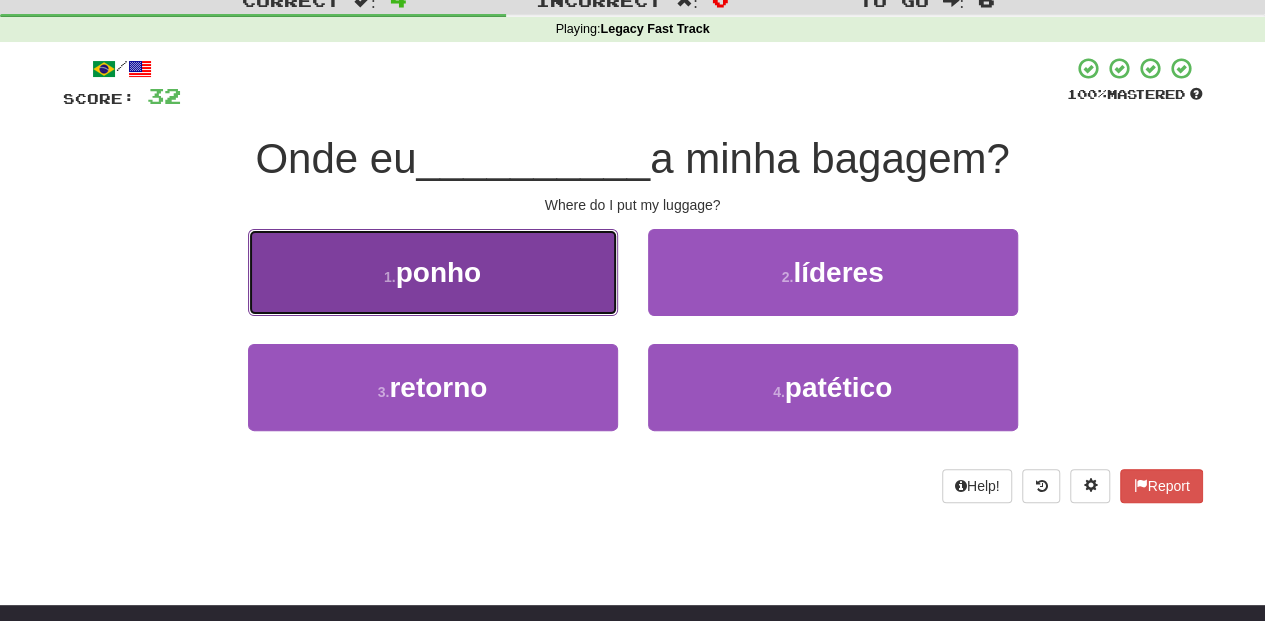 click on "1 .  ponho" at bounding box center (433, 272) 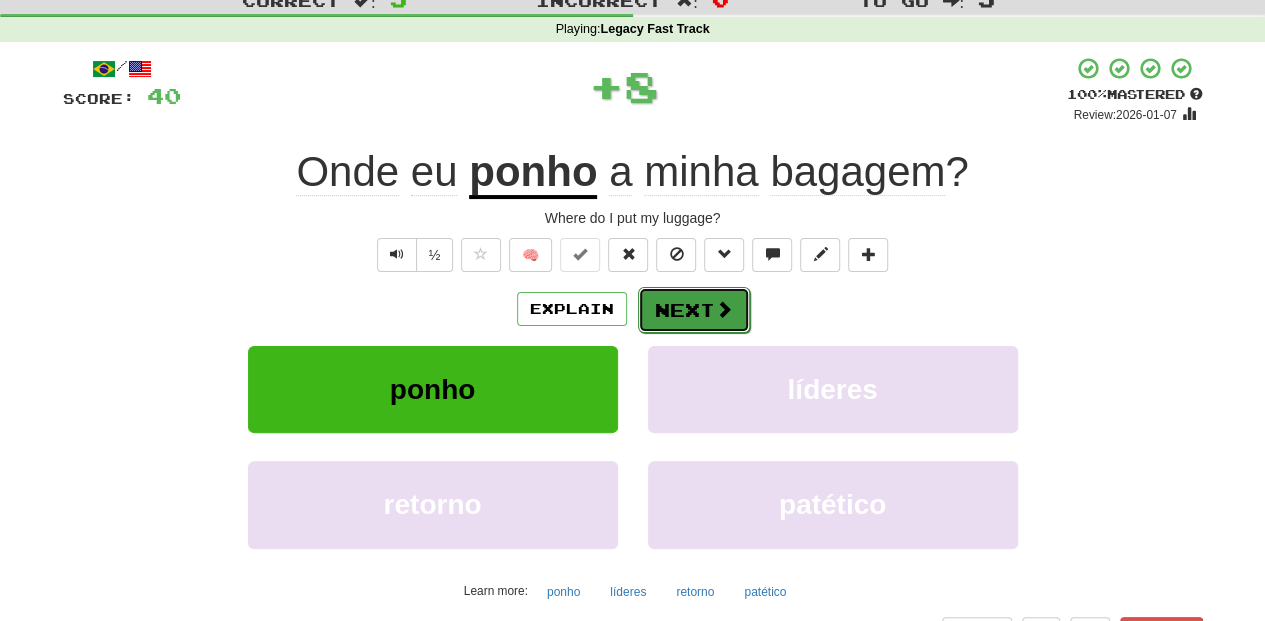 click on "Next" at bounding box center [694, 310] 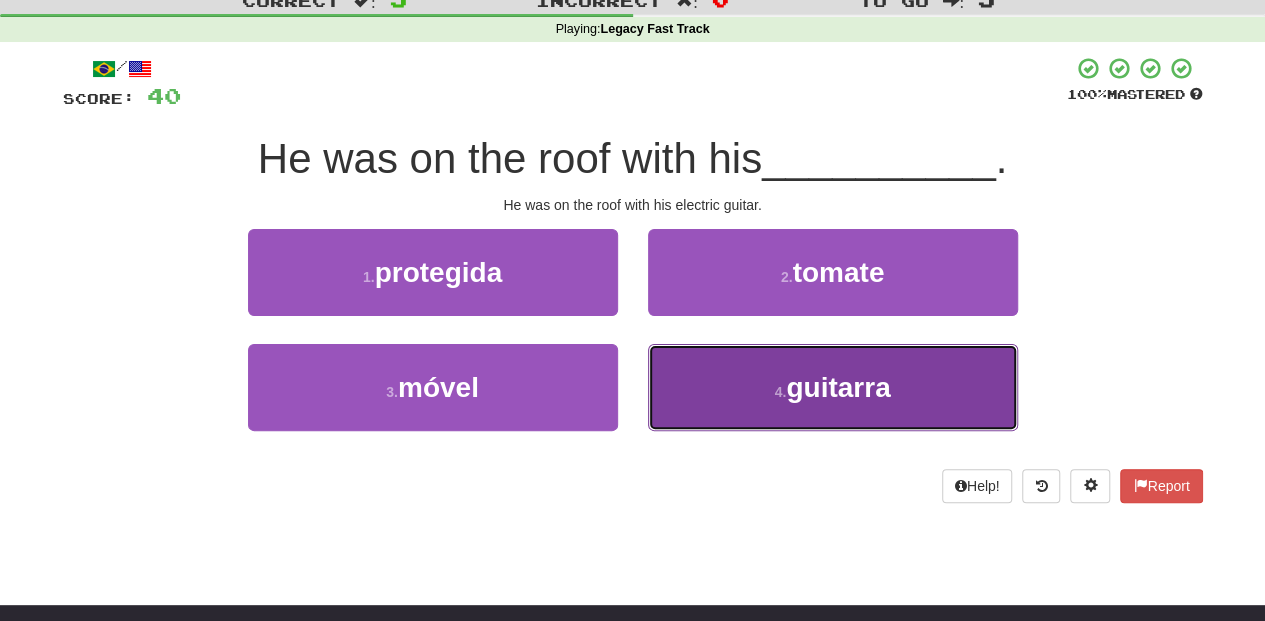 click on "4 .  guitarra" at bounding box center [833, 387] 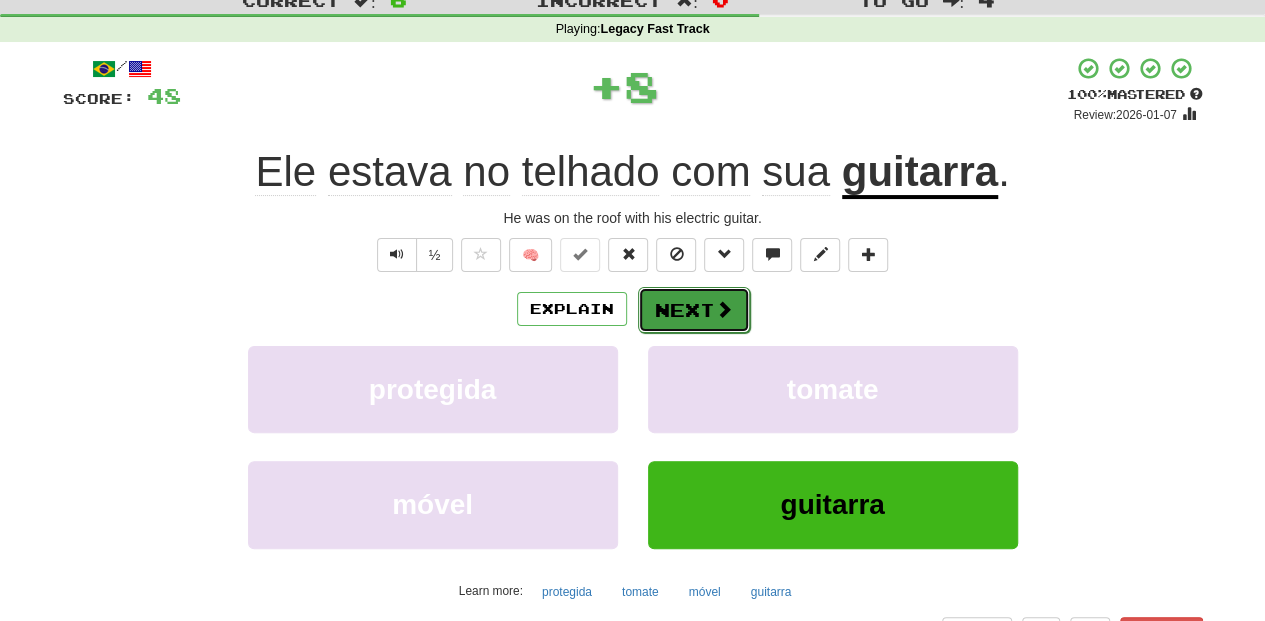 click on "Next" at bounding box center [694, 310] 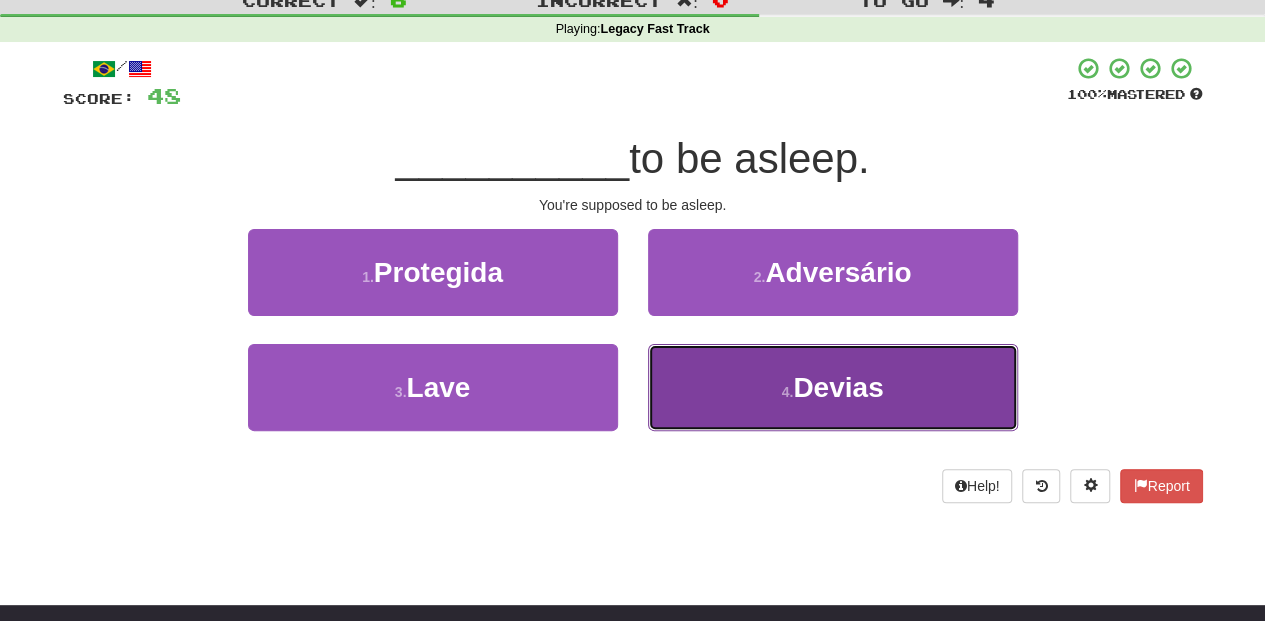 click on "4 .  Devias" at bounding box center [833, 387] 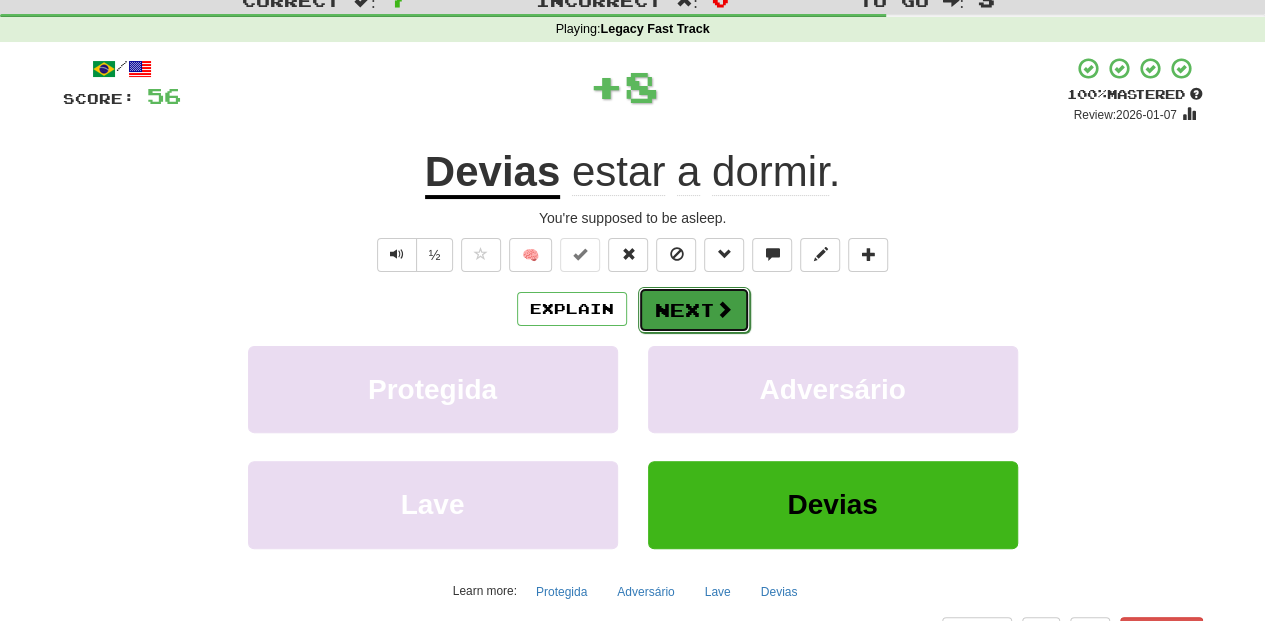 click on "Next" at bounding box center [694, 310] 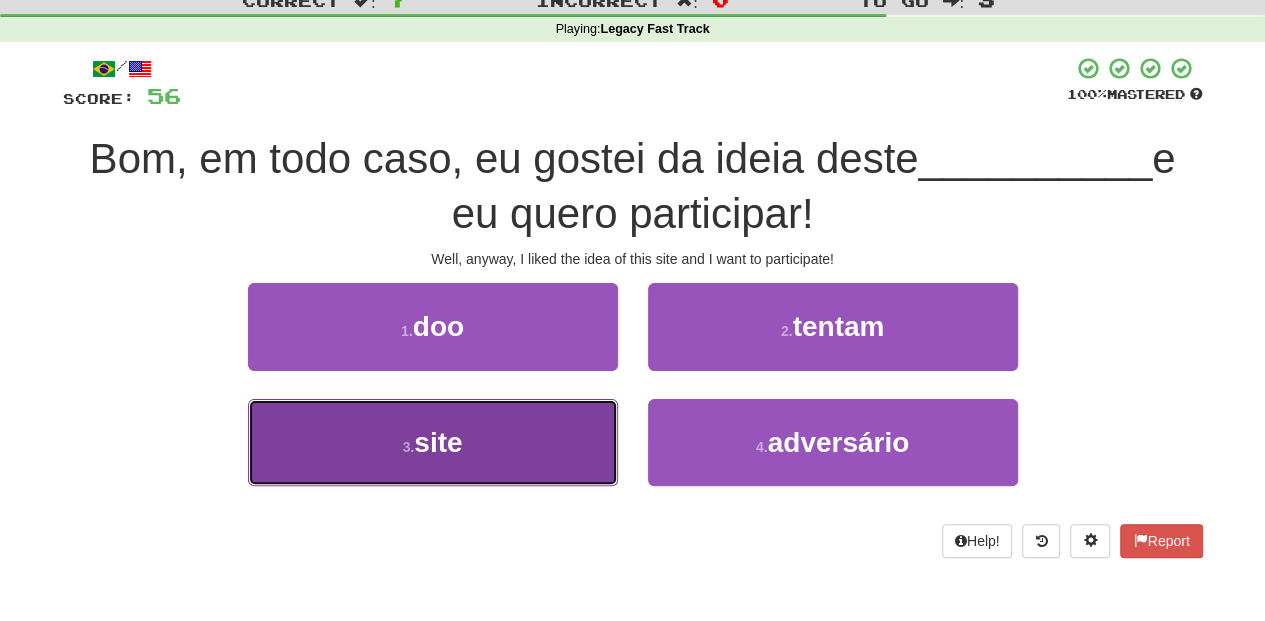 click on "3 .  site" at bounding box center [433, 442] 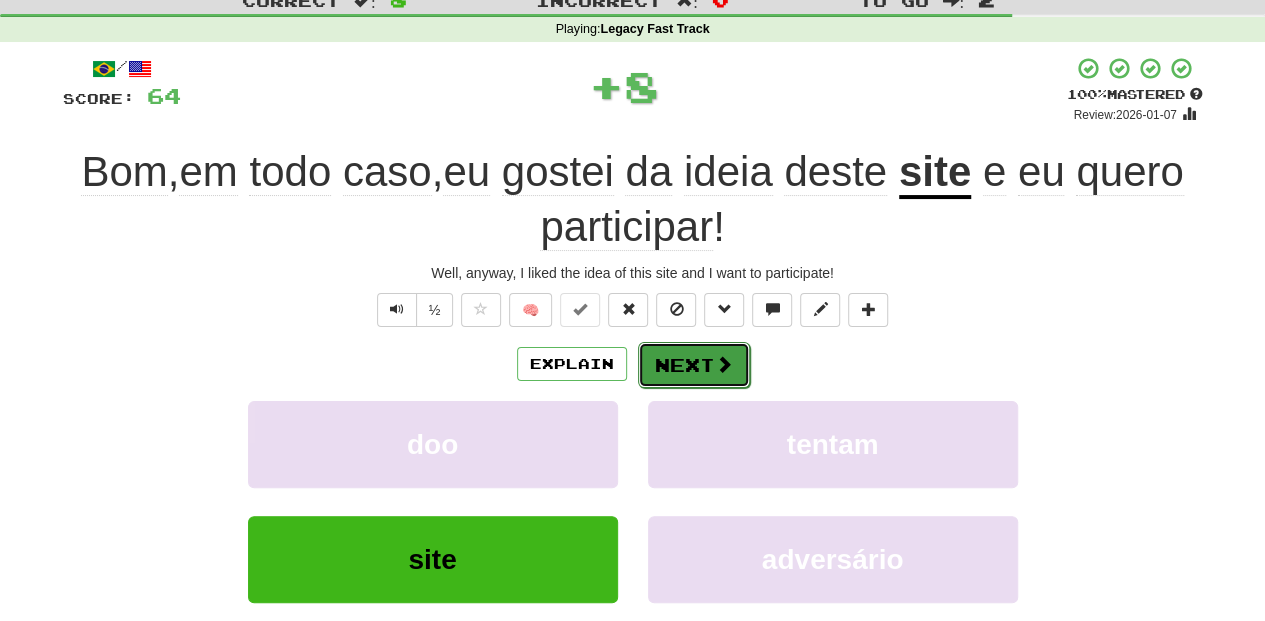 click on "Next" at bounding box center [694, 365] 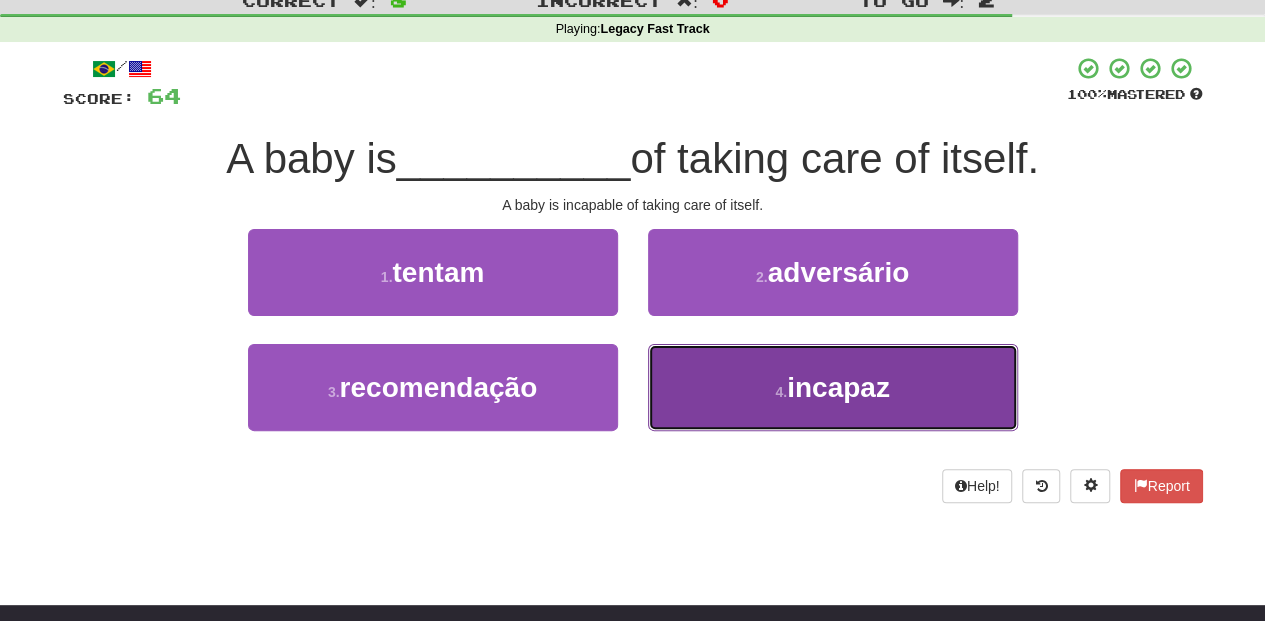 click on "4 .  incapaz" at bounding box center [833, 387] 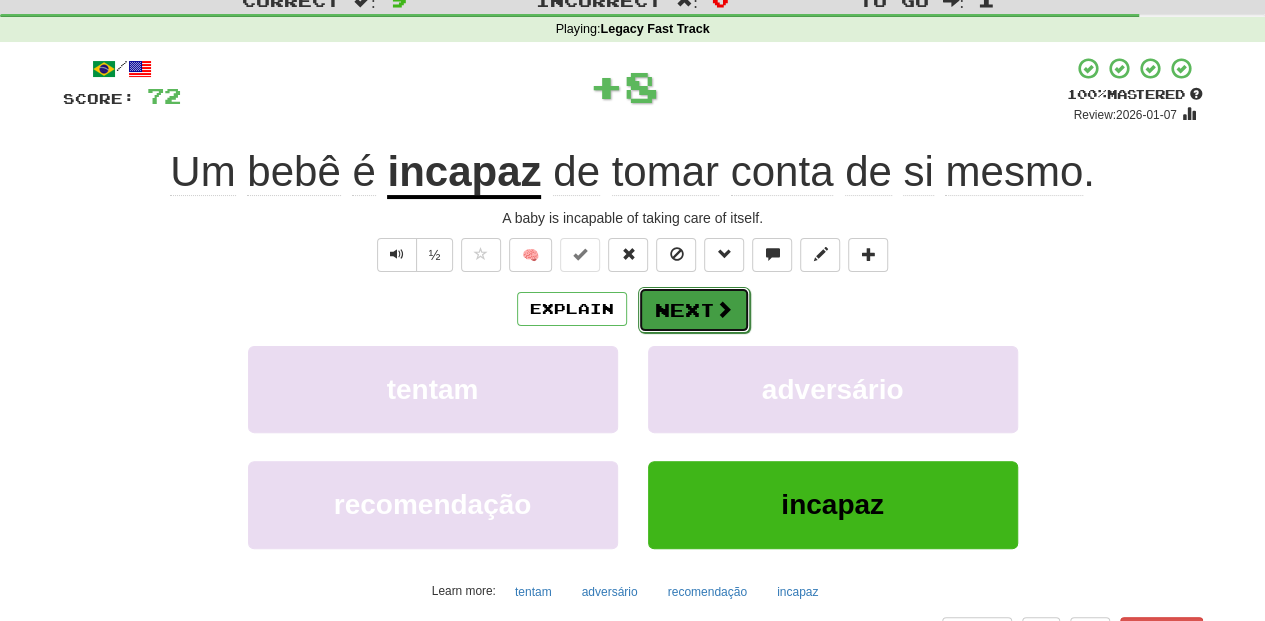 click on "Next" at bounding box center [694, 310] 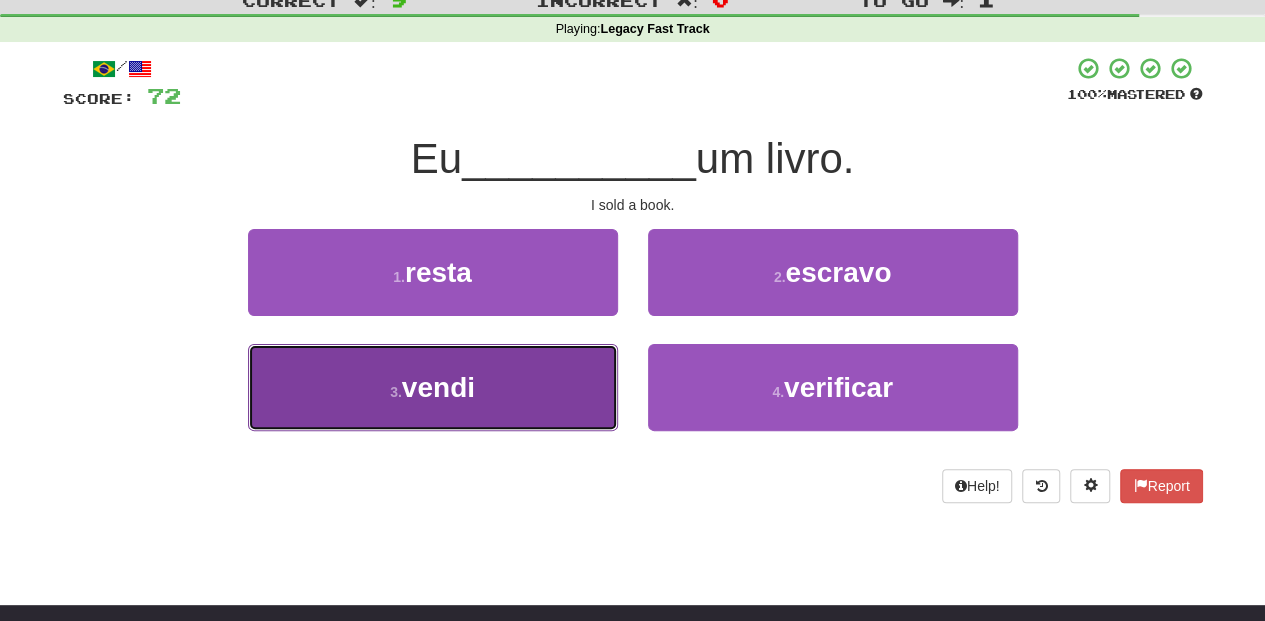 click on "3 .  vendi" at bounding box center (433, 387) 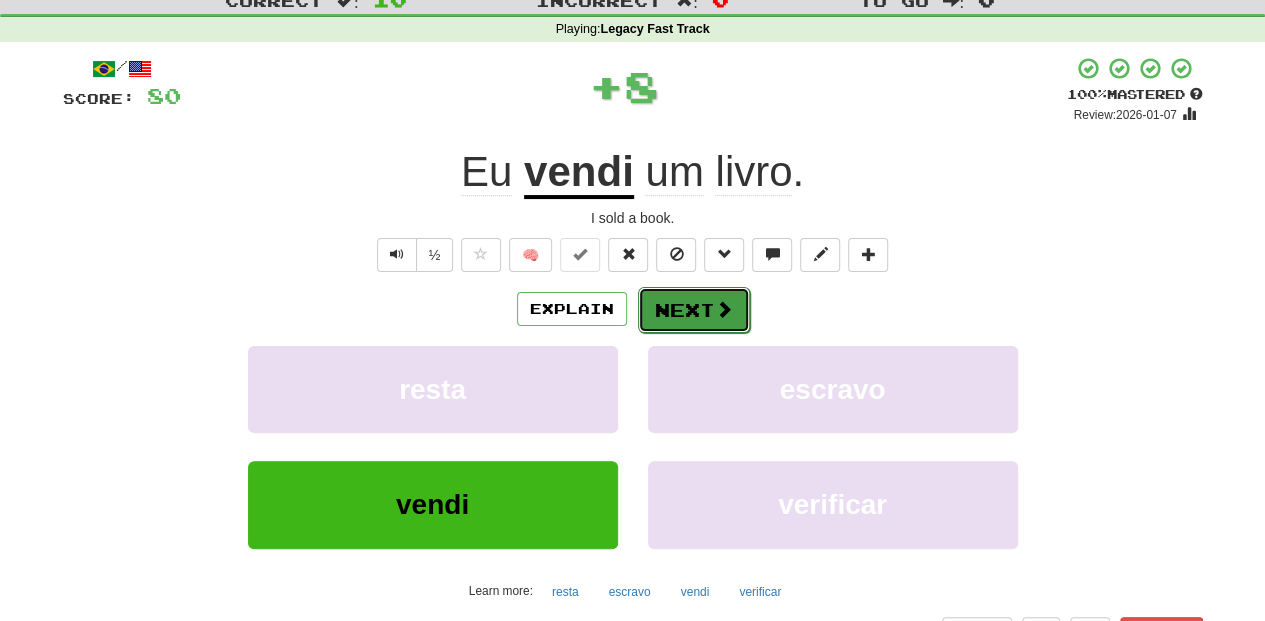 click on "Next" at bounding box center (694, 310) 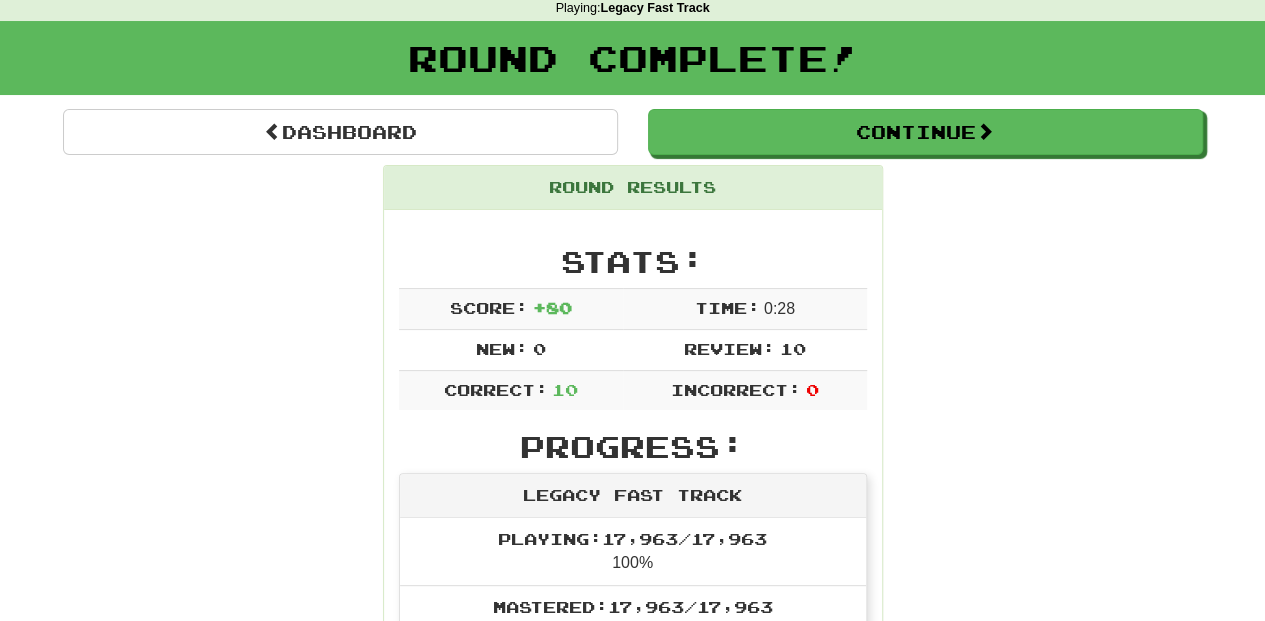 scroll, scrollTop: 0, scrollLeft: 0, axis: both 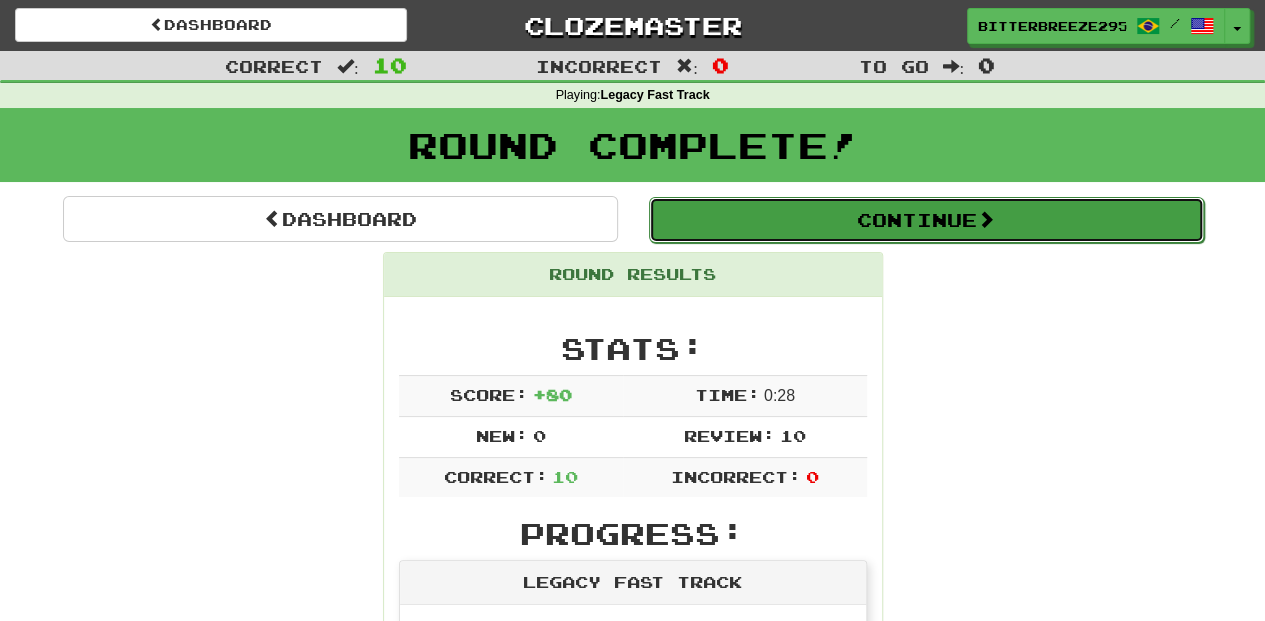 click on "Continue" at bounding box center [926, 220] 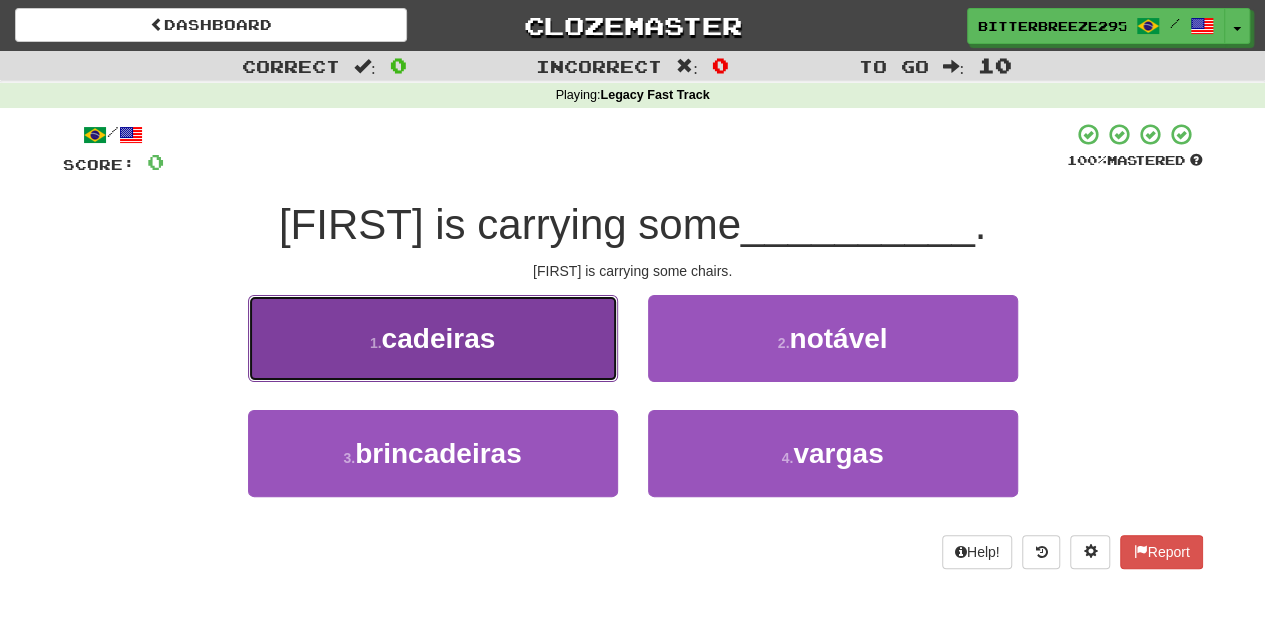 click on "1 .  cadeiras" at bounding box center (433, 338) 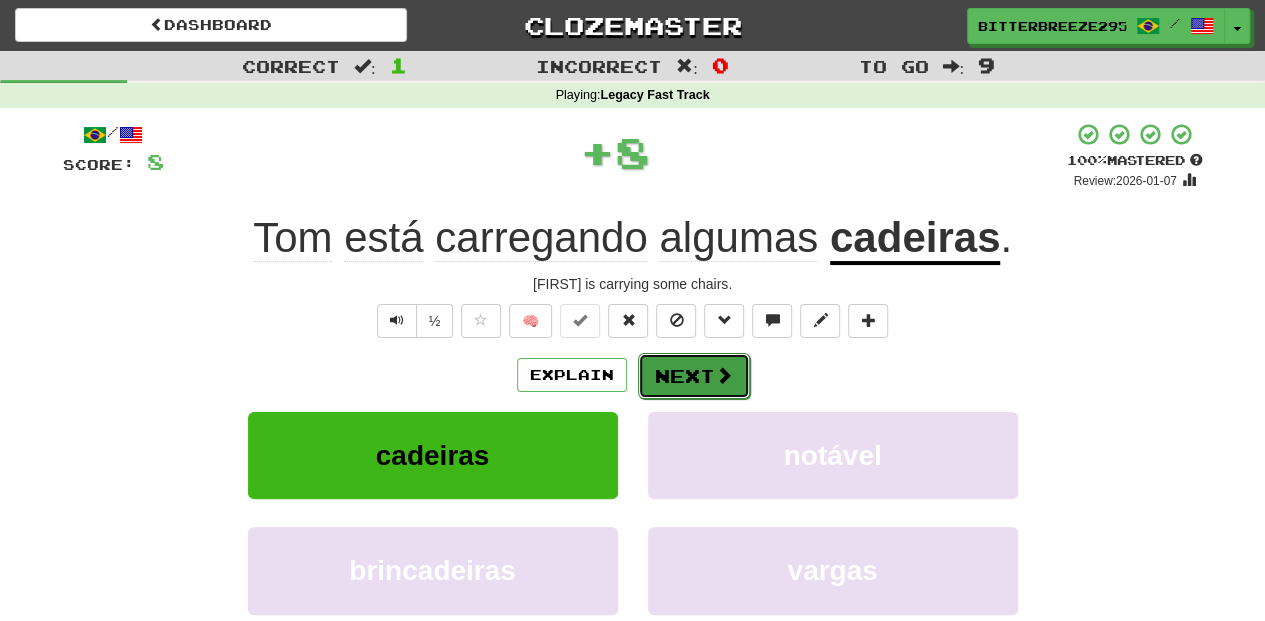 click on "Next" at bounding box center (694, 376) 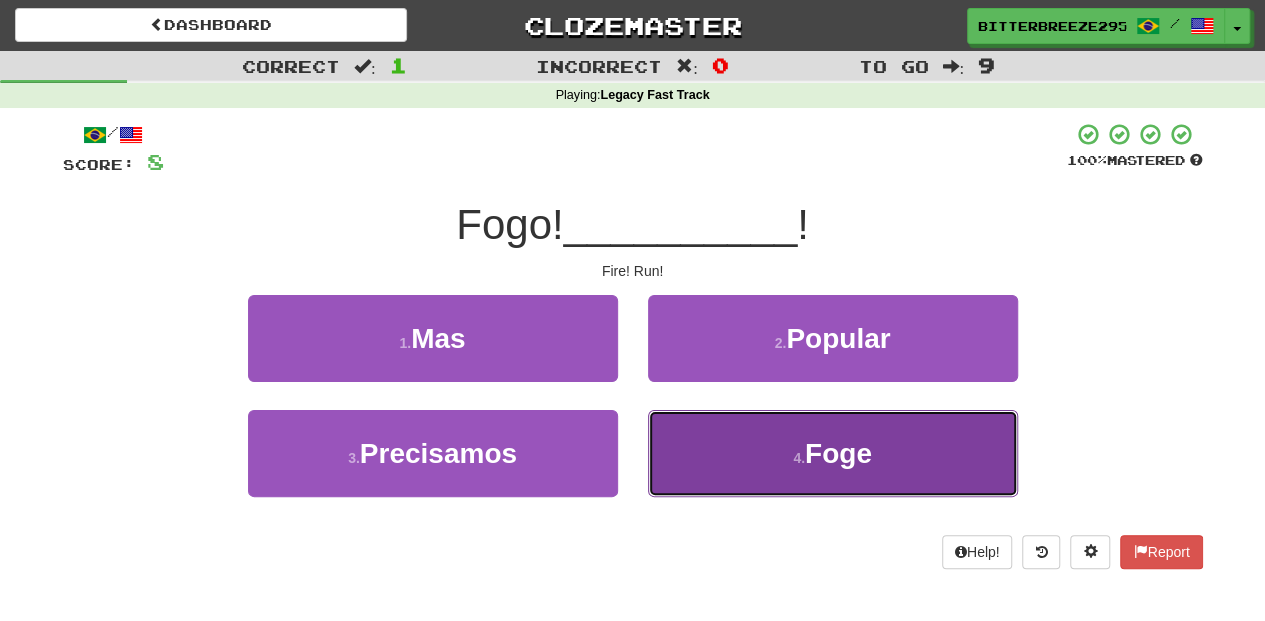 click on "4 .  Foge" at bounding box center [833, 453] 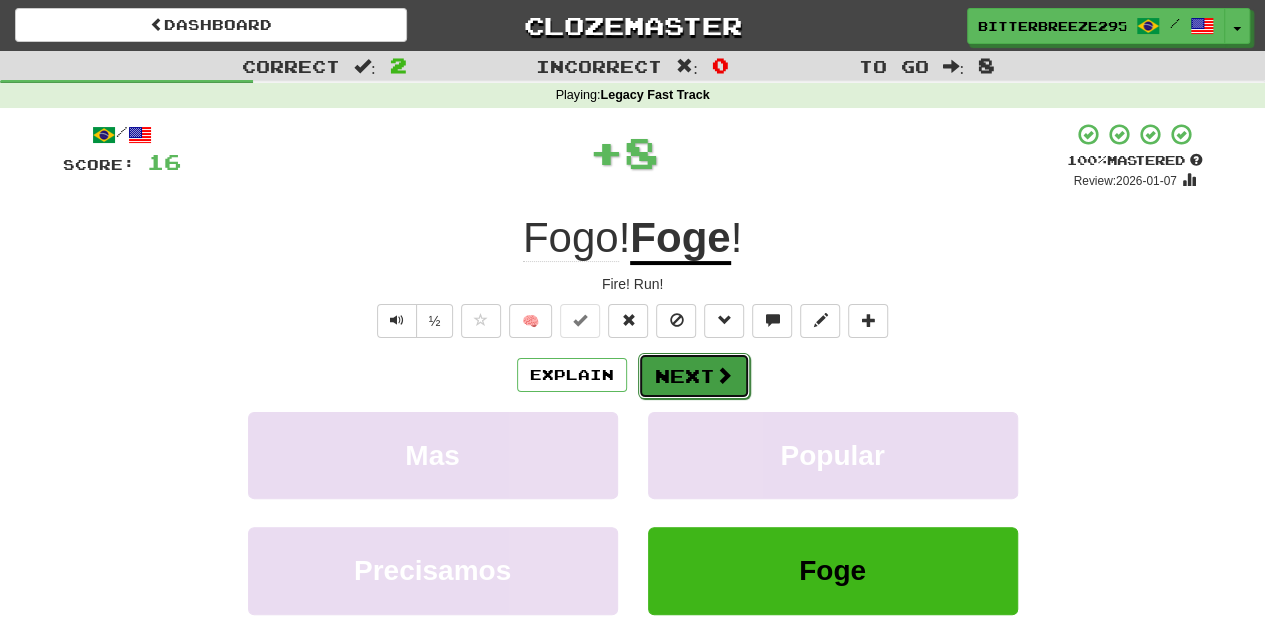 click on "Next" at bounding box center (694, 376) 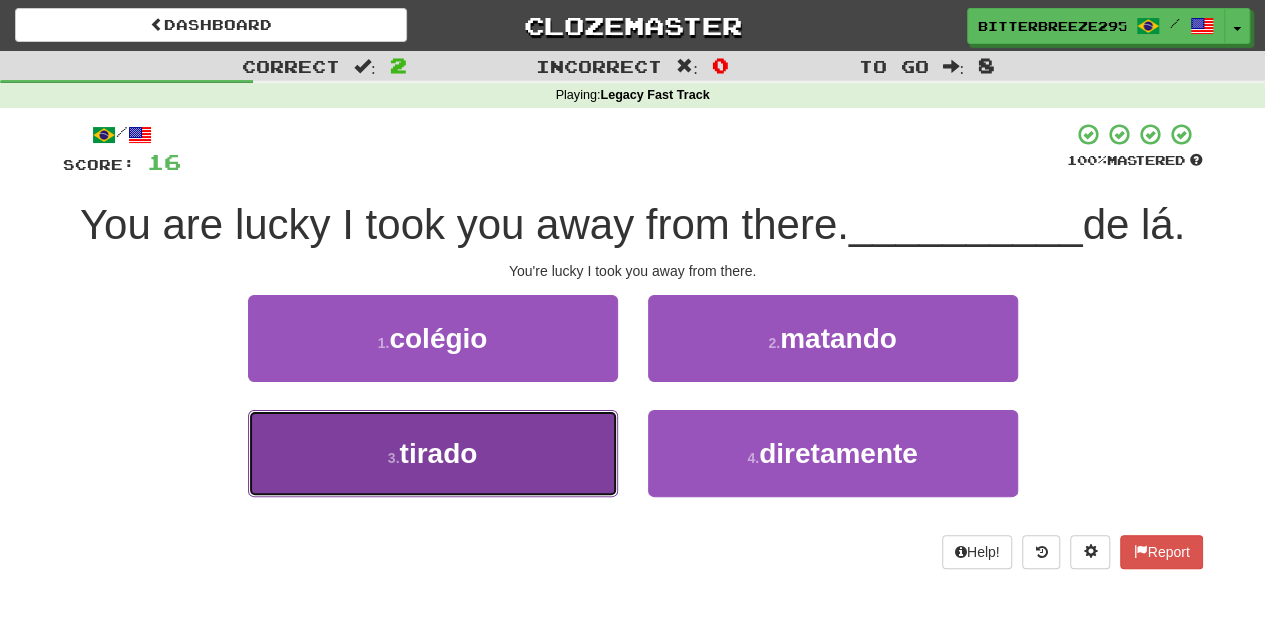 click on "3 .  tirado" at bounding box center (433, 453) 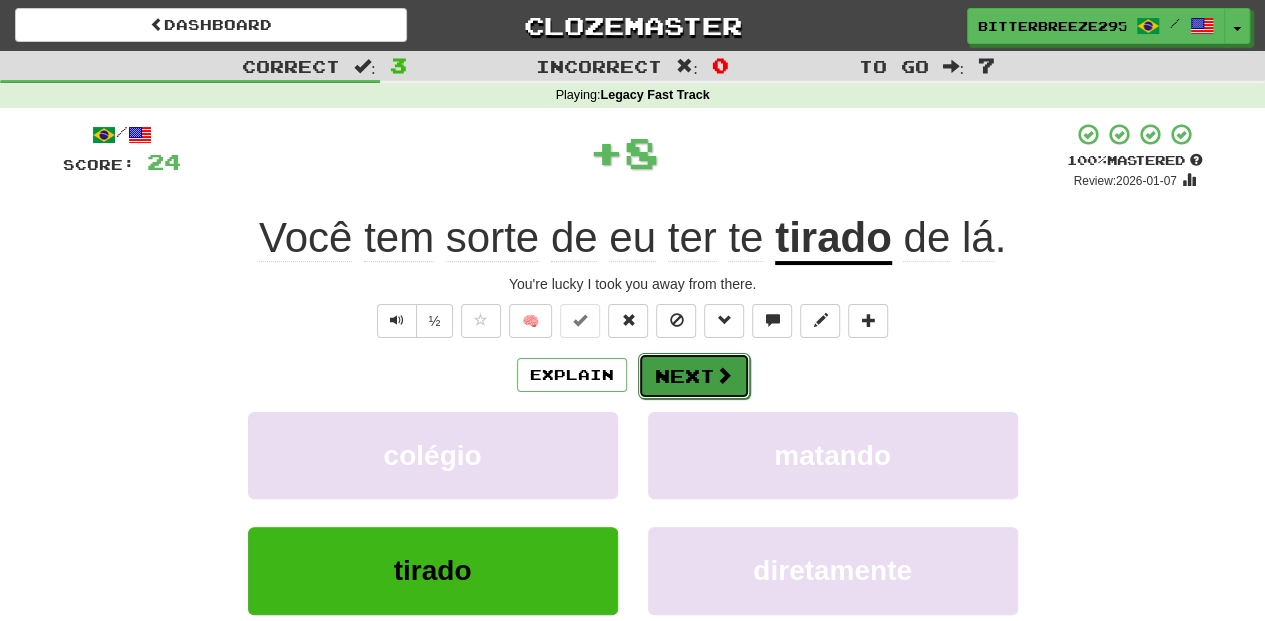 click on "Next" at bounding box center [694, 376] 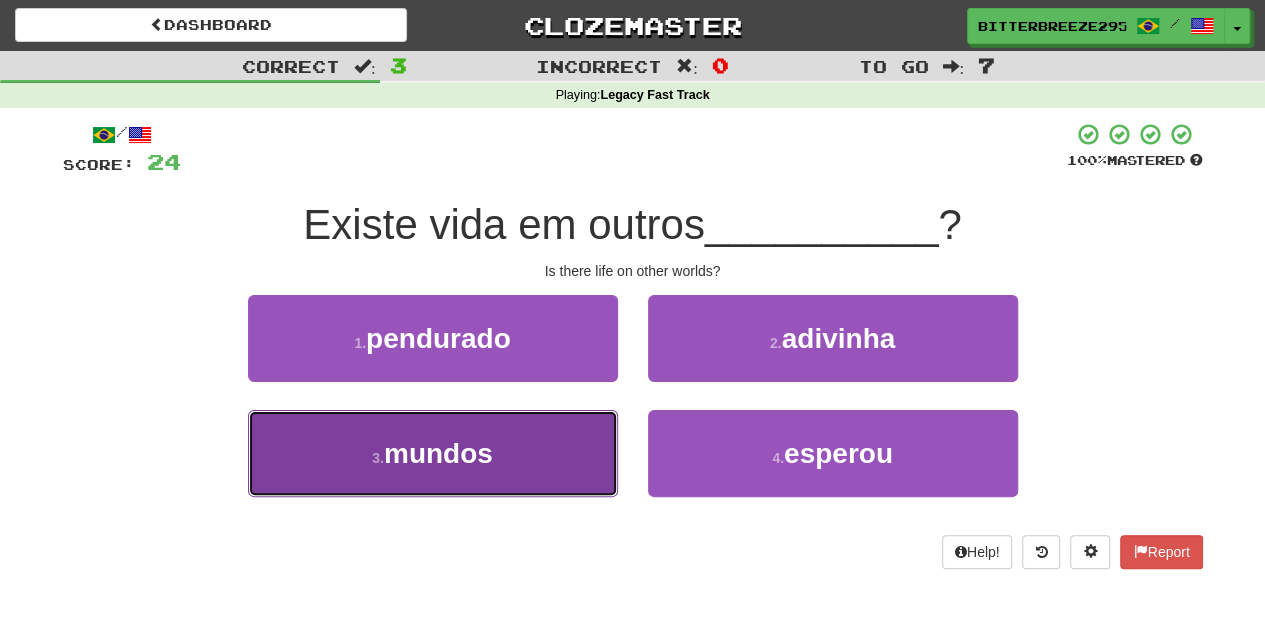 click on "3 .  mundos" at bounding box center [433, 453] 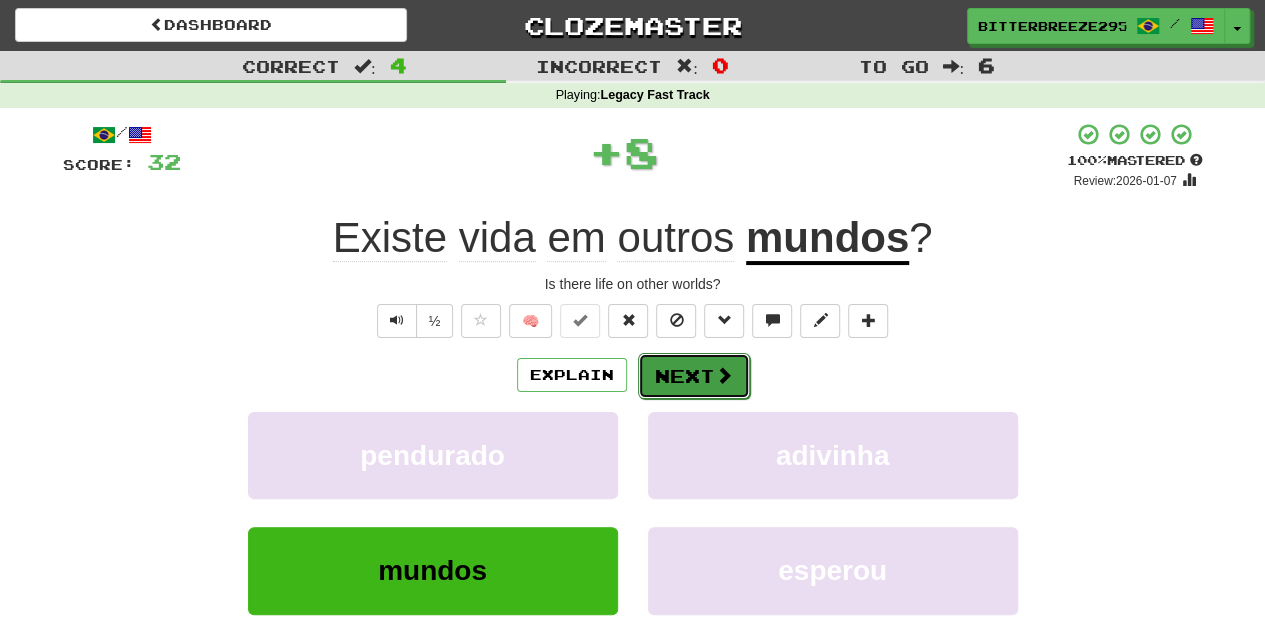 click on "Next" at bounding box center (694, 376) 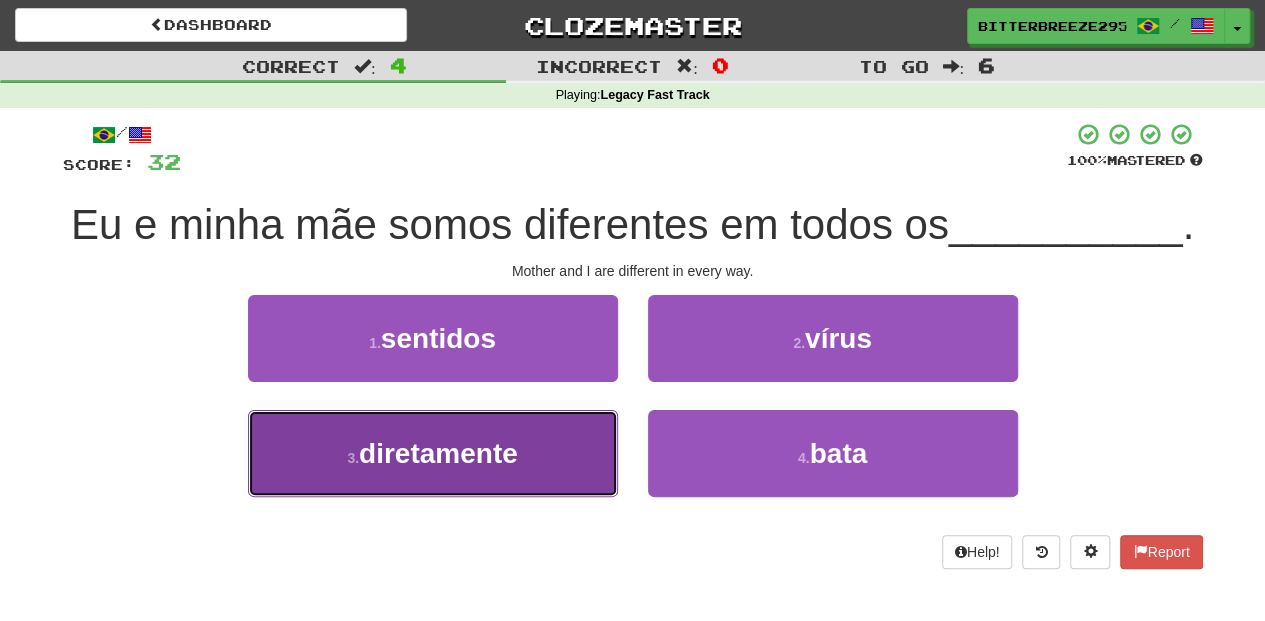 click on "3 .  diretamente" at bounding box center [433, 453] 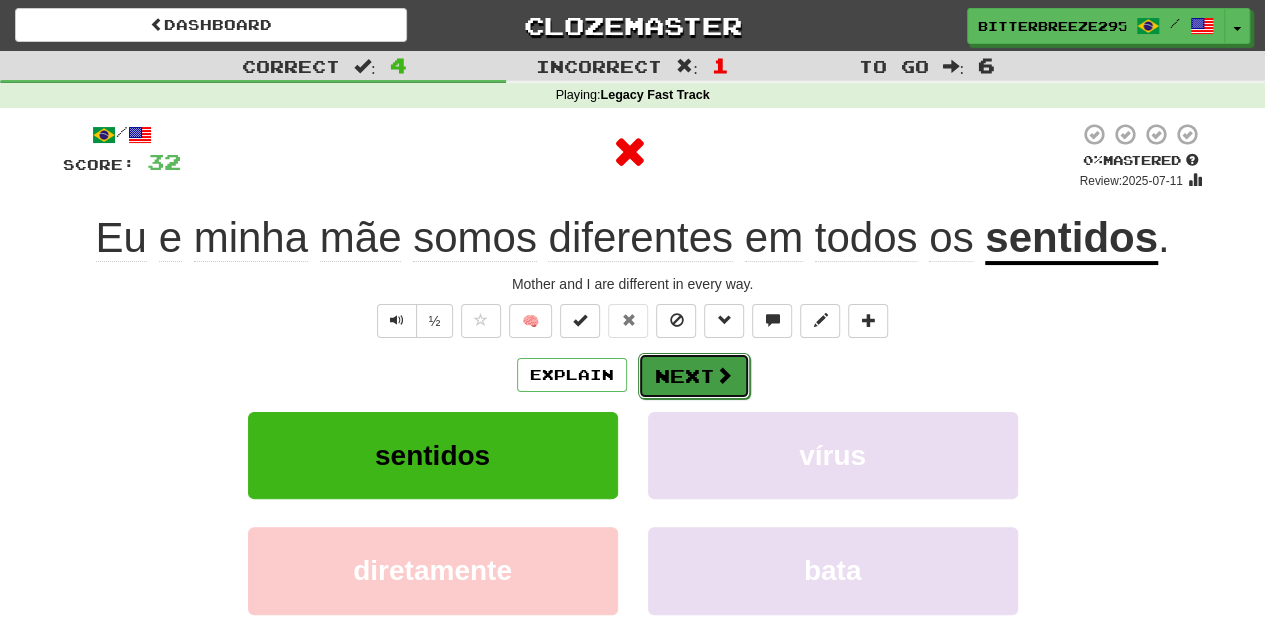 click on "Next" at bounding box center [694, 376] 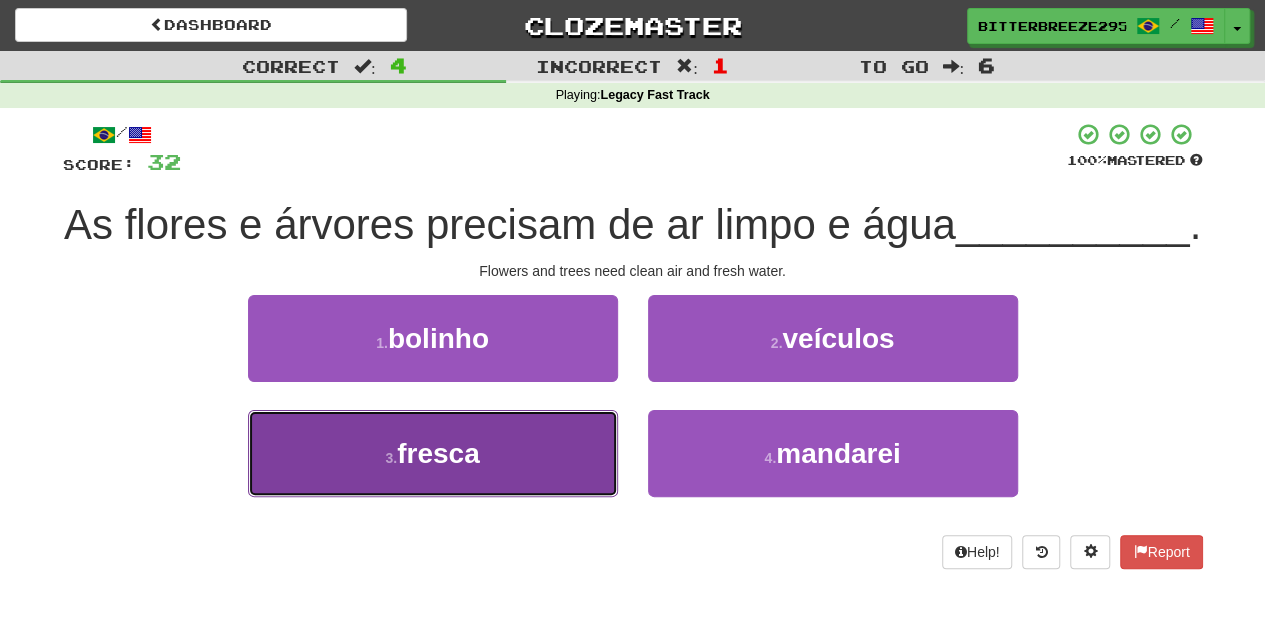 click on "3 .  fresca" at bounding box center [433, 453] 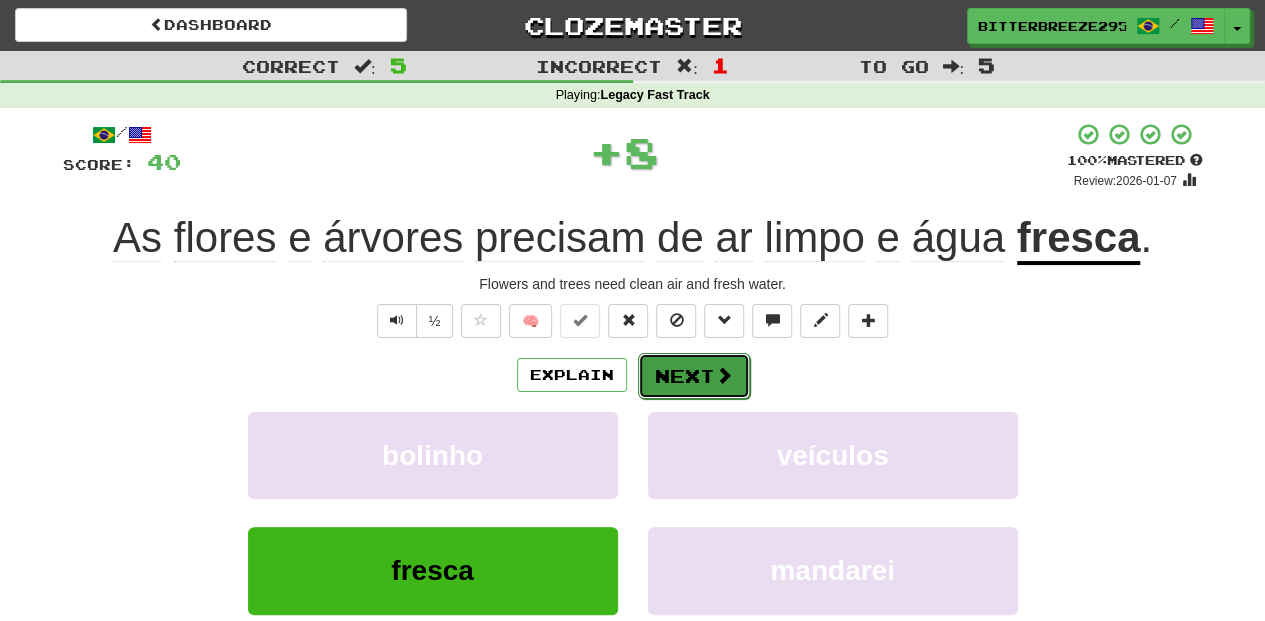 click on "Next" at bounding box center (694, 376) 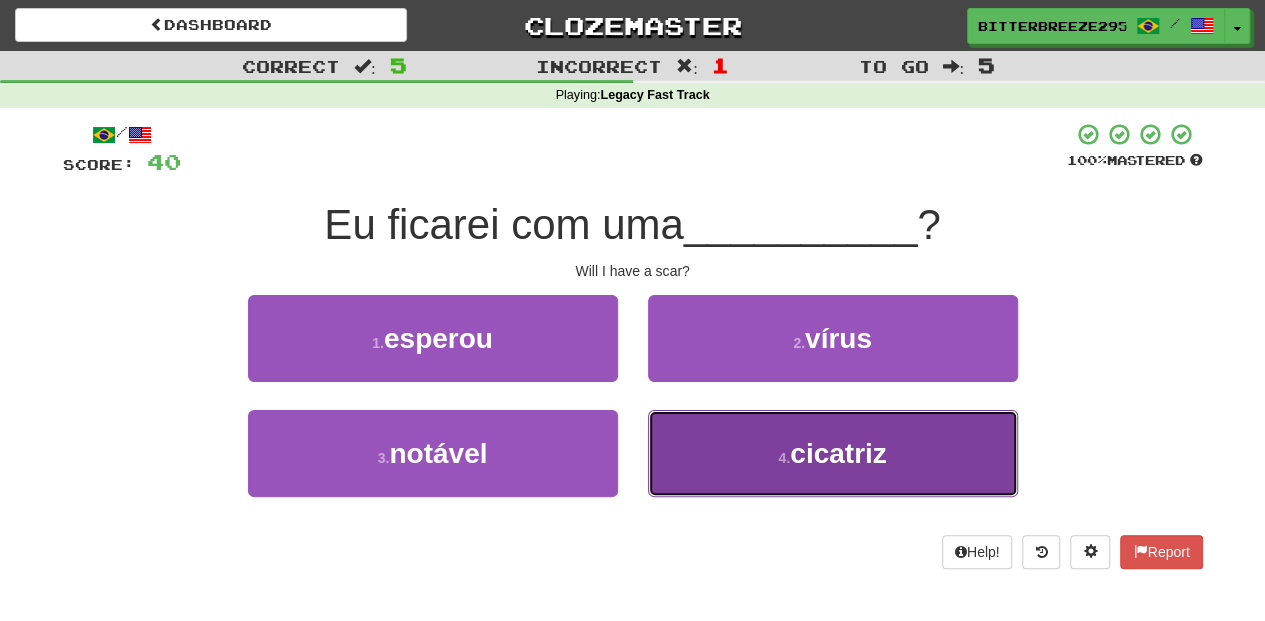 click on "4 .  cicatriz" at bounding box center [833, 453] 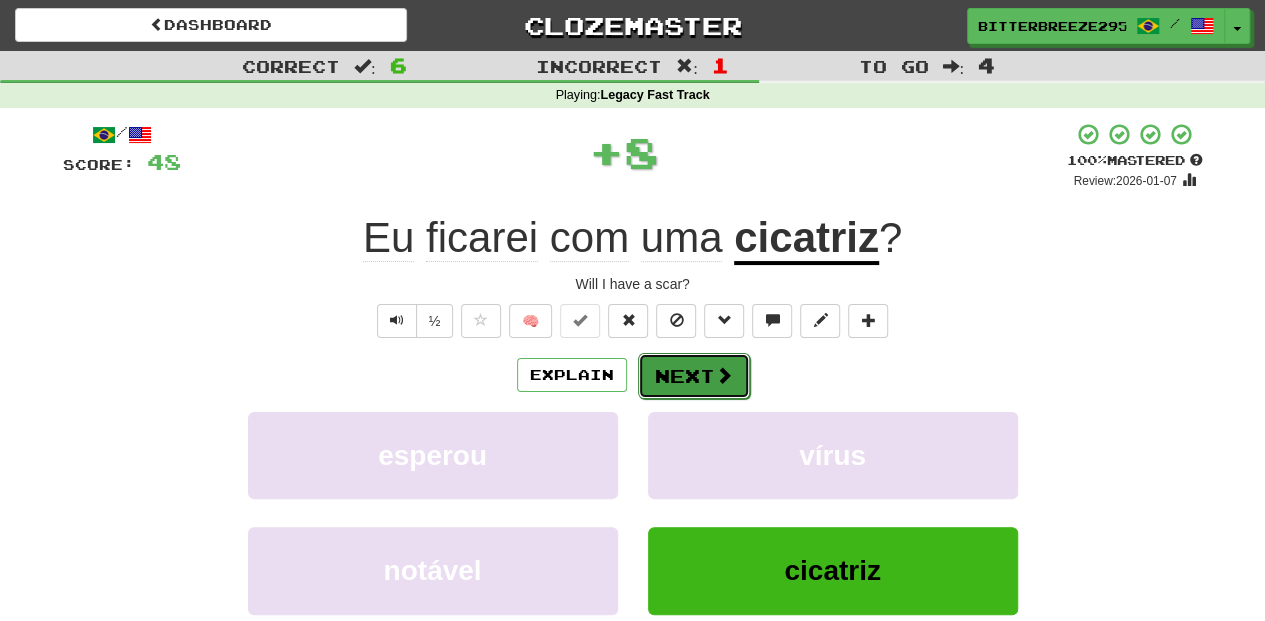 click on "Next" at bounding box center (694, 376) 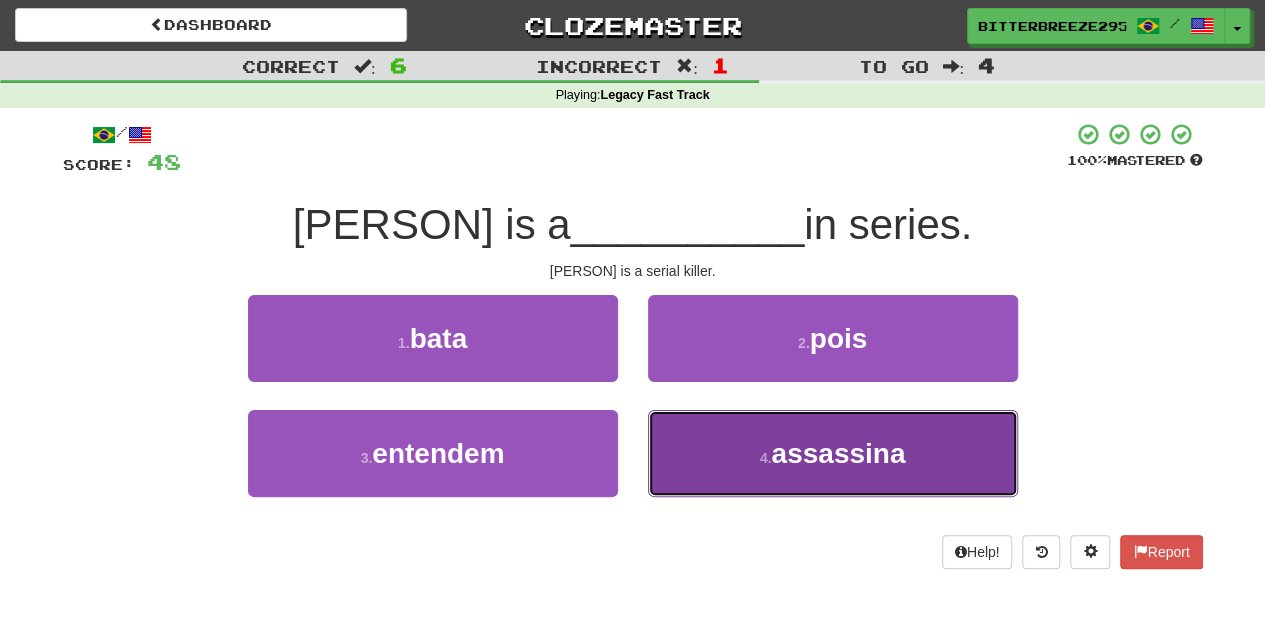 click on "4 .  assassina" at bounding box center [833, 453] 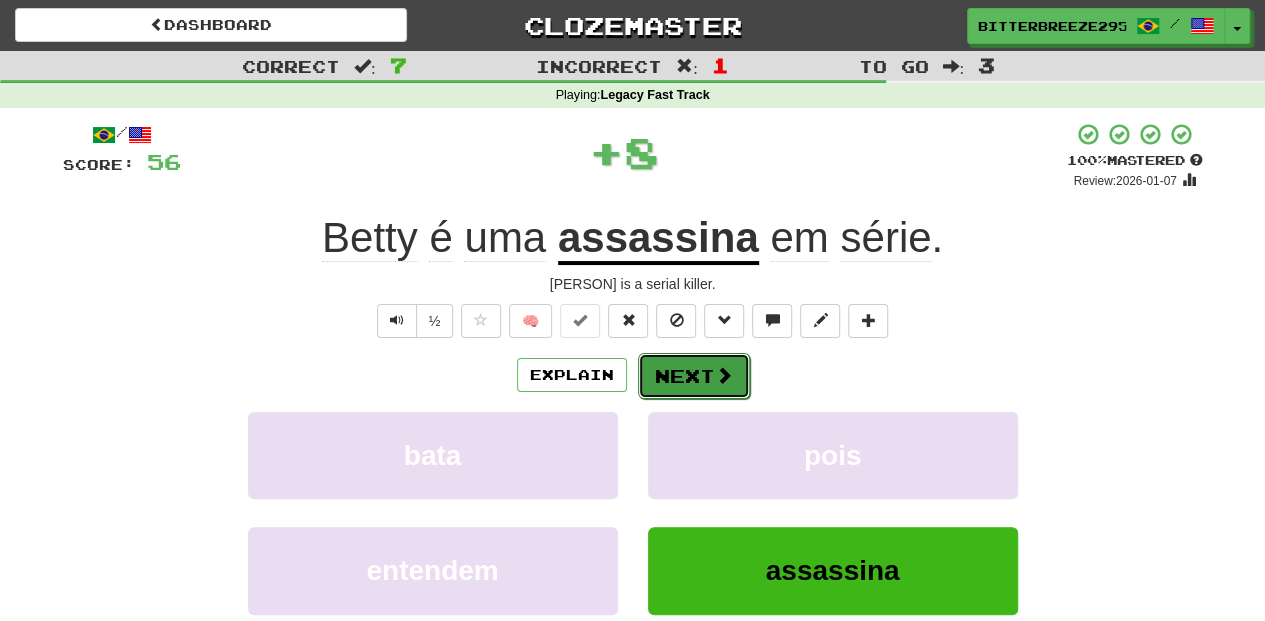 click on "Next" at bounding box center (694, 376) 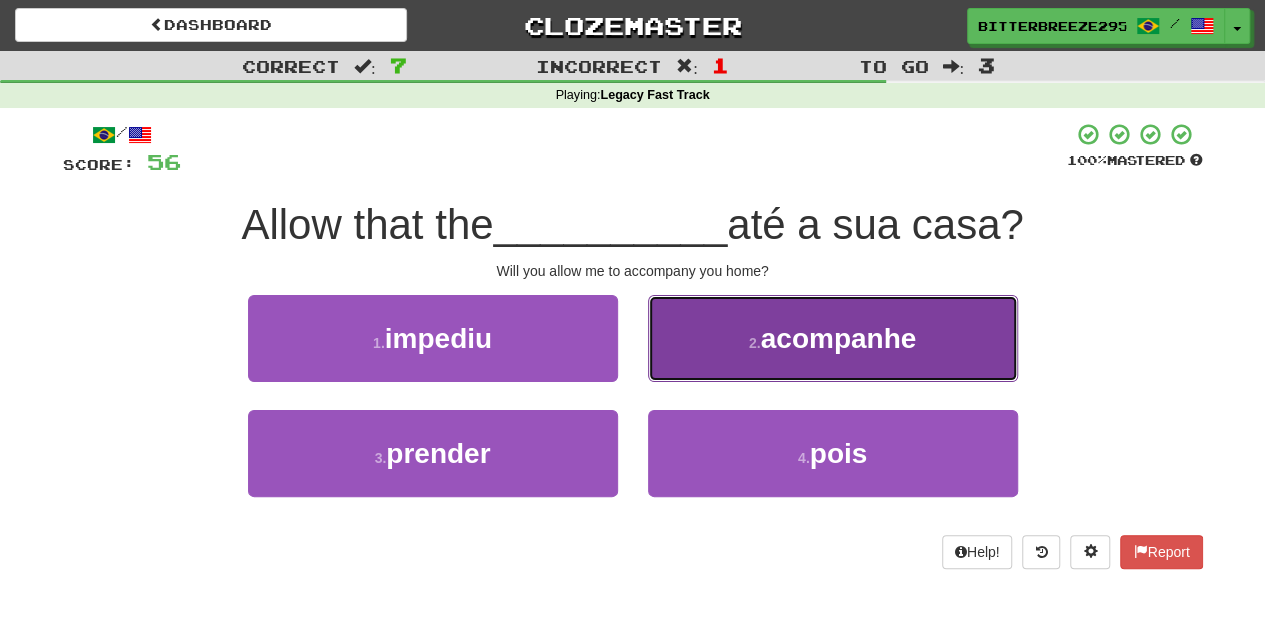 click on "2 .  acompanhe" at bounding box center (833, 338) 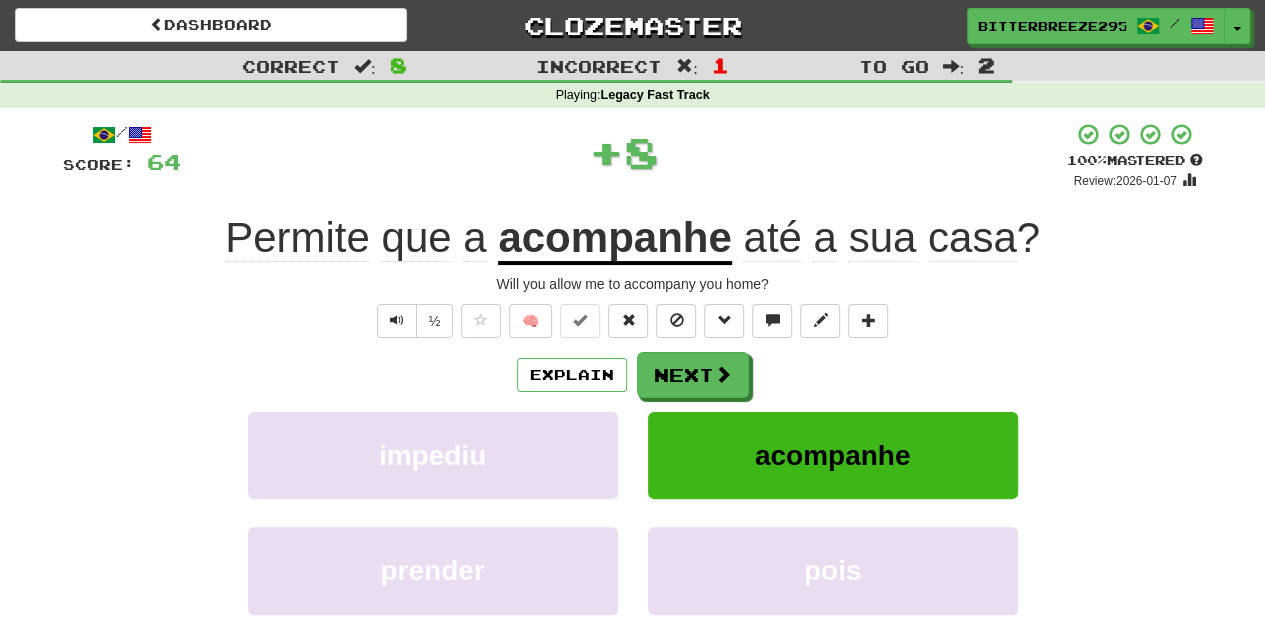 click on "Next" at bounding box center (693, 375) 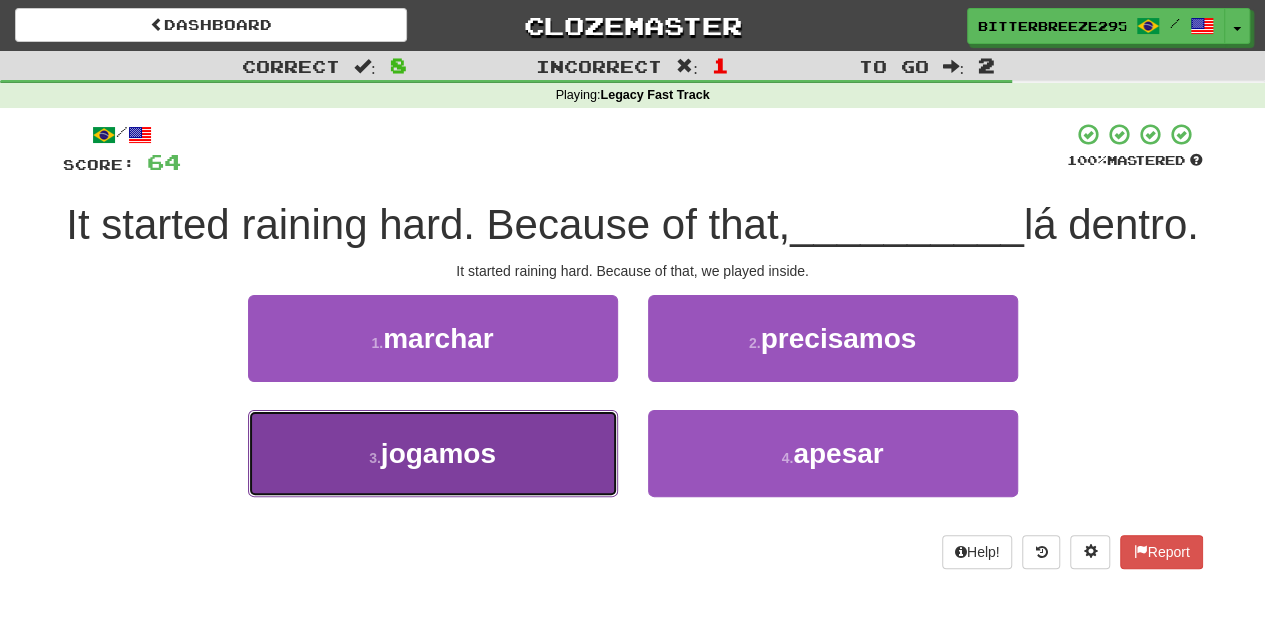 click on "3 .  jogamos" at bounding box center [433, 453] 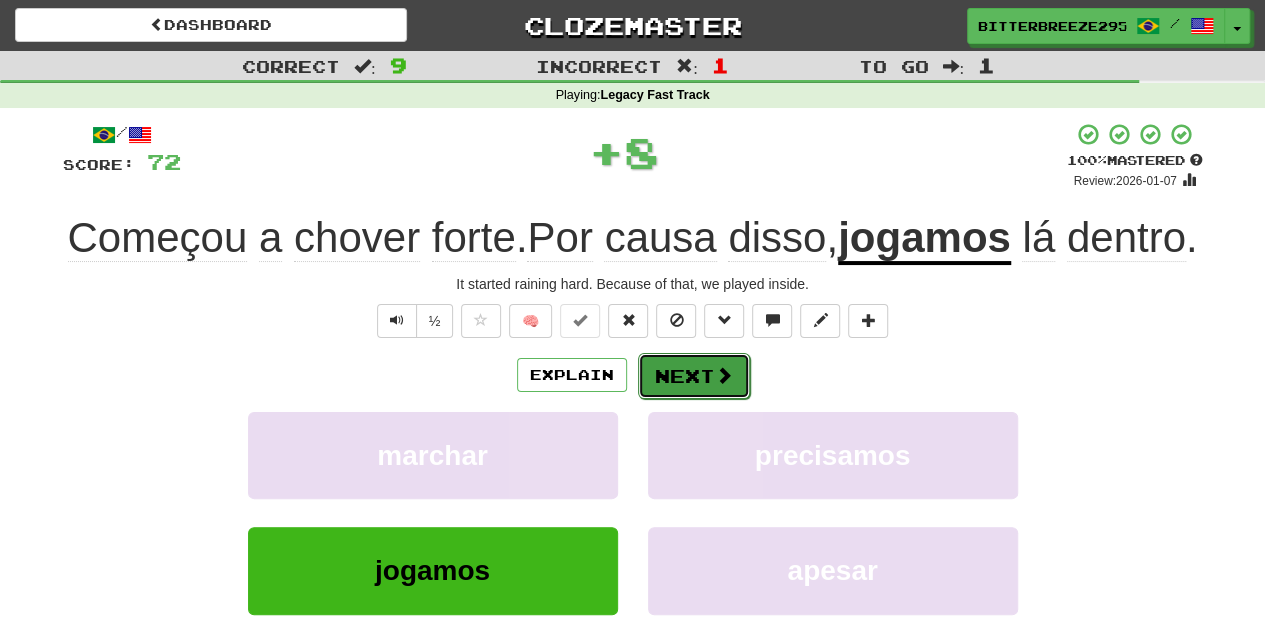 click on "Next" at bounding box center [694, 376] 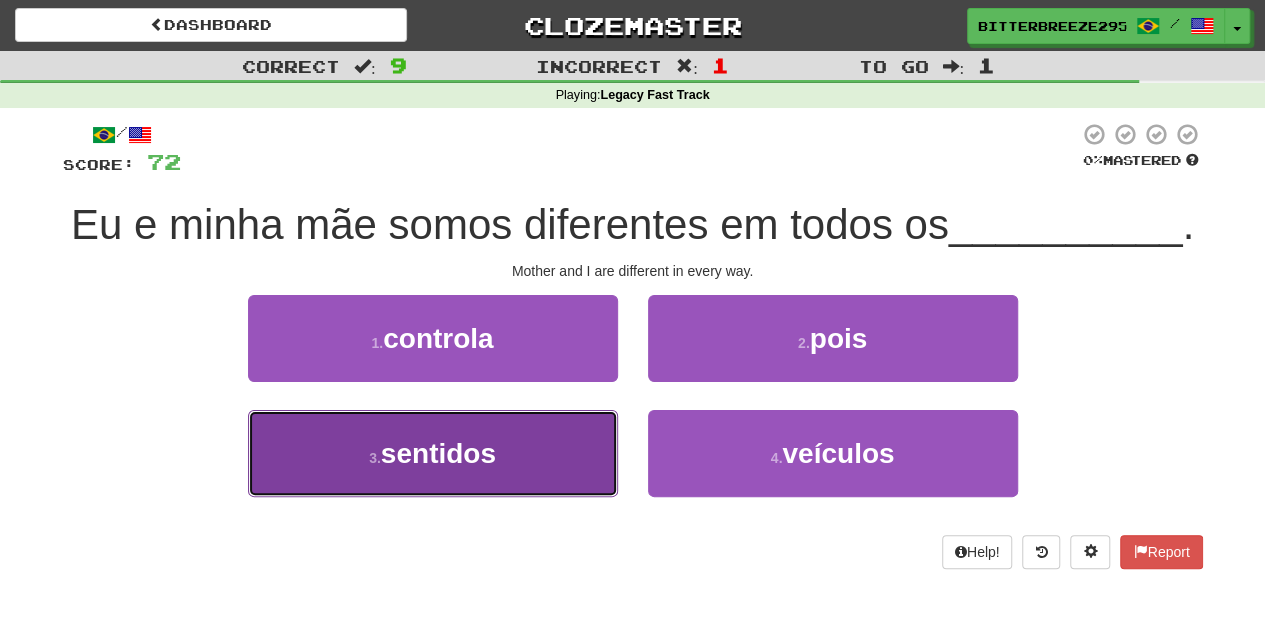 click on "3 .  sentidos" at bounding box center [433, 453] 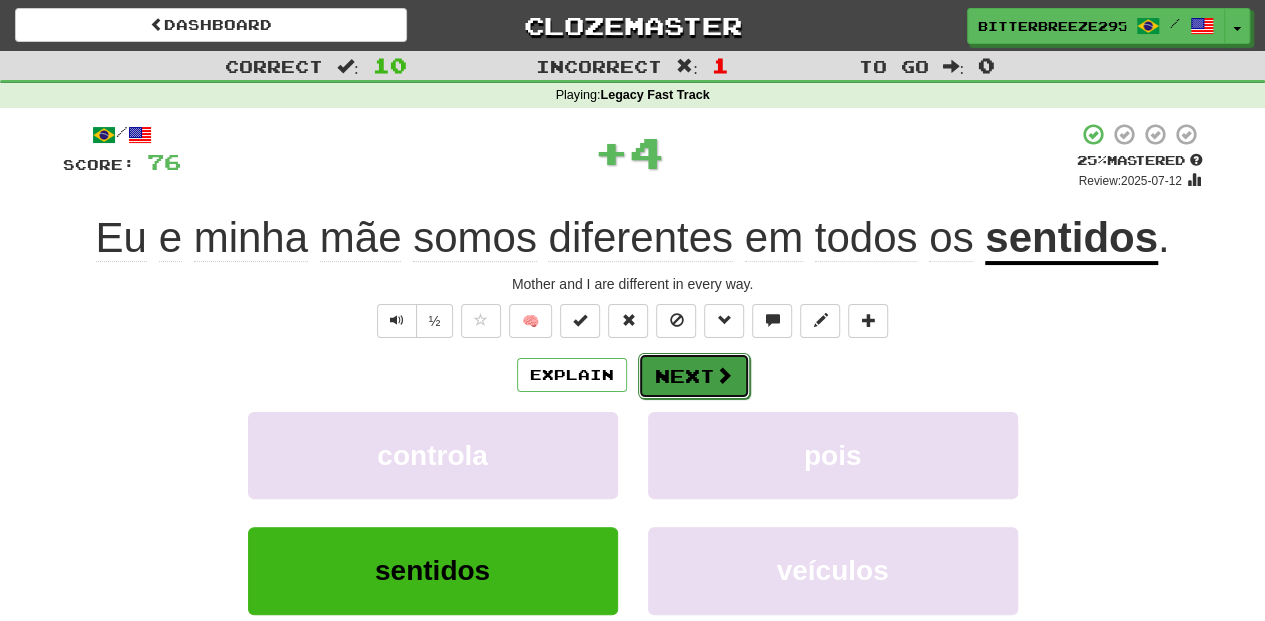 click on "Next" at bounding box center [694, 376] 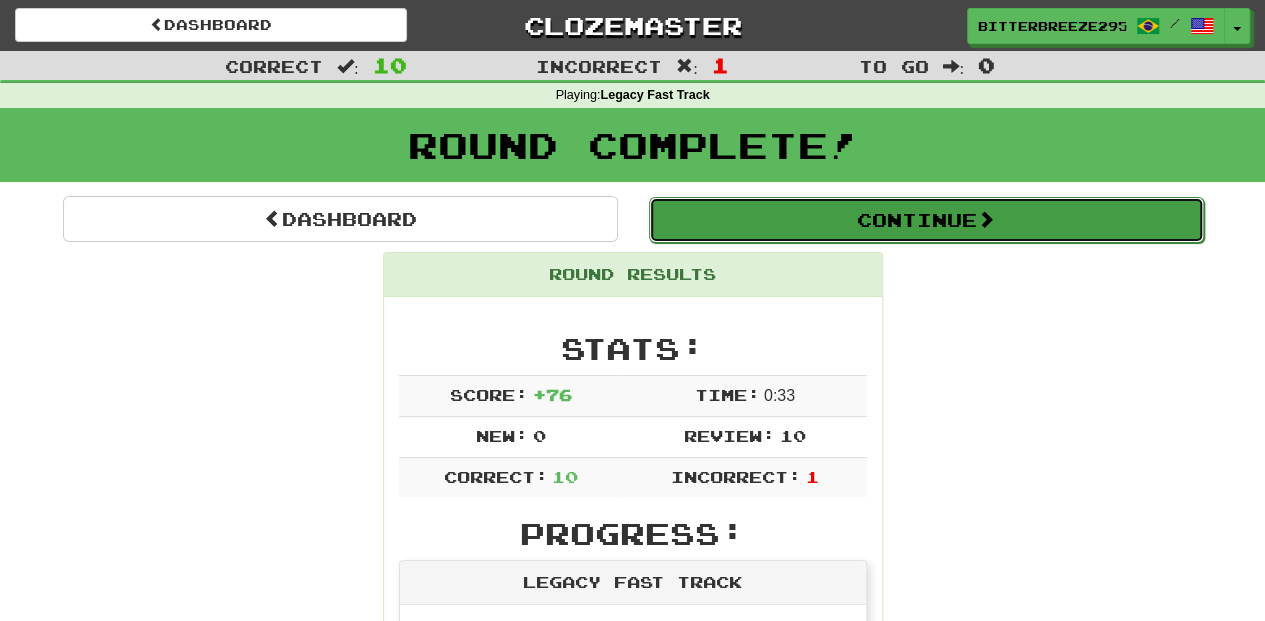 click on "Continue" at bounding box center (926, 220) 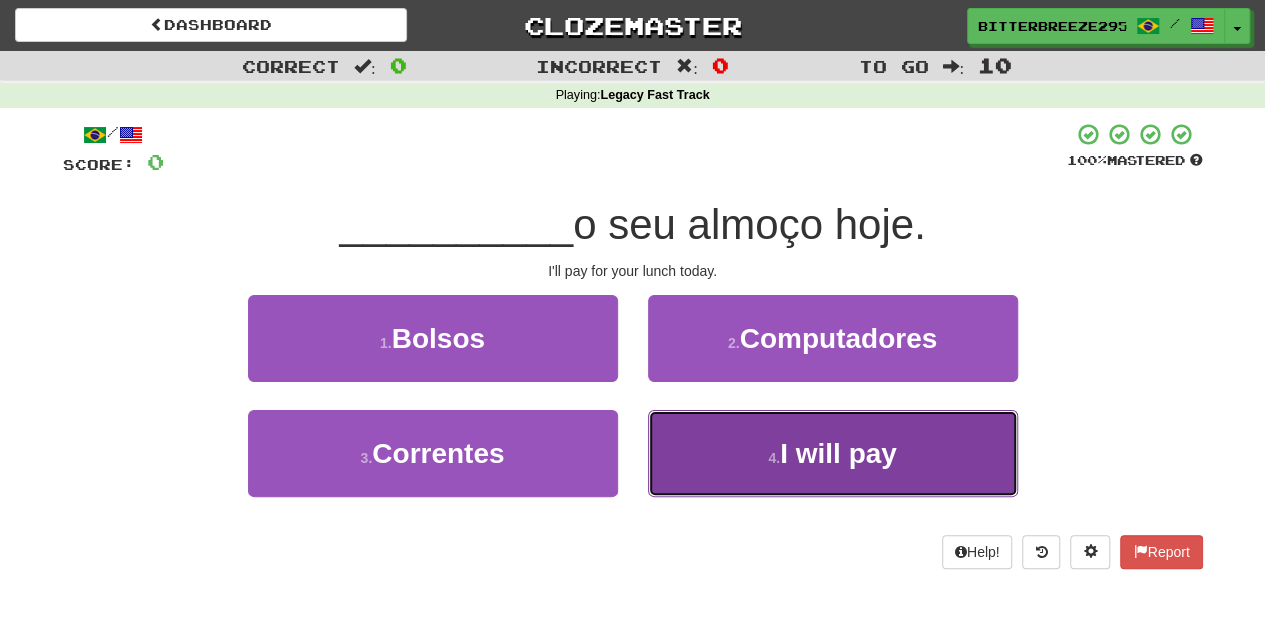 click on "4 .  Pagarei" at bounding box center (833, 453) 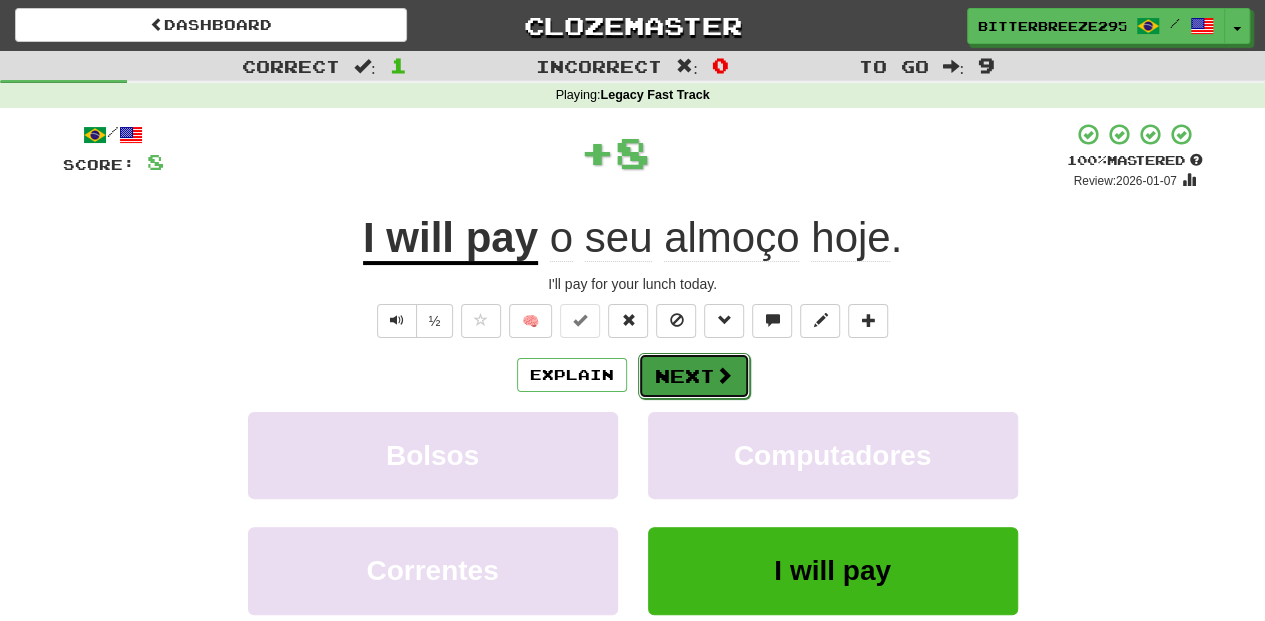 click on "Next" at bounding box center (694, 376) 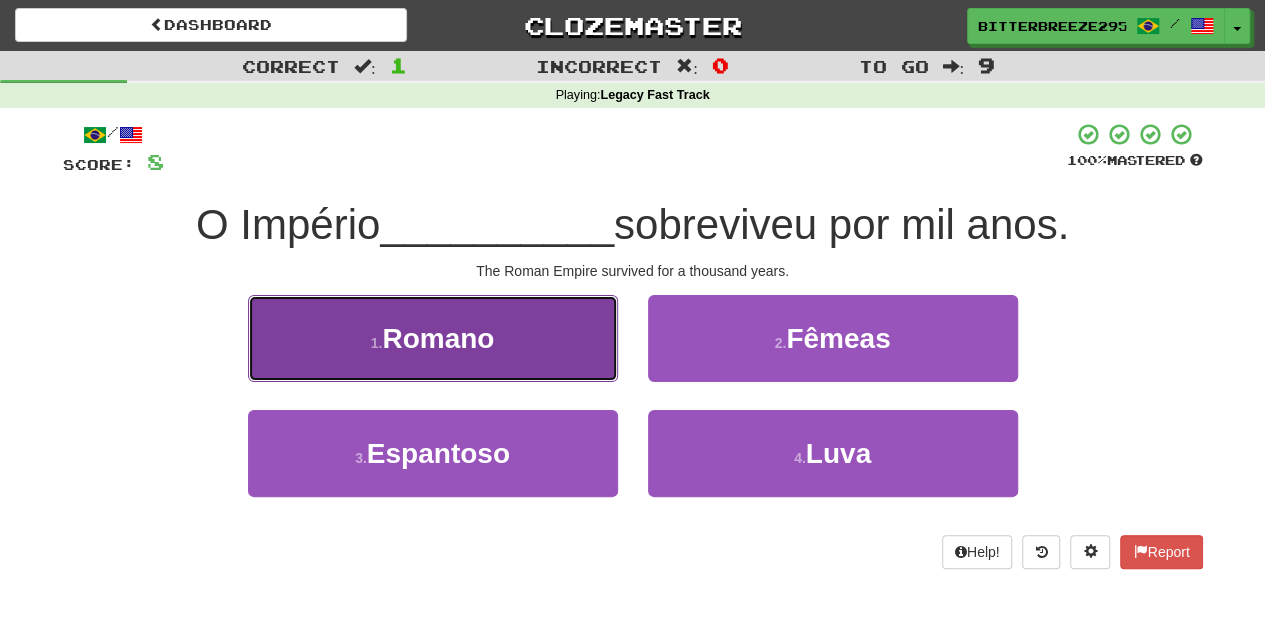 click on "1 .  Romano" at bounding box center [433, 338] 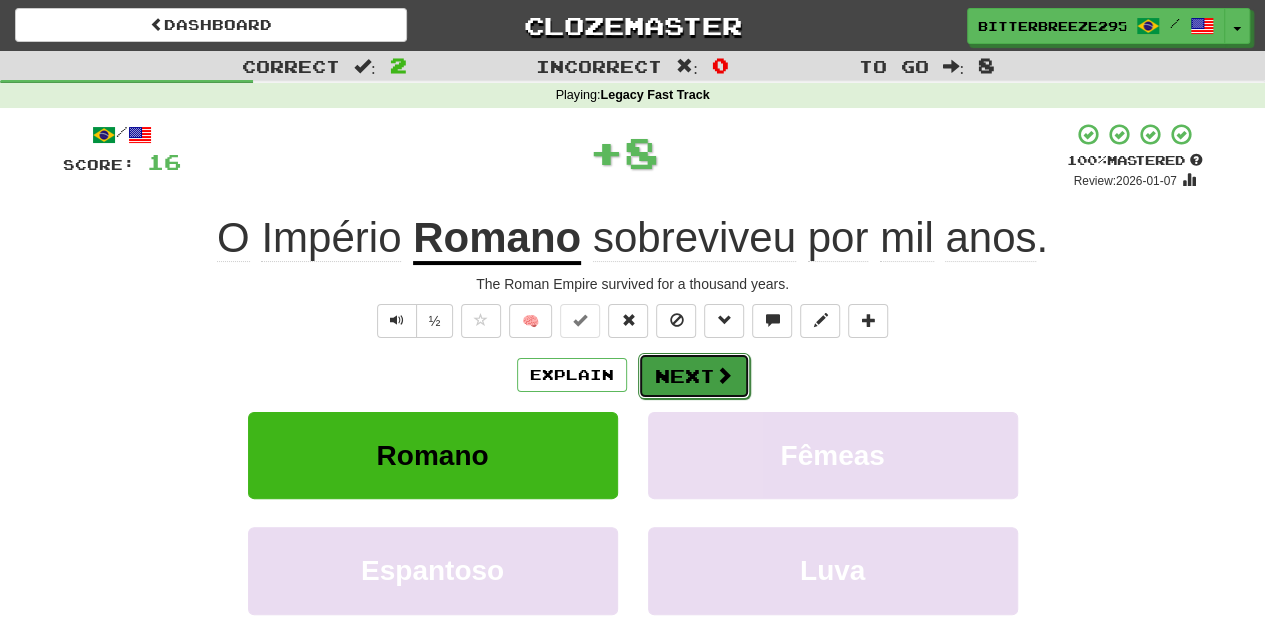 click on "Next" at bounding box center (694, 376) 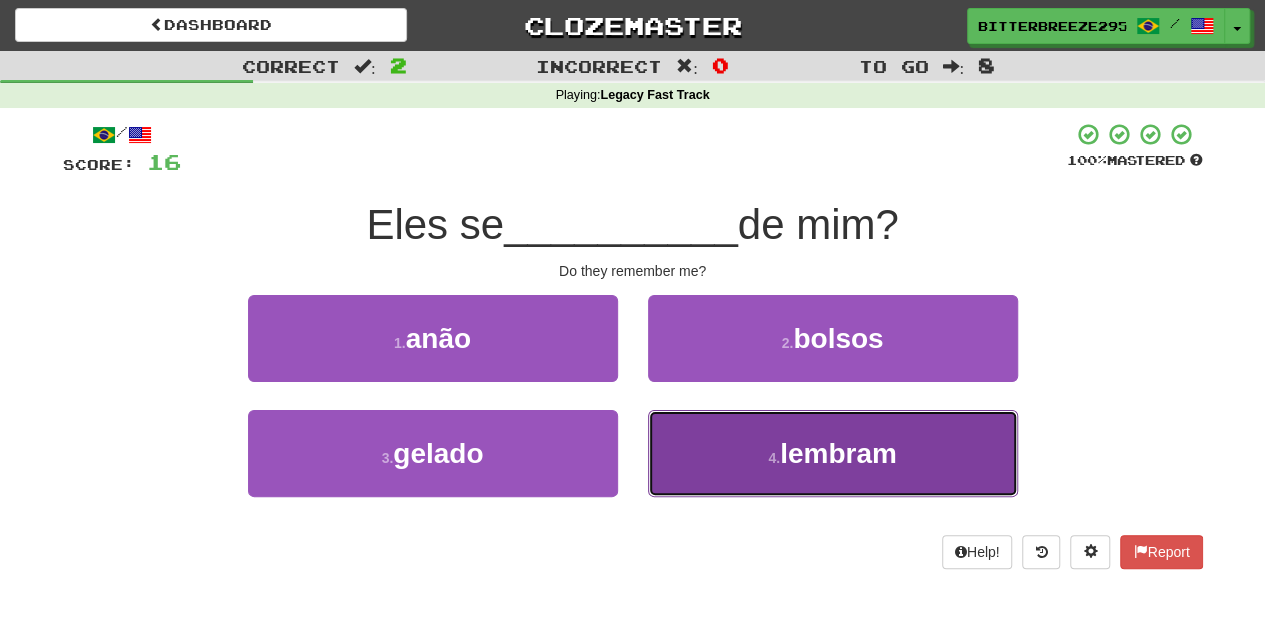 click on "4 .  lembram" at bounding box center [833, 453] 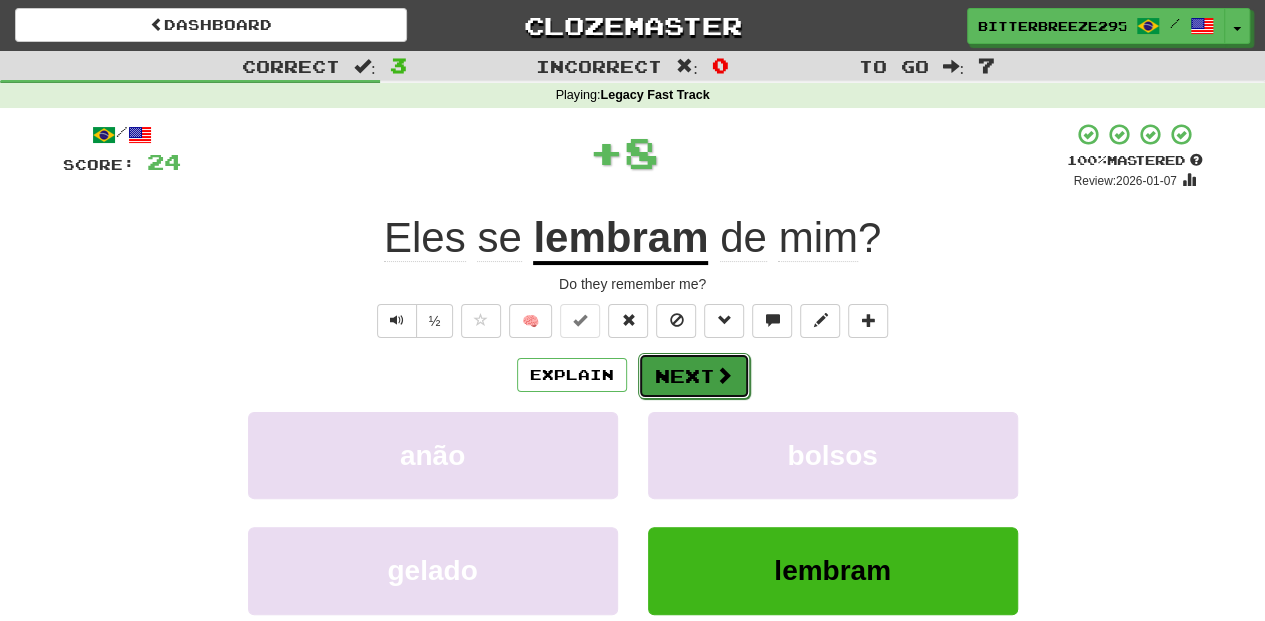 click on "Next" at bounding box center (694, 376) 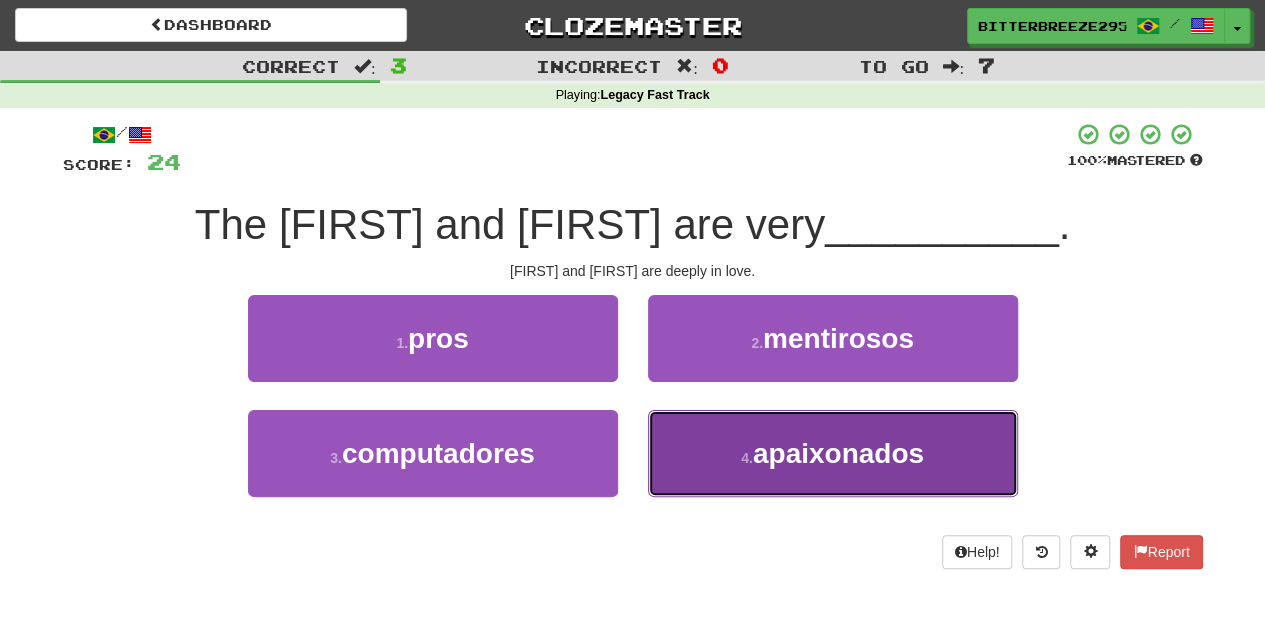 click on "4 .  apaixonados" at bounding box center (833, 453) 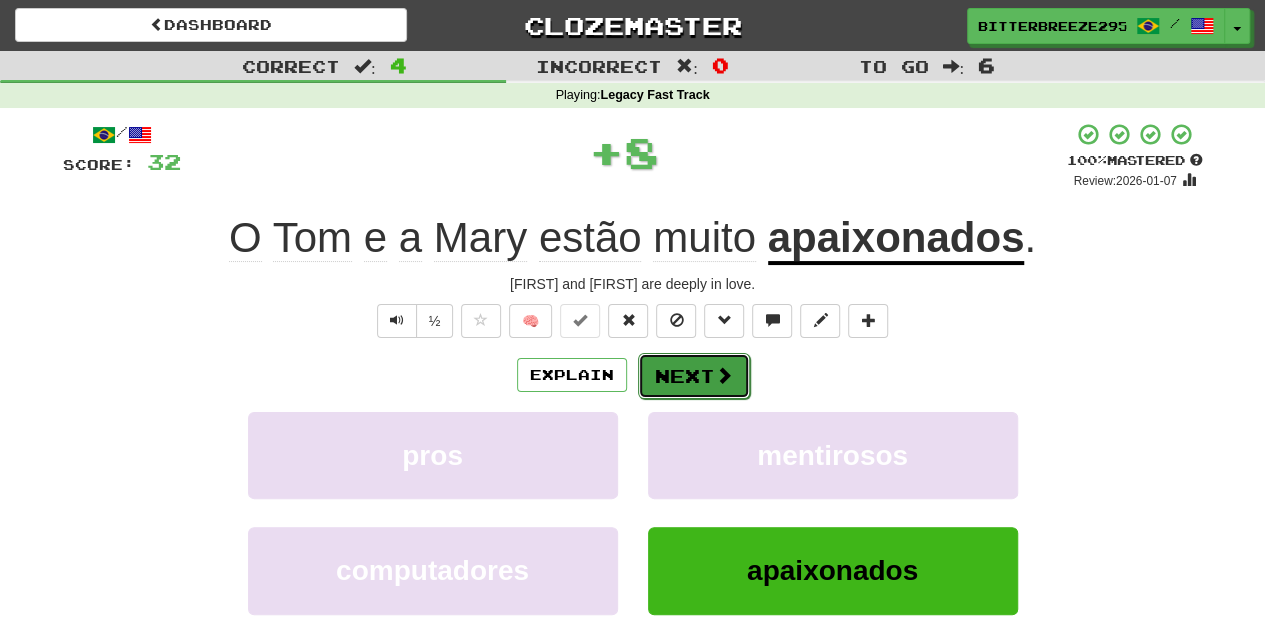 click on "Next" at bounding box center (694, 376) 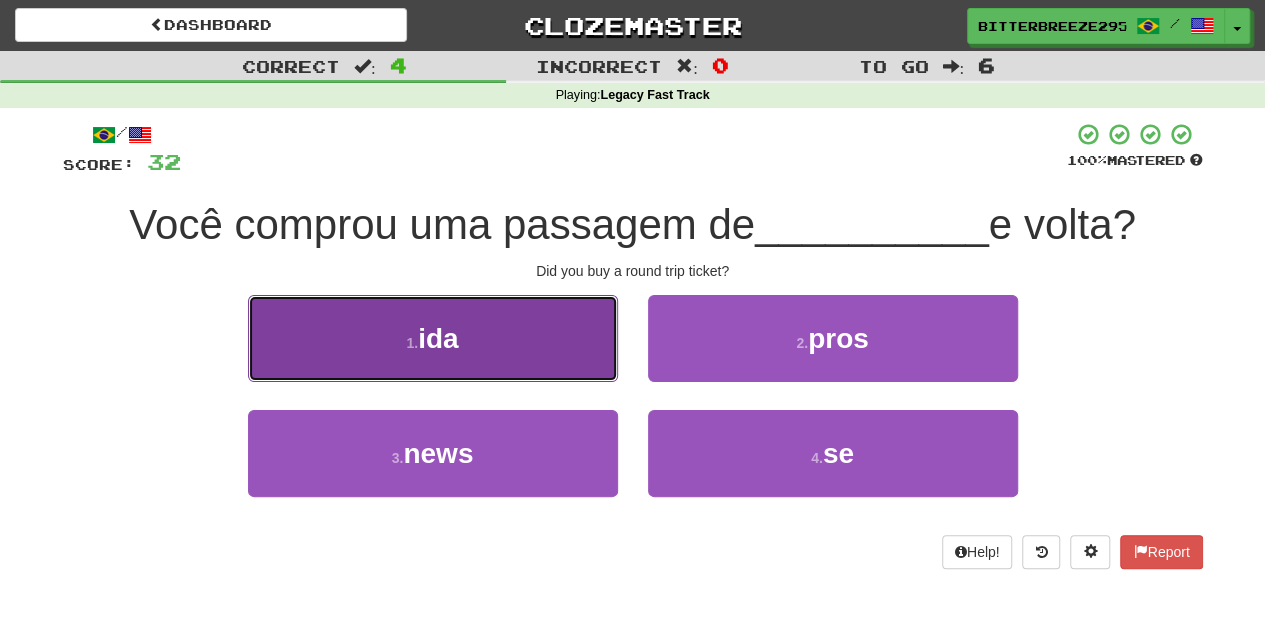 click on "1 .  ida" at bounding box center [433, 338] 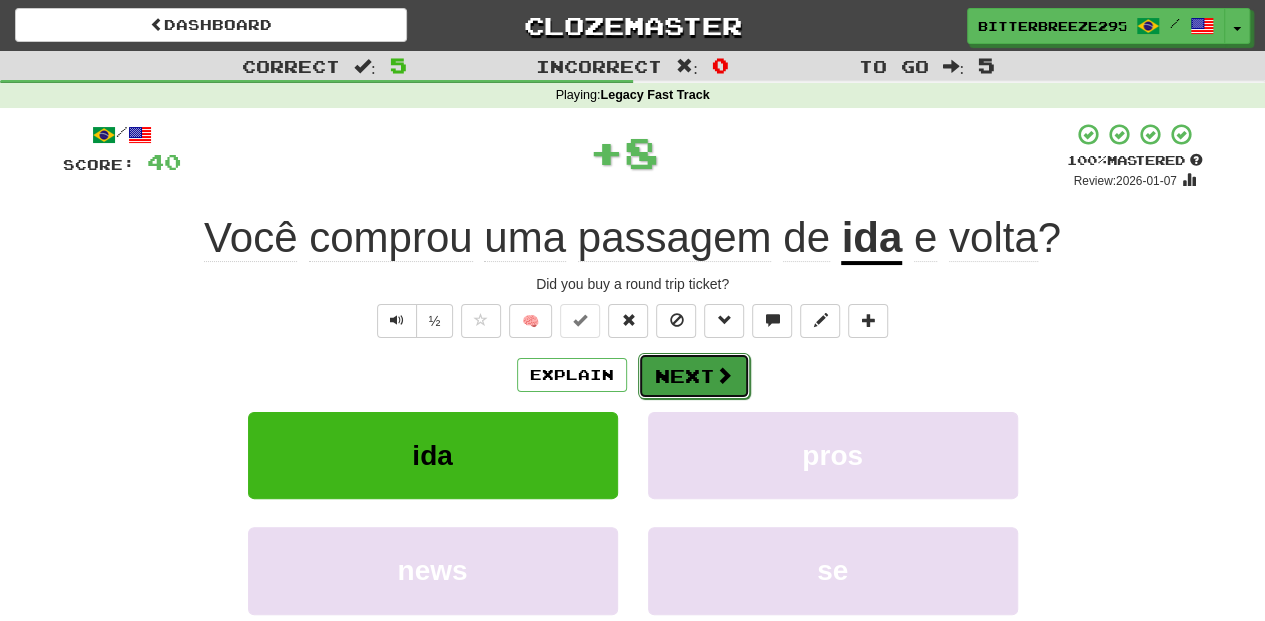 click on "Next" at bounding box center (694, 376) 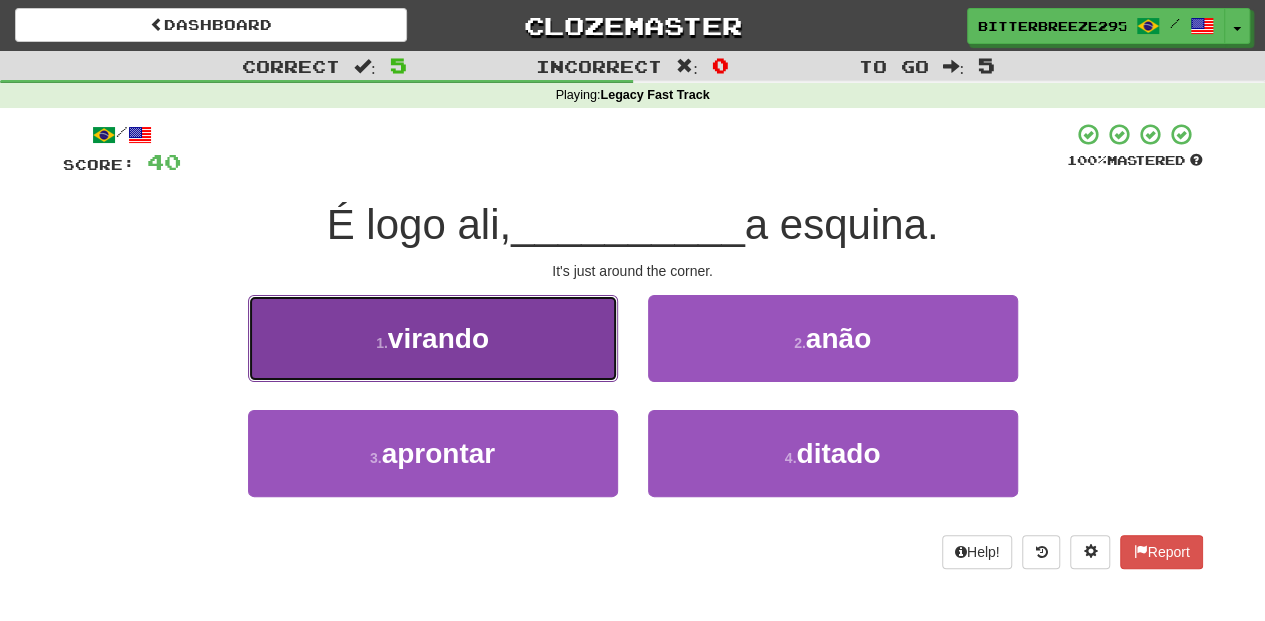 click on "1 .  virando" at bounding box center [433, 338] 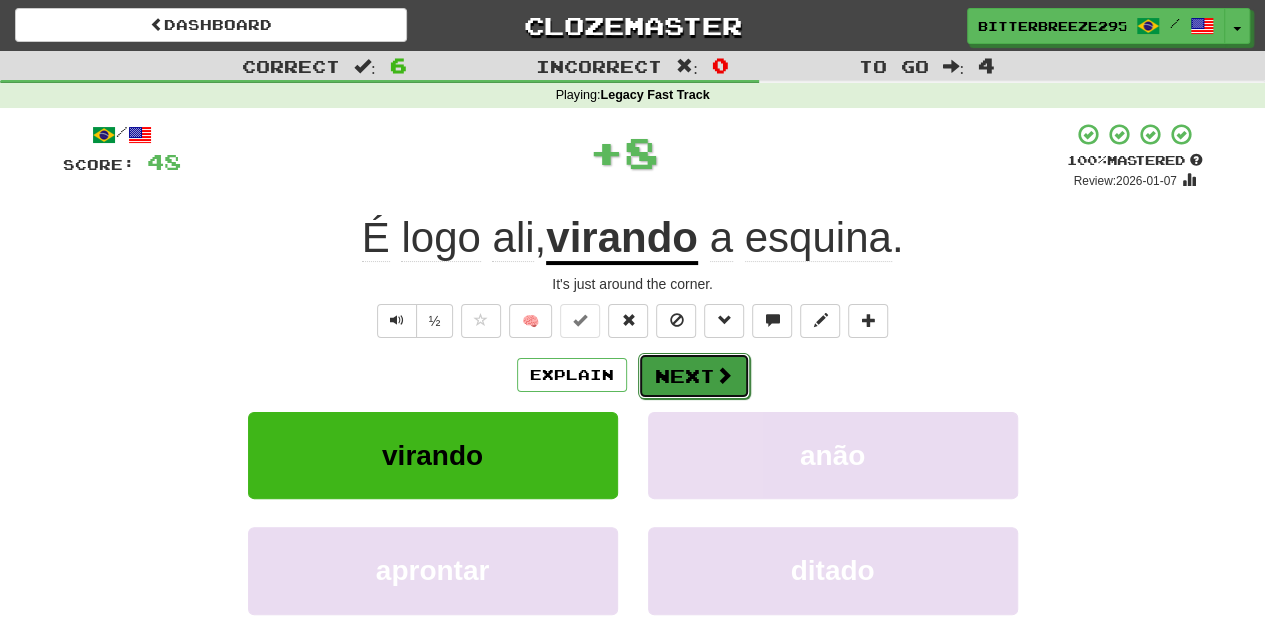 click on "Next" at bounding box center [694, 376] 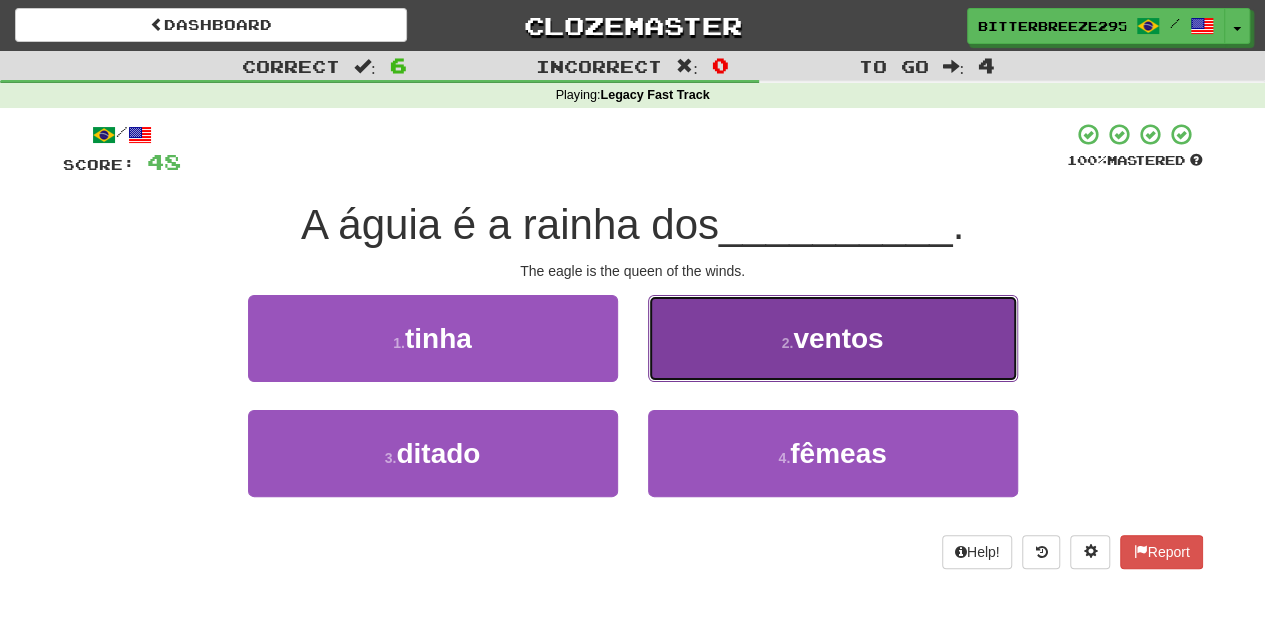 click on "2 .  ventos" at bounding box center [833, 338] 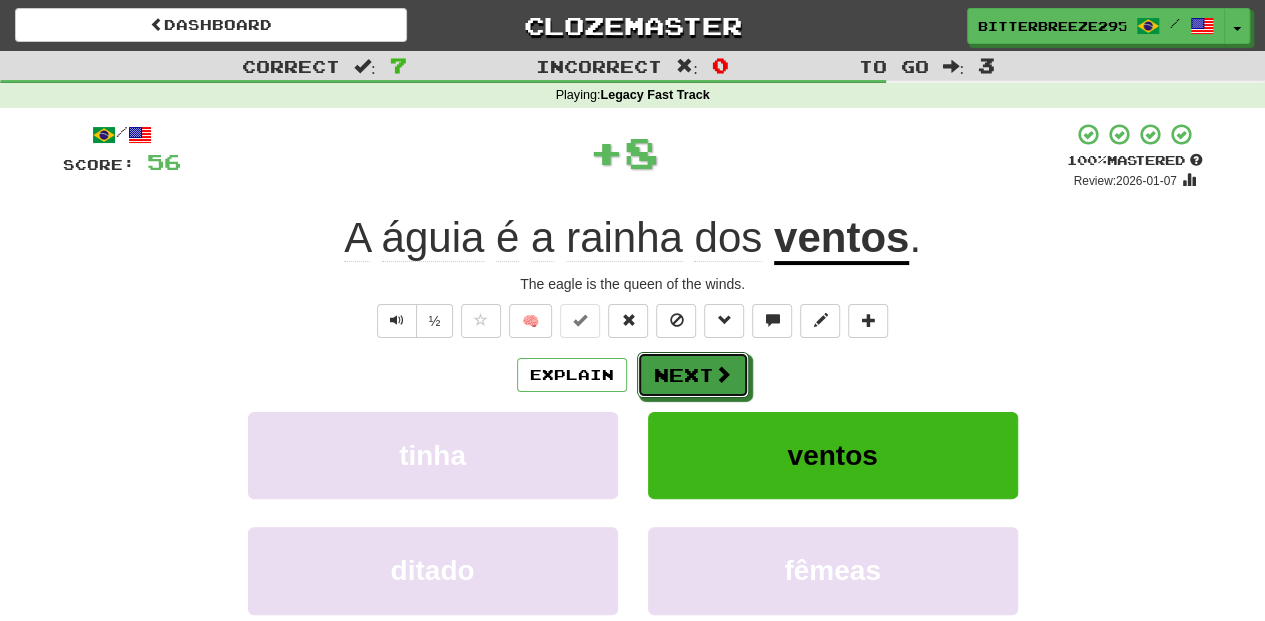 click on "Next" at bounding box center (693, 375) 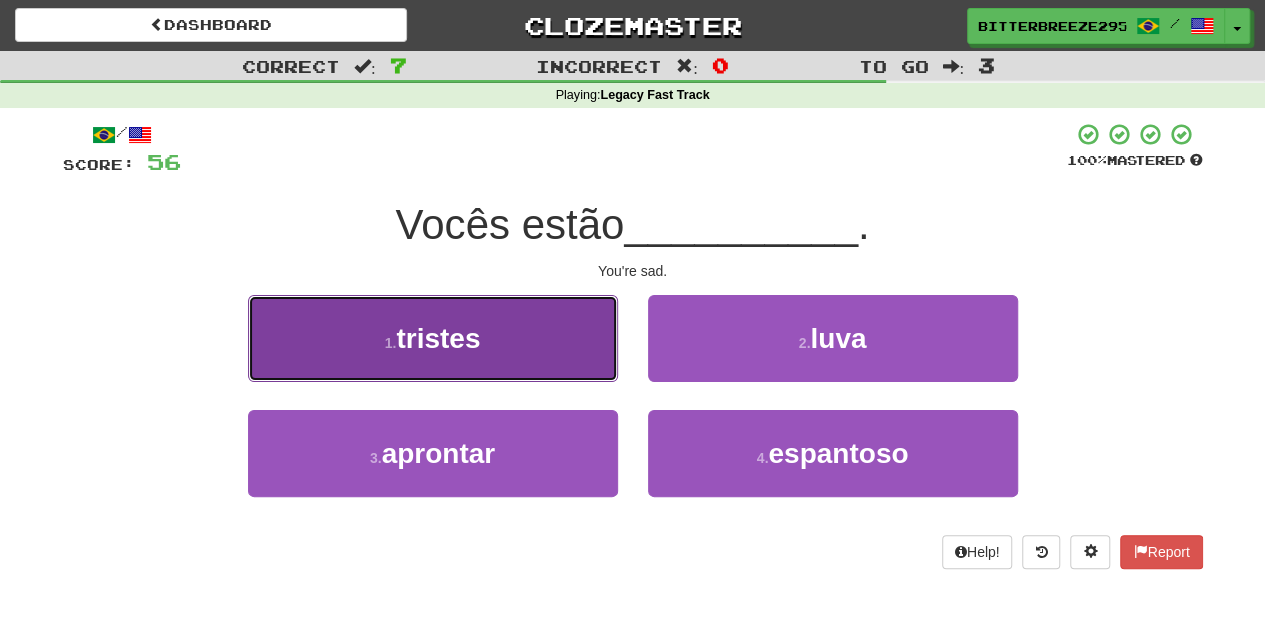 click on "1 .  tristes" at bounding box center [433, 338] 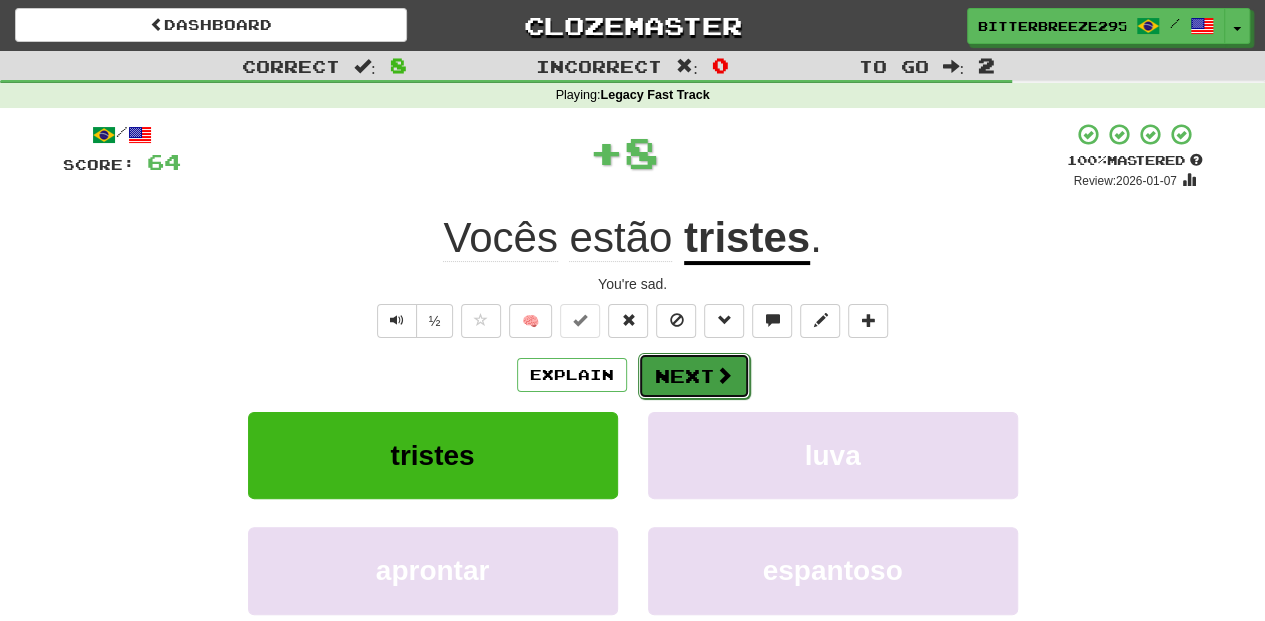 click on "Next" at bounding box center [694, 376] 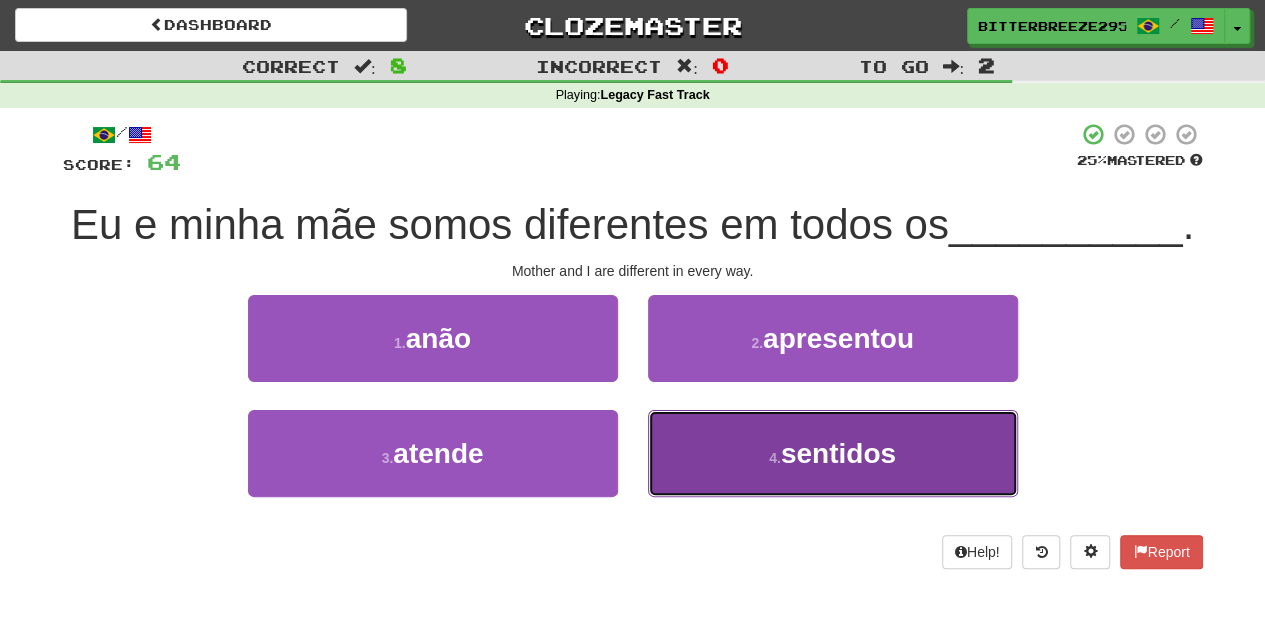 click on "4 .  sentidos" at bounding box center [833, 453] 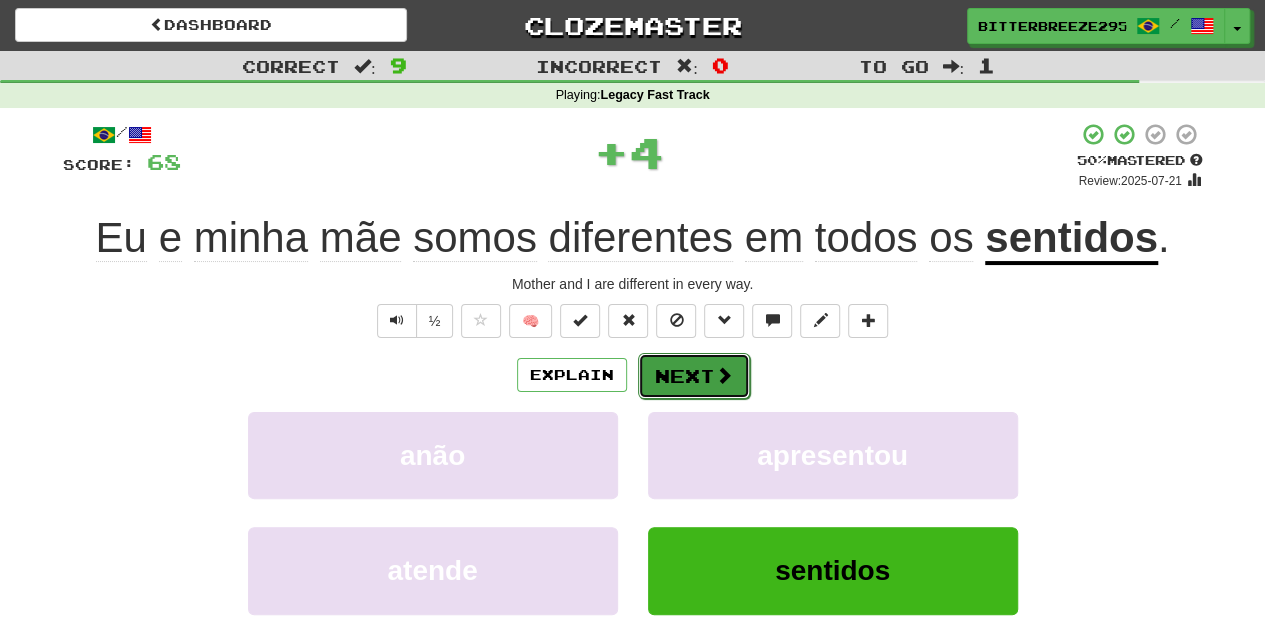 click on "Next" at bounding box center (694, 376) 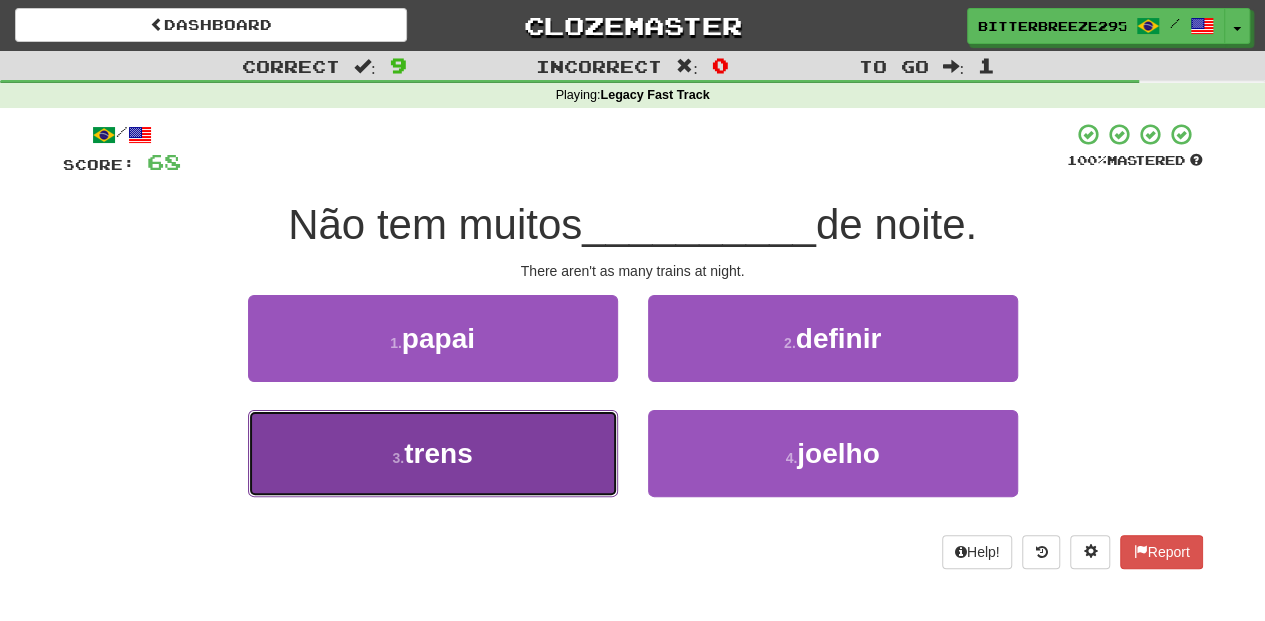click on "3 .  trens" at bounding box center [433, 453] 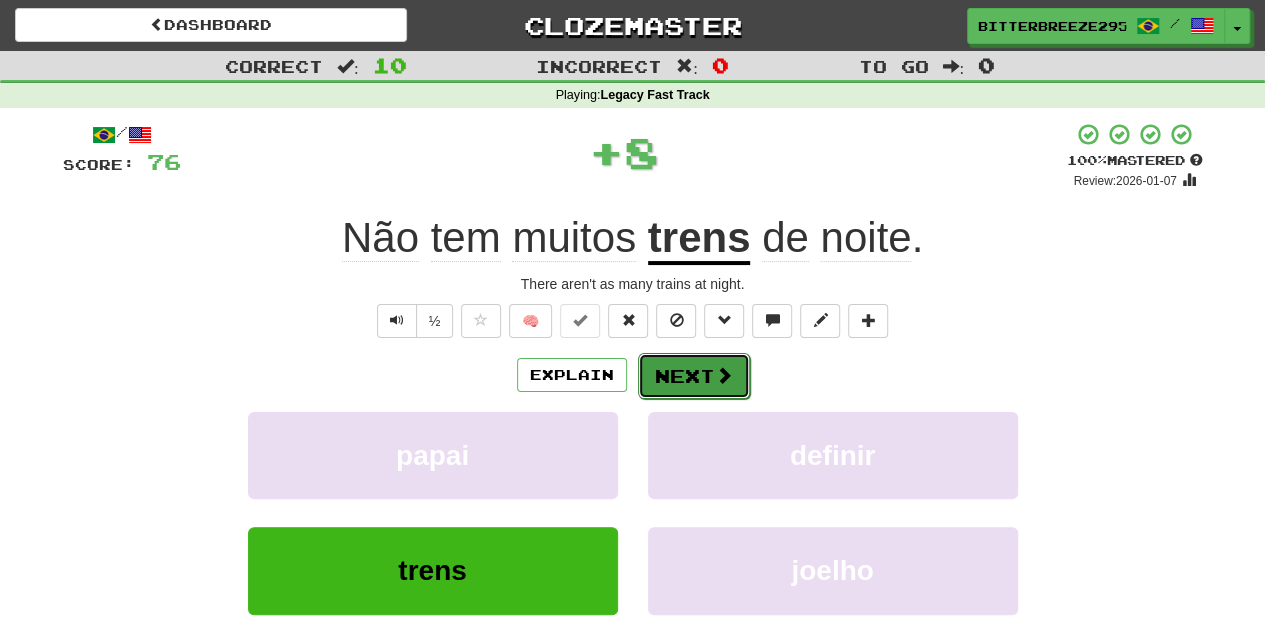 click on "Next" at bounding box center [694, 376] 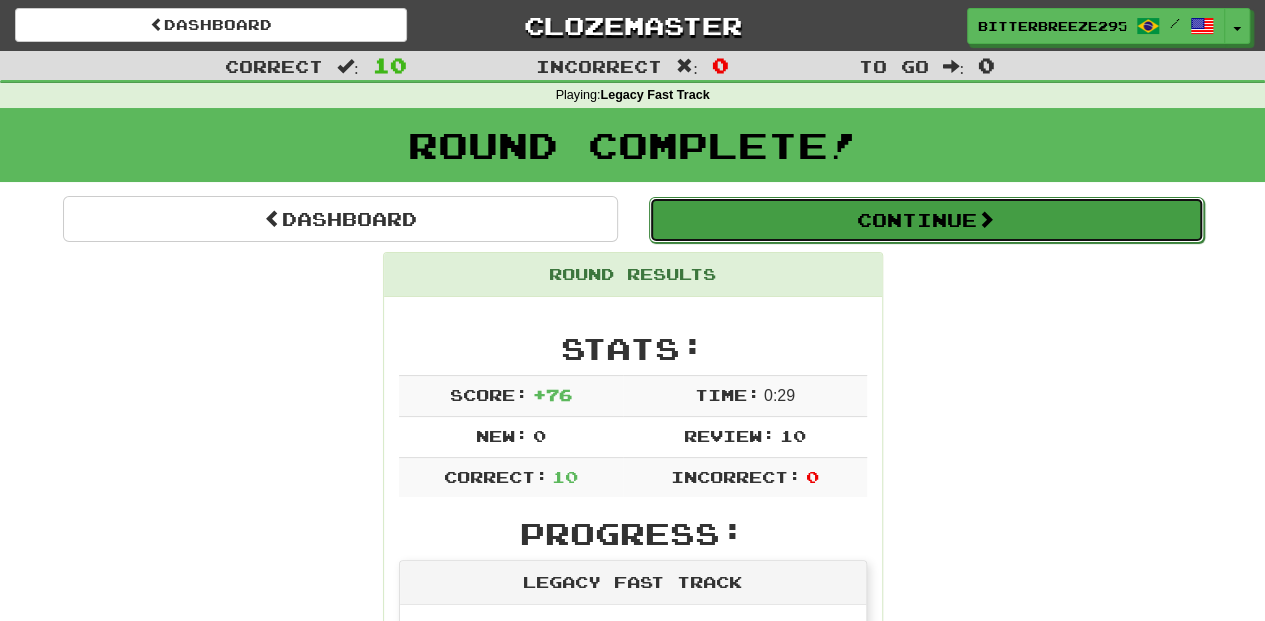 click on "Continue" at bounding box center (926, 220) 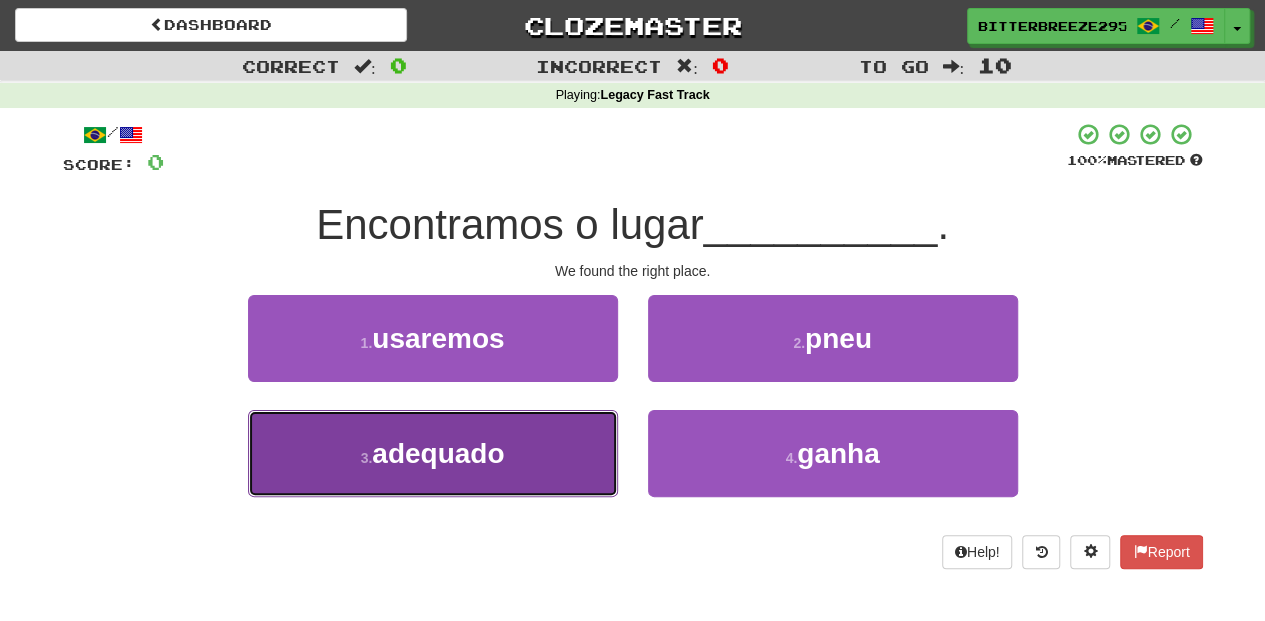 click on "3 .  adequado" at bounding box center [433, 453] 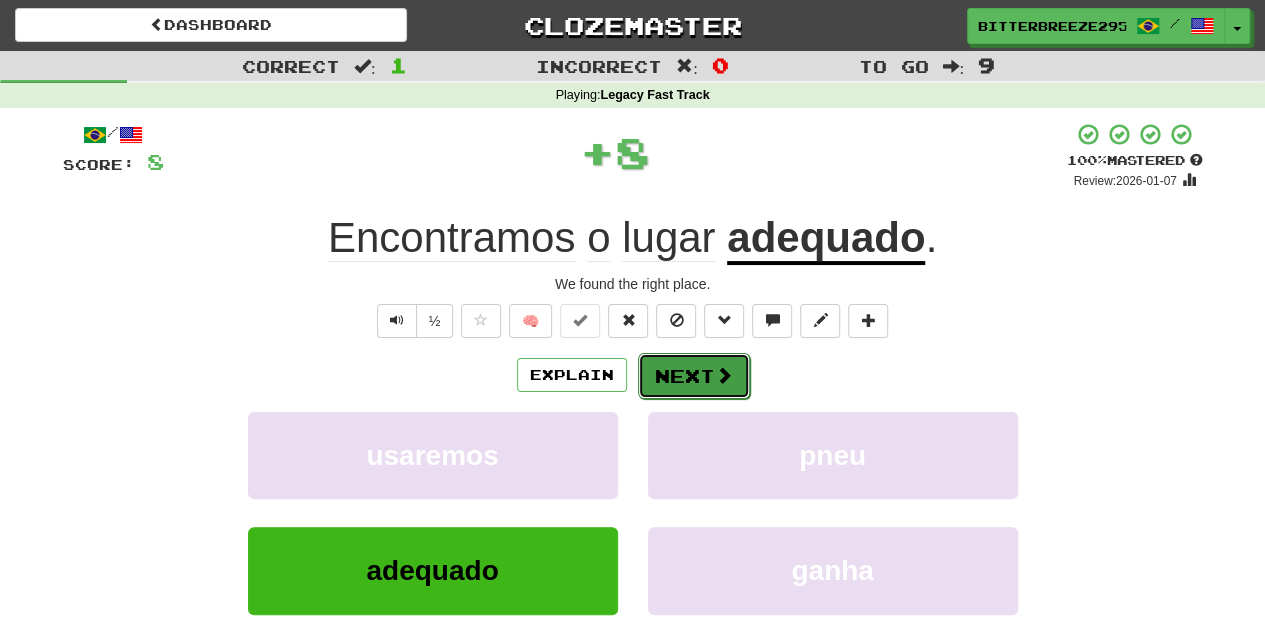 click on "Next" at bounding box center [694, 376] 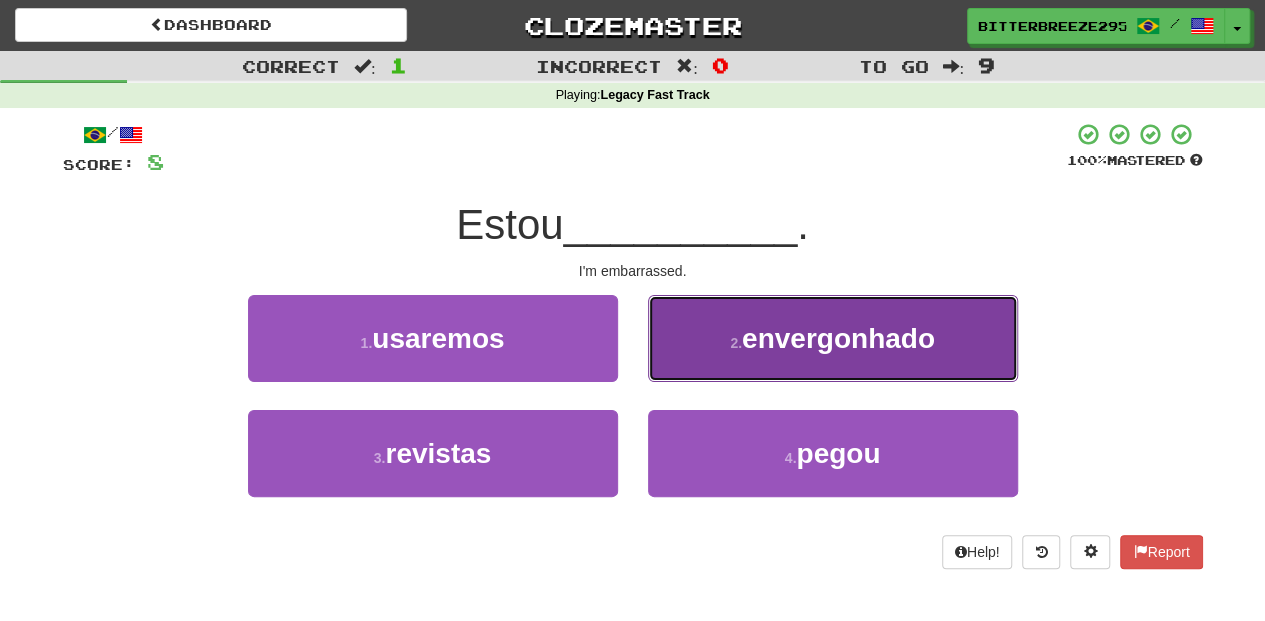 click on "2 .  envergonhado" at bounding box center (833, 338) 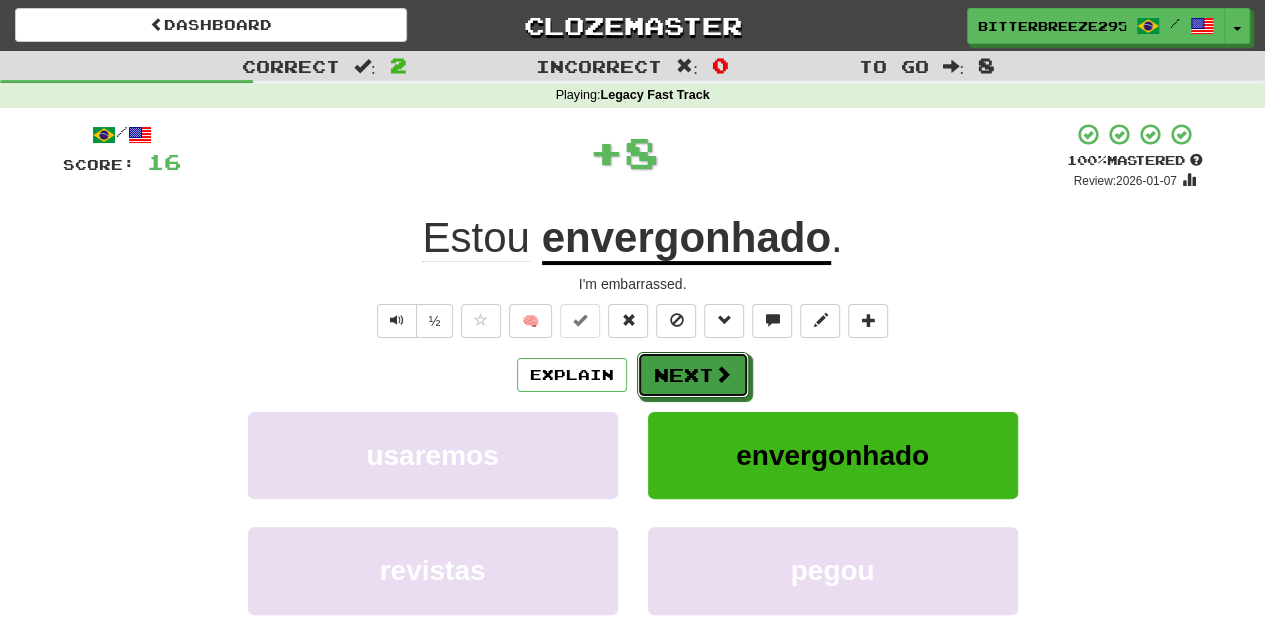 click on "Next" at bounding box center [693, 375] 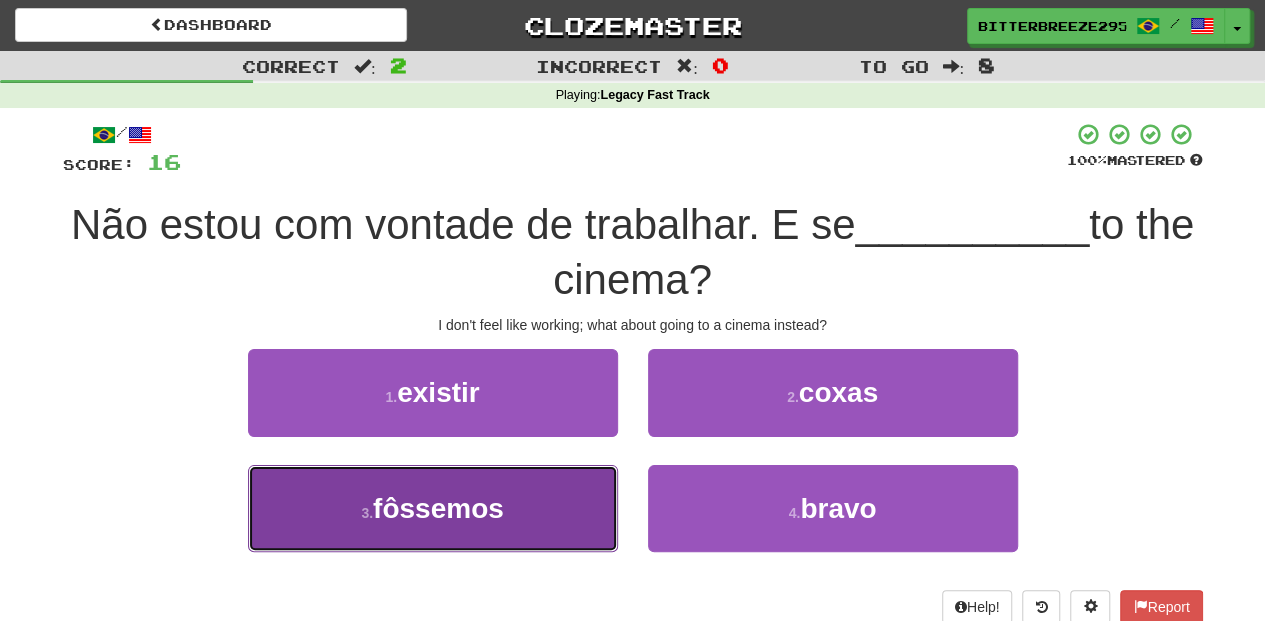 click on "3 .  fôssemos" at bounding box center [433, 508] 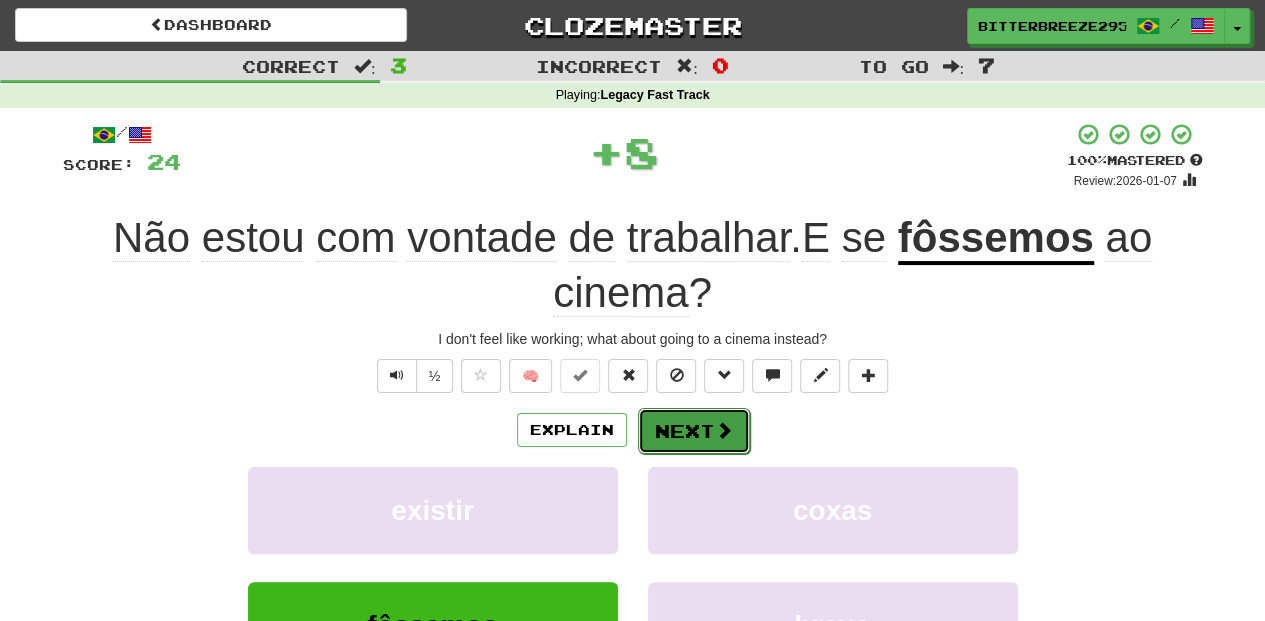 click on "Next" at bounding box center [694, 431] 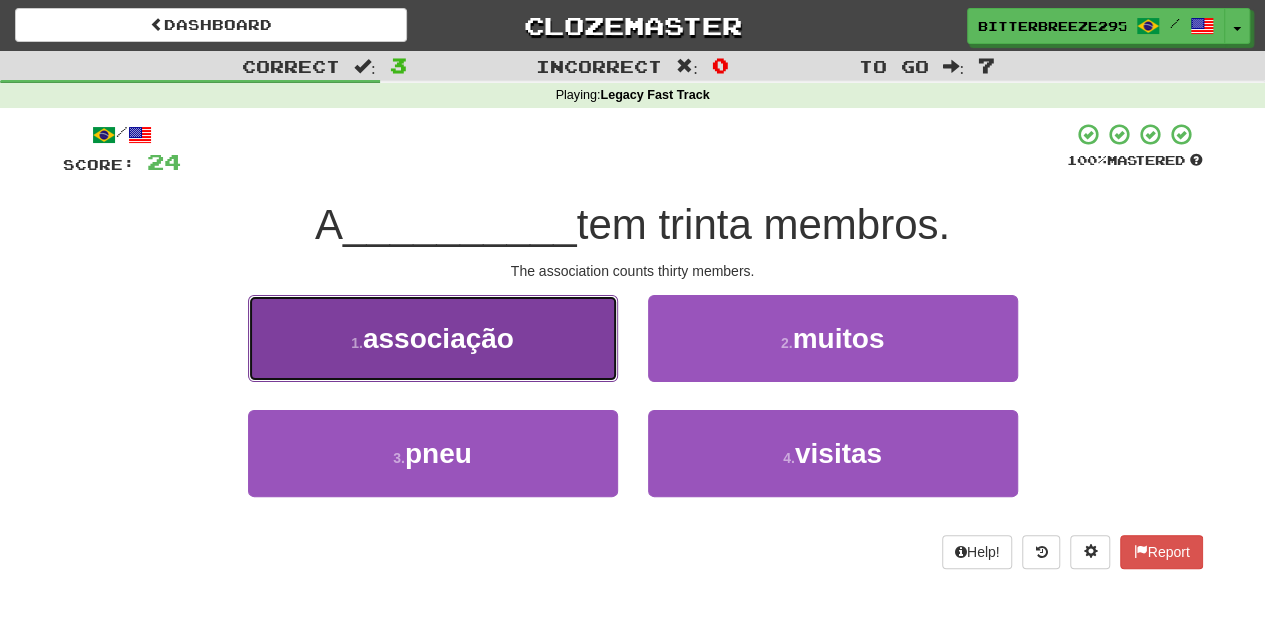 click on "1 .  associação" at bounding box center [433, 338] 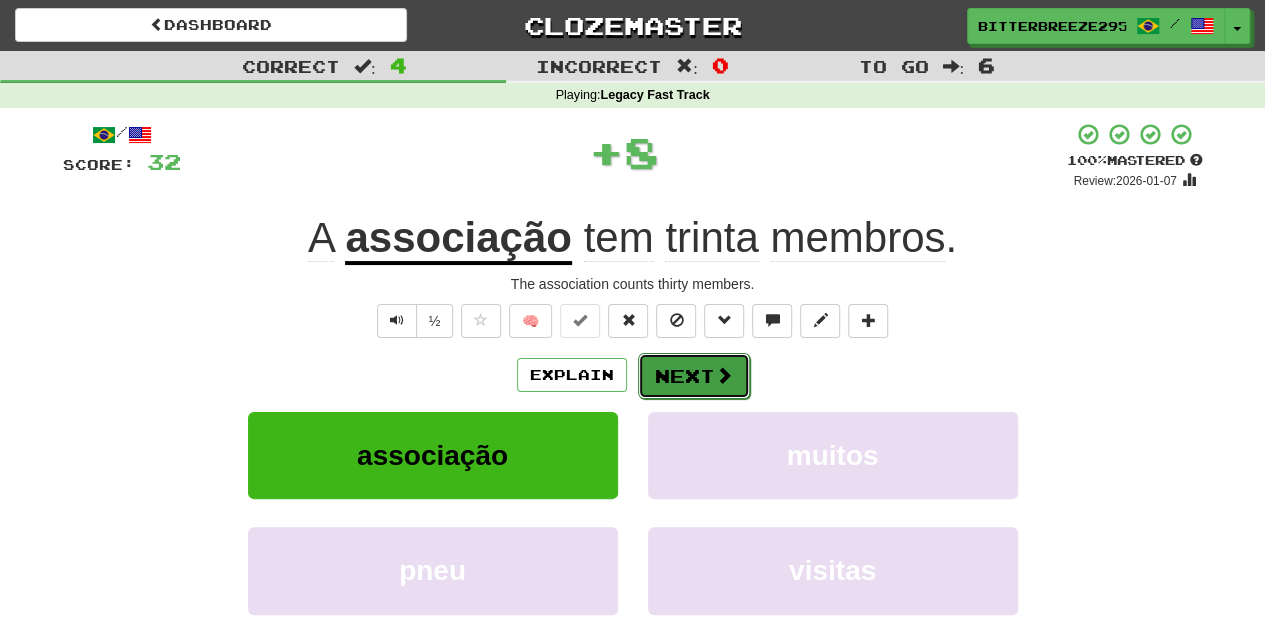 click on "Next" at bounding box center (694, 376) 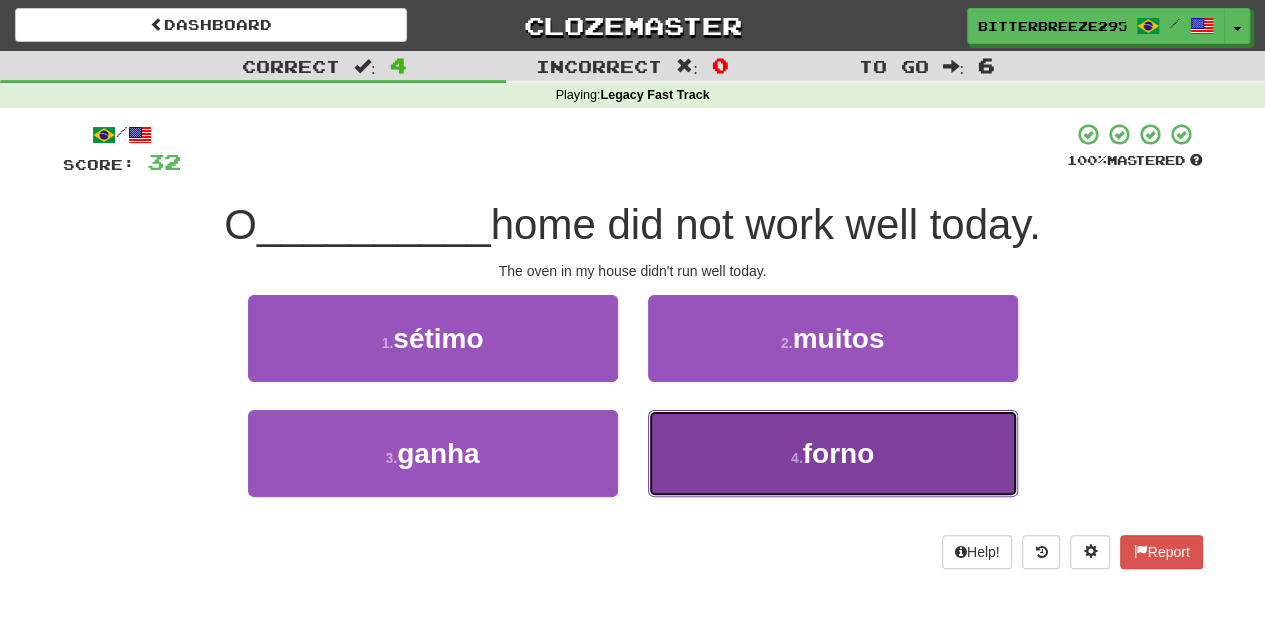 click on "4 .  forno" at bounding box center [833, 453] 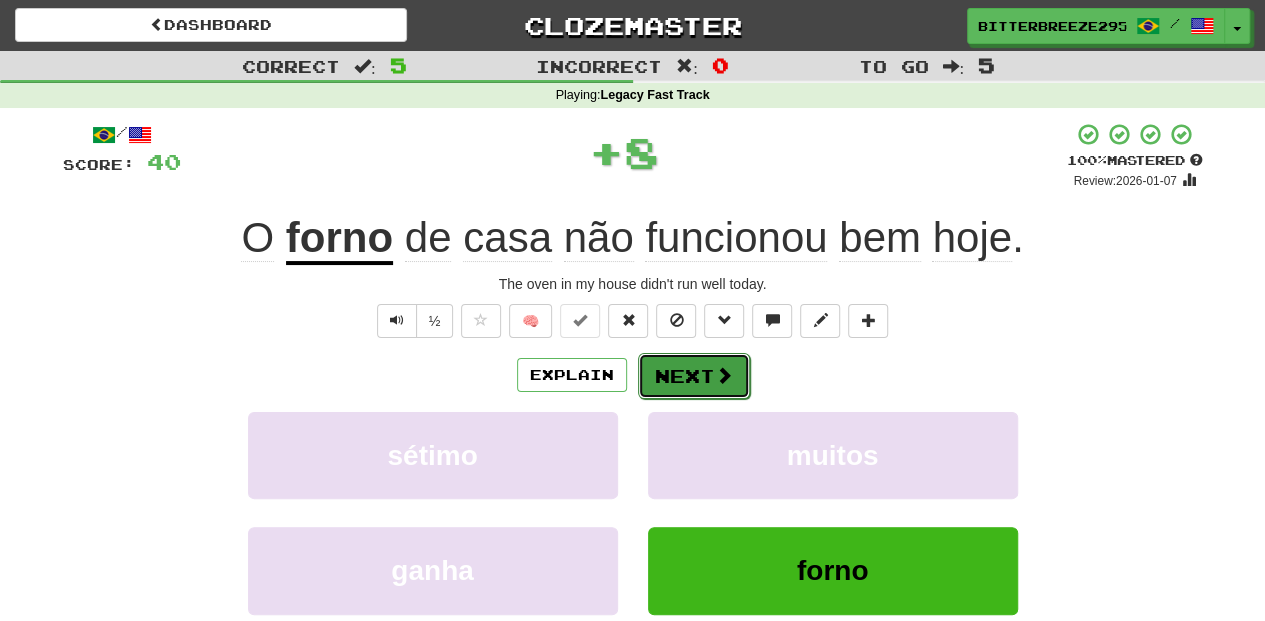 click on "Next" at bounding box center (694, 376) 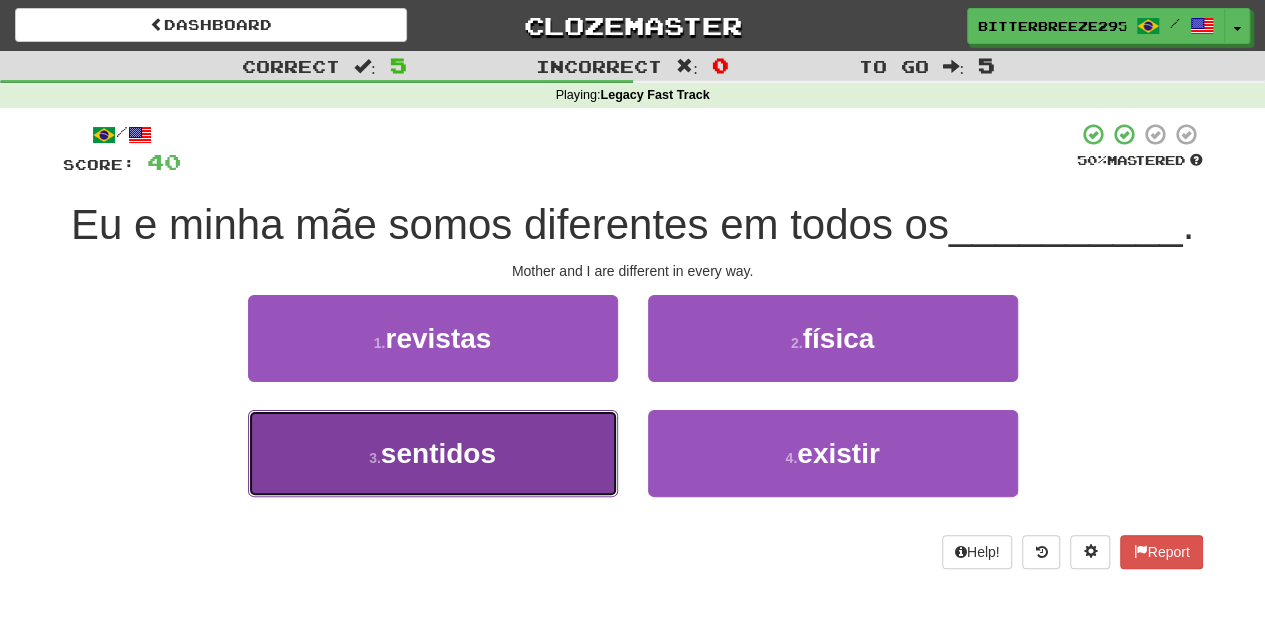 click on "3 .  sentidos" at bounding box center [433, 453] 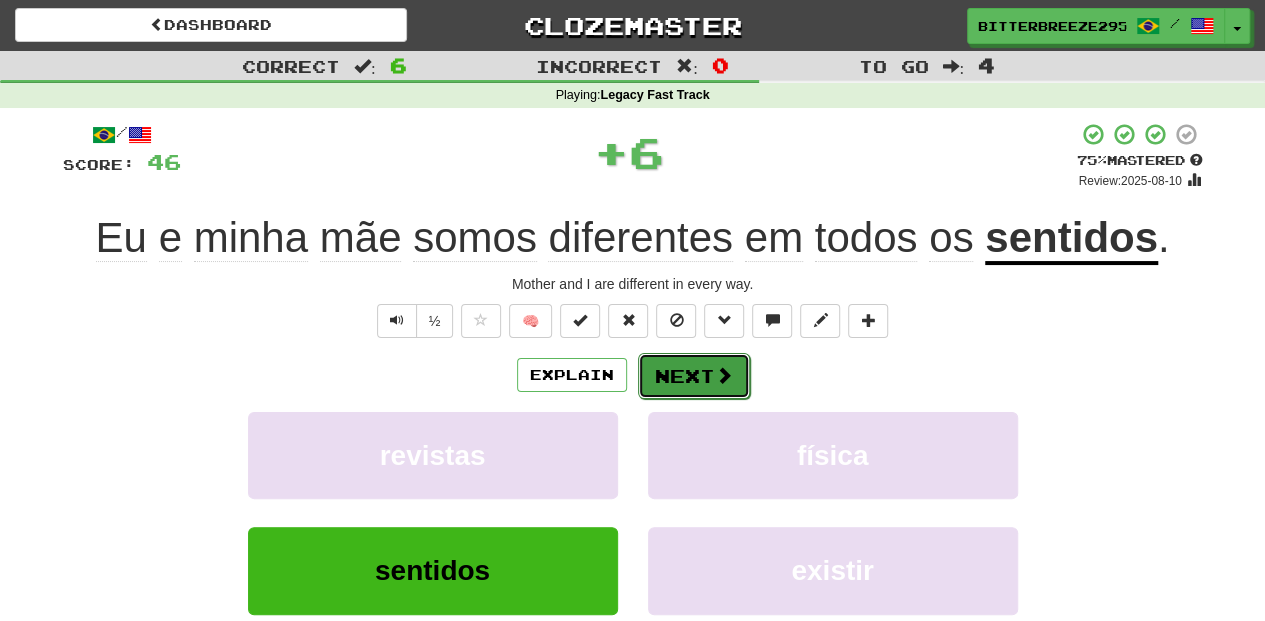 click on "Next" at bounding box center (694, 376) 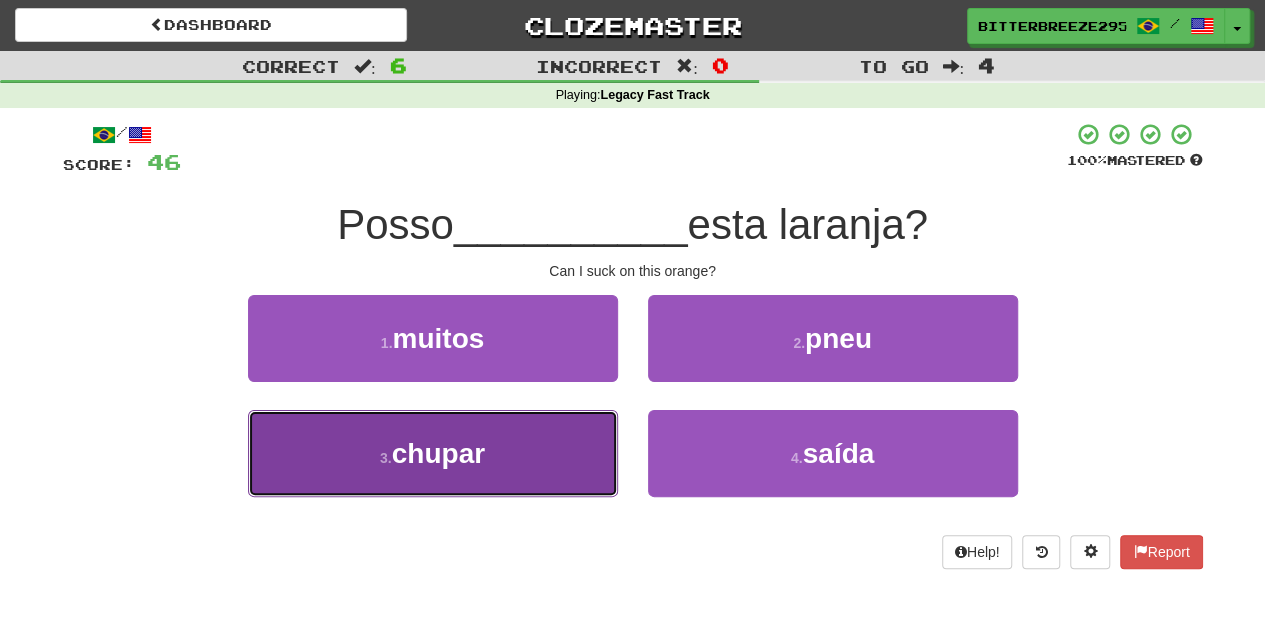 click on "3 .  chupar" at bounding box center [433, 453] 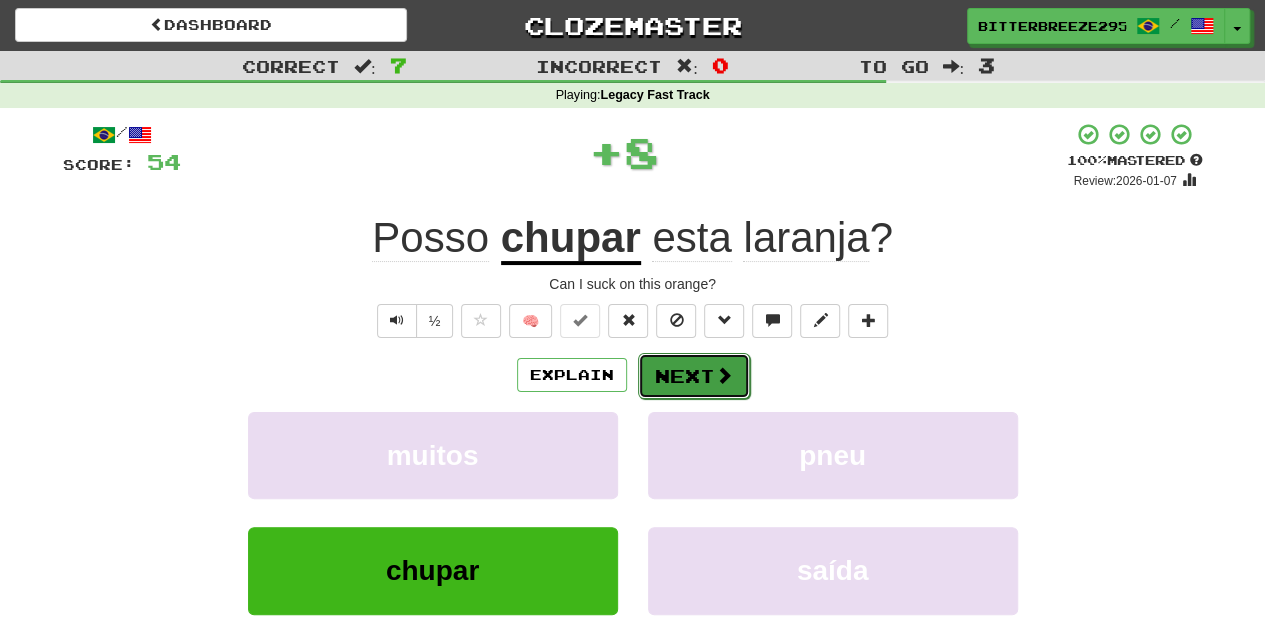 click on "Next" at bounding box center [694, 376] 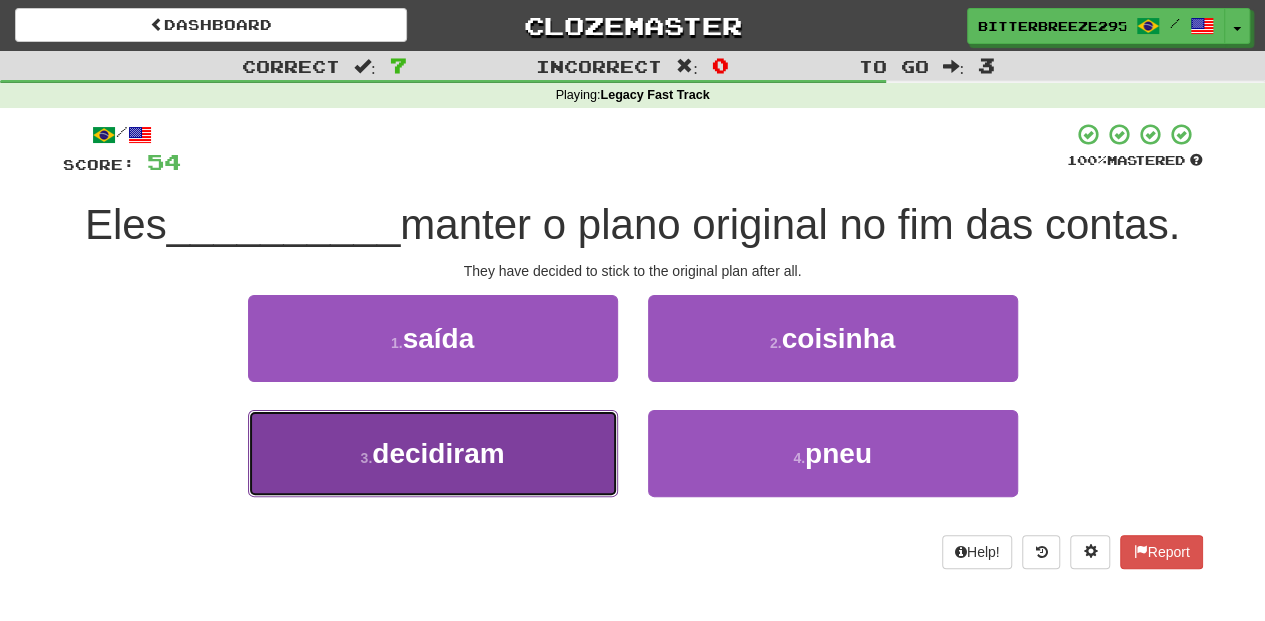 click on "3 .  decidiram" at bounding box center [433, 453] 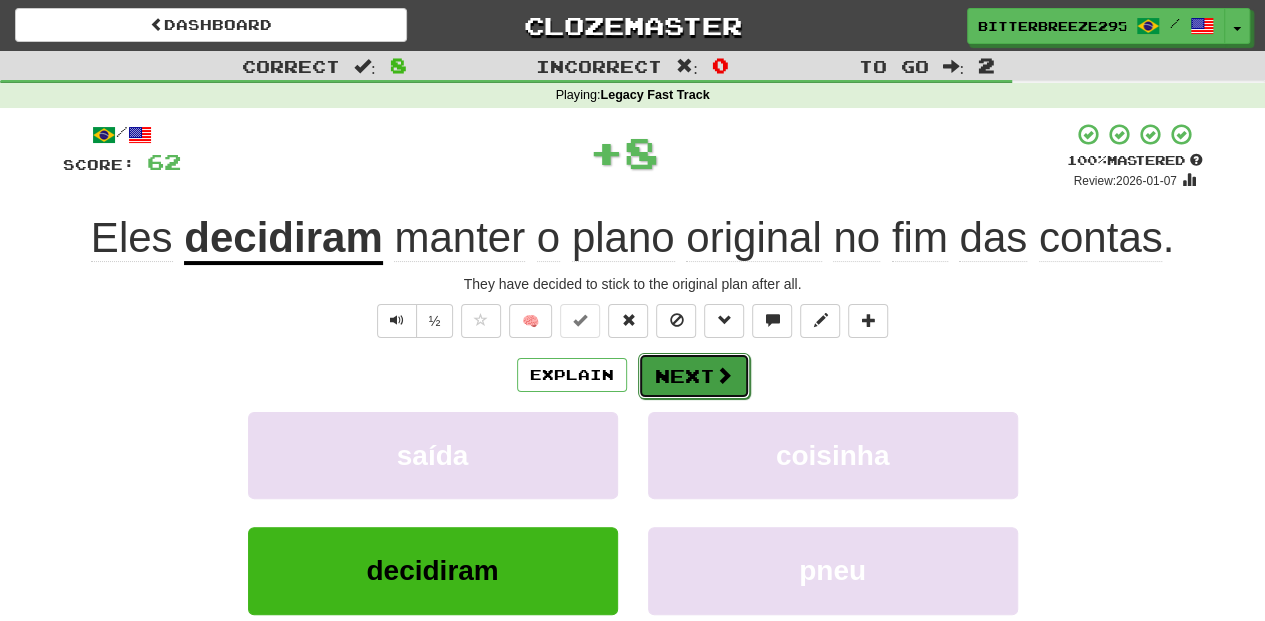 click on "Next" at bounding box center (694, 376) 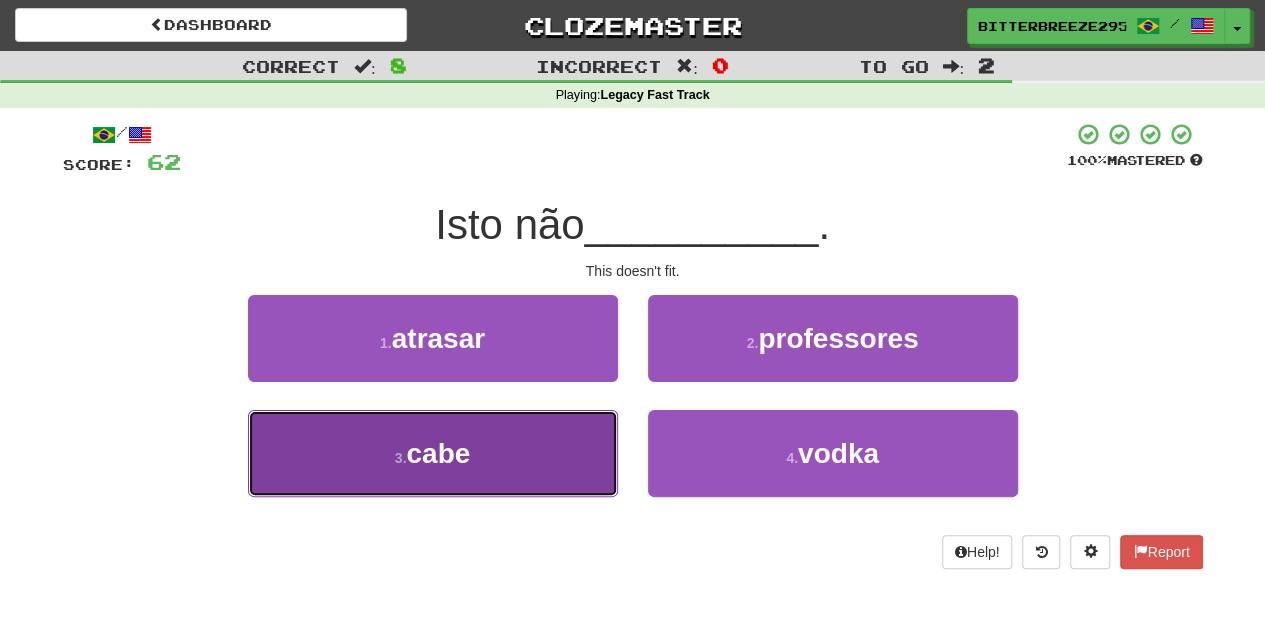 click on "3 .  cabe" at bounding box center (433, 453) 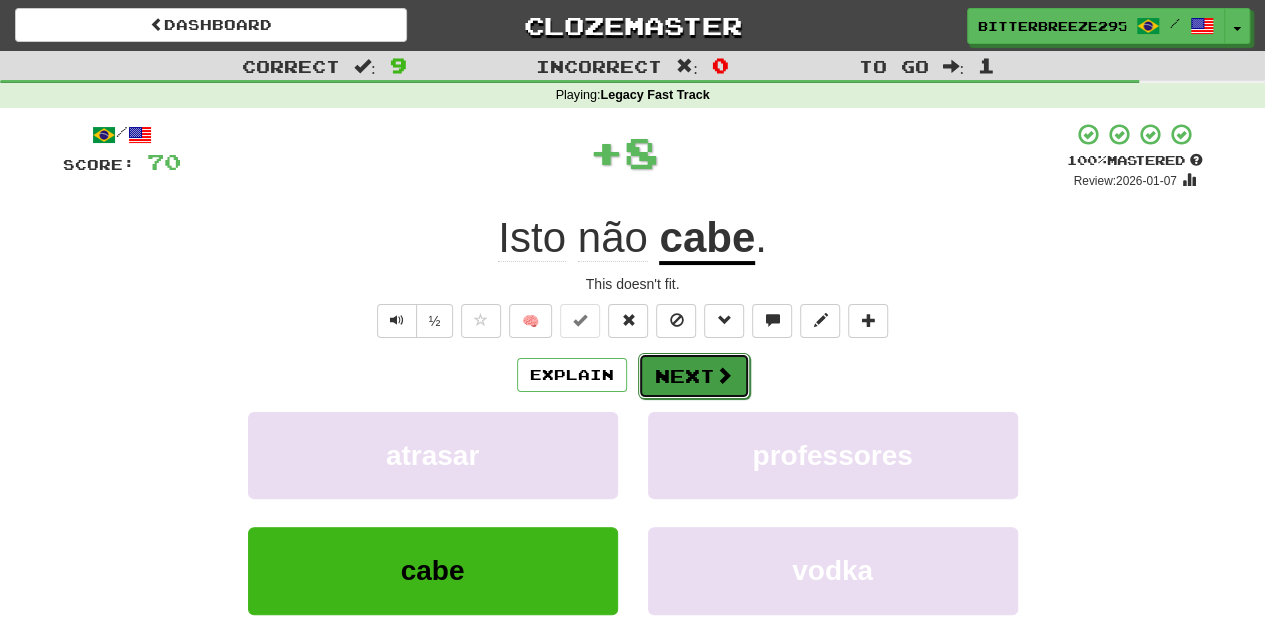 click on "Next" at bounding box center [694, 376] 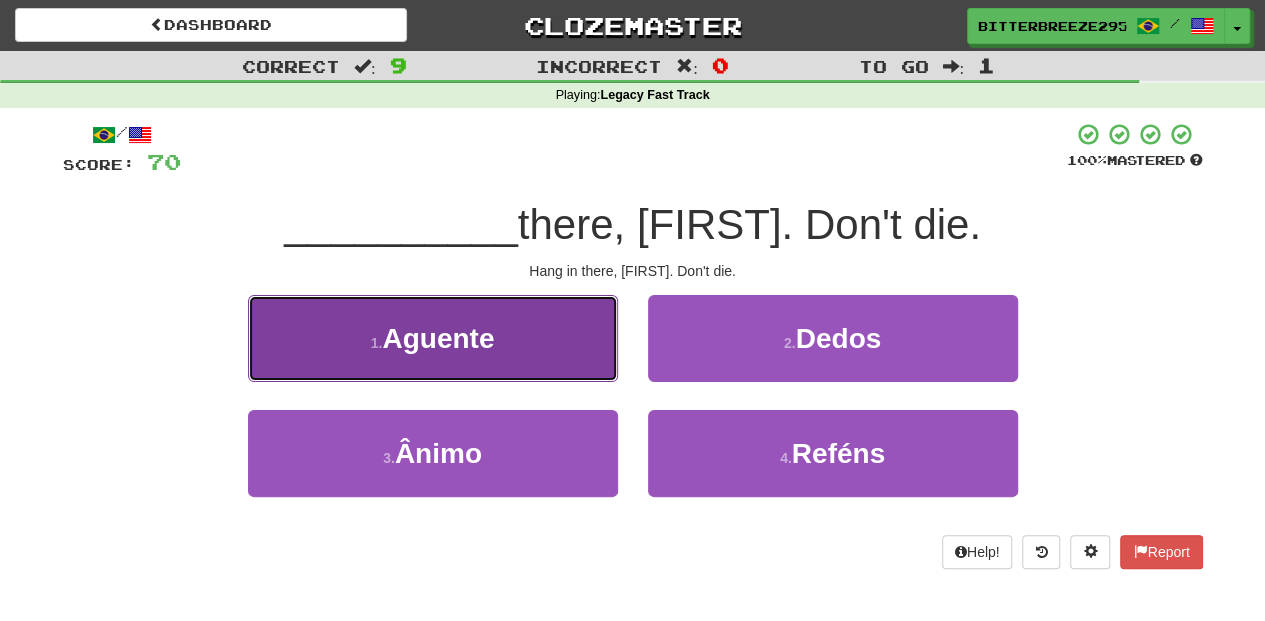 click on "1 .  Aguente" at bounding box center (433, 338) 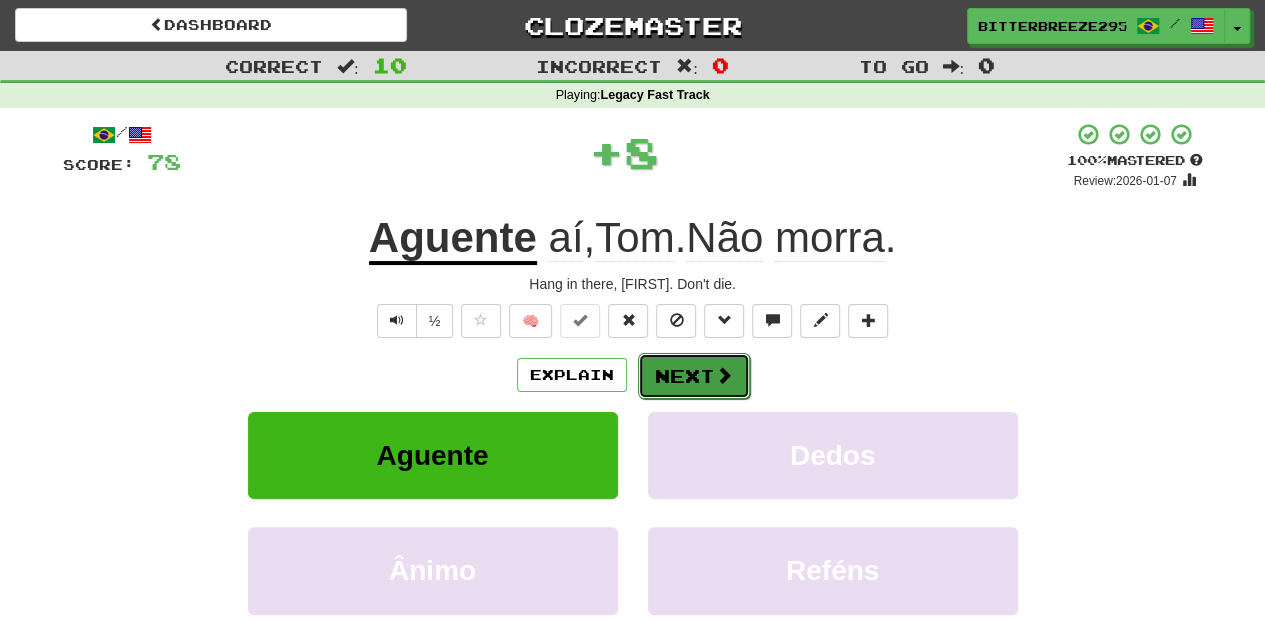 click on "Next" at bounding box center [694, 376] 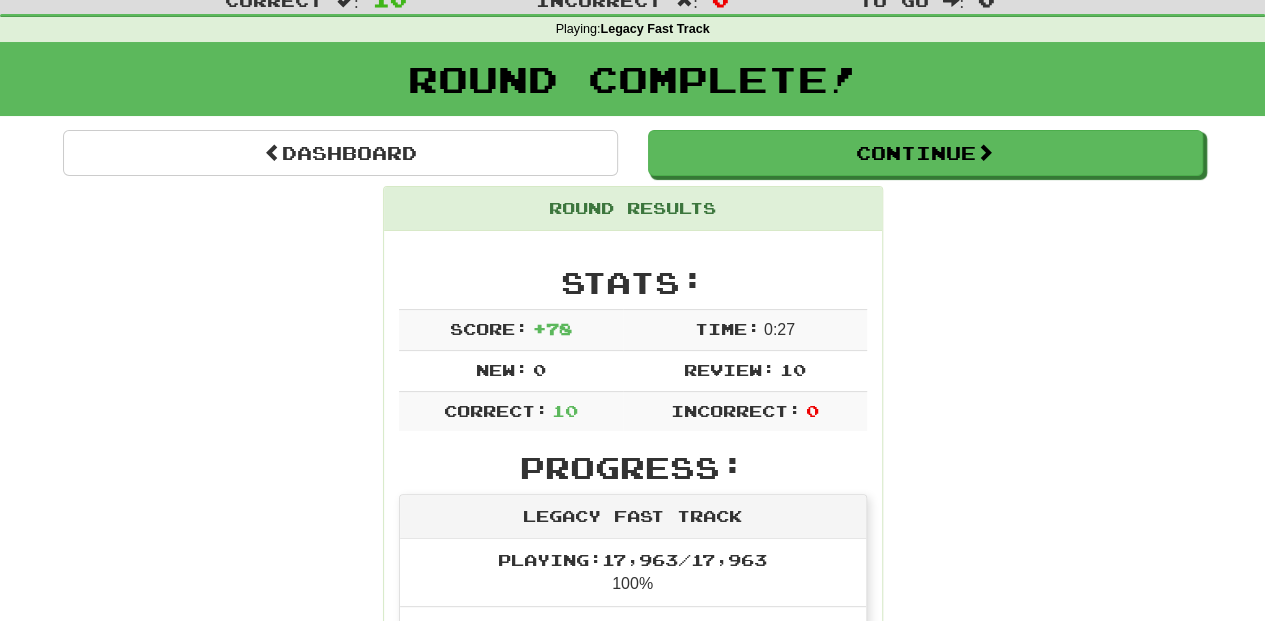 scroll, scrollTop: 0, scrollLeft: 0, axis: both 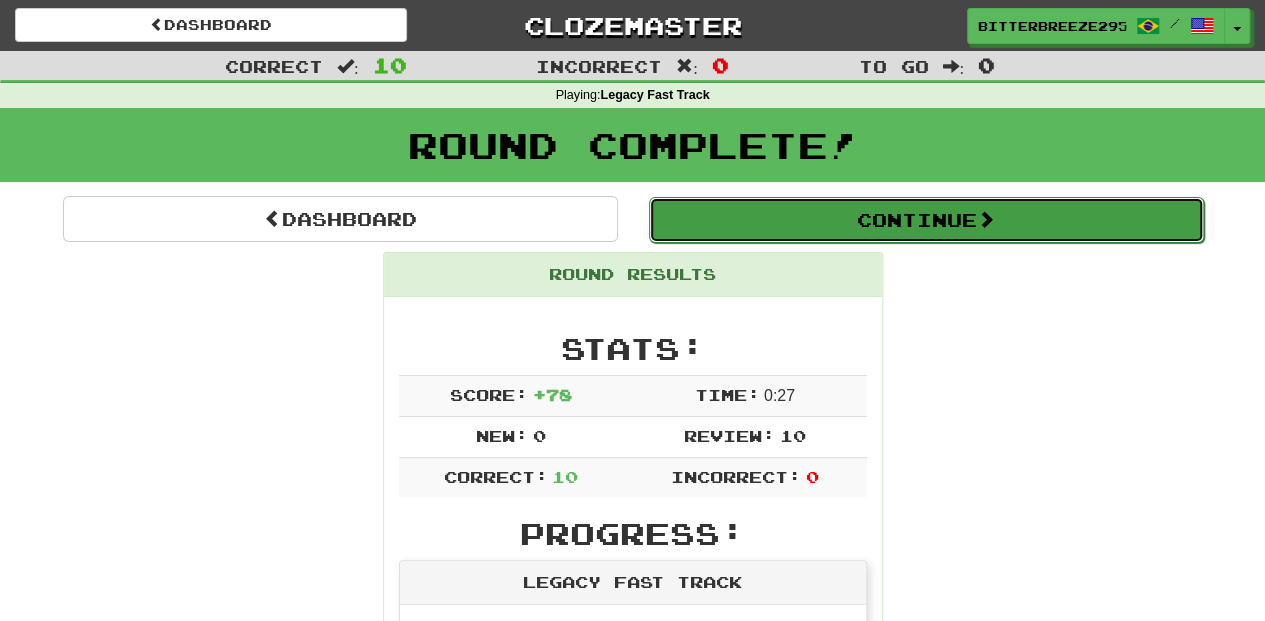 click on "Continue" at bounding box center [926, 220] 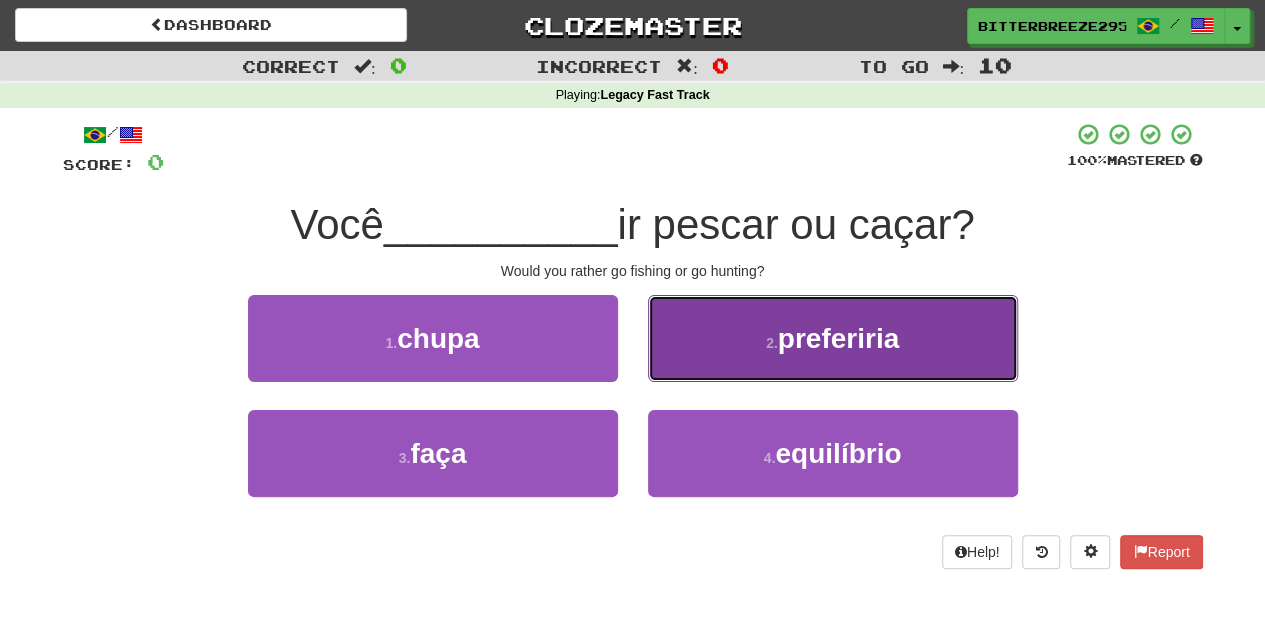 click on "2 .  preferiria" at bounding box center (833, 338) 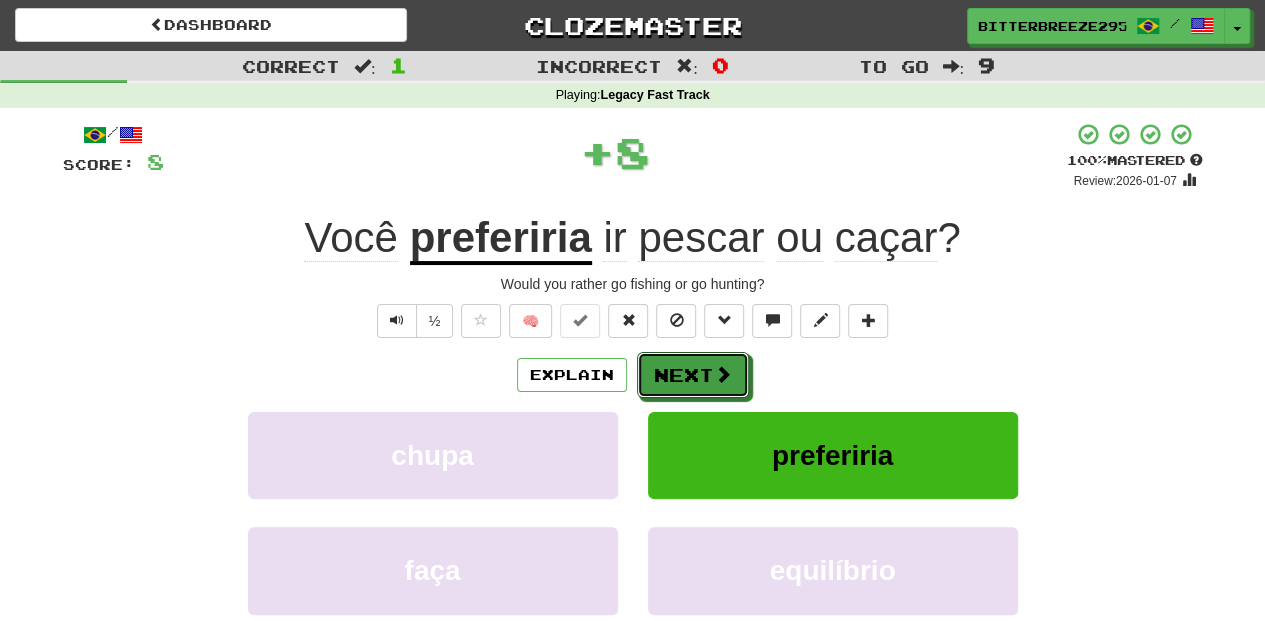 click on "Next" at bounding box center (693, 375) 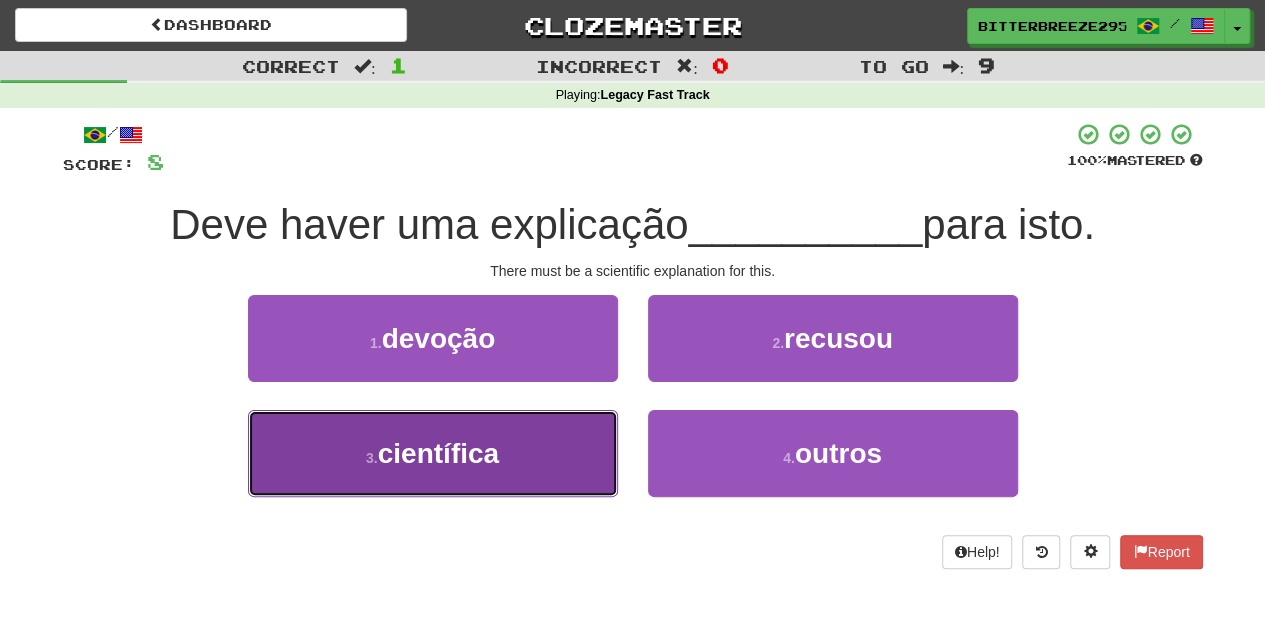 click on "3 .  científica" at bounding box center [433, 453] 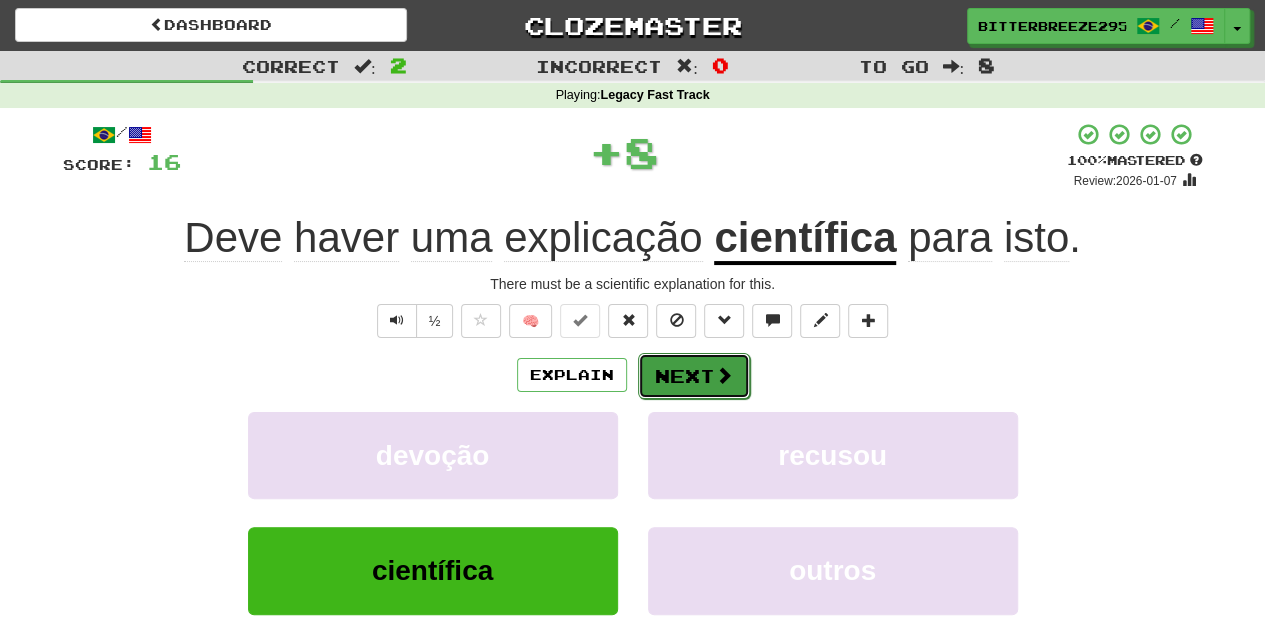 click on "Next" at bounding box center (694, 376) 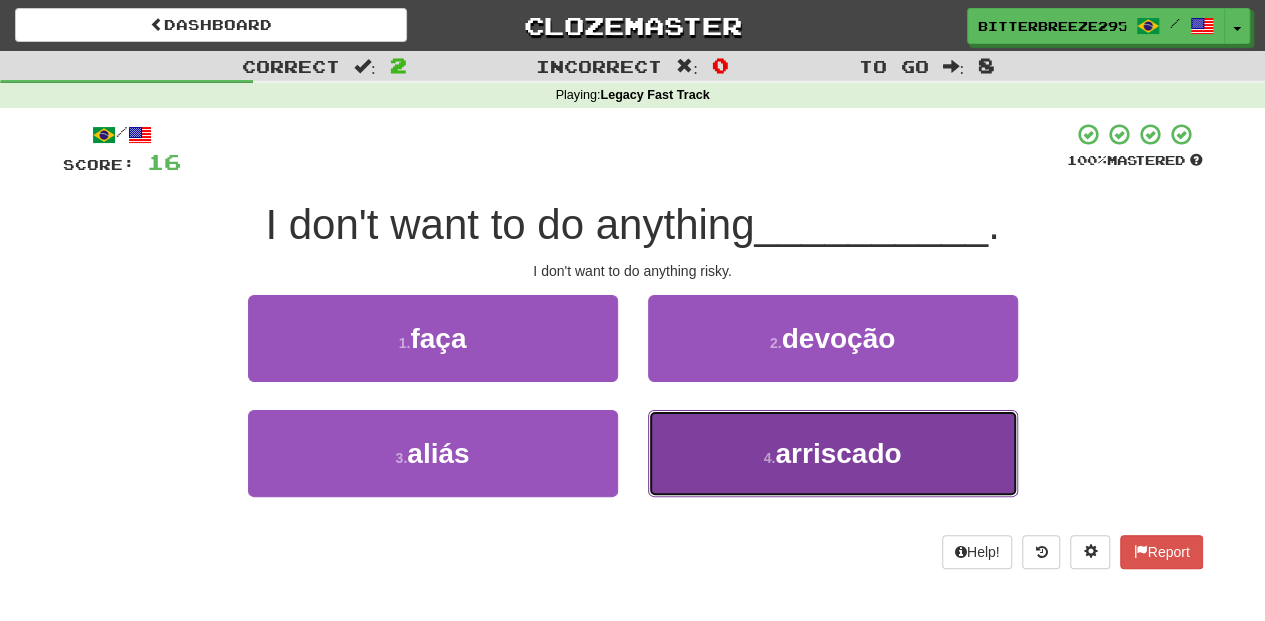 click on "4 .  arriscado" at bounding box center [833, 453] 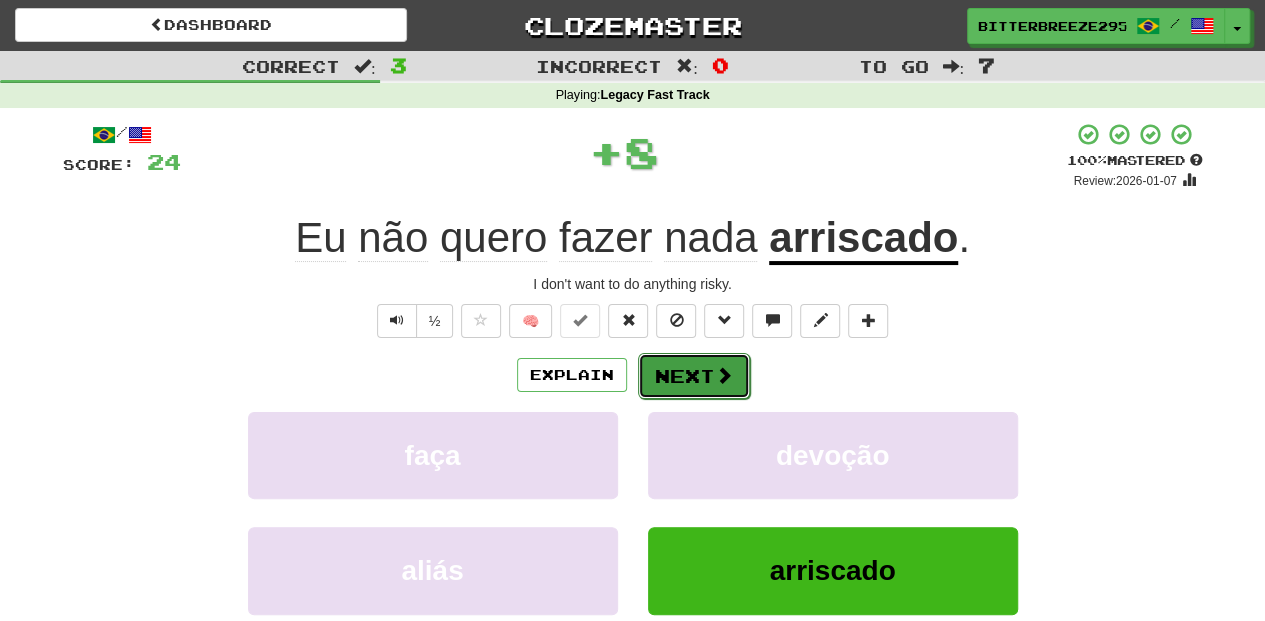 click on "Next" at bounding box center [694, 376] 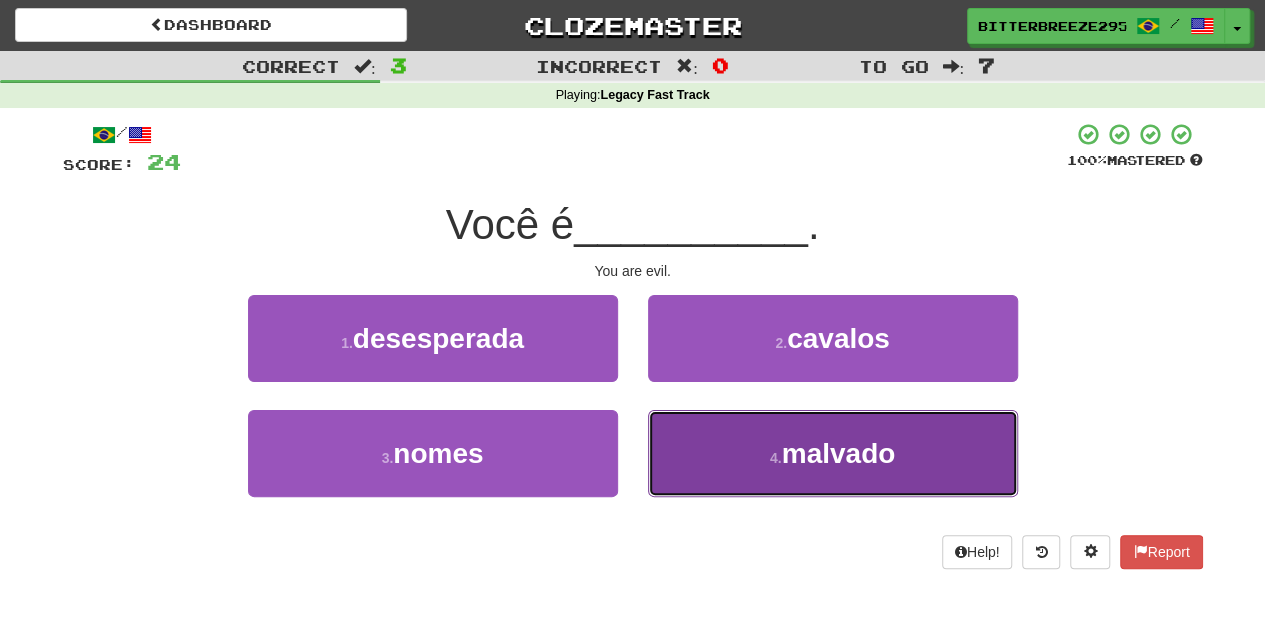 click on "4 .  malvado" at bounding box center [833, 453] 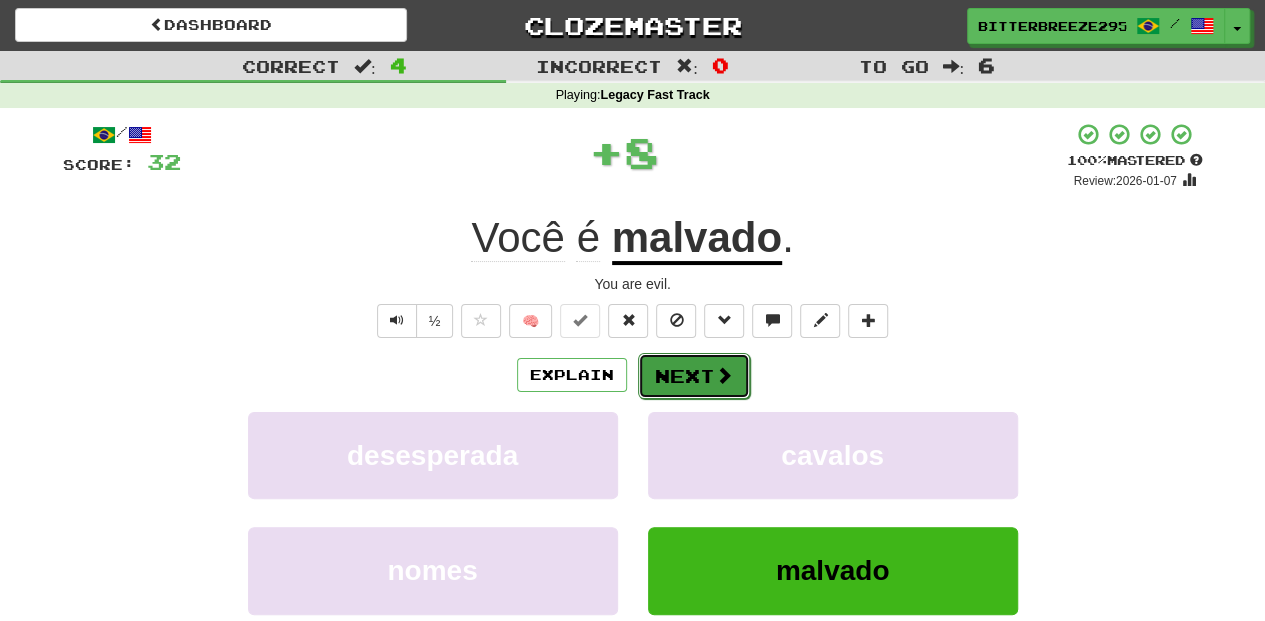 click on "Next" at bounding box center [694, 376] 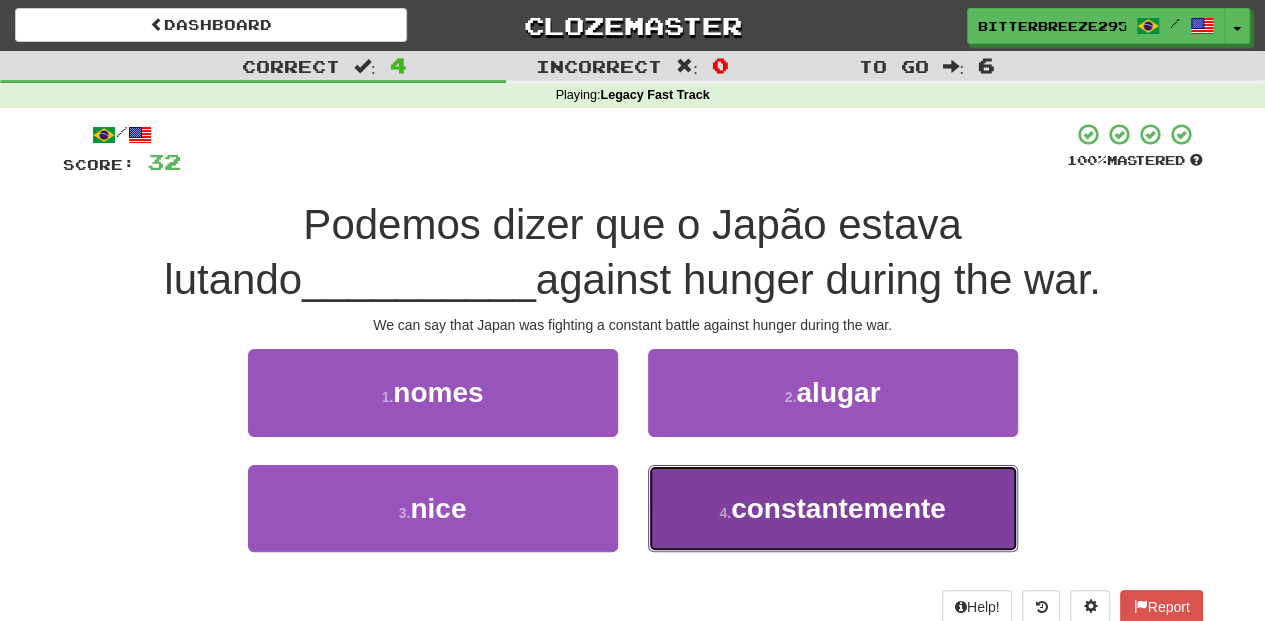 click on "4 .  constantemente" at bounding box center (833, 508) 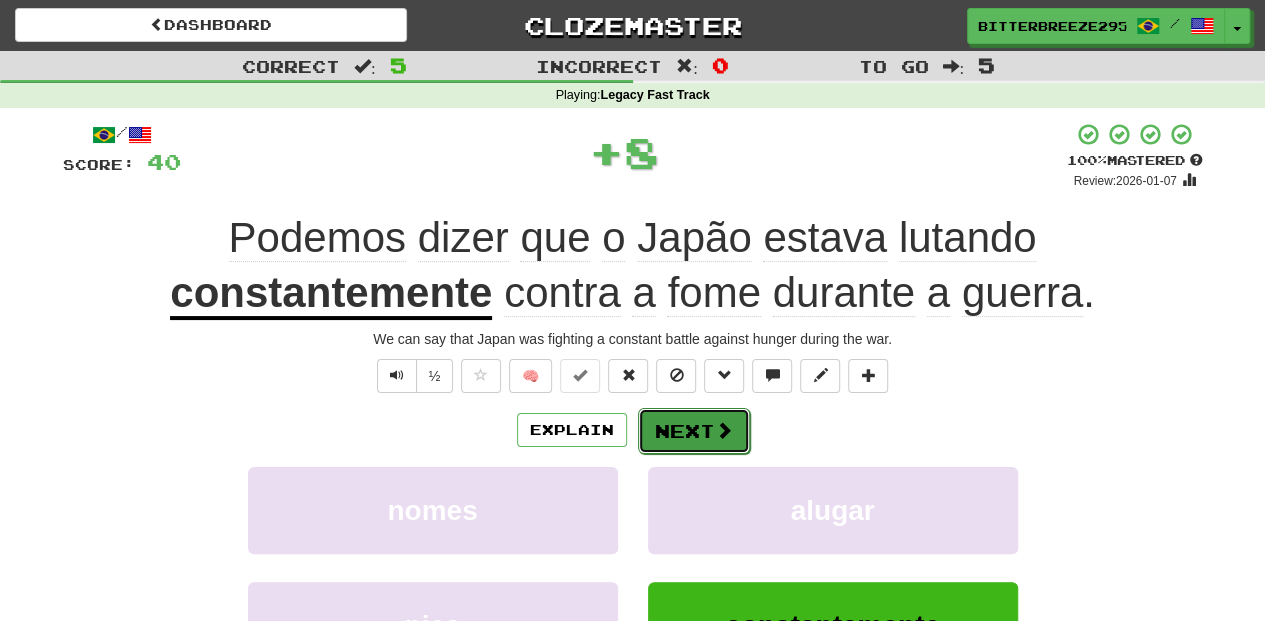click on "Next" at bounding box center (694, 431) 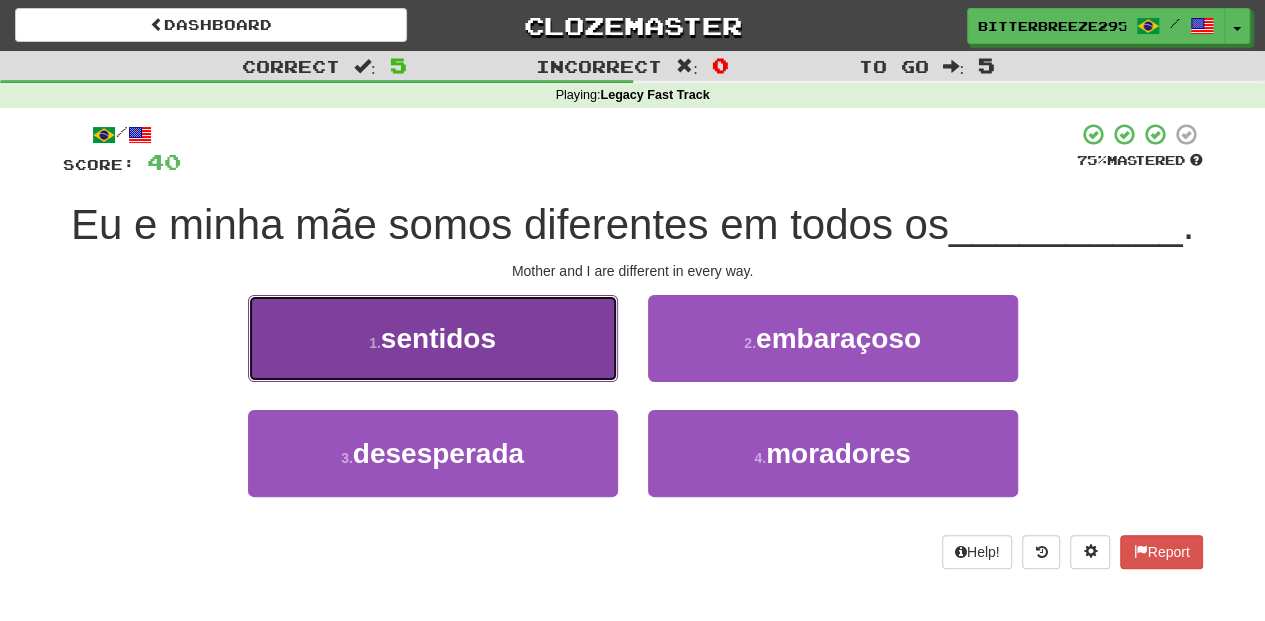 click on "1 .  sentidos" at bounding box center (433, 338) 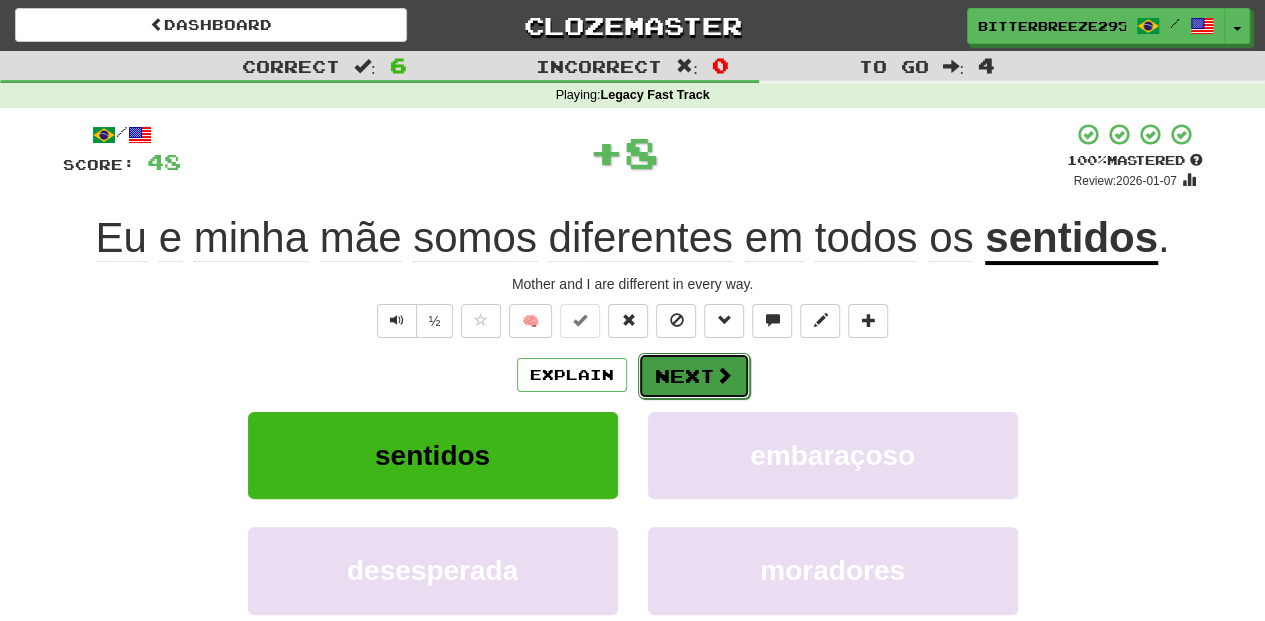 click on "Next" at bounding box center (694, 376) 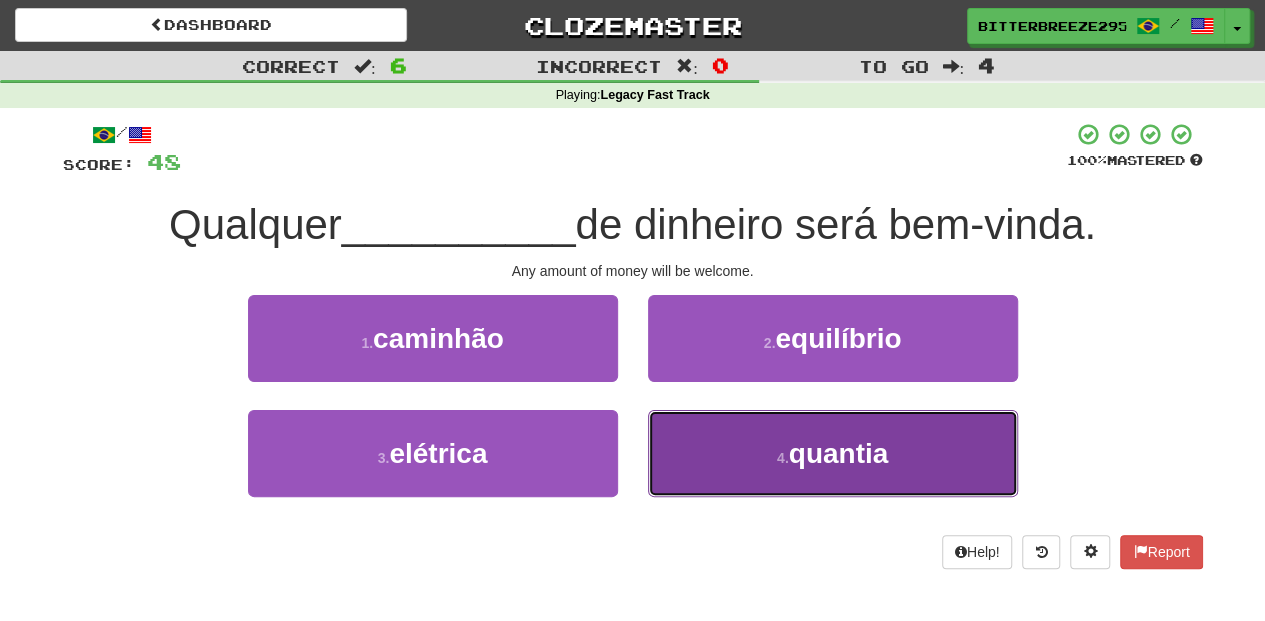 click on "4 .  quantia" at bounding box center (833, 453) 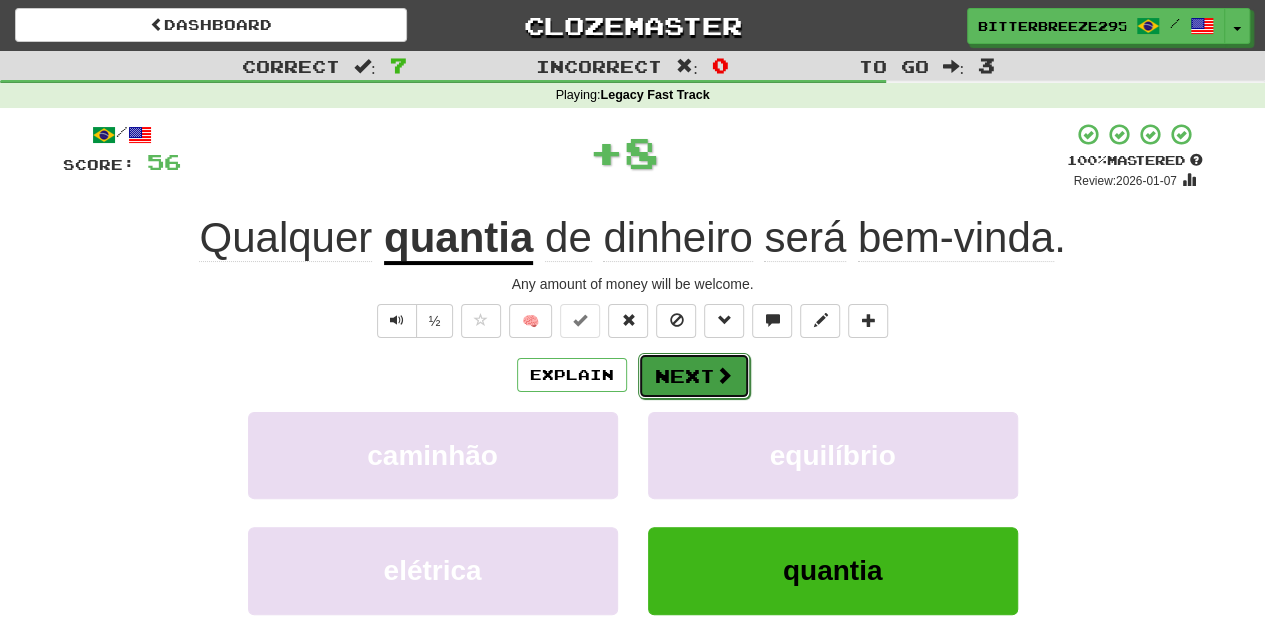 click on "Next" at bounding box center (694, 376) 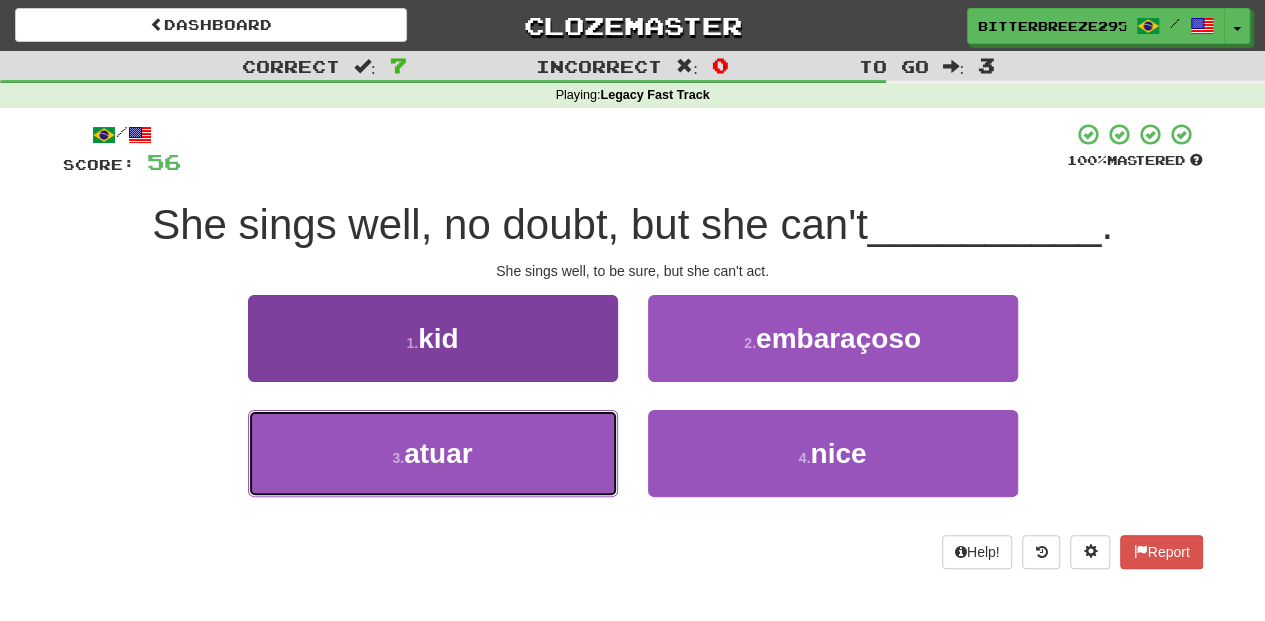 click on "3 .  atuar" at bounding box center (433, 453) 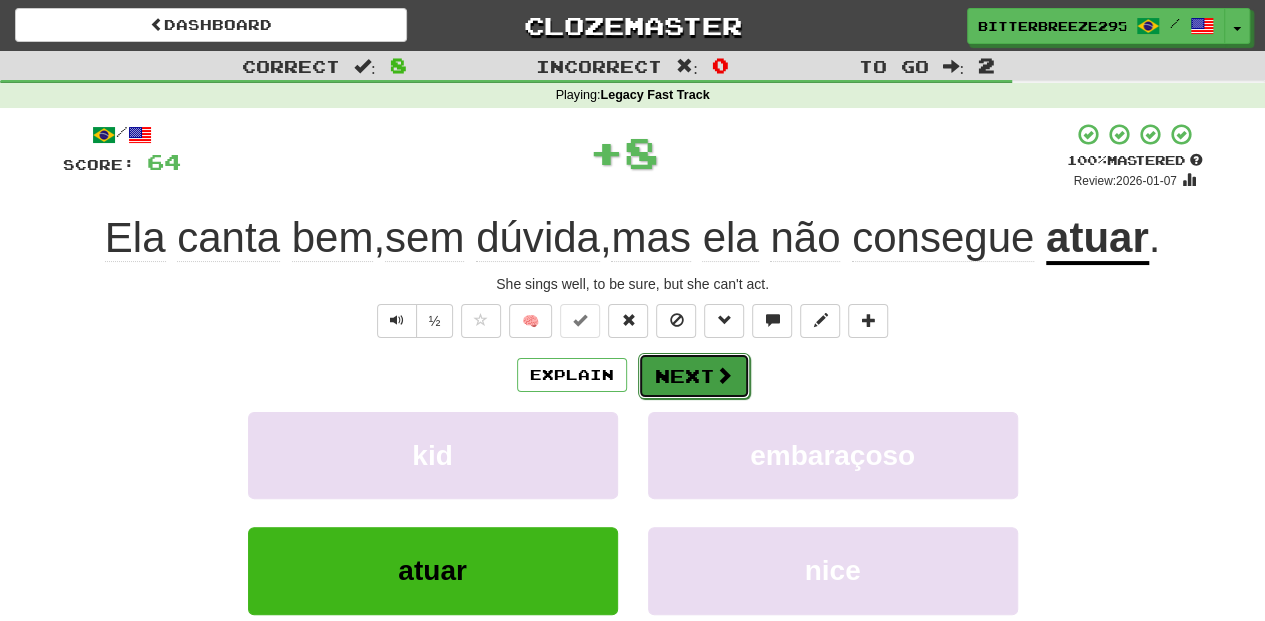 click on "Next" at bounding box center [694, 376] 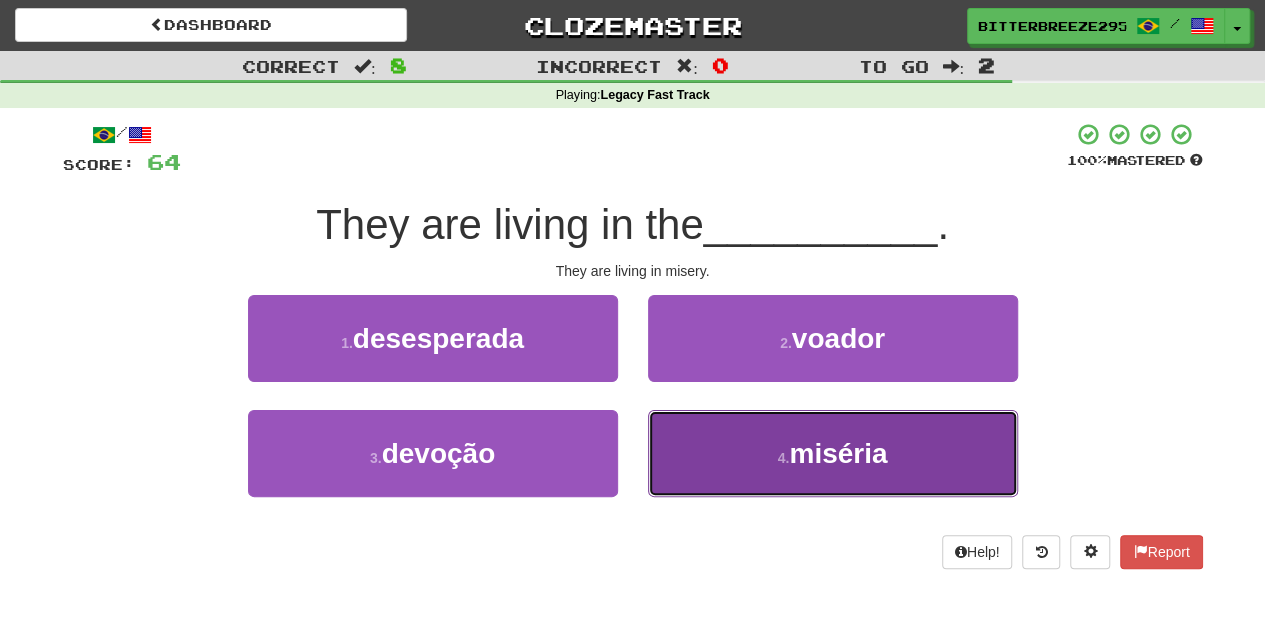 click on "4 .  miséria" at bounding box center (833, 453) 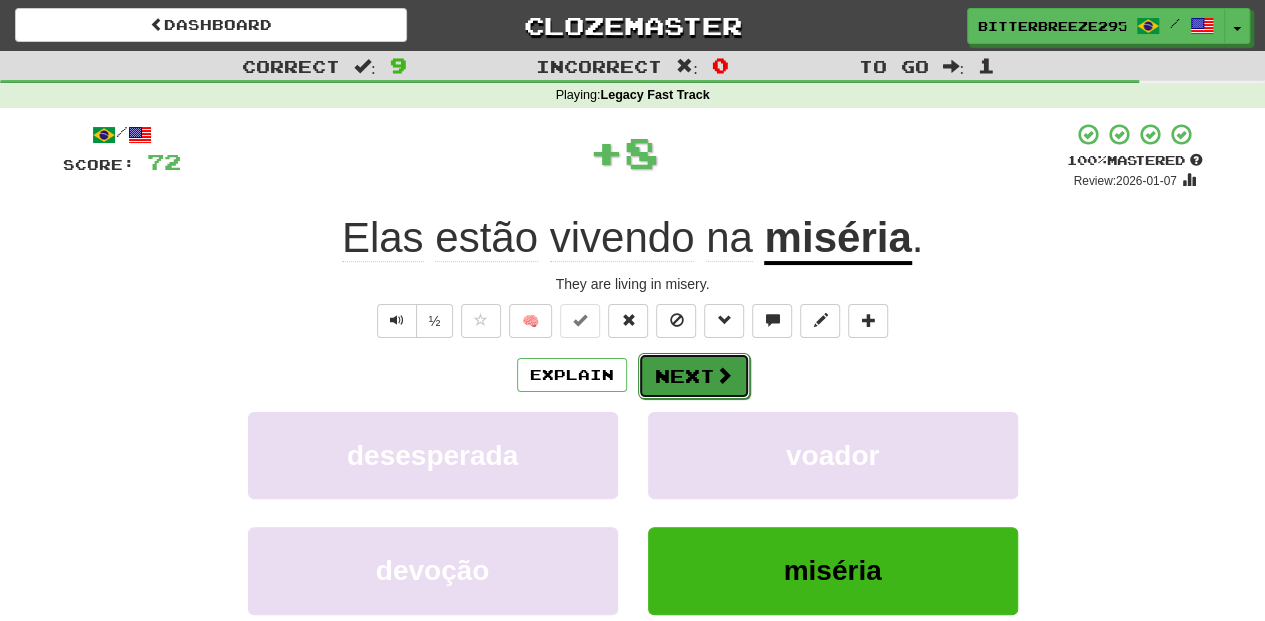 click on "Next" at bounding box center (694, 376) 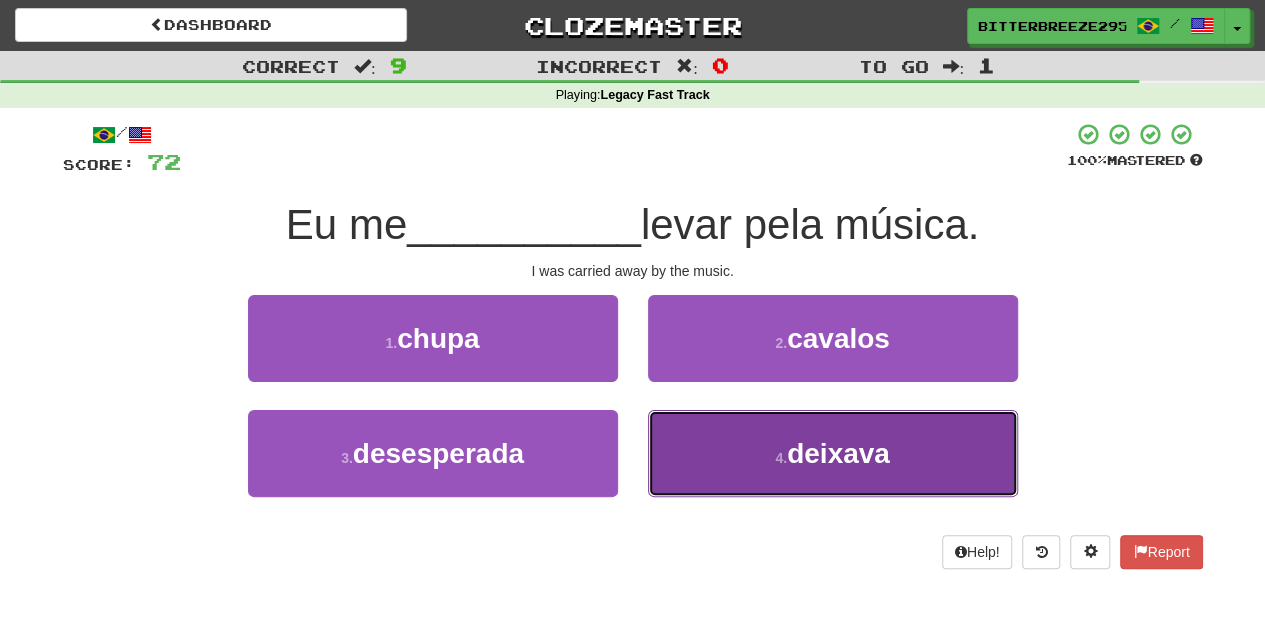 click on "4 .  deixava" at bounding box center (833, 453) 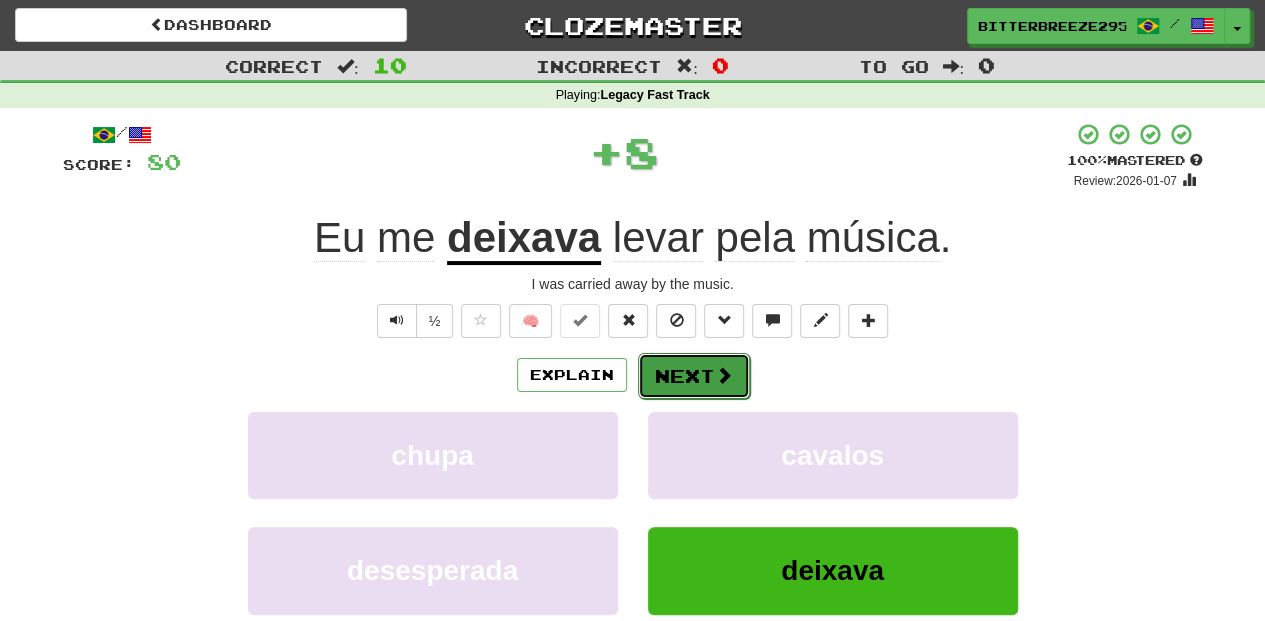 click on "Next" at bounding box center (694, 376) 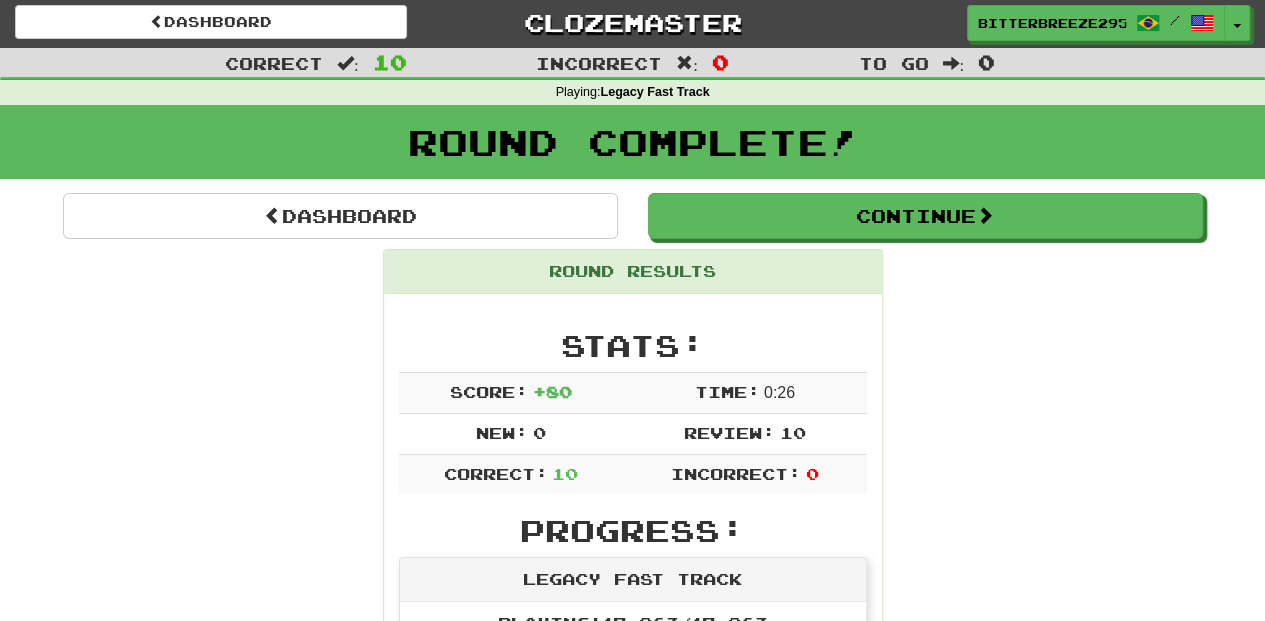 scroll, scrollTop: 0, scrollLeft: 0, axis: both 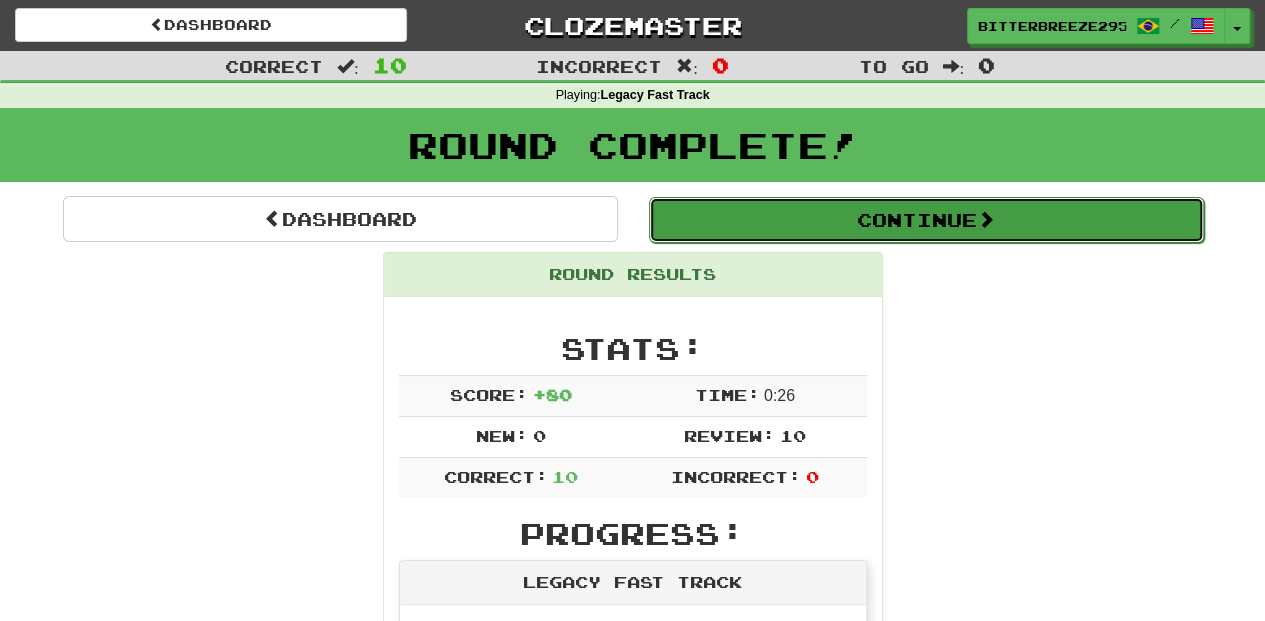 click on "Continue" at bounding box center (926, 220) 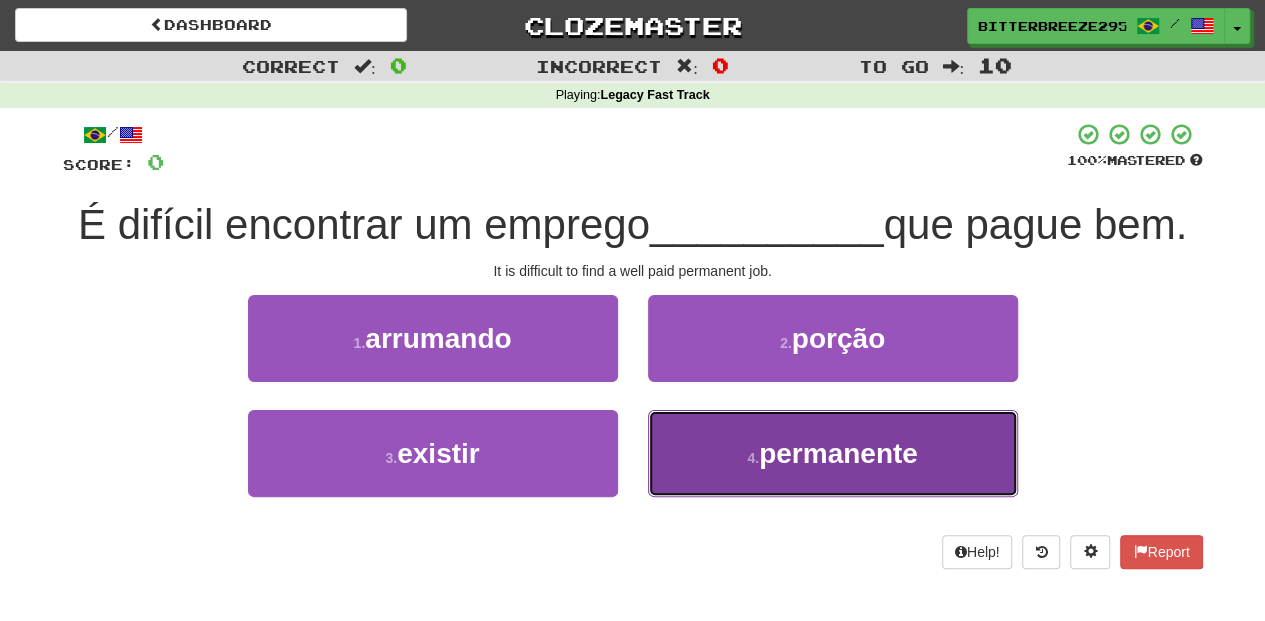 click on "4 .  permanente" at bounding box center [833, 453] 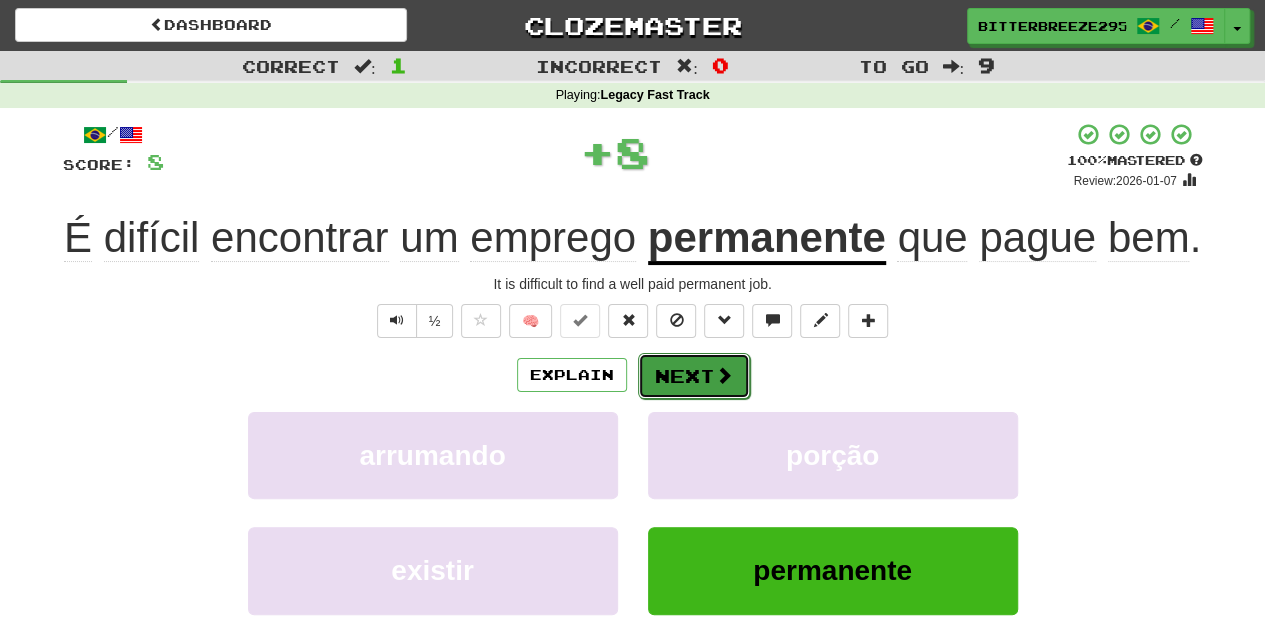 click on "Next" at bounding box center (694, 376) 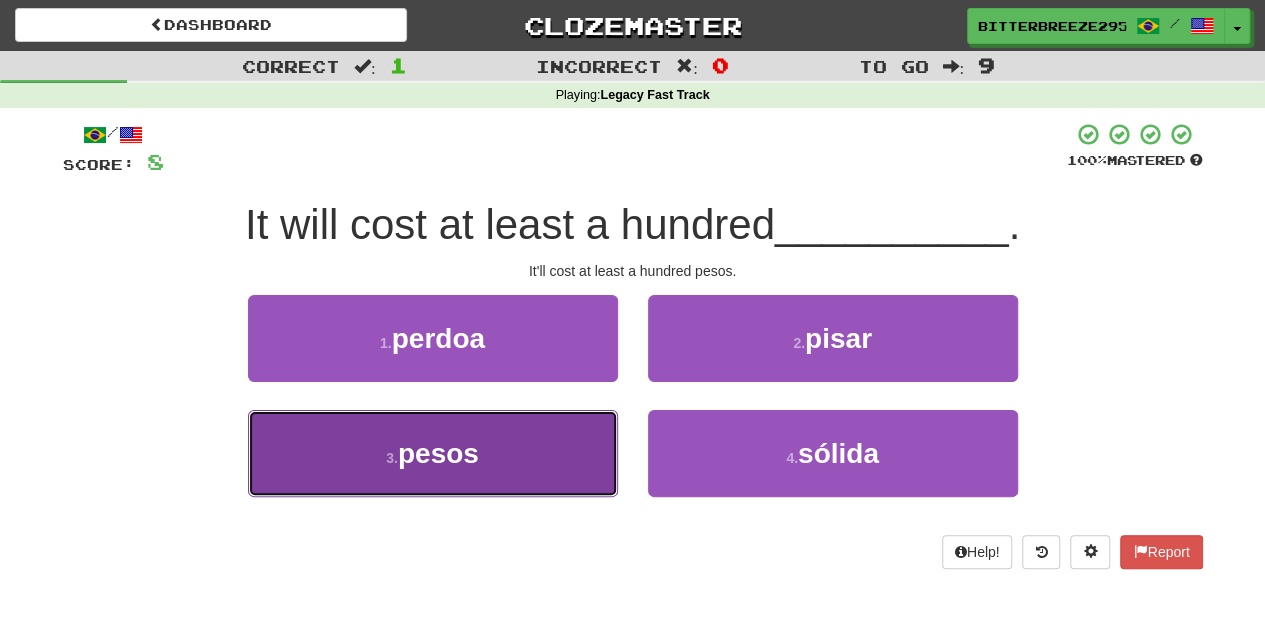 click on "3 .  pesos" at bounding box center [433, 453] 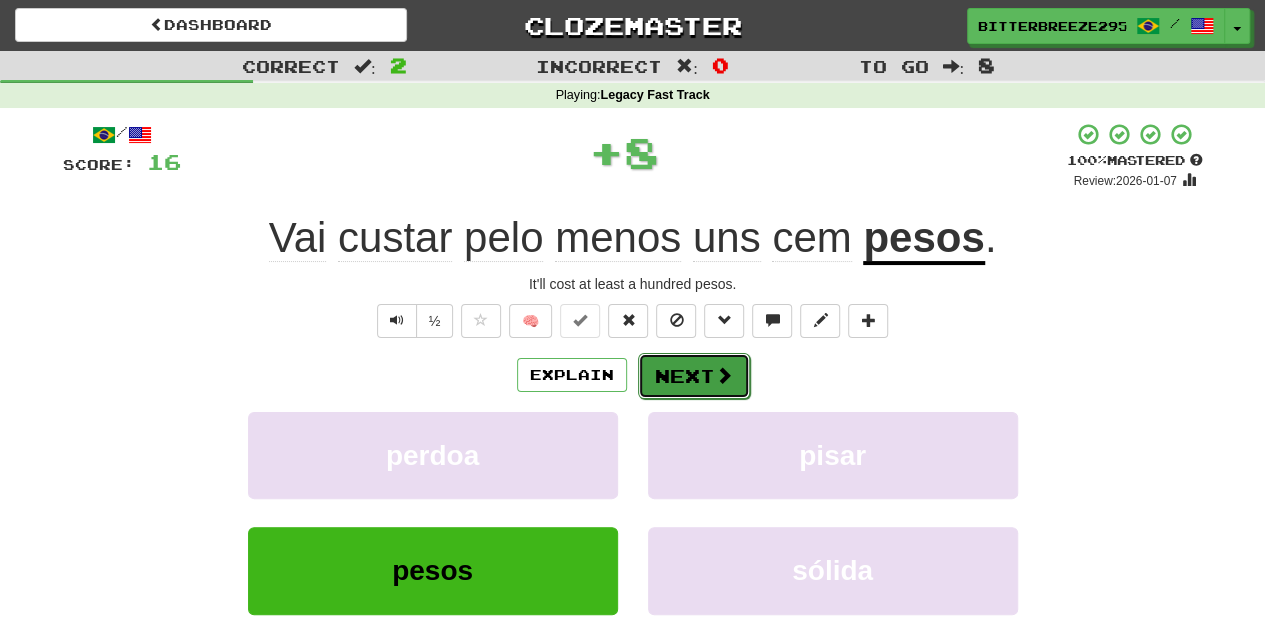 click on "Next" at bounding box center [694, 376] 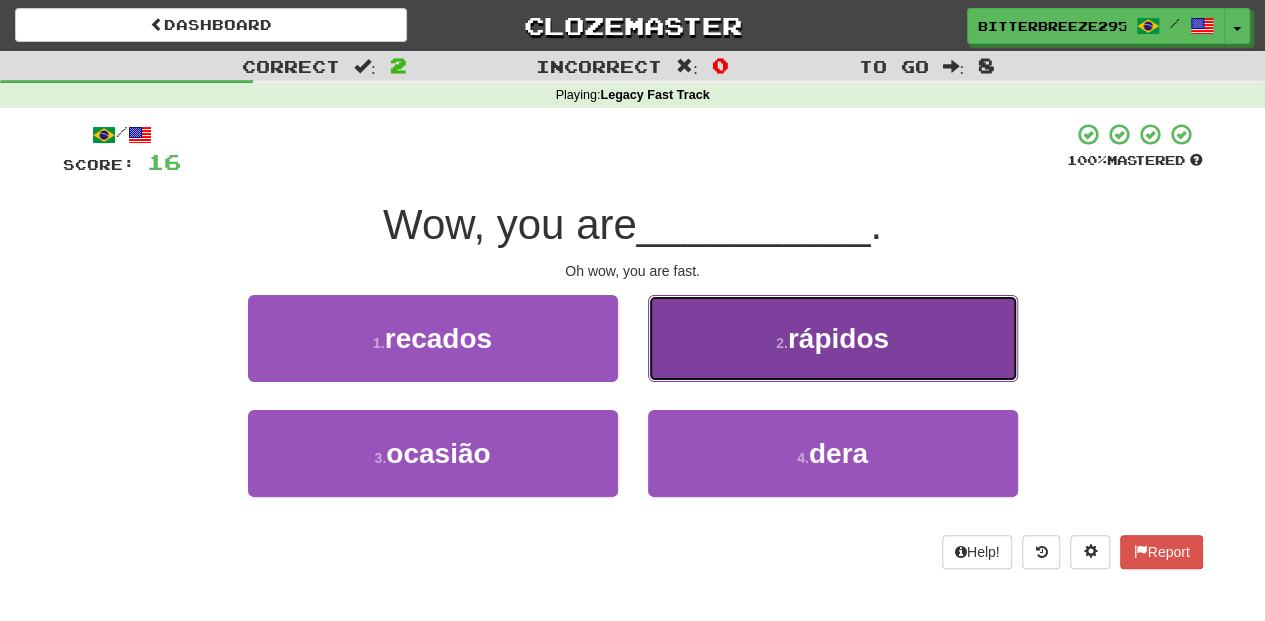 click on "2 .  rápidos" at bounding box center [833, 338] 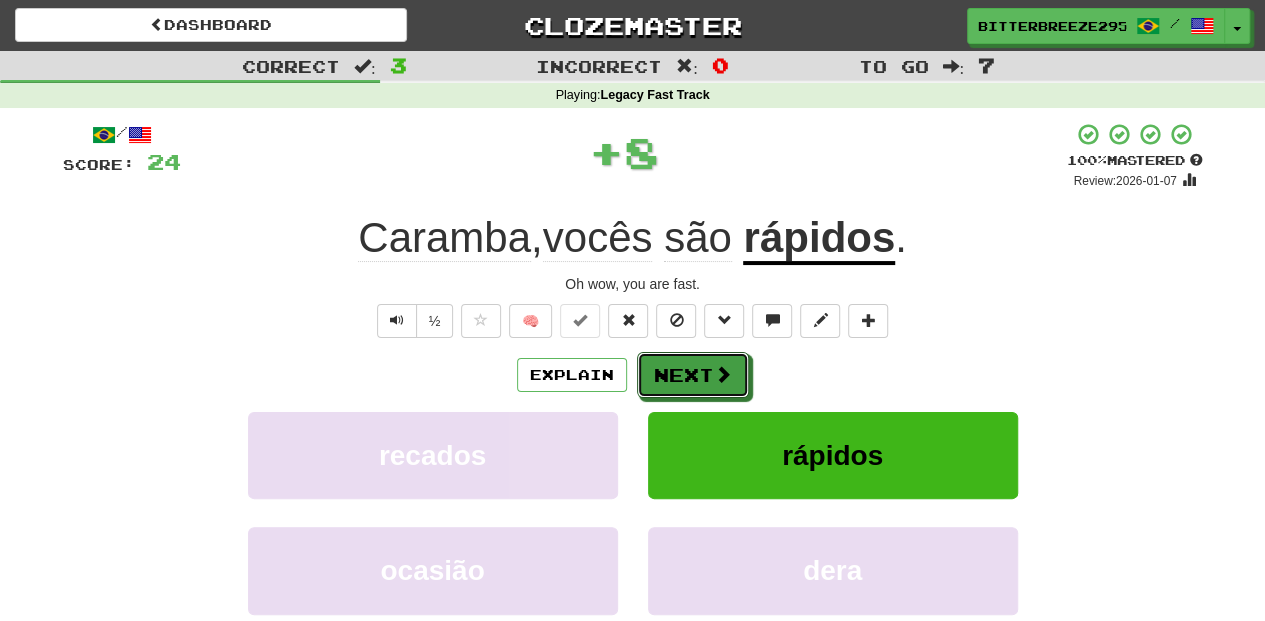 click on "Next" at bounding box center [693, 375] 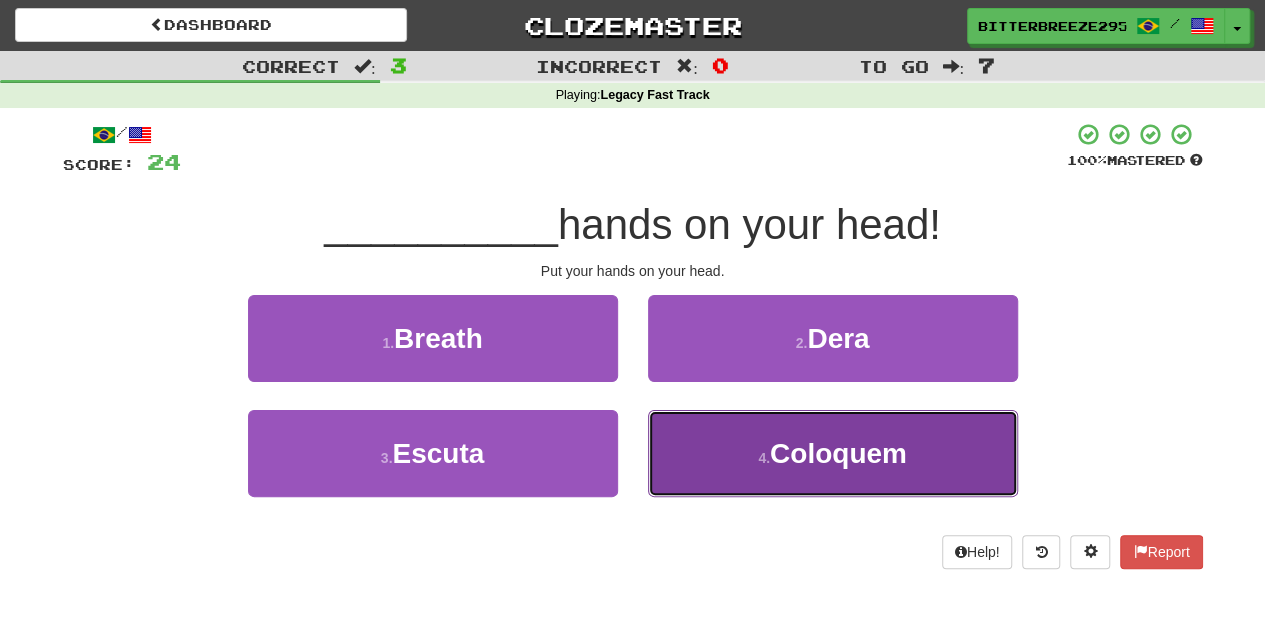 click on "4 .  Coloquem" at bounding box center [833, 453] 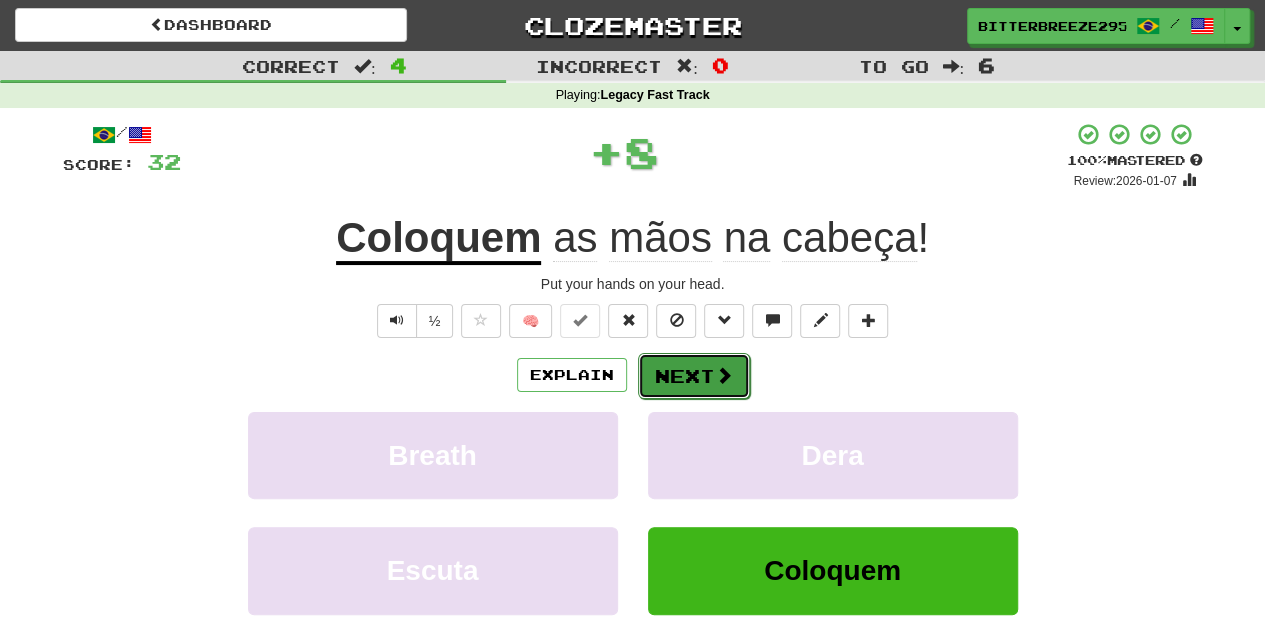 click on "Next" at bounding box center (694, 376) 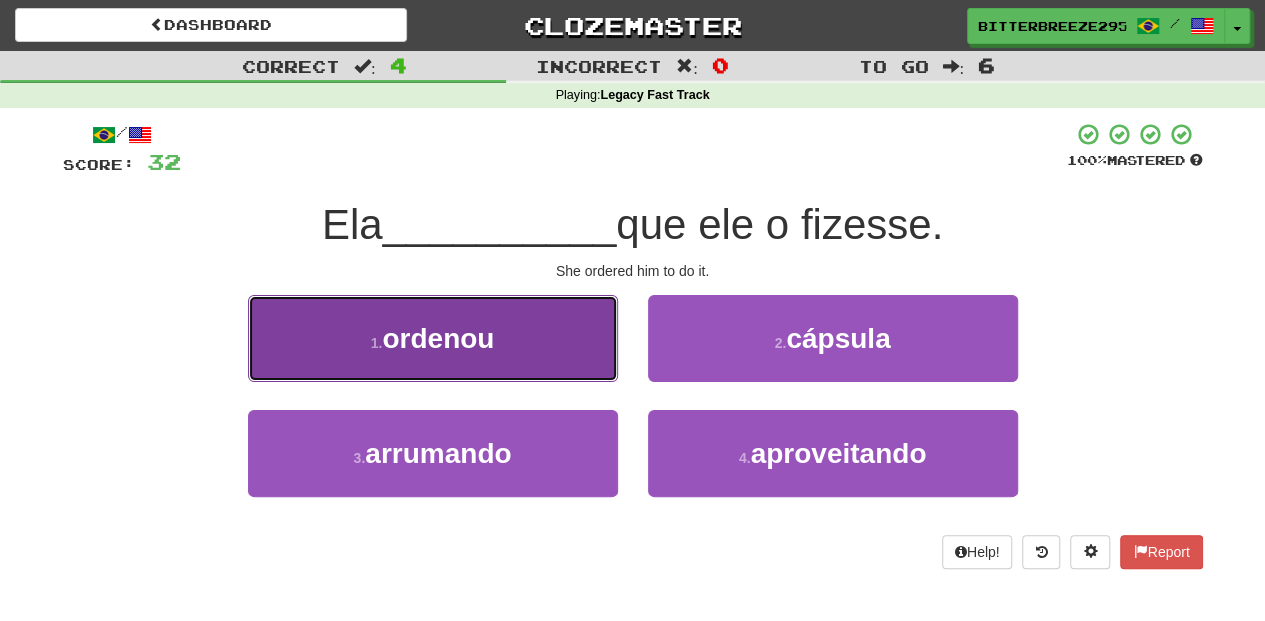 click on "1 .  ordenou" at bounding box center (433, 338) 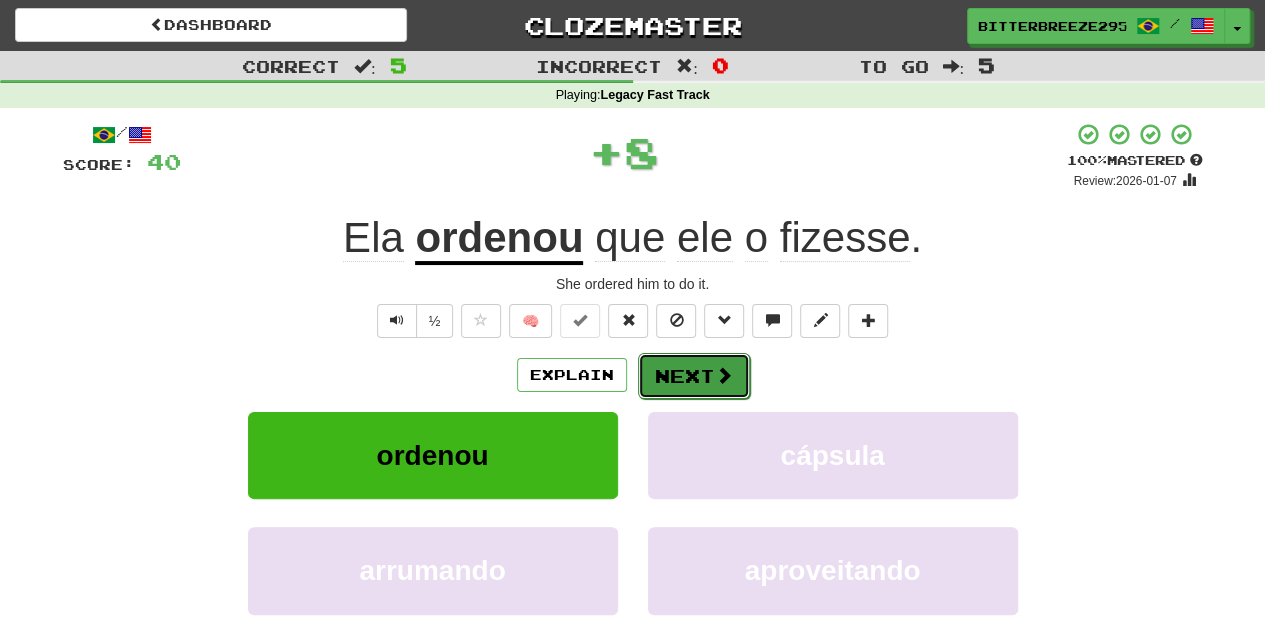 click on "Next" at bounding box center [694, 376] 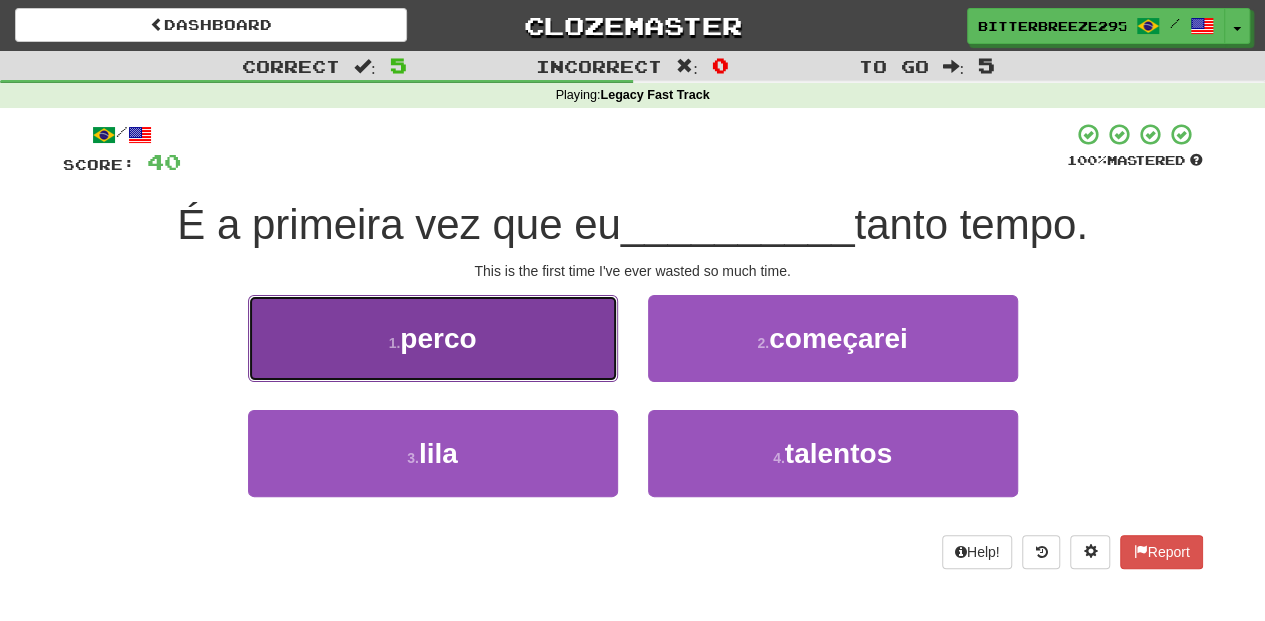 click on "1 .  perco" at bounding box center (433, 338) 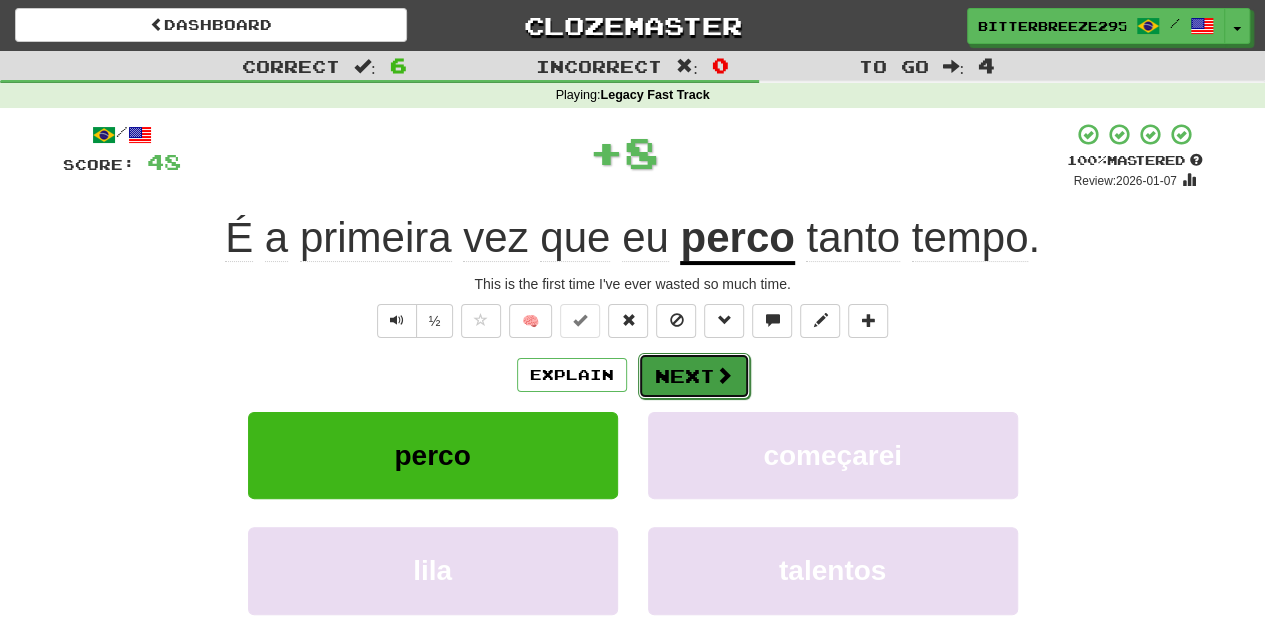 click on "Next" at bounding box center (694, 376) 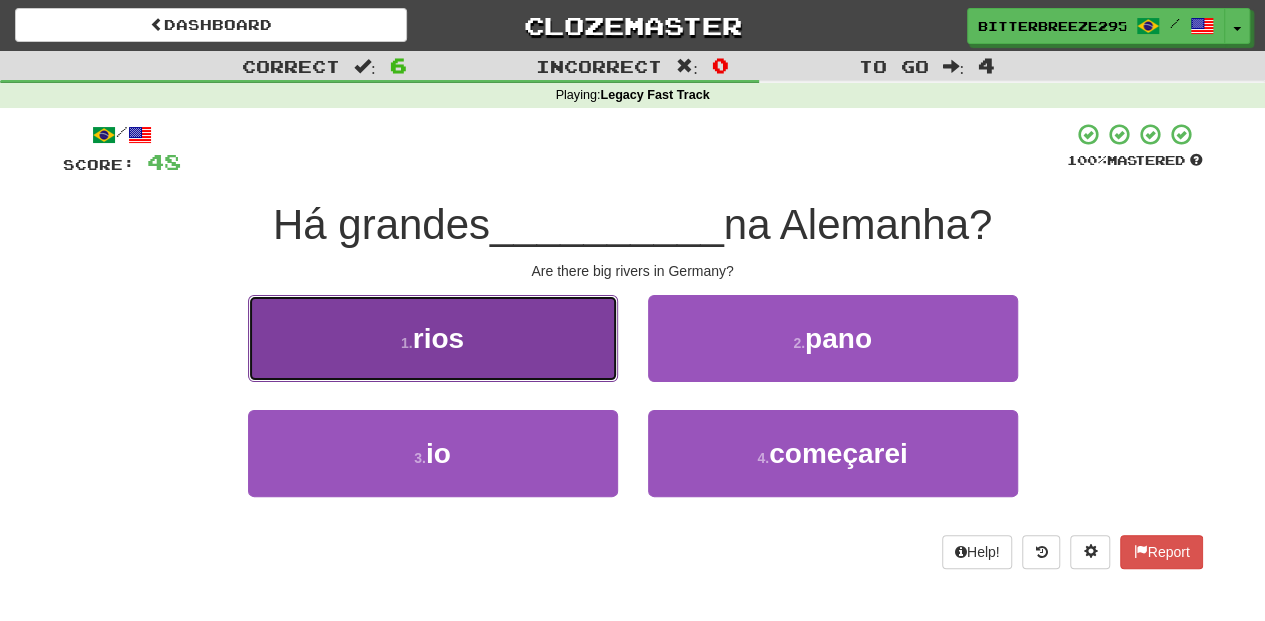 click on "1 .  rios" at bounding box center [433, 338] 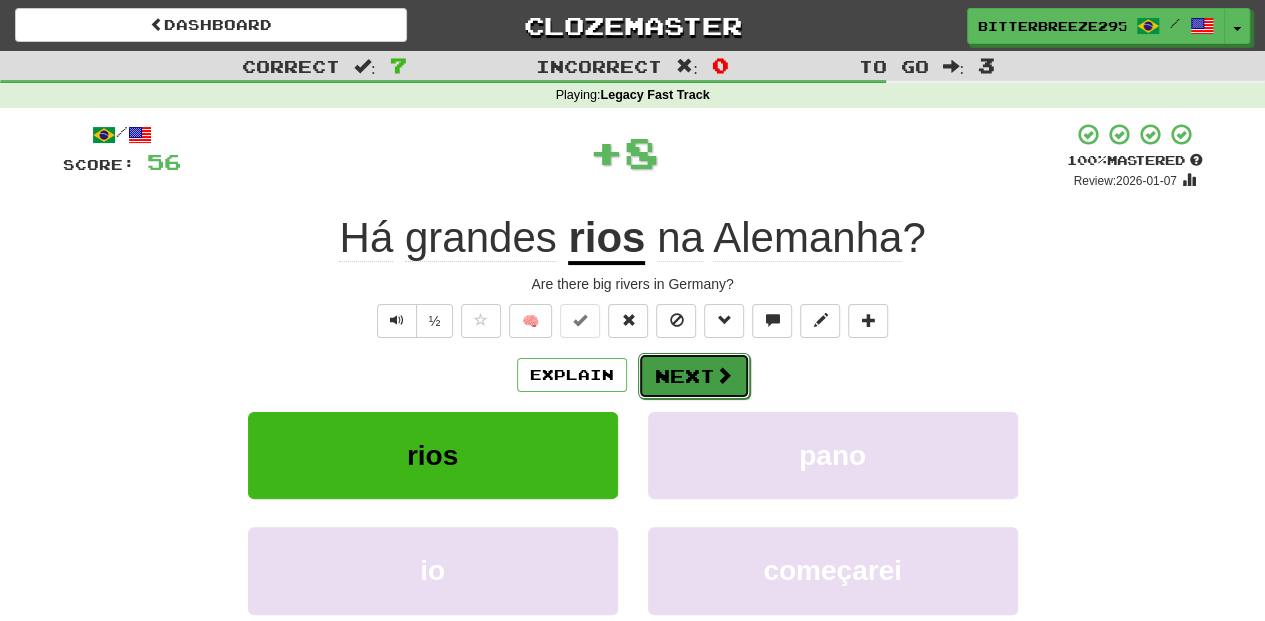 click on "Next" at bounding box center [694, 376] 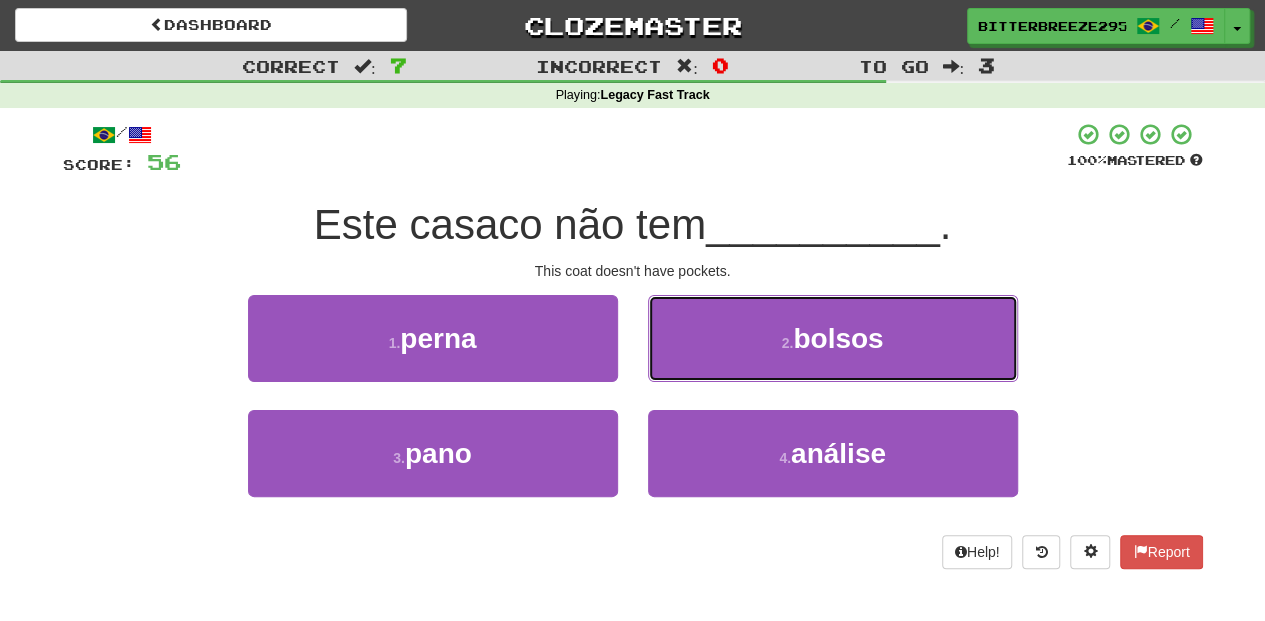 click on "2 .  bolsos" at bounding box center [833, 338] 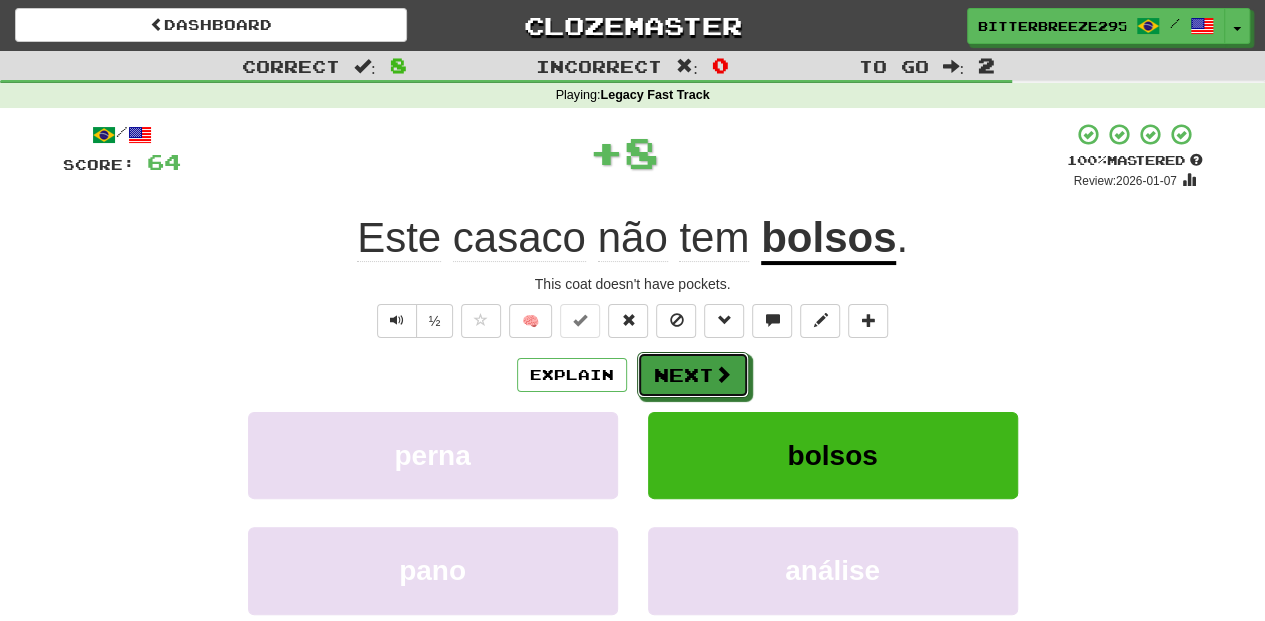 click on "Next" at bounding box center (693, 375) 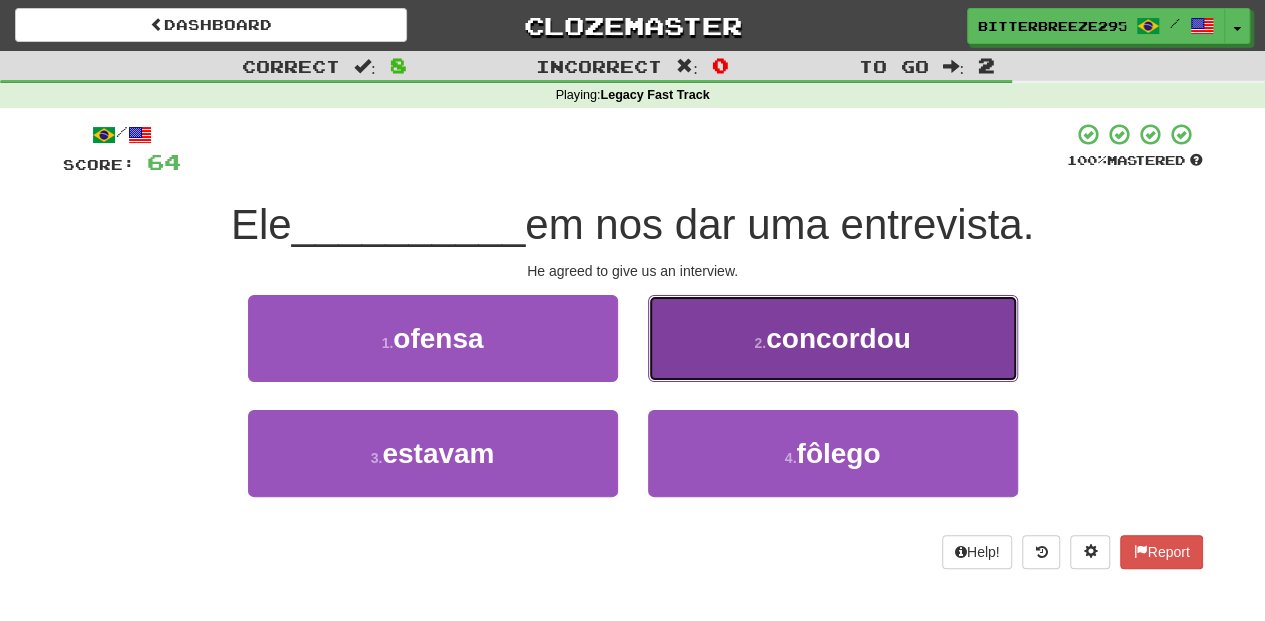 click on "2 .  concordou" at bounding box center (833, 338) 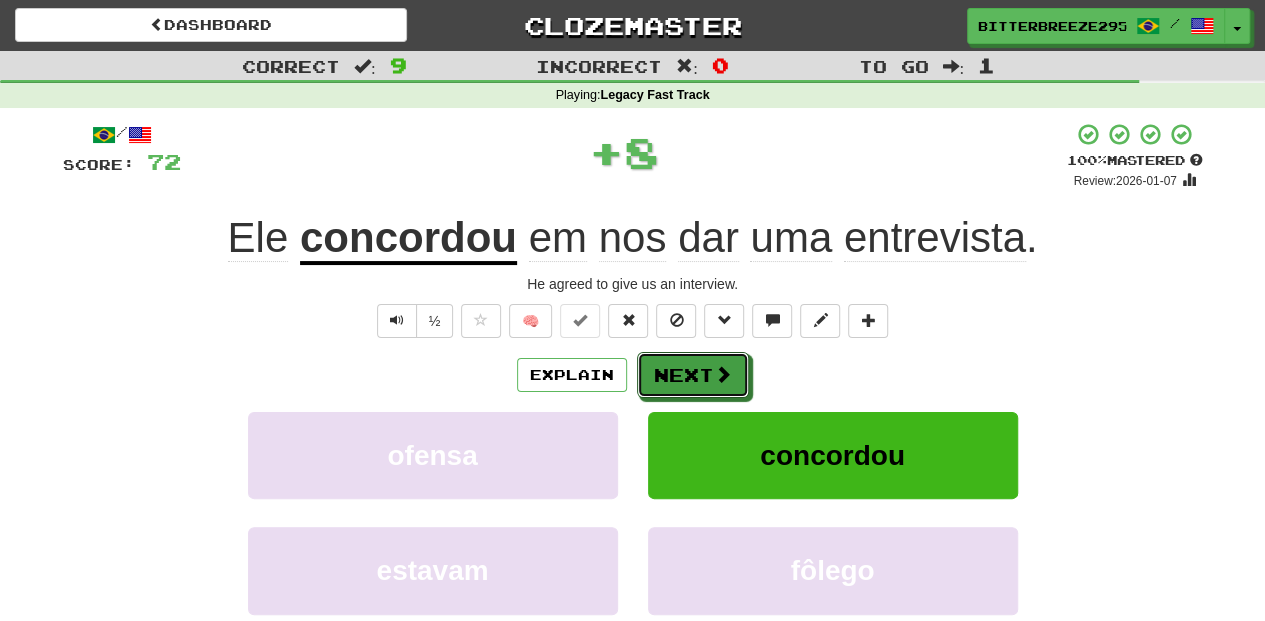 click on "Next" at bounding box center (693, 375) 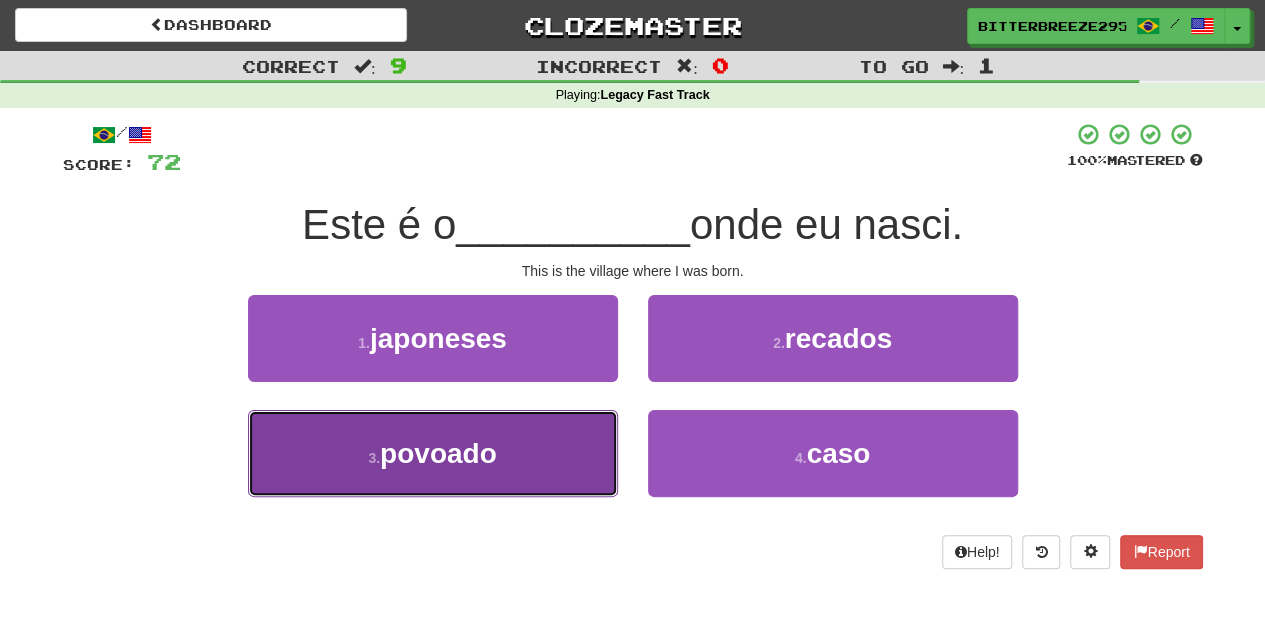 click on "3 .  povoado" at bounding box center [433, 453] 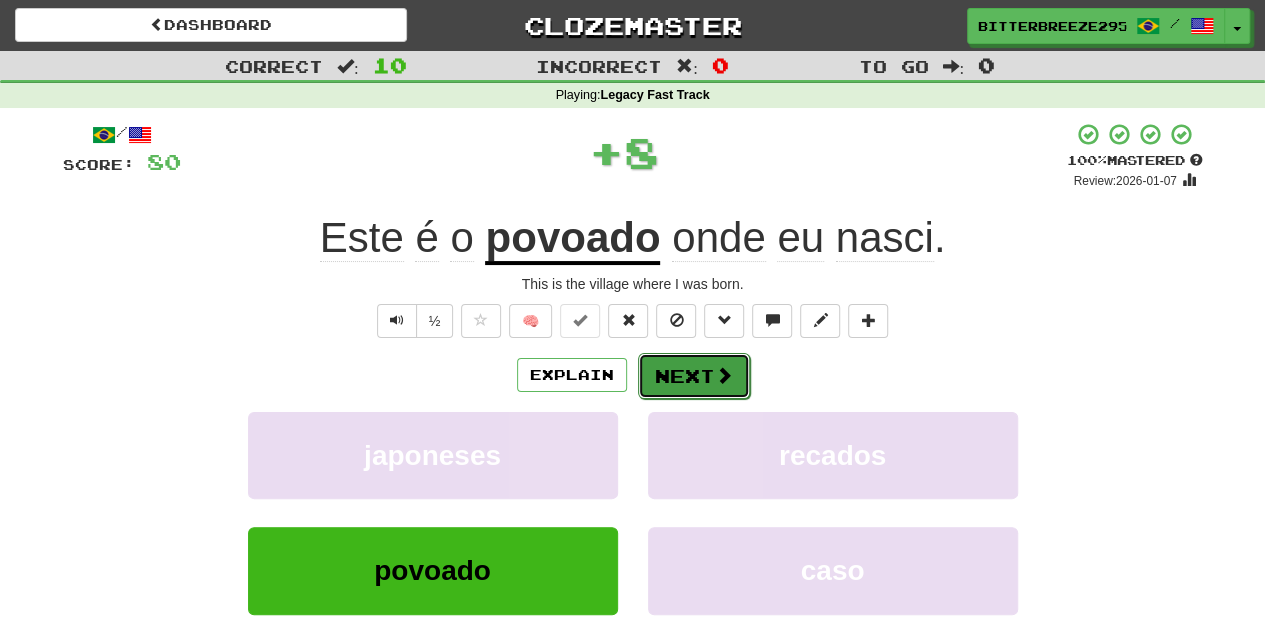 click on "Next" at bounding box center (694, 376) 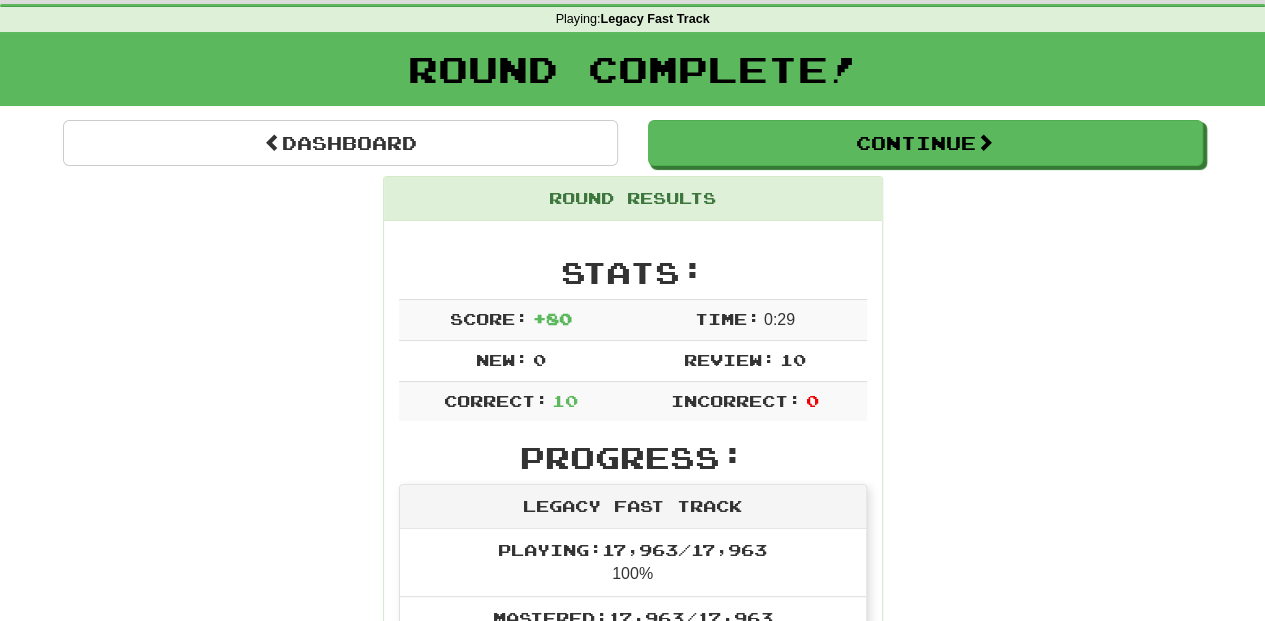 scroll, scrollTop: 0, scrollLeft: 0, axis: both 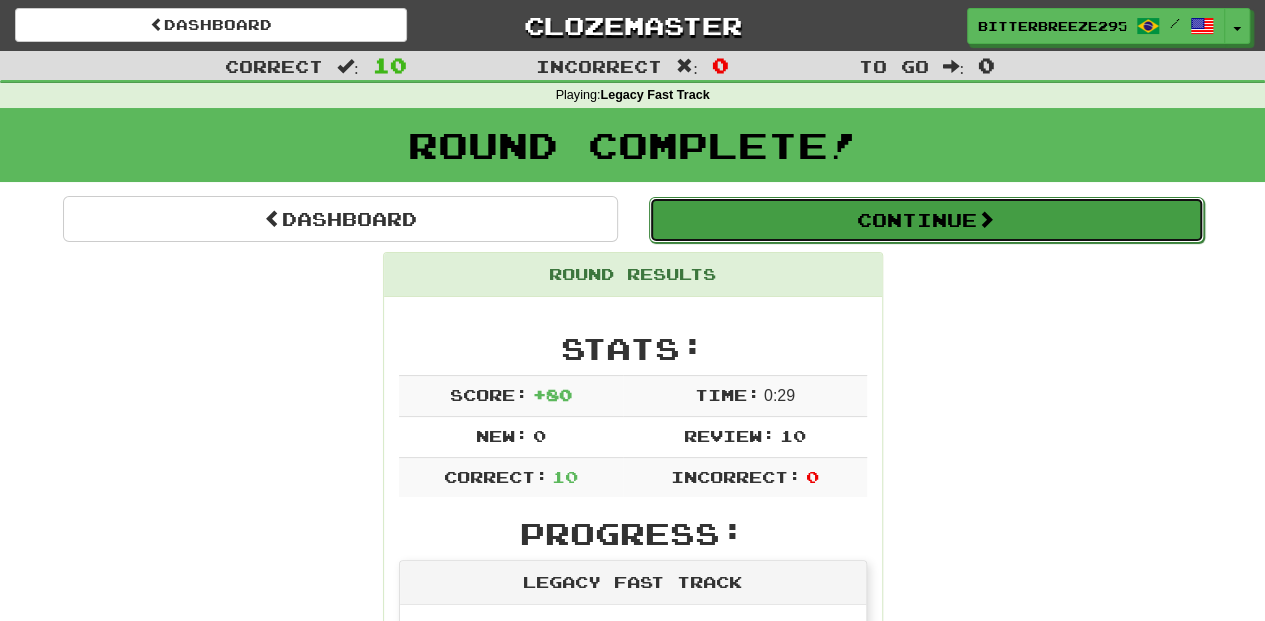 click on "Continue" at bounding box center [926, 220] 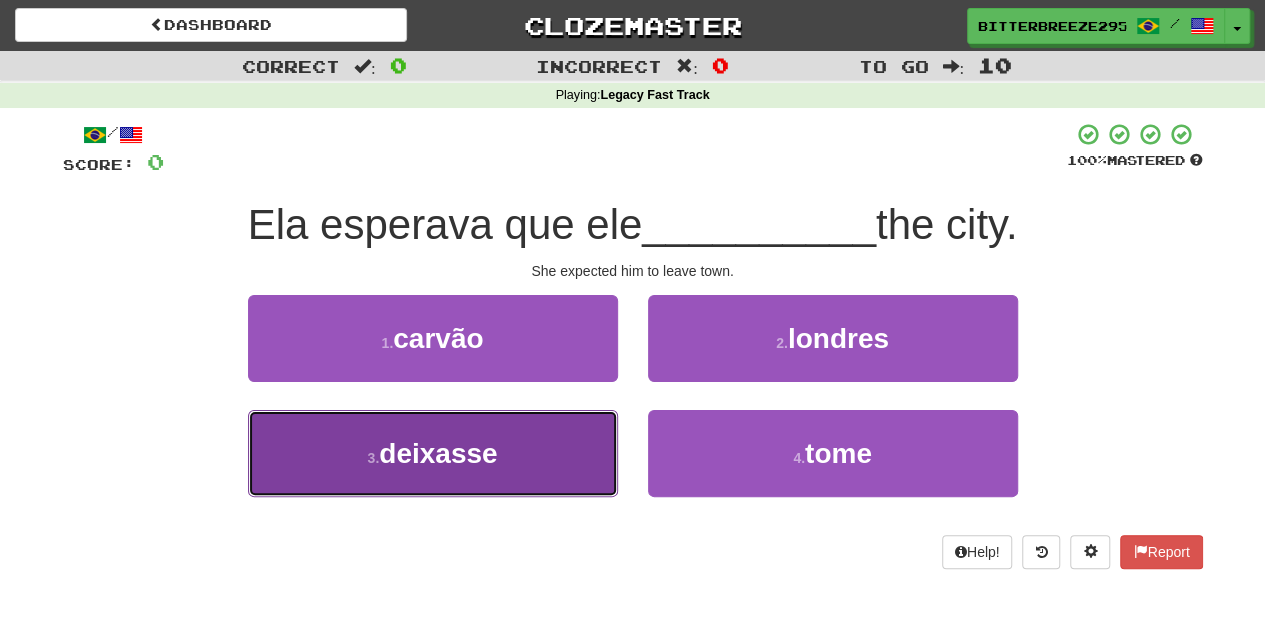 click on "3 .  deixasse" at bounding box center [433, 453] 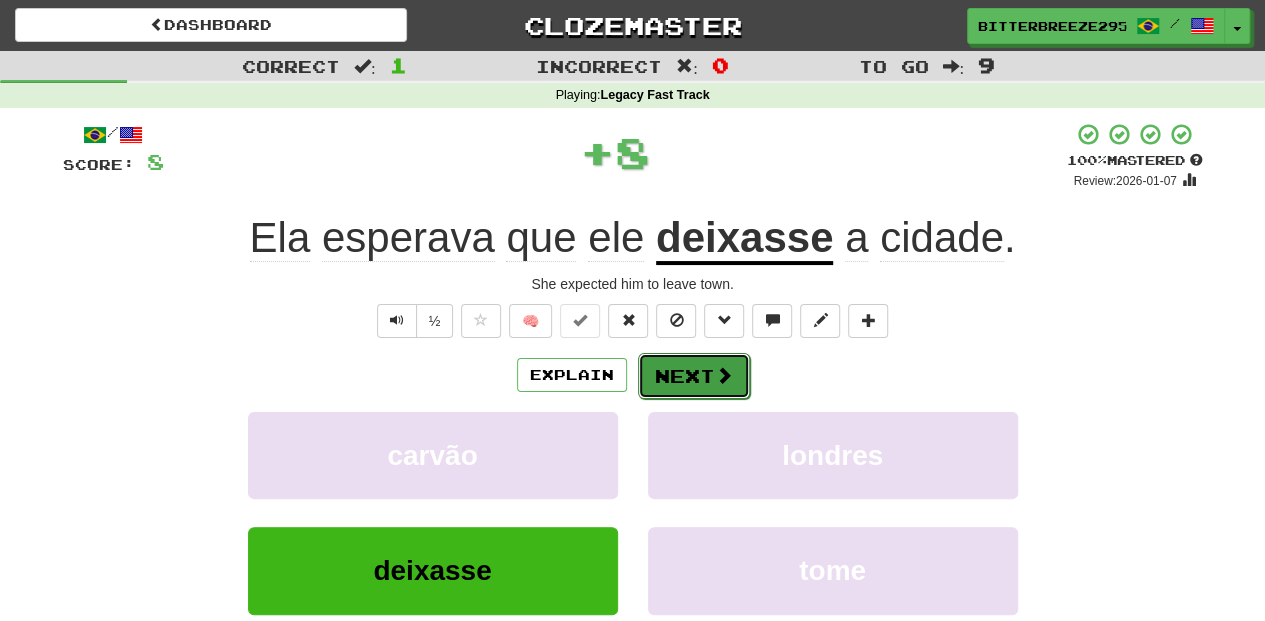 click on "Next" at bounding box center (694, 376) 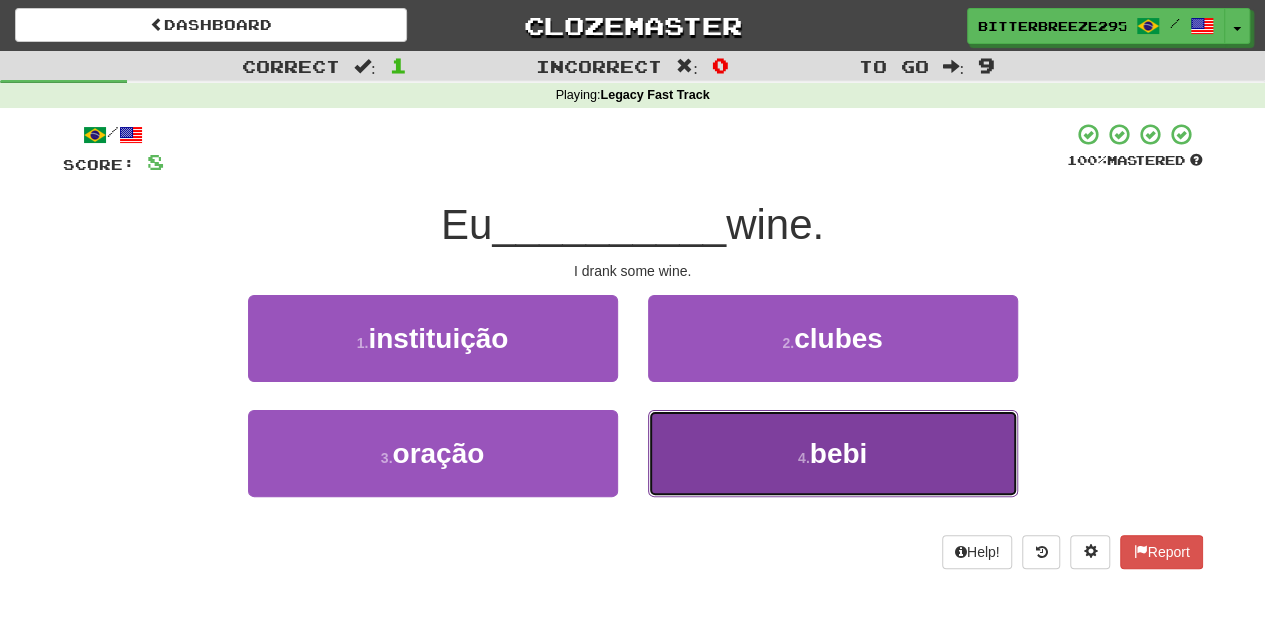 click on "4 .  bebi" at bounding box center [833, 453] 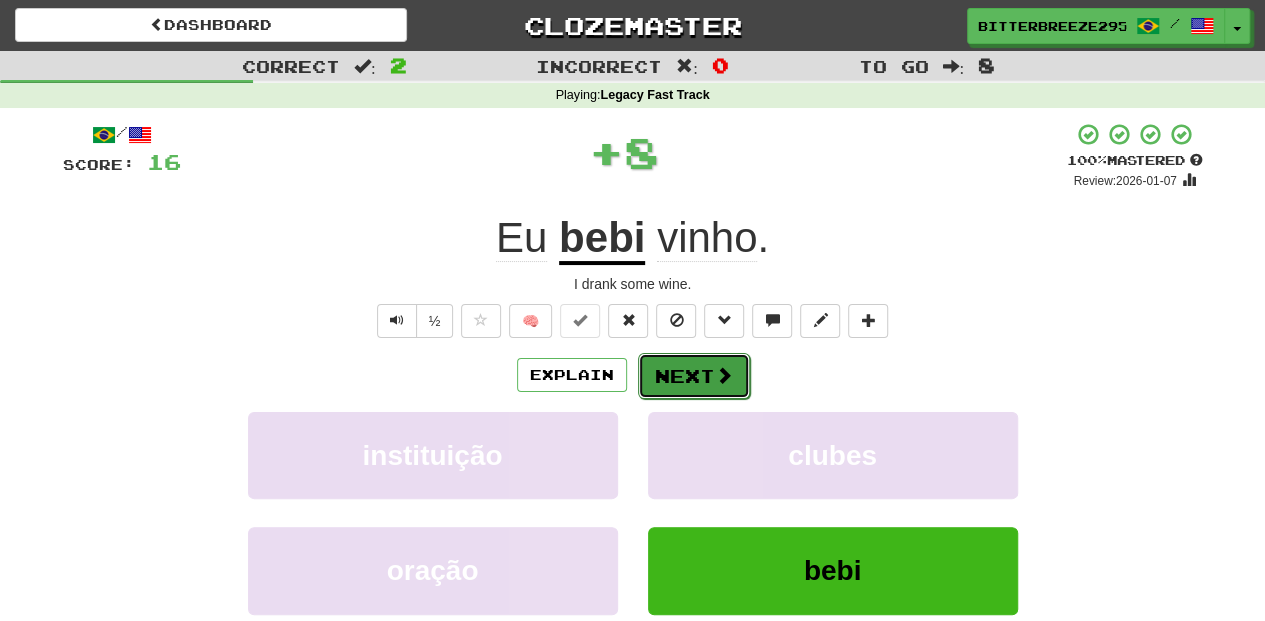 click on "Next" at bounding box center (694, 376) 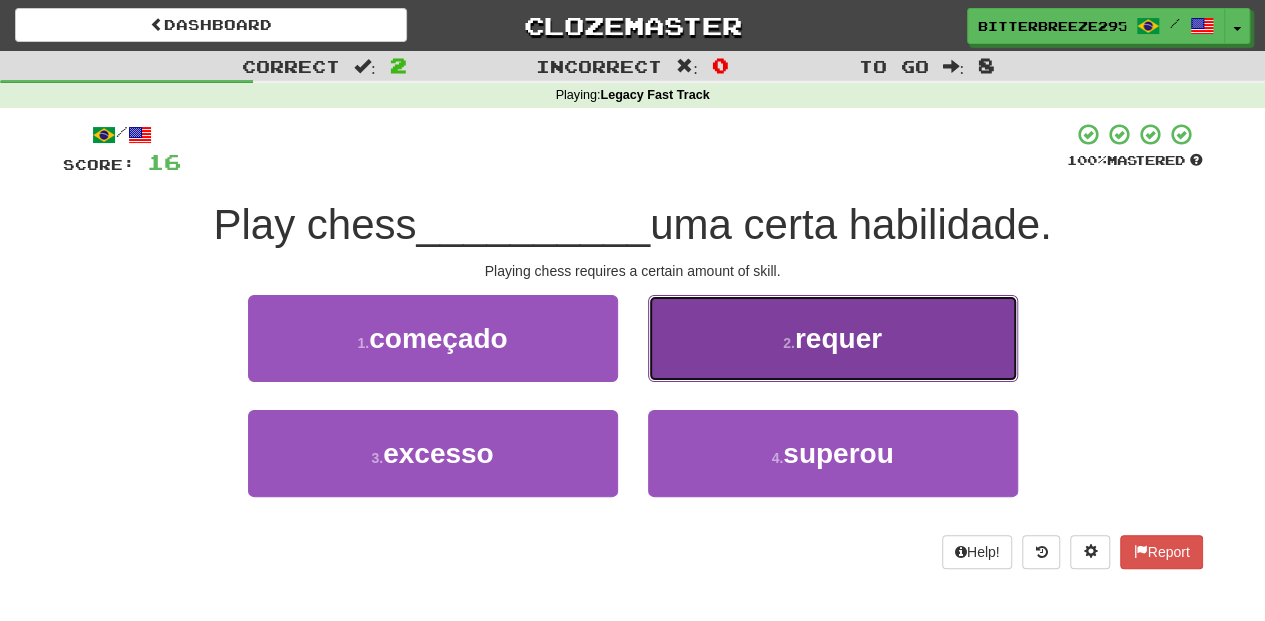 click on "2 .  requer" at bounding box center [833, 338] 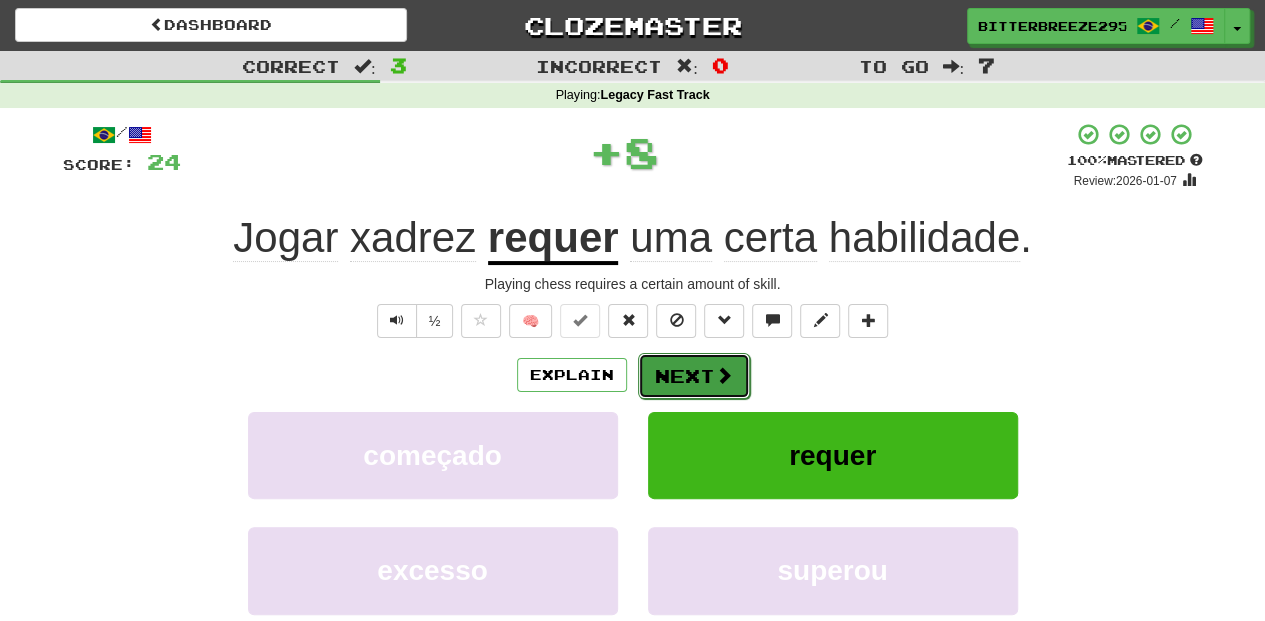 click on "Next" at bounding box center (694, 376) 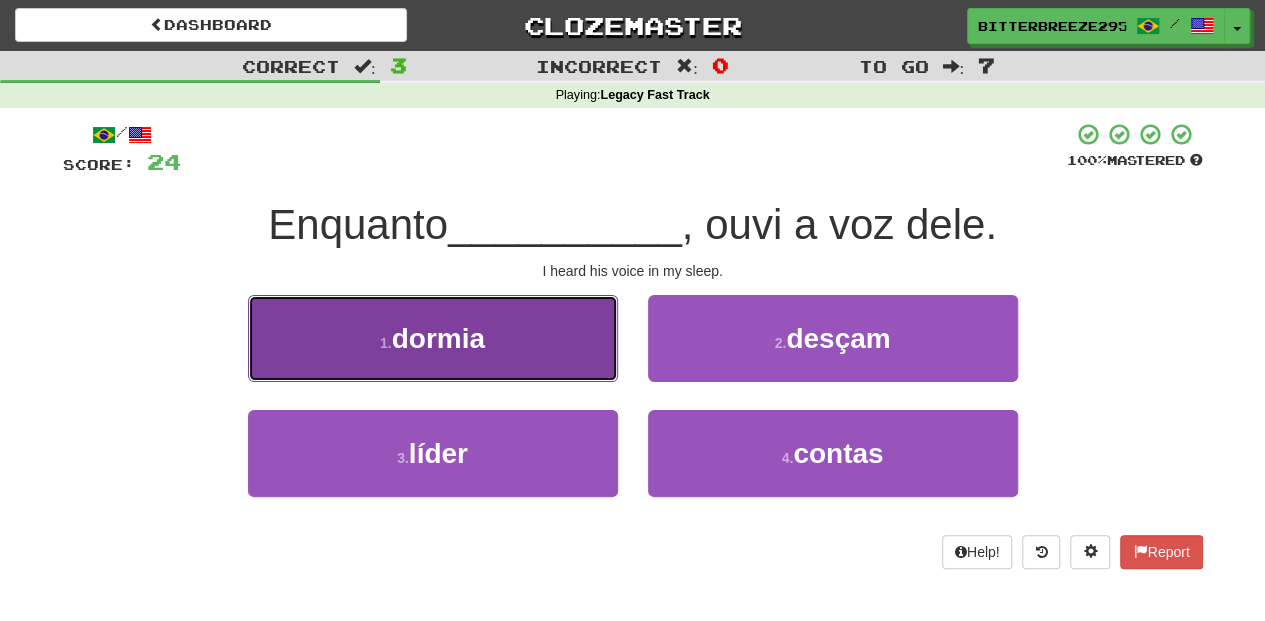 click on "1 .  dormia" at bounding box center (433, 338) 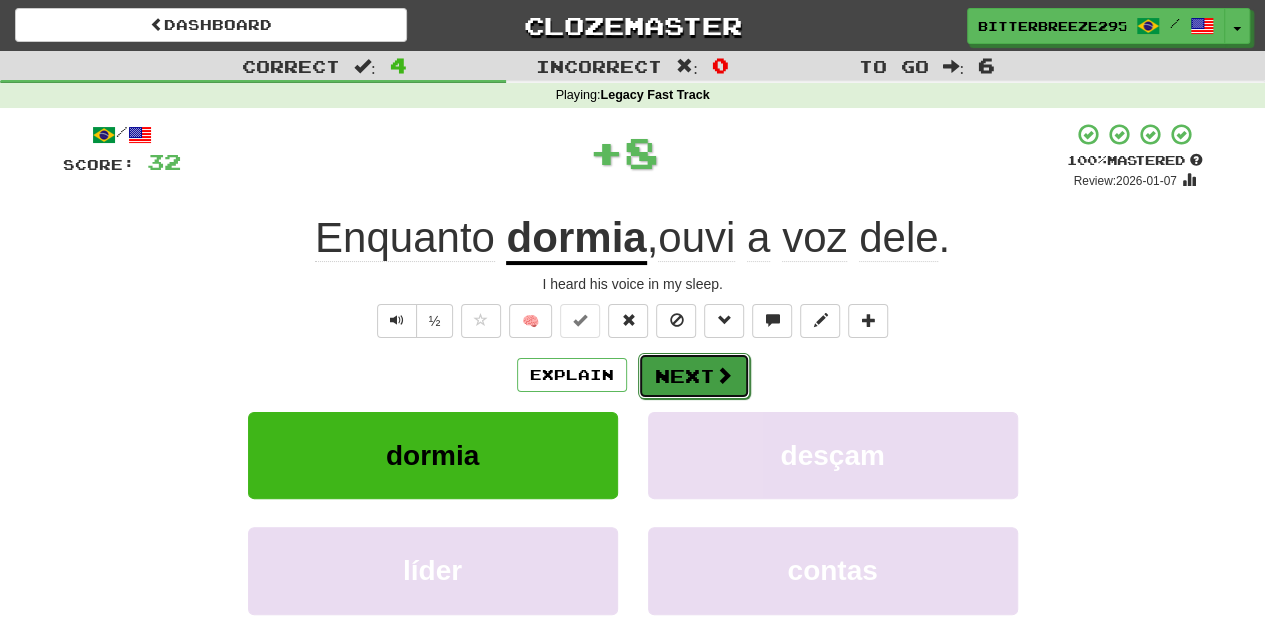 click on "Next" at bounding box center (694, 376) 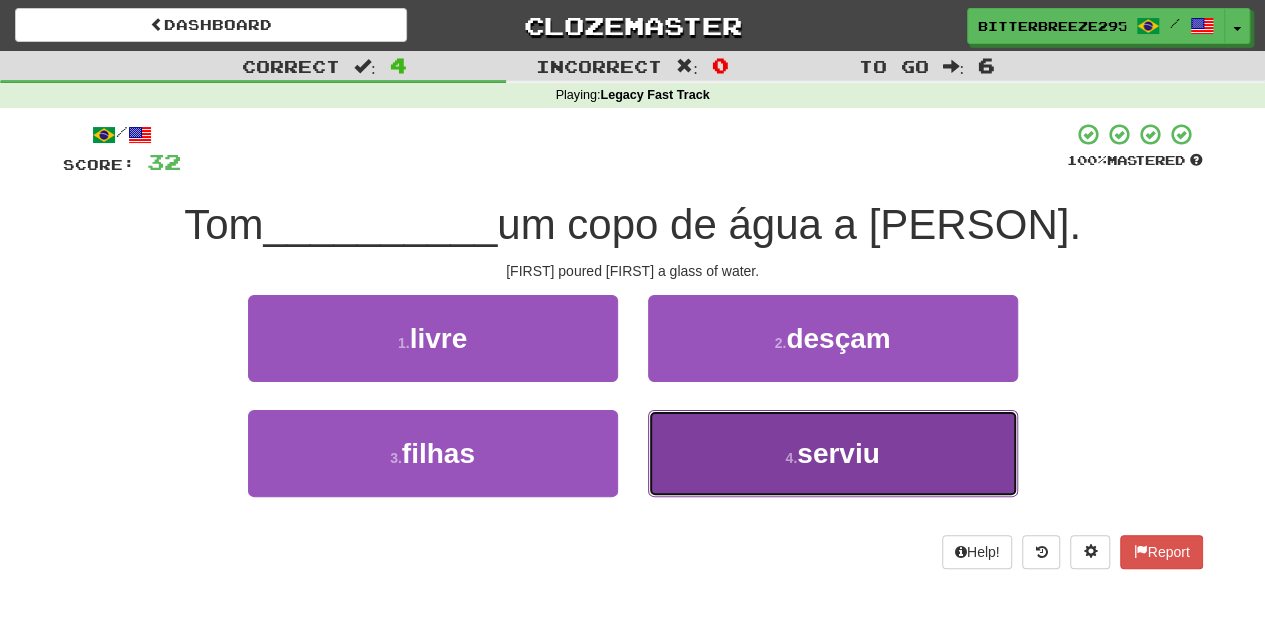 click on "4 .  serviu" at bounding box center [833, 453] 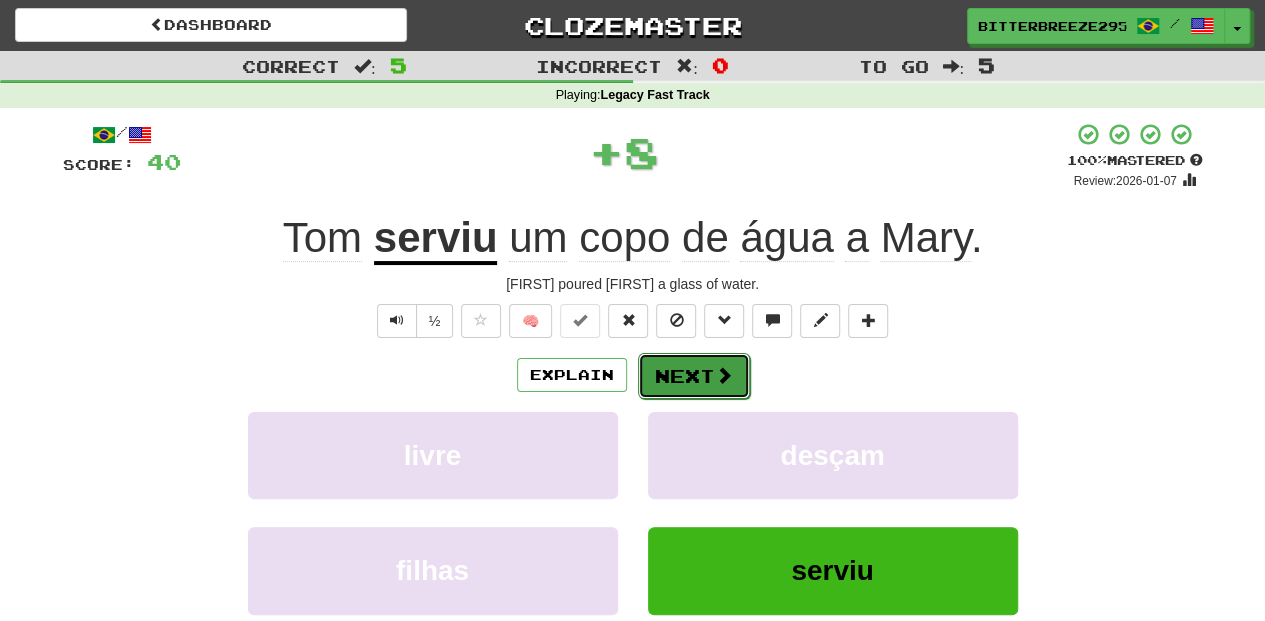 click on "Next" at bounding box center (694, 376) 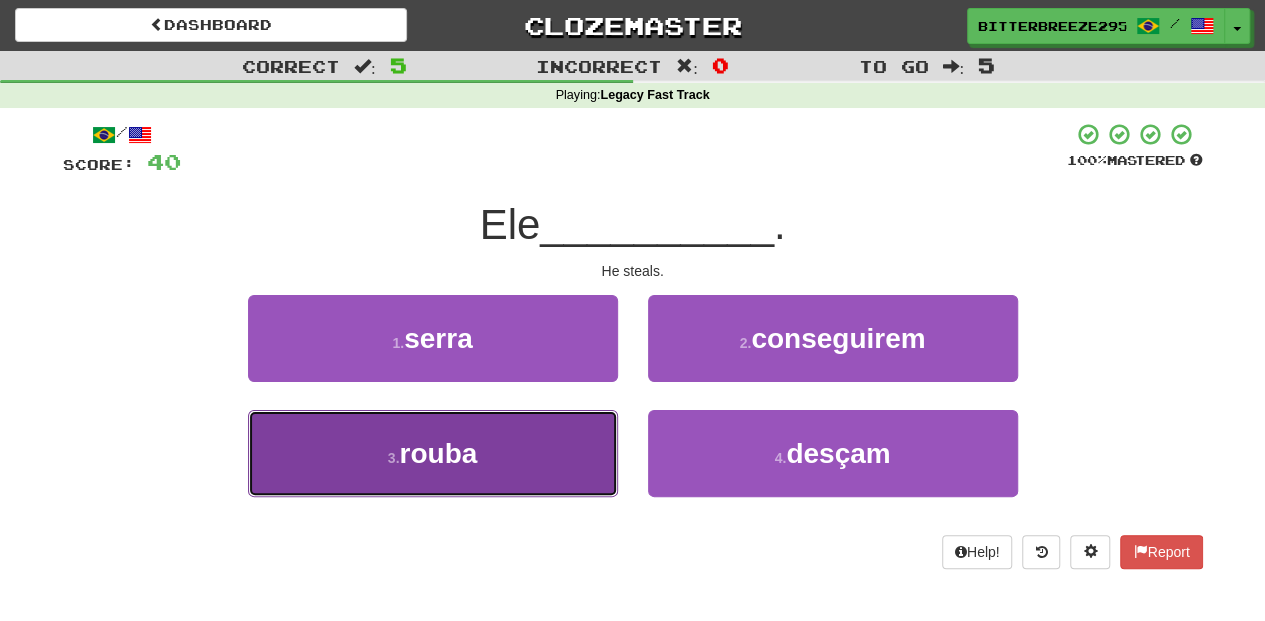 click on "3 .  rouba" at bounding box center (433, 453) 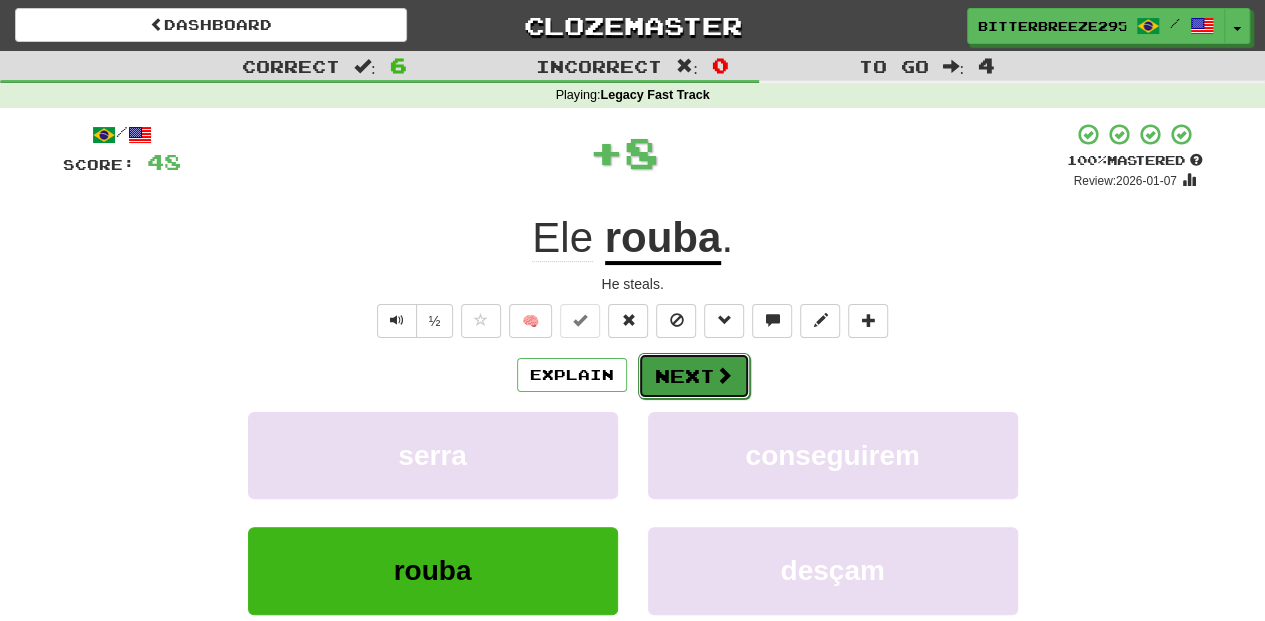 click on "Next" at bounding box center (694, 376) 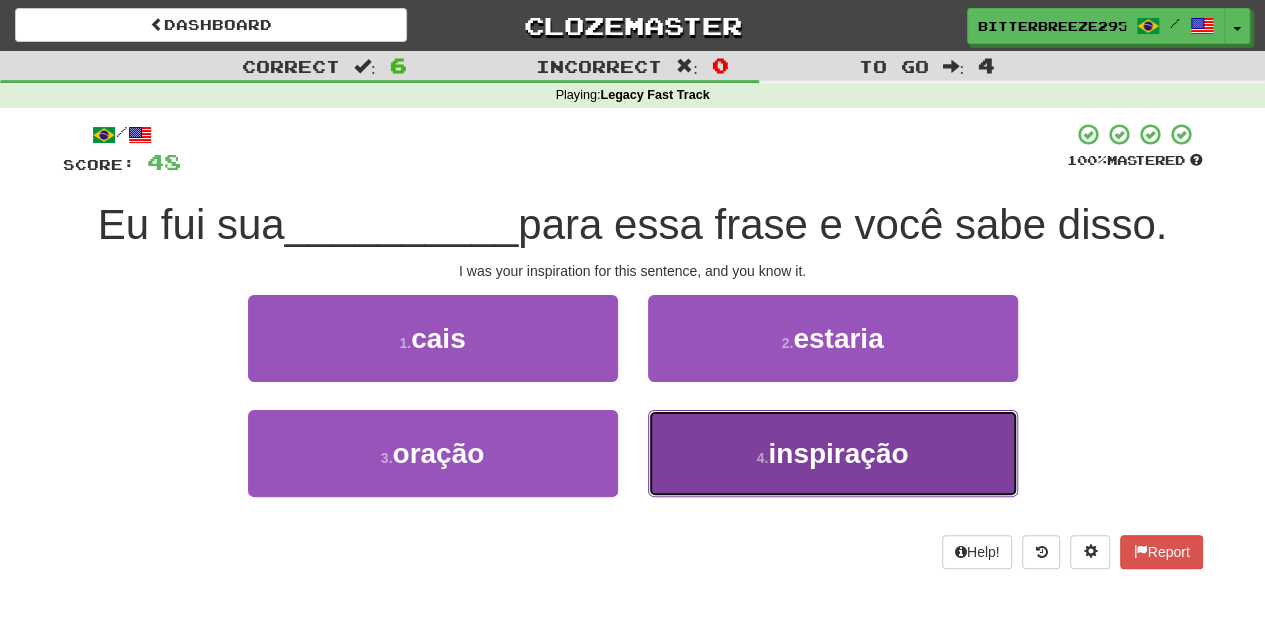 click on "4 .  inspiração" at bounding box center (833, 453) 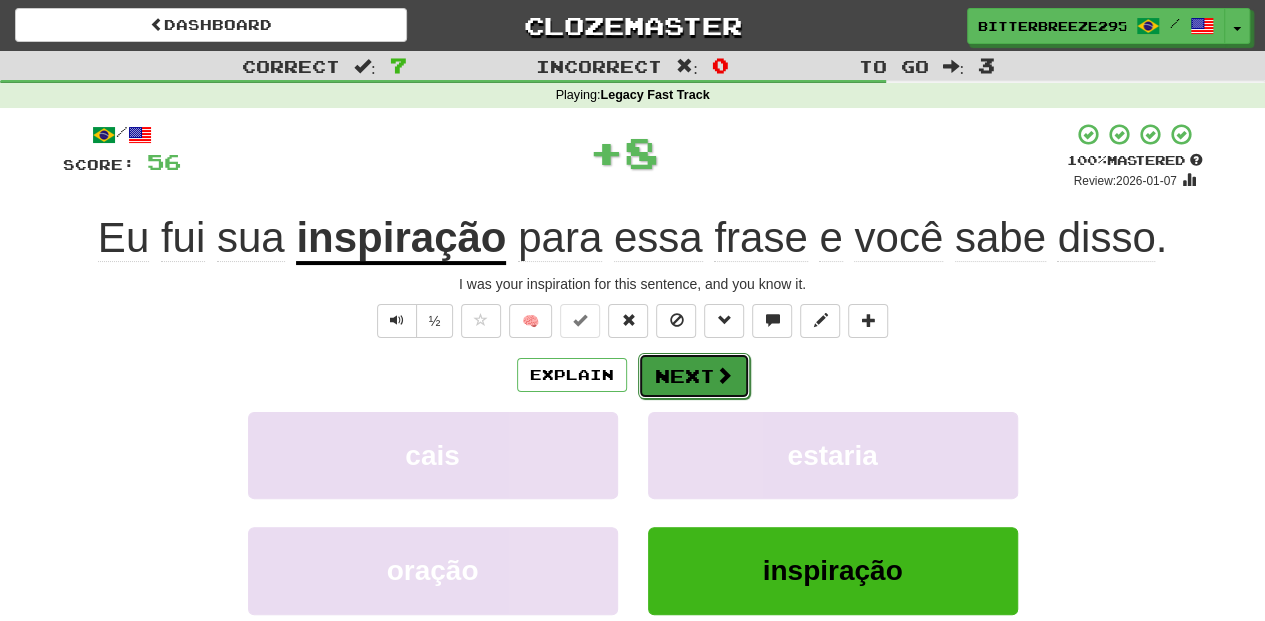 click on "Next" at bounding box center (694, 376) 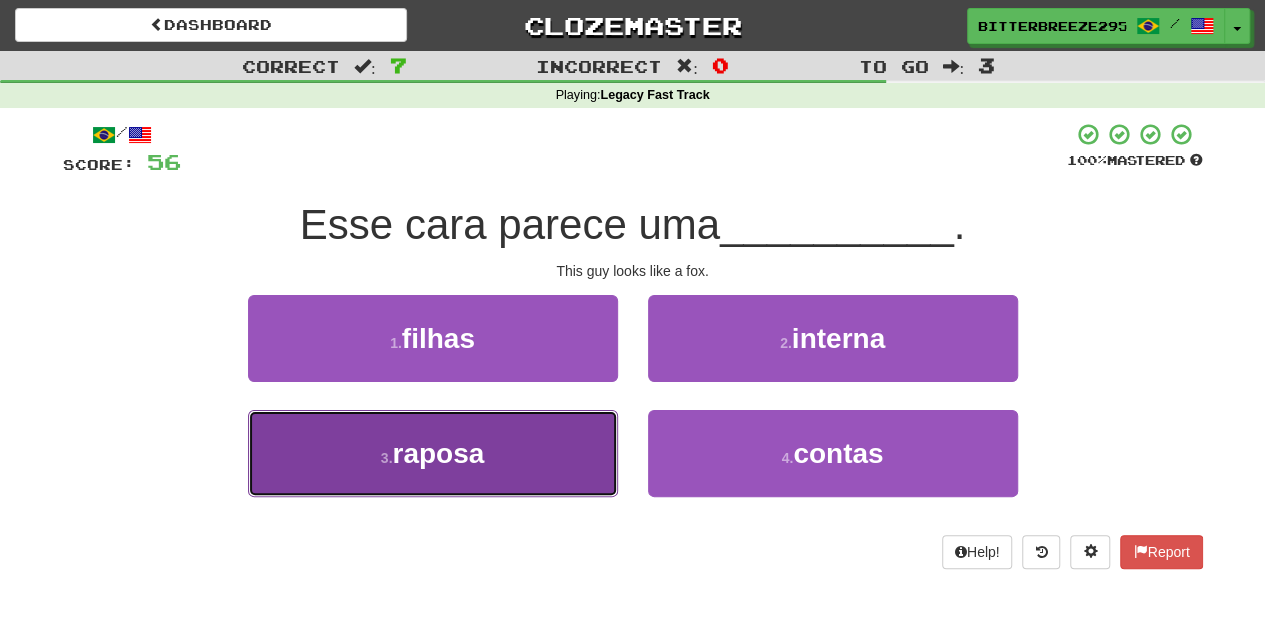 click on "3 .  raposa" at bounding box center (433, 453) 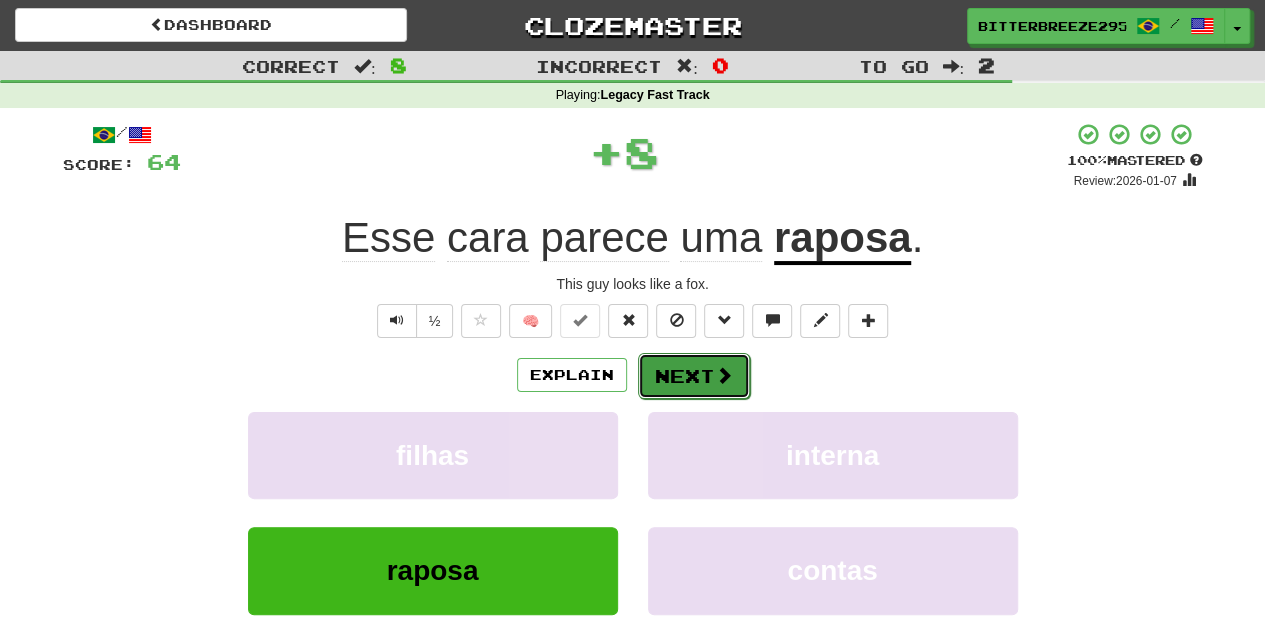 click on "Next" at bounding box center [694, 376] 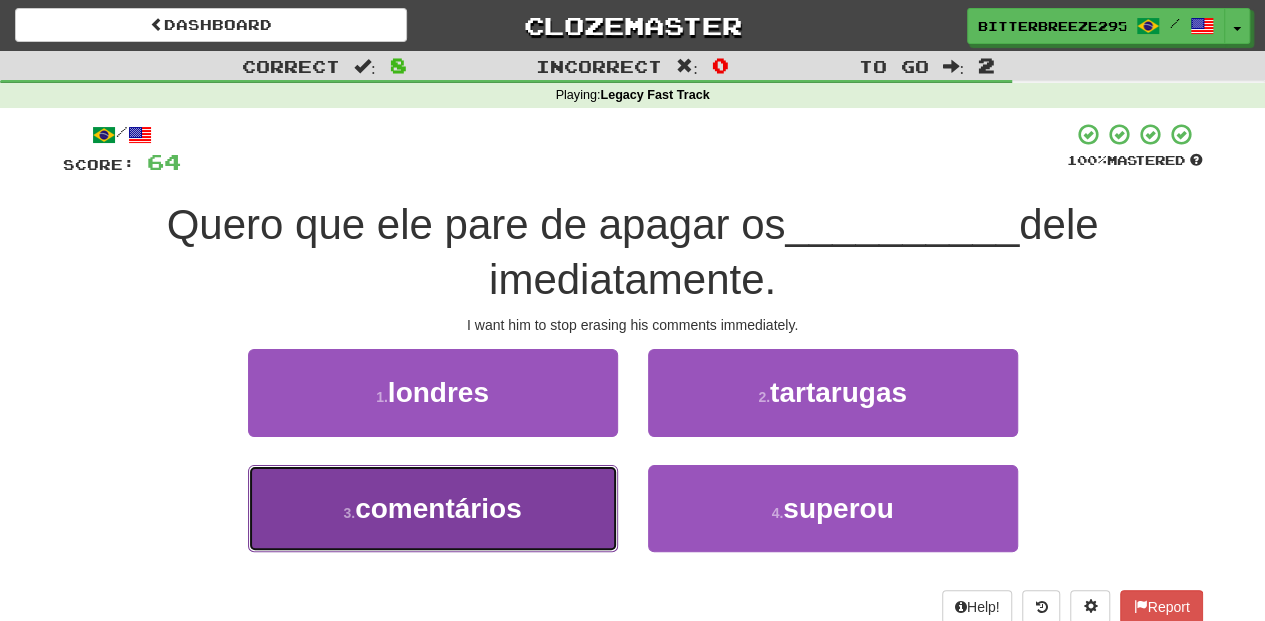 click on "3 .  comentários" at bounding box center (433, 508) 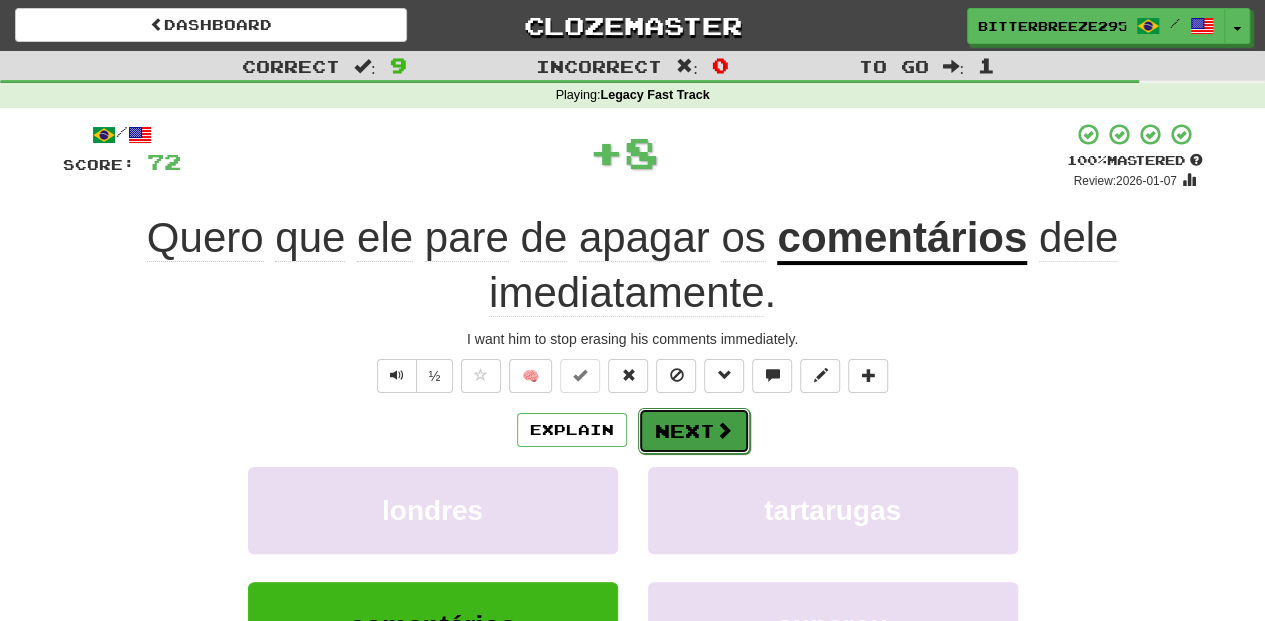 click on "Next" at bounding box center [694, 431] 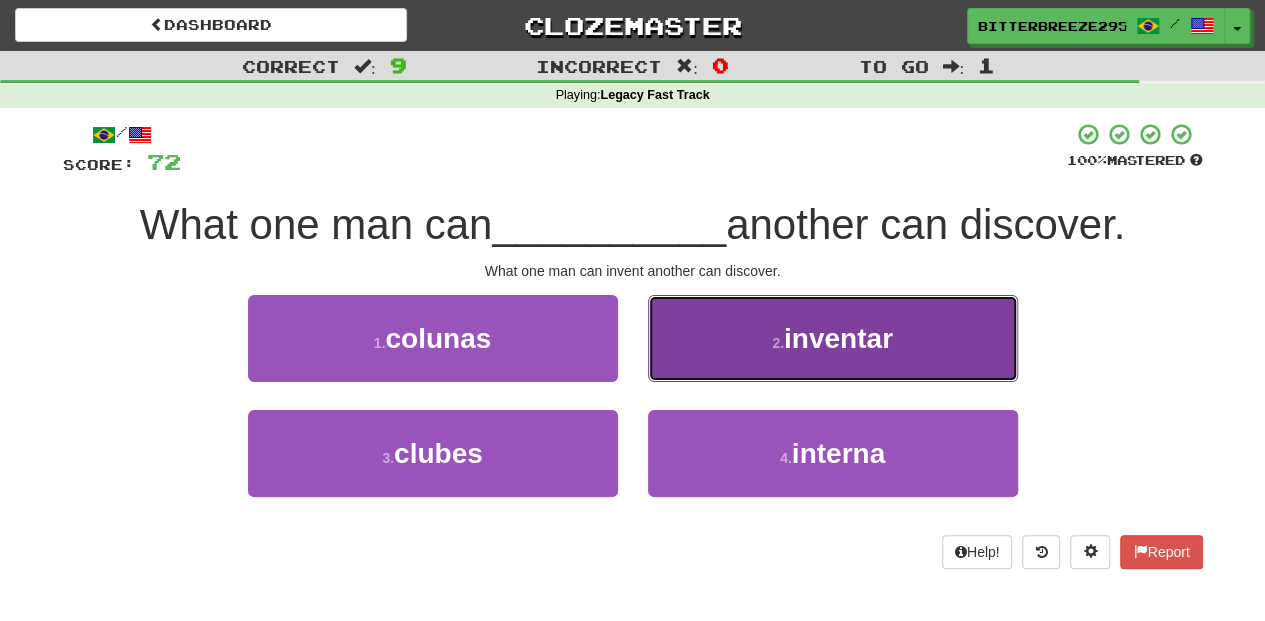 click on "2 .  inventar" at bounding box center (833, 338) 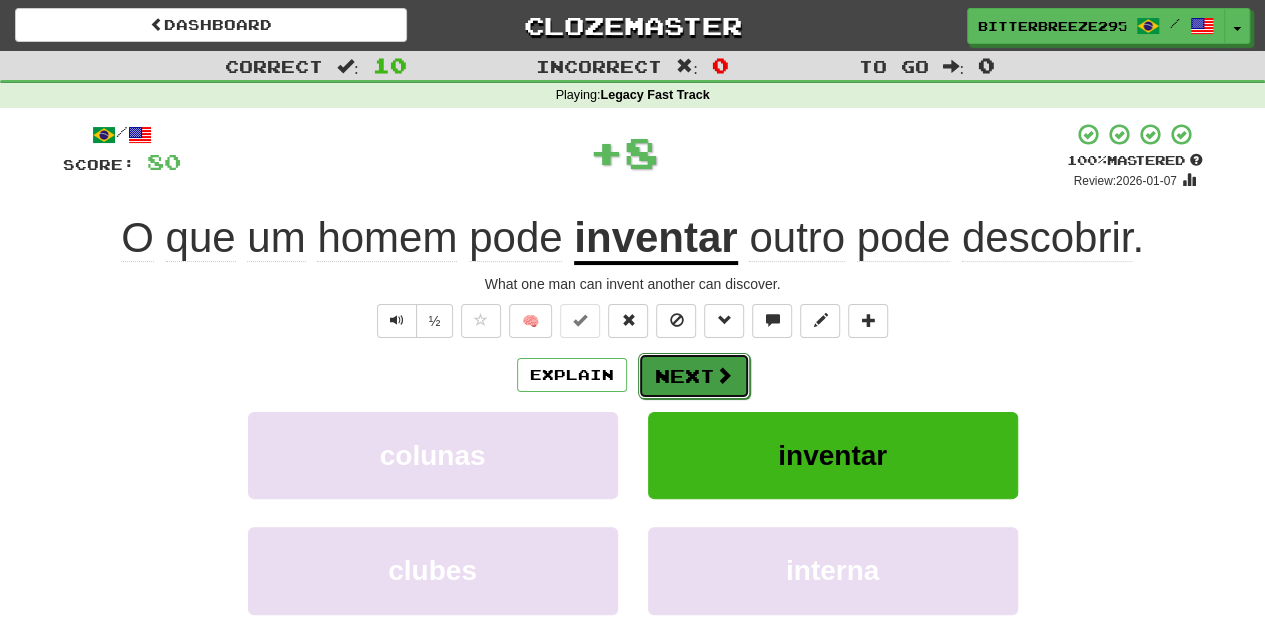 click on "Next" at bounding box center (694, 376) 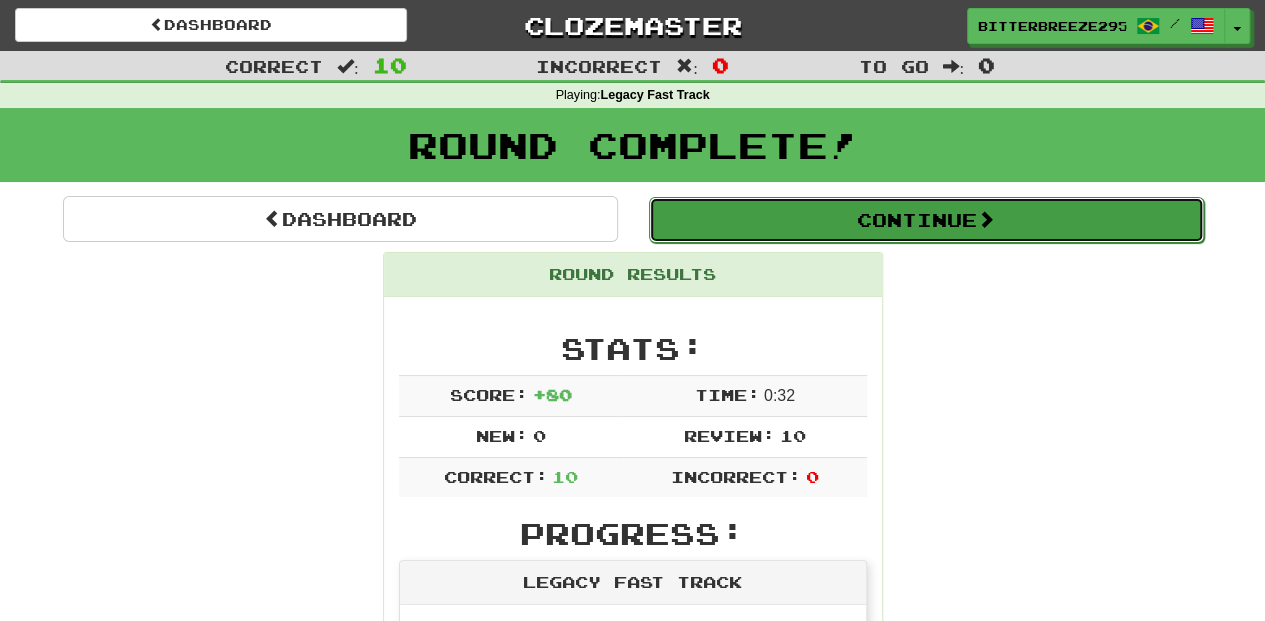 click on "Continue" at bounding box center [926, 220] 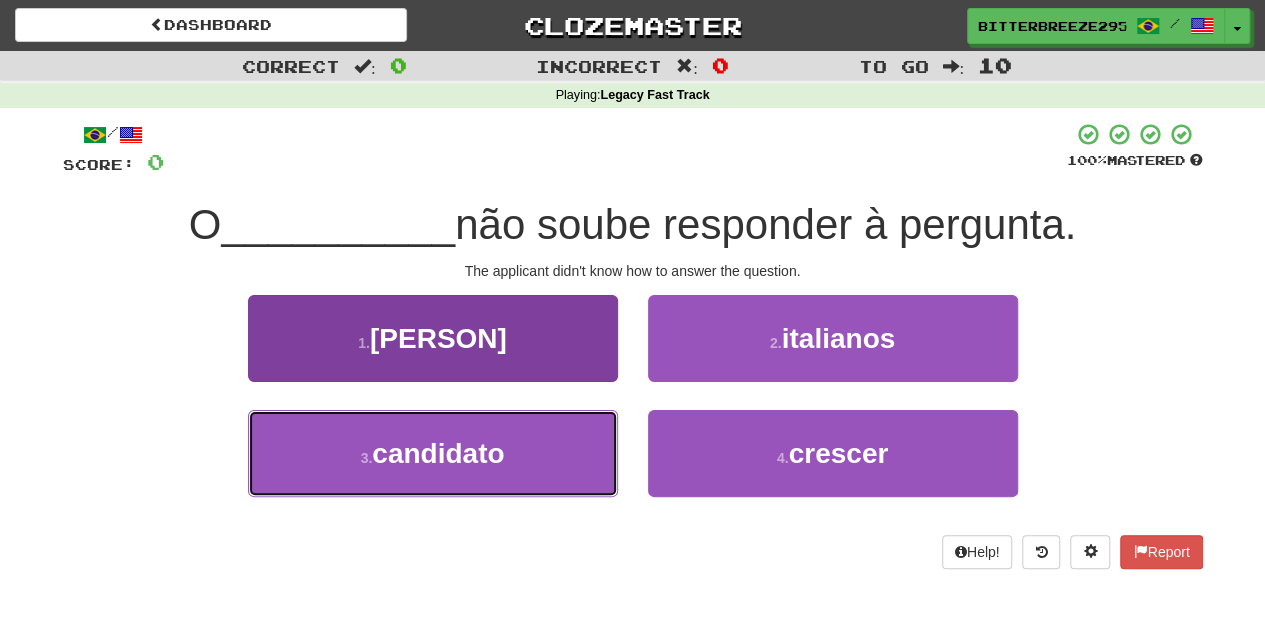 drag, startPoint x: 600, startPoint y: 453, endPoint x: 550, endPoint y: 434, distance: 53.488316 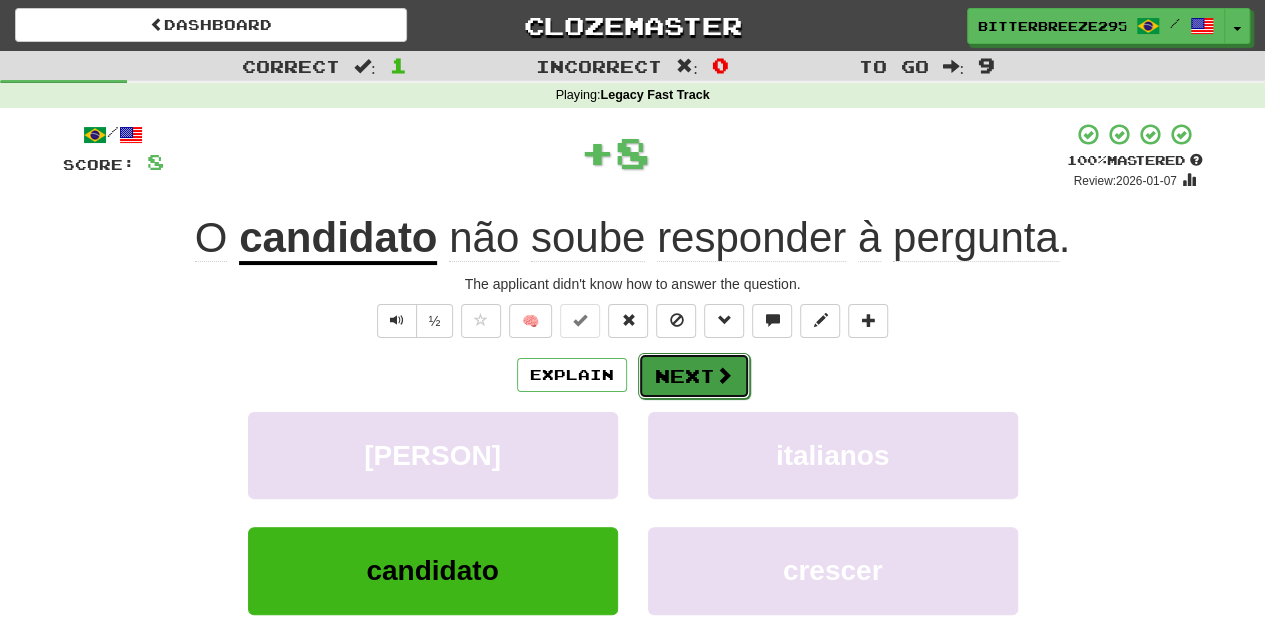click on "Next" at bounding box center (694, 376) 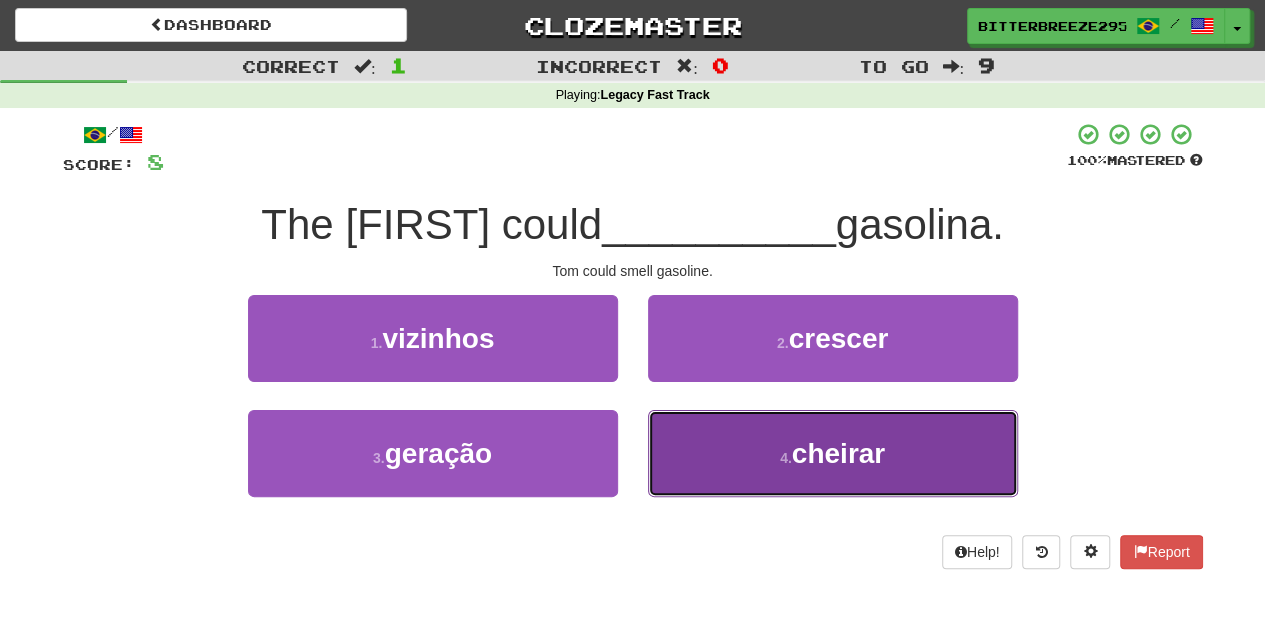click on "4 .  cheirar" at bounding box center [833, 453] 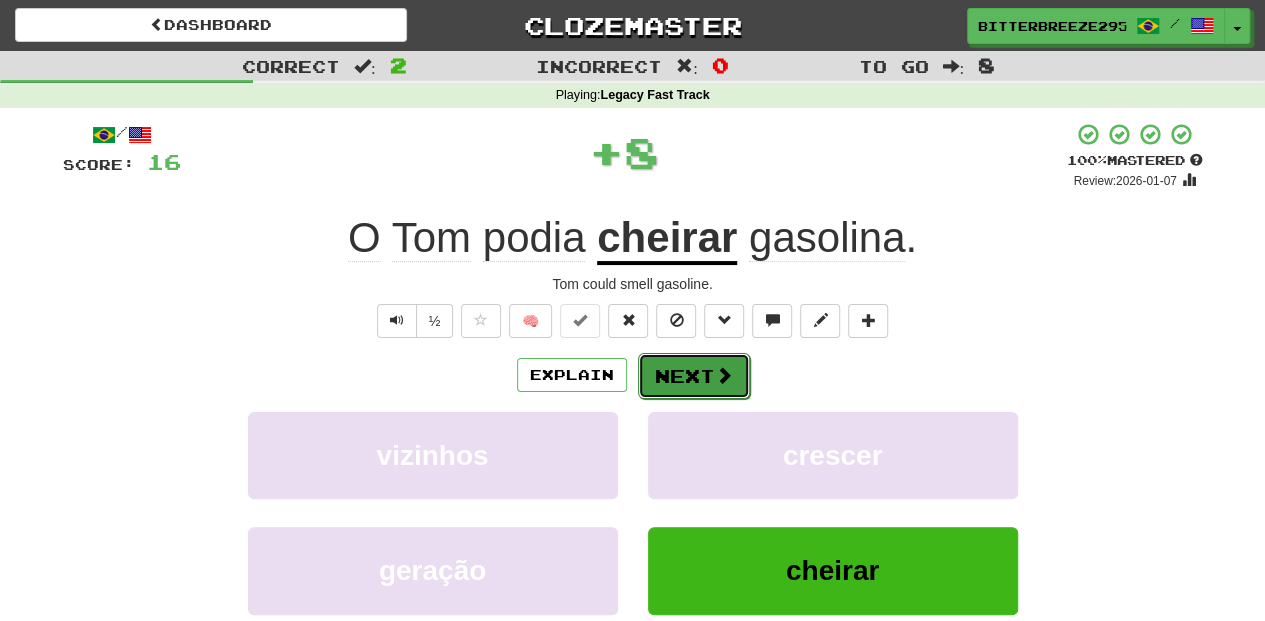 click on "Next" at bounding box center [694, 376] 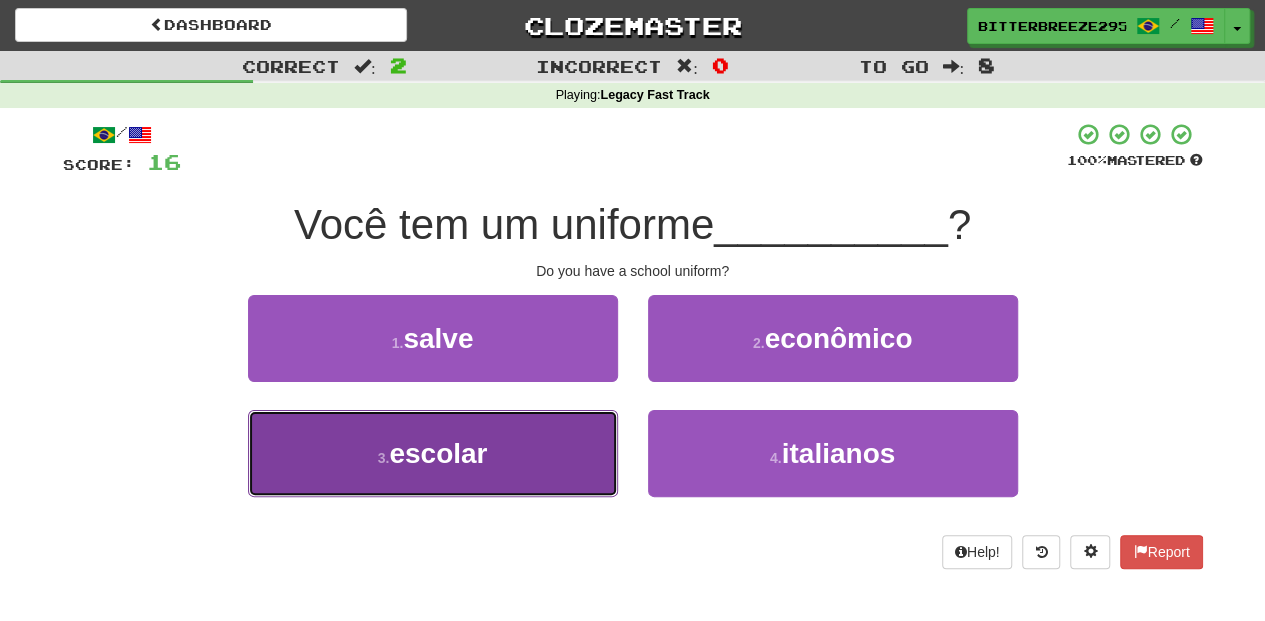 click on "3 .  escolar" at bounding box center (433, 453) 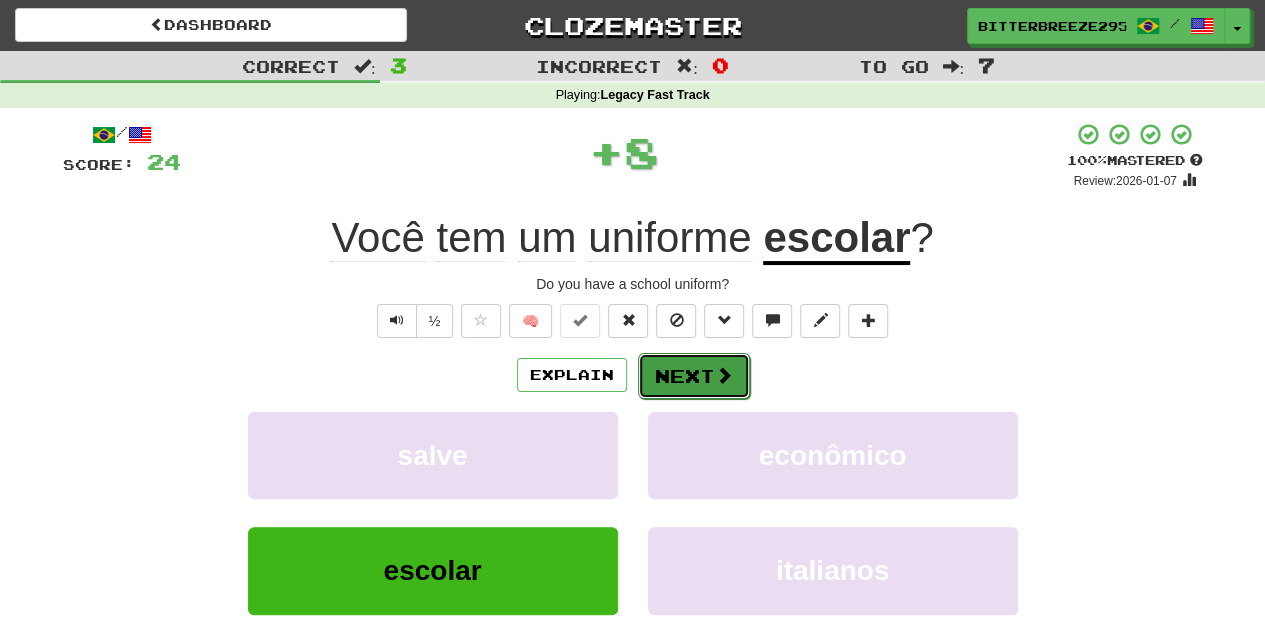 click on "Explain Next" at bounding box center [633, 375] 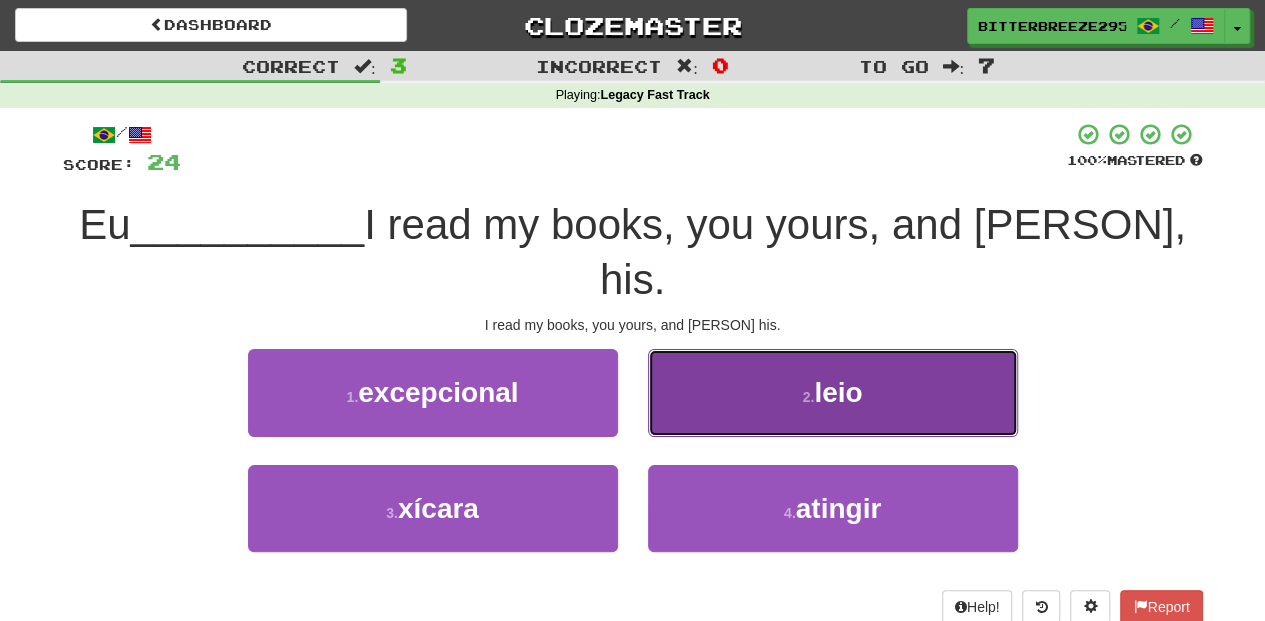 click on "2 .  leio" at bounding box center [833, 392] 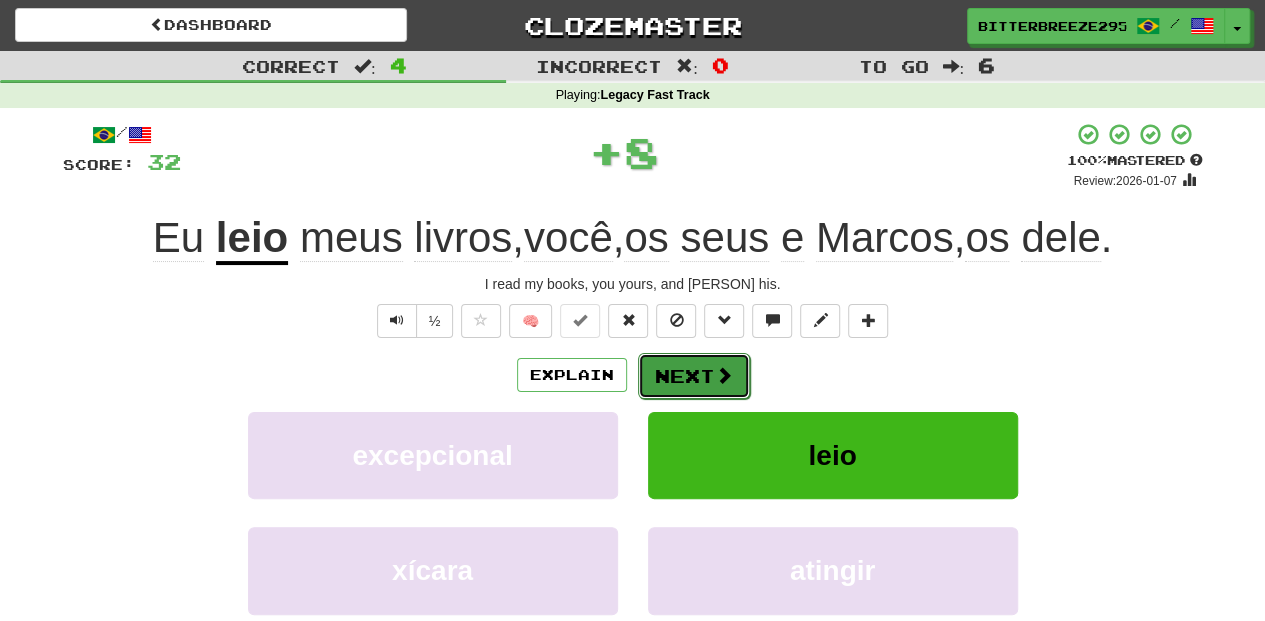 click on "Next" at bounding box center [694, 376] 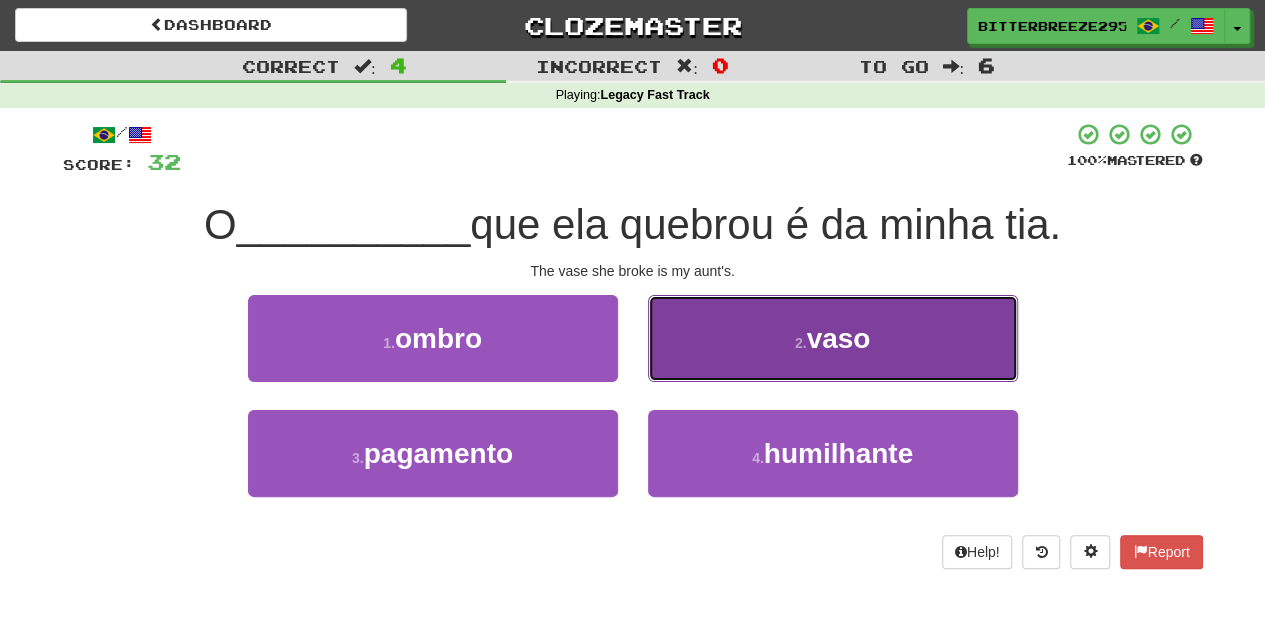 click on "2 .  vaso" at bounding box center (833, 338) 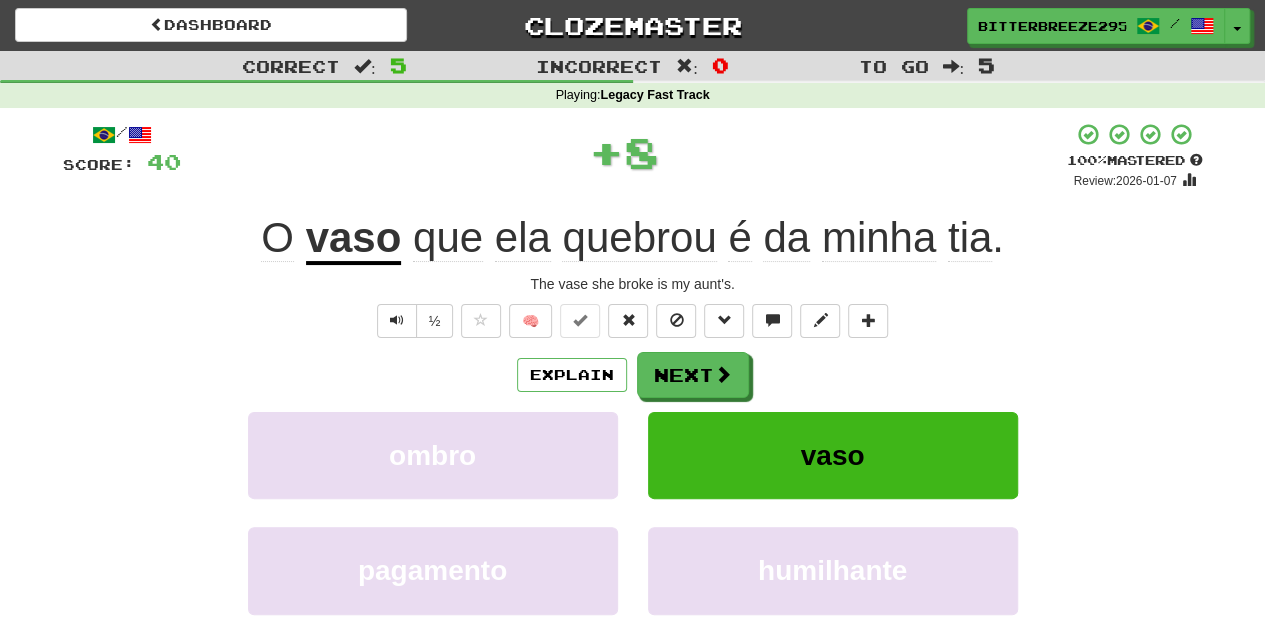click on "Next" at bounding box center [693, 375] 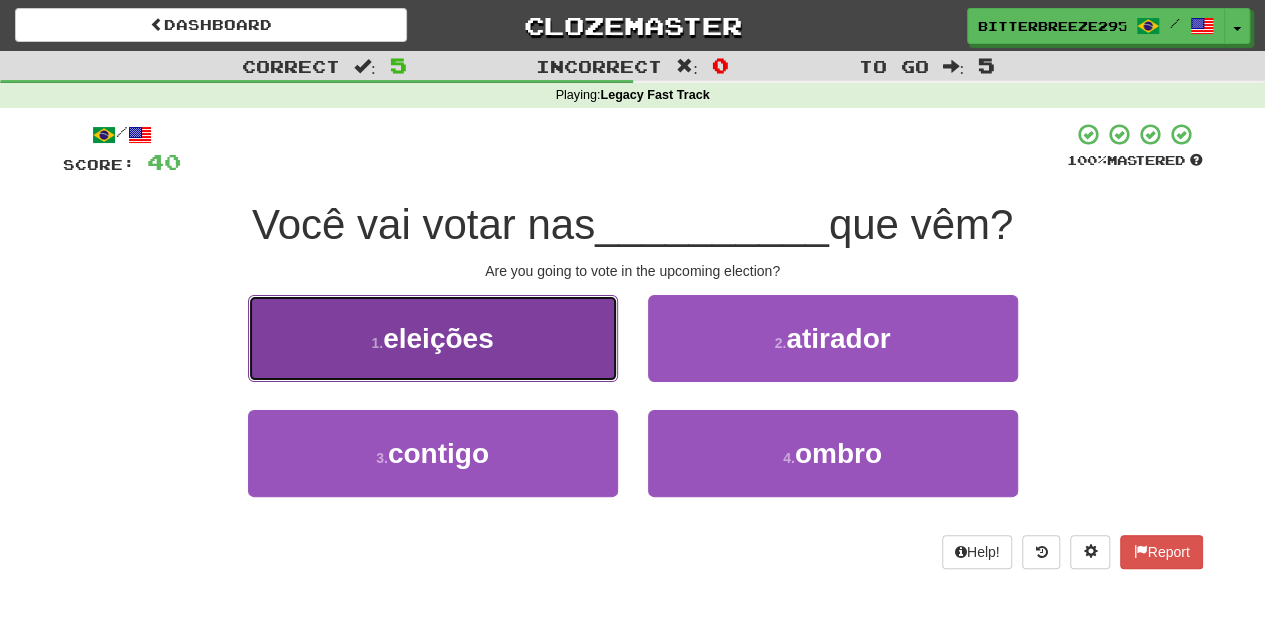 click on "1 .  eleições" at bounding box center (433, 338) 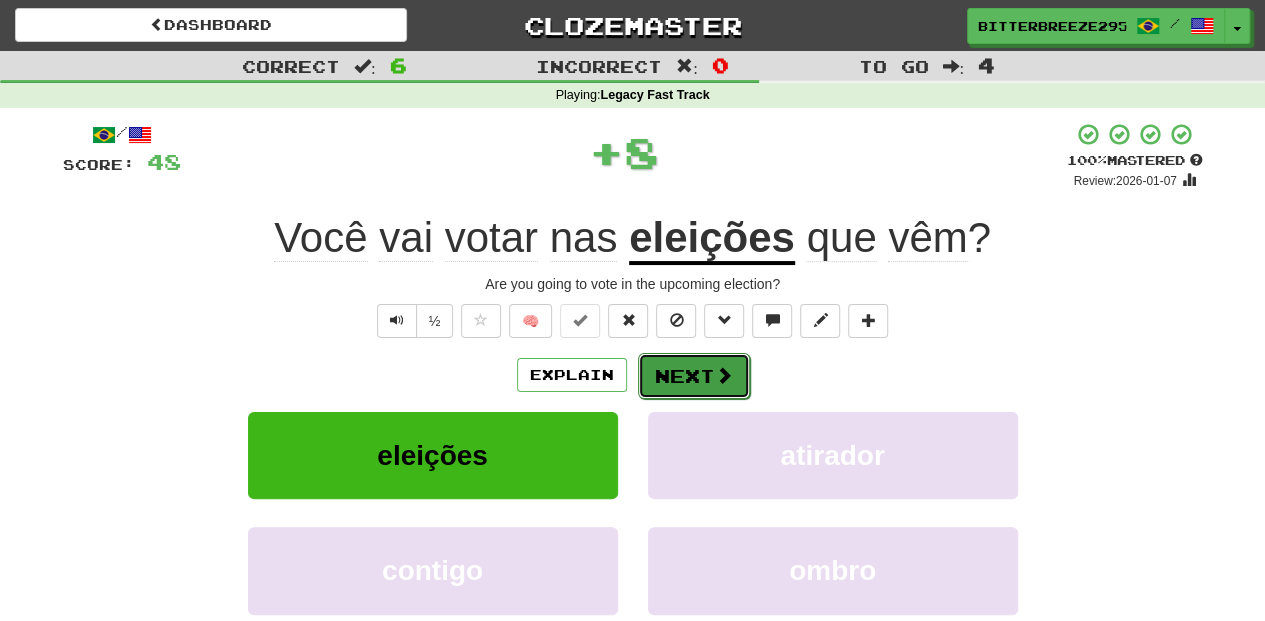 click on "Next" at bounding box center [694, 376] 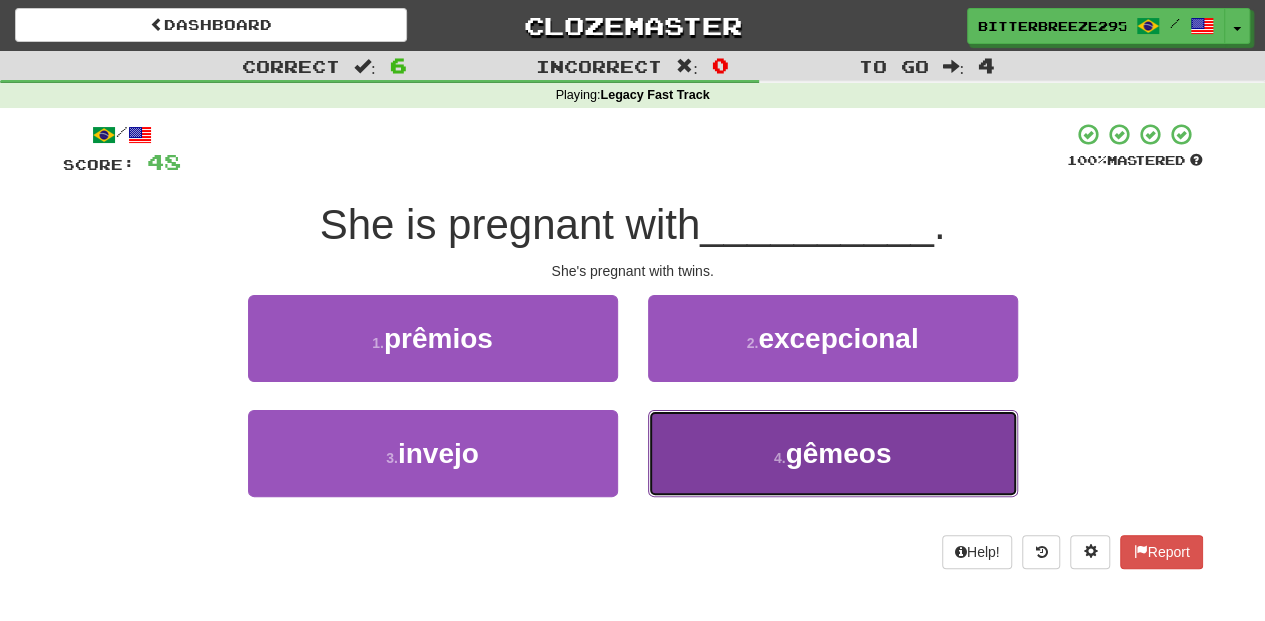click on "4 .  gêmeos" at bounding box center [833, 453] 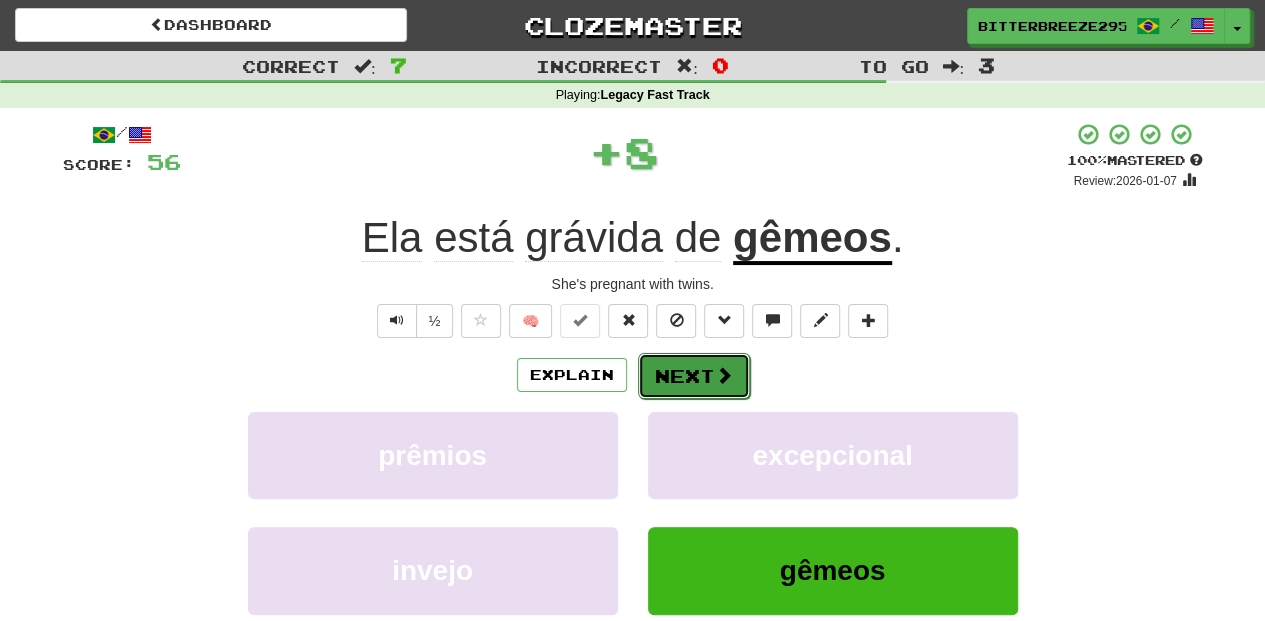 click on "Next" at bounding box center [694, 376] 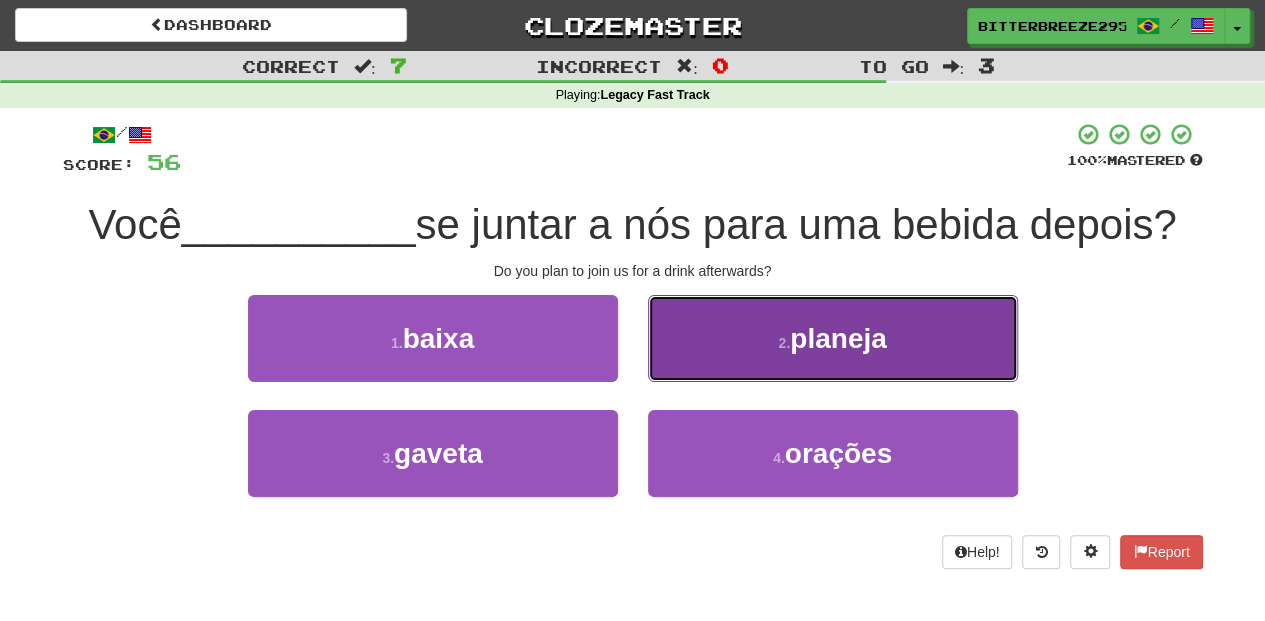 click on "2 .  planeja" at bounding box center (833, 338) 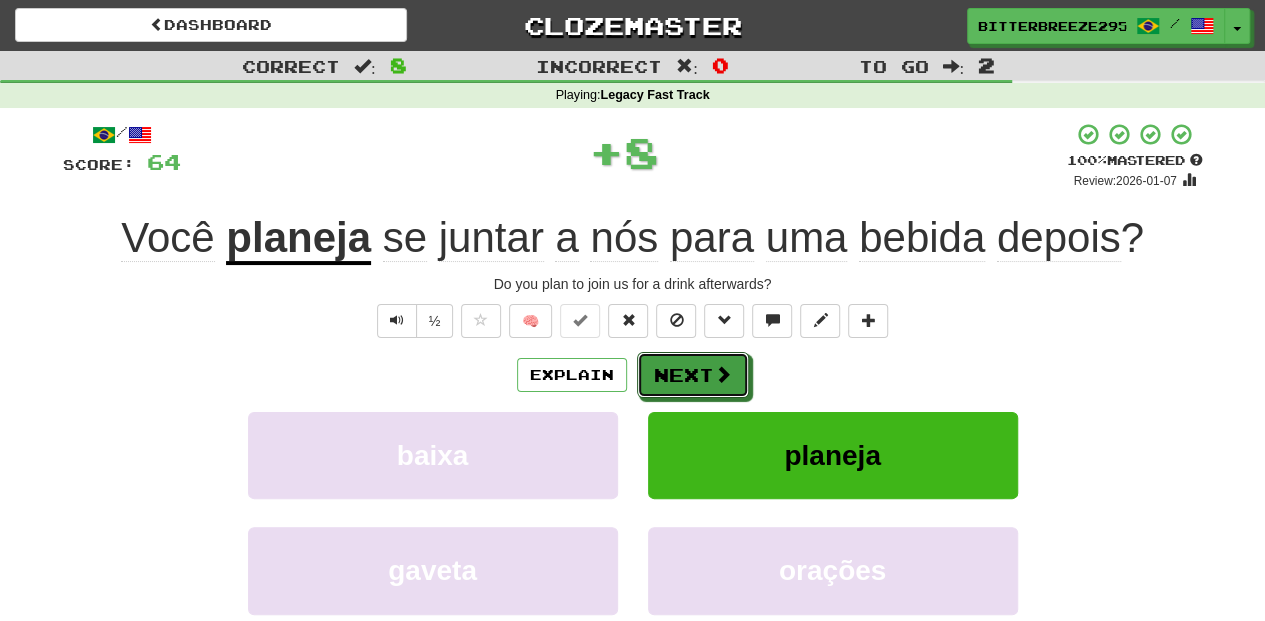 click at bounding box center (723, 374) 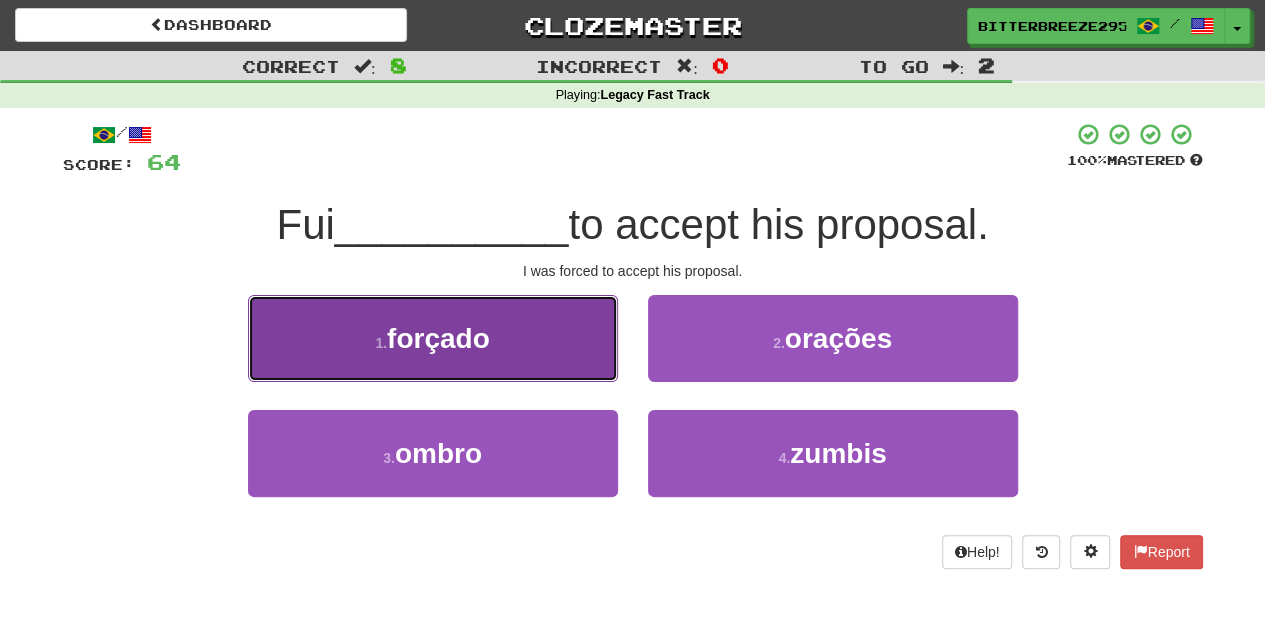 click on "1 .  forçado" at bounding box center [433, 338] 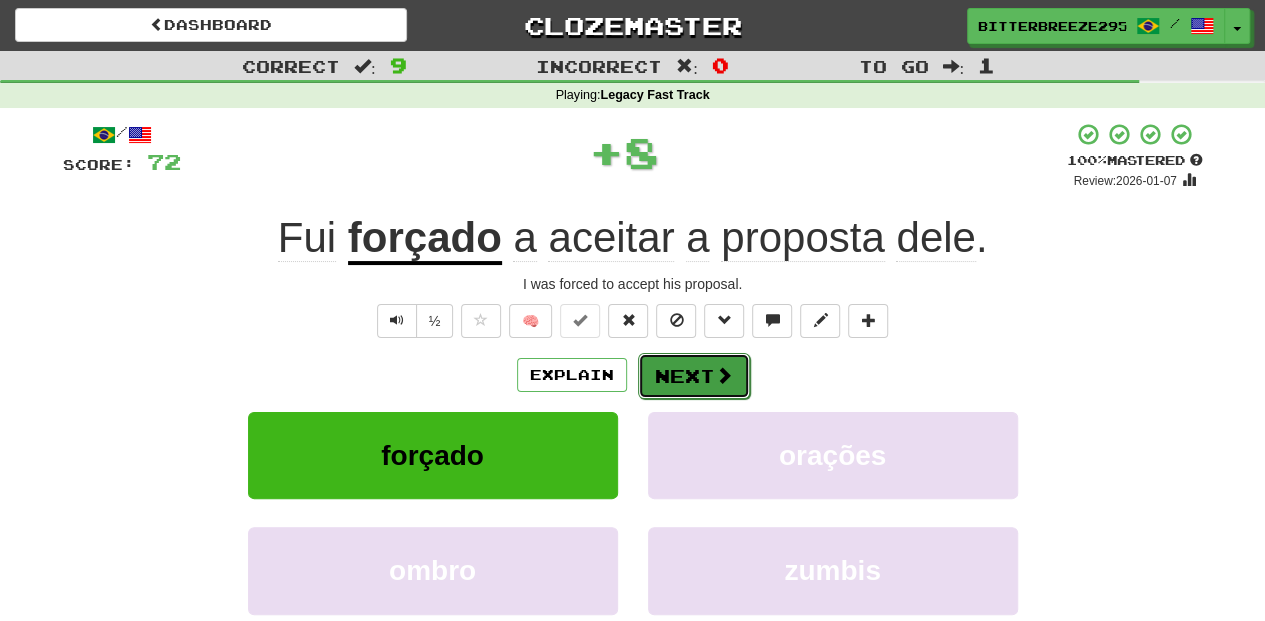 click on "Next" at bounding box center (694, 376) 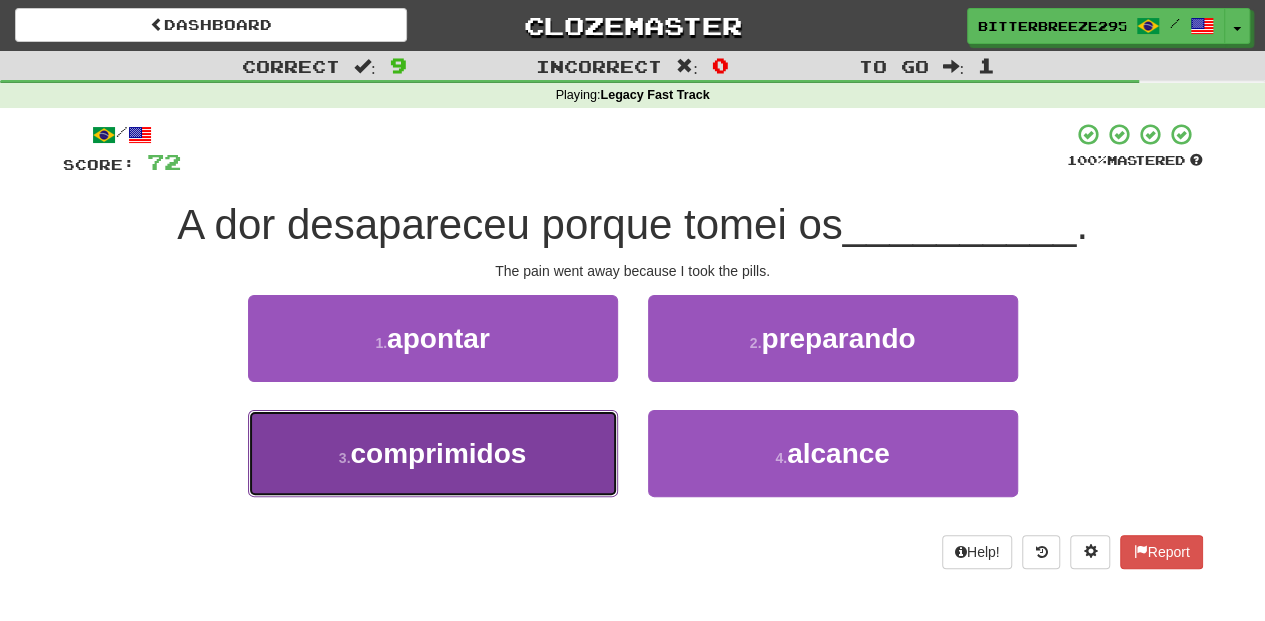 click on "3 .  comprimidos" at bounding box center (433, 453) 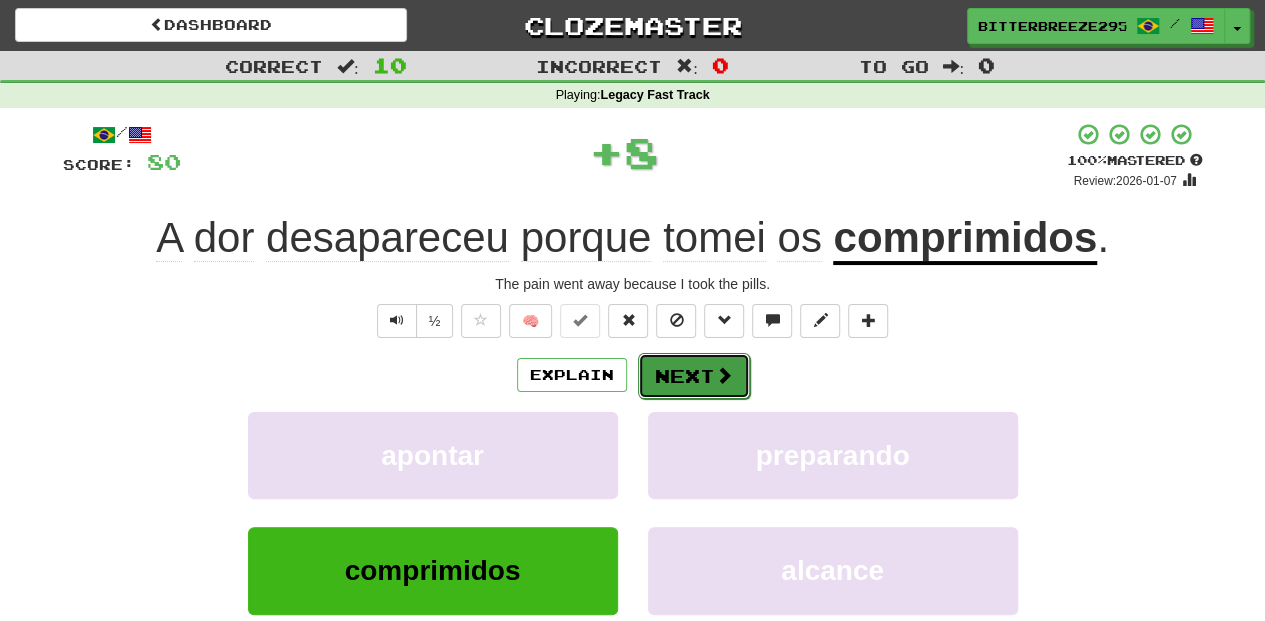 click on "Next" at bounding box center (694, 376) 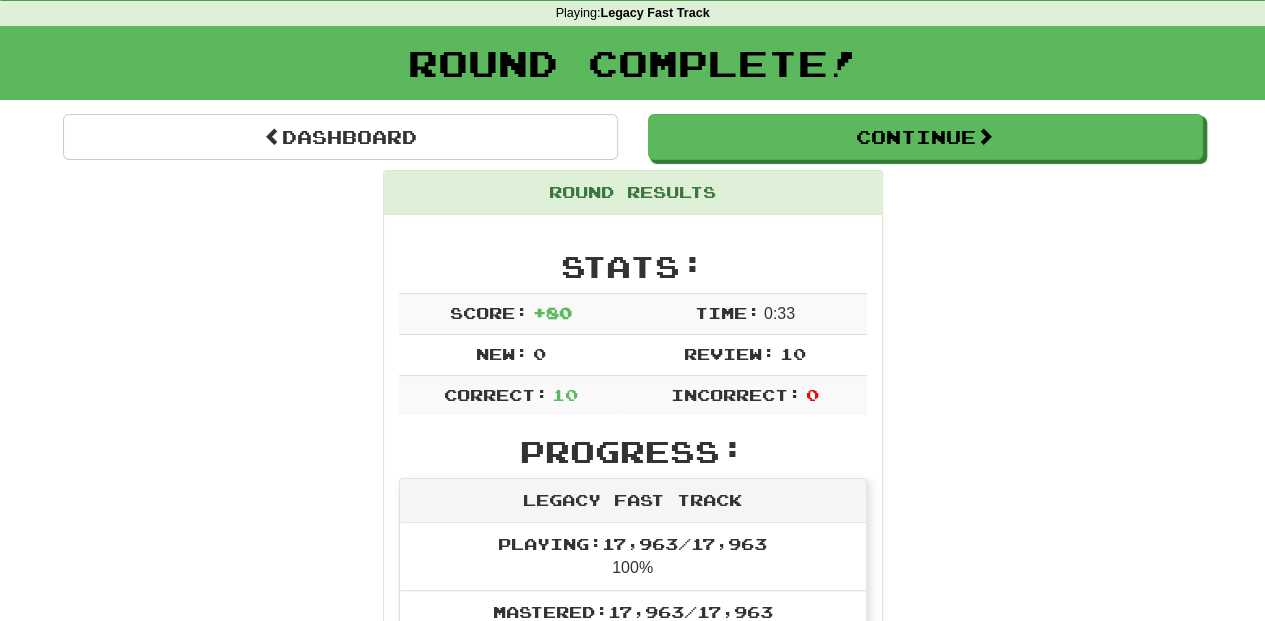 scroll, scrollTop: 0, scrollLeft: 0, axis: both 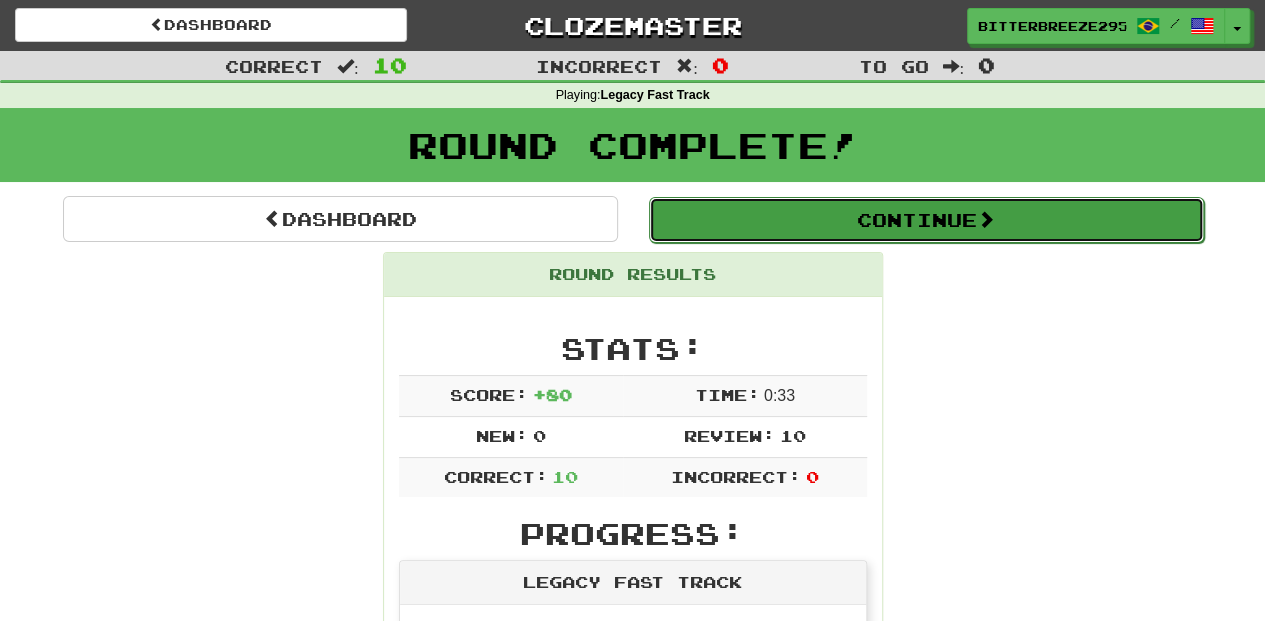 click on "Continue" at bounding box center [926, 220] 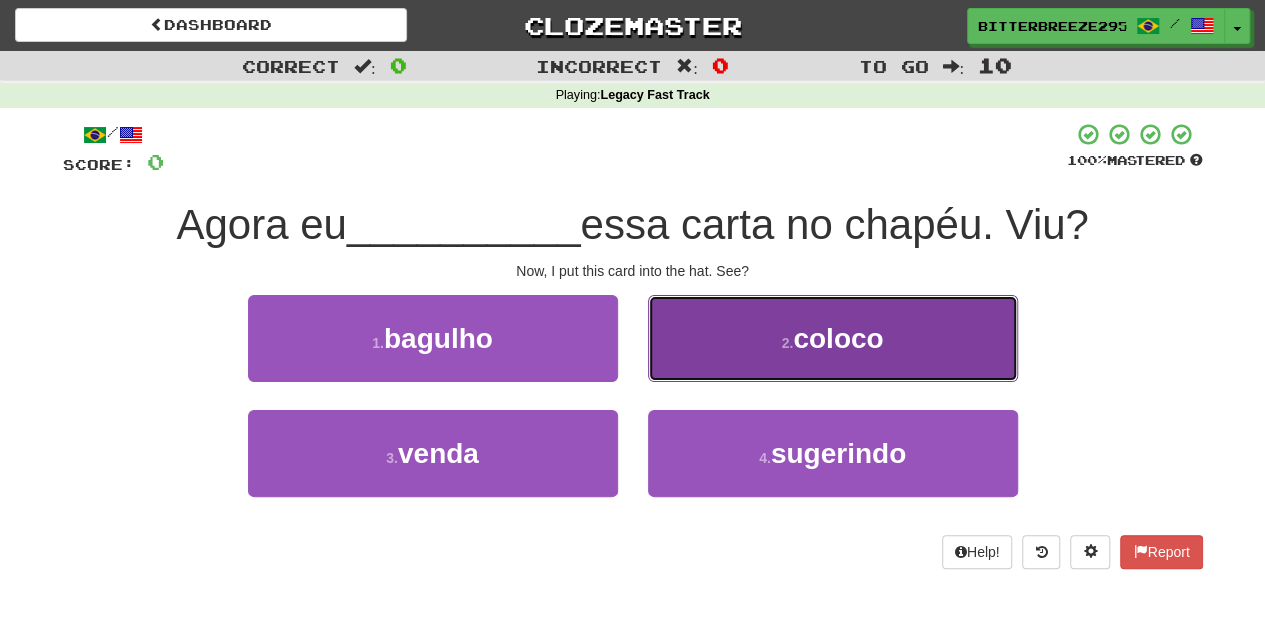 click on "2 .  coloco" at bounding box center (833, 338) 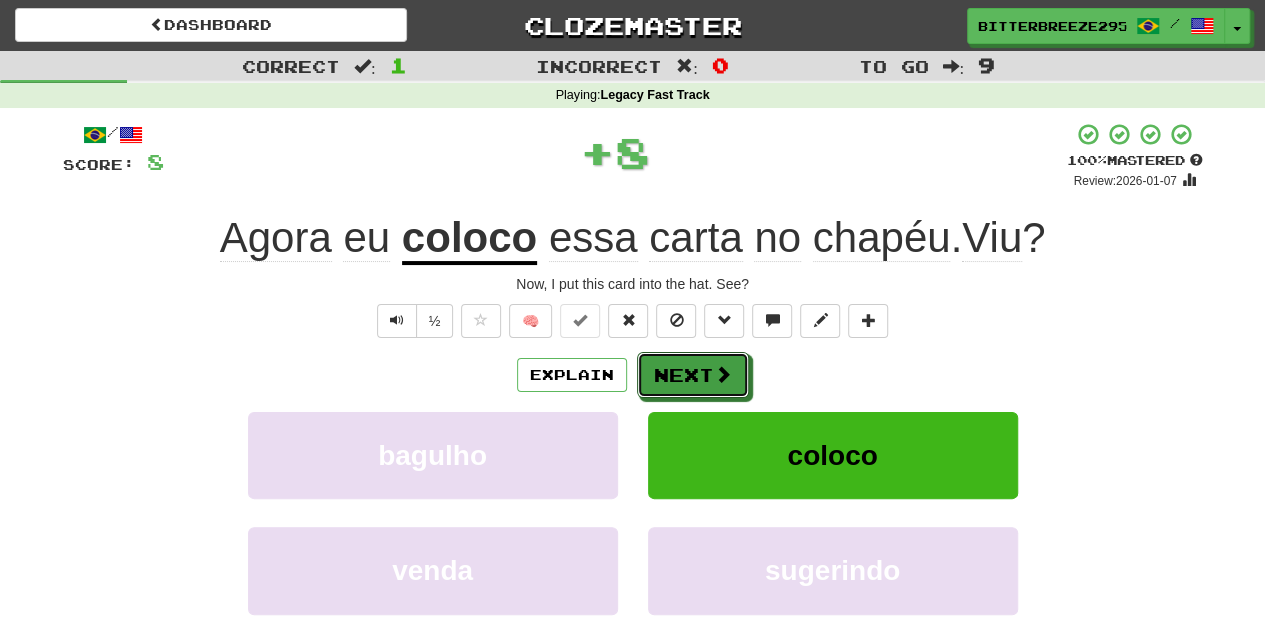 click on "Next" at bounding box center (693, 375) 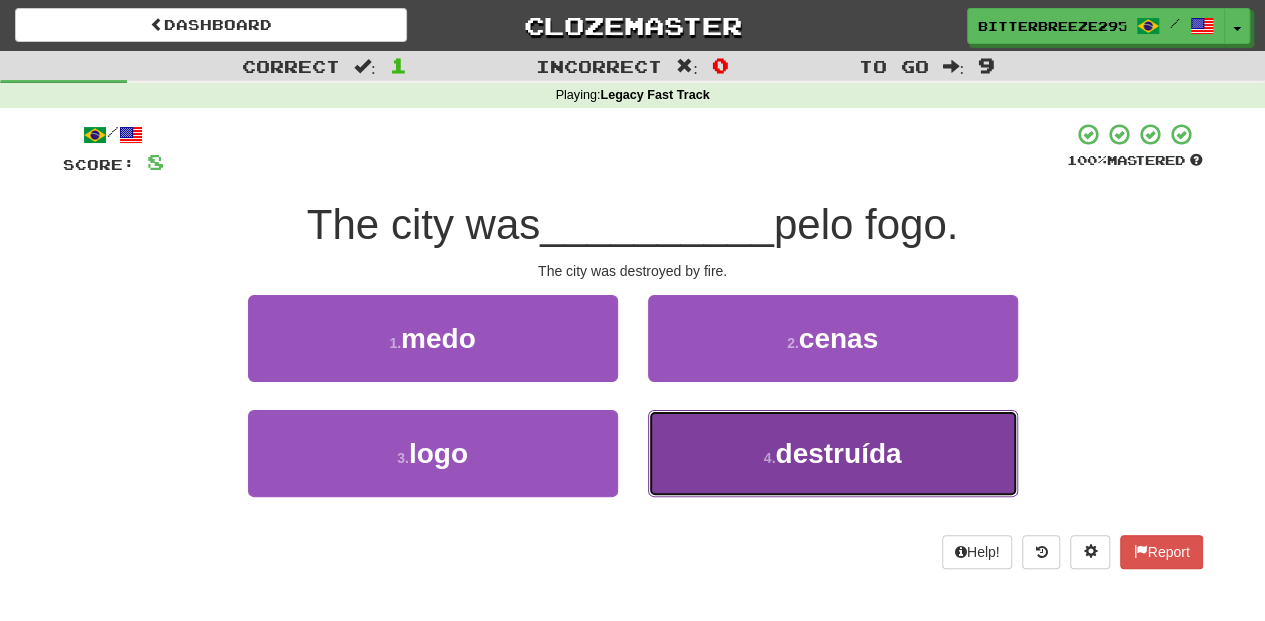 click on "4 .  destruída" at bounding box center [833, 453] 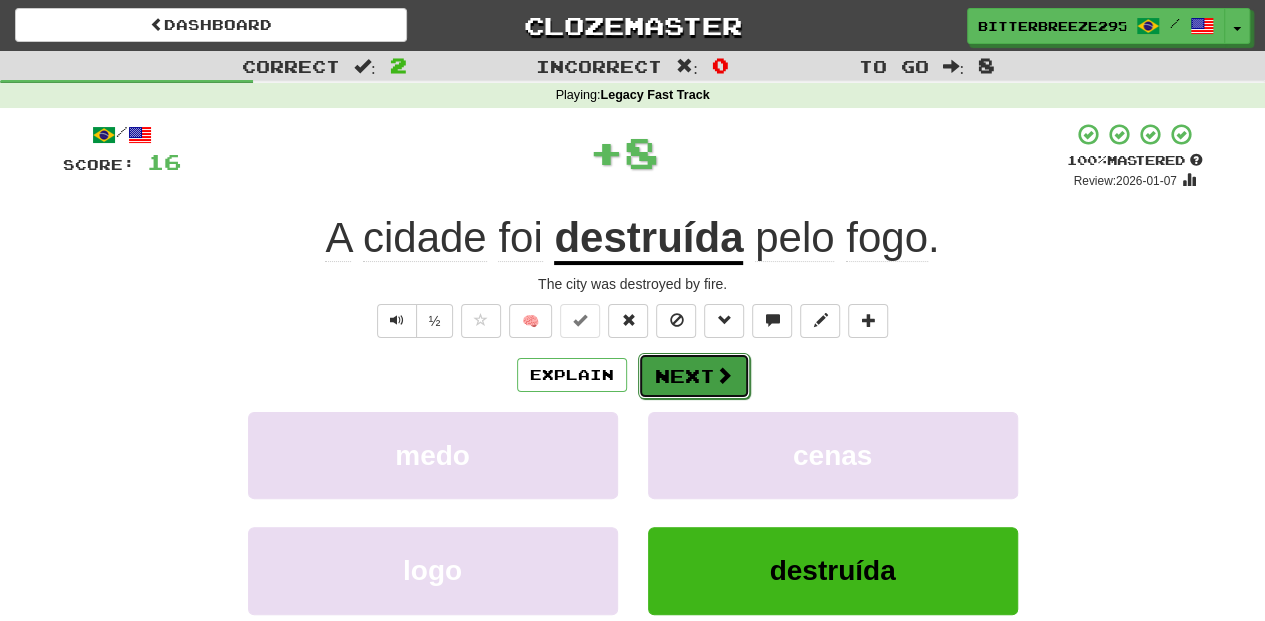 drag, startPoint x: 687, startPoint y: 360, endPoint x: 688, endPoint y: 376, distance: 16.03122 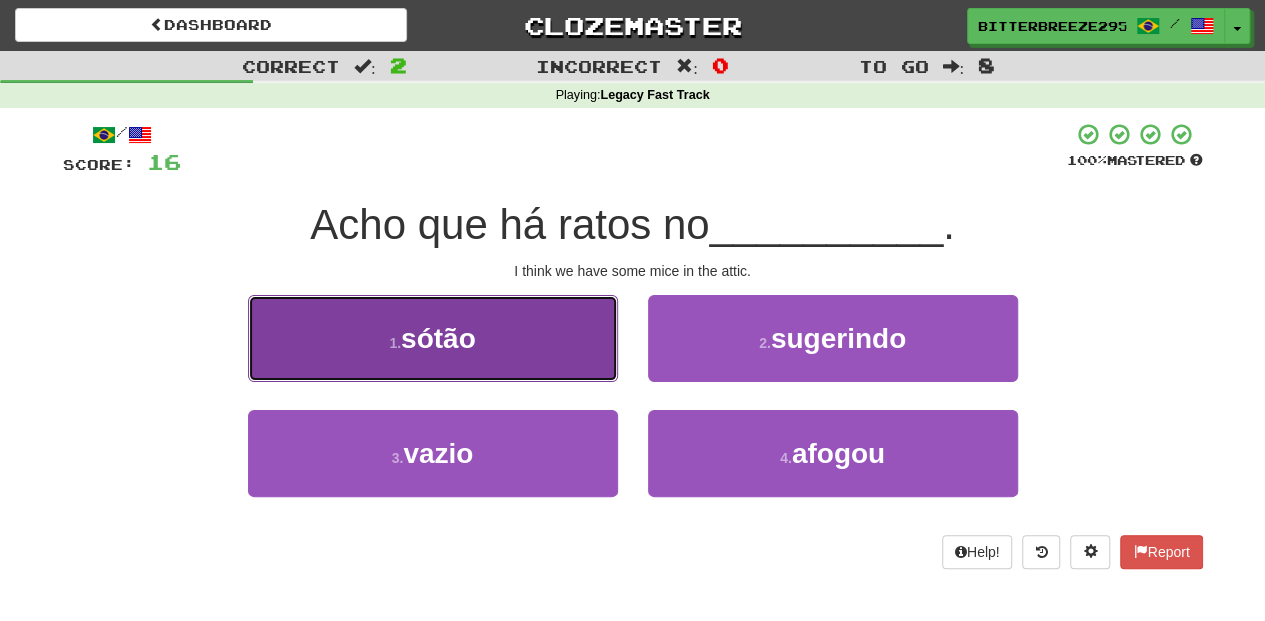 click on "1 .  sótão" at bounding box center (433, 338) 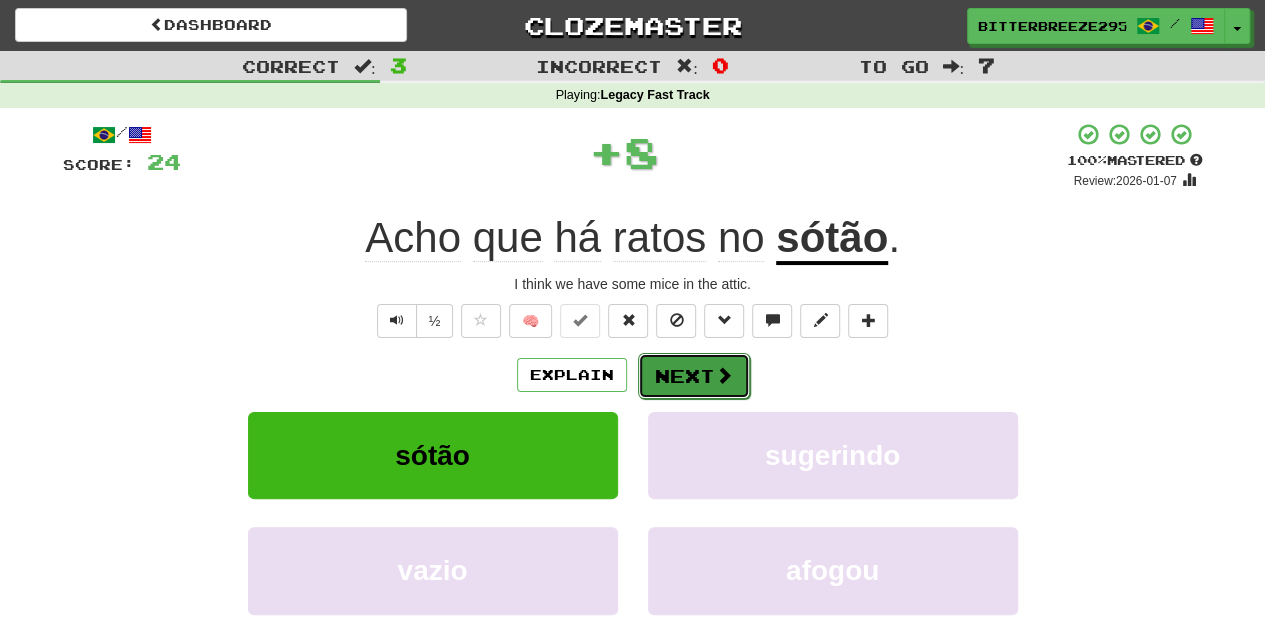 click on "Next" at bounding box center (694, 376) 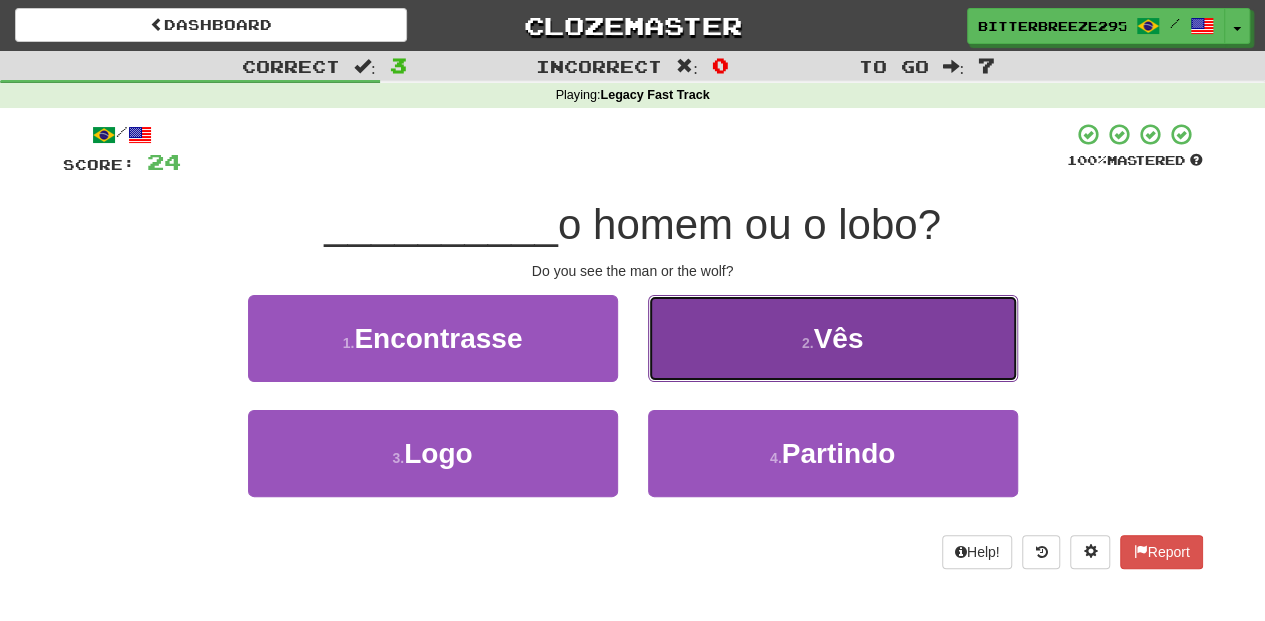 click on "2 .  Vês" at bounding box center (833, 338) 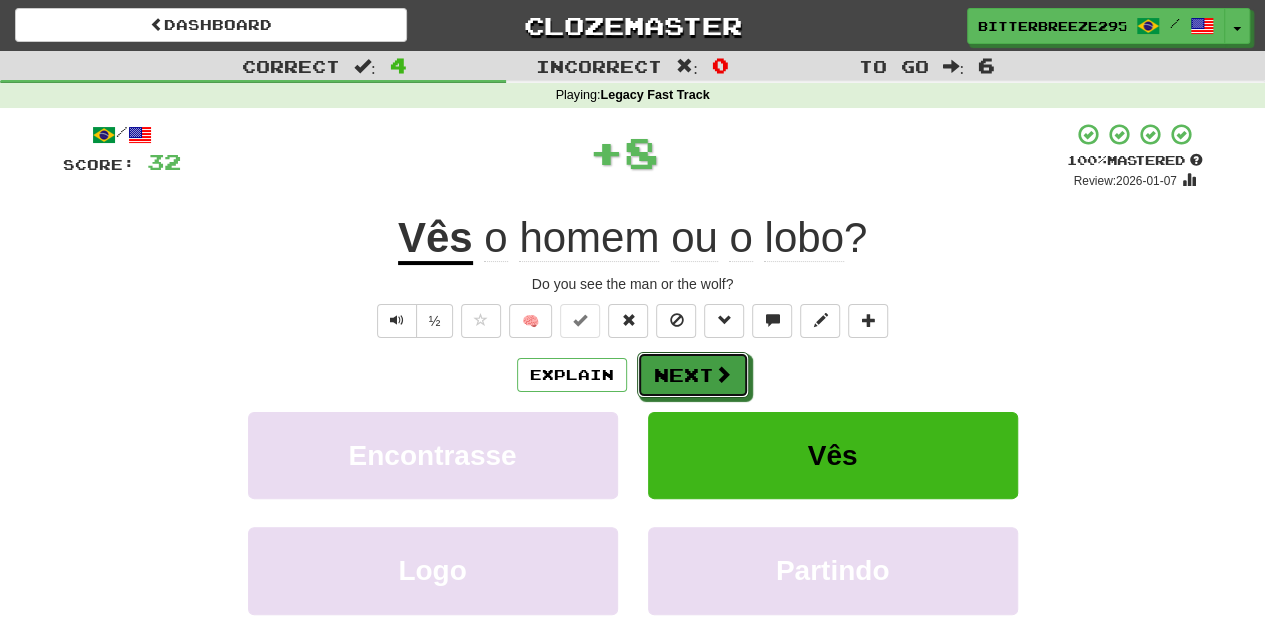 click on "Next" at bounding box center [693, 375] 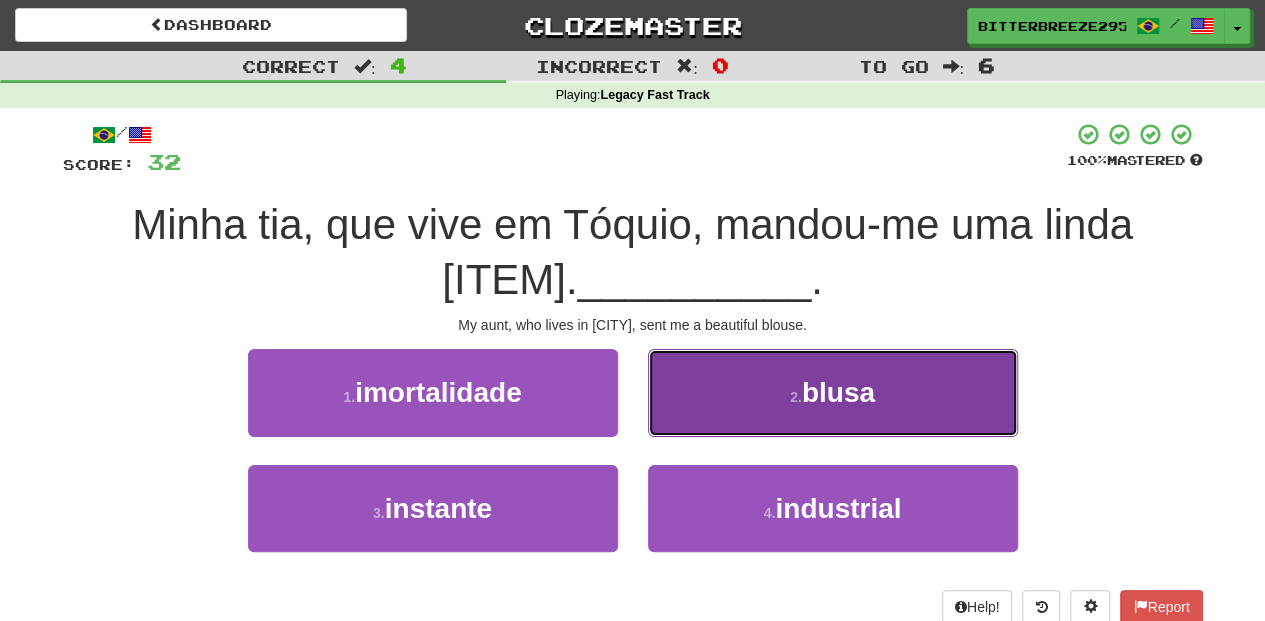 click on "2 .  blusa" at bounding box center [833, 392] 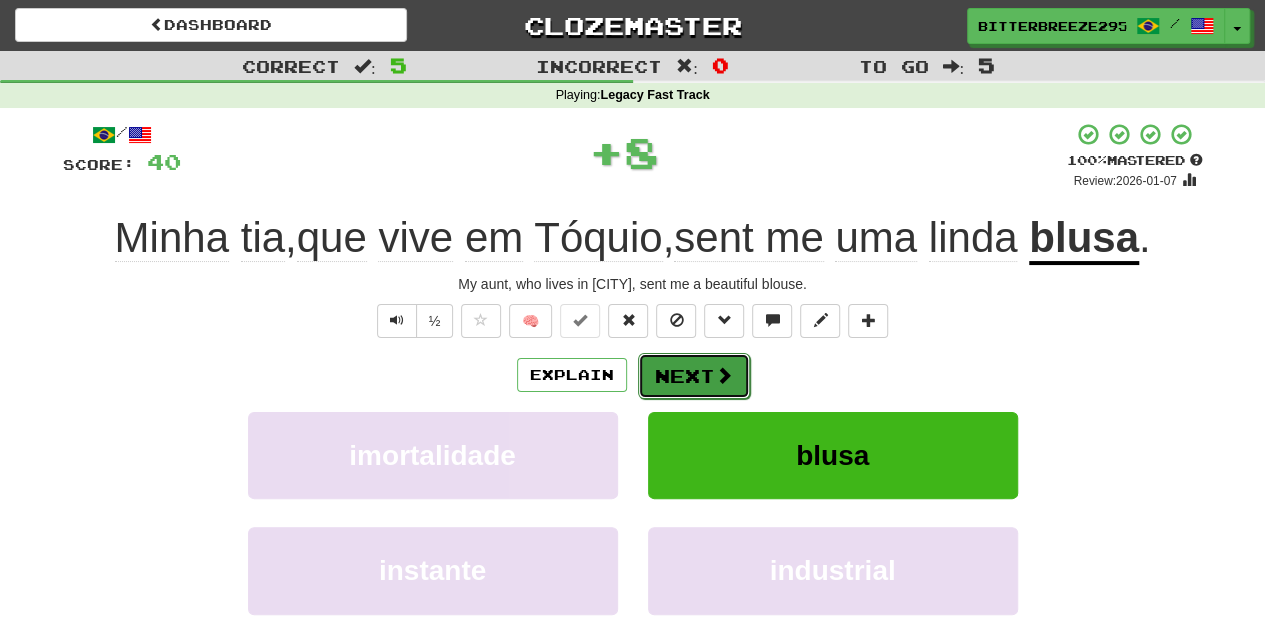click on "Next" at bounding box center (694, 376) 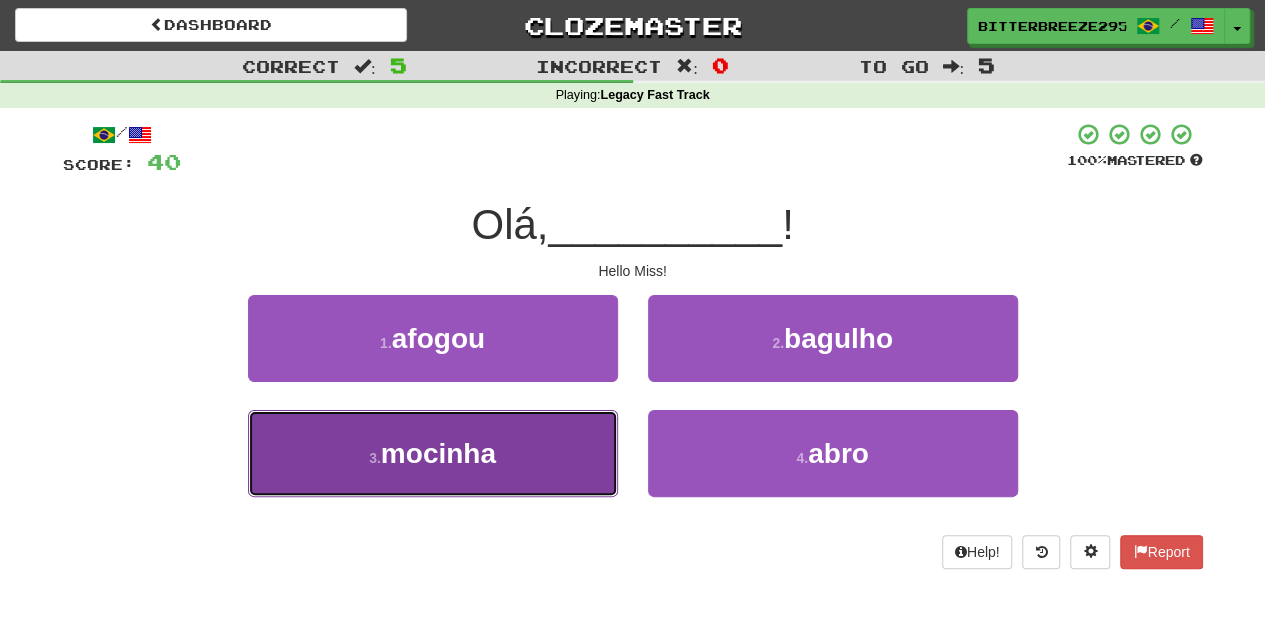click on "3 .  mocinha" at bounding box center (433, 453) 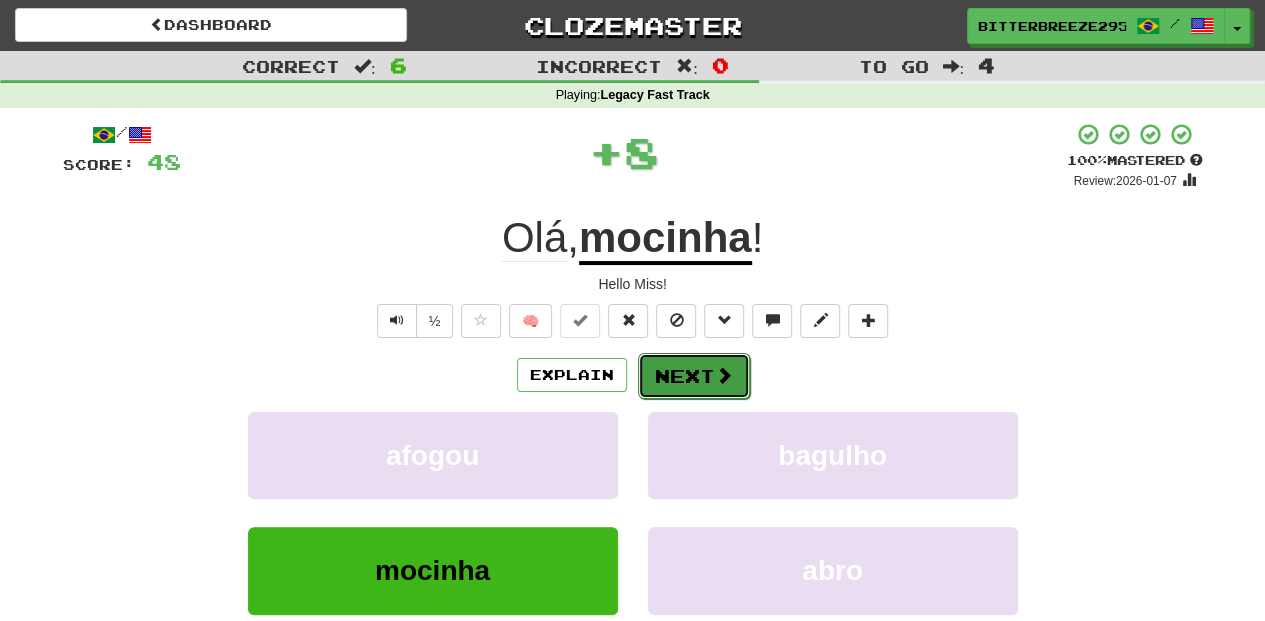 click on "Next" at bounding box center [694, 376] 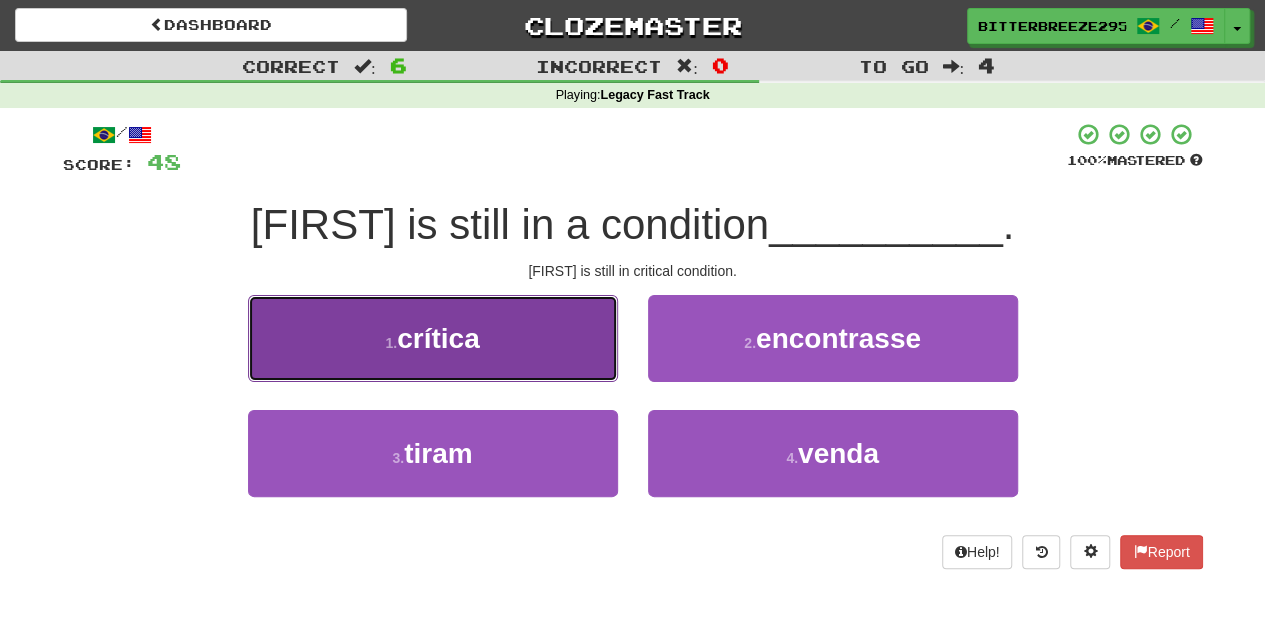 drag, startPoint x: 567, startPoint y: 338, endPoint x: 572, endPoint y: 348, distance: 11.18034 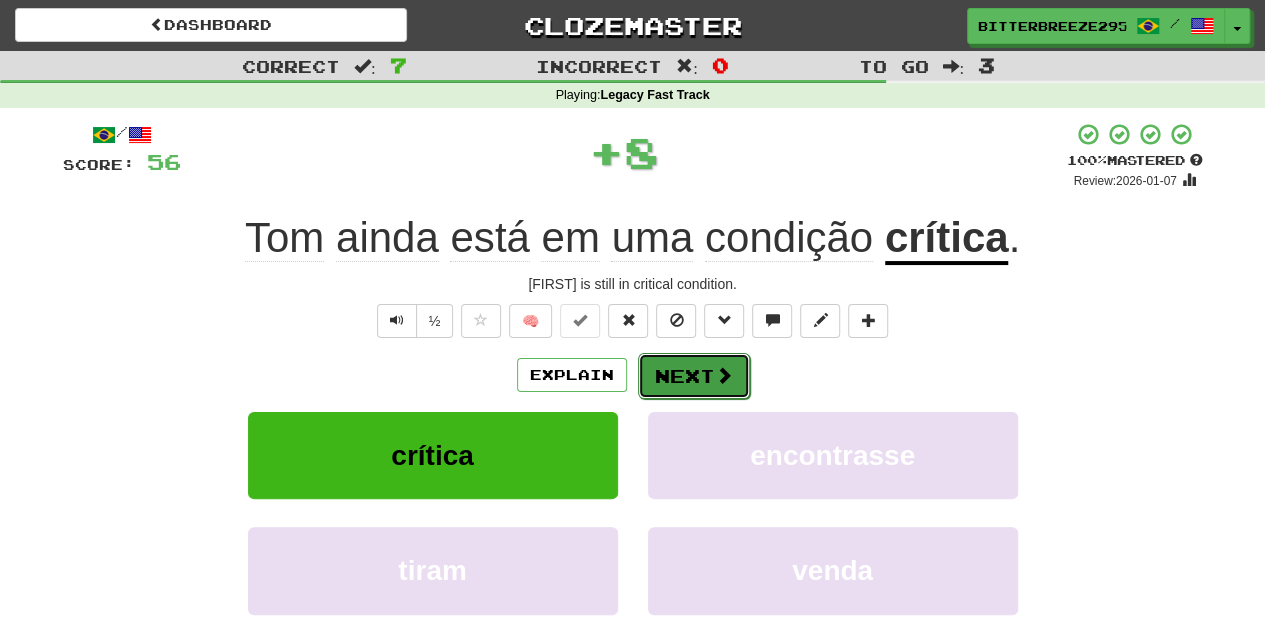 click on "Next" at bounding box center (694, 376) 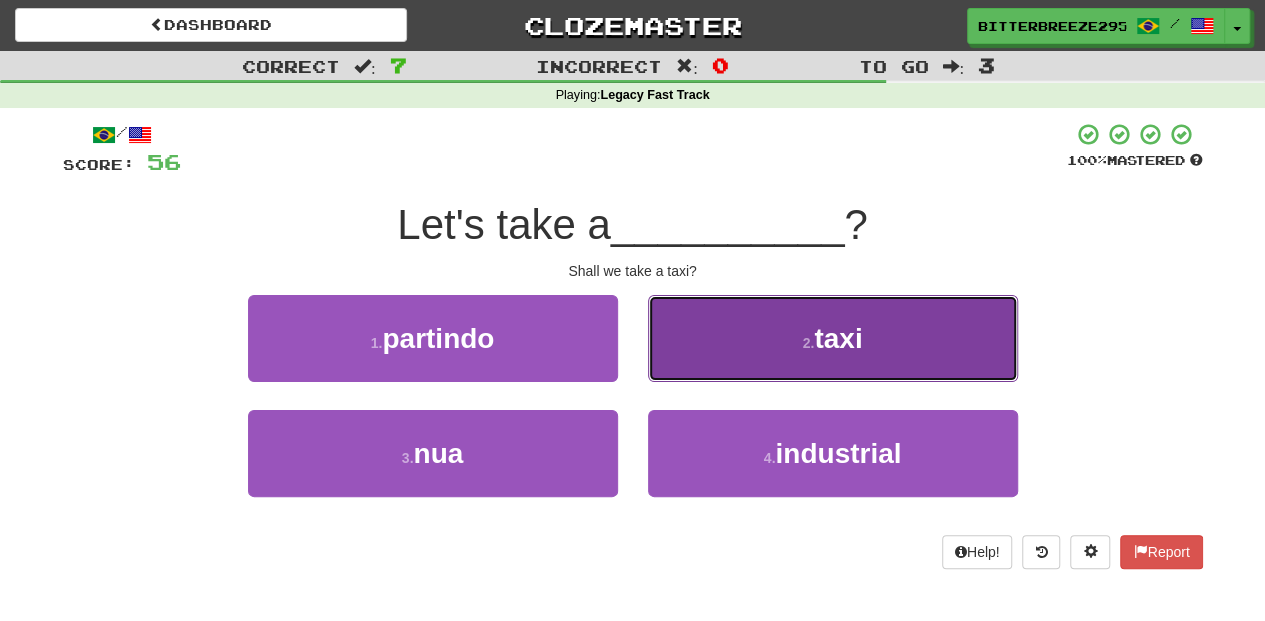 click on "2 .  taxi" at bounding box center (833, 338) 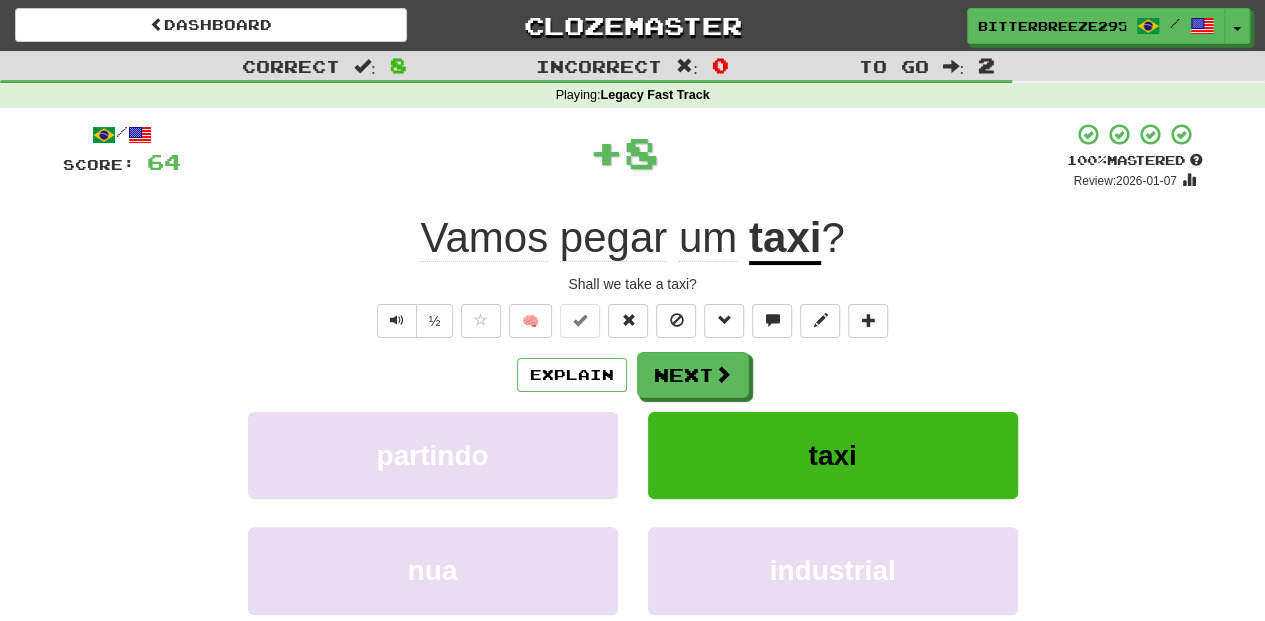 click on "Next" at bounding box center (693, 375) 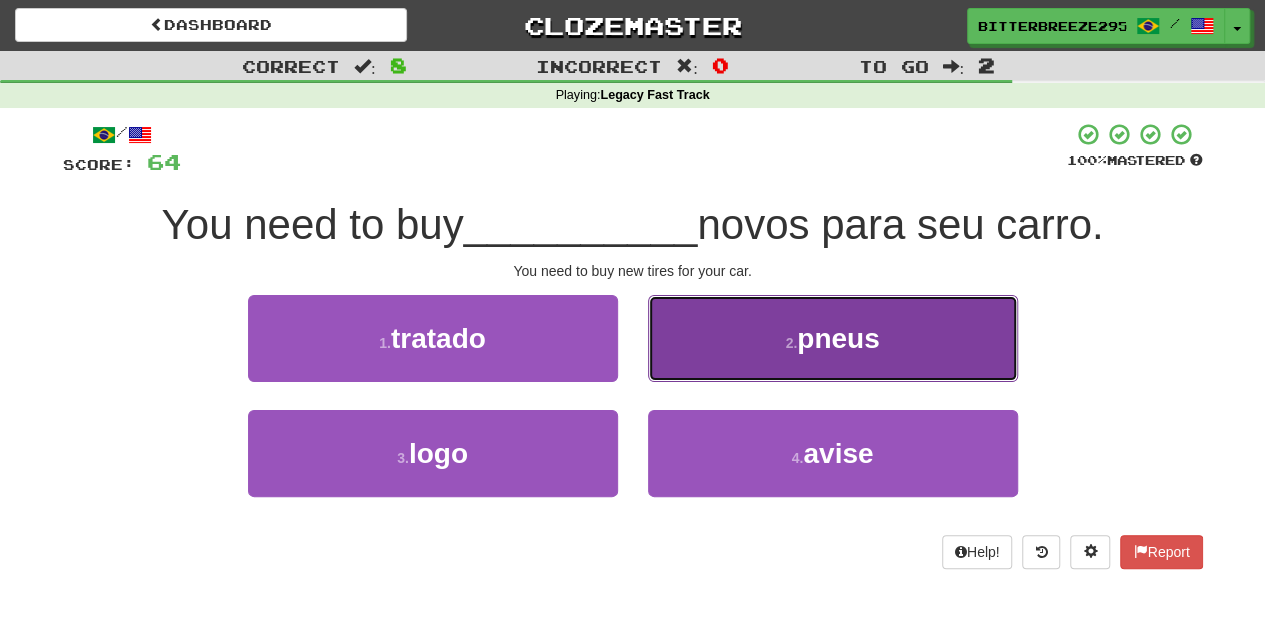 click on "2 .  pneus" at bounding box center (833, 338) 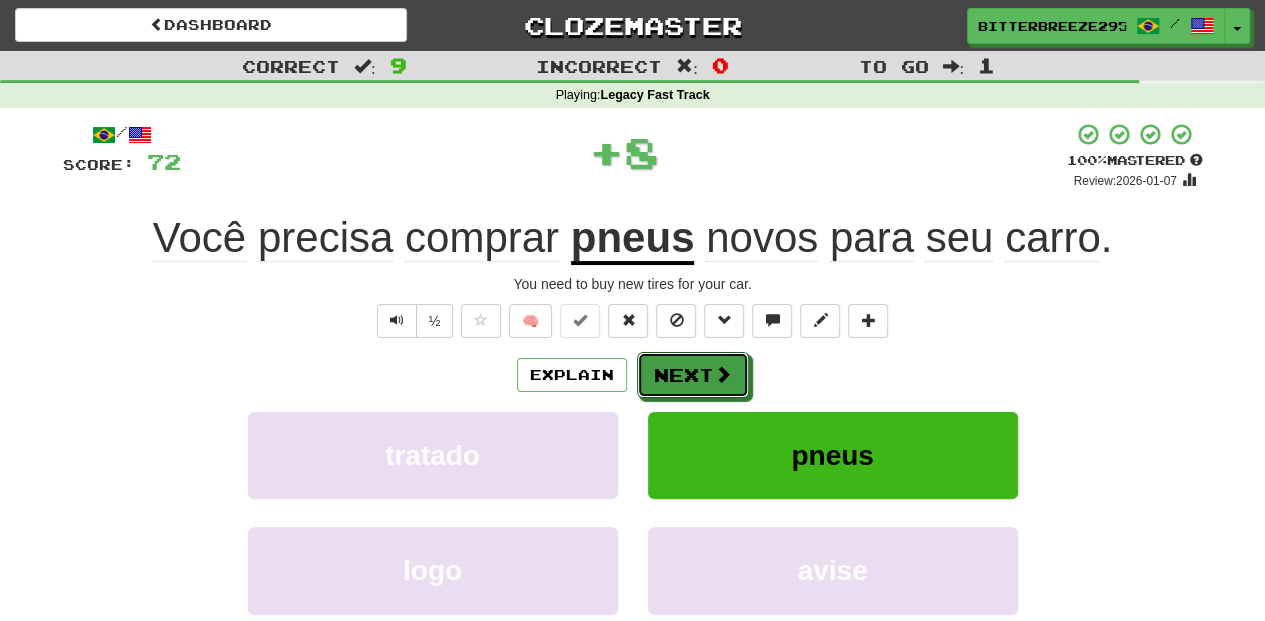 click on "Next" at bounding box center (693, 375) 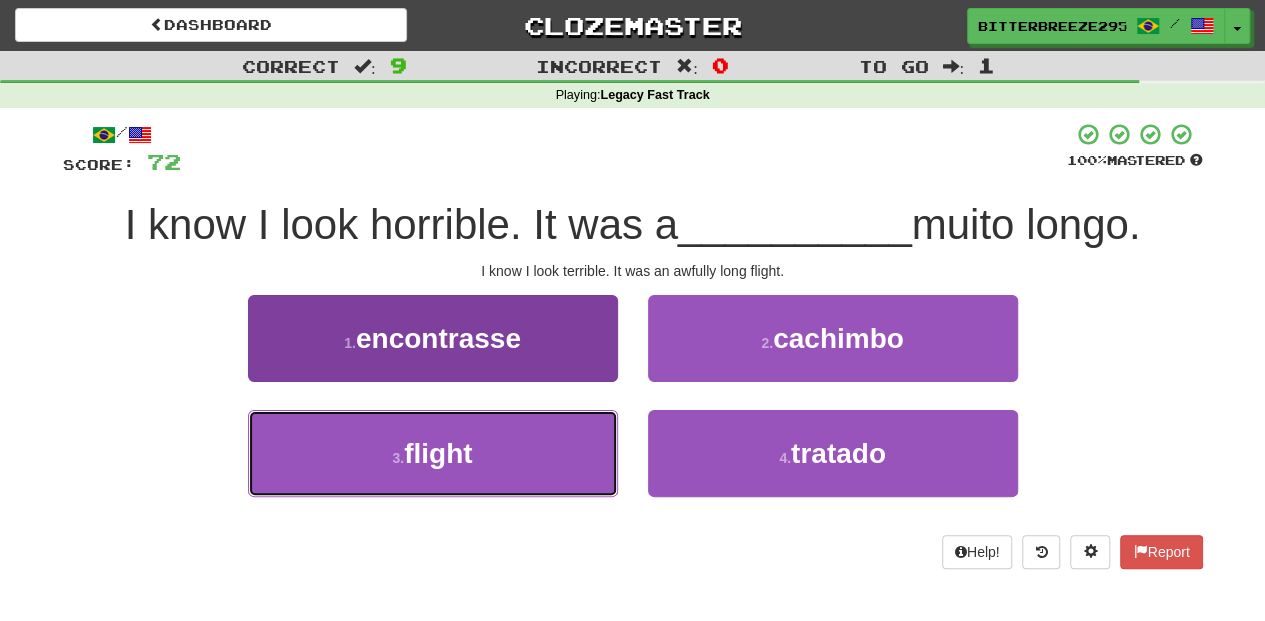 click on "3 .  vôo" at bounding box center [433, 453] 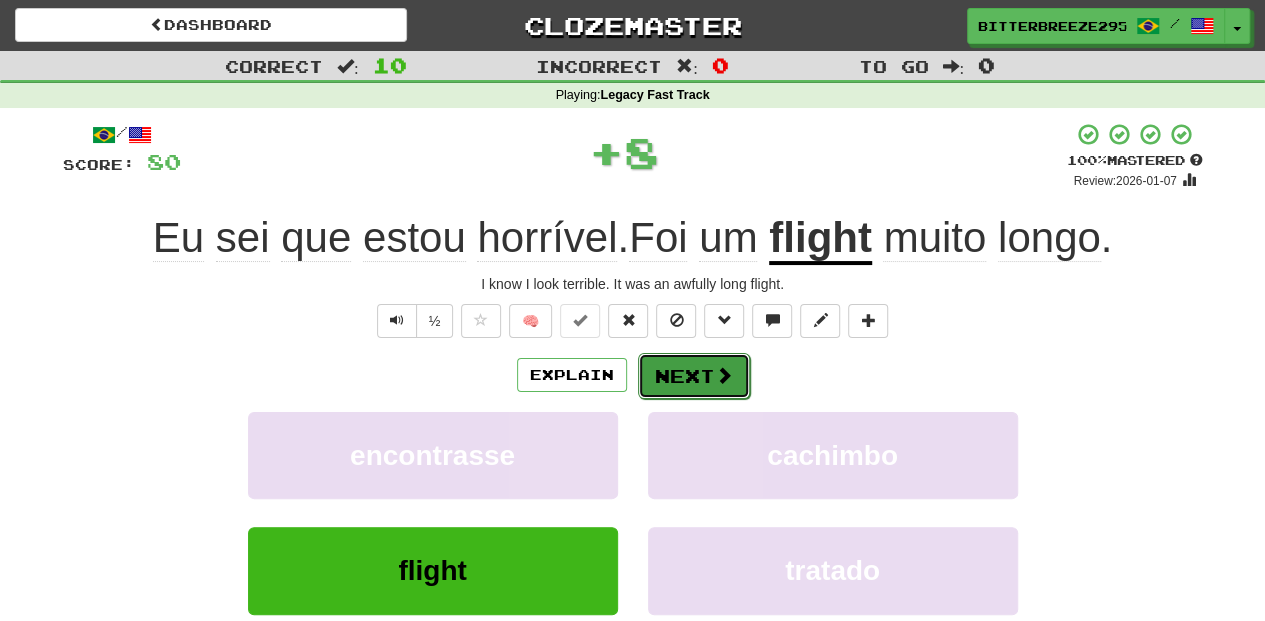 click on "Next" at bounding box center [694, 376] 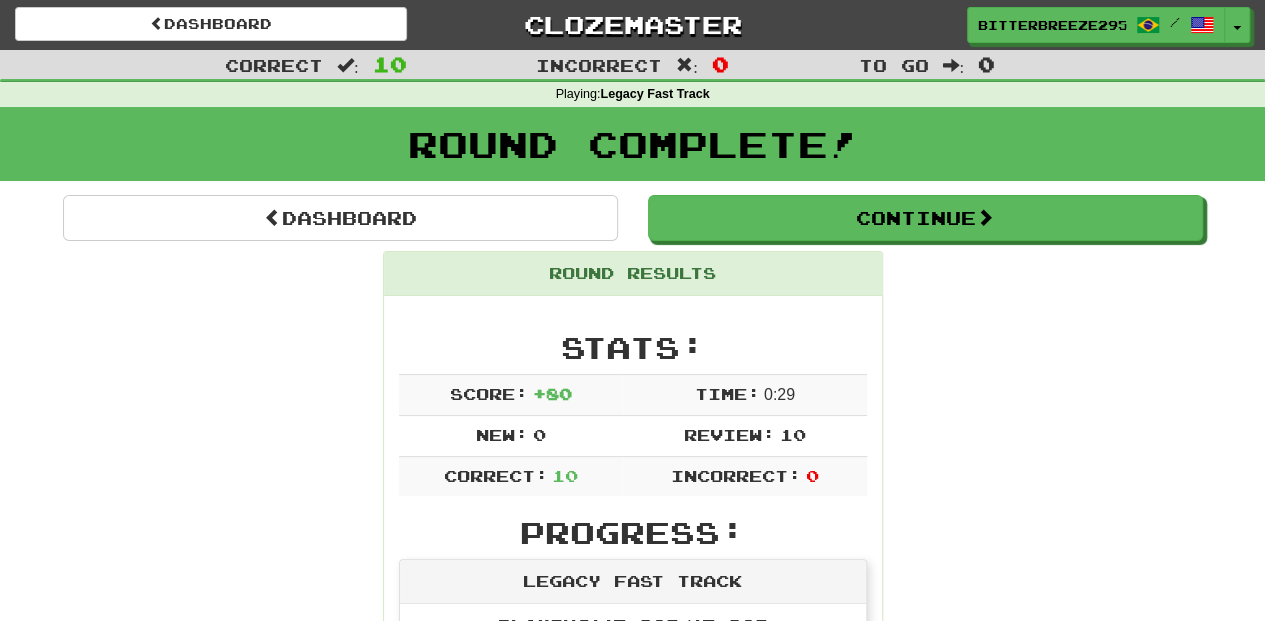 scroll, scrollTop: 0, scrollLeft: 0, axis: both 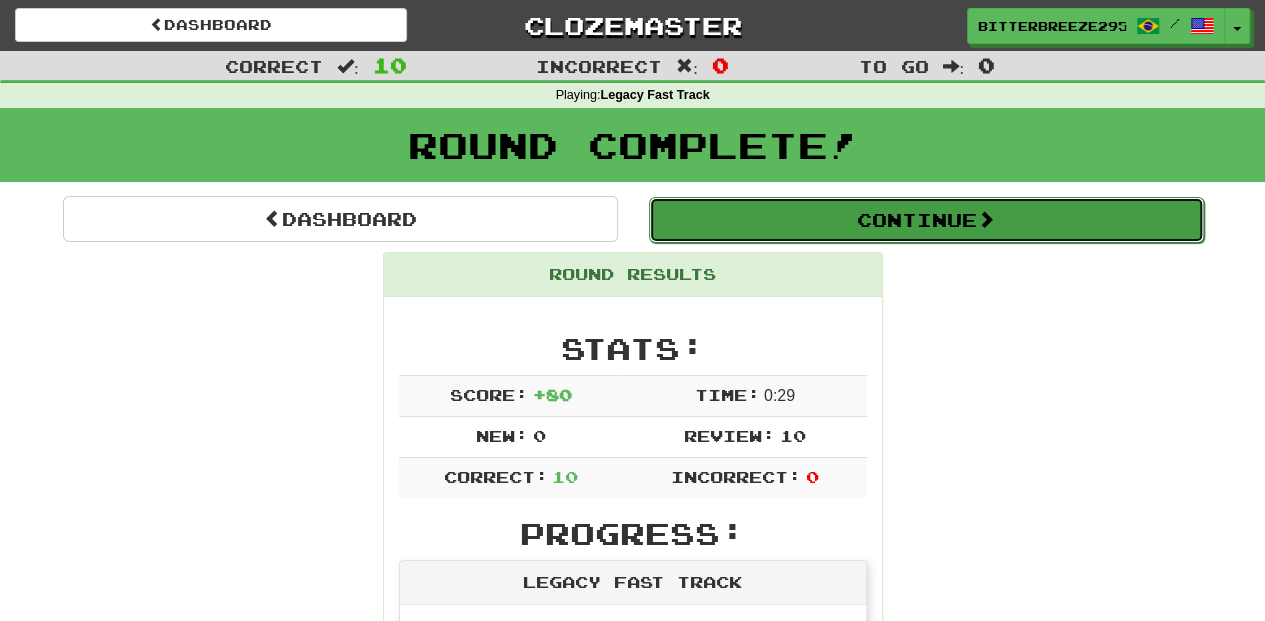 click on "Continue" at bounding box center [926, 220] 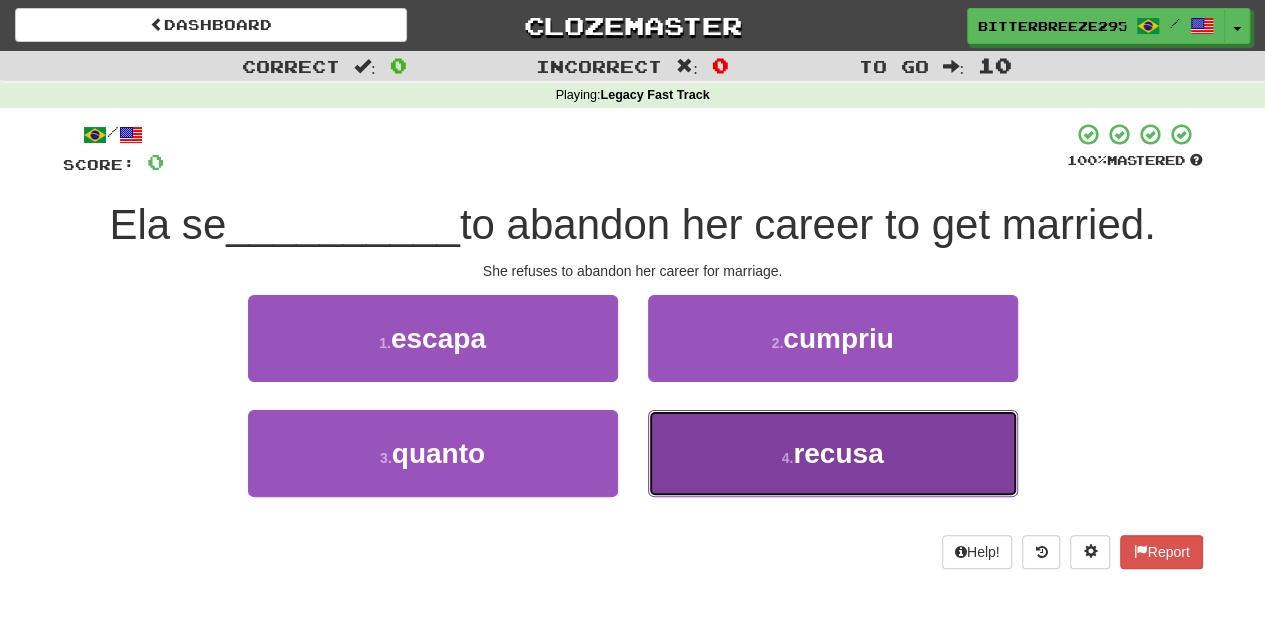 click on "4 .  recusa" at bounding box center (833, 453) 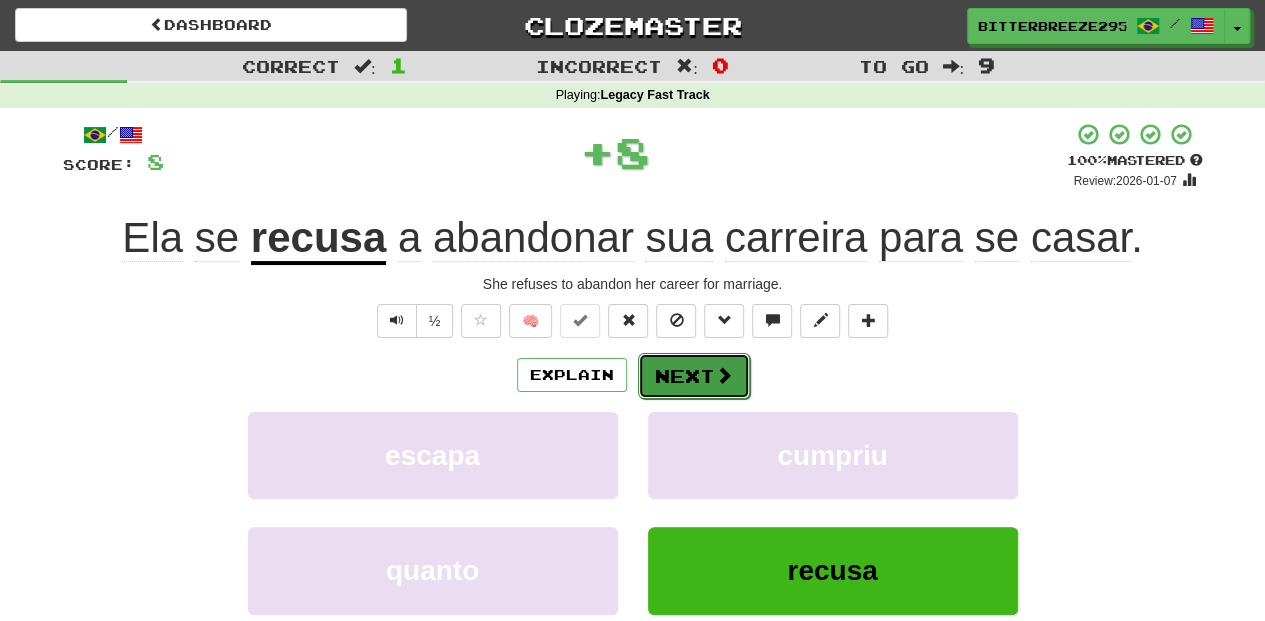 click on "Next" at bounding box center [694, 376] 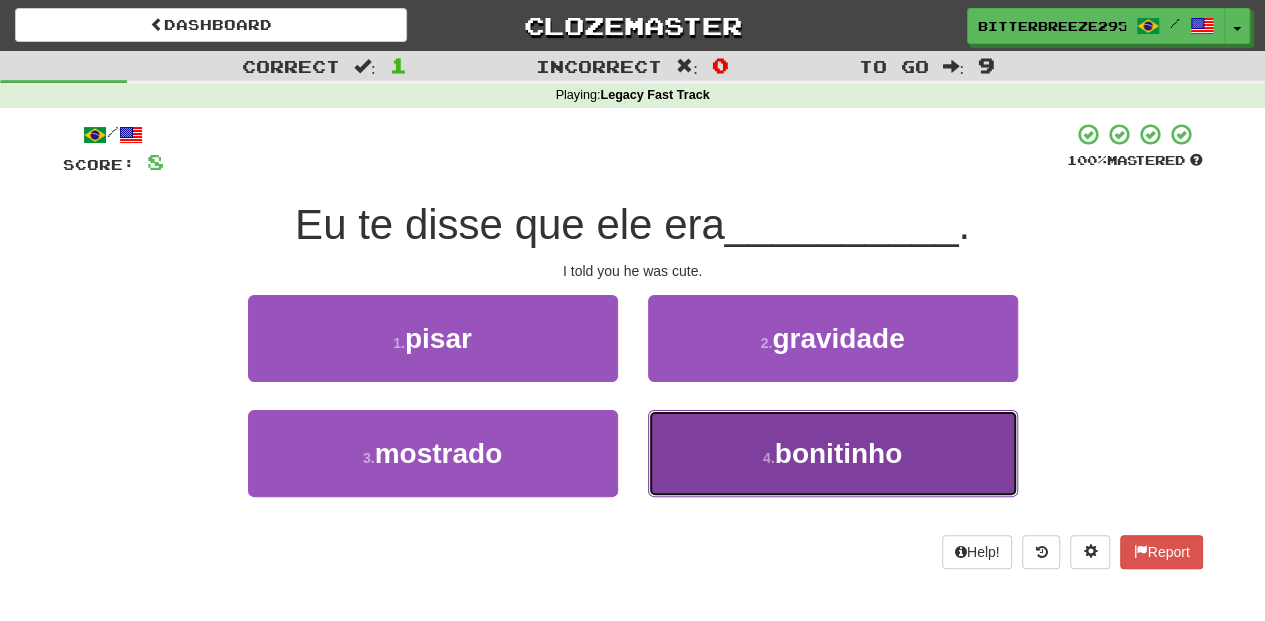 click on "4 .  bonitinho" at bounding box center (833, 453) 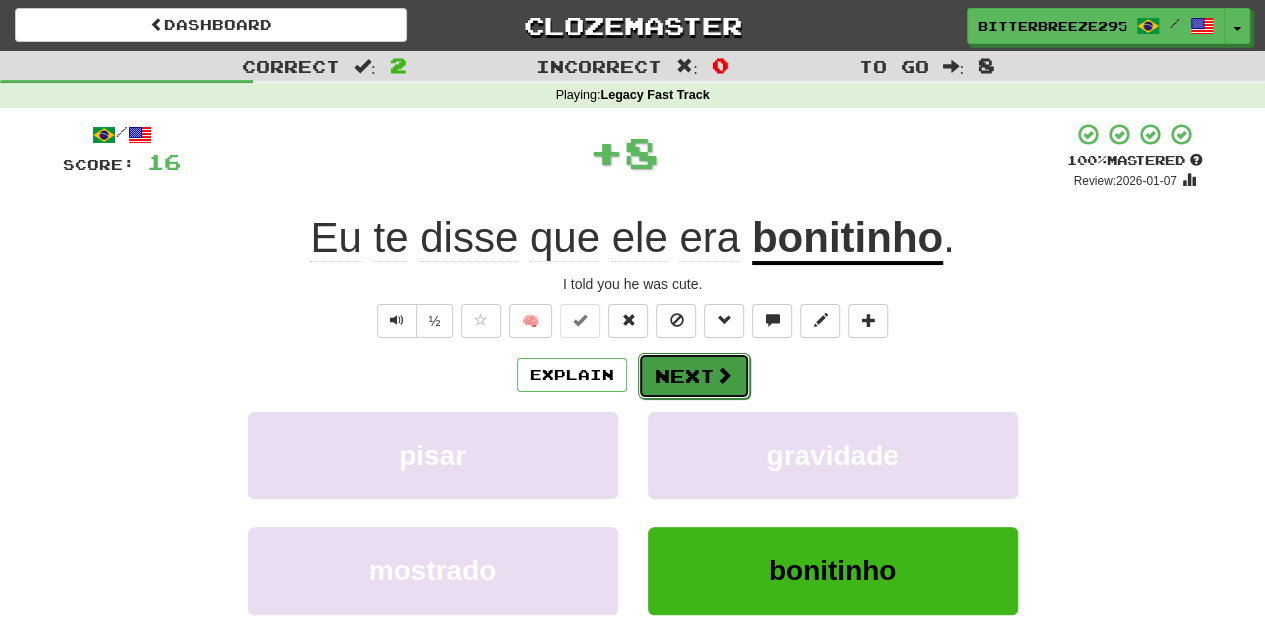 click at bounding box center (724, 375) 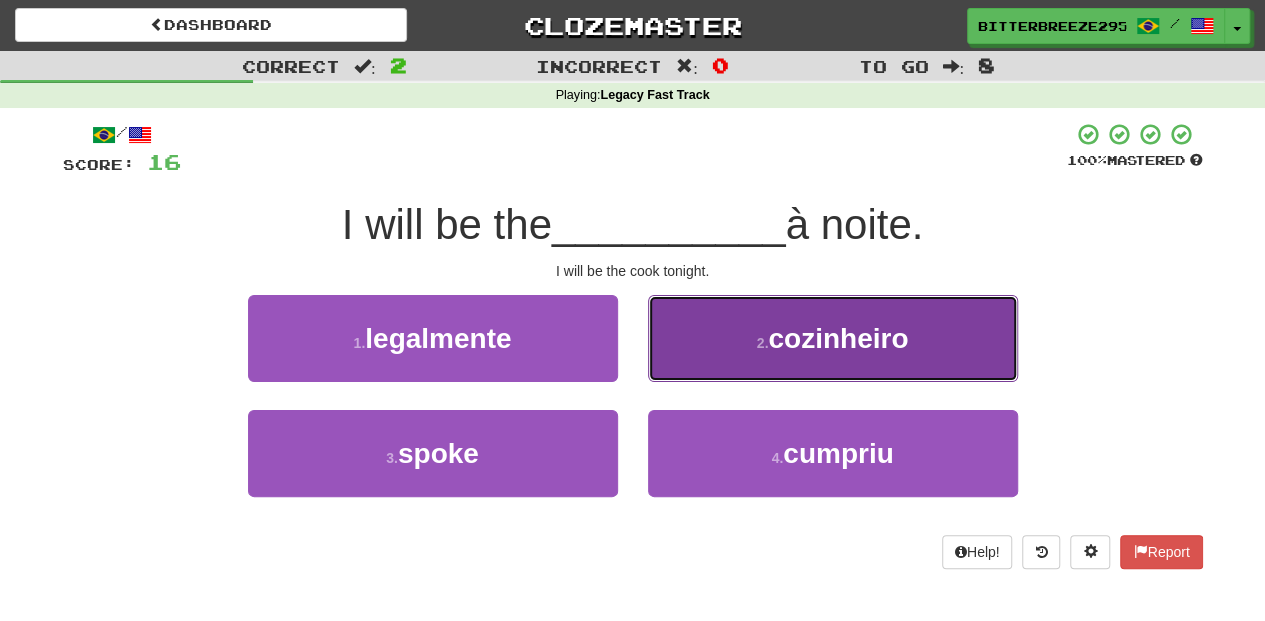 click on "2 .  cozinheiro" at bounding box center [833, 338] 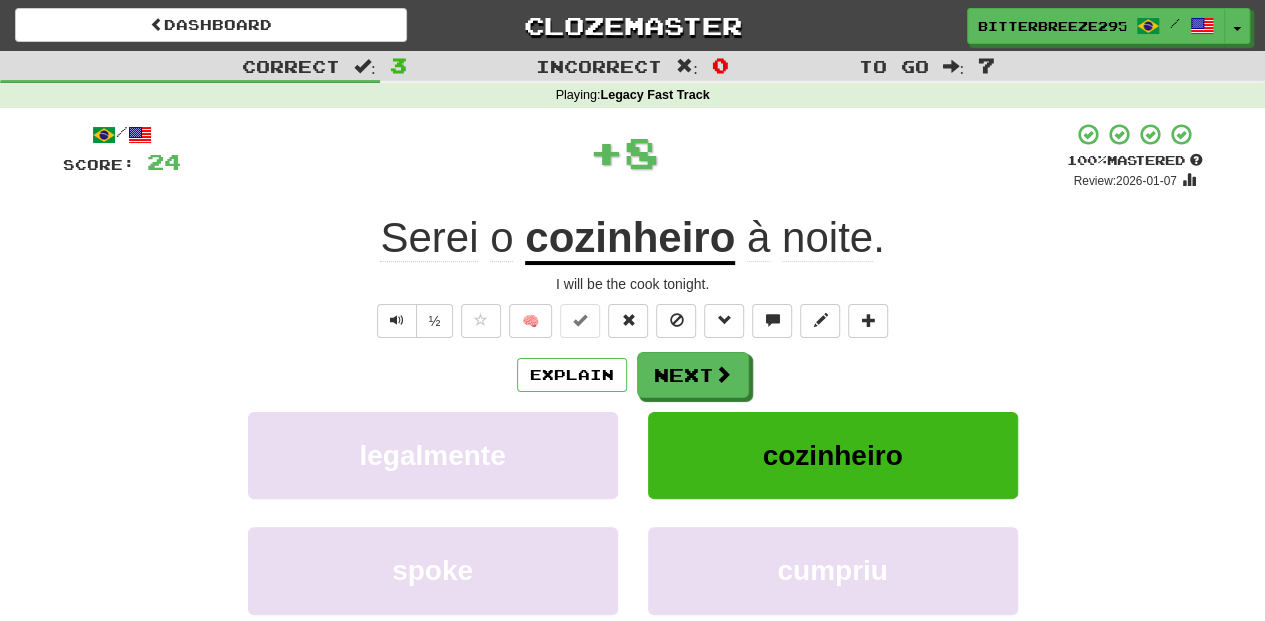 click at bounding box center (723, 374) 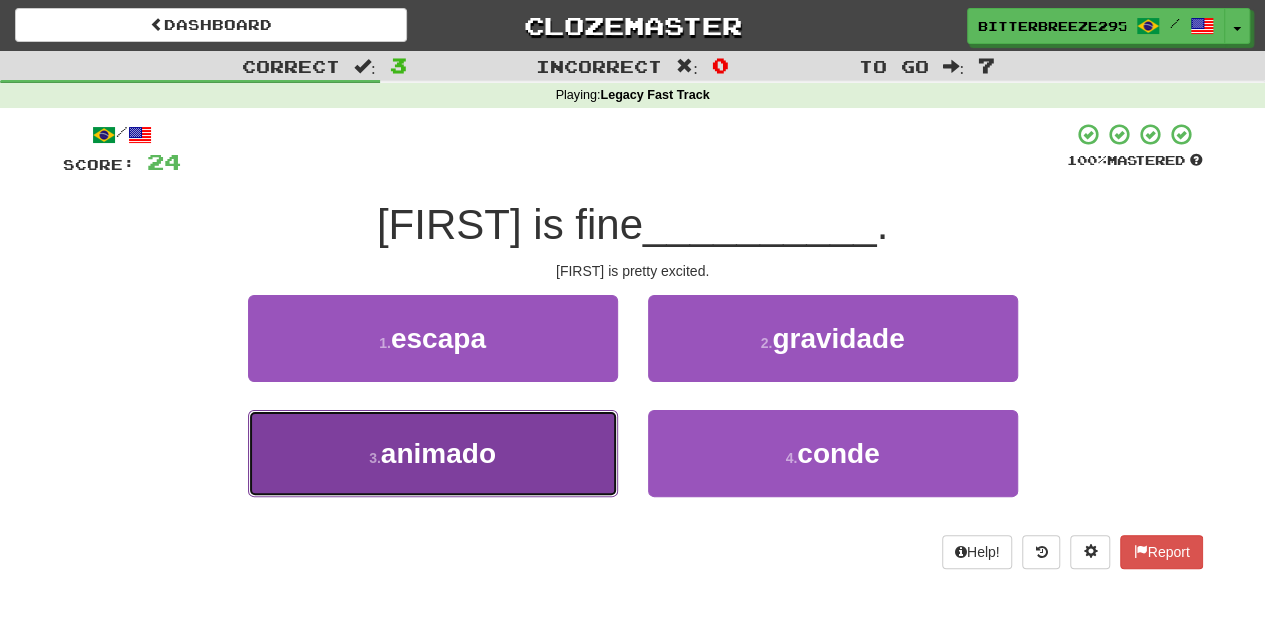 click on "3 .  animado" at bounding box center [433, 453] 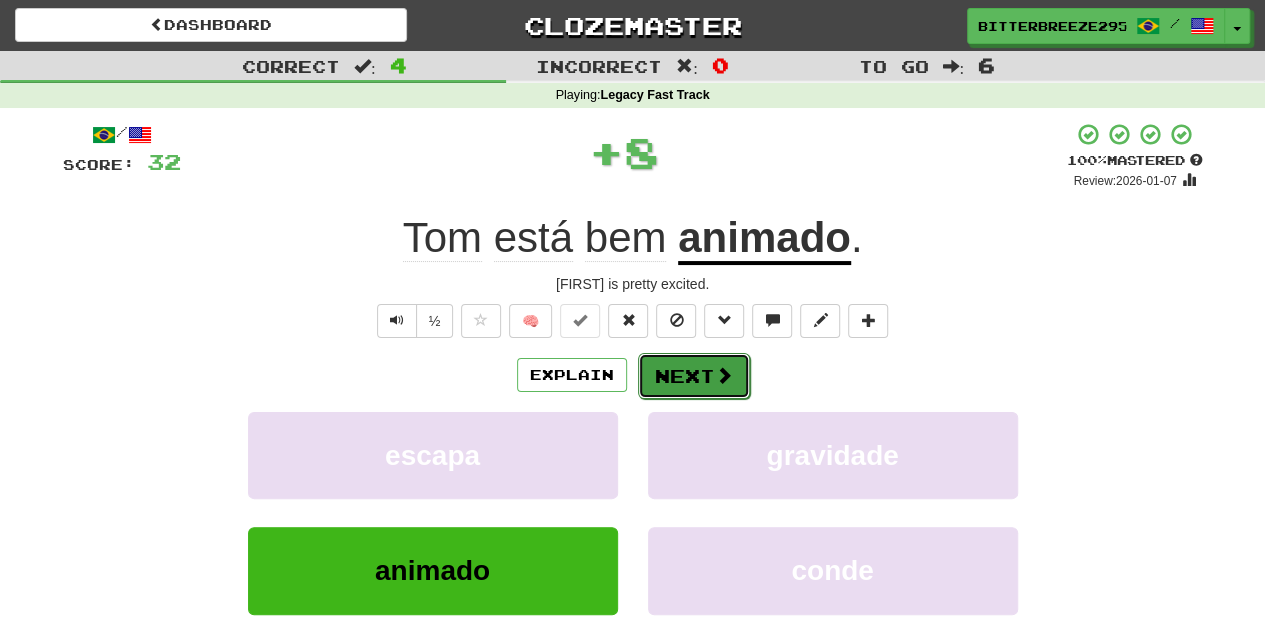 click on "Next" at bounding box center (694, 376) 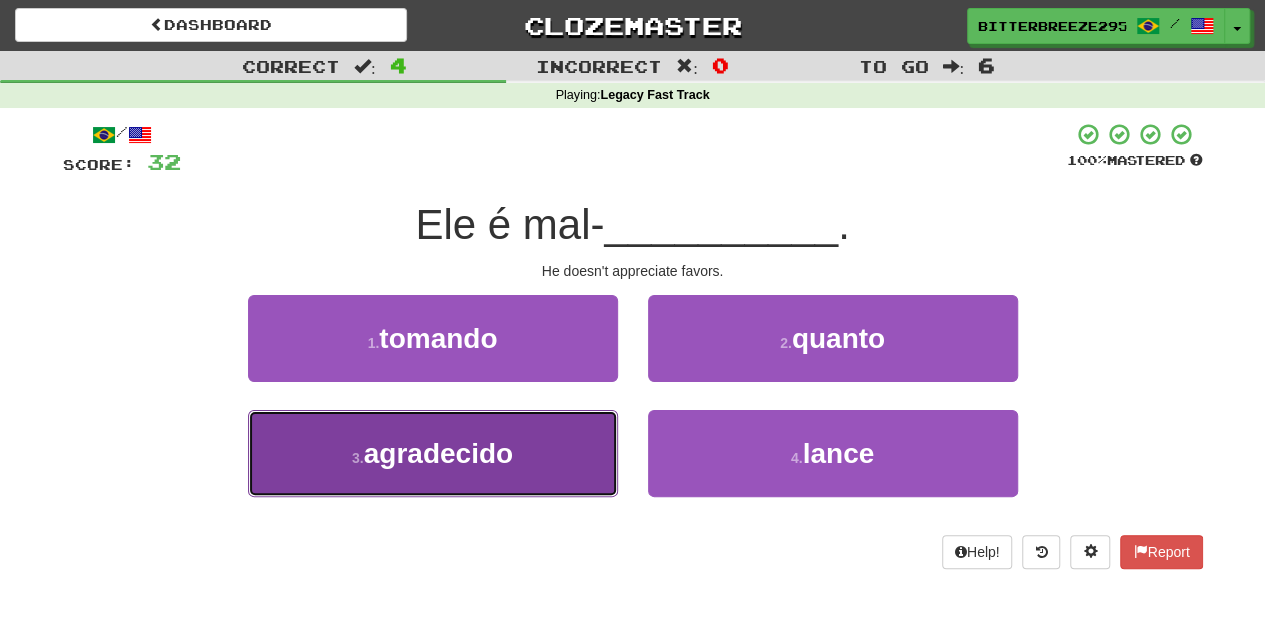 click on "3 .  agradecido" at bounding box center (433, 453) 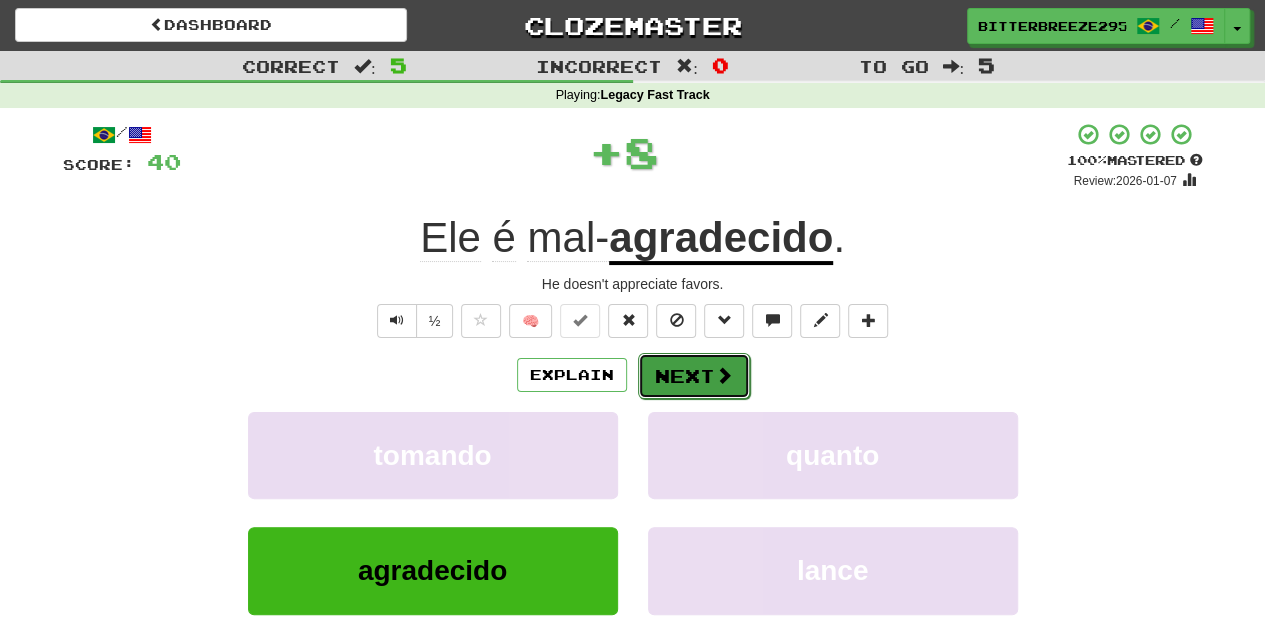 click on "Next" at bounding box center [694, 376] 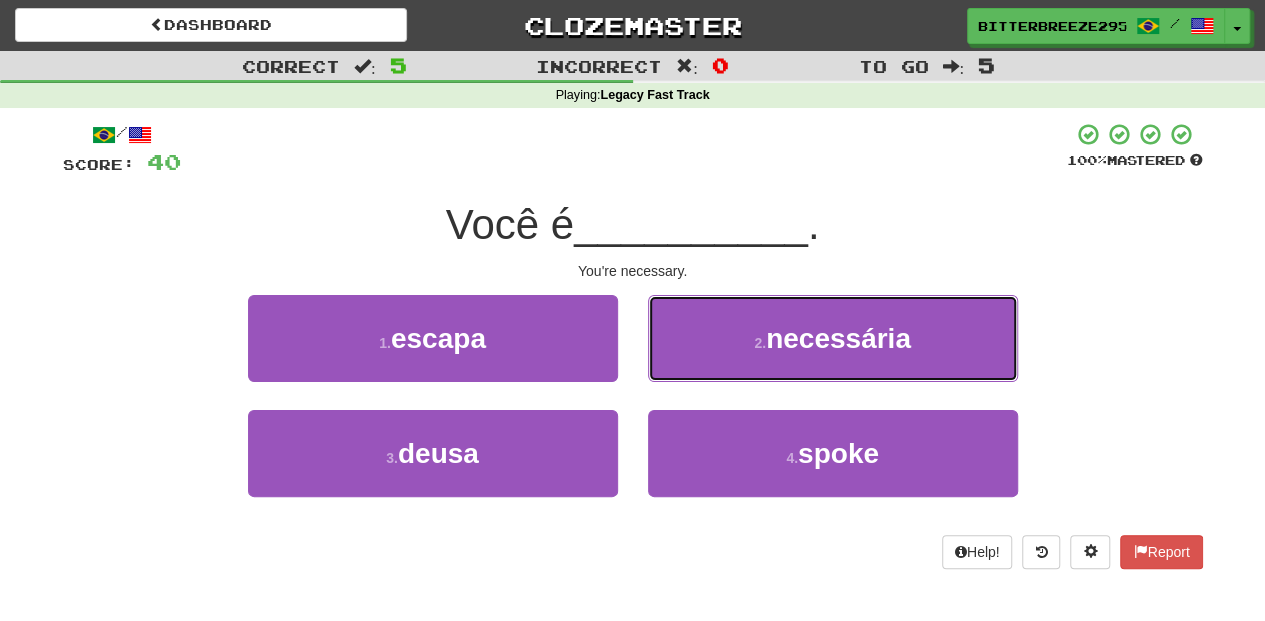 click on "2 .  necessária" at bounding box center (833, 338) 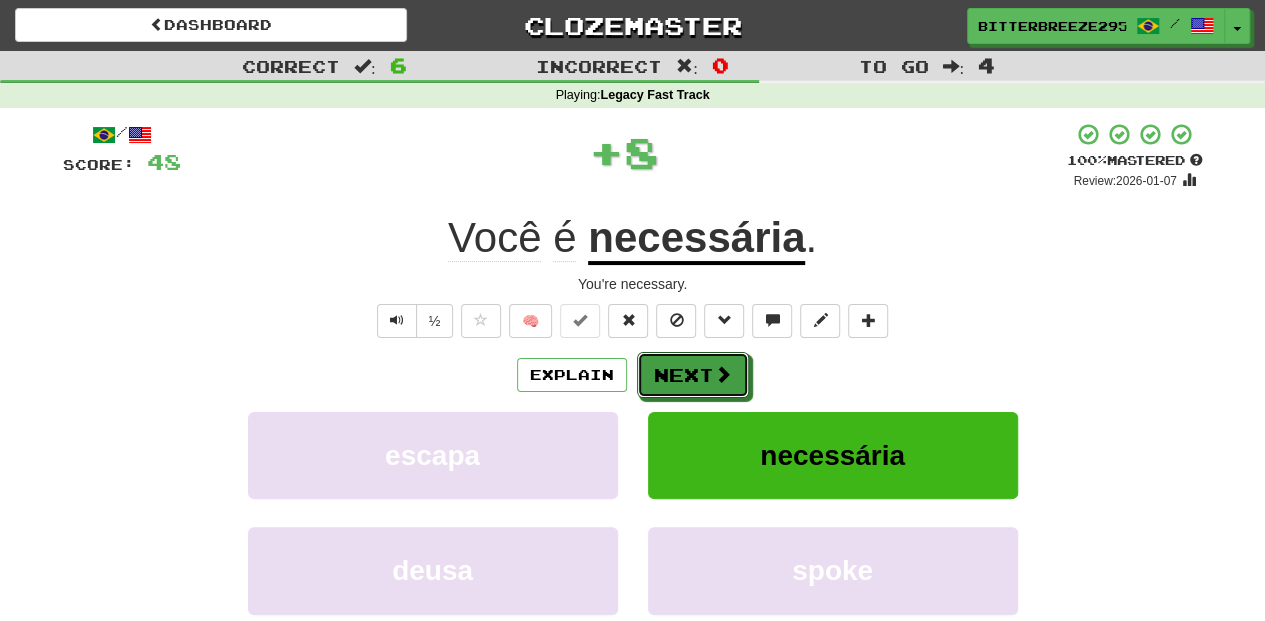 click on "Next" at bounding box center [693, 375] 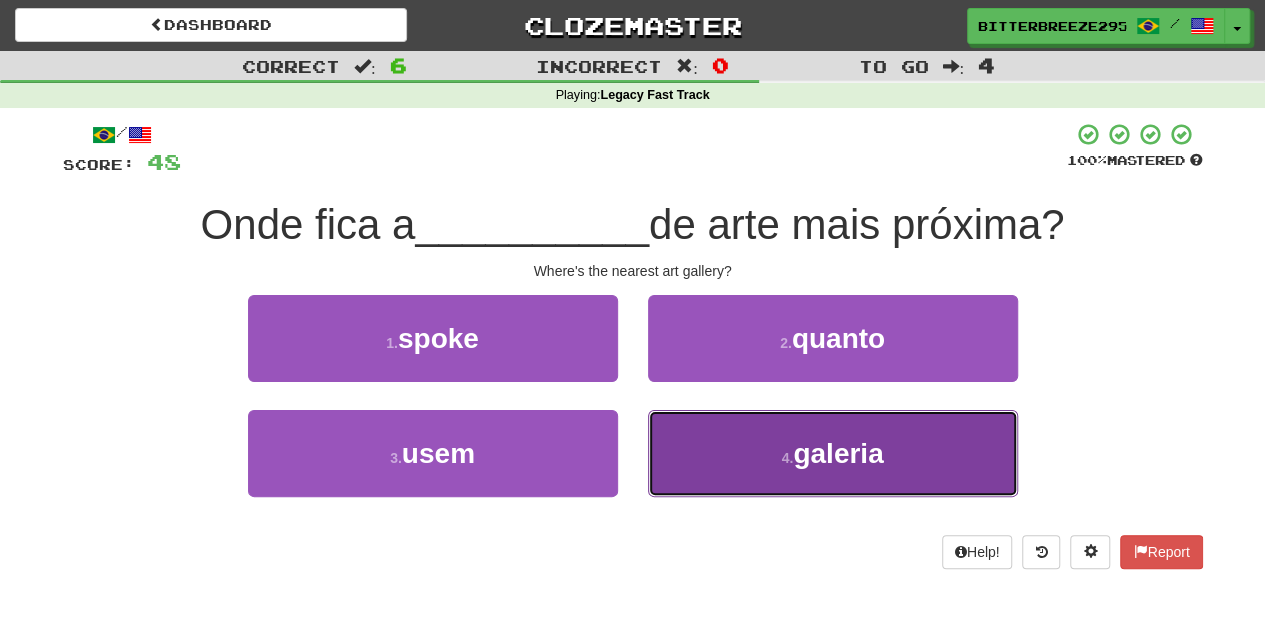click on "4 .  galeria" at bounding box center (833, 453) 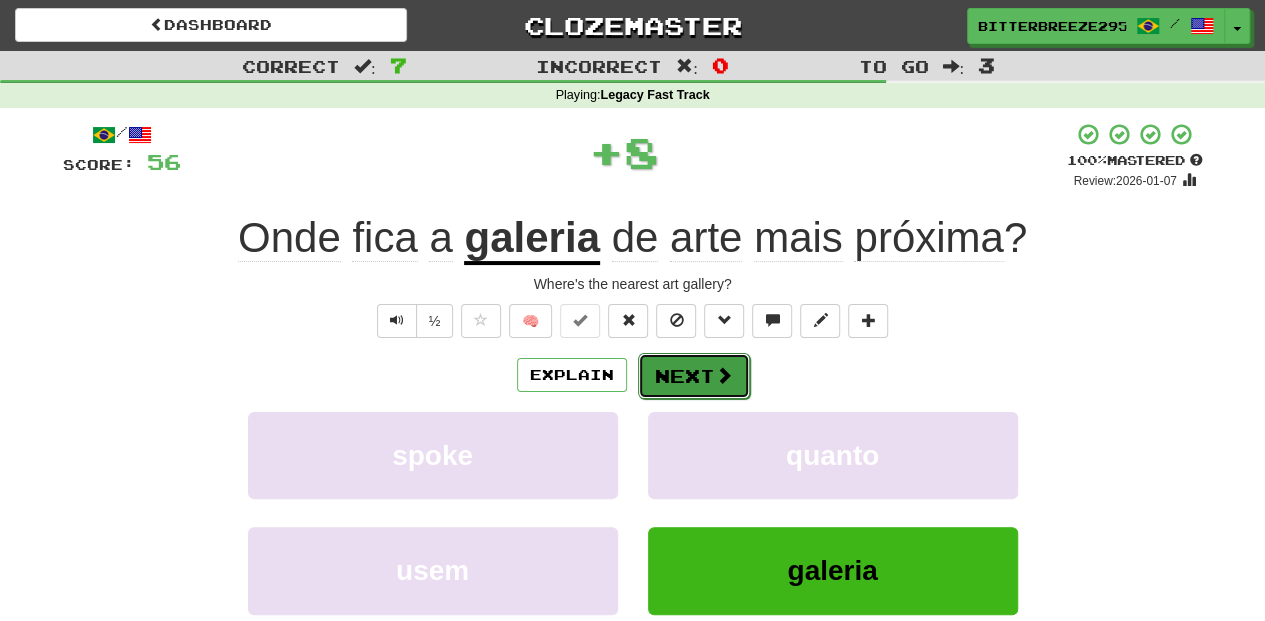 click on "Next" at bounding box center (694, 376) 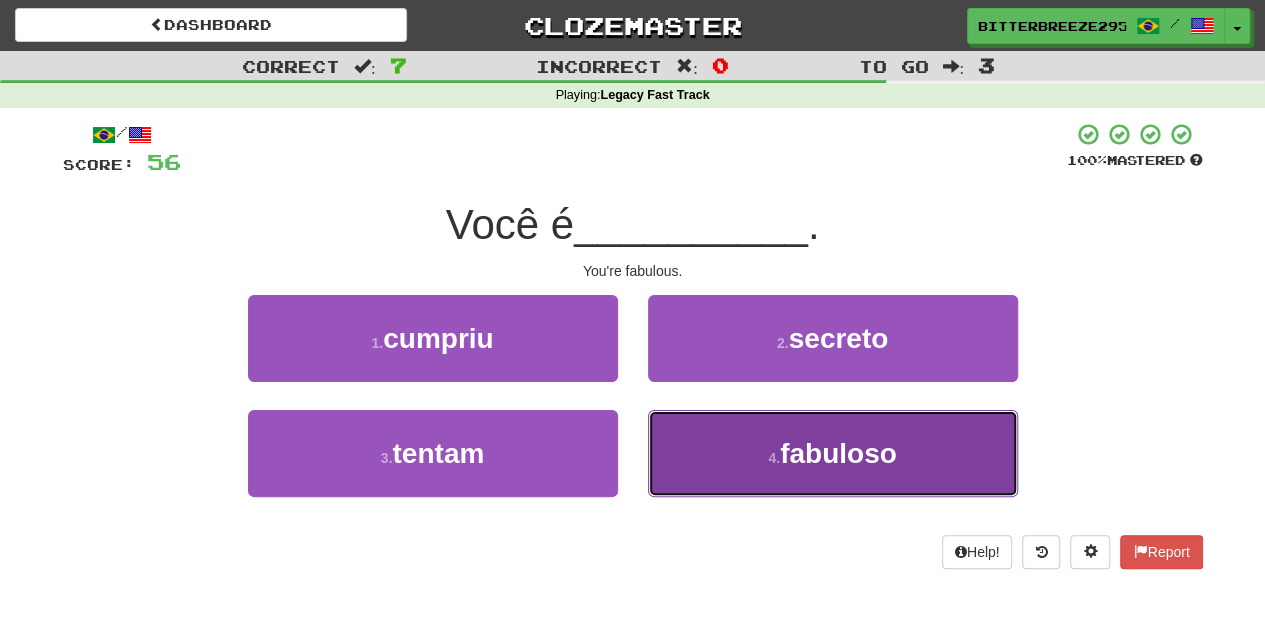 click on "4 .  fabuloso" at bounding box center (833, 453) 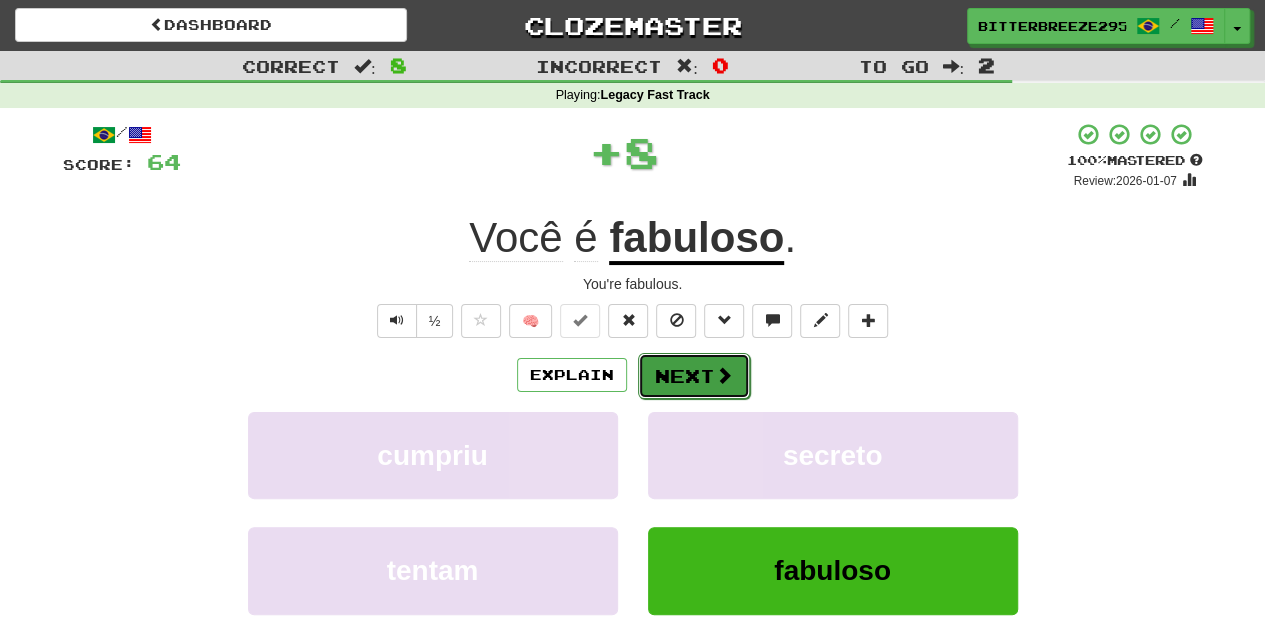 click on "Next" at bounding box center [694, 376] 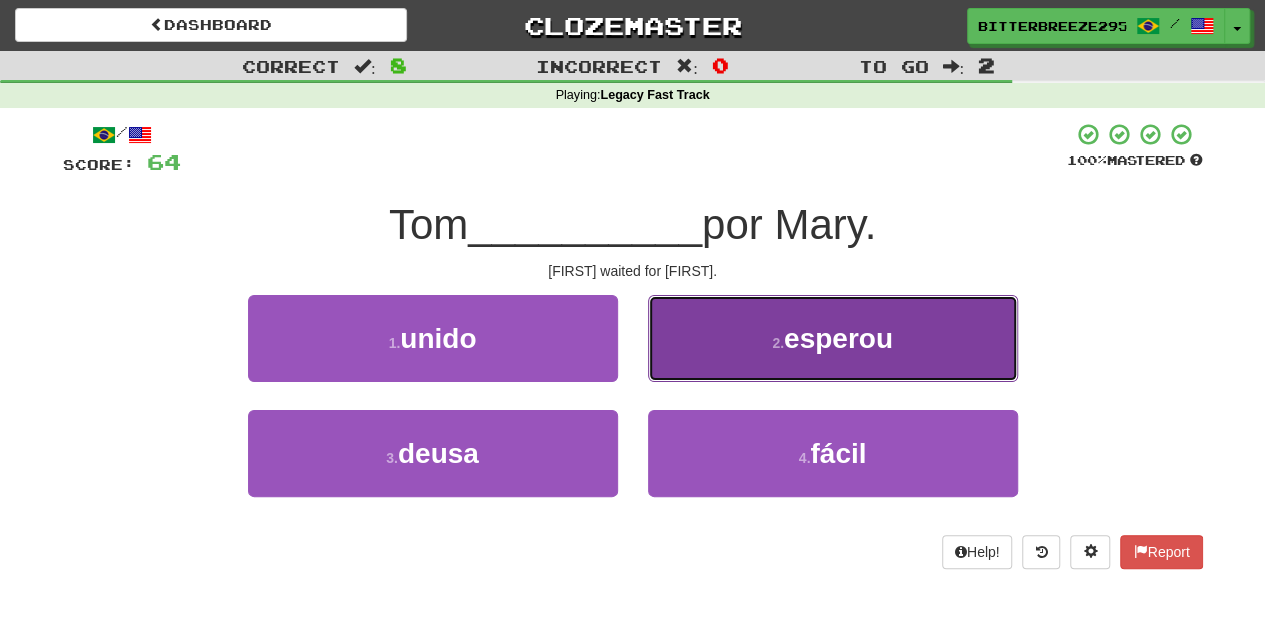 click on "2 .  esperou" at bounding box center [833, 338] 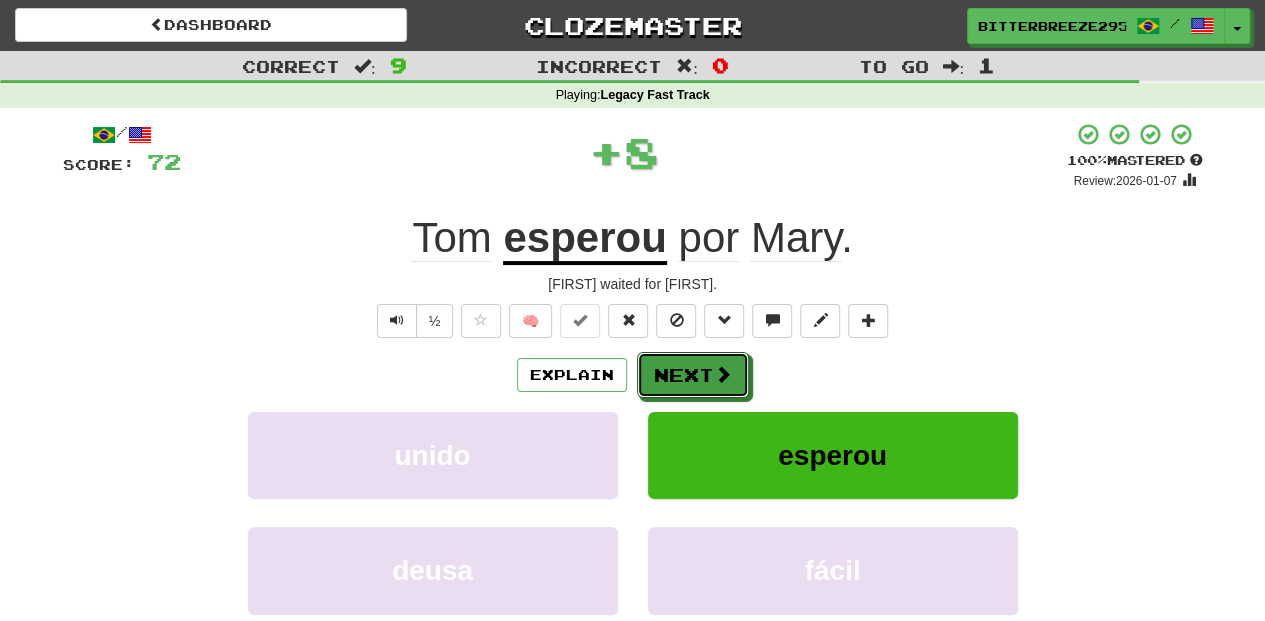 click on "Next" at bounding box center [693, 375] 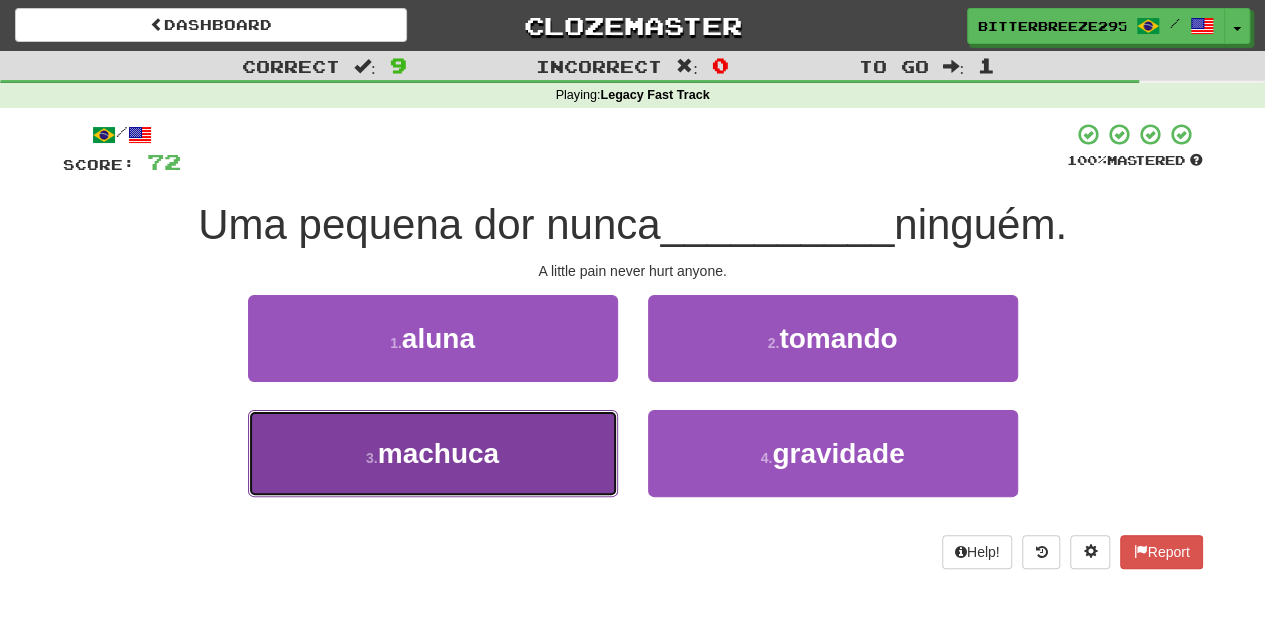 click on "3 .  machuca" at bounding box center (433, 453) 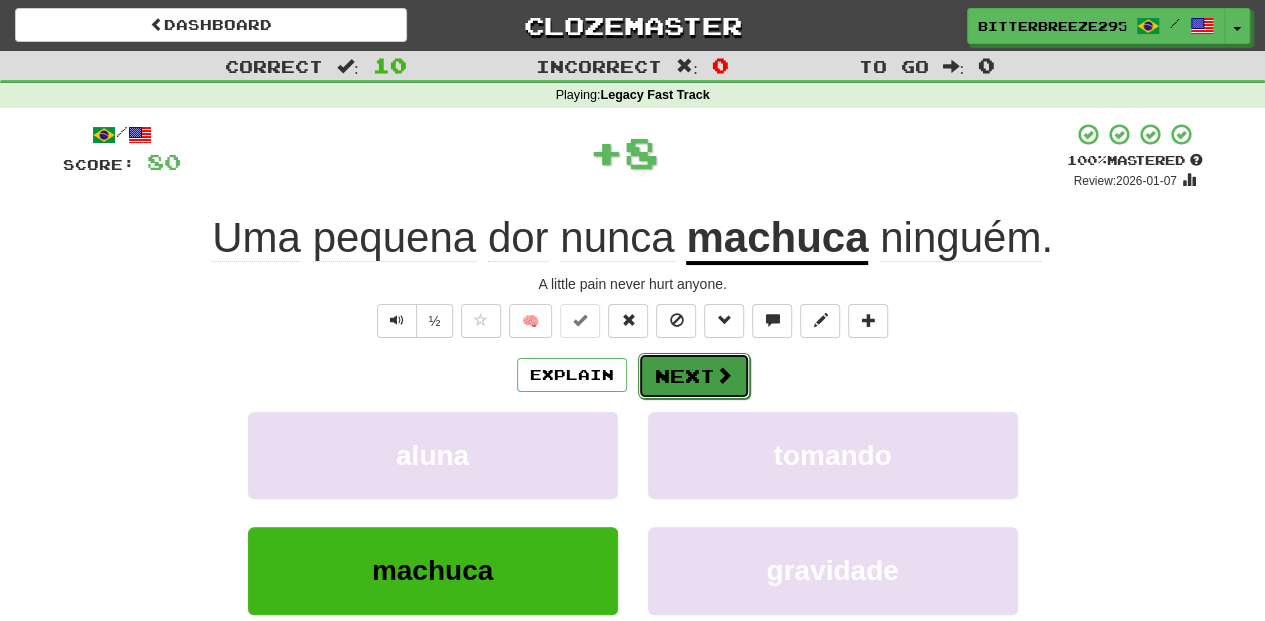 click on "Next" at bounding box center [694, 376] 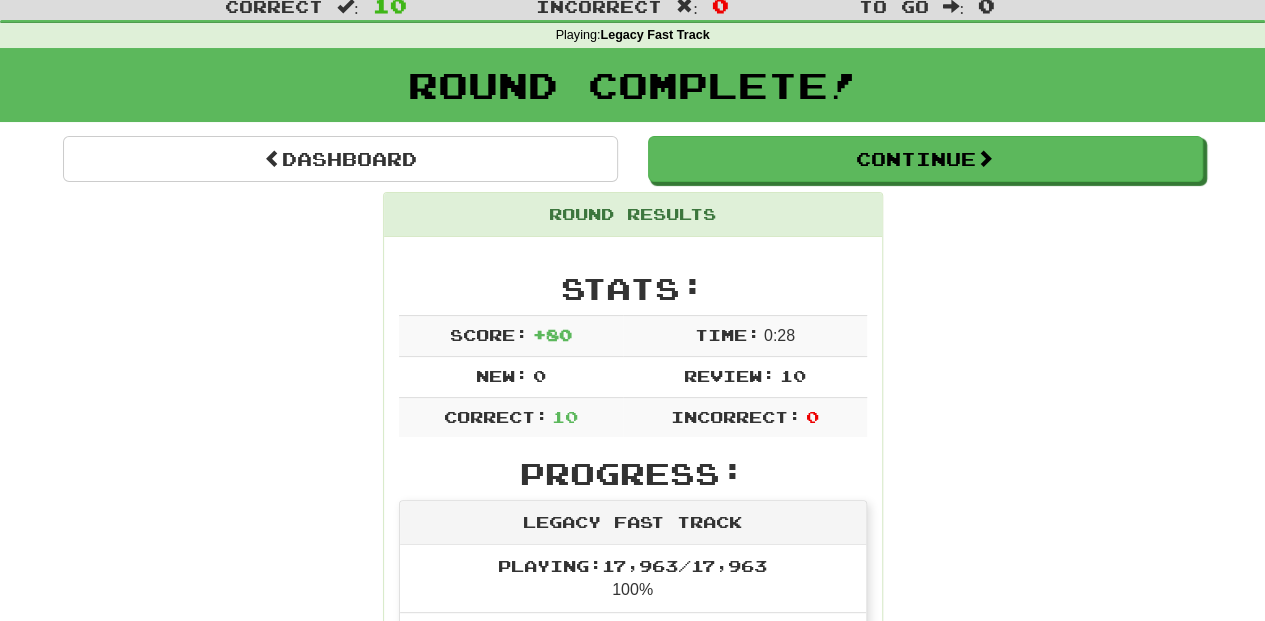 scroll, scrollTop: 0, scrollLeft: 0, axis: both 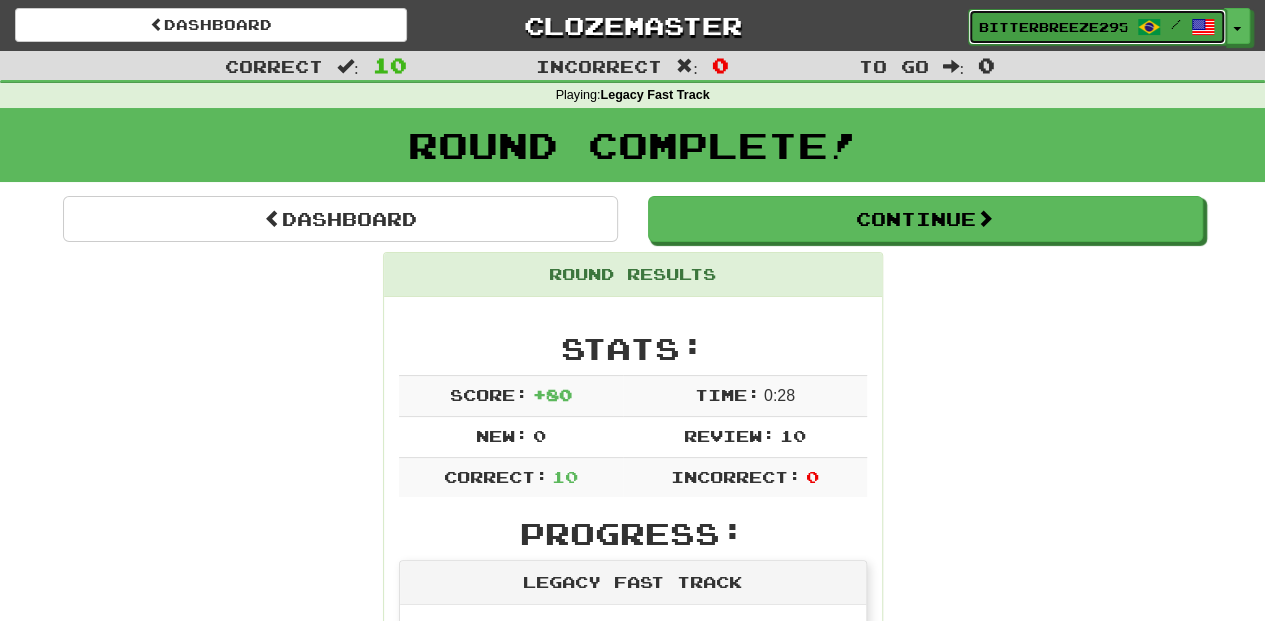 click on "BitterBreeze2956" at bounding box center [1053, 27] 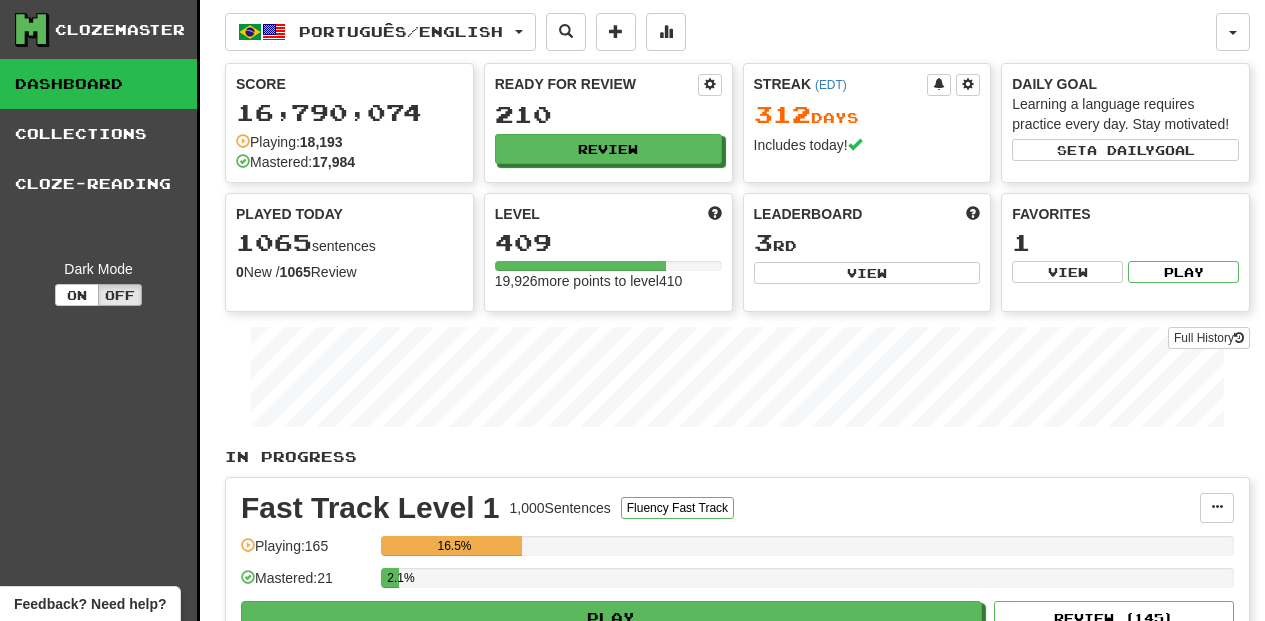 scroll, scrollTop: 0, scrollLeft: 0, axis: both 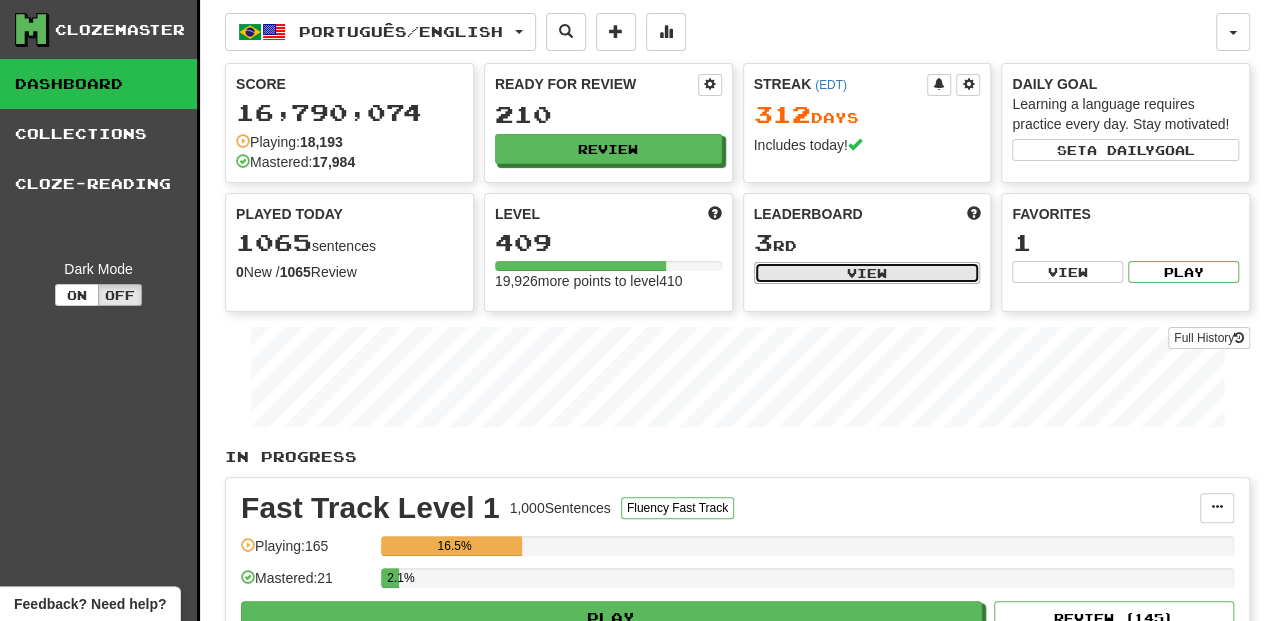 click on "View" at bounding box center [867, 273] 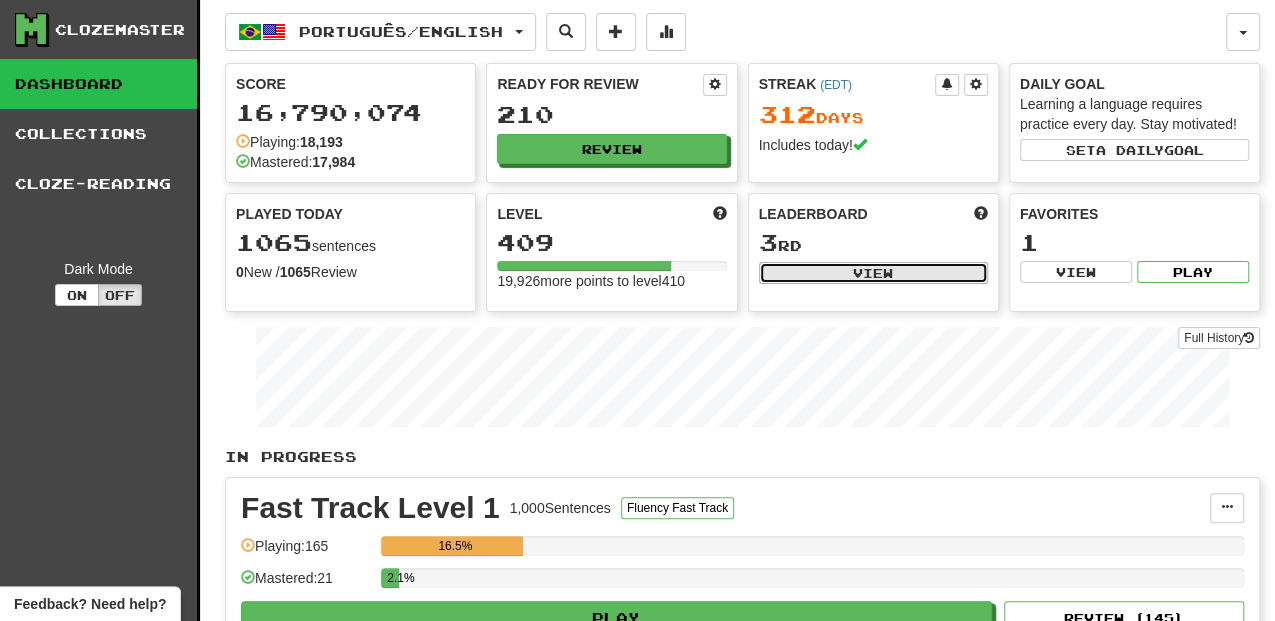 select on "**********" 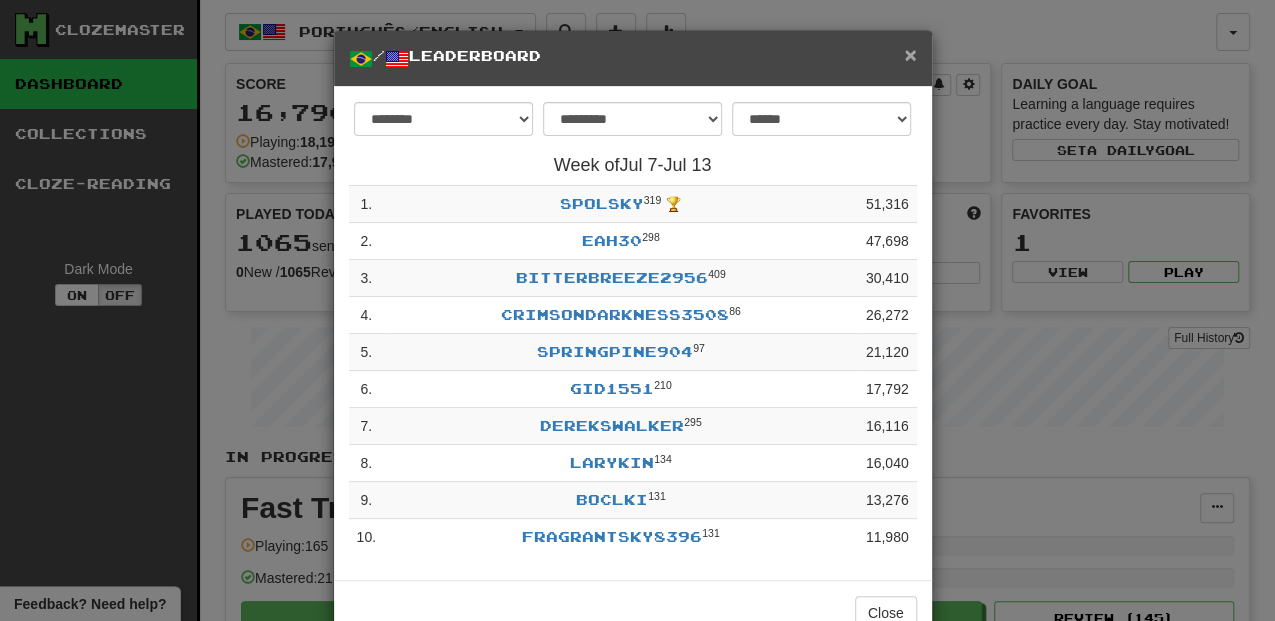 click on "×" at bounding box center (910, 54) 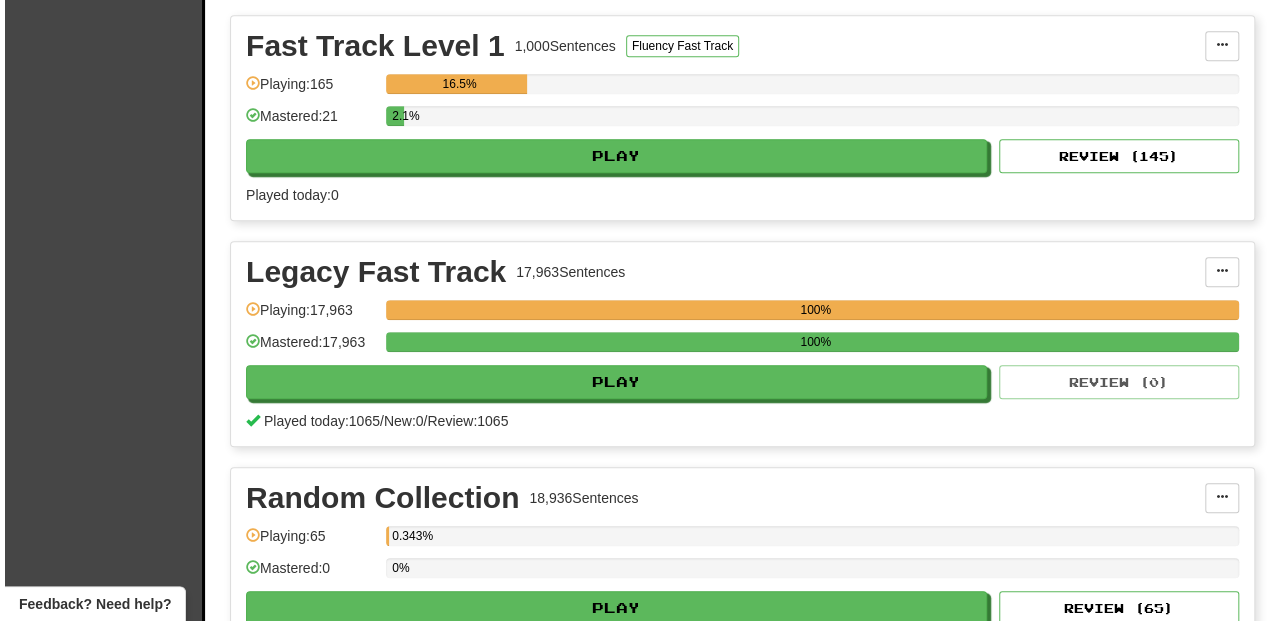 scroll, scrollTop: 466, scrollLeft: 0, axis: vertical 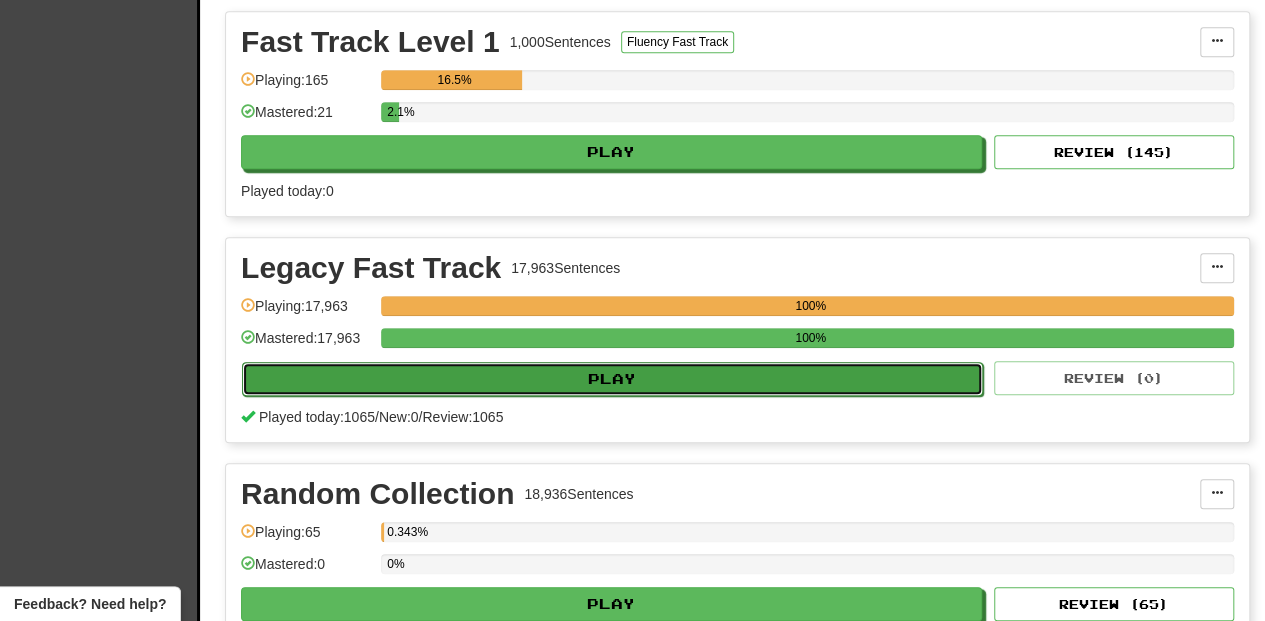 click on "Play" at bounding box center [612, 379] 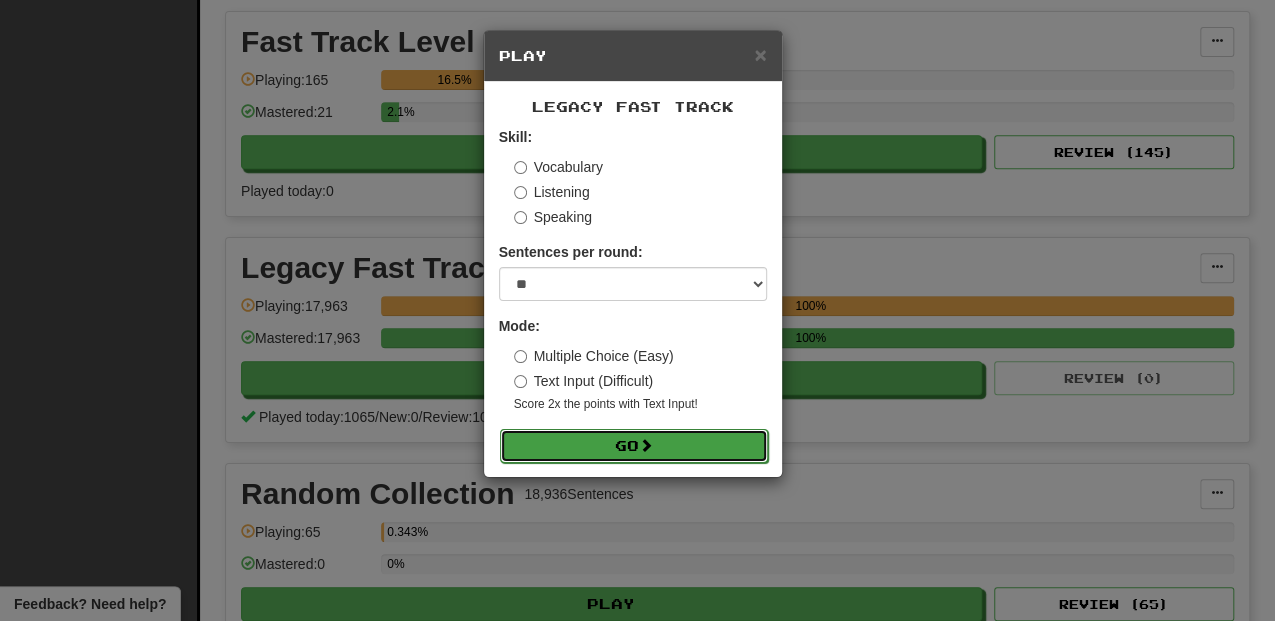 click on "Go" at bounding box center (634, 446) 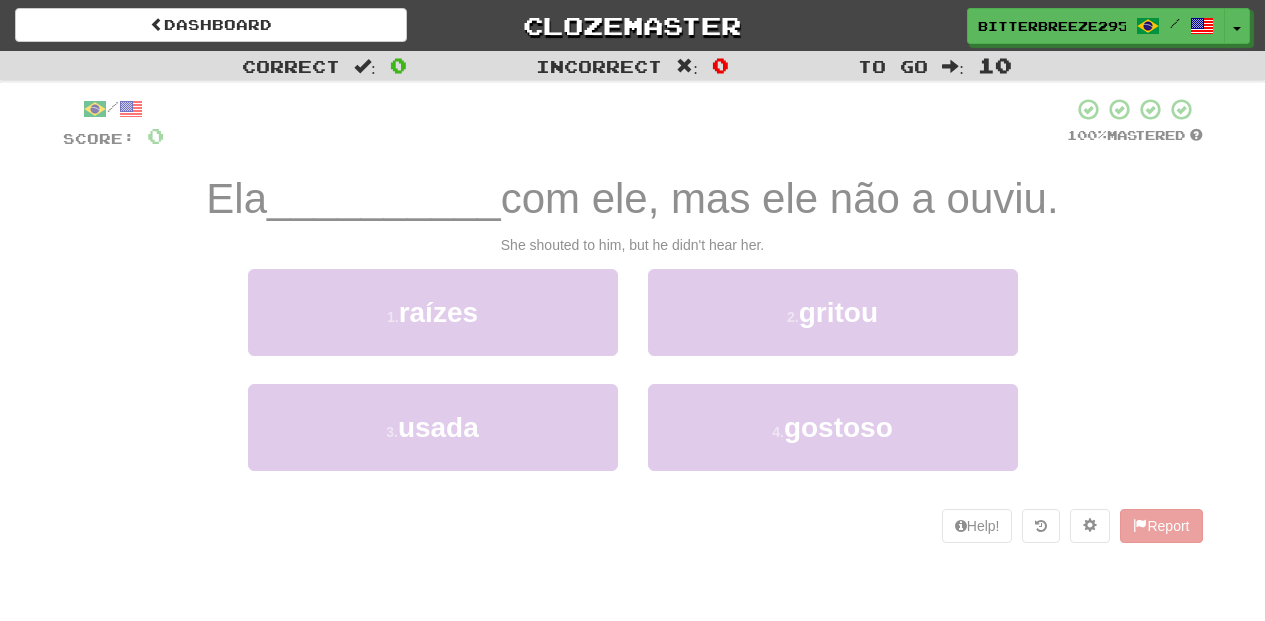 scroll, scrollTop: 0, scrollLeft: 0, axis: both 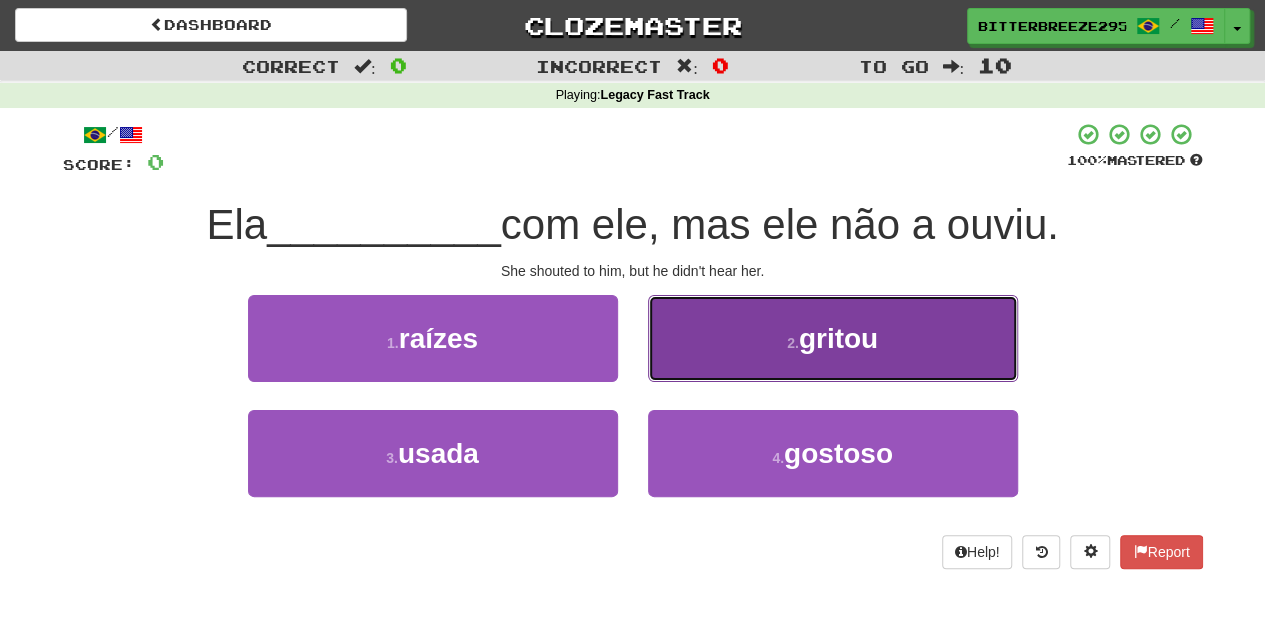 click on "2 .  gritou" at bounding box center (833, 338) 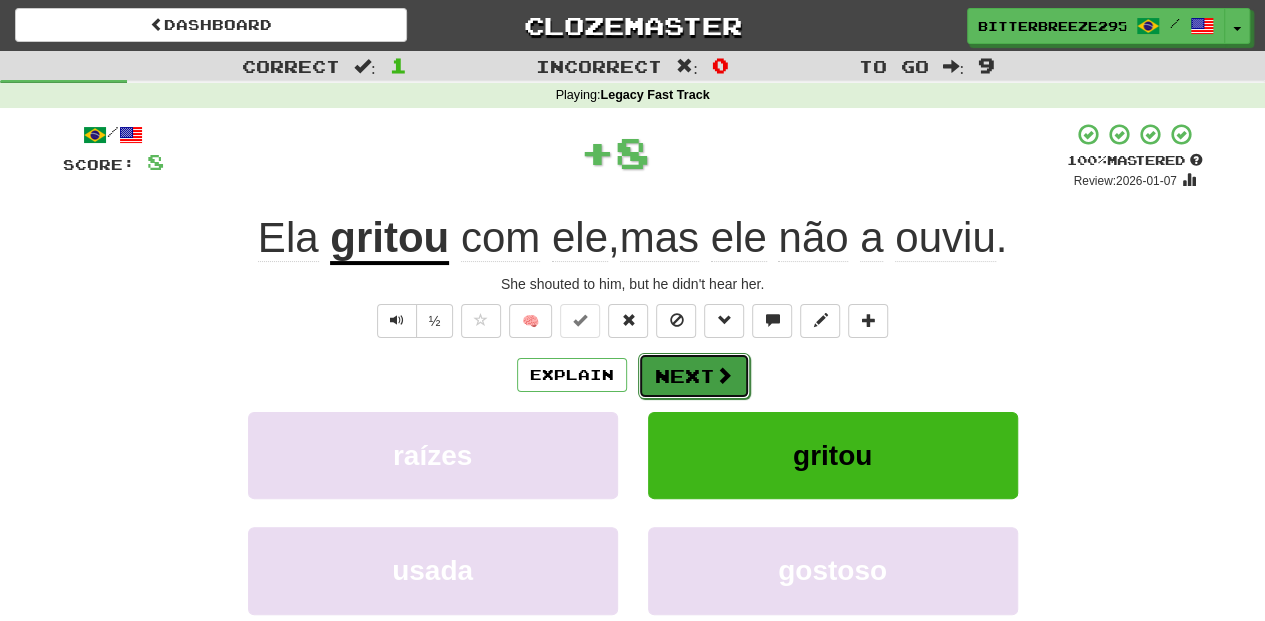 click on "Next" at bounding box center (694, 376) 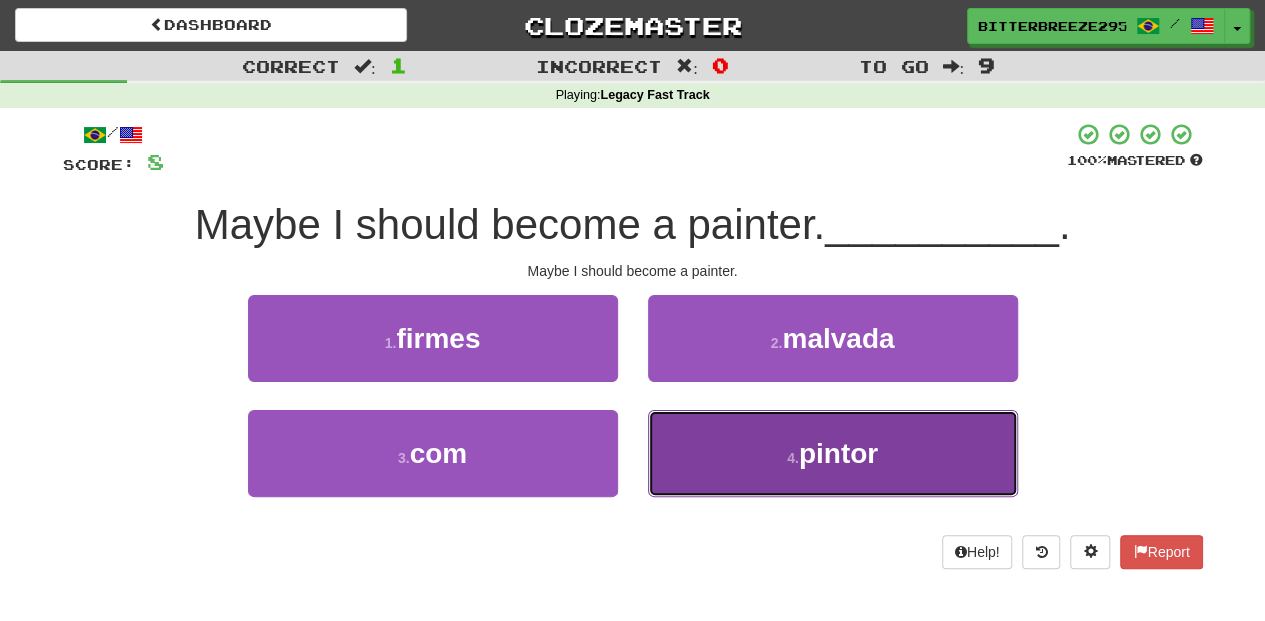 click on "4 .  pintor" at bounding box center (833, 453) 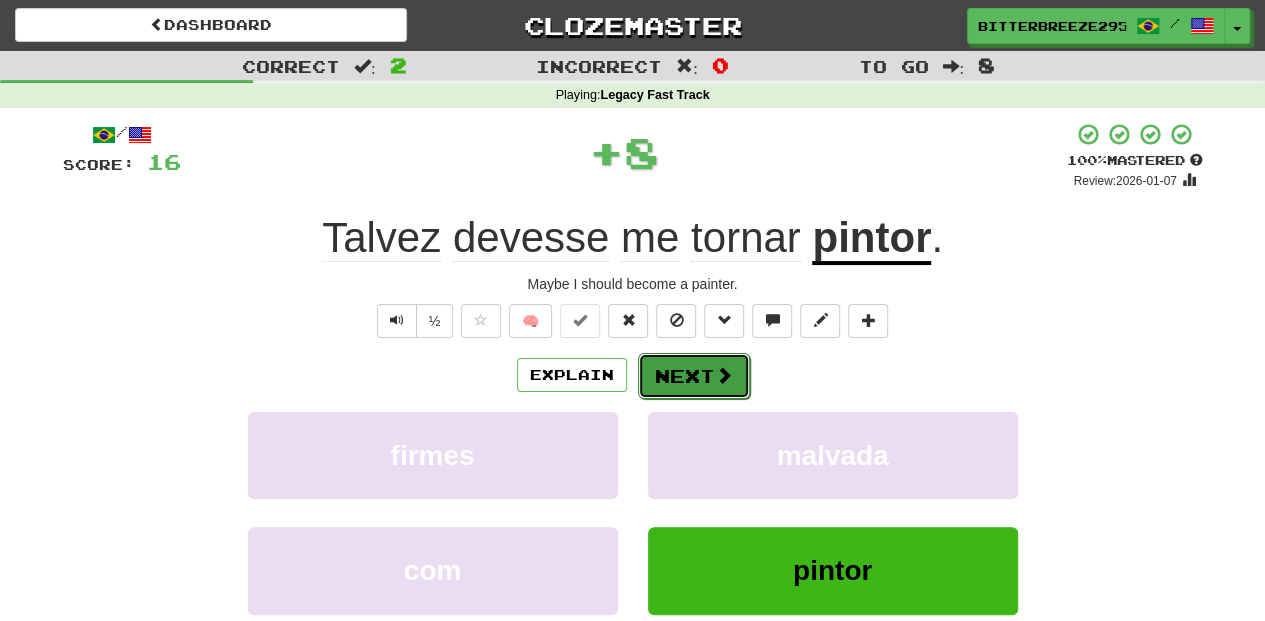 click on "Next" at bounding box center (694, 376) 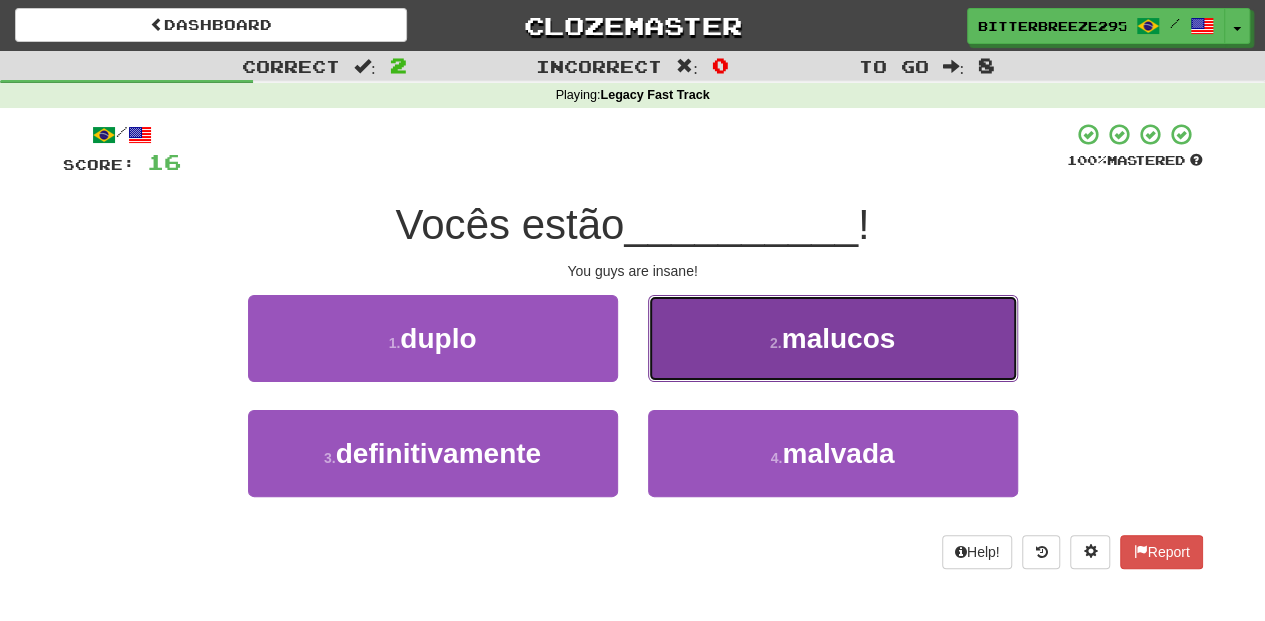 click on "2 .  malucos" at bounding box center [833, 338] 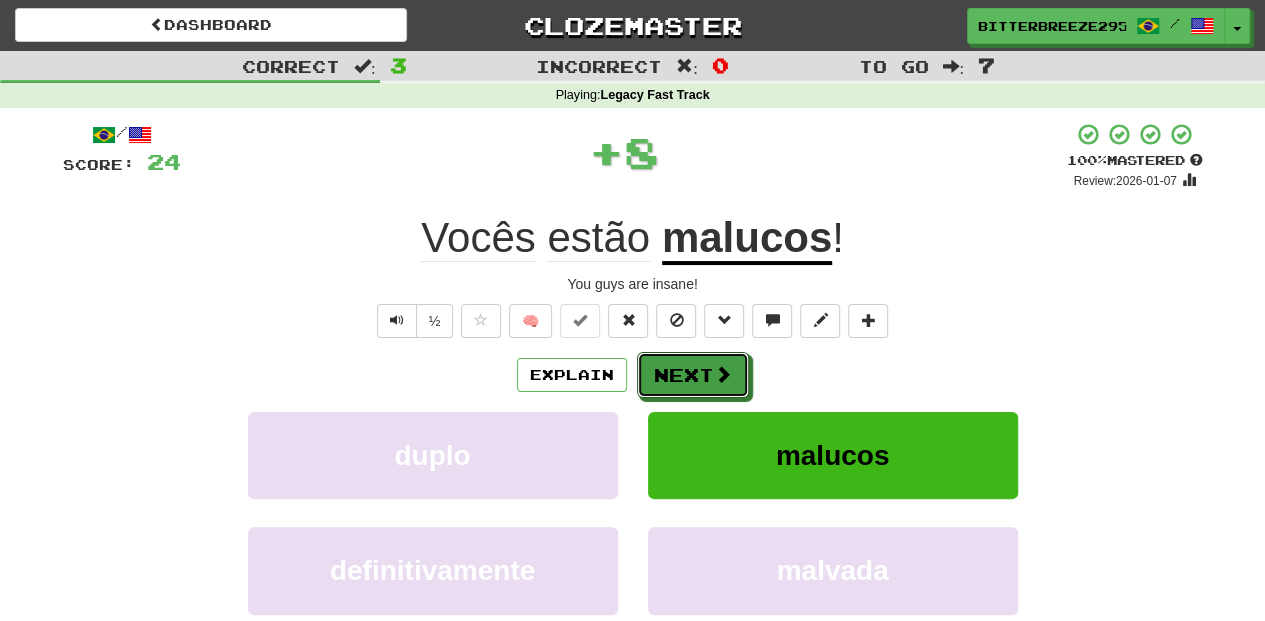 click on "Next" at bounding box center (693, 375) 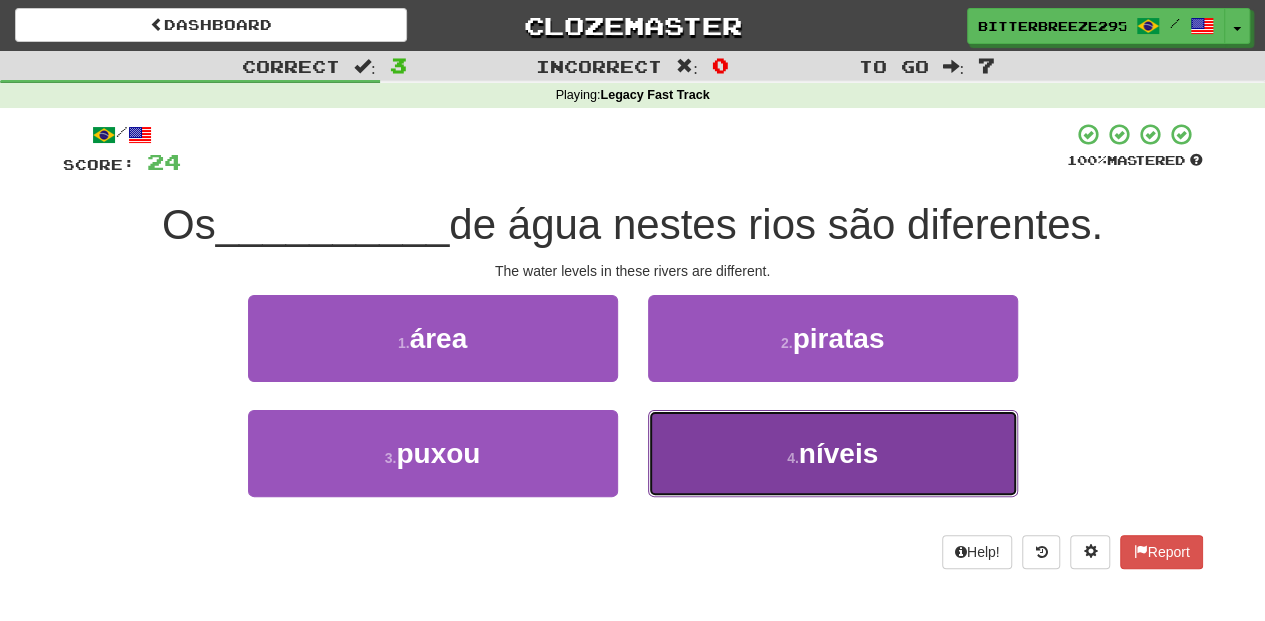 click on "4 .  níveis" at bounding box center [833, 453] 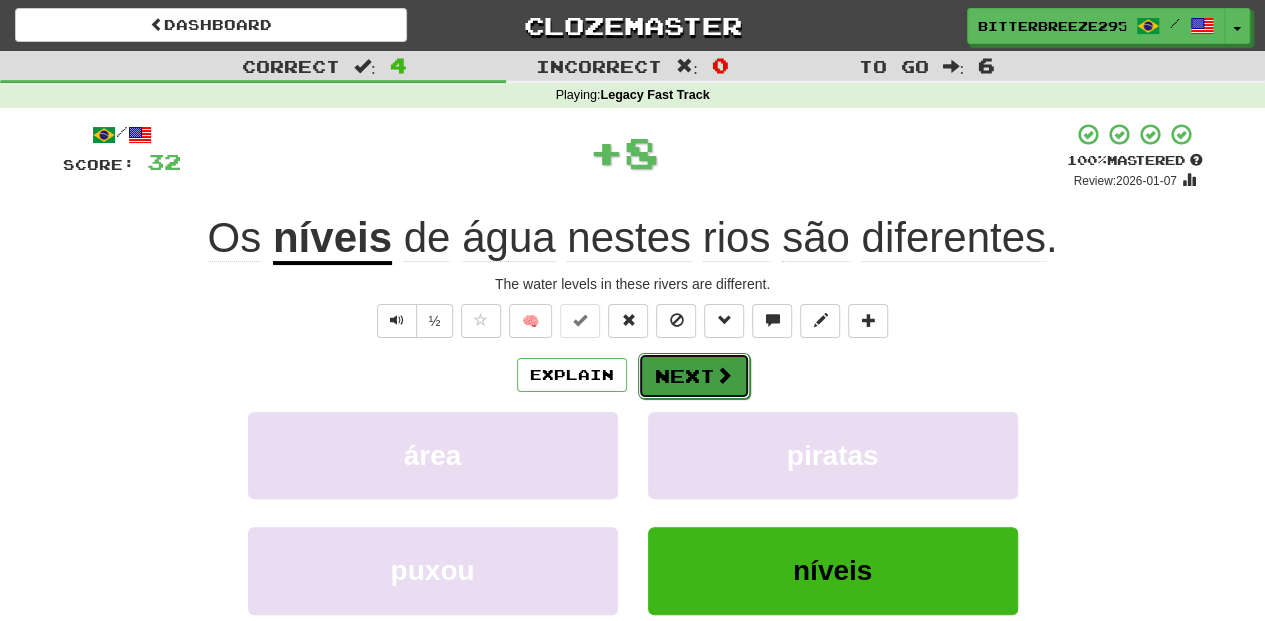 click on "Next" at bounding box center (694, 376) 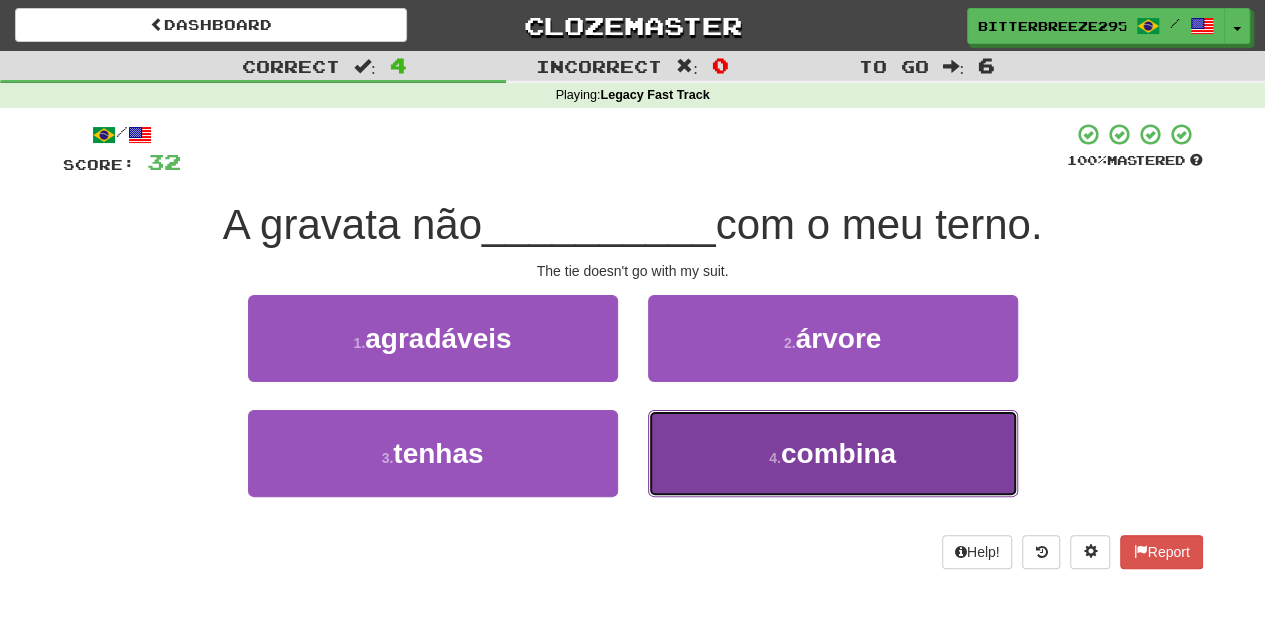 click on "4 .  combina" at bounding box center (833, 453) 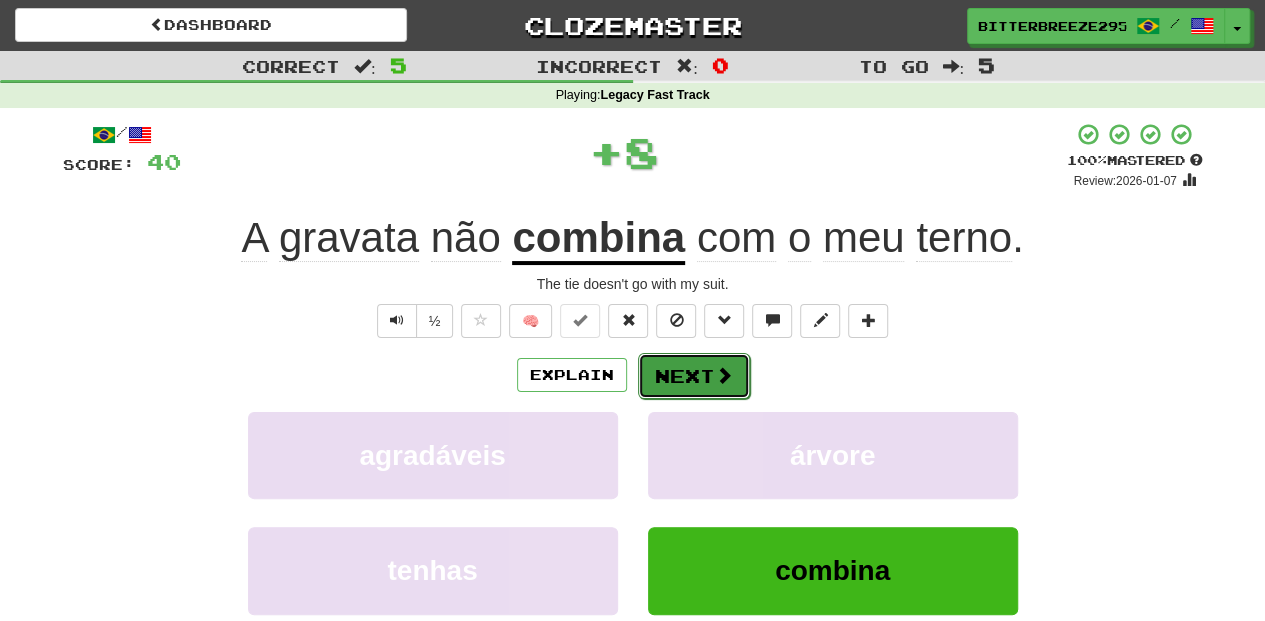 click on "Next" at bounding box center [694, 376] 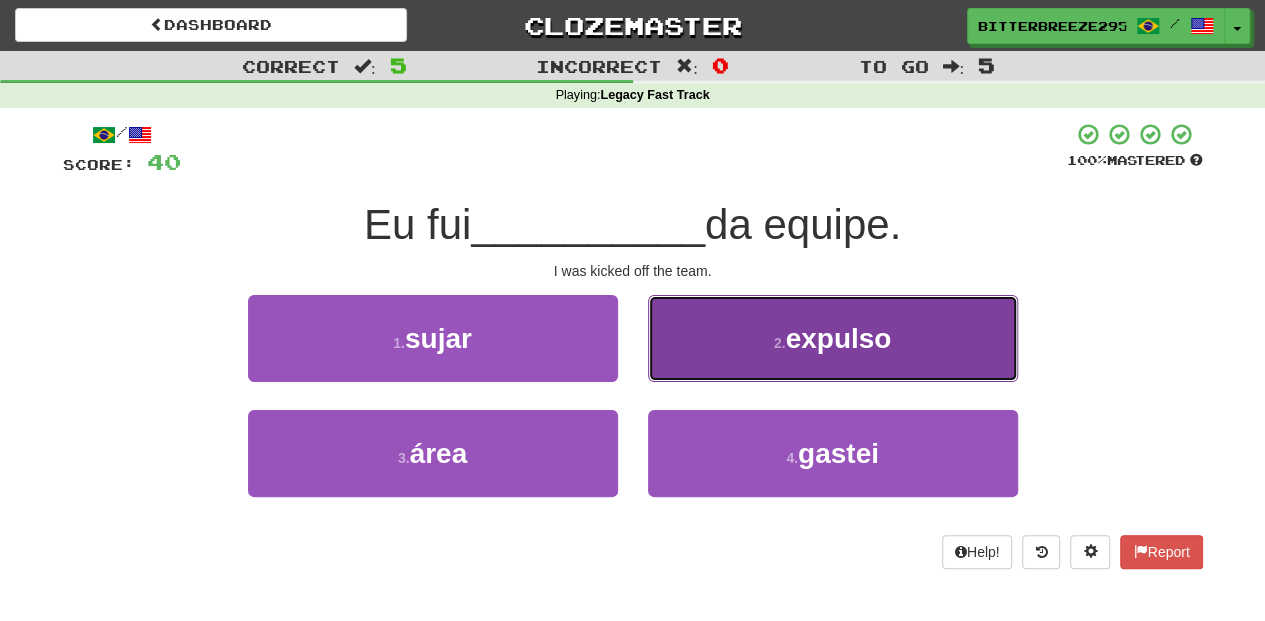 click on "2 .  expulso" at bounding box center (833, 338) 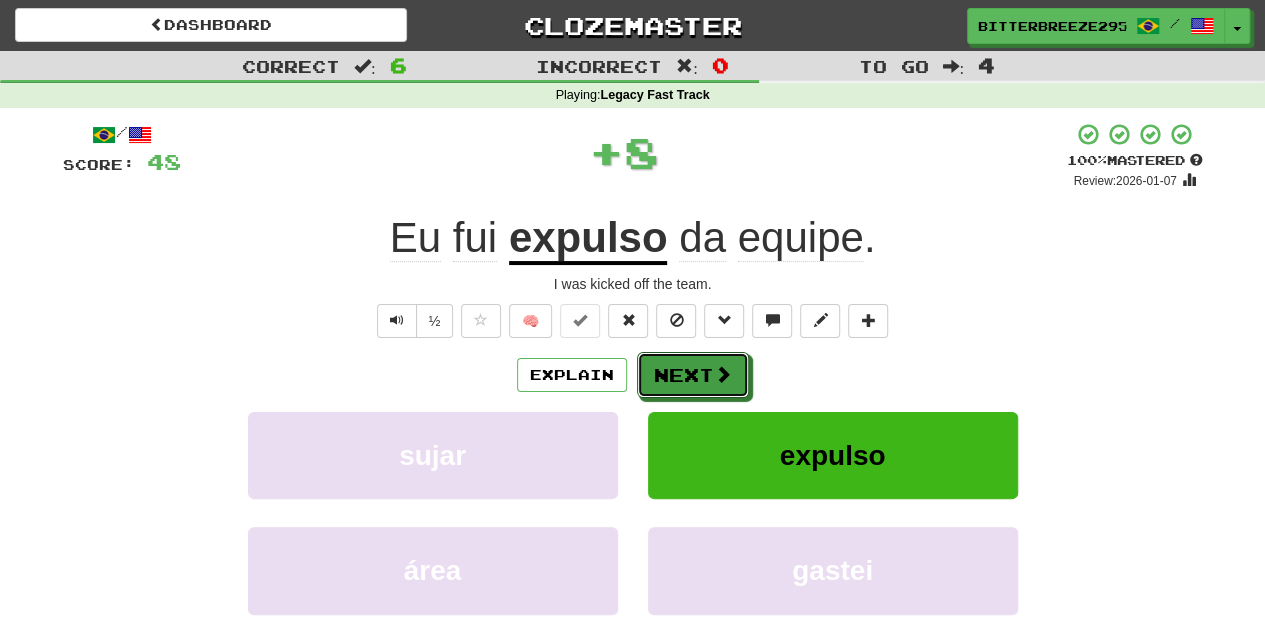 click on "Next" at bounding box center (693, 375) 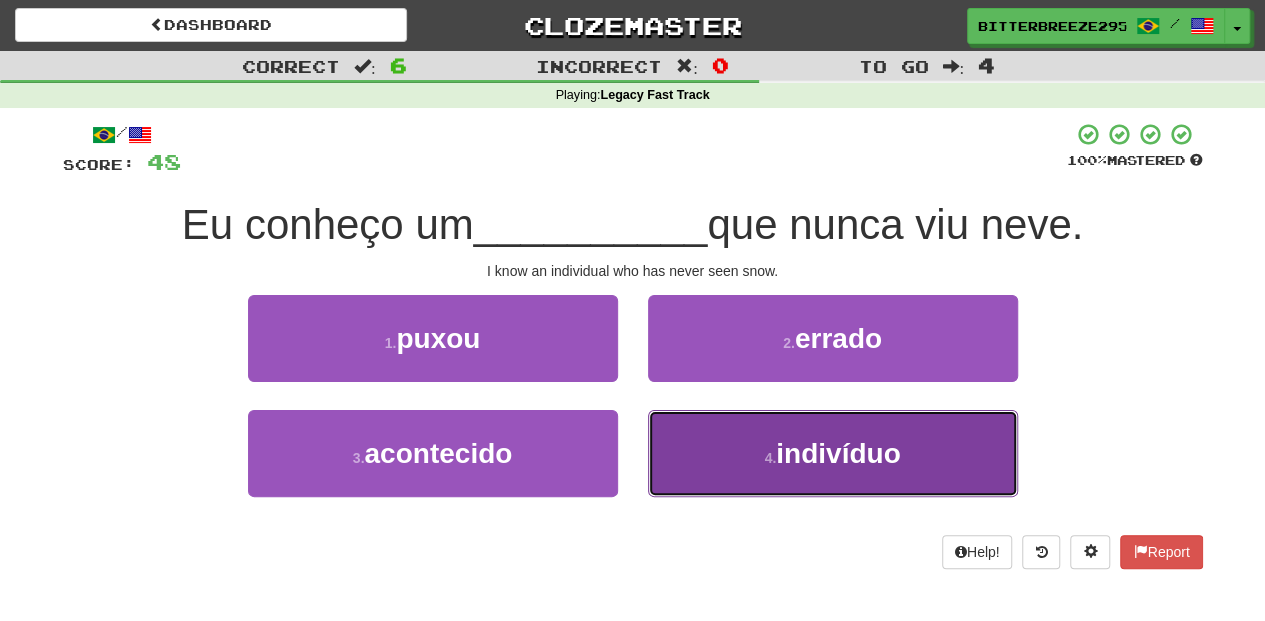 click on "4 .  indivíduo" at bounding box center (833, 453) 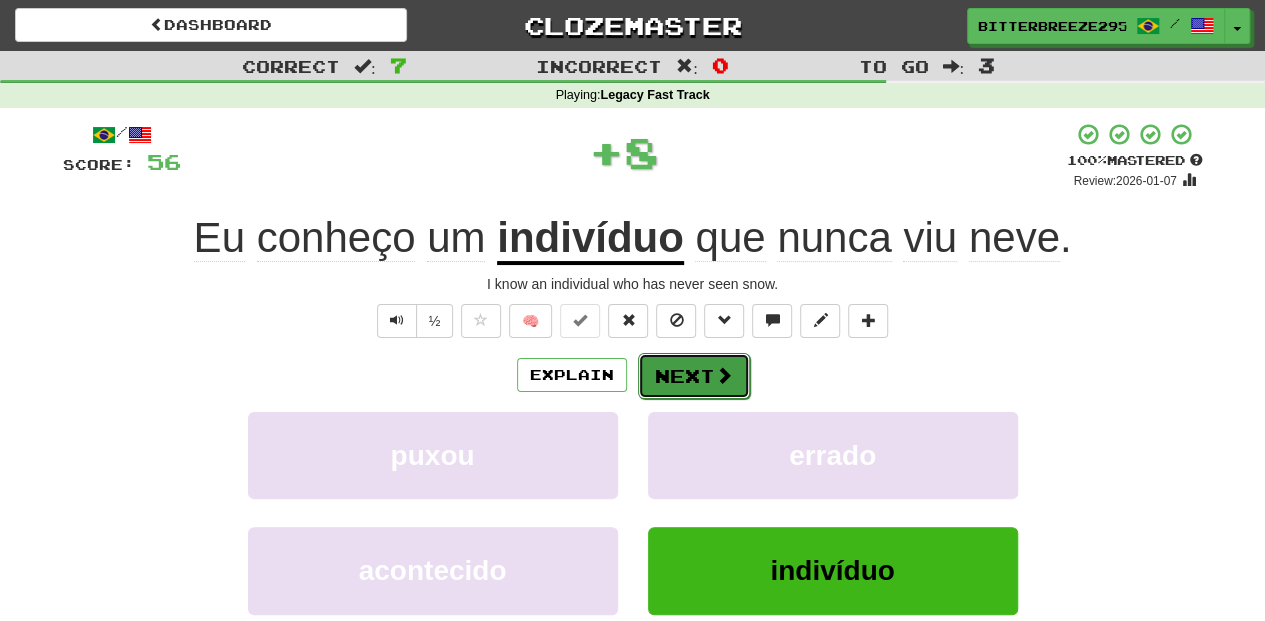 click on "Next" at bounding box center (694, 376) 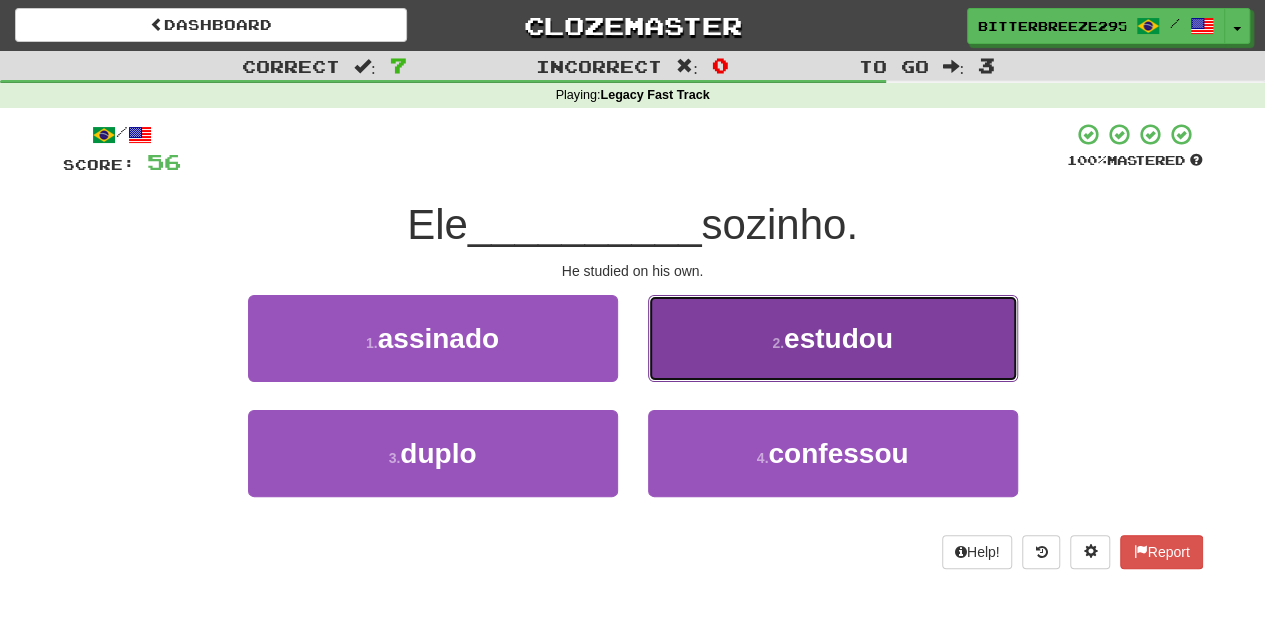 click on "2 .  estudou" at bounding box center [833, 338] 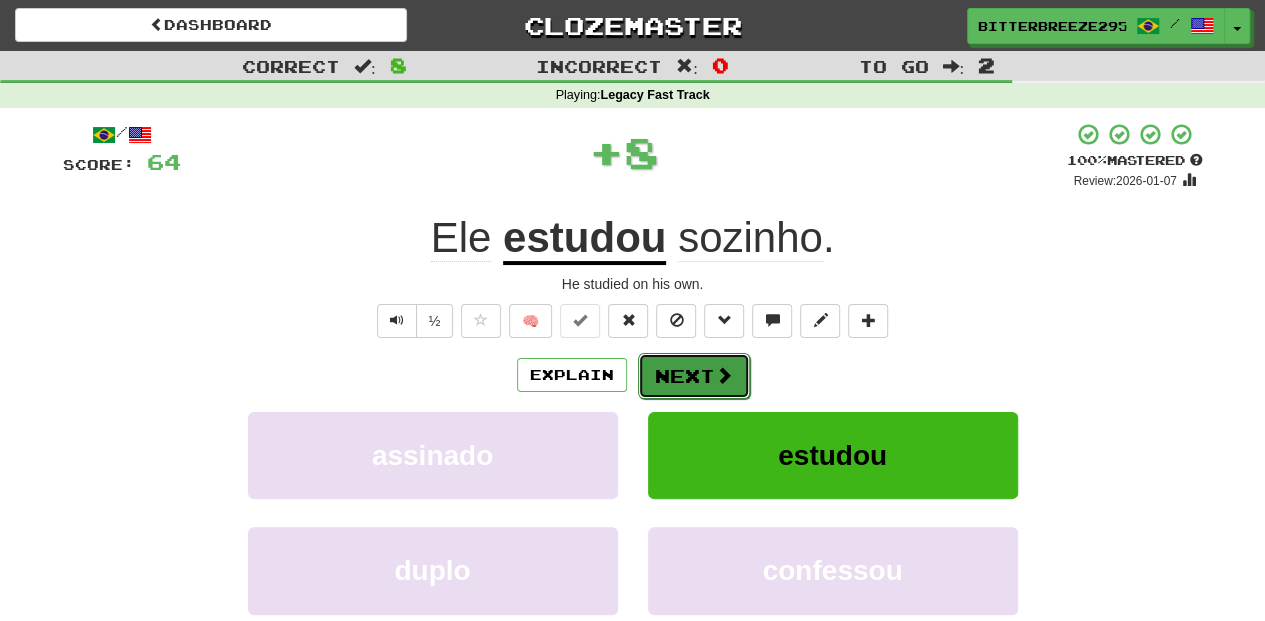 click on "Next" at bounding box center [694, 376] 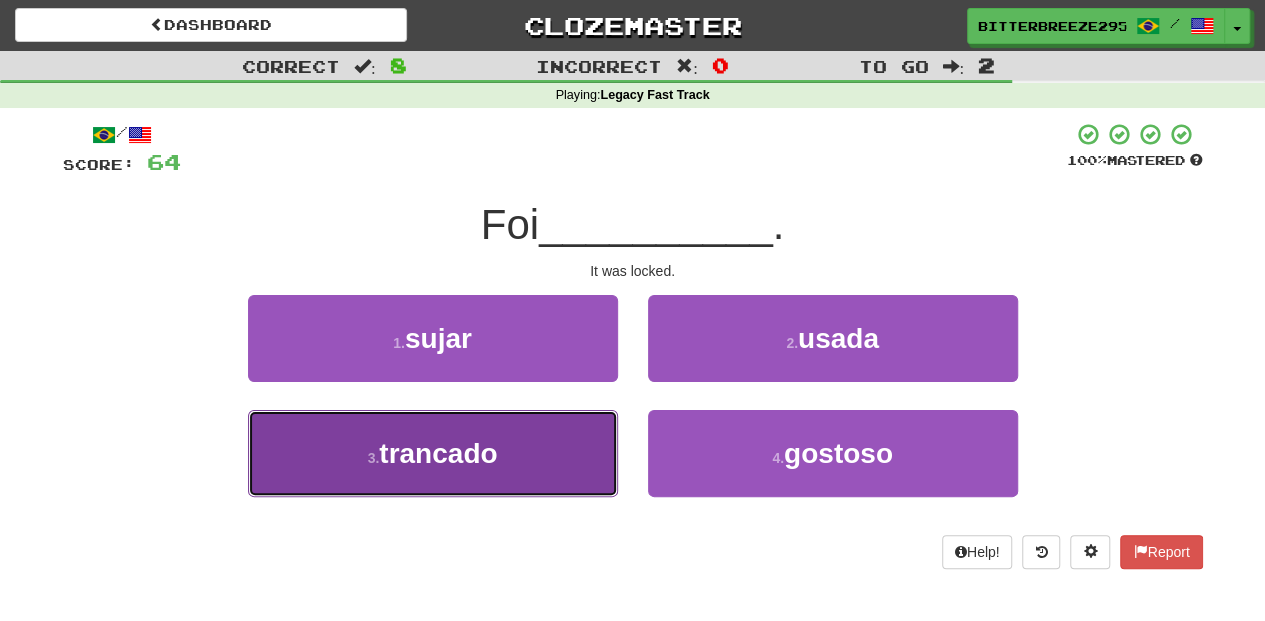 click on "3 .  trancado" at bounding box center [433, 453] 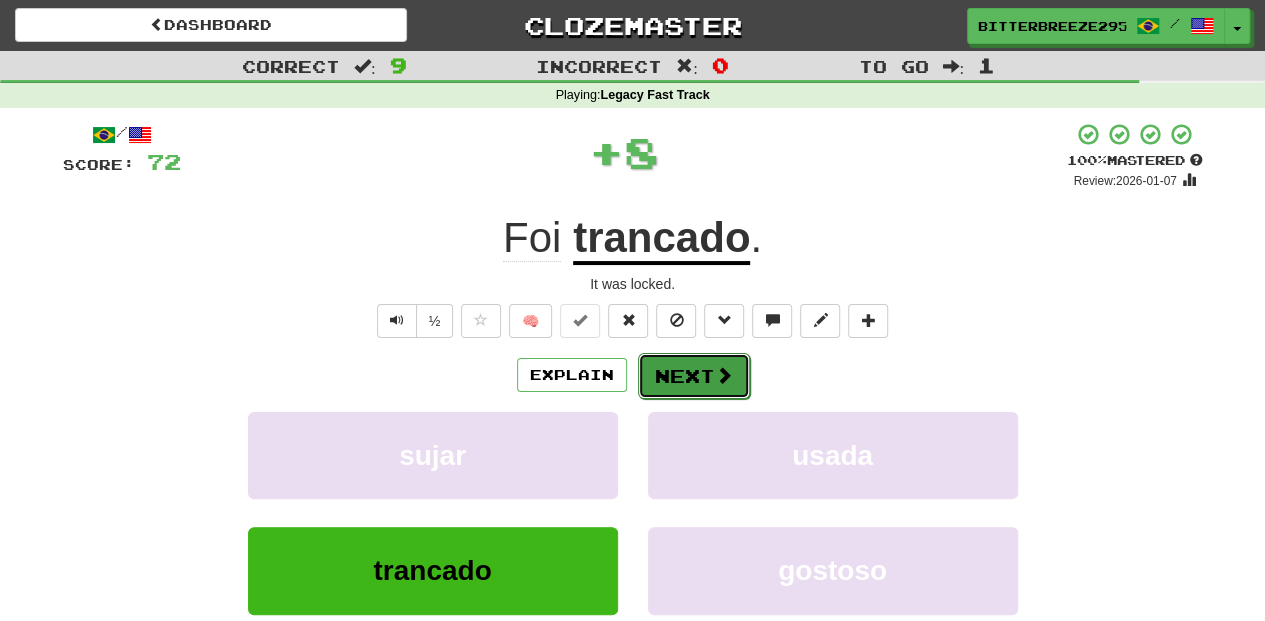 click on "Next" at bounding box center (694, 376) 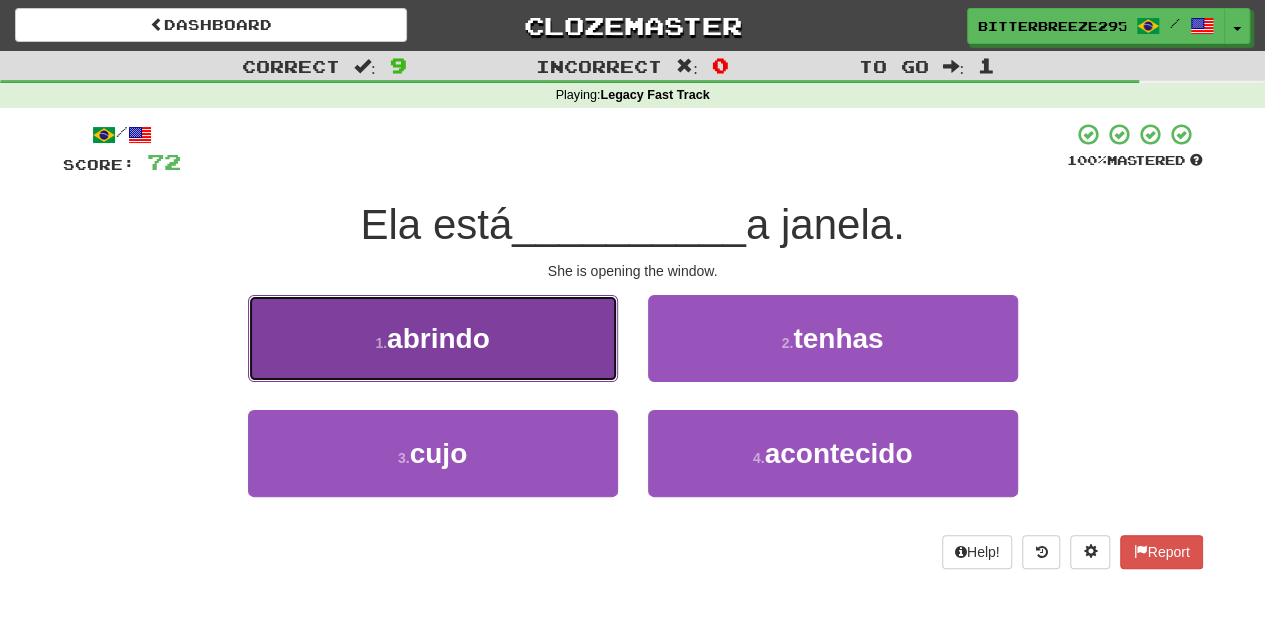 click on "1 .  abrindo" at bounding box center (433, 338) 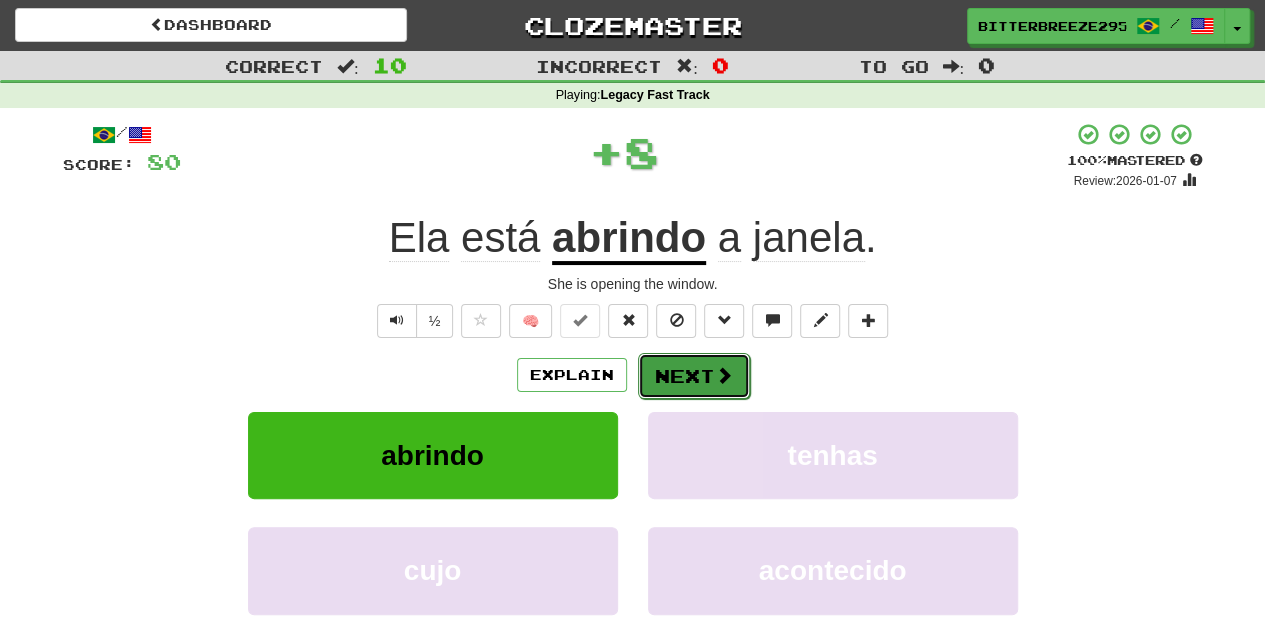 click on "Next" at bounding box center [694, 376] 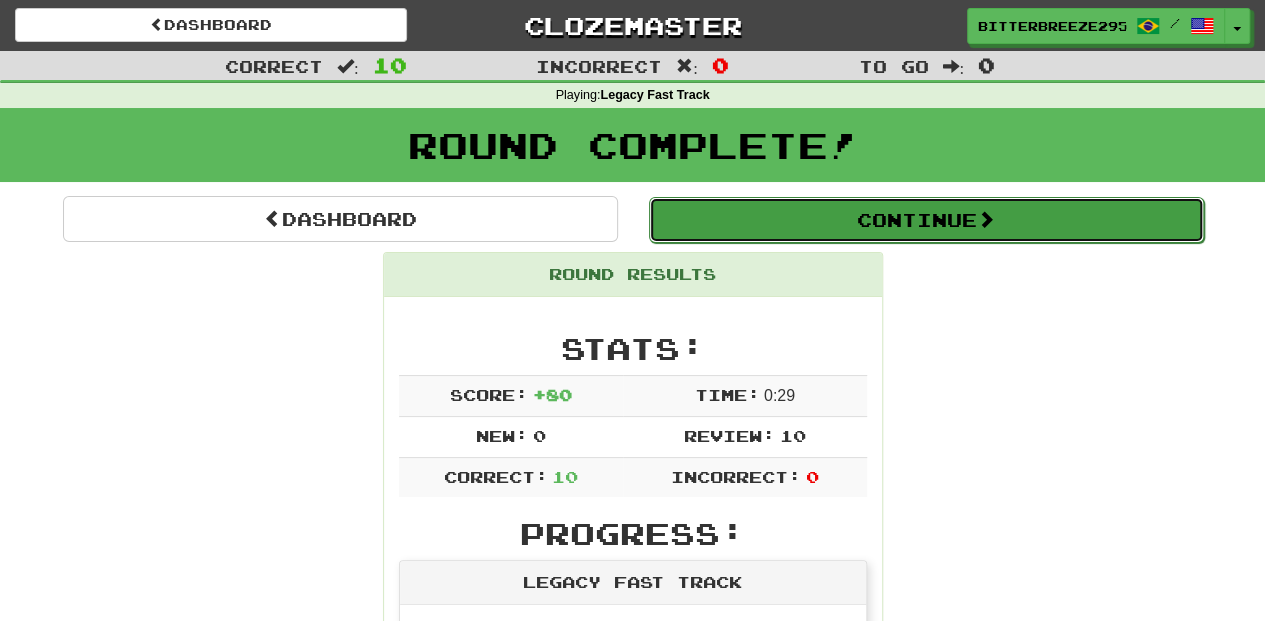 click on "Continue" at bounding box center [926, 220] 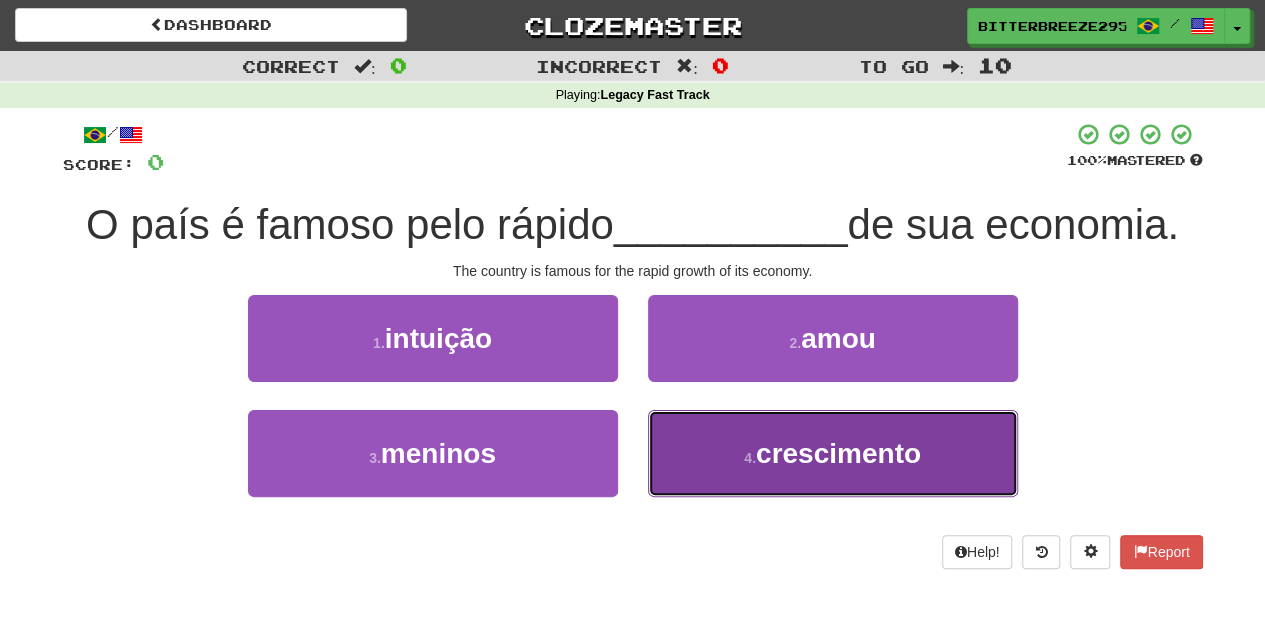 click on "4 .  crescimento" at bounding box center (833, 453) 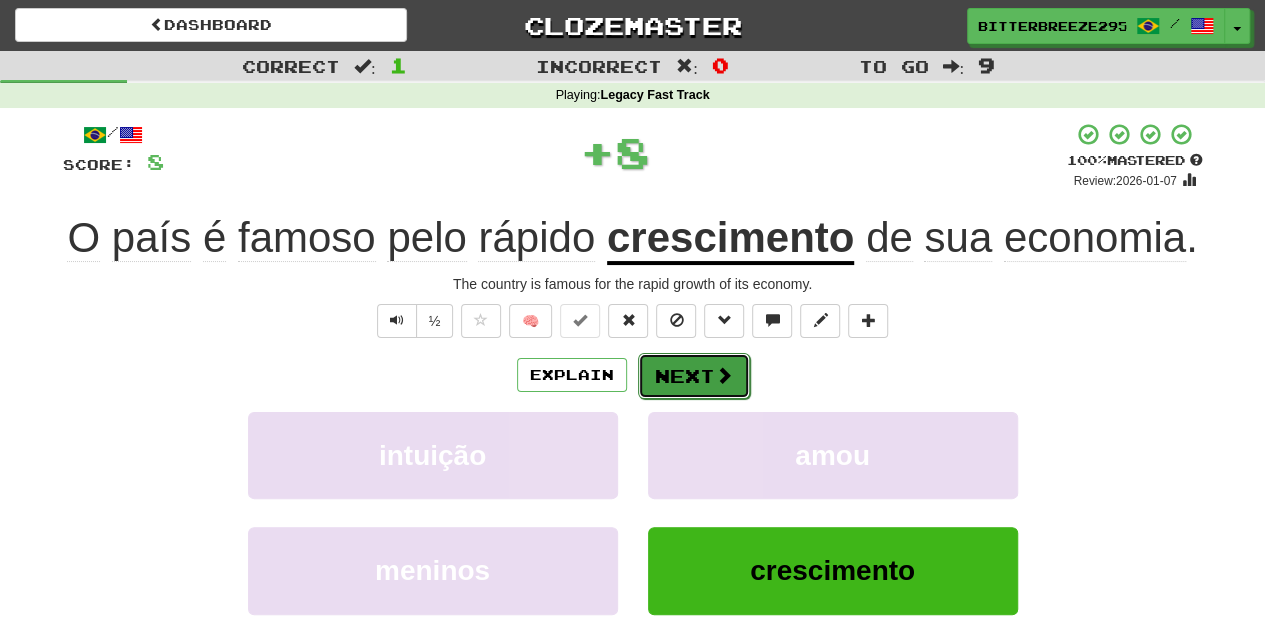 click on "Next" at bounding box center [694, 376] 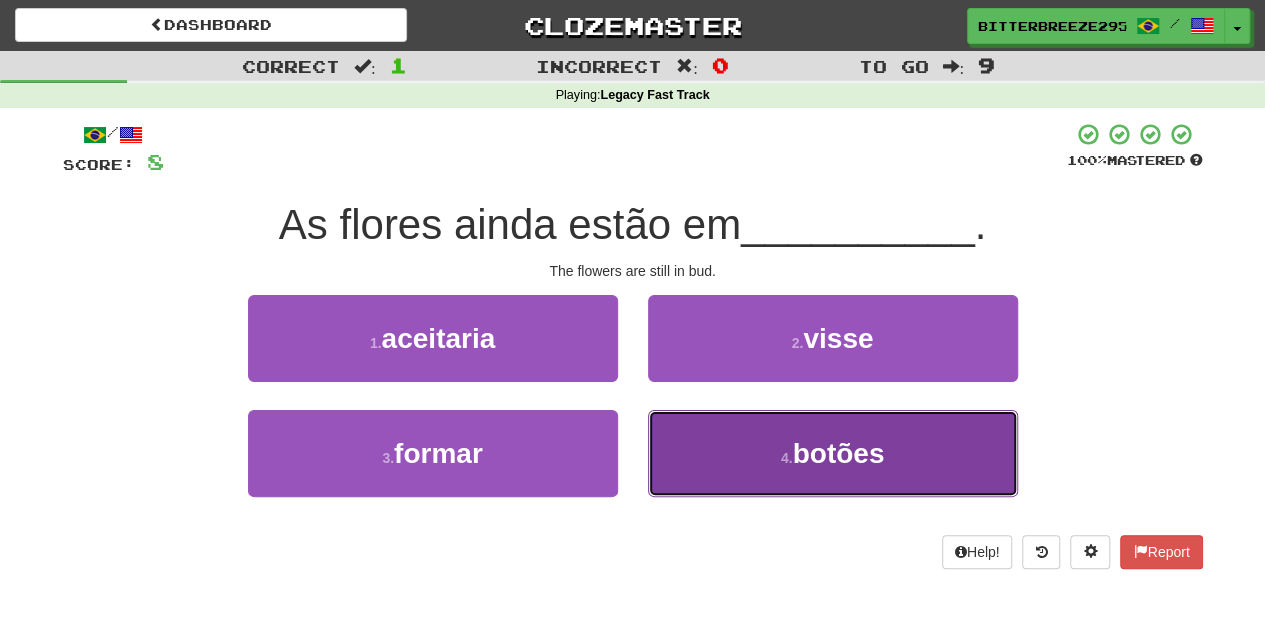 click on "4 .  botões" at bounding box center [833, 453] 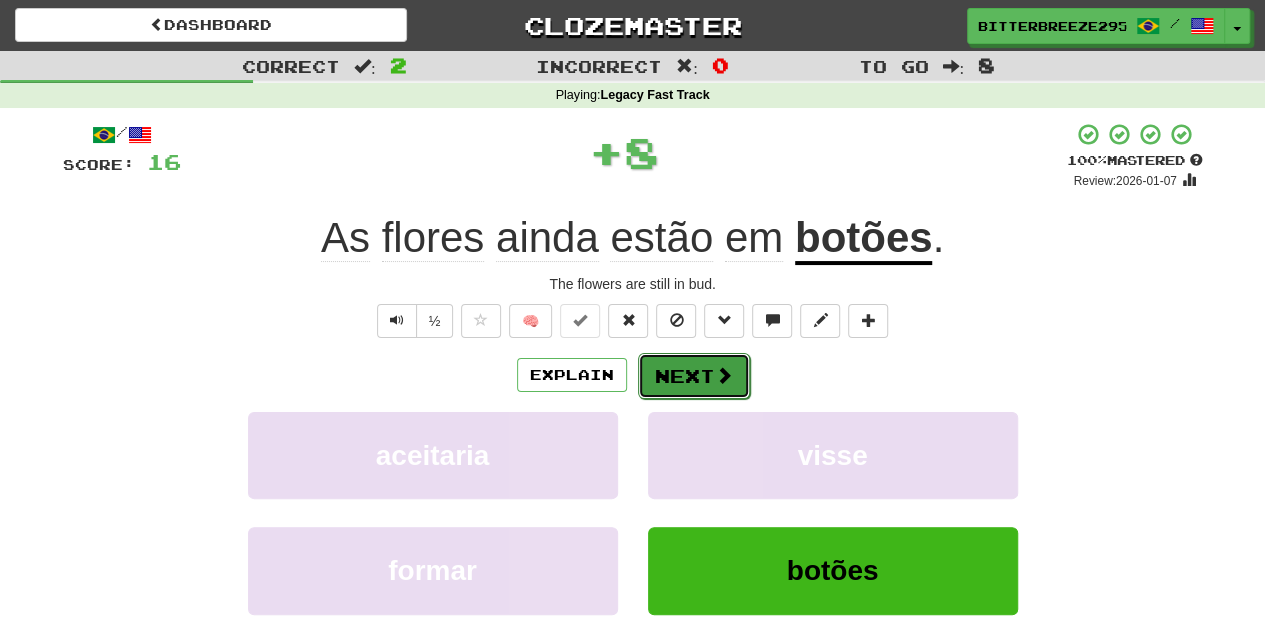 click on "Next" at bounding box center [694, 376] 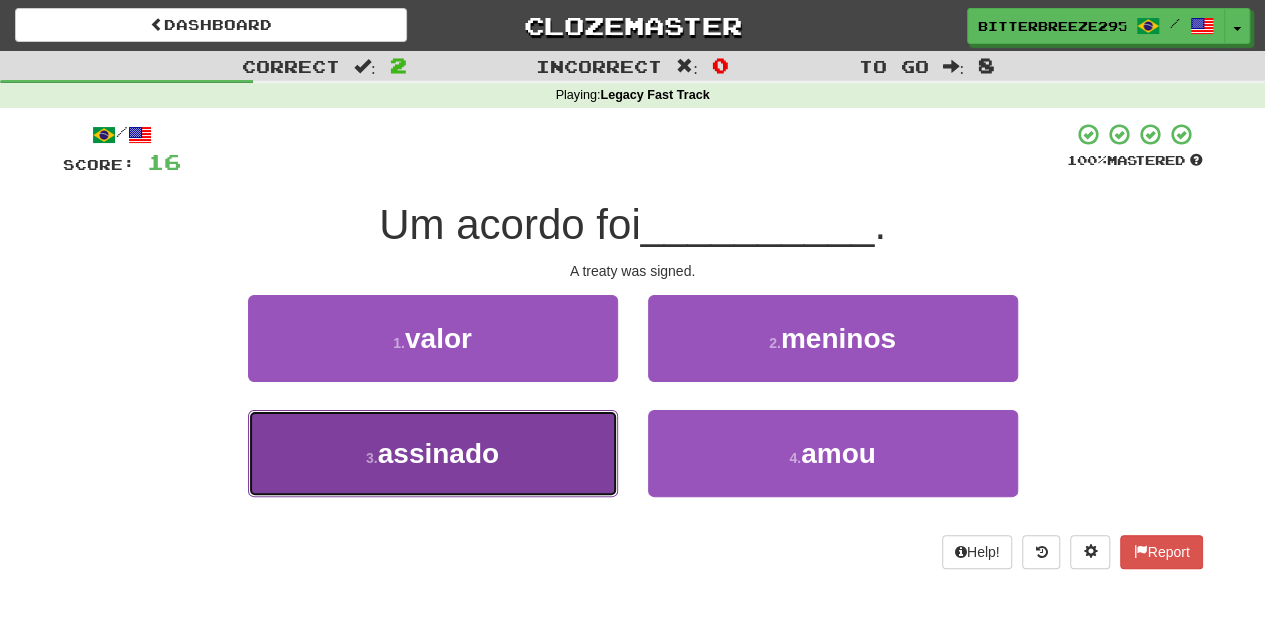 click on "3 .  assinado" at bounding box center (433, 453) 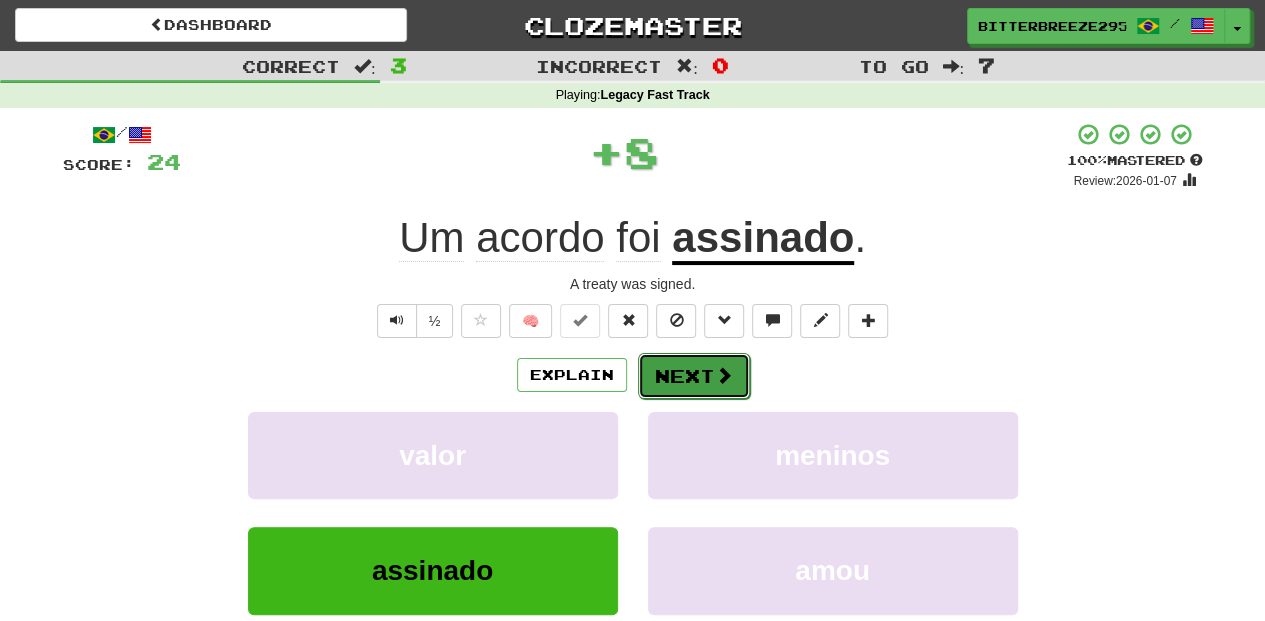 click on "Next" at bounding box center [694, 376] 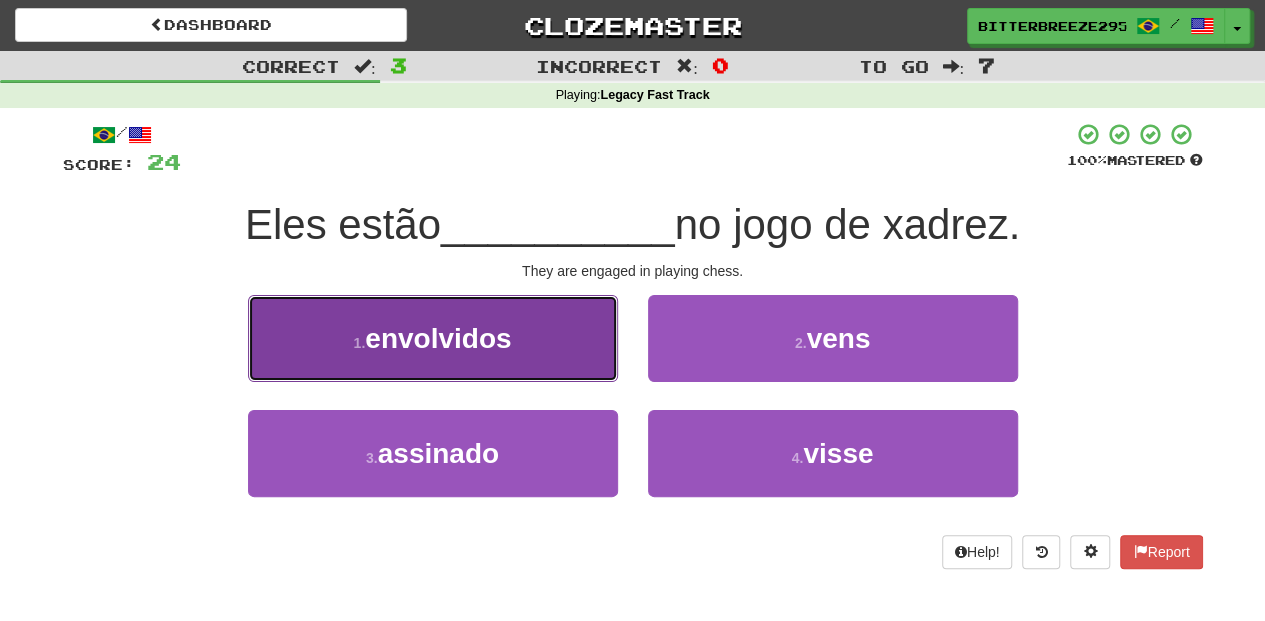 click on "1 .  envolvidos" at bounding box center (433, 338) 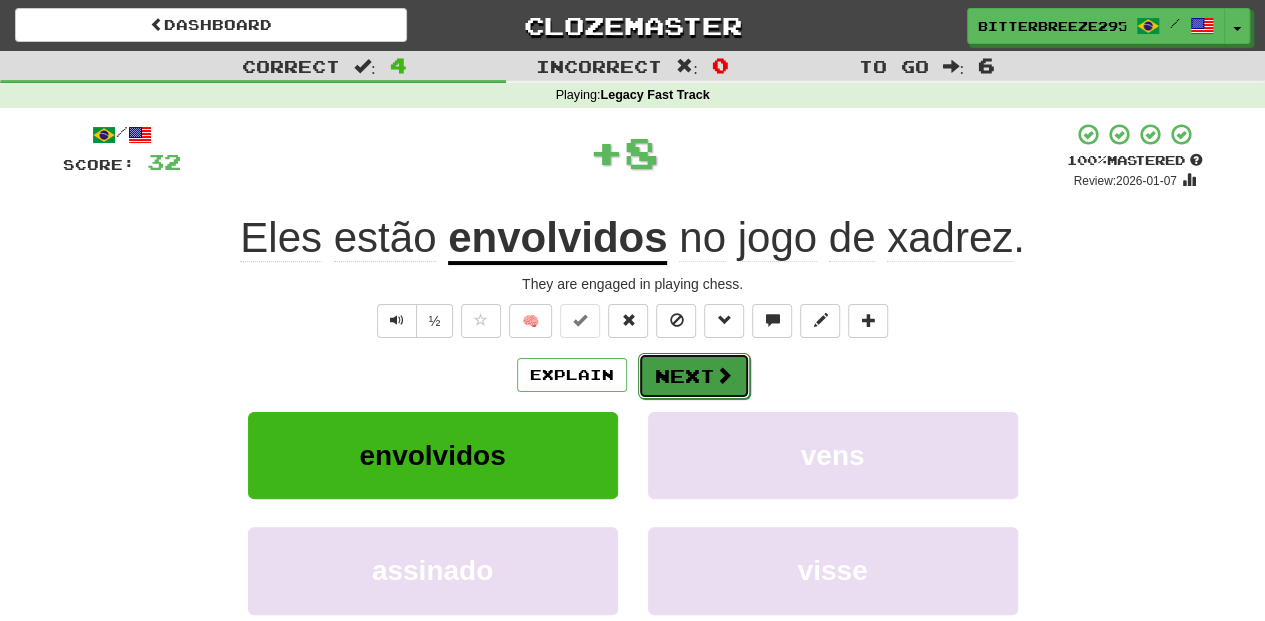 click on "Next" at bounding box center [694, 376] 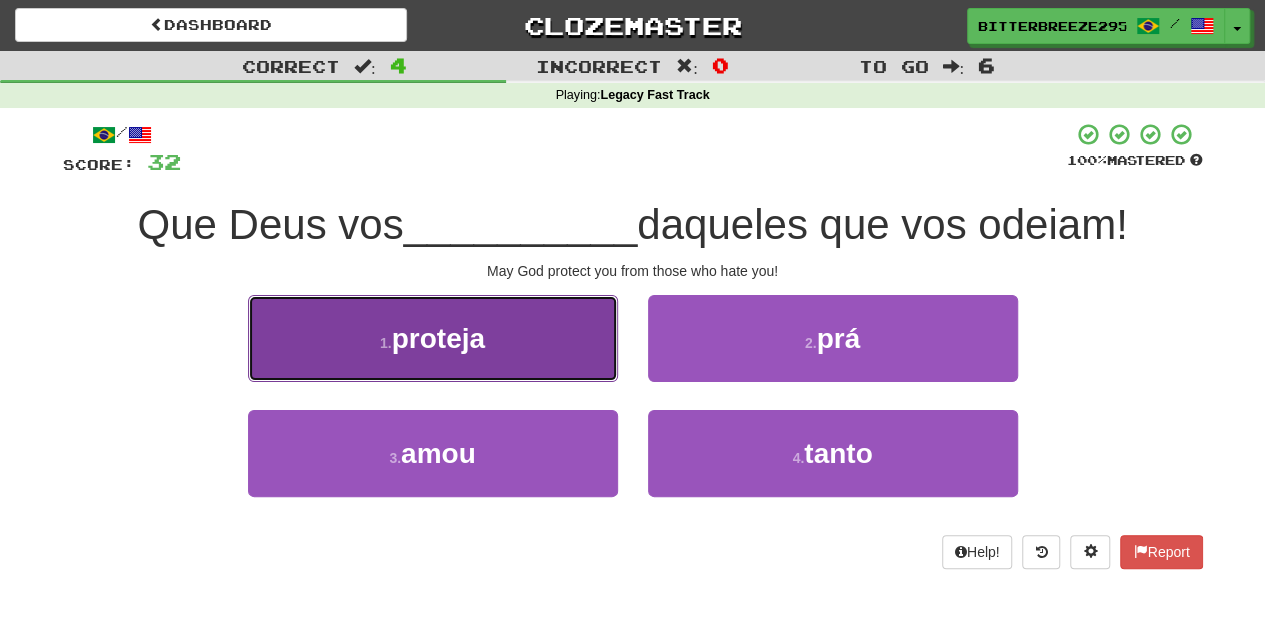 click on "1 .  proteja" at bounding box center (433, 338) 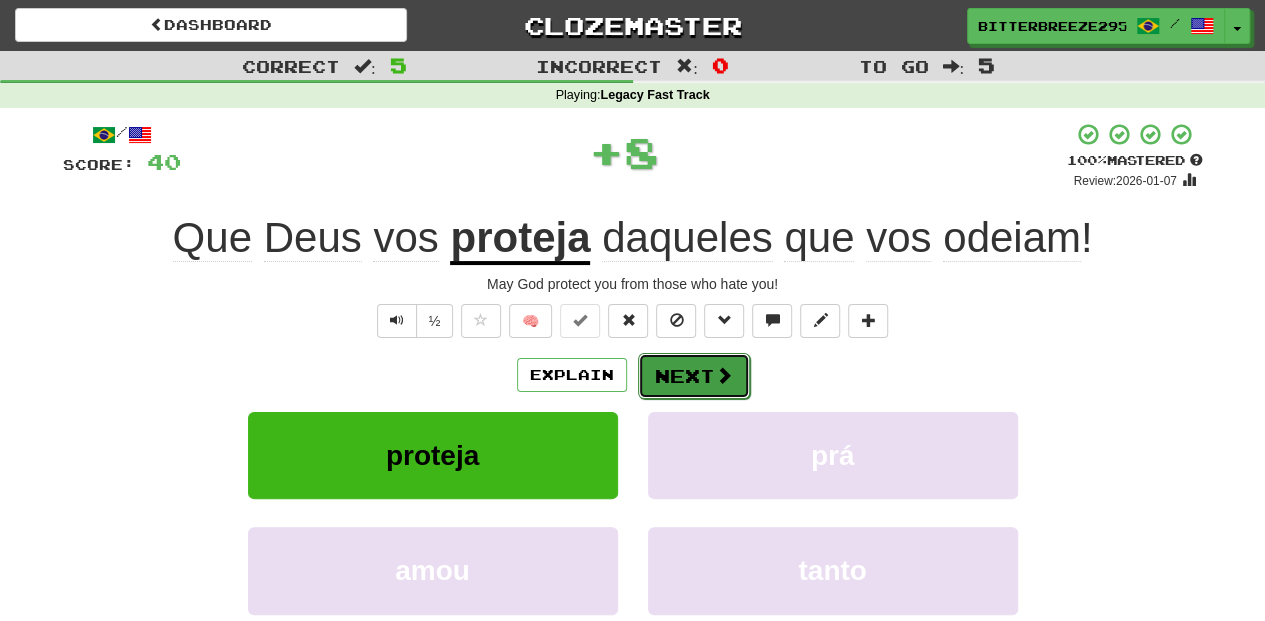 click on "Next" at bounding box center [694, 376] 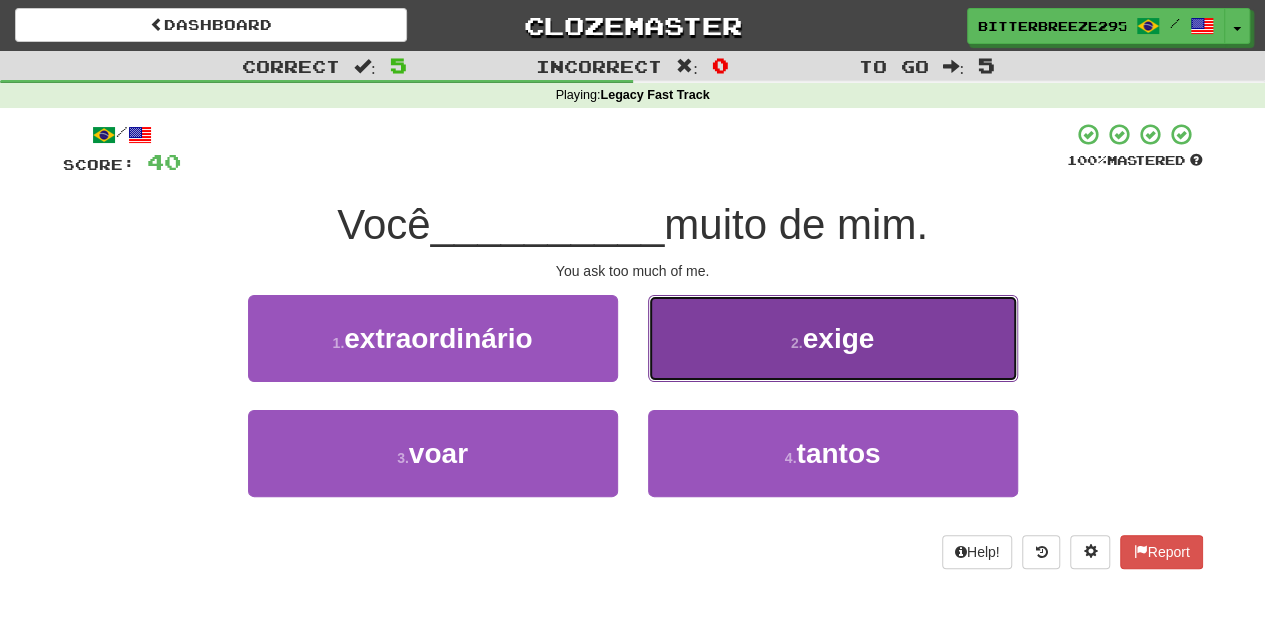 click on "2 .  exige" at bounding box center (833, 338) 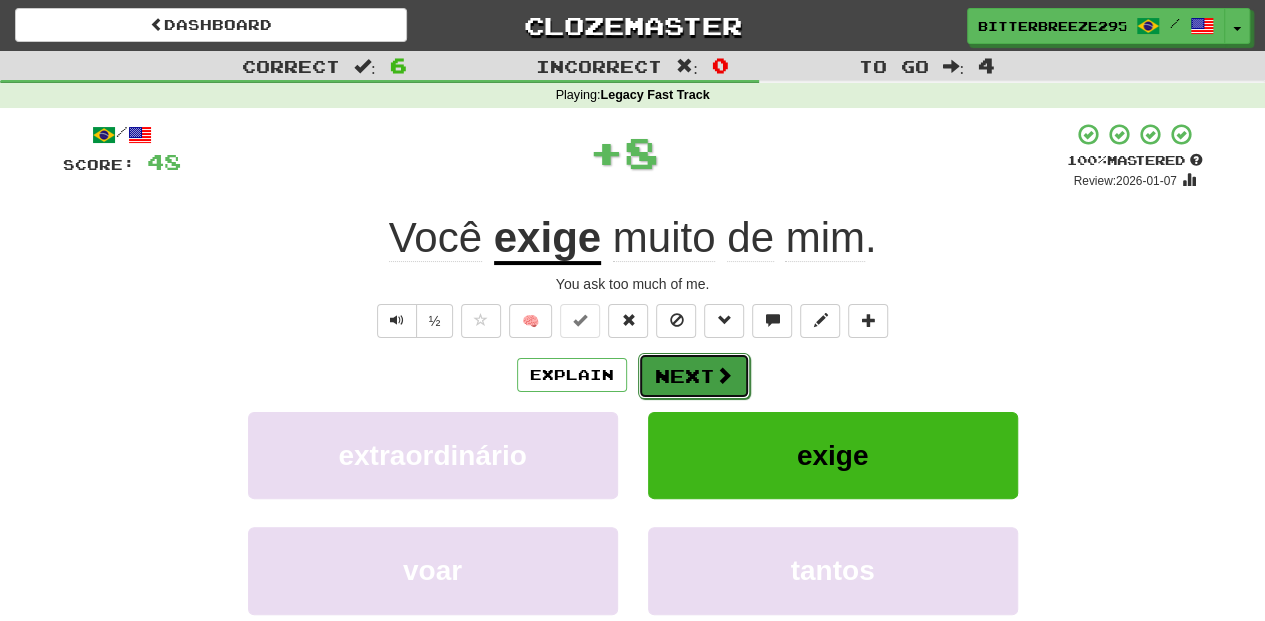 click on "Next" at bounding box center [694, 376] 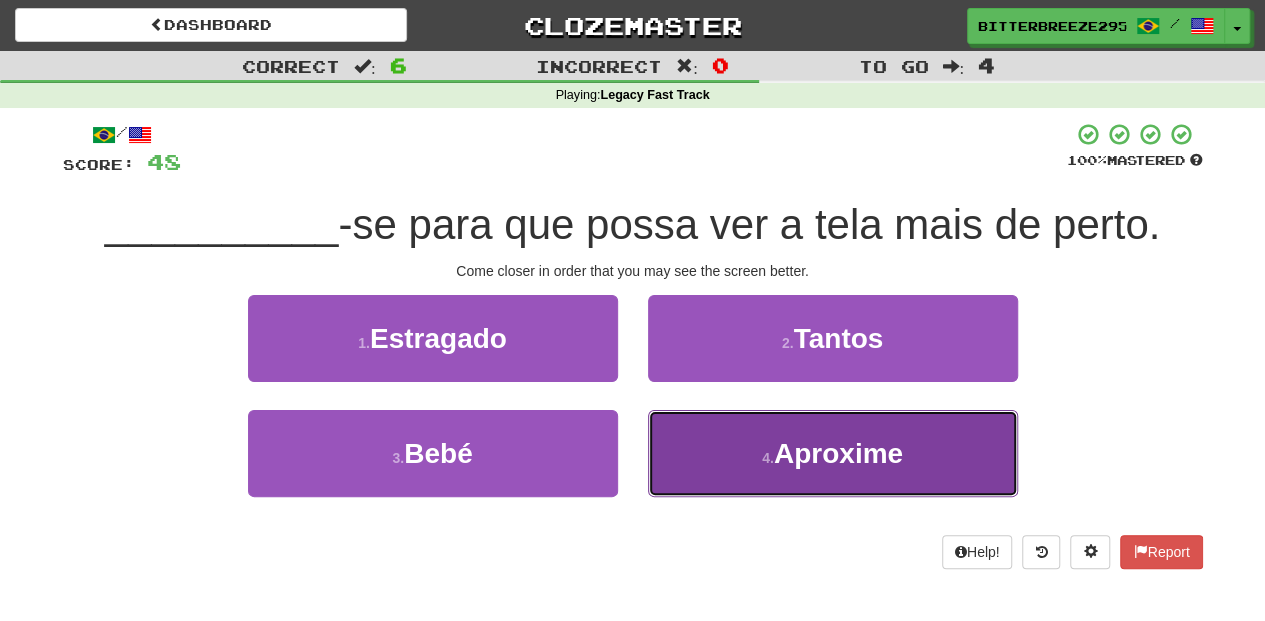 click on "4 .  Aproxime" at bounding box center [833, 453] 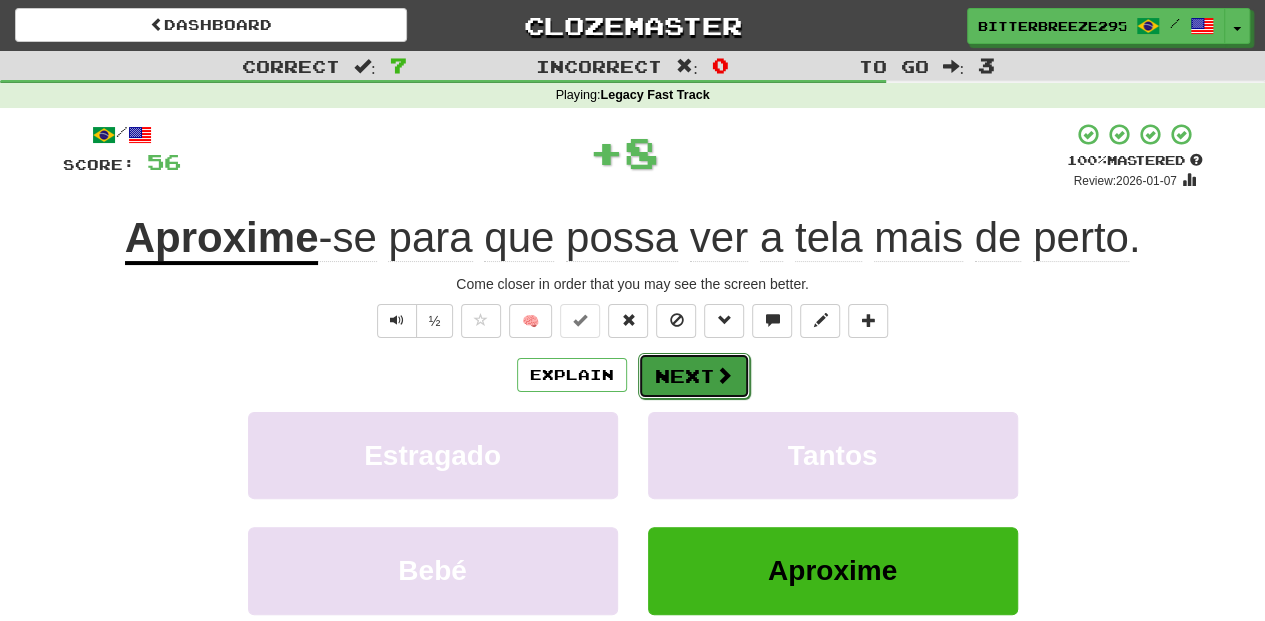 click on "Next" at bounding box center (694, 376) 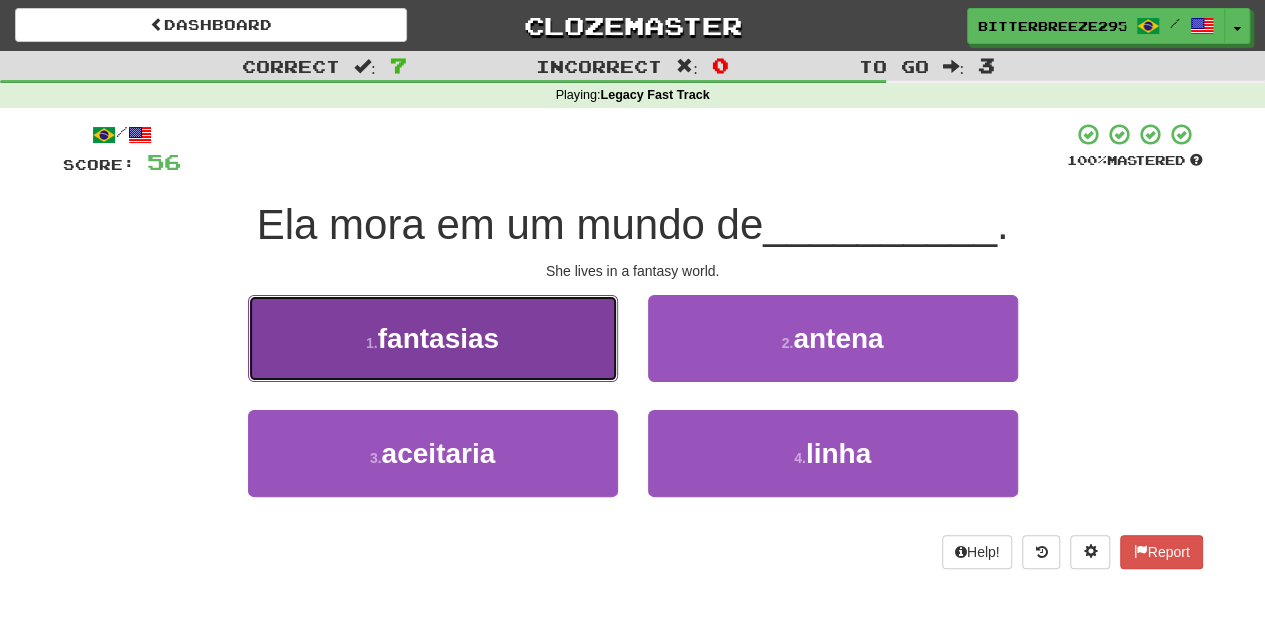 click on "1 .  fantasias" at bounding box center [433, 338] 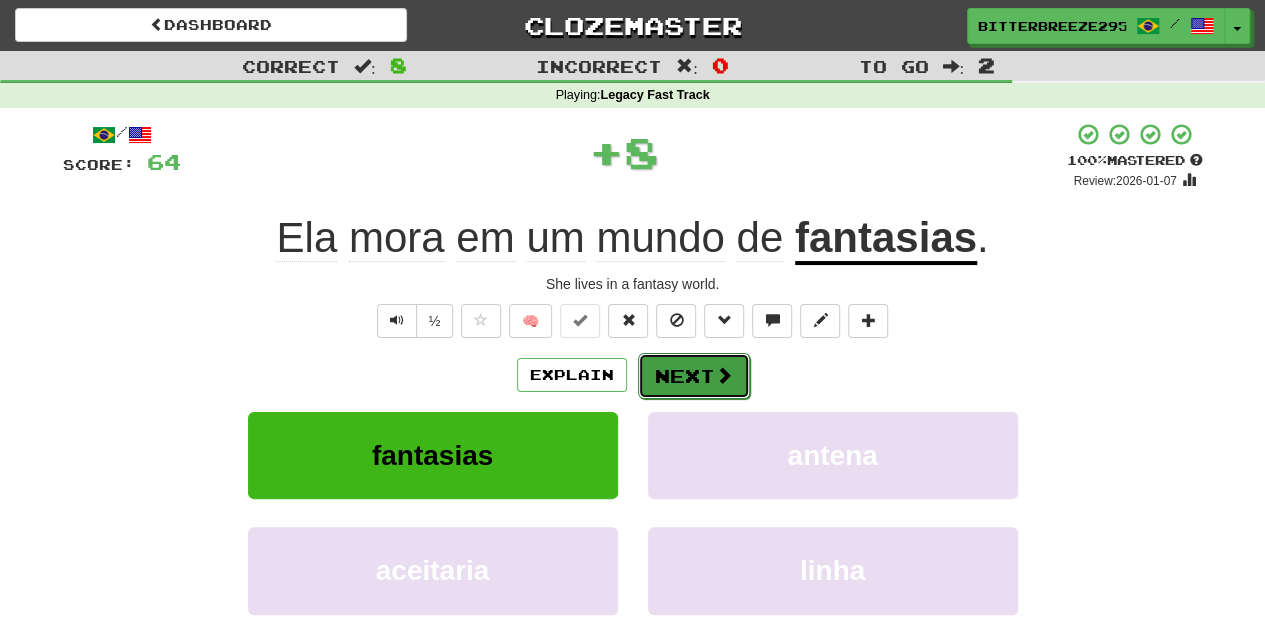 click on "Next" at bounding box center (694, 376) 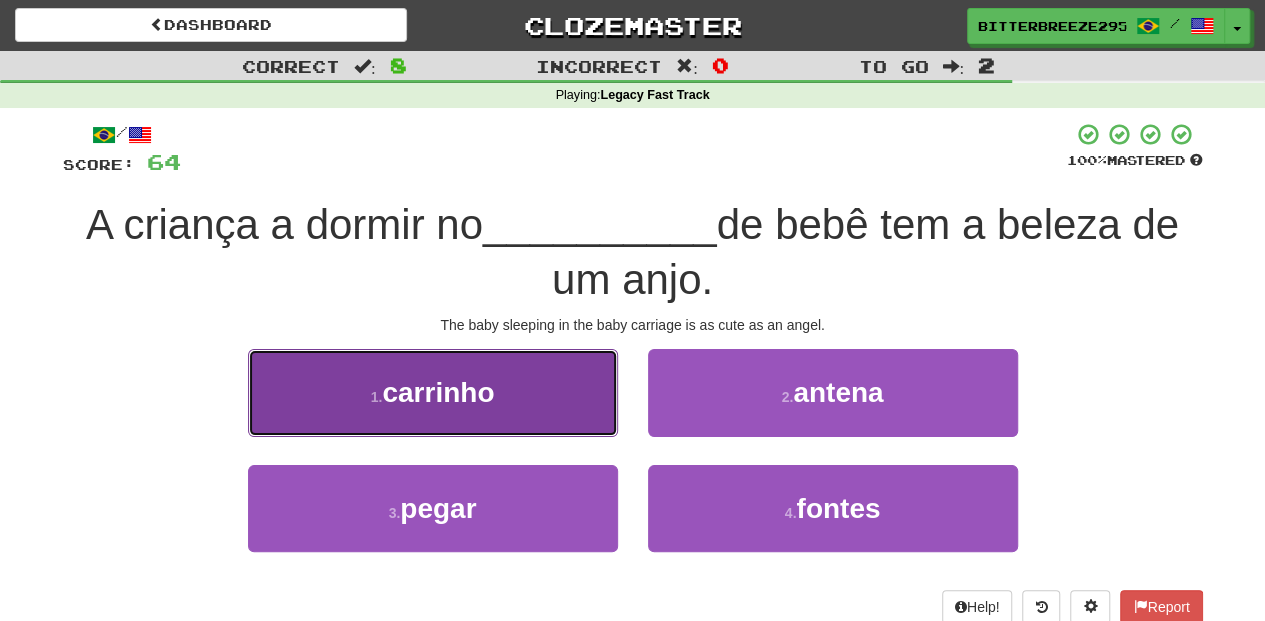 click on "1 .  carrinho" at bounding box center [433, 392] 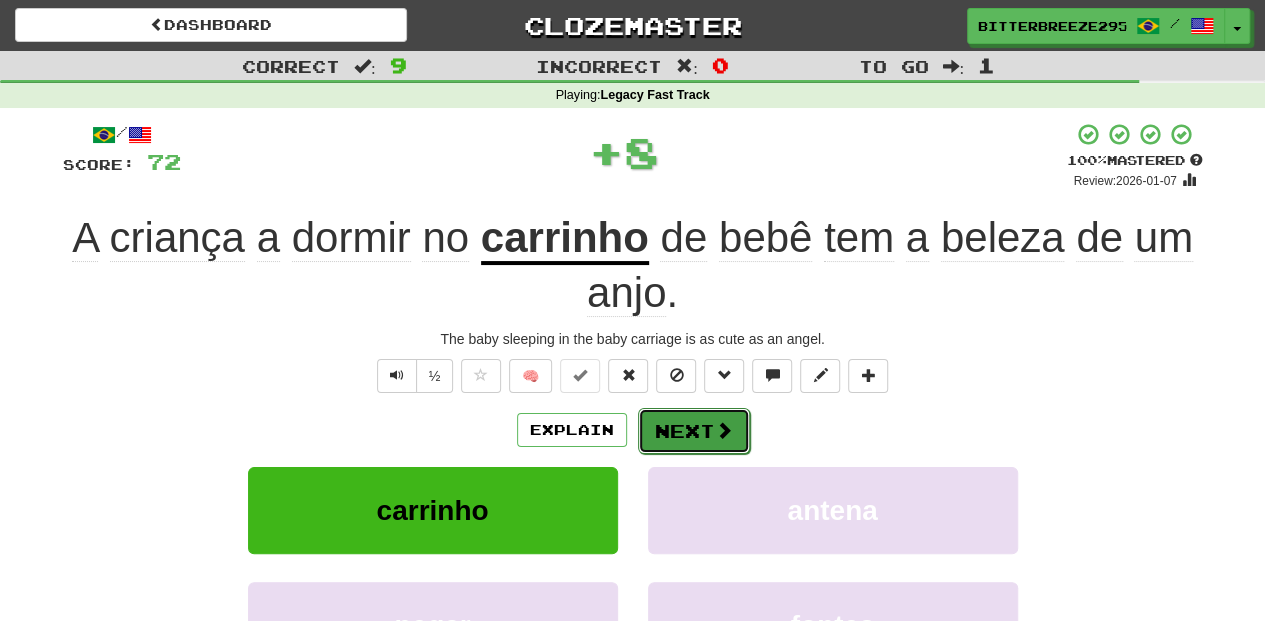 click on "Next" at bounding box center (694, 431) 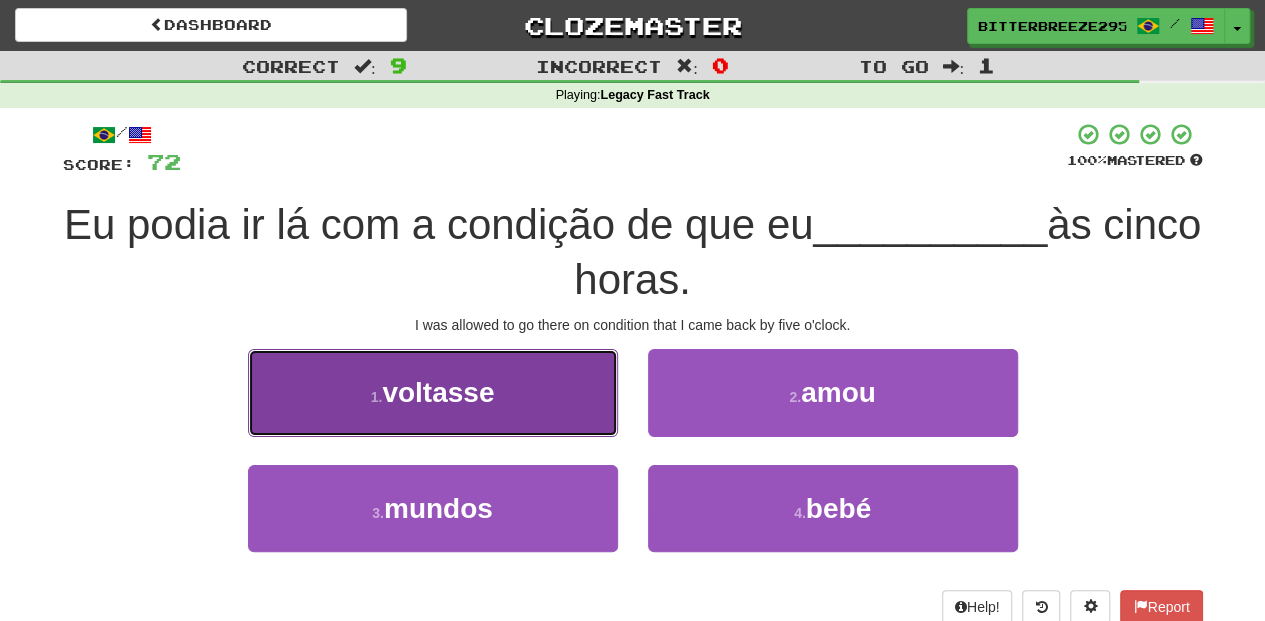 click on "1 .  voltasse" at bounding box center [433, 392] 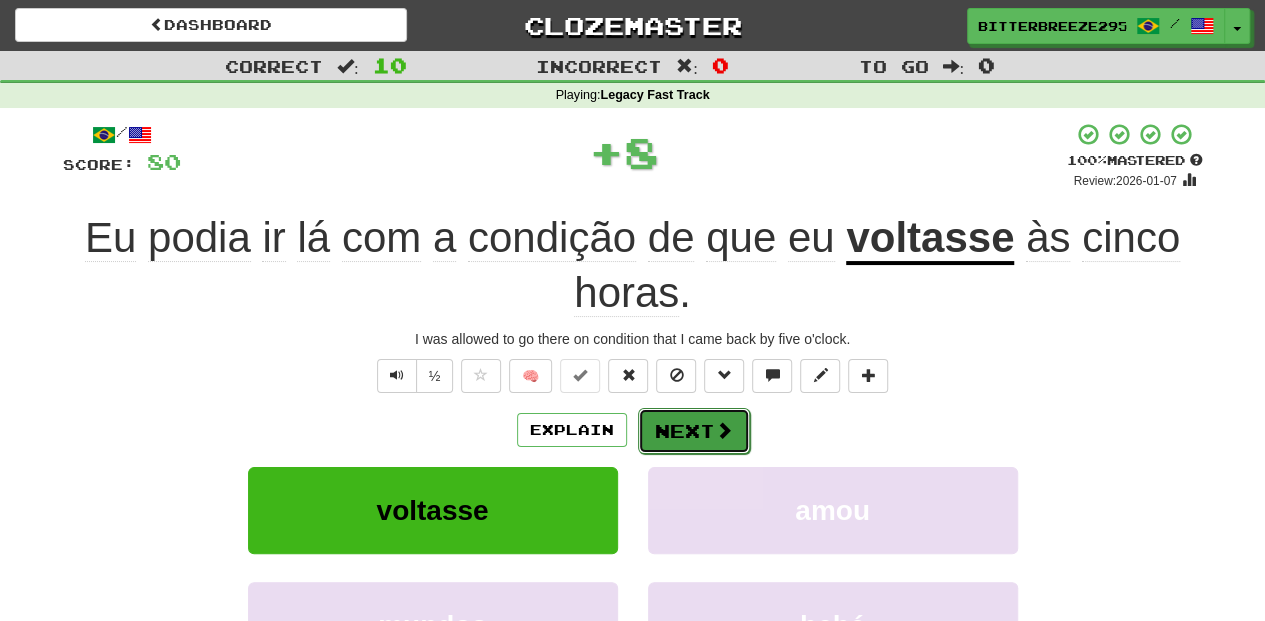 click on "Next" at bounding box center [694, 431] 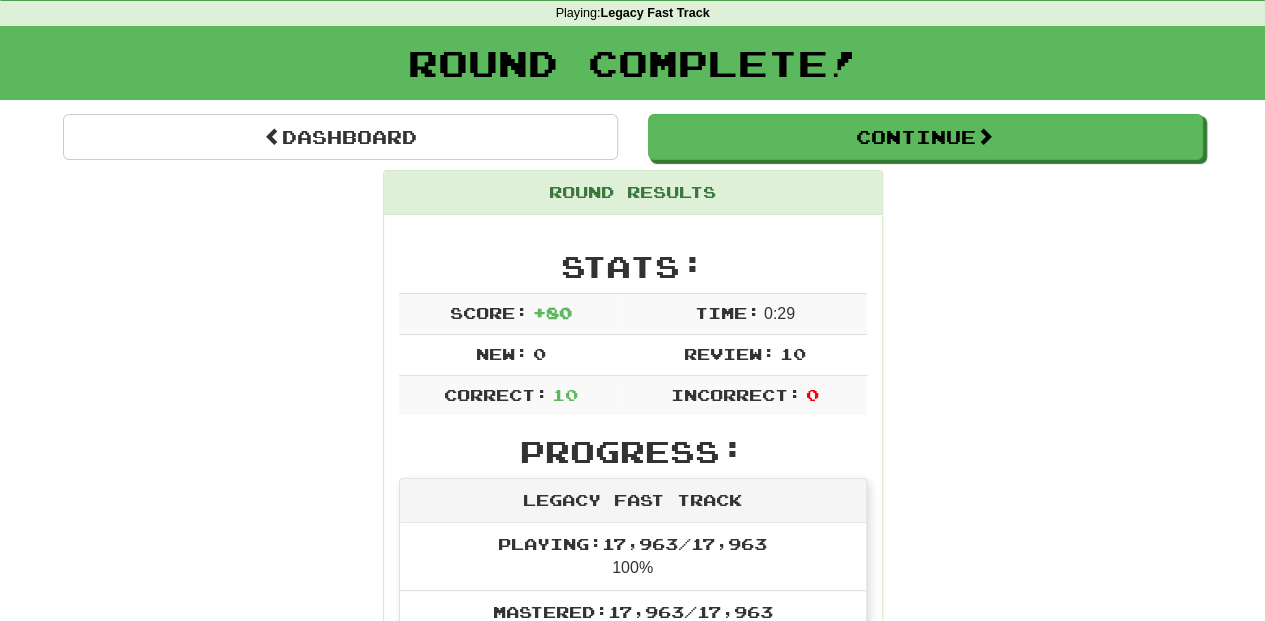 scroll, scrollTop: 66, scrollLeft: 0, axis: vertical 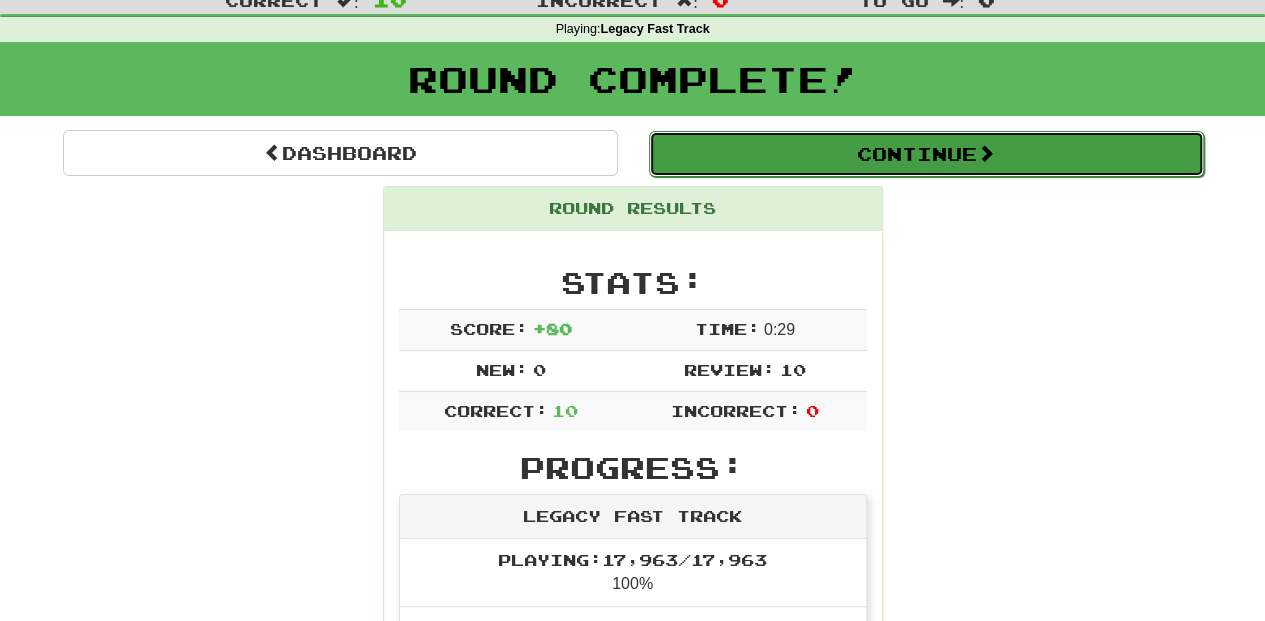click on "Continue" at bounding box center (926, 154) 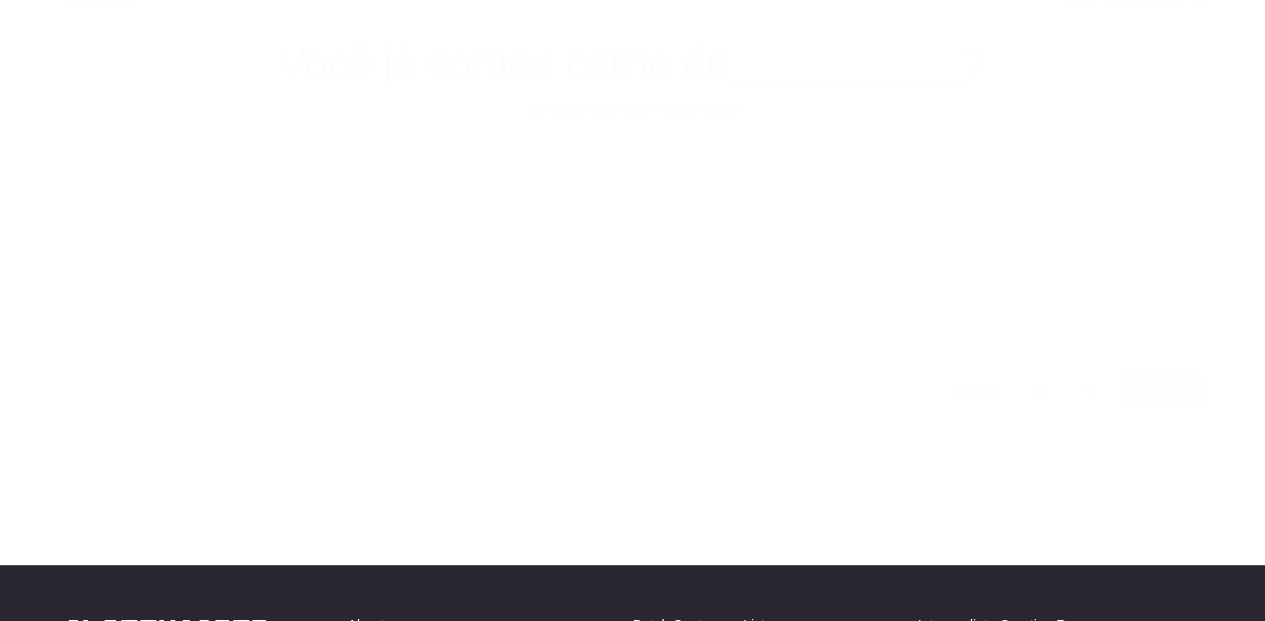 scroll, scrollTop: 66, scrollLeft: 0, axis: vertical 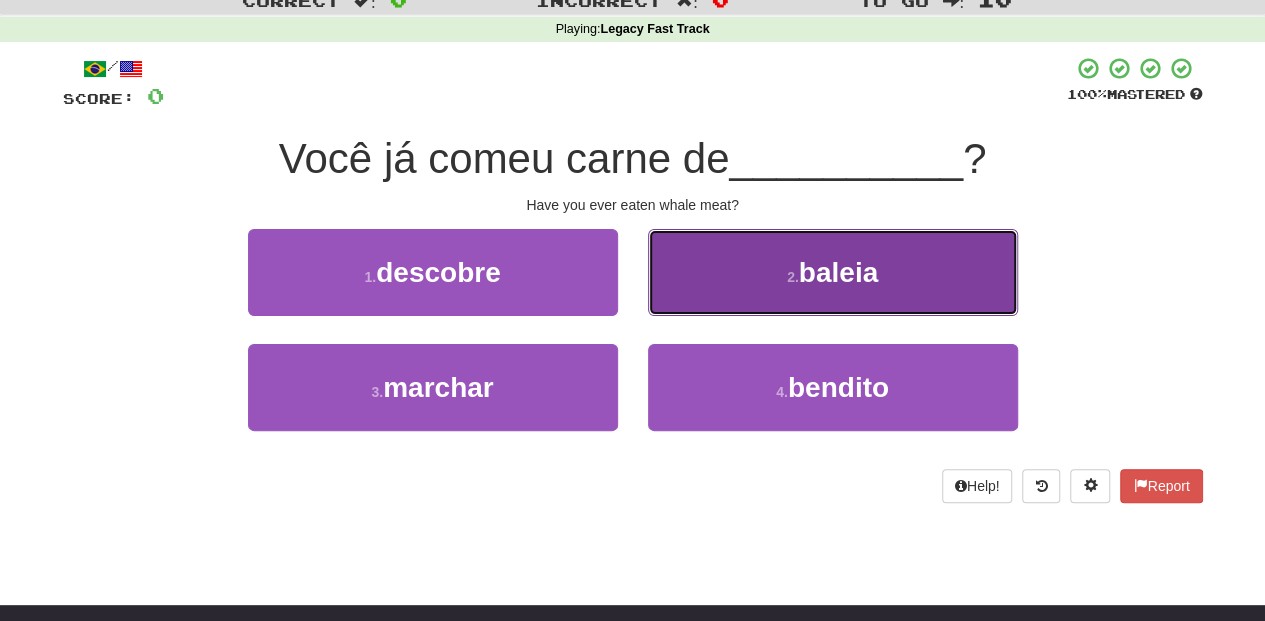 click on "2 .  baleia" at bounding box center (833, 272) 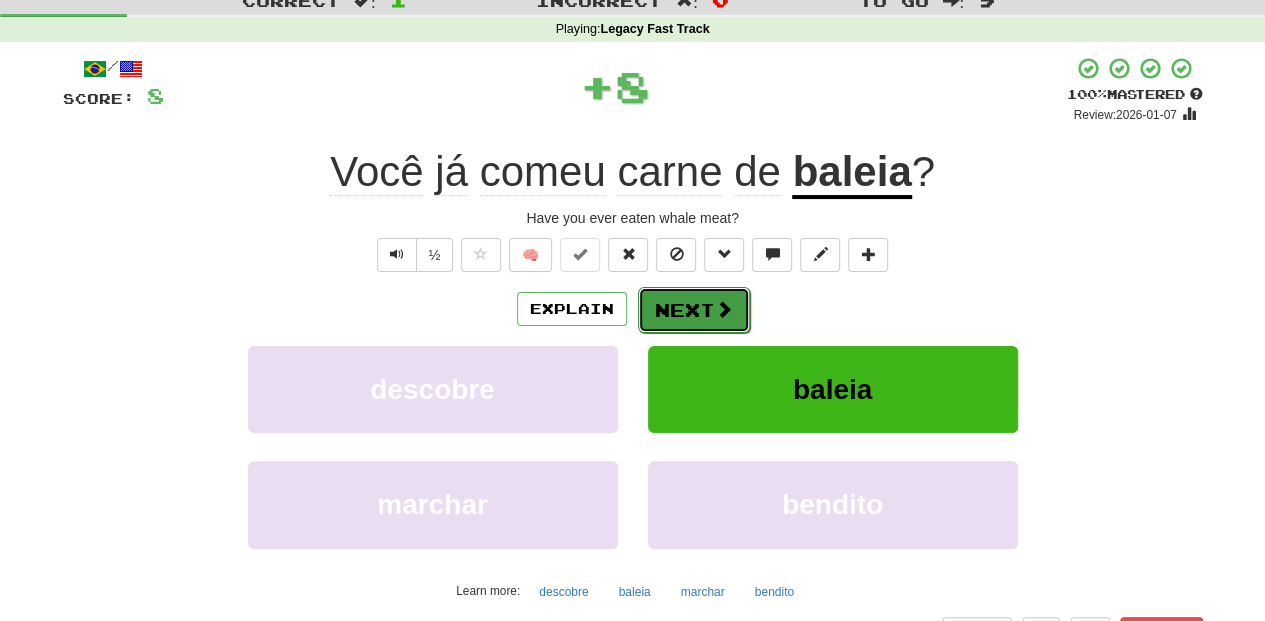 click on "Next" at bounding box center (694, 310) 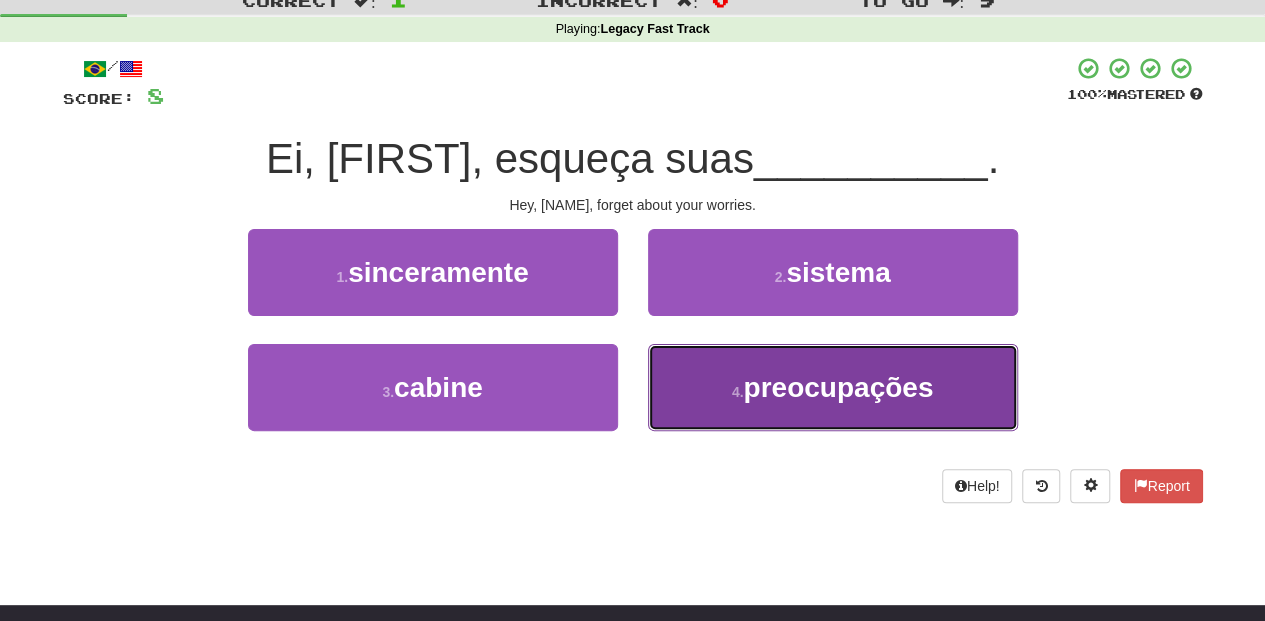 click on "4 .  preocupações" at bounding box center [833, 387] 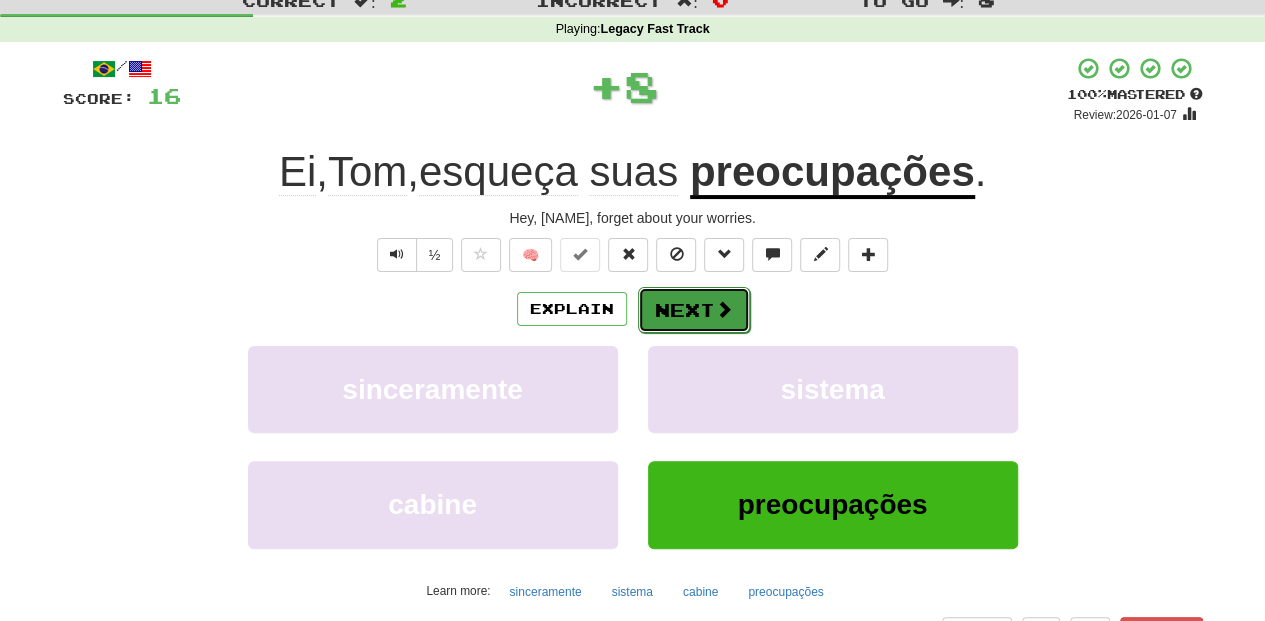 click on "Next" at bounding box center (694, 310) 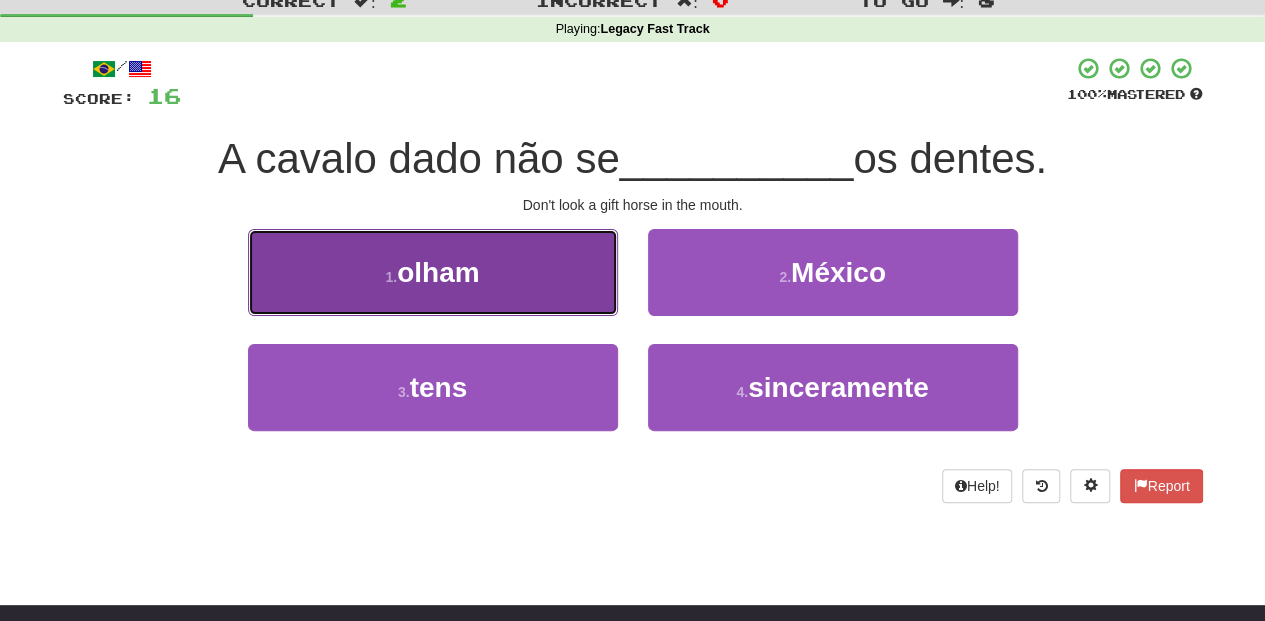 drag, startPoint x: 540, startPoint y: 283, endPoint x: 552, endPoint y: 287, distance: 12.649111 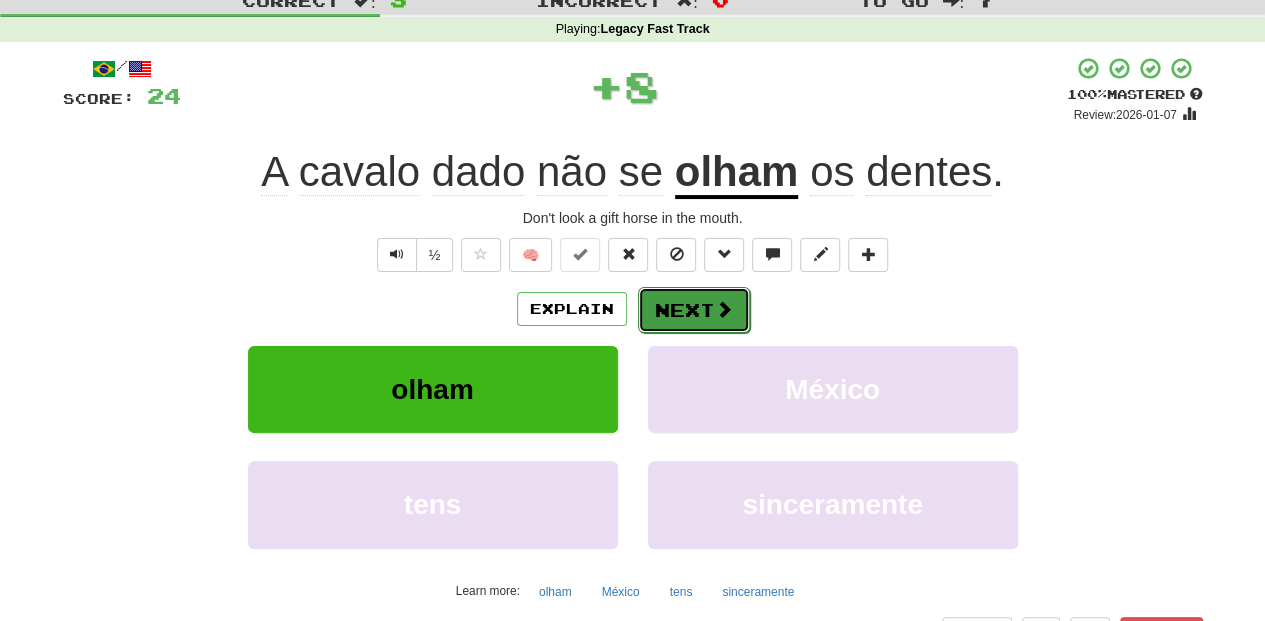 click on "Next" at bounding box center (694, 310) 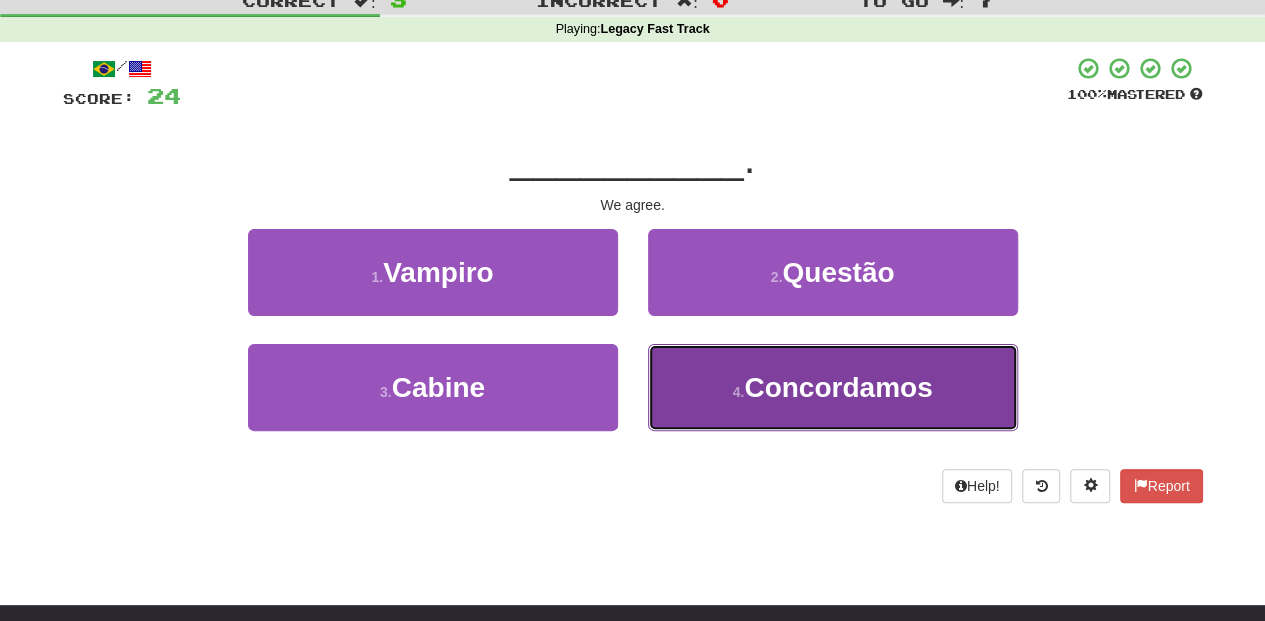 click on "4 .  Concordamos" at bounding box center [833, 387] 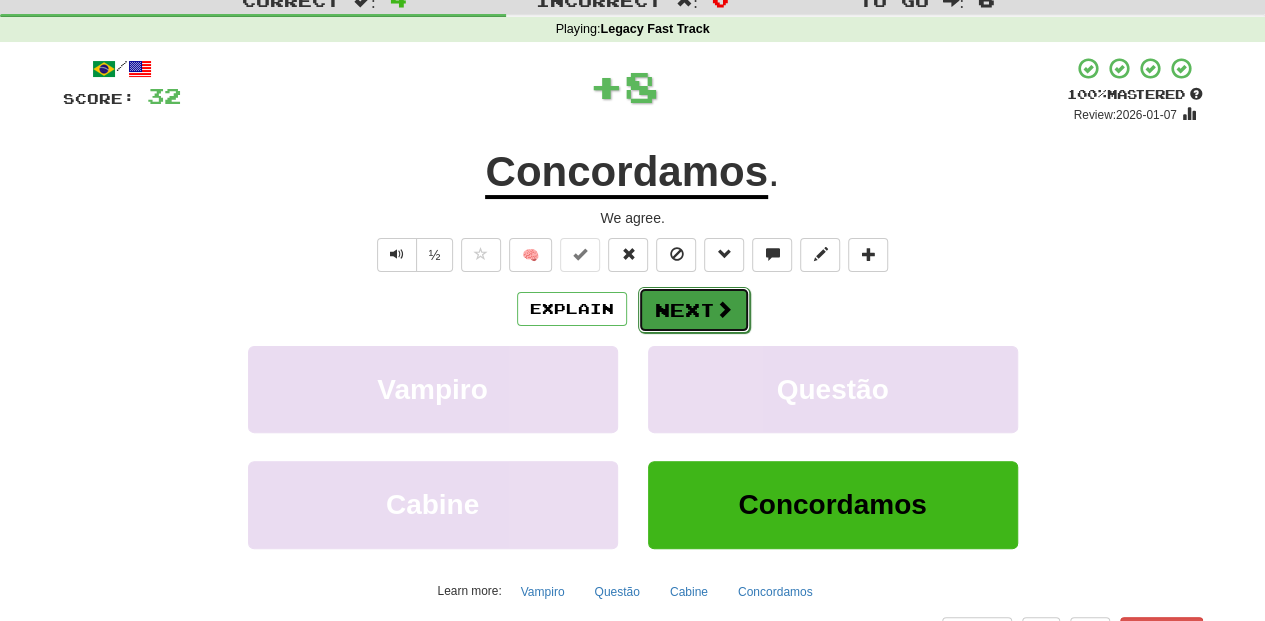 click on "Next" at bounding box center (694, 310) 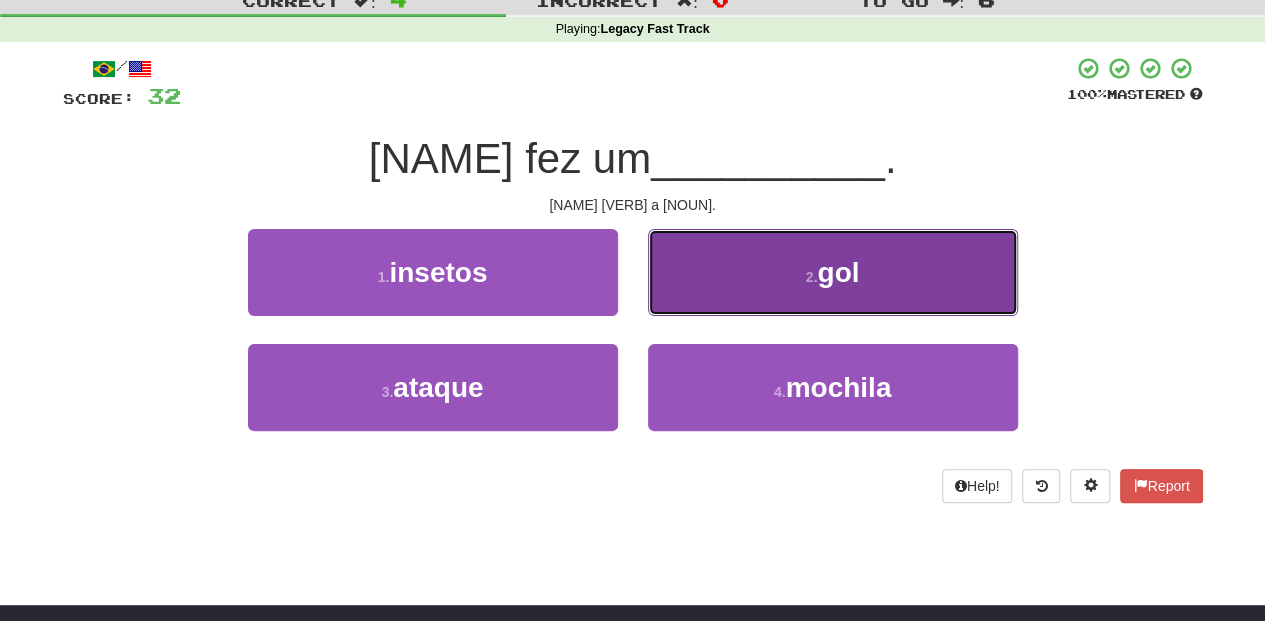 click on "2 .  gol" at bounding box center [833, 272] 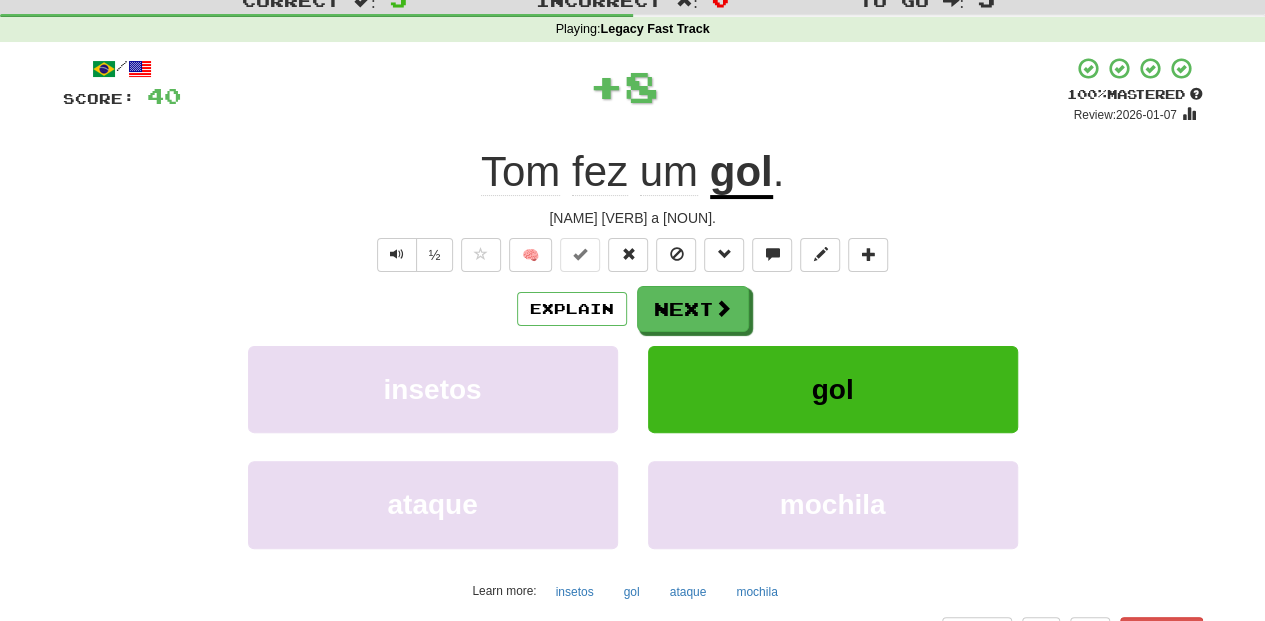 click on "Next" at bounding box center (693, 309) 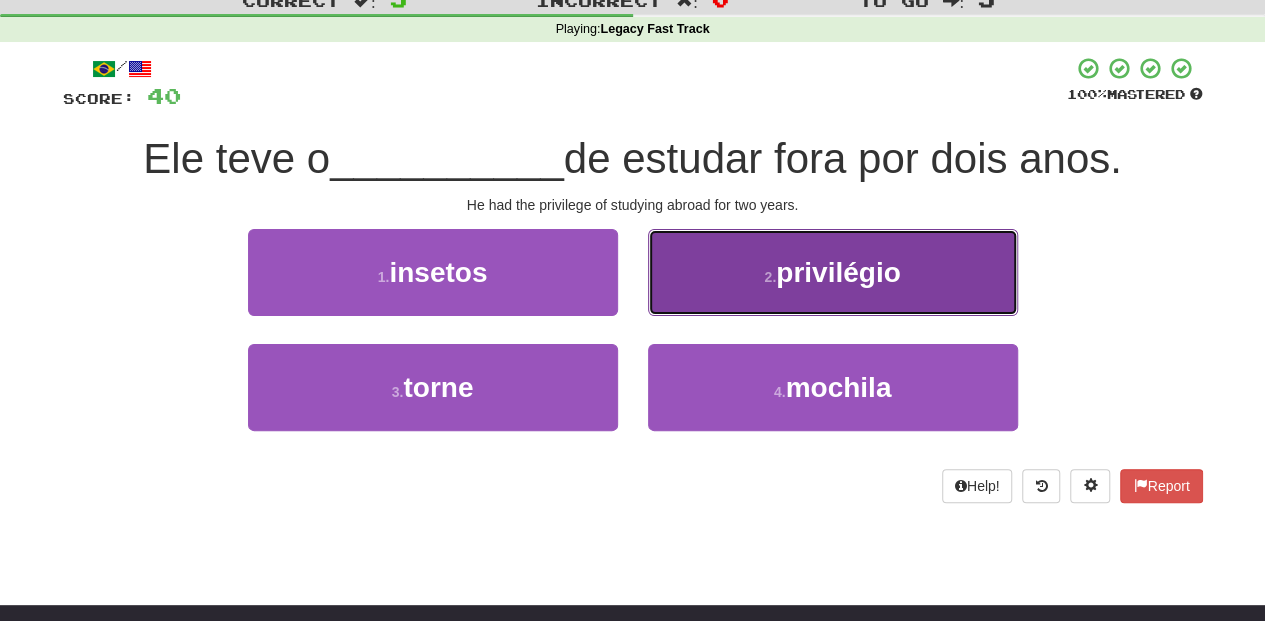 click on "2 .  privilégio" at bounding box center (833, 272) 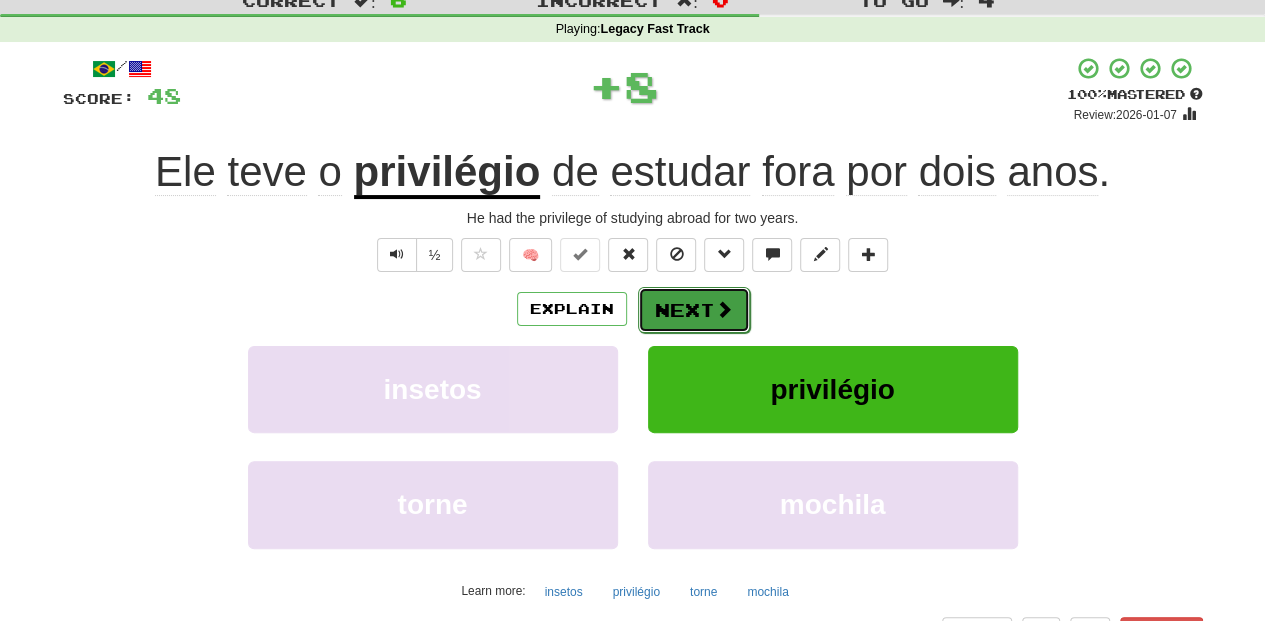 click on "Next" at bounding box center (694, 310) 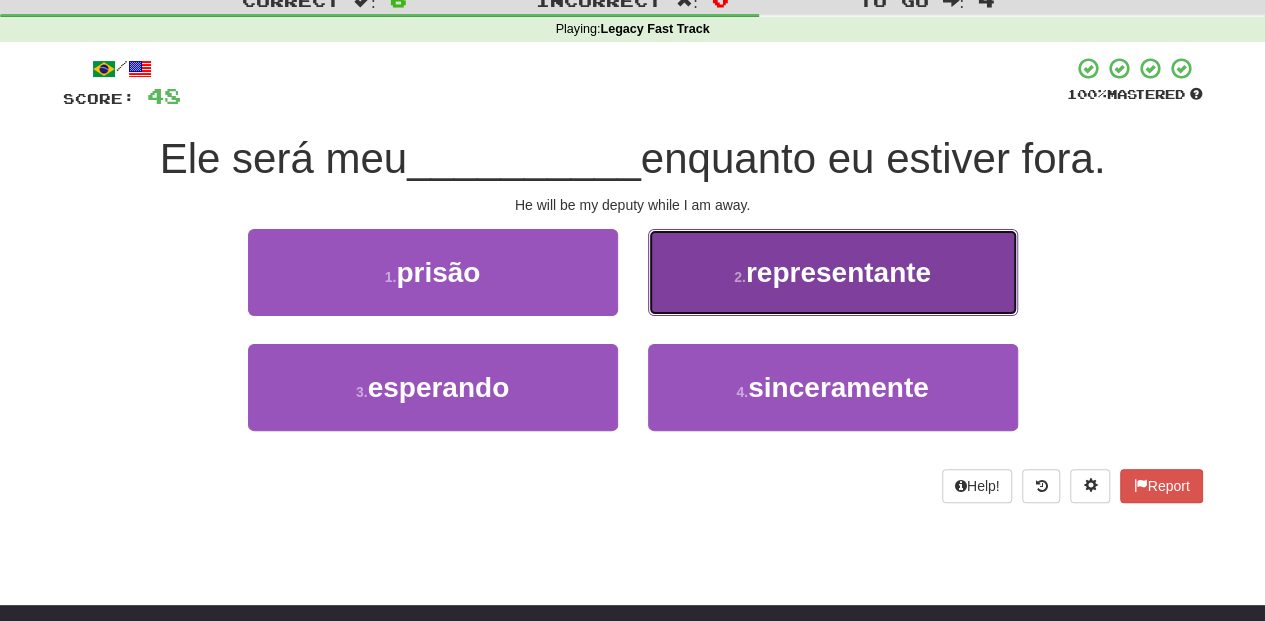 click on "2 .  representante" at bounding box center (833, 272) 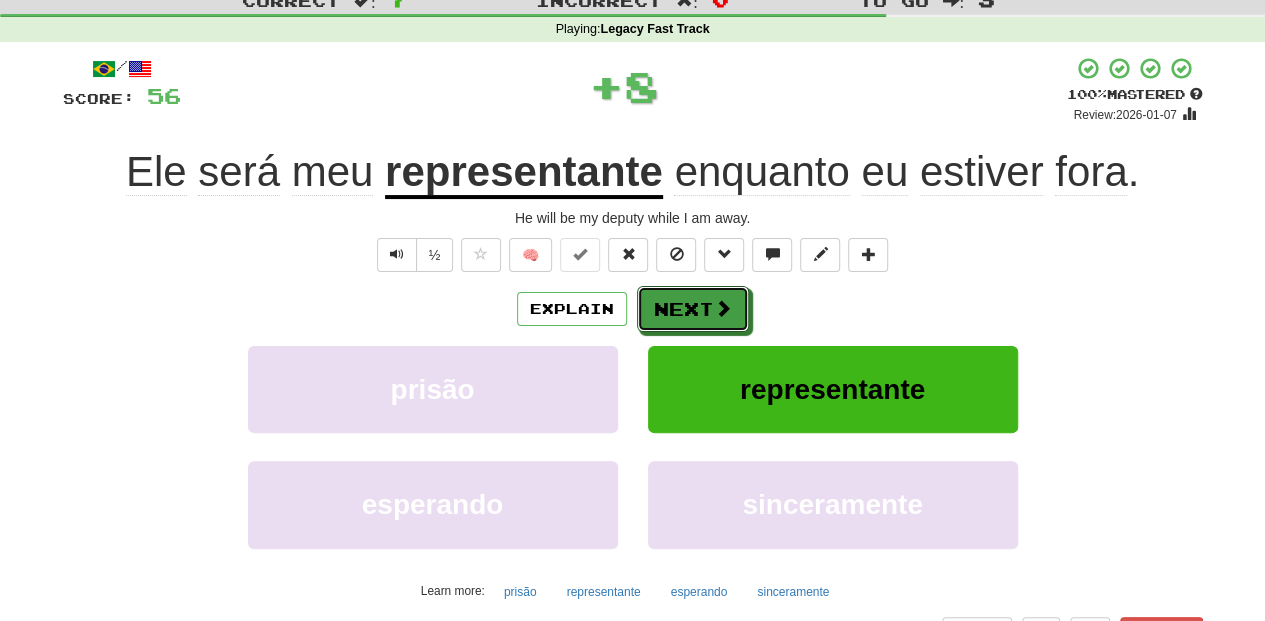 click on "Next" at bounding box center [693, 309] 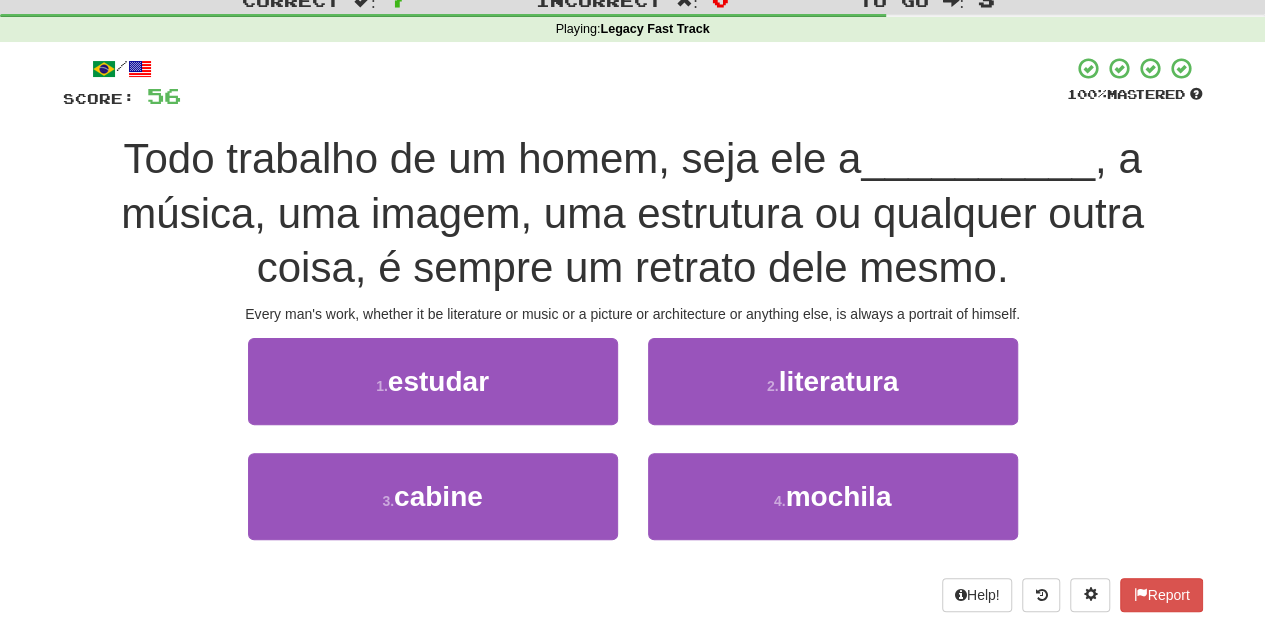click on "2 .  literatura" at bounding box center (833, 395) 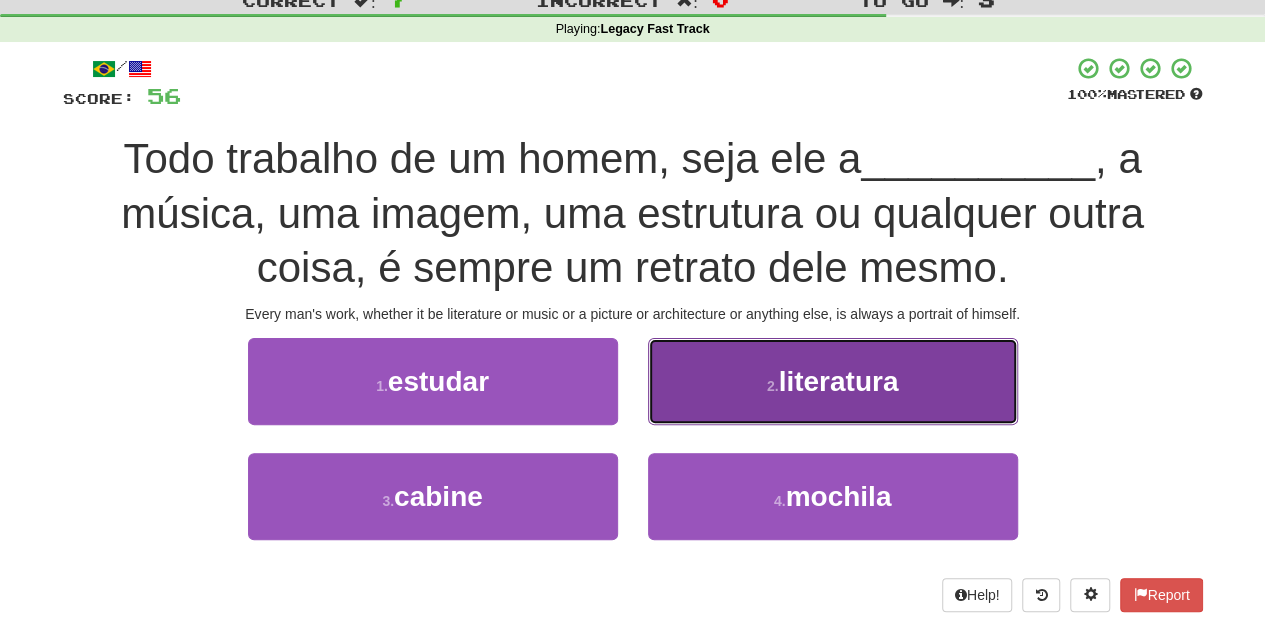 click on "2 .  literatura" at bounding box center [833, 381] 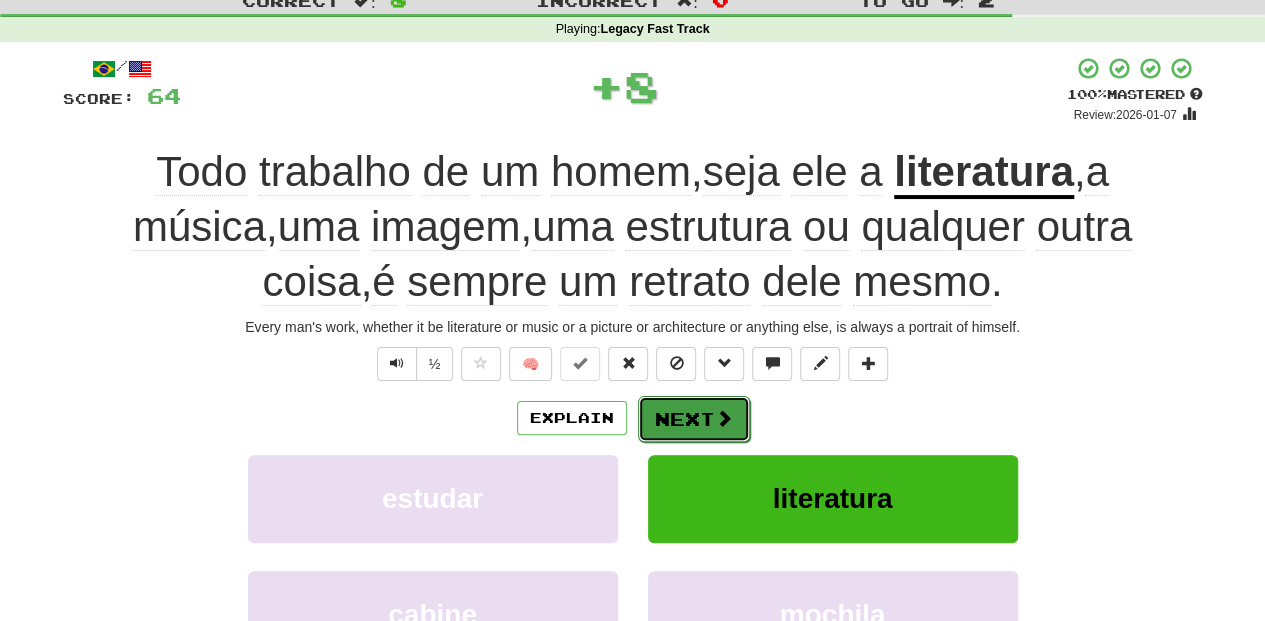 click at bounding box center (724, 418) 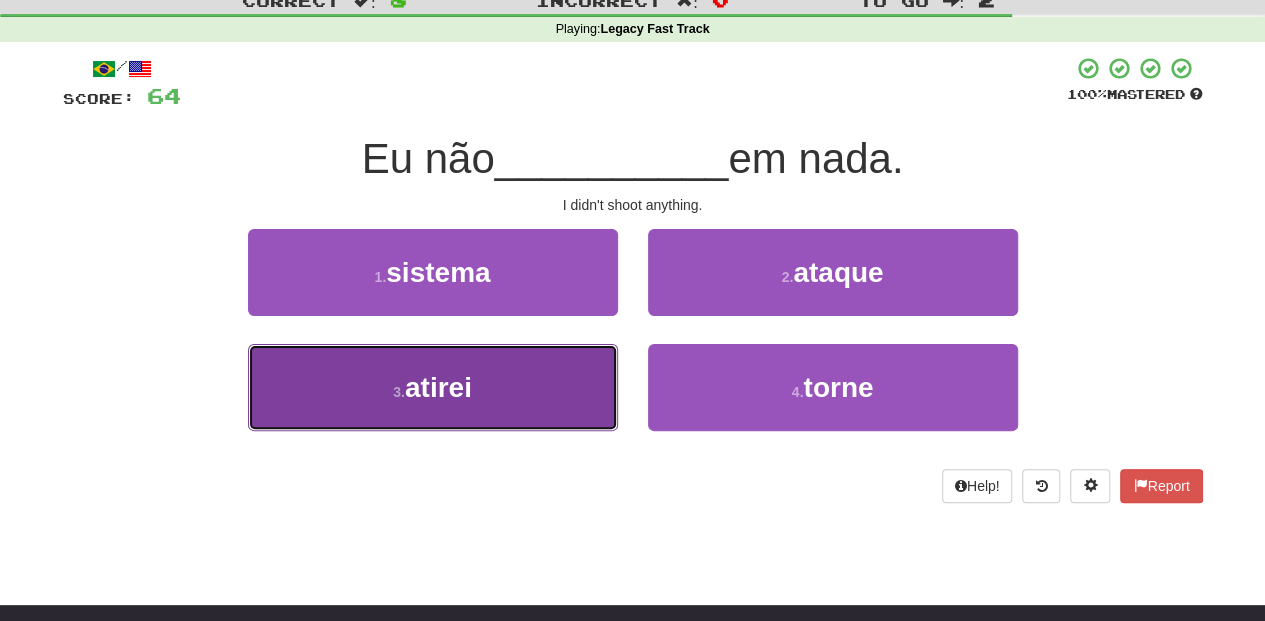 click on "3 .  atirei" at bounding box center (433, 387) 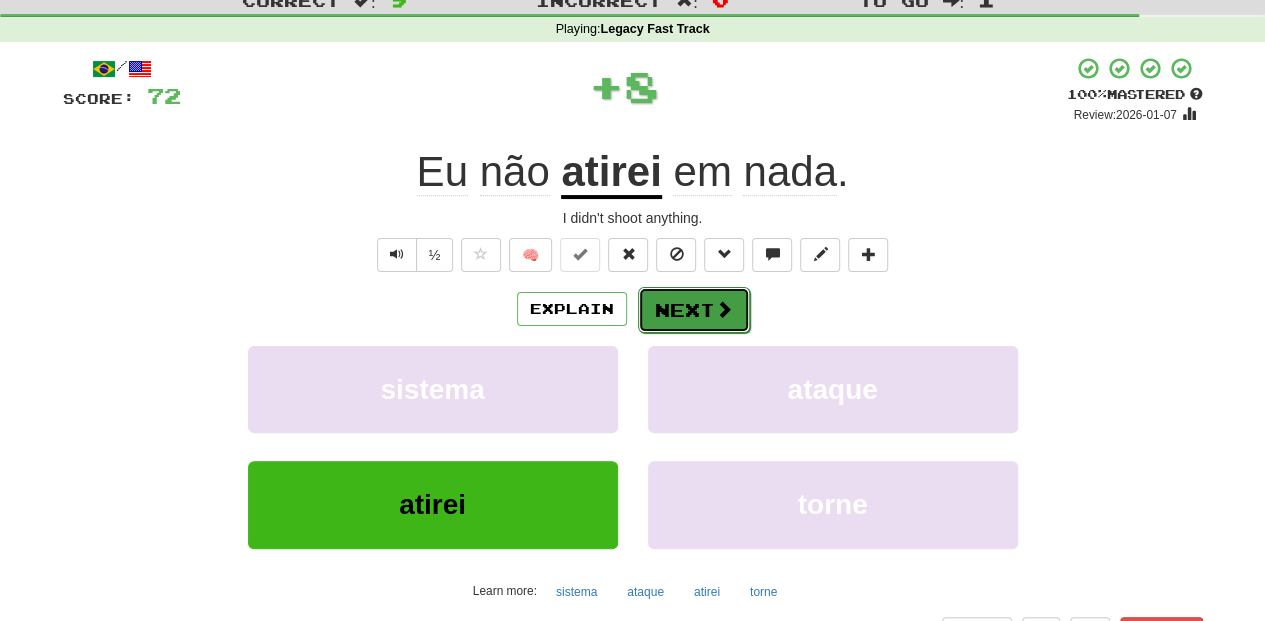 click on "Next" at bounding box center [694, 310] 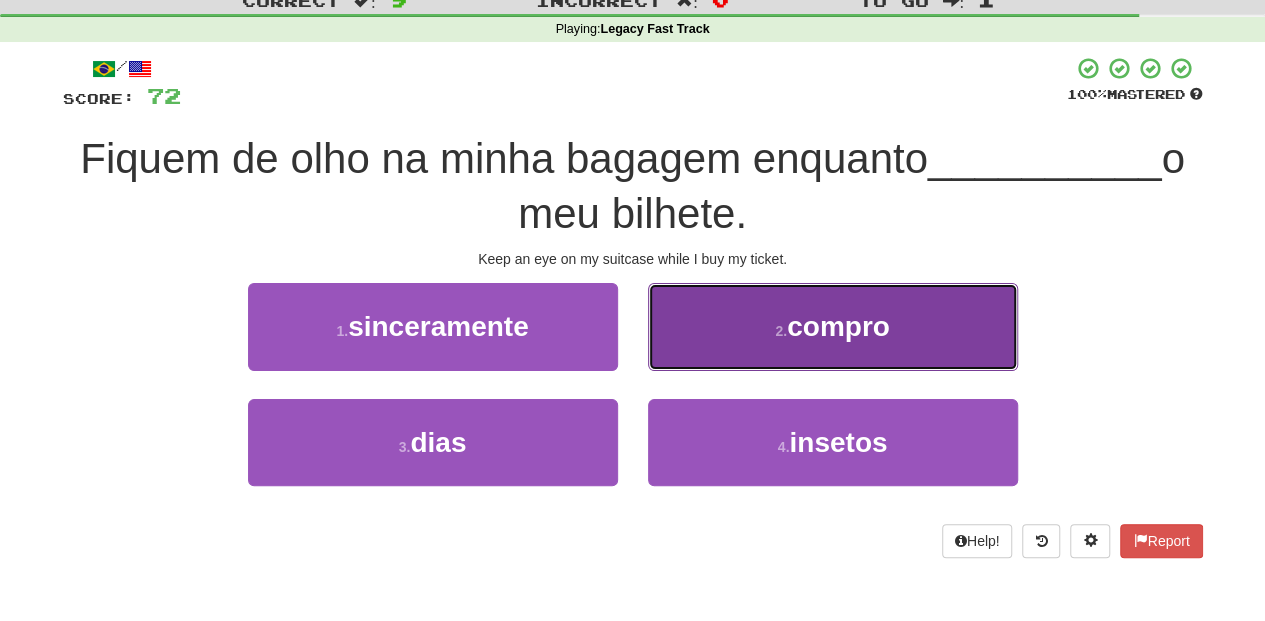 click on "2 .  compro" at bounding box center [833, 326] 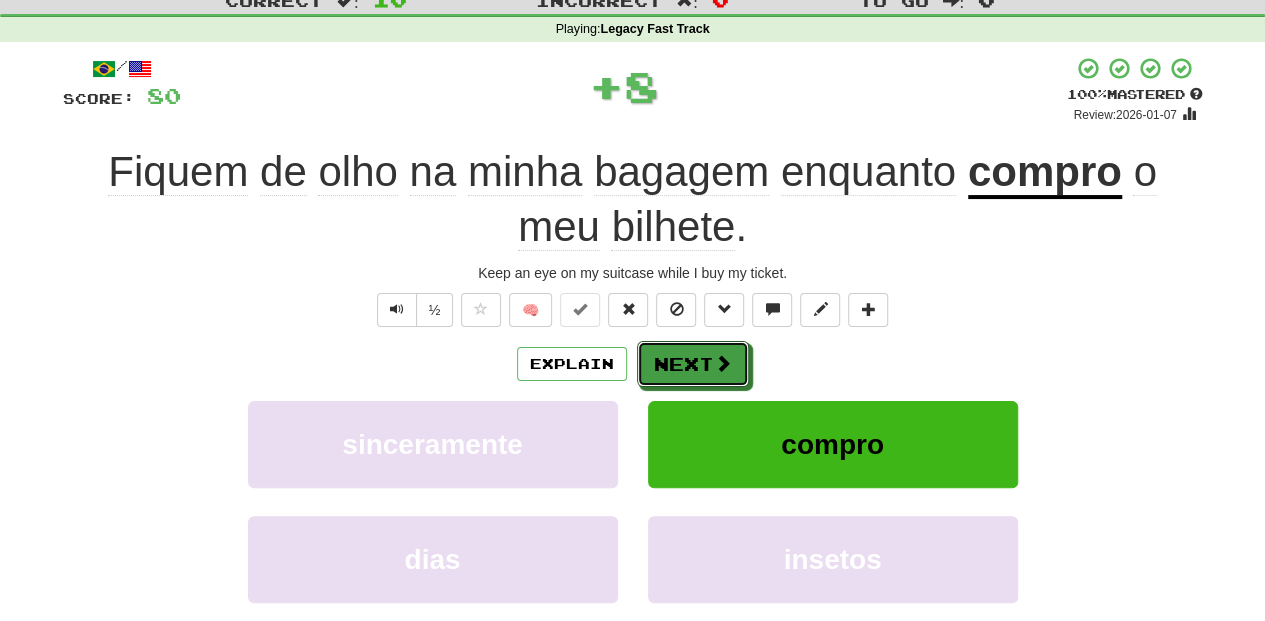 click on "Next" at bounding box center [693, 364] 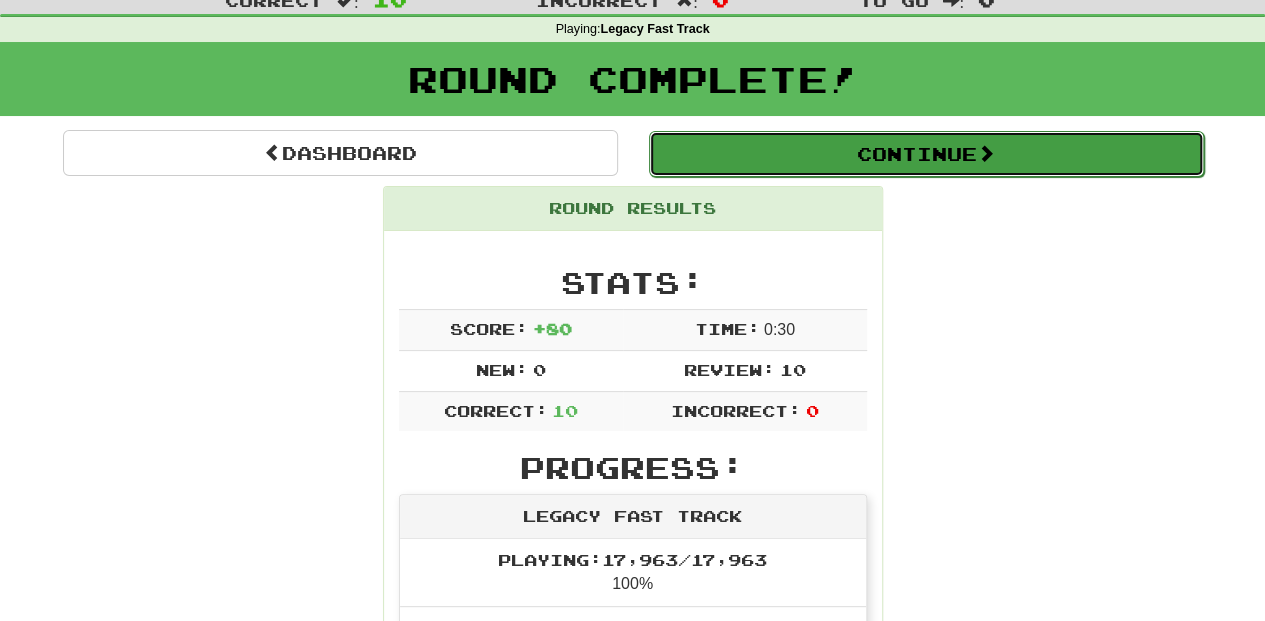 click on "Continue" at bounding box center (926, 154) 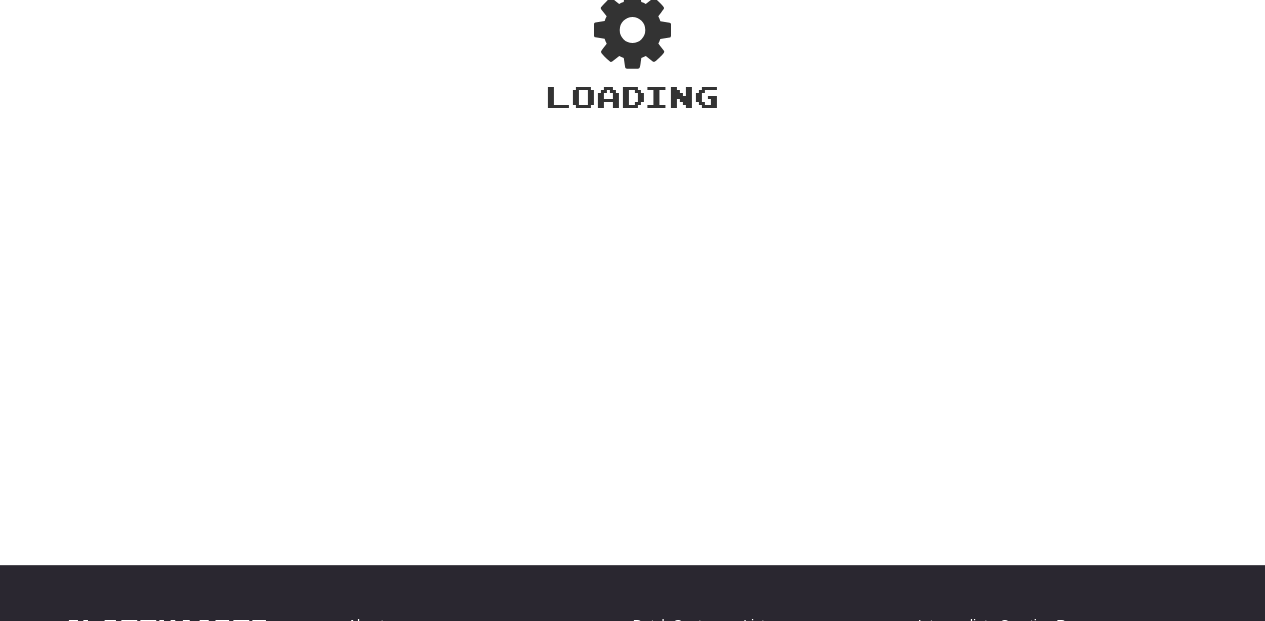 scroll, scrollTop: 66, scrollLeft: 0, axis: vertical 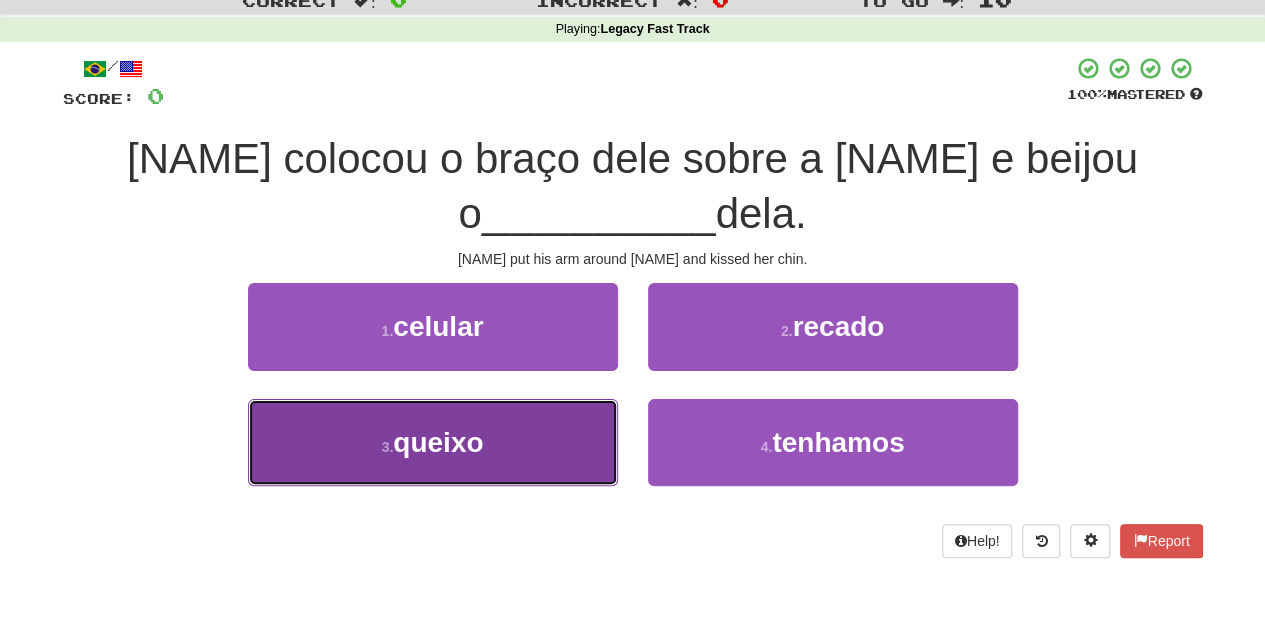 click on "3 .  queixo" at bounding box center (433, 442) 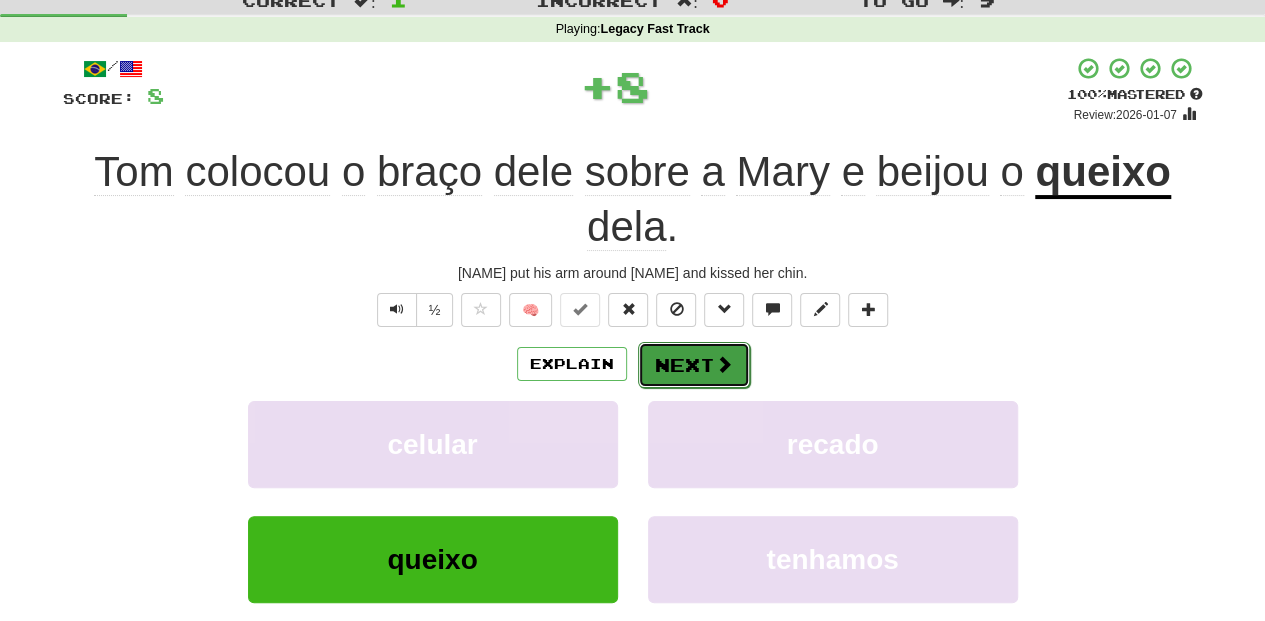 click on "Next" at bounding box center [694, 365] 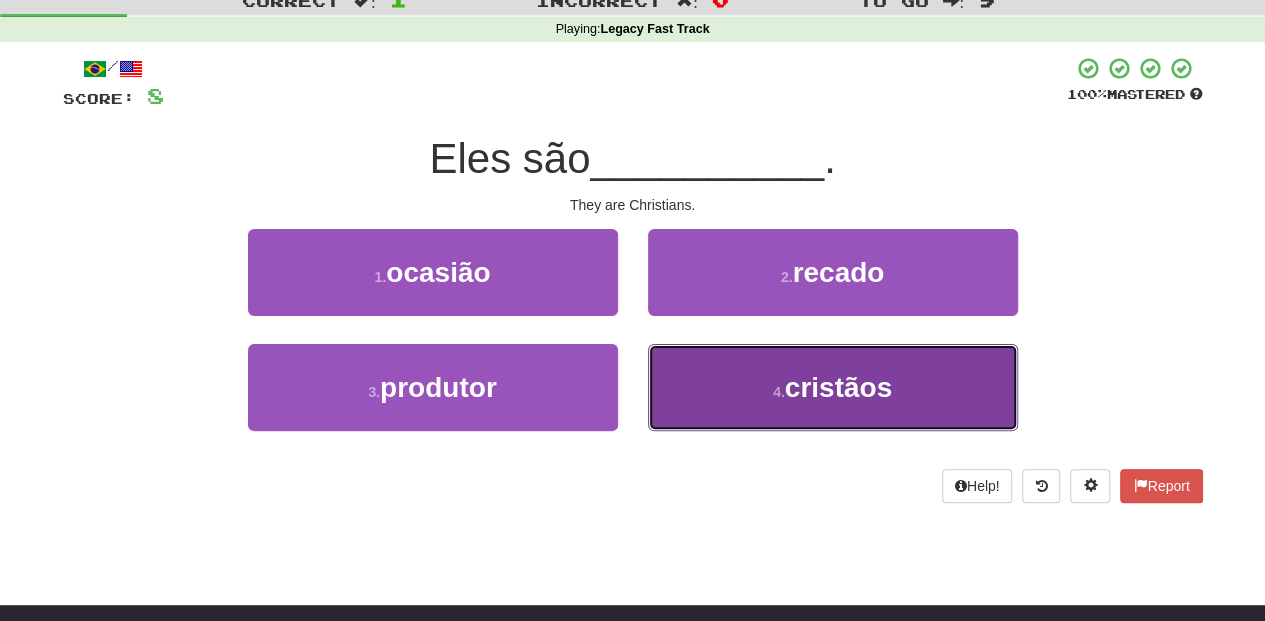 click on "4 .  cristãos" at bounding box center (833, 387) 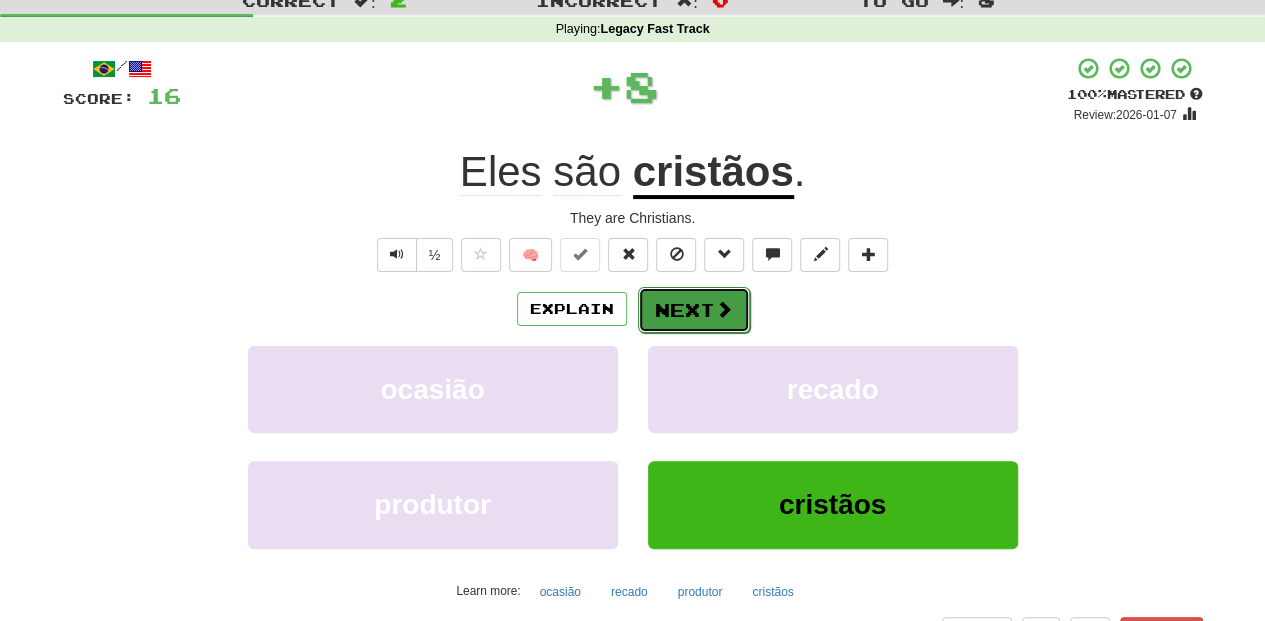 click on "Next" at bounding box center [694, 310] 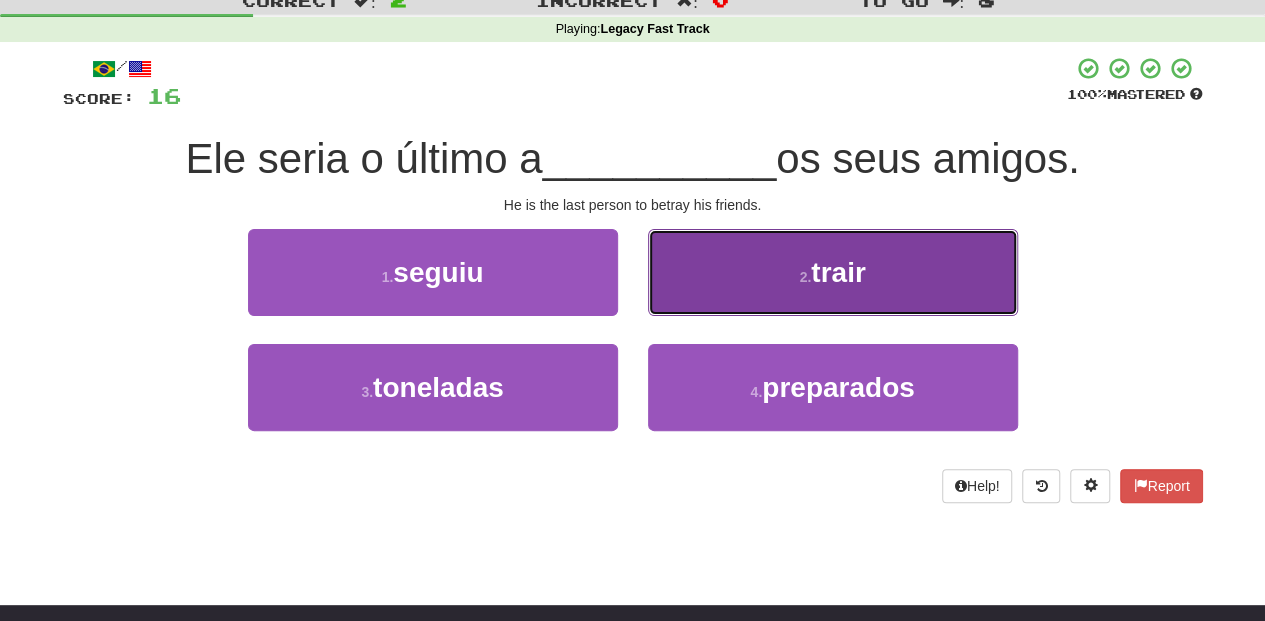 click on "2 .  trair" at bounding box center (833, 272) 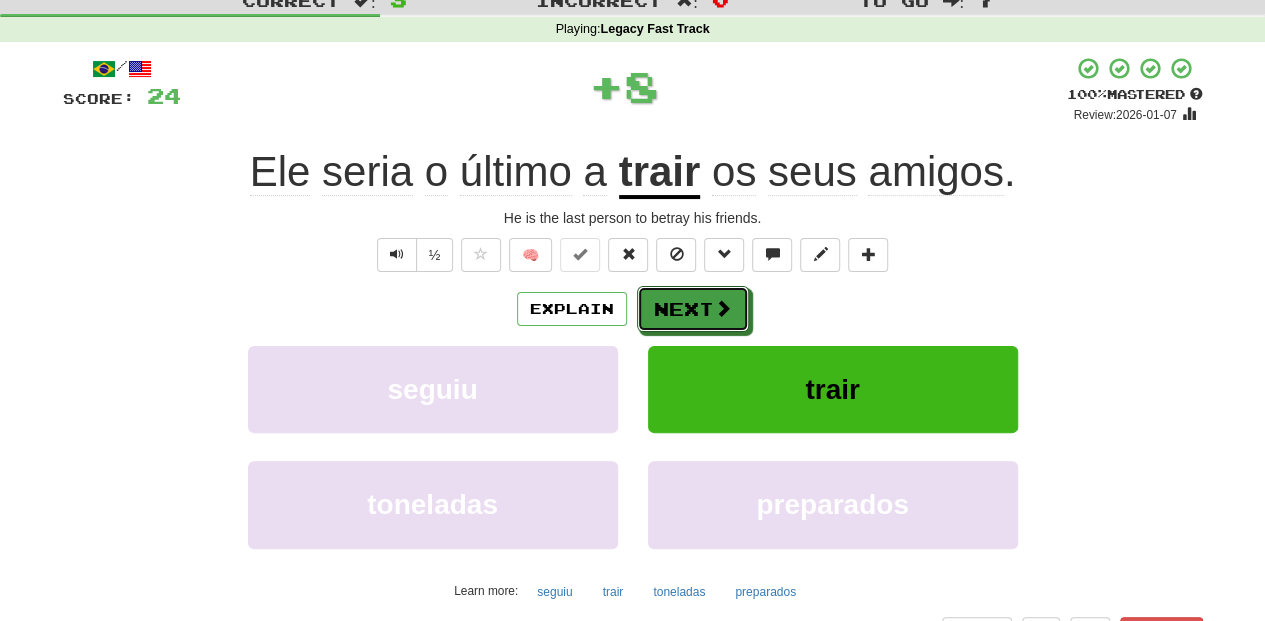 click on "Next" at bounding box center [693, 309] 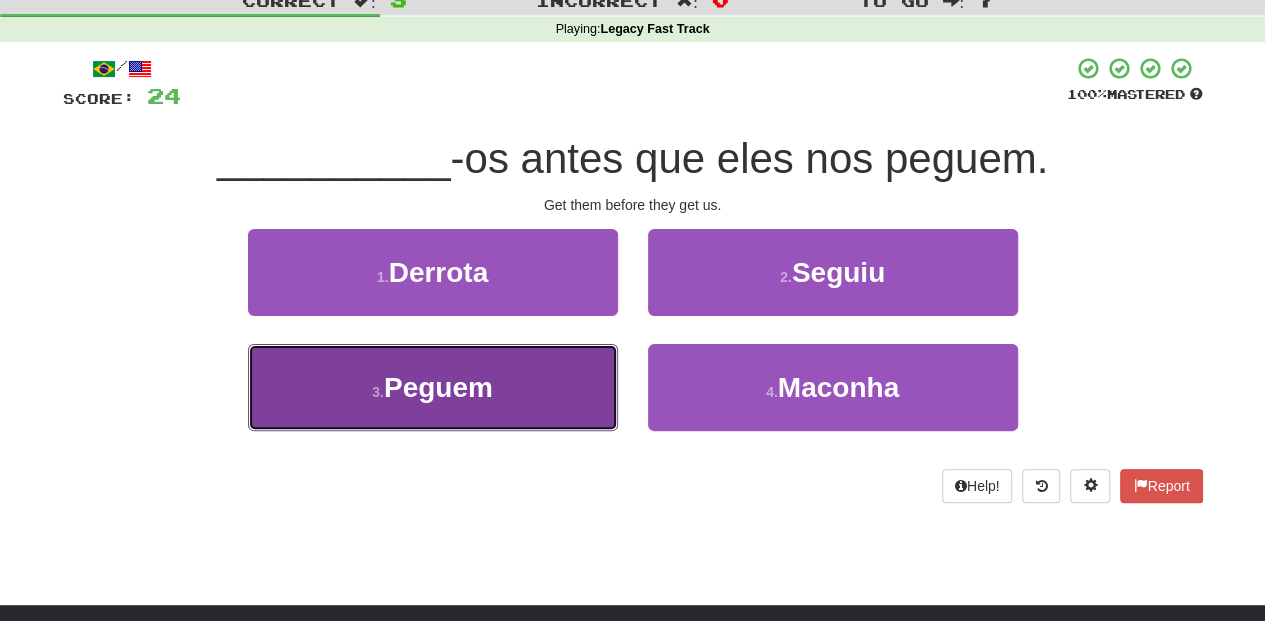 click on "3 .  Peguem" at bounding box center (433, 387) 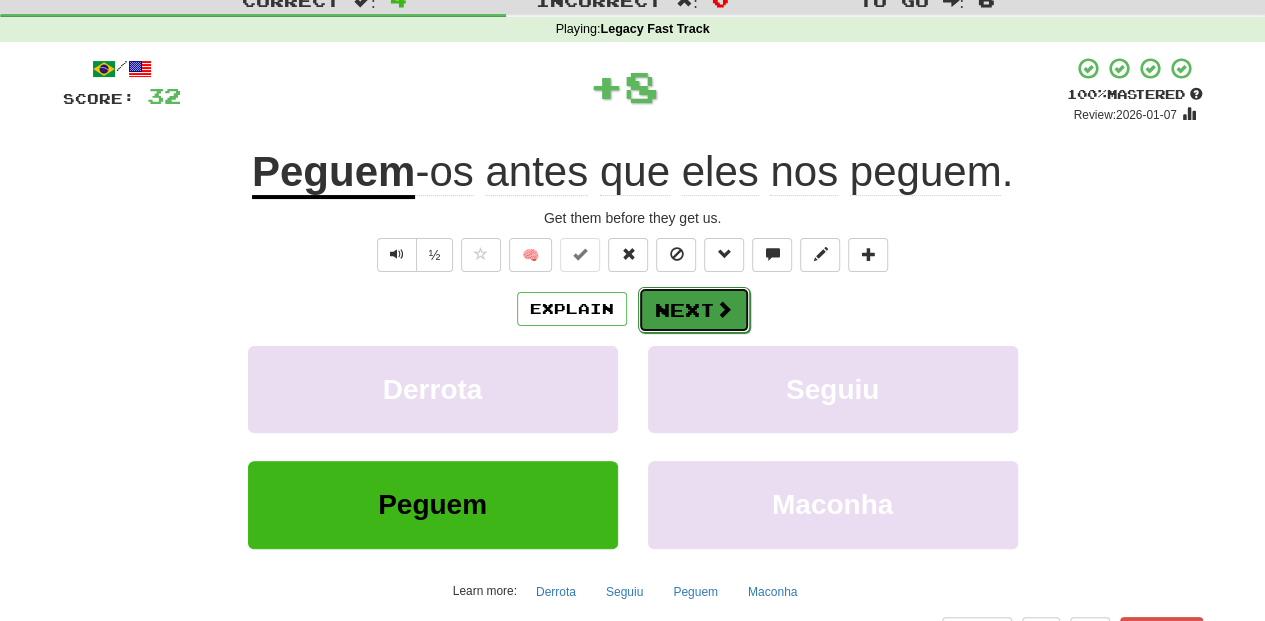 click on "Next" at bounding box center [694, 310] 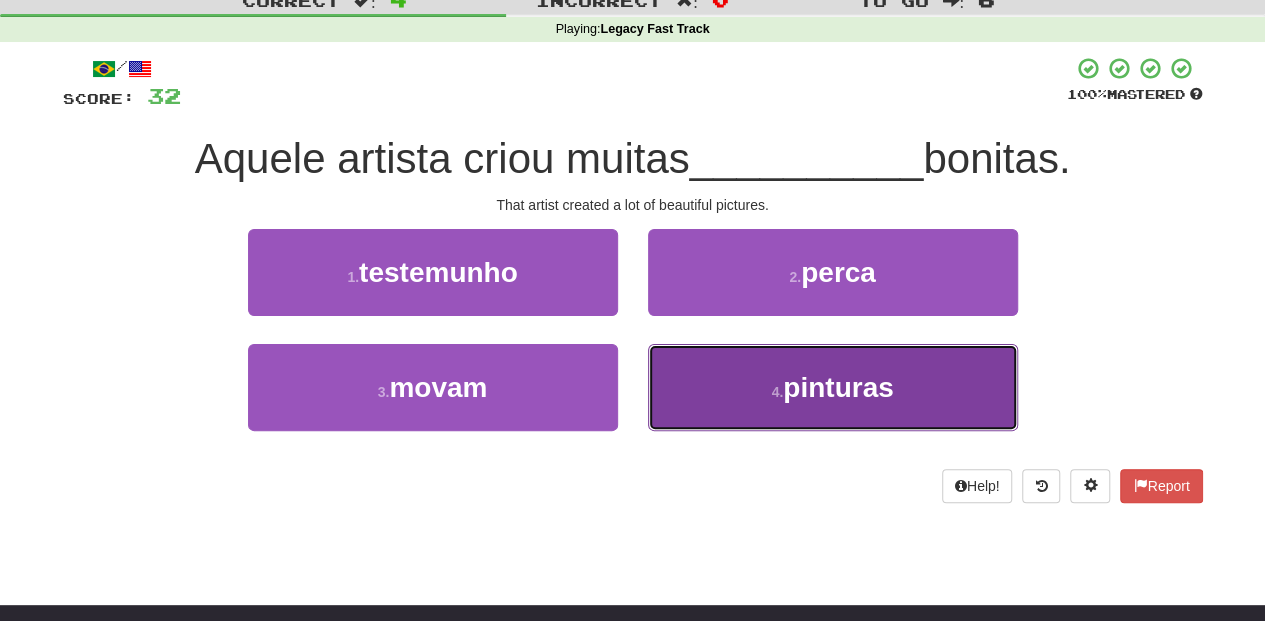 click on "4 .  pinturas" at bounding box center (833, 387) 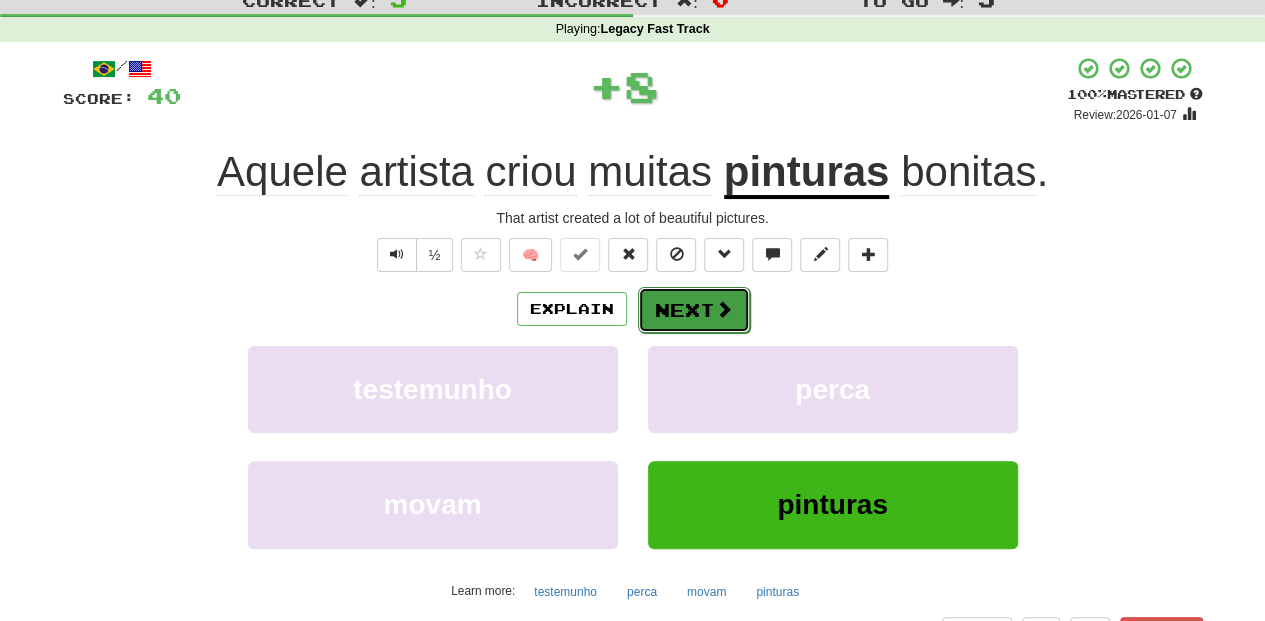 click on "Next" at bounding box center (694, 310) 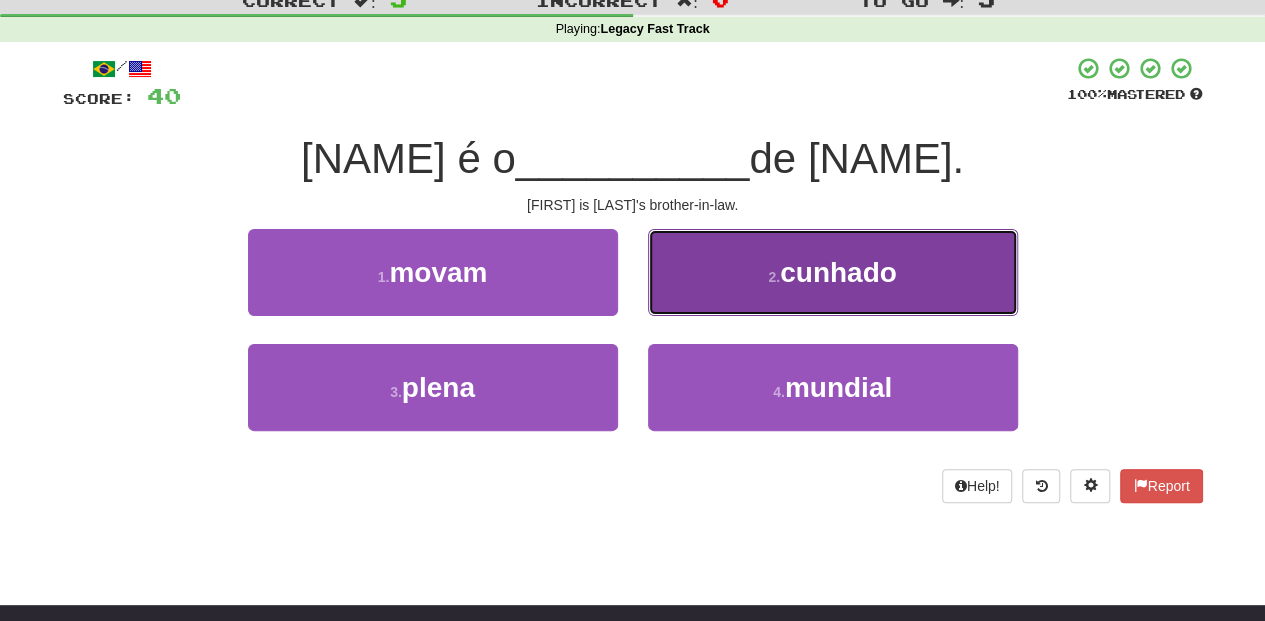 click on "2 .  cunhado" at bounding box center (833, 272) 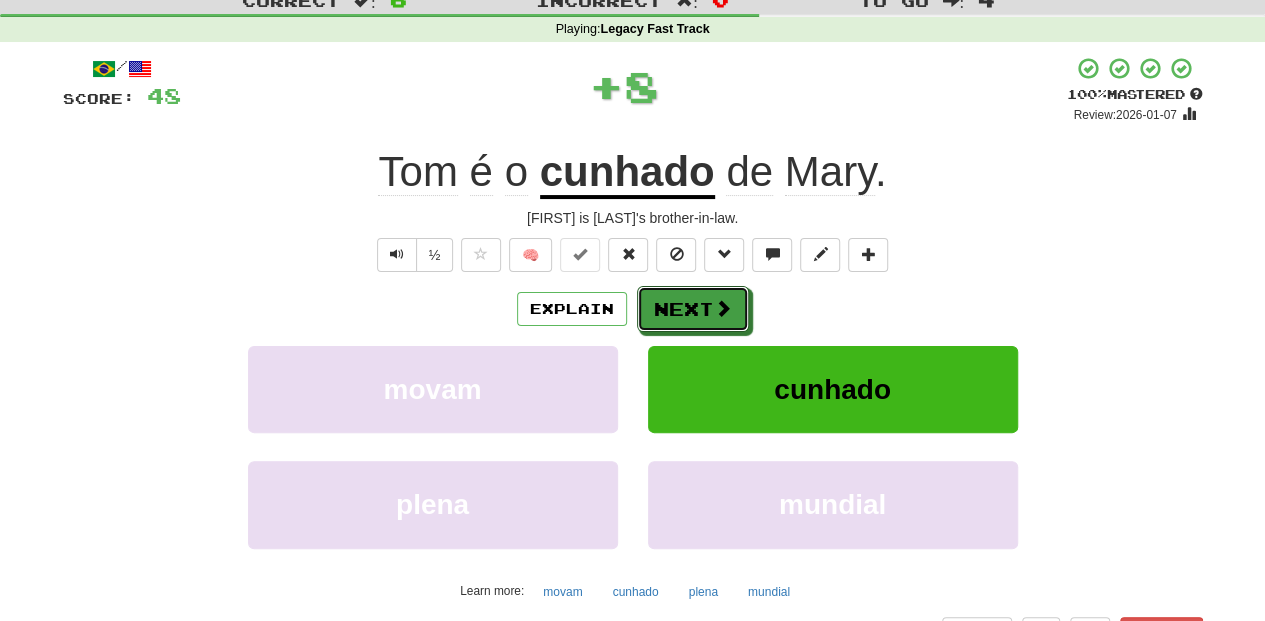 click on "Next" at bounding box center [693, 309] 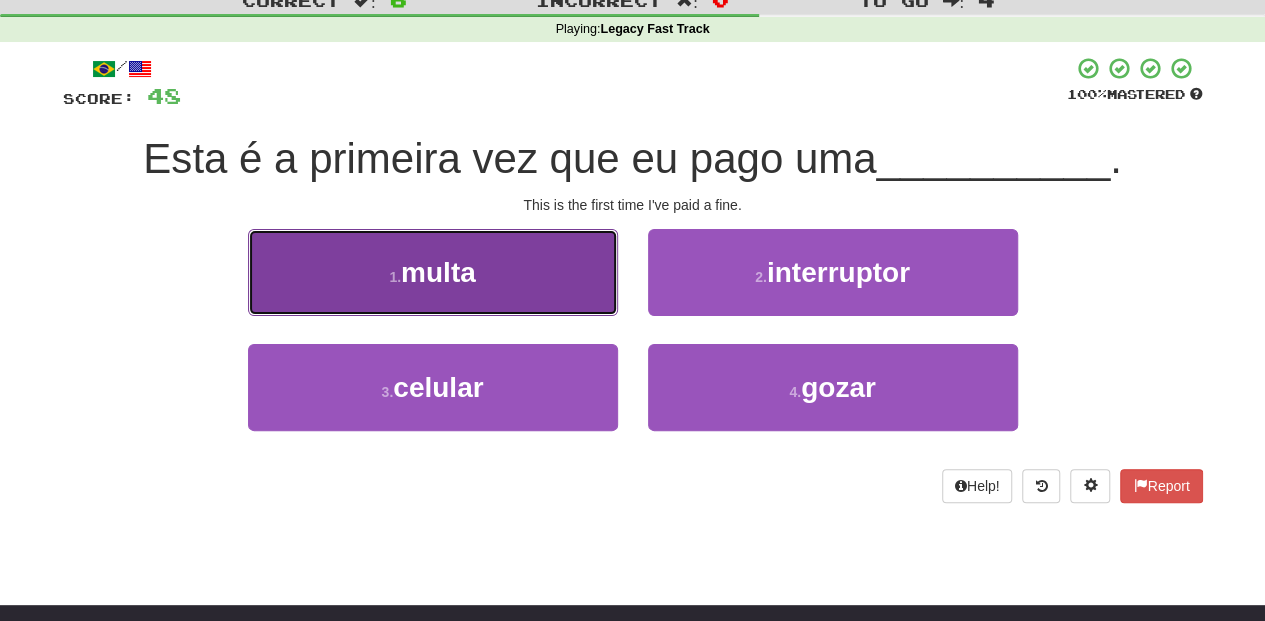 click on "1 .  multa" at bounding box center [433, 272] 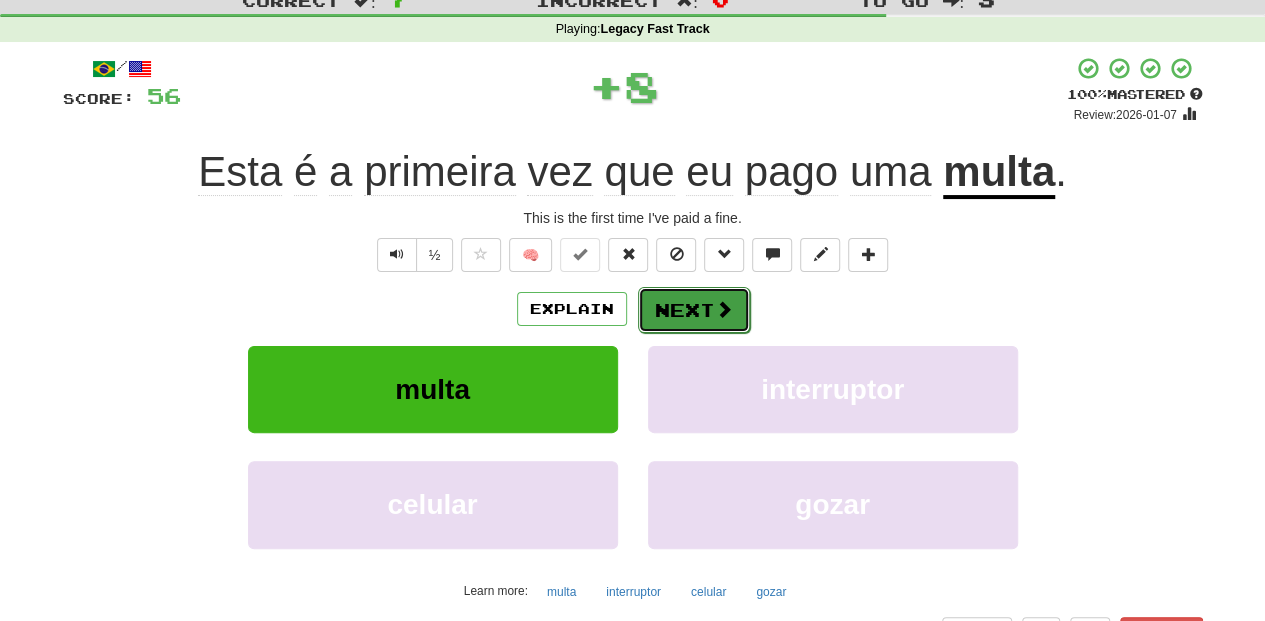 click on "Next" at bounding box center (694, 310) 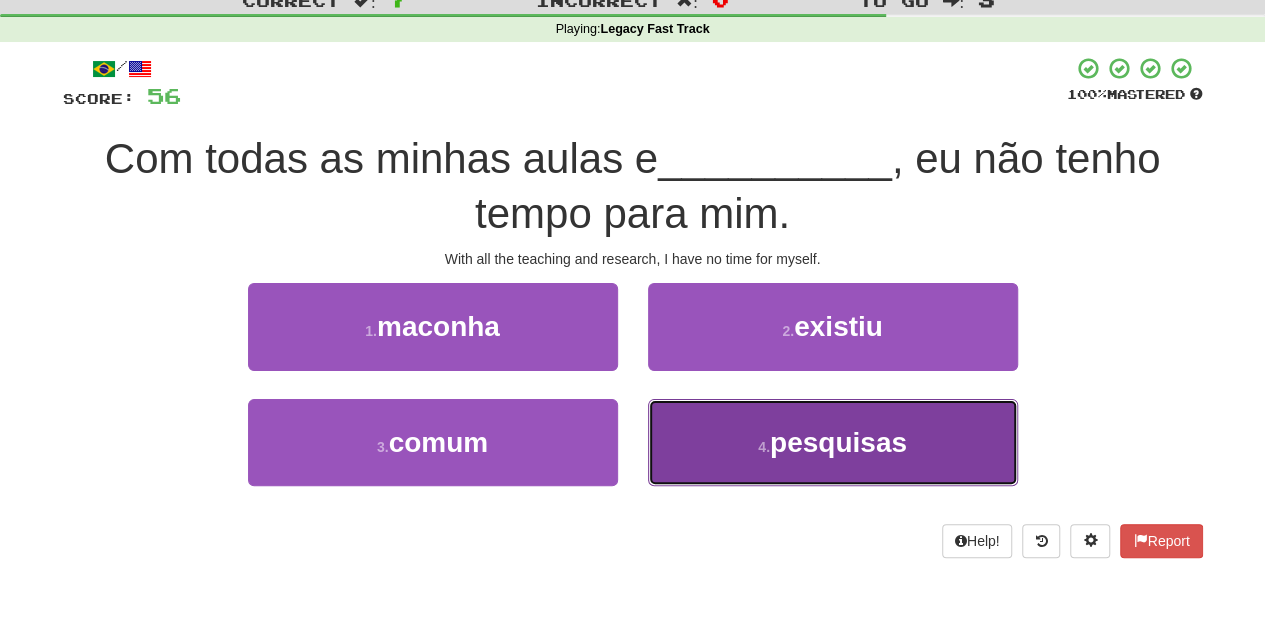 click on "4 .  pesquisas" at bounding box center (833, 442) 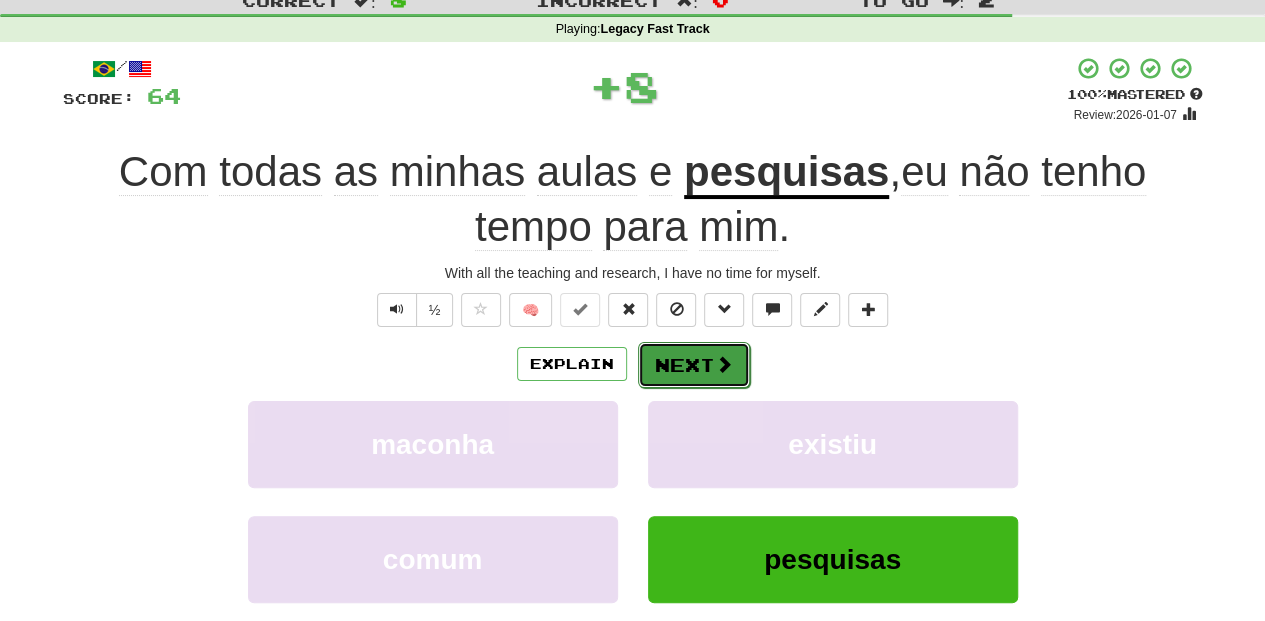 click on "Next" at bounding box center [694, 365] 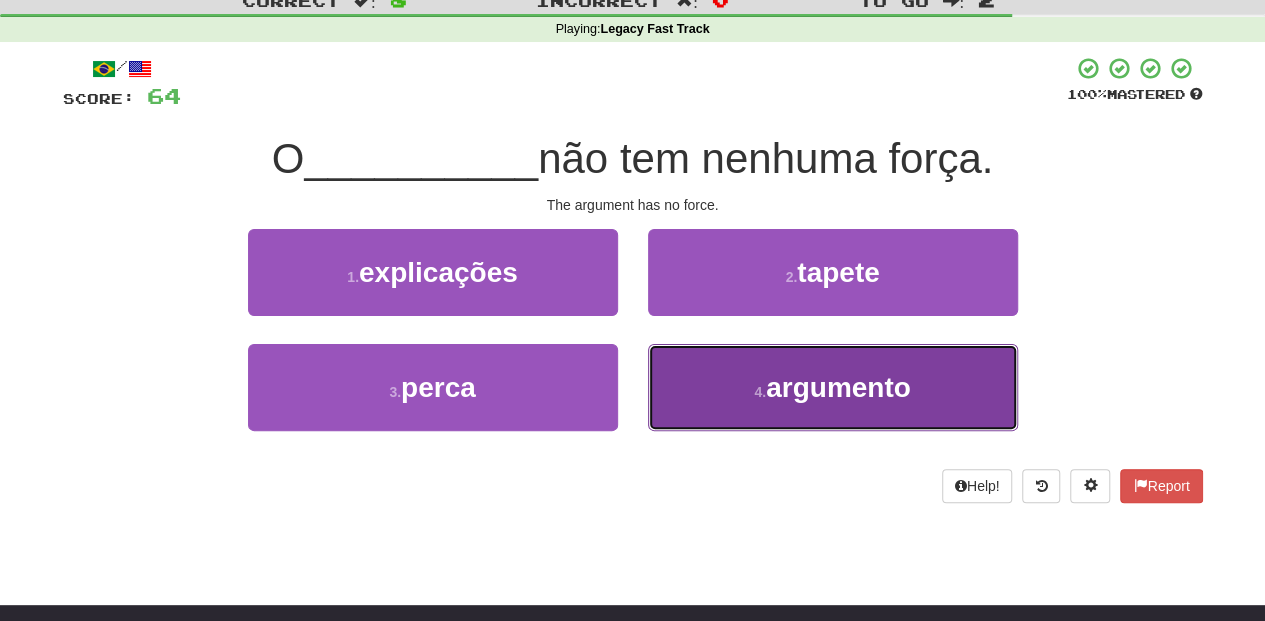 click on "4 .  argumento" at bounding box center [833, 387] 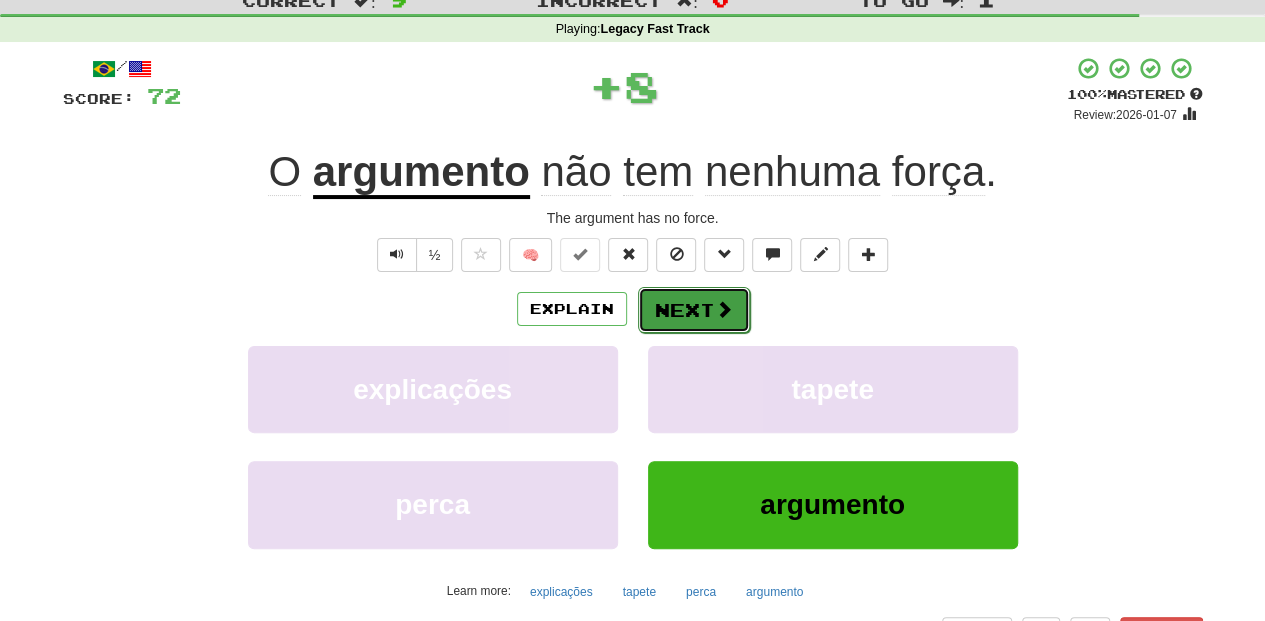 click on "Next" at bounding box center (694, 310) 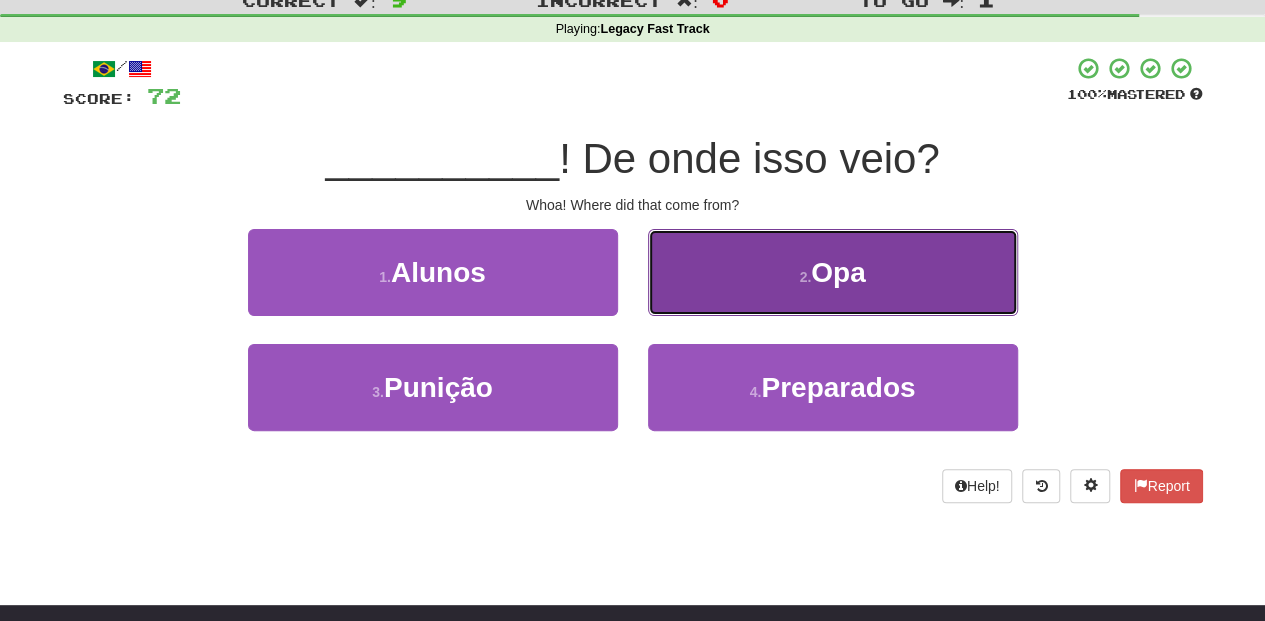 click on "2 .  Opa" at bounding box center [833, 272] 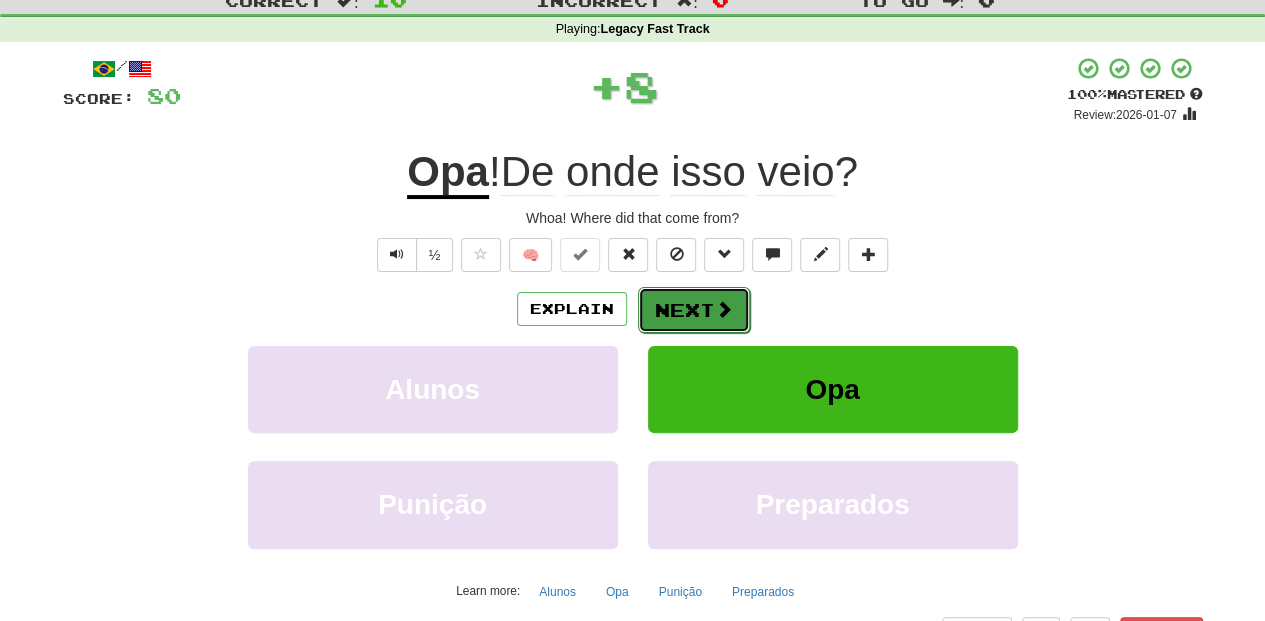click on "Next" at bounding box center (694, 310) 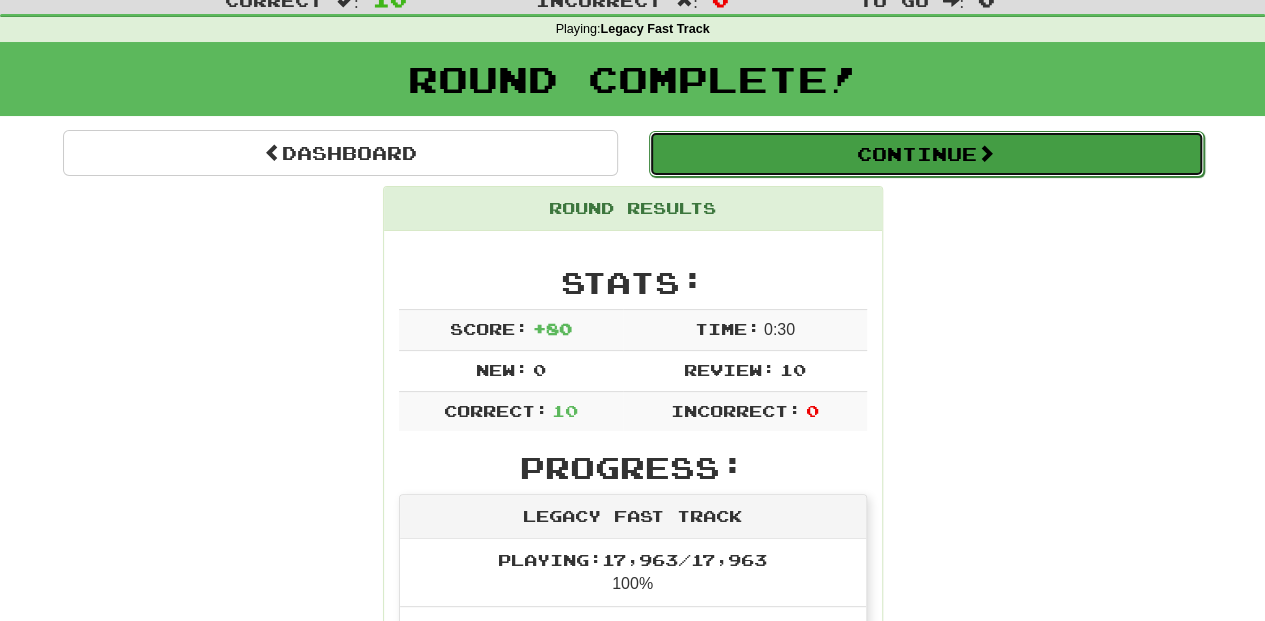 click on "Continue" at bounding box center [926, 154] 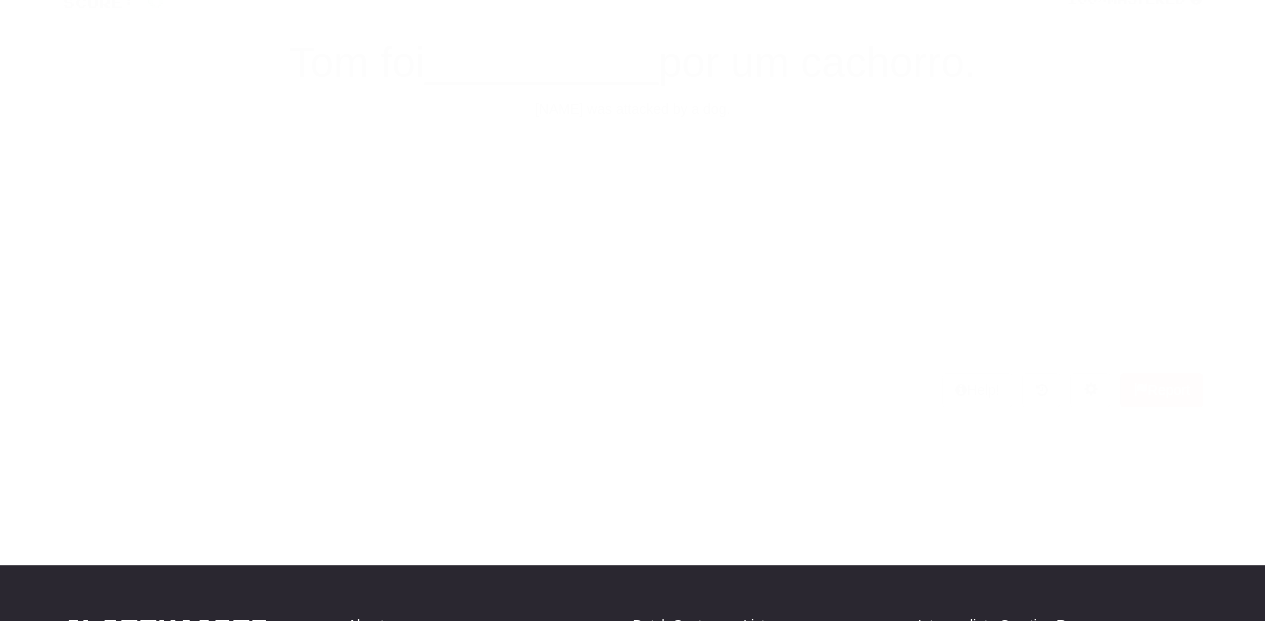 scroll, scrollTop: 66, scrollLeft: 0, axis: vertical 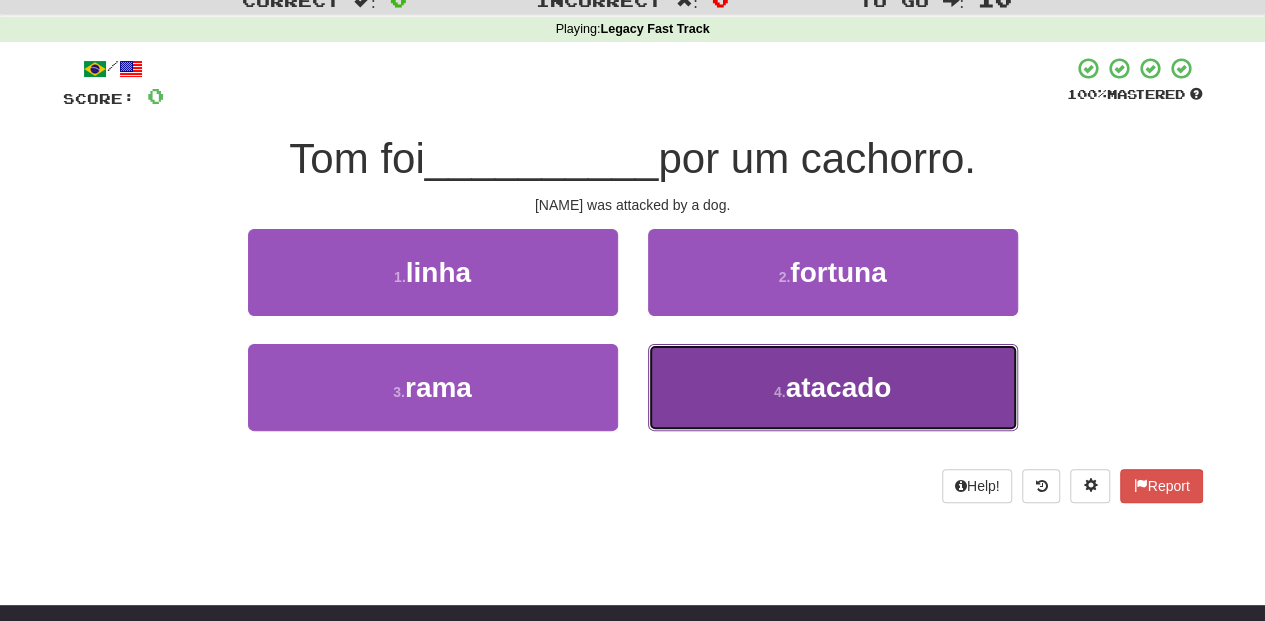 click on "4 .  atacado" at bounding box center [833, 387] 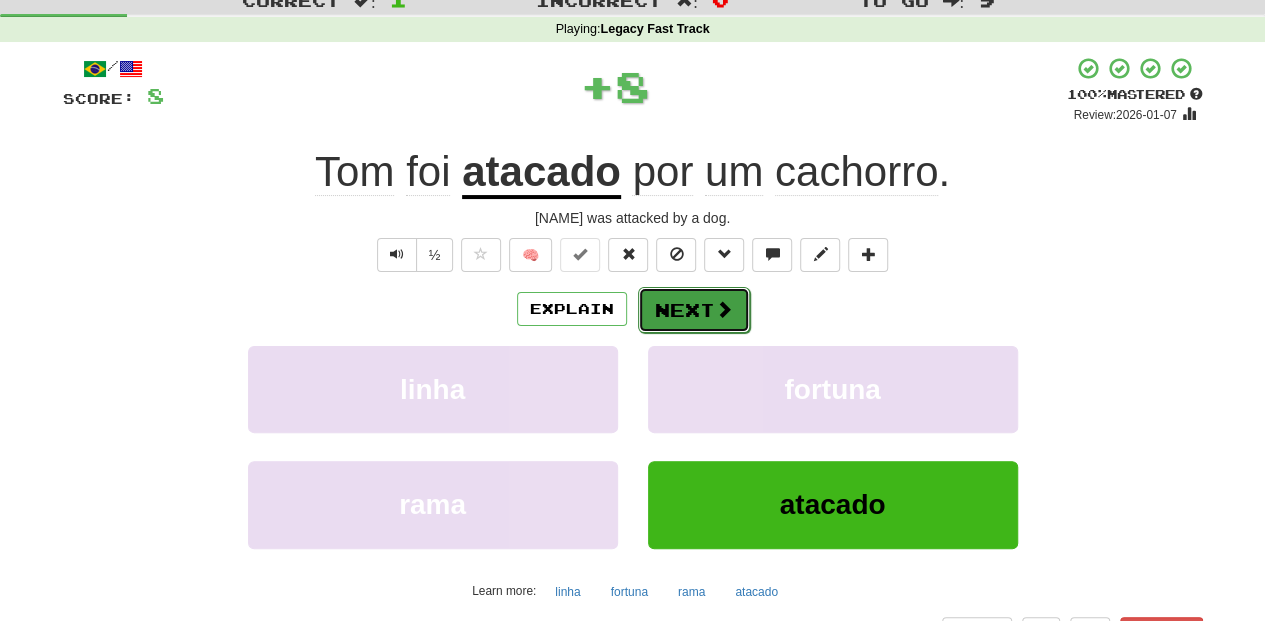 click on "Next" at bounding box center (694, 310) 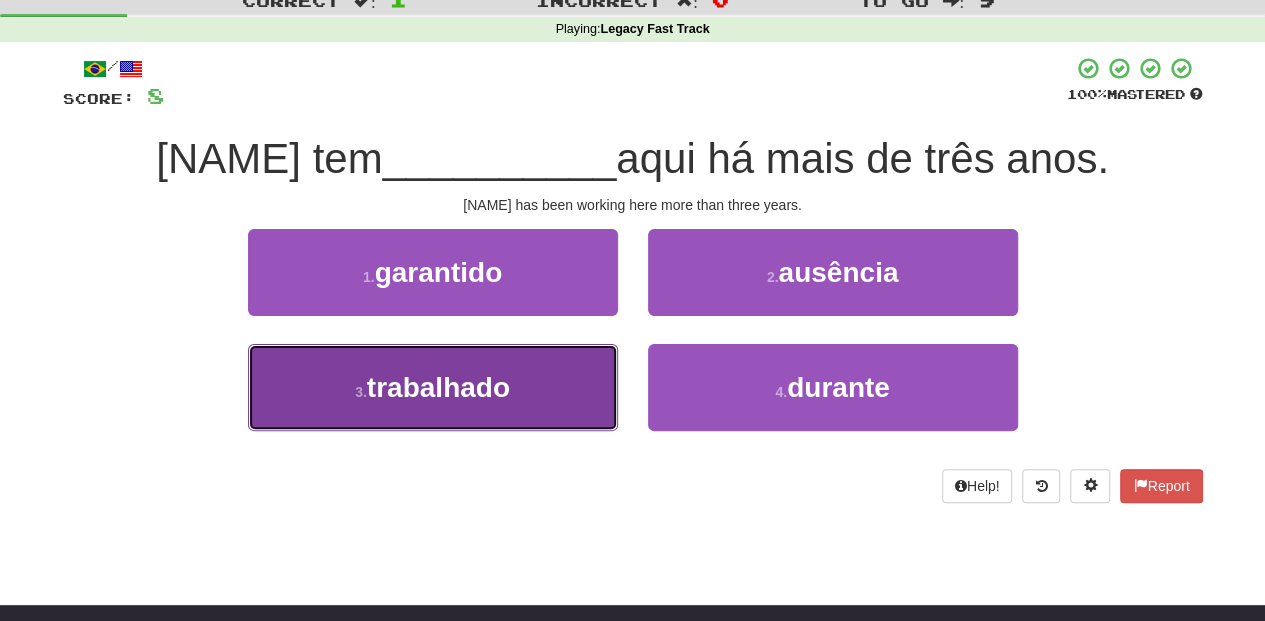 click on "3 .  trabalhado" at bounding box center [433, 387] 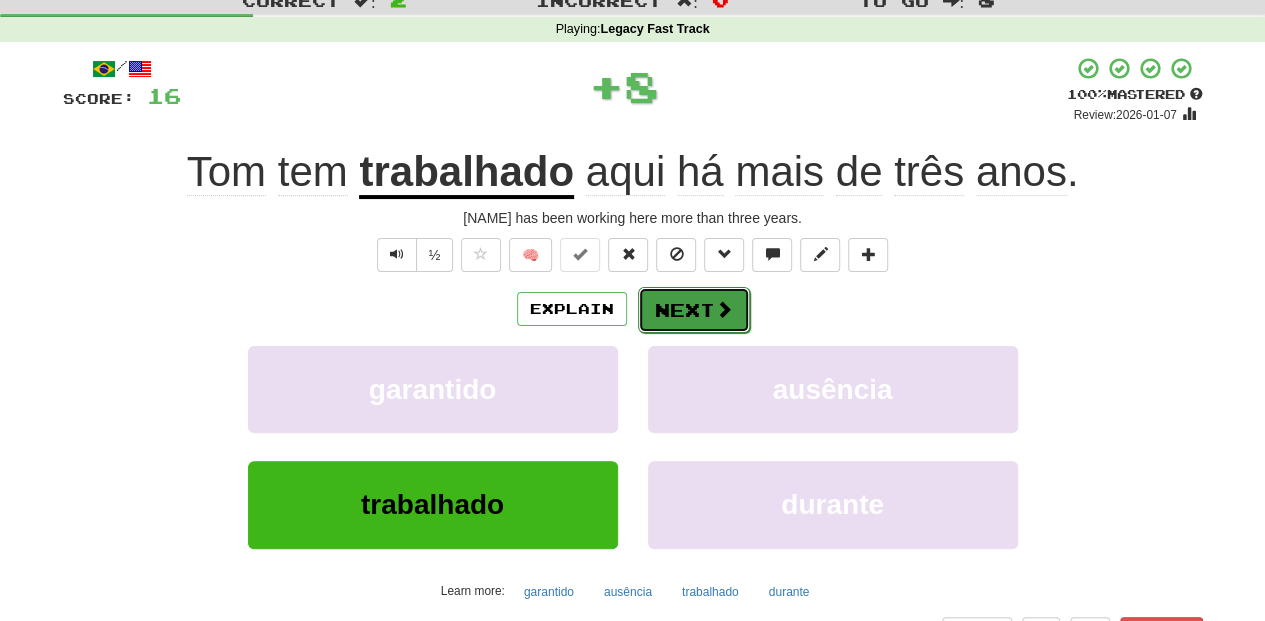 click on "Next" at bounding box center (694, 310) 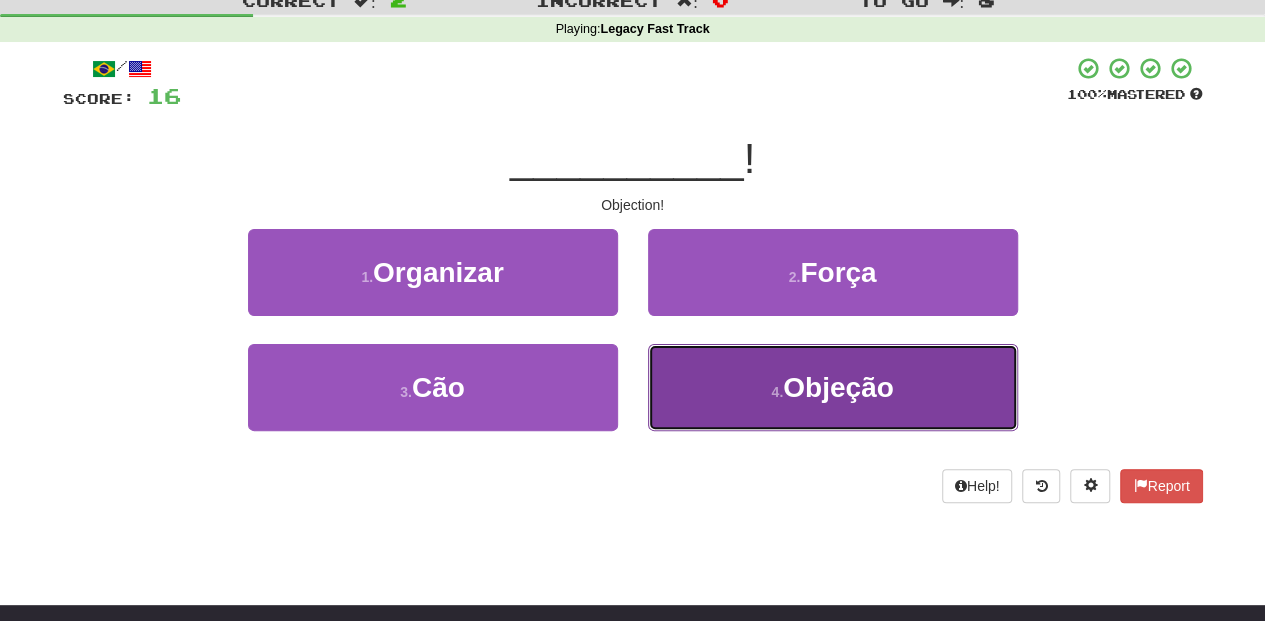 click on "4 .  Objeção" at bounding box center [833, 387] 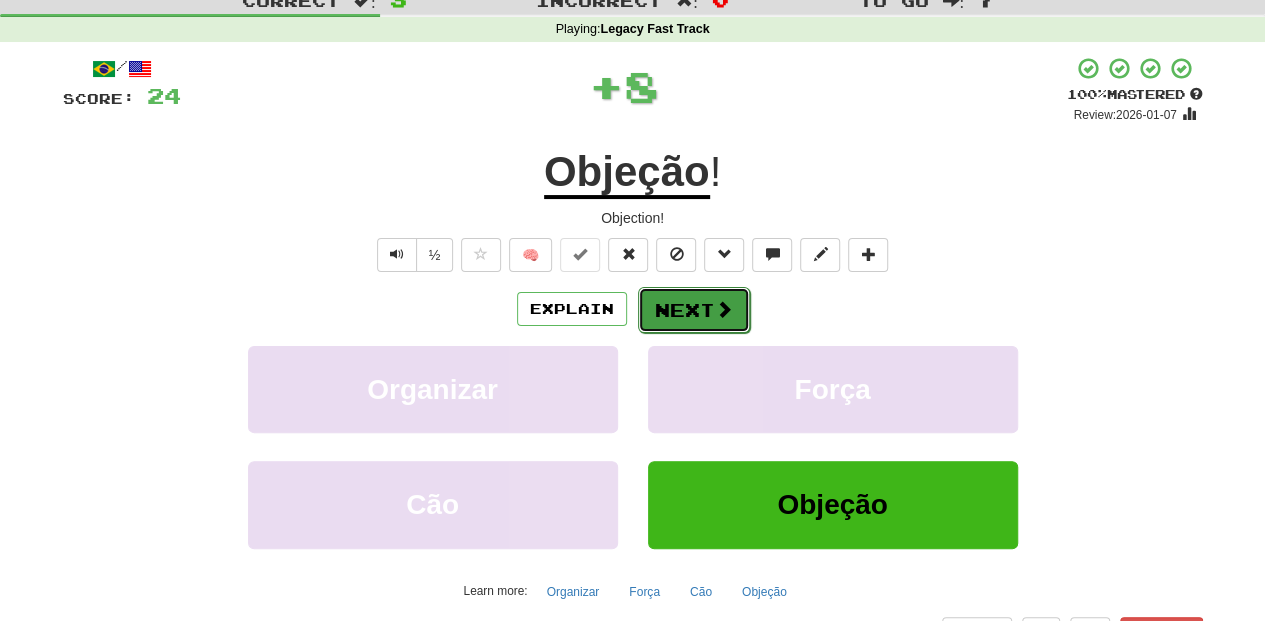 click on "Next" at bounding box center [694, 310] 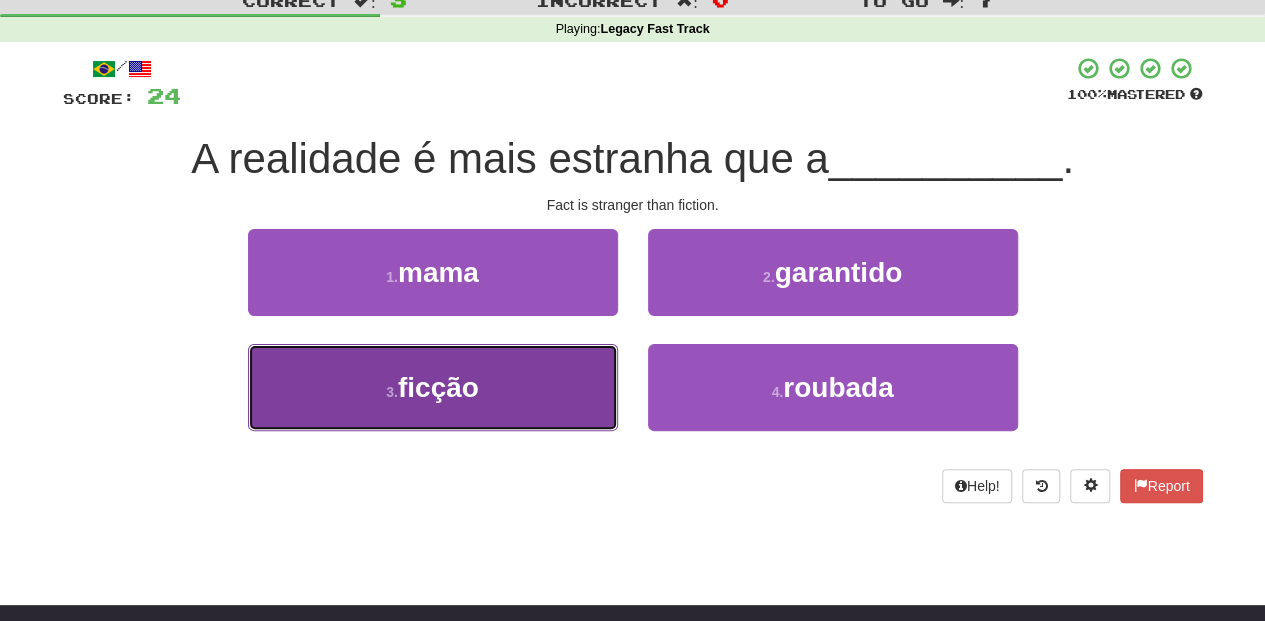 click on "3 .  ficção" at bounding box center (433, 387) 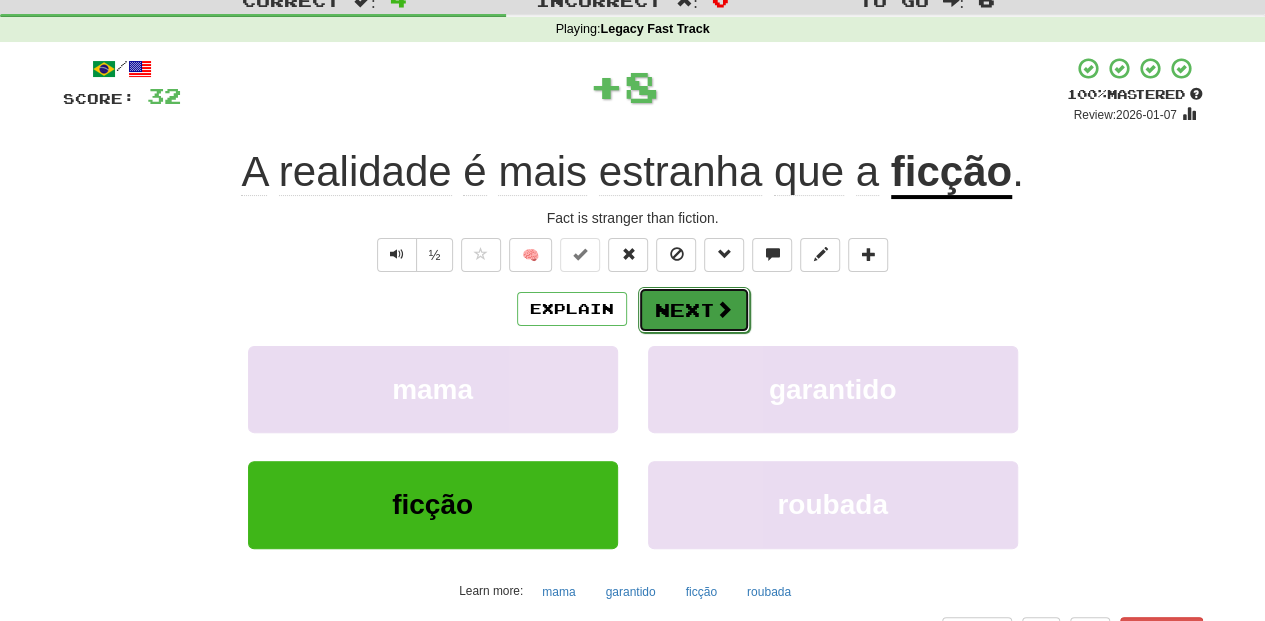 click on "Next" at bounding box center (694, 310) 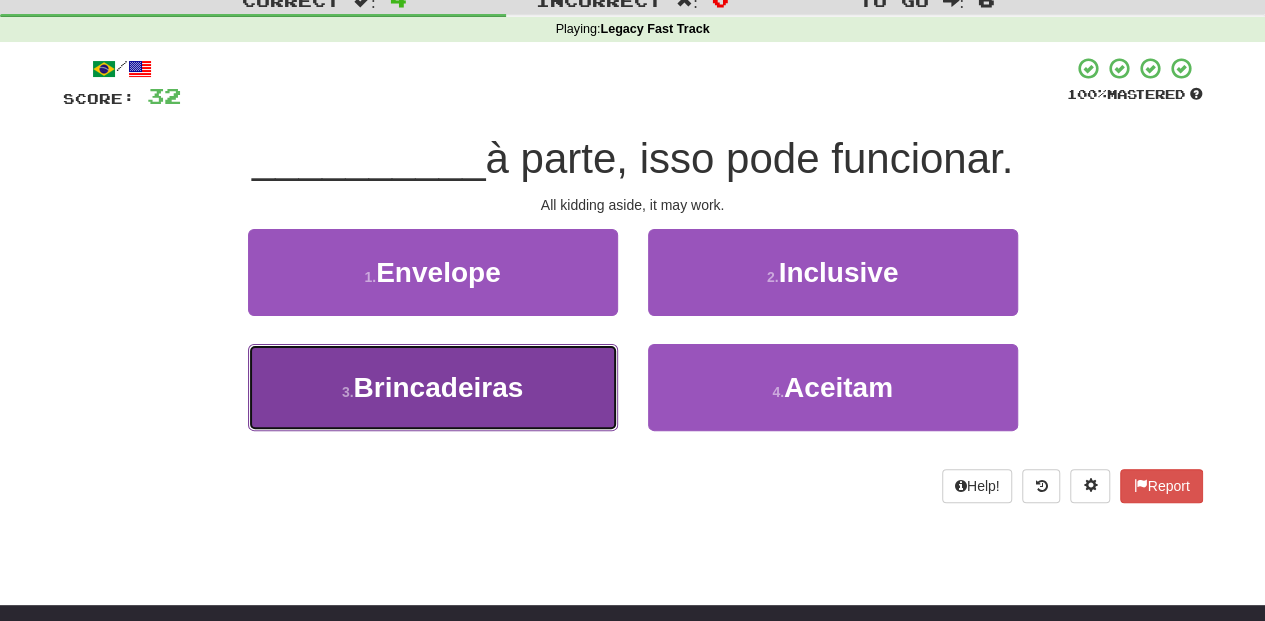 click on "3 .  Brincadeiras" at bounding box center [433, 387] 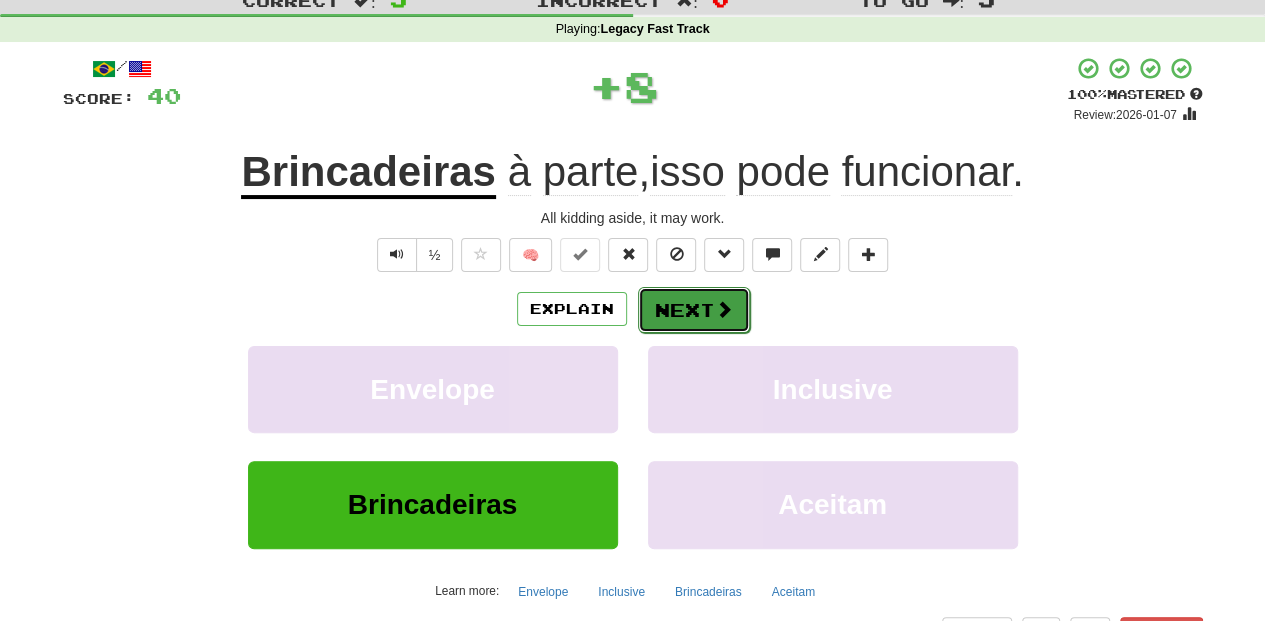 click on "Next" at bounding box center [694, 310] 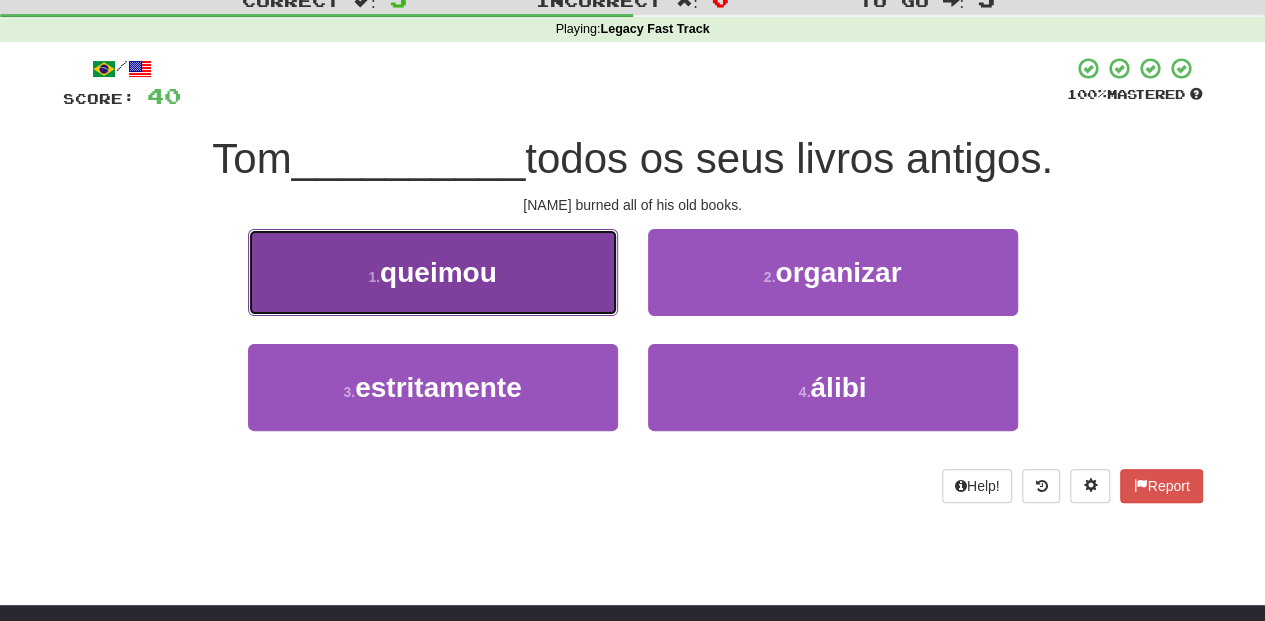click on "1 .  queimou" at bounding box center (433, 272) 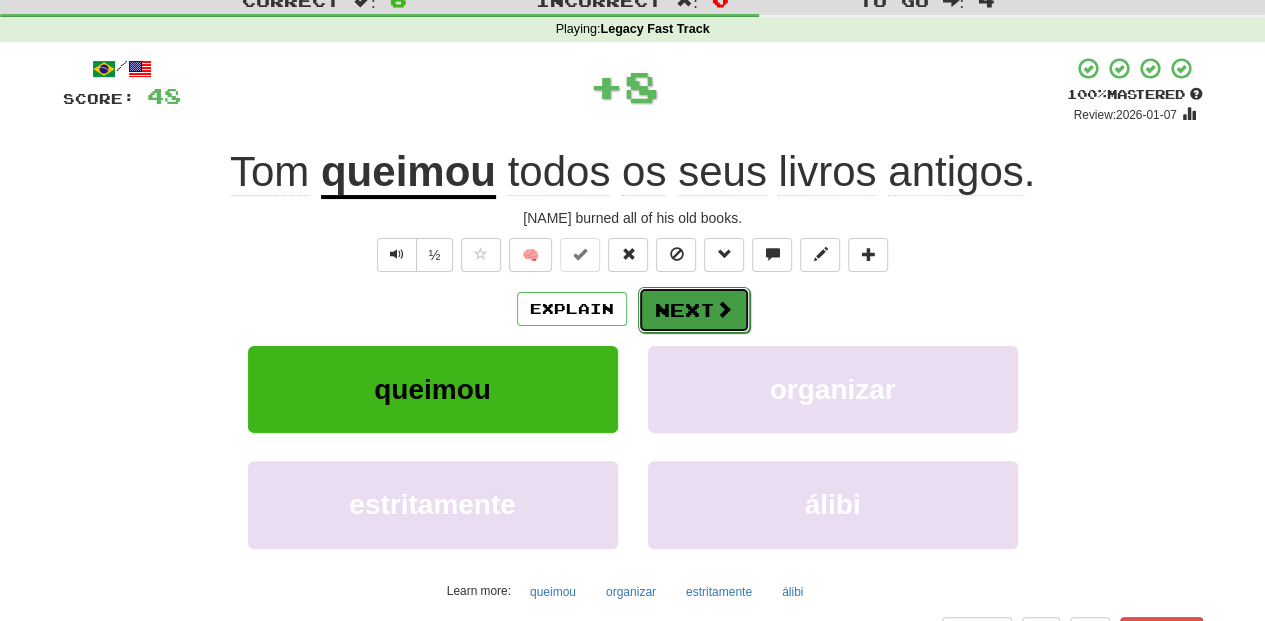 click on "Next" at bounding box center [694, 310] 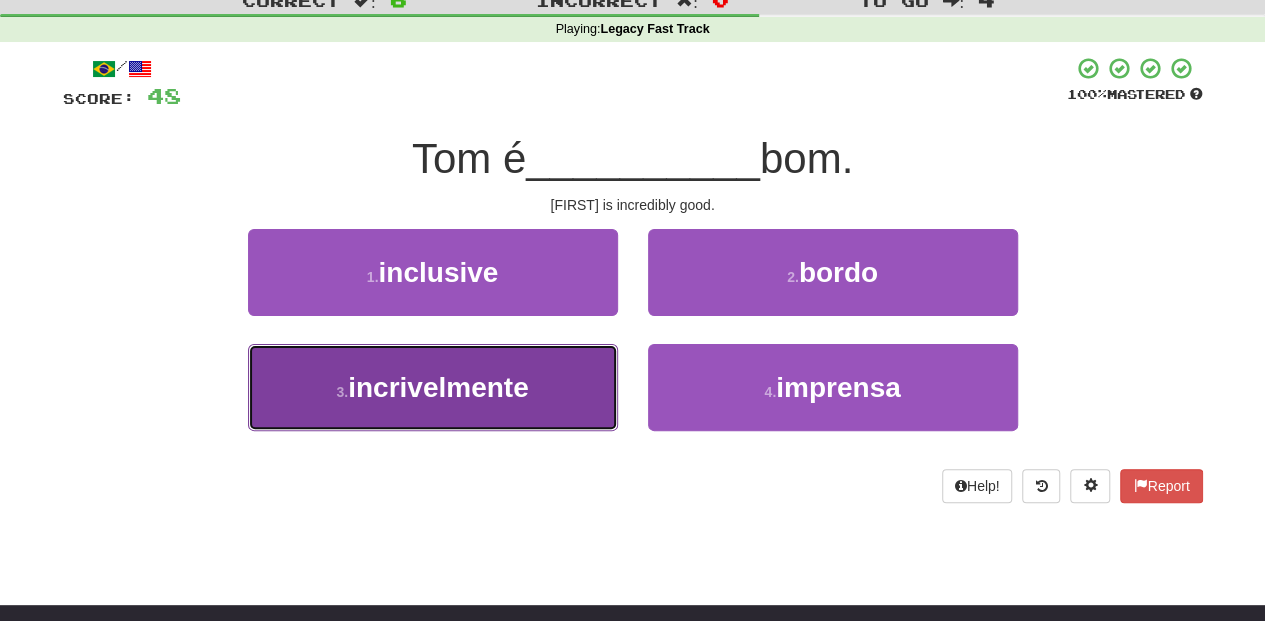 click on "incrivelmente" at bounding box center (438, 387) 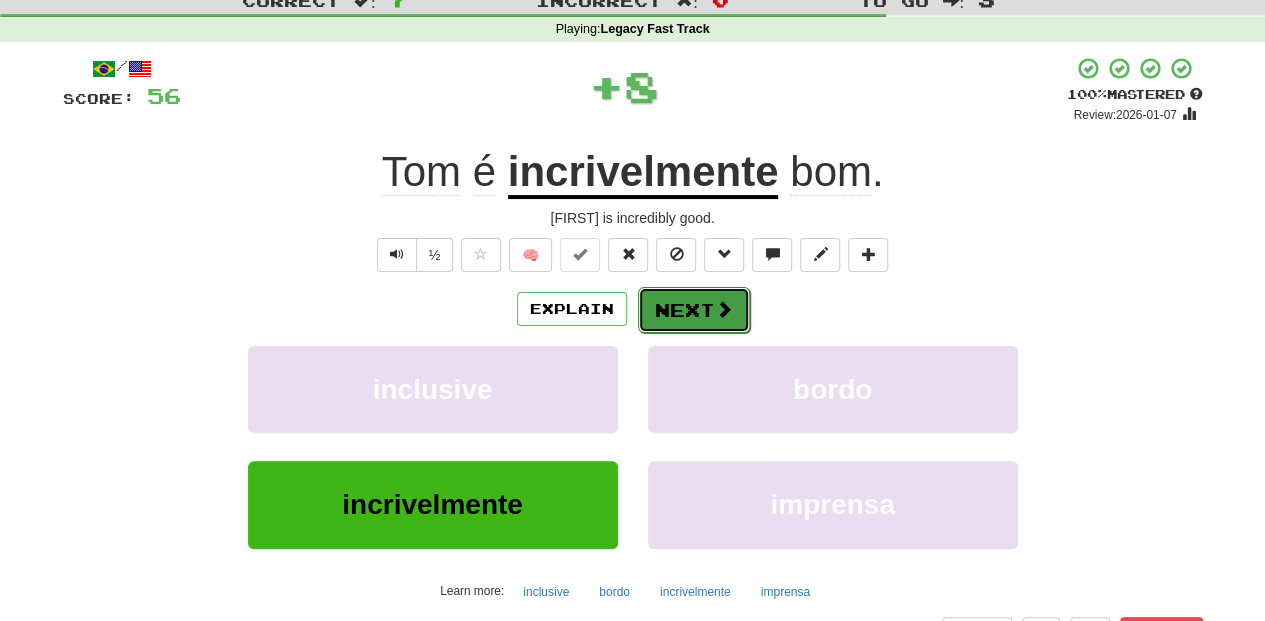click on "Next" at bounding box center [694, 310] 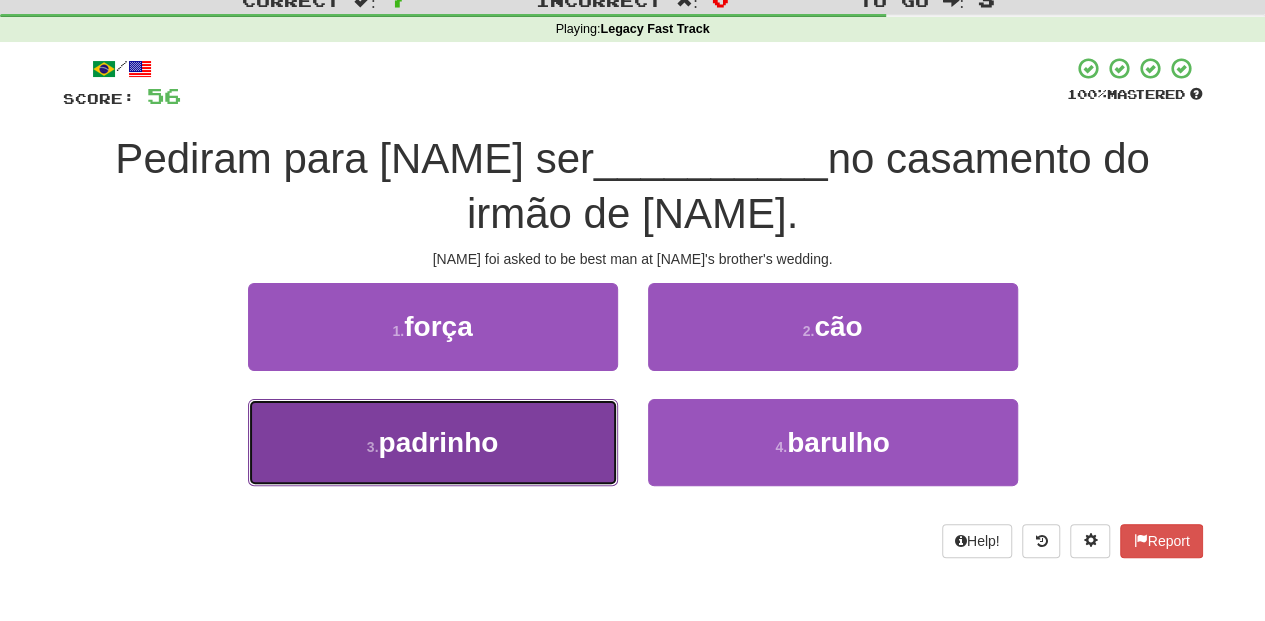 click on "3 .  padrinho" at bounding box center (433, 442) 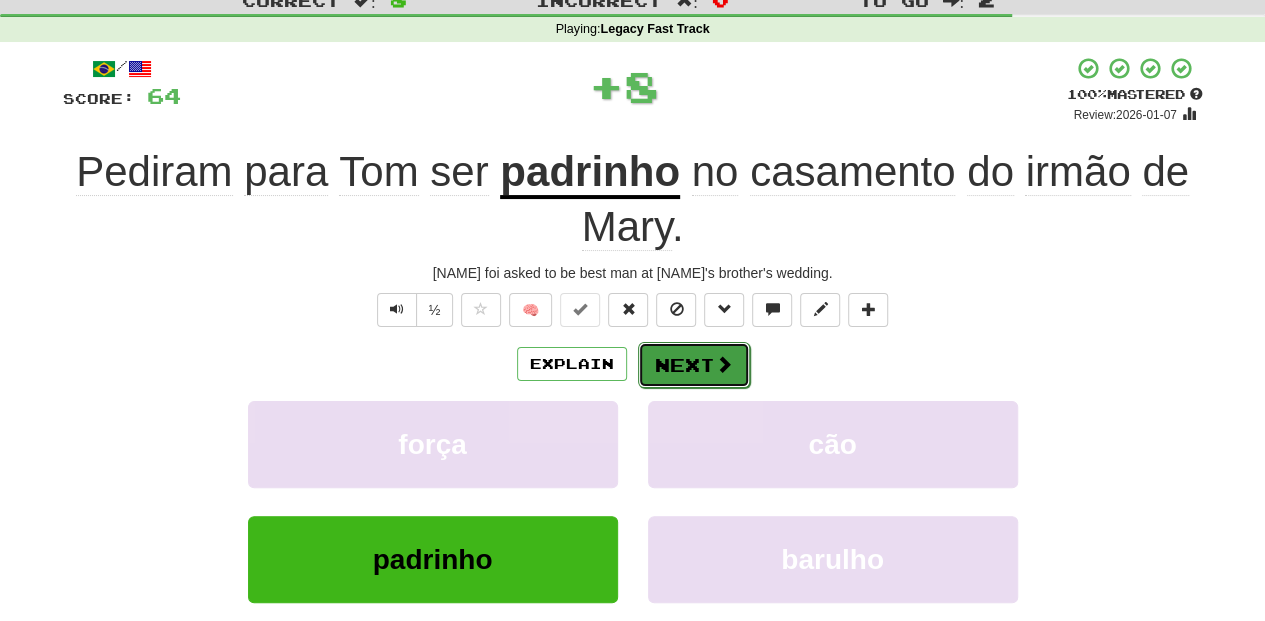 click on "Next" at bounding box center (694, 365) 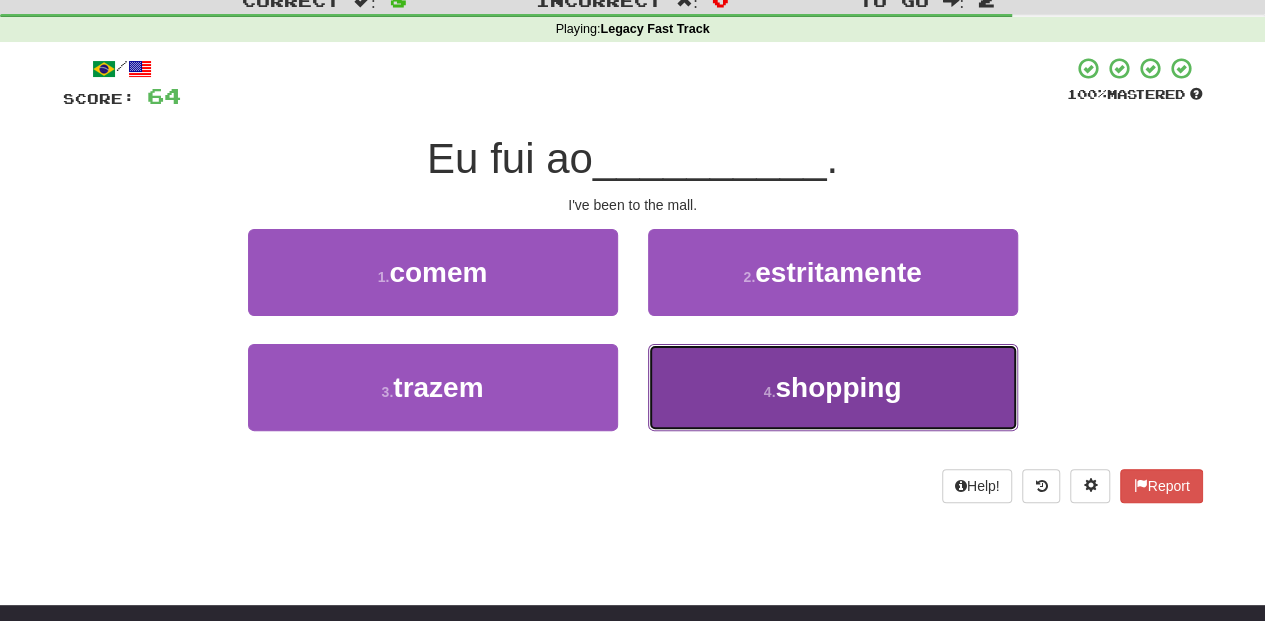 click on "4 .  shopping" at bounding box center [833, 387] 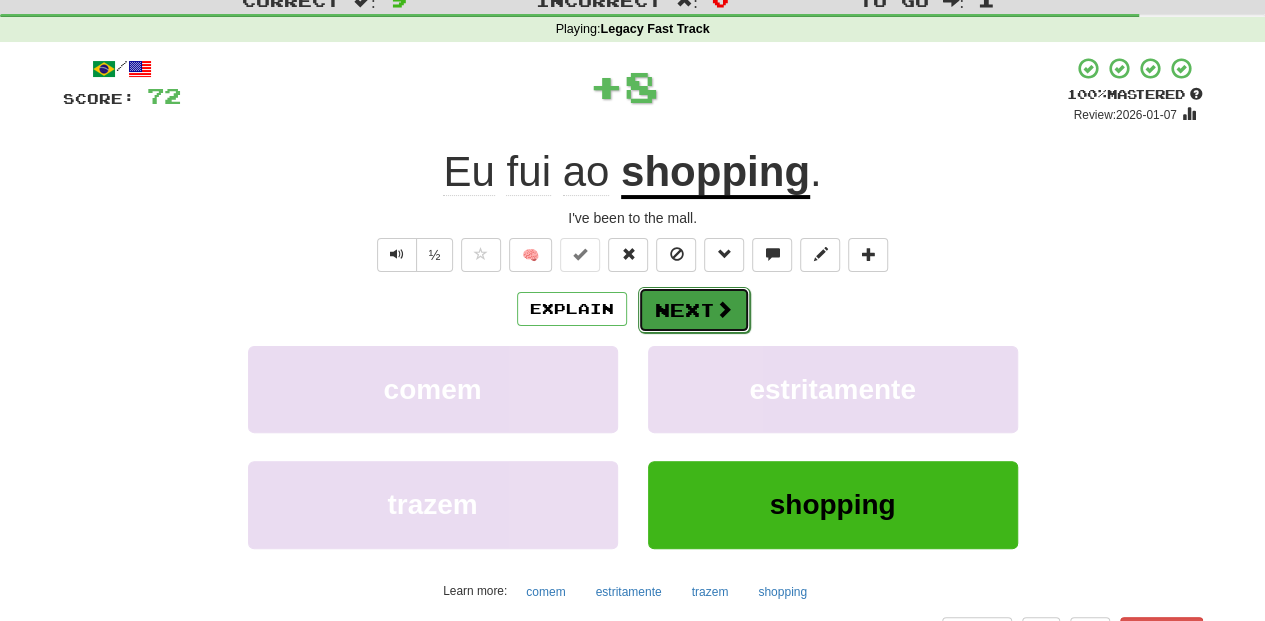 click on "Next" at bounding box center [694, 310] 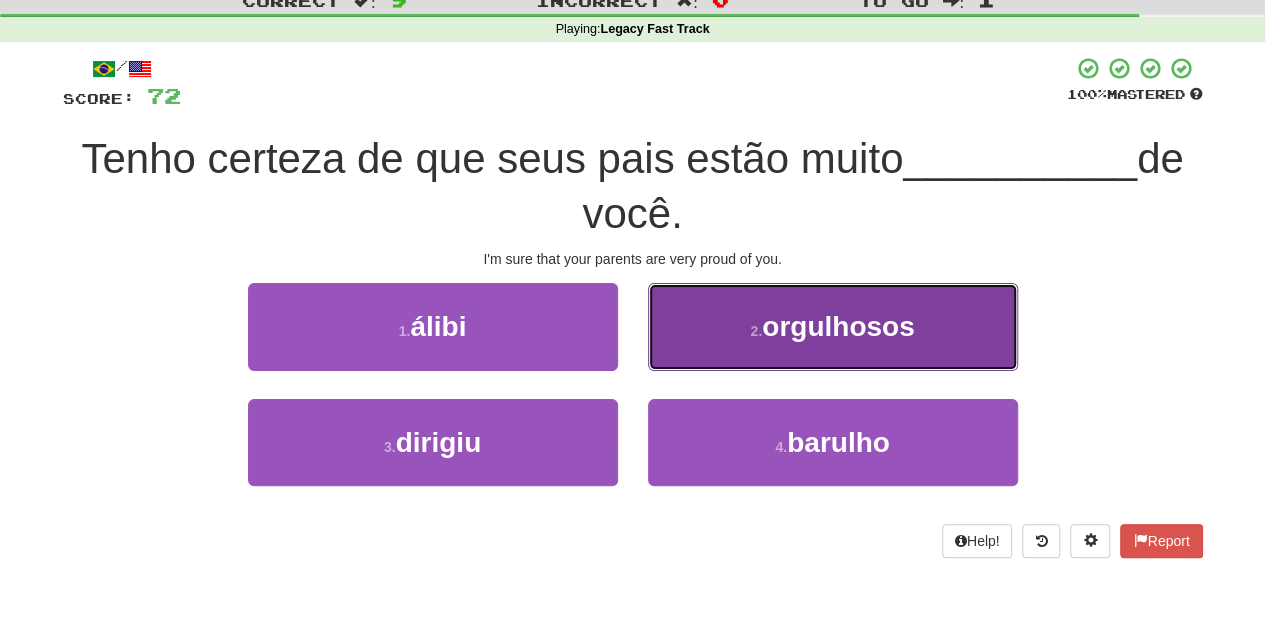 click on "2 .  orgulhosos" at bounding box center (833, 326) 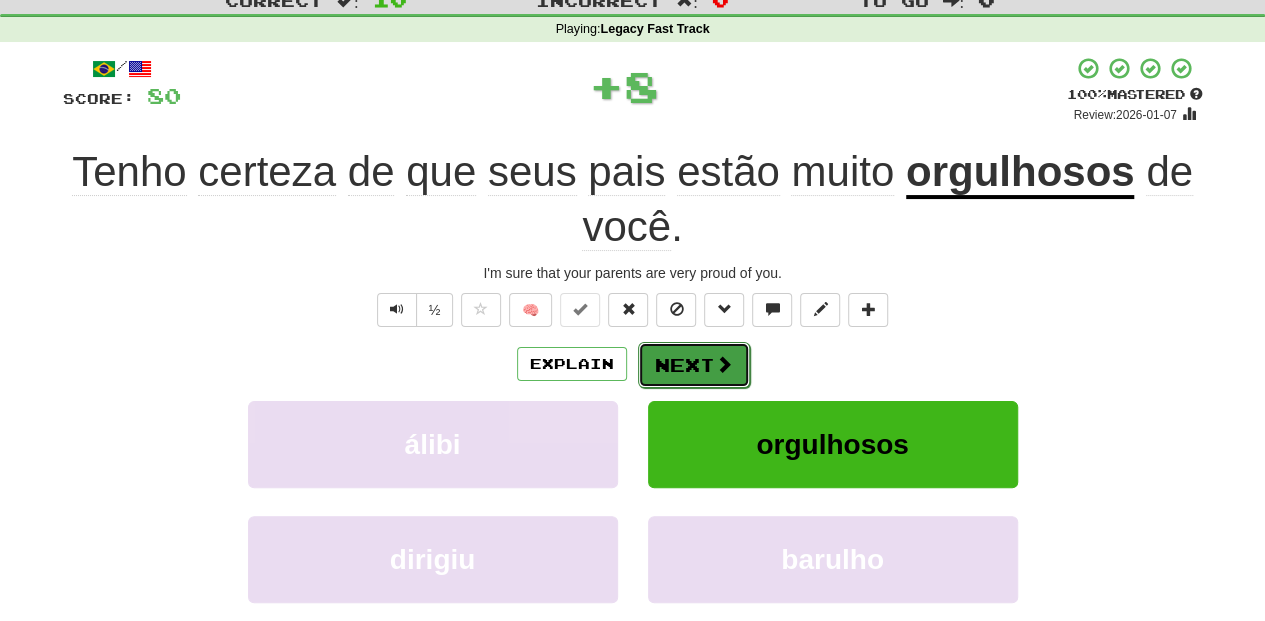 click on "Explain Next" at bounding box center (633, 364) 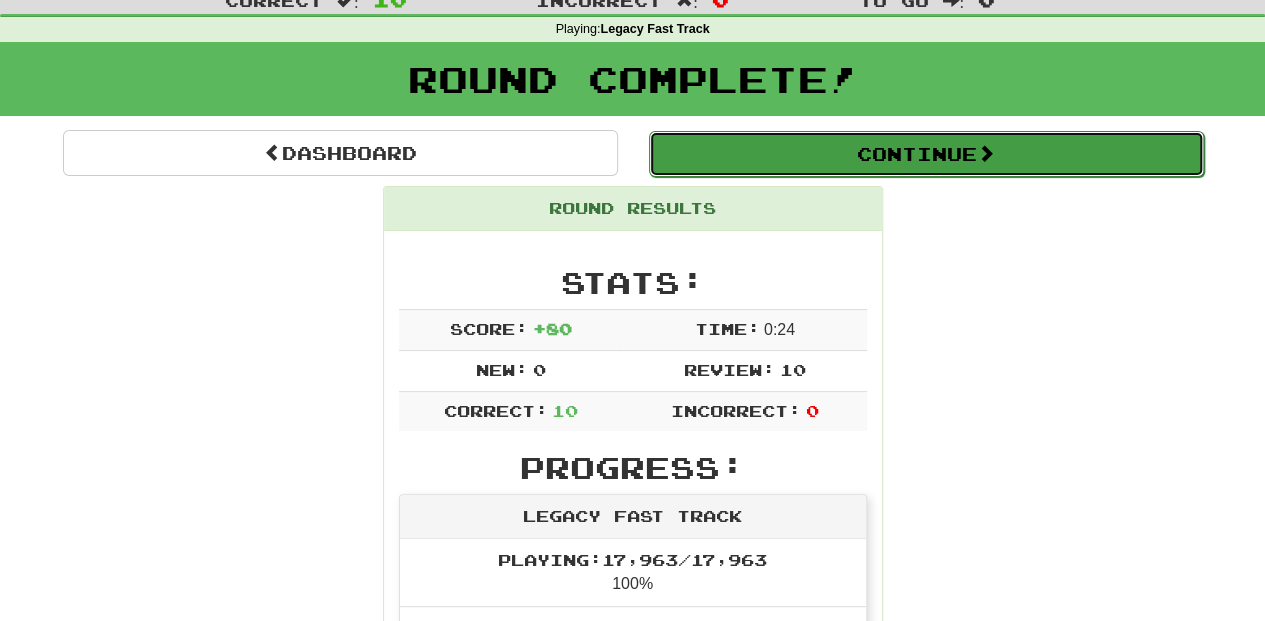 click on "Continue" at bounding box center [926, 154] 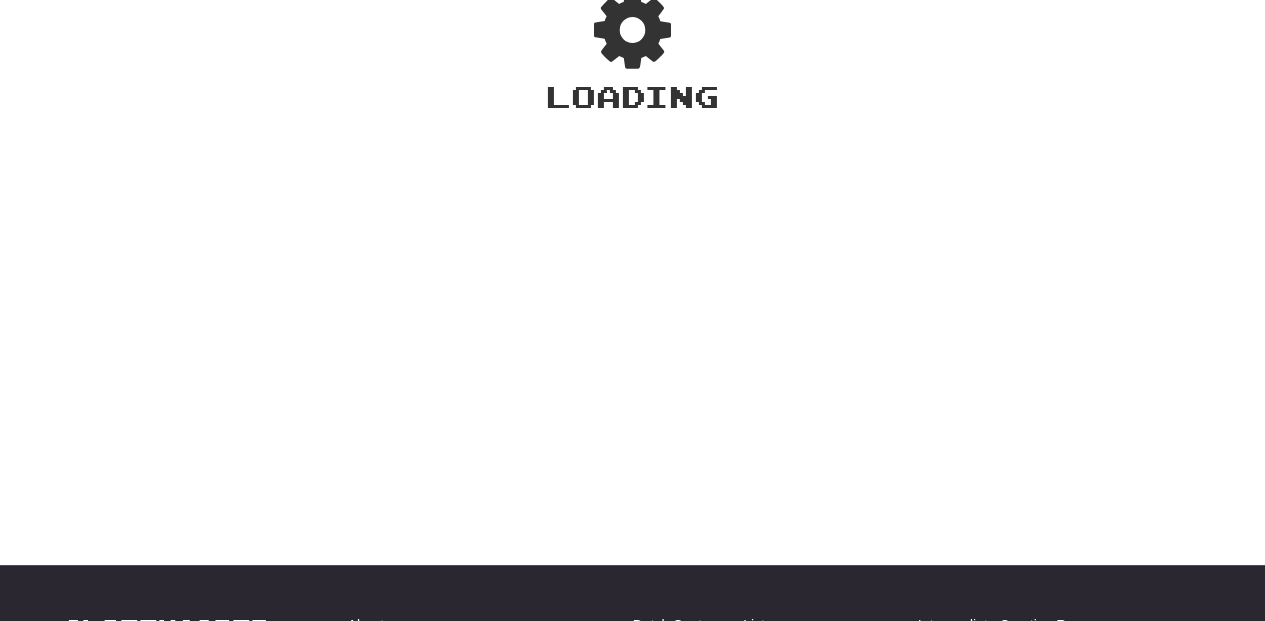 scroll, scrollTop: 66, scrollLeft: 0, axis: vertical 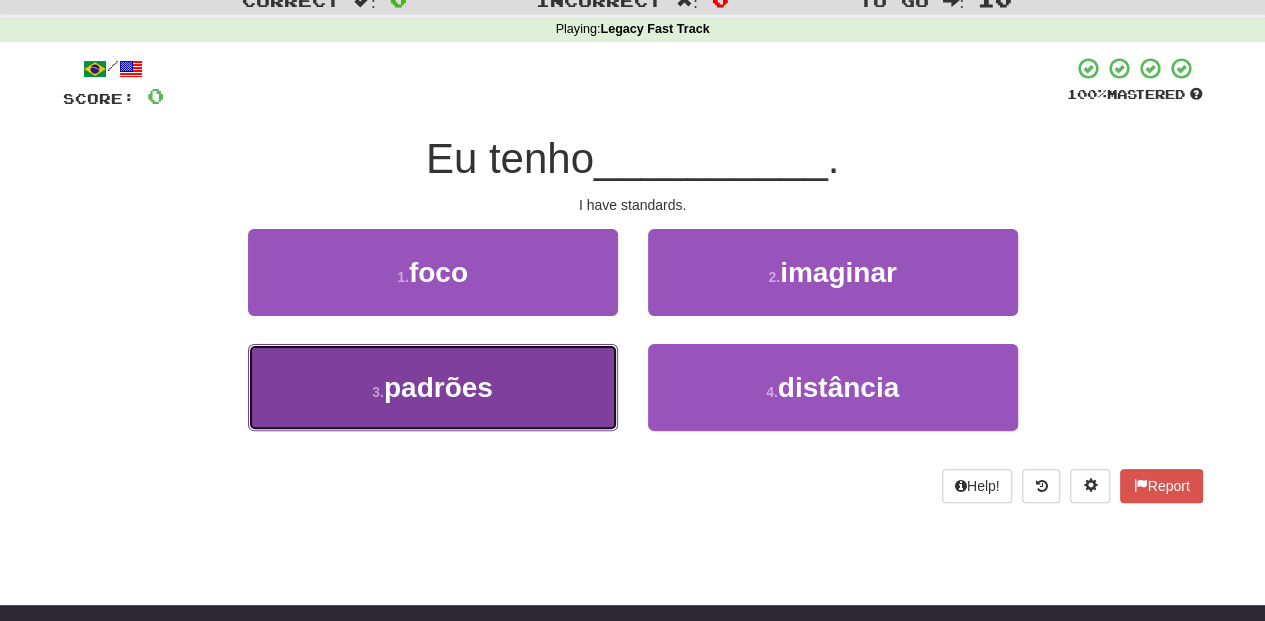 click on "3 .  padrões" at bounding box center (433, 387) 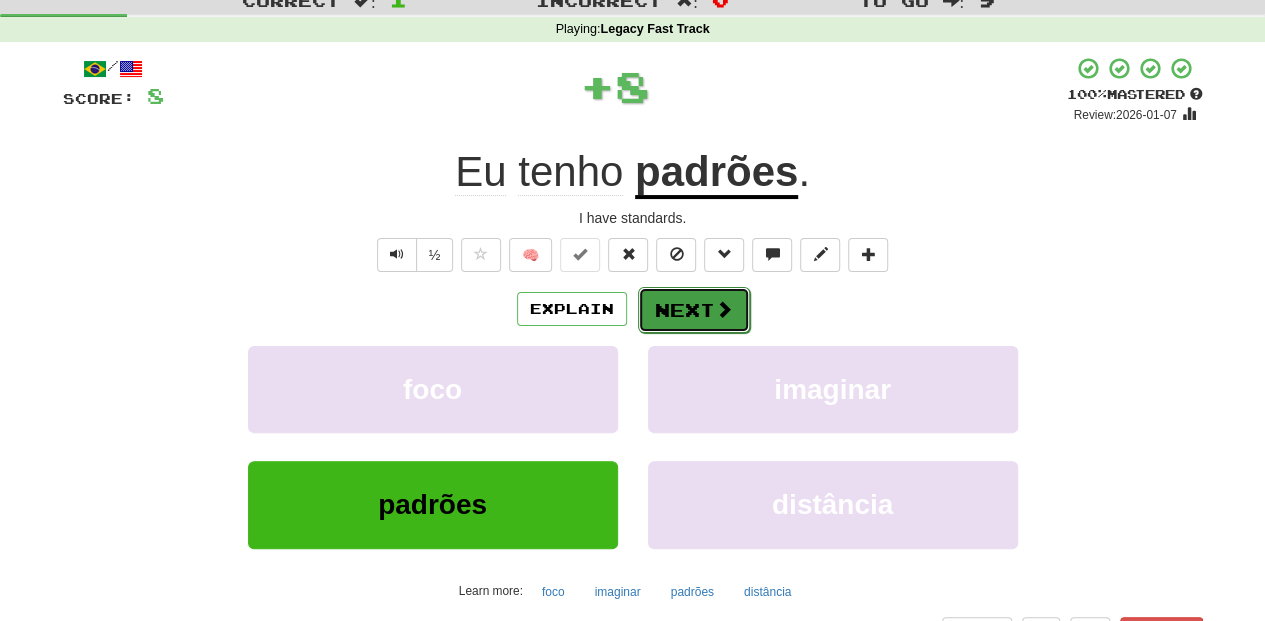 click on "Next" at bounding box center (694, 310) 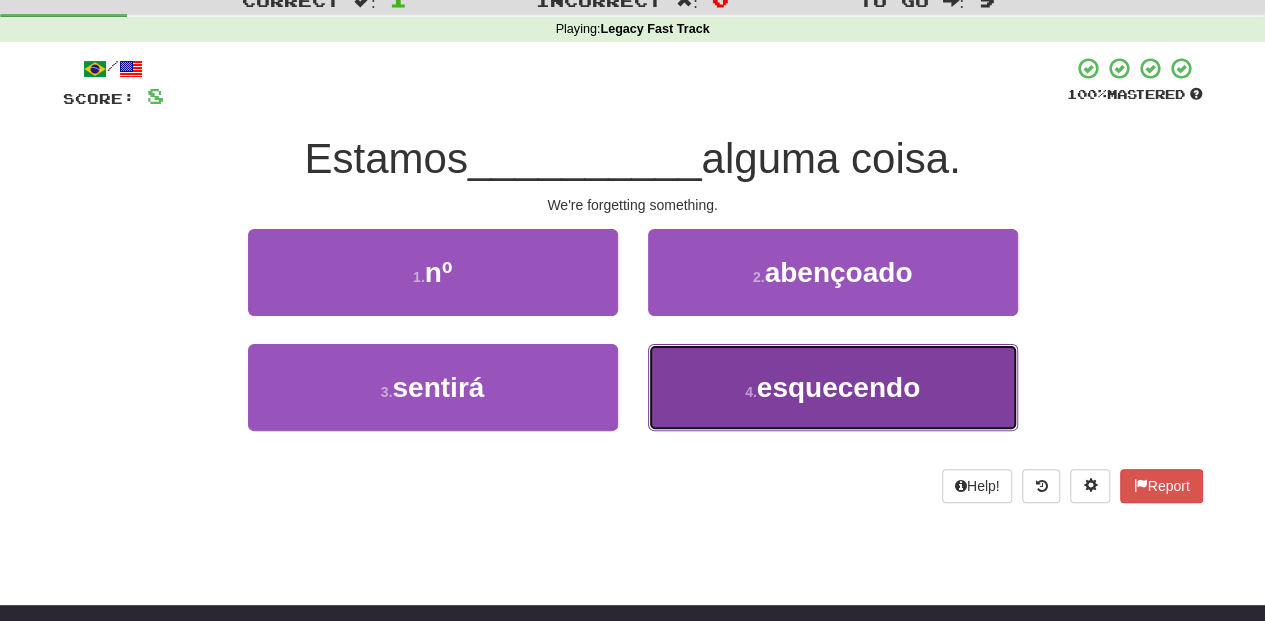 click on "4 .  esquecendo" at bounding box center (833, 387) 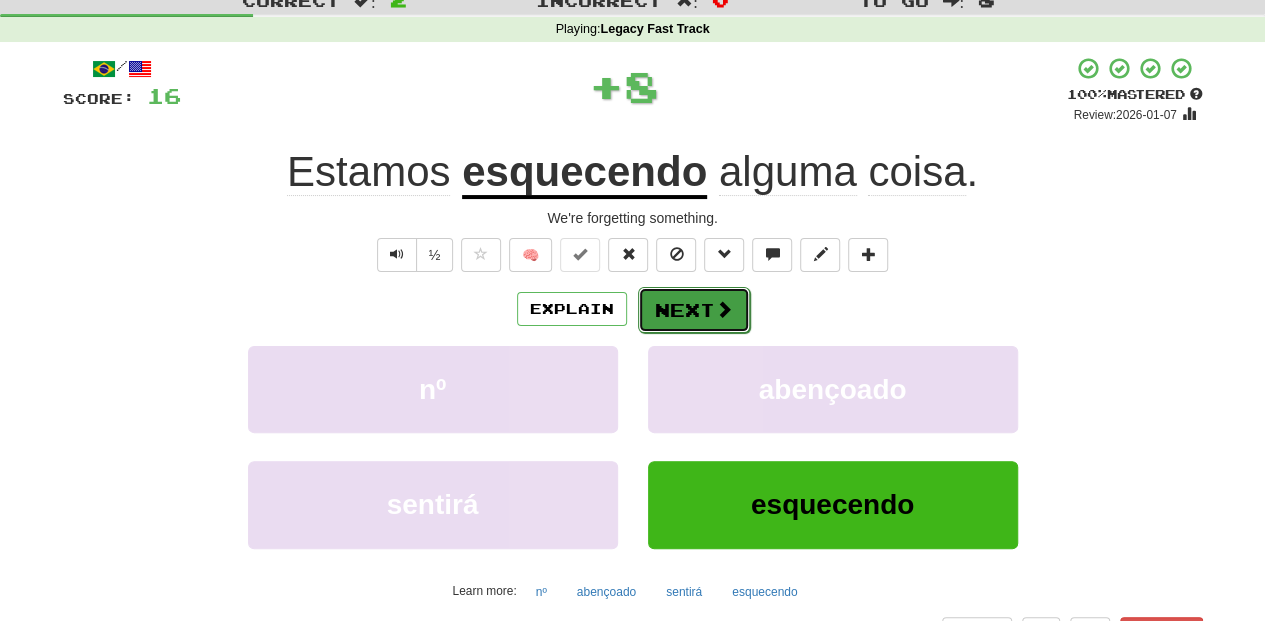 click on "Next" at bounding box center (694, 310) 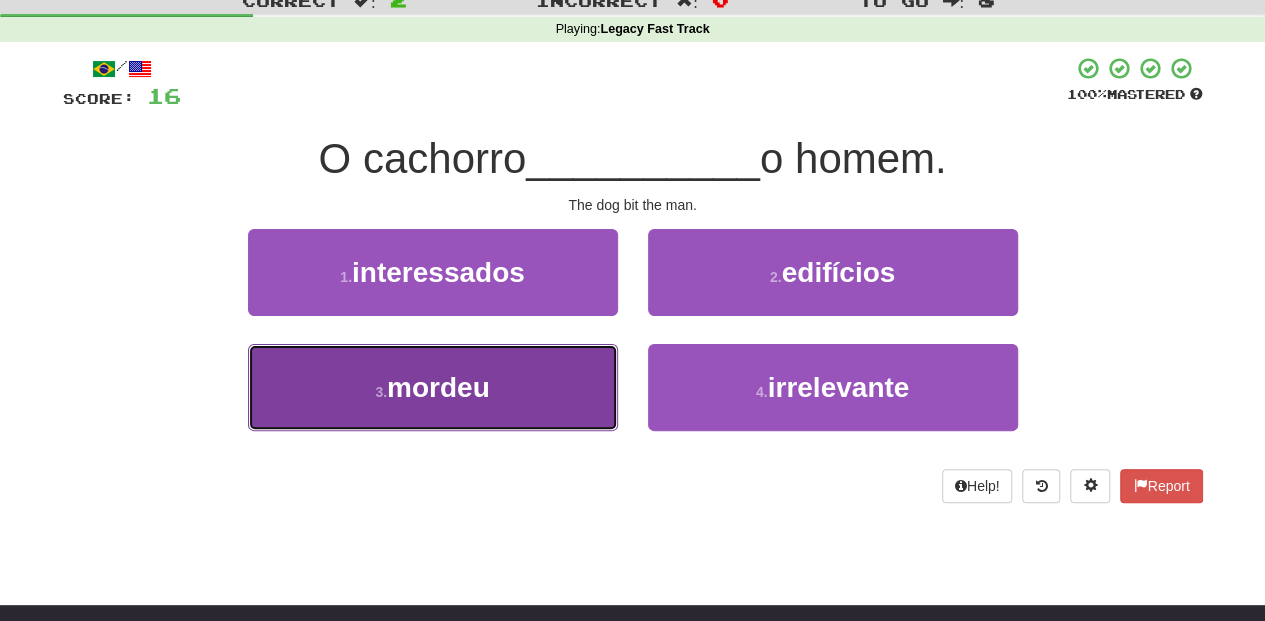 click on "3 .  mordeu" at bounding box center (433, 387) 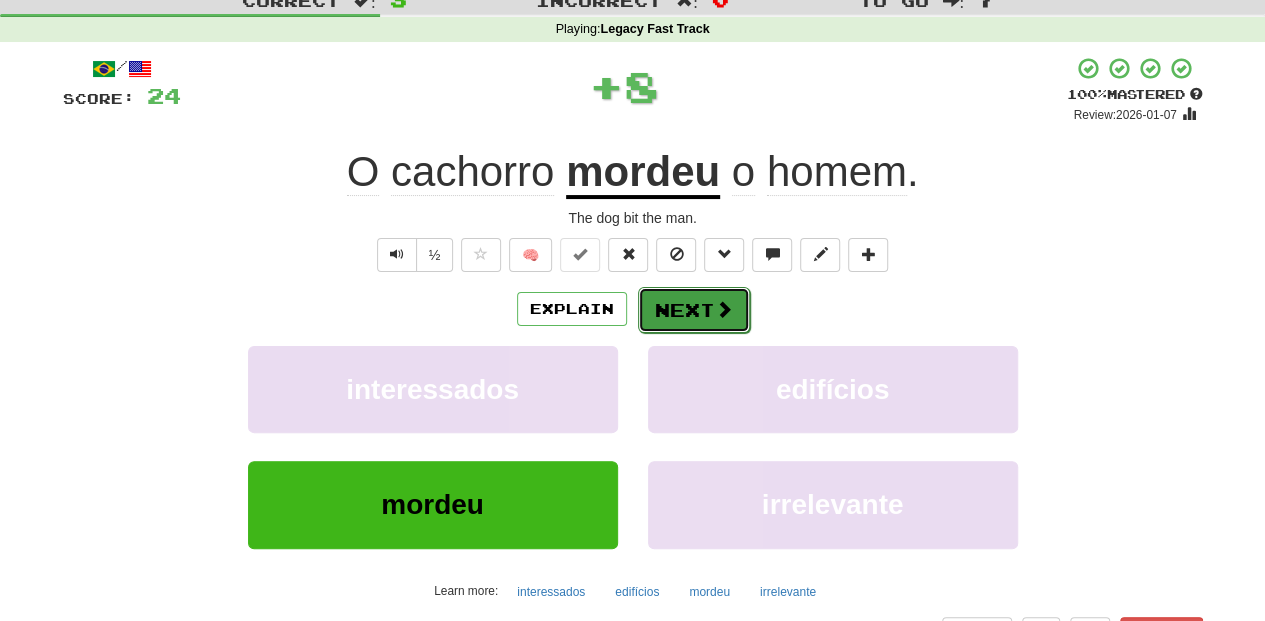 click on "Next" at bounding box center [694, 310] 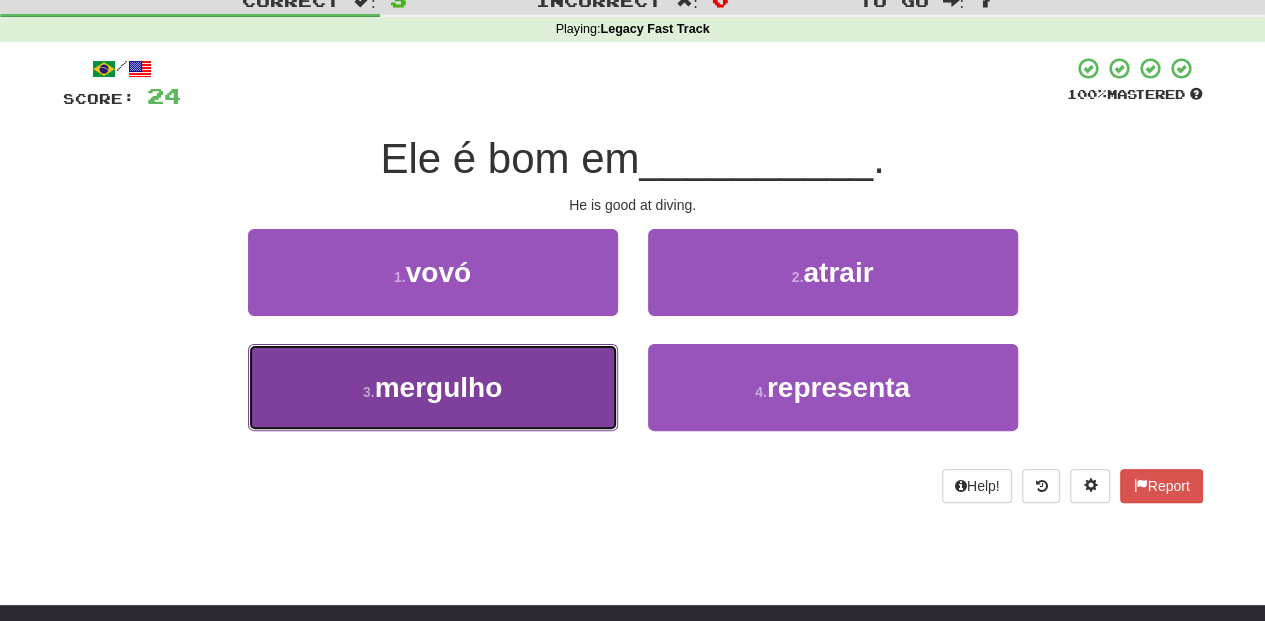 click on "3 .  mergulho" at bounding box center [433, 387] 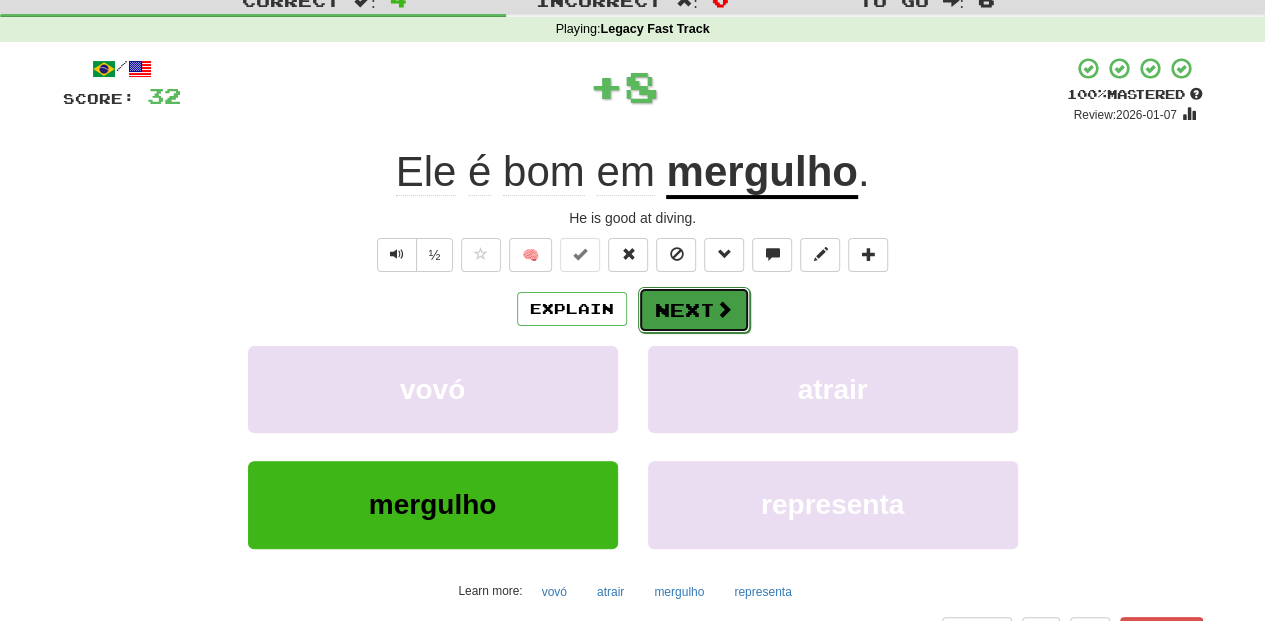 click on "Next" at bounding box center [694, 310] 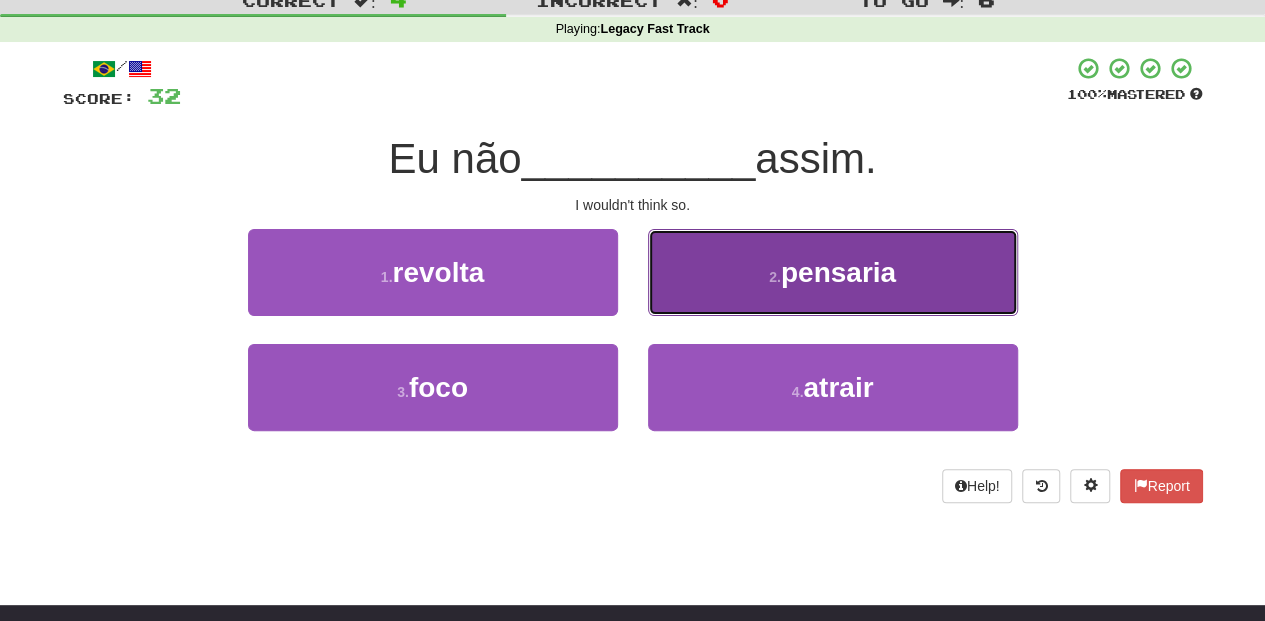 click on "2 .  pensaria" at bounding box center [833, 272] 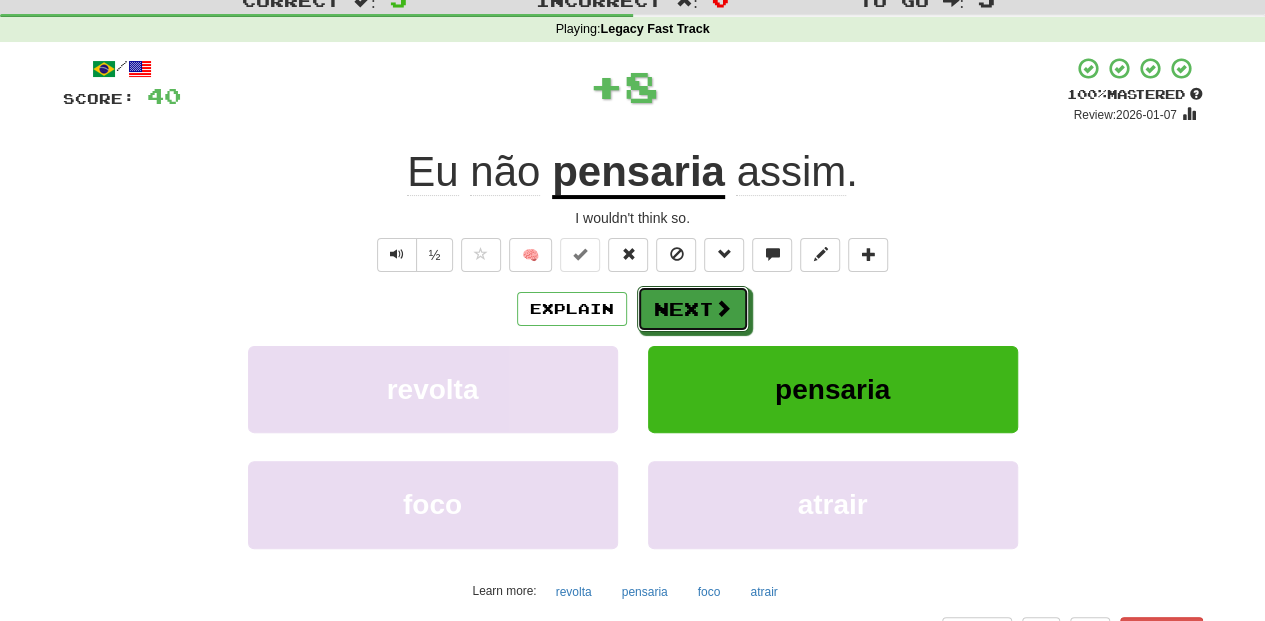 click on "Next" at bounding box center (693, 309) 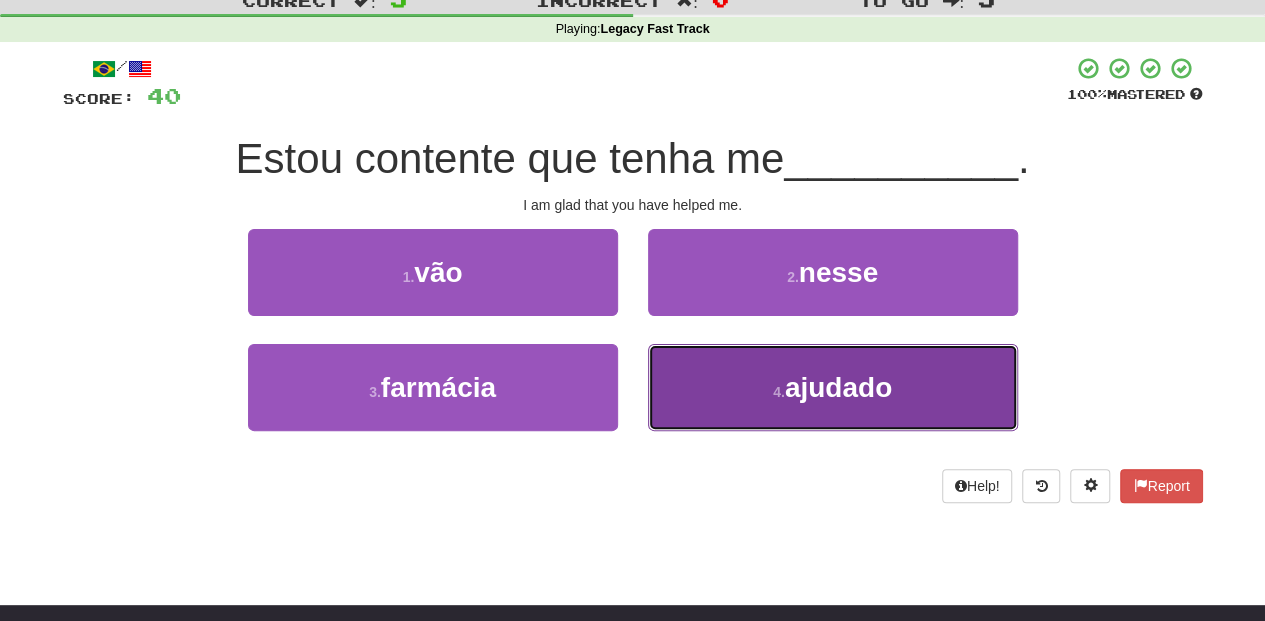 click on "4 .  ajudado" at bounding box center (833, 387) 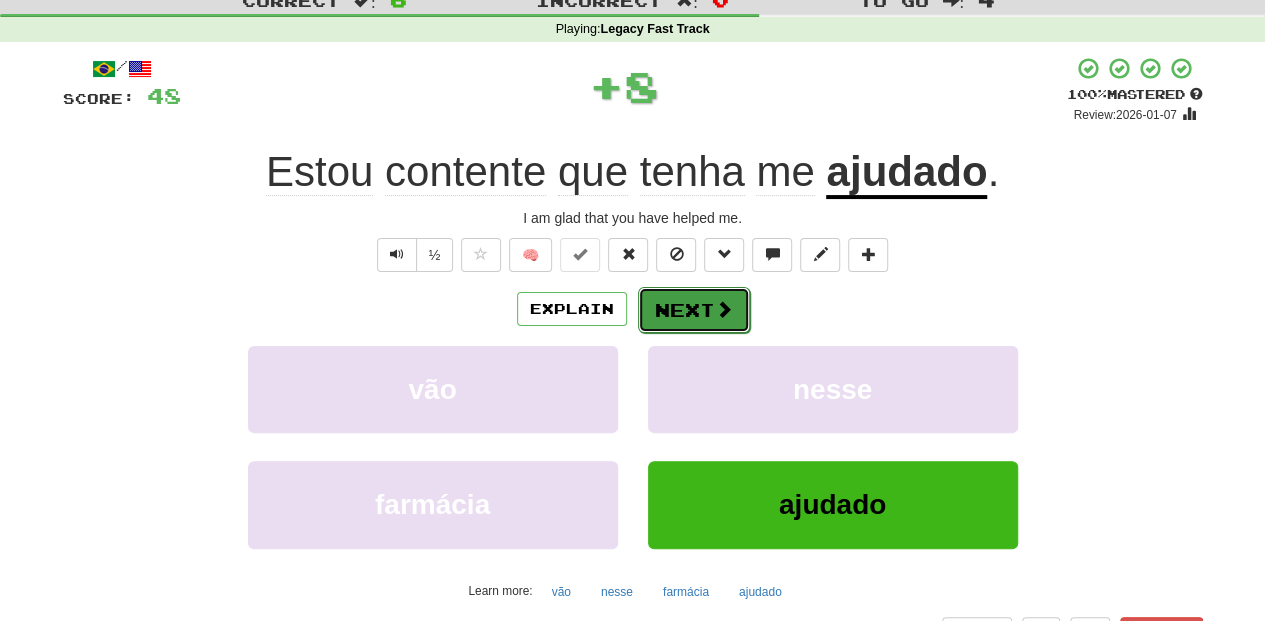 click on "Next" at bounding box center [694, 310] 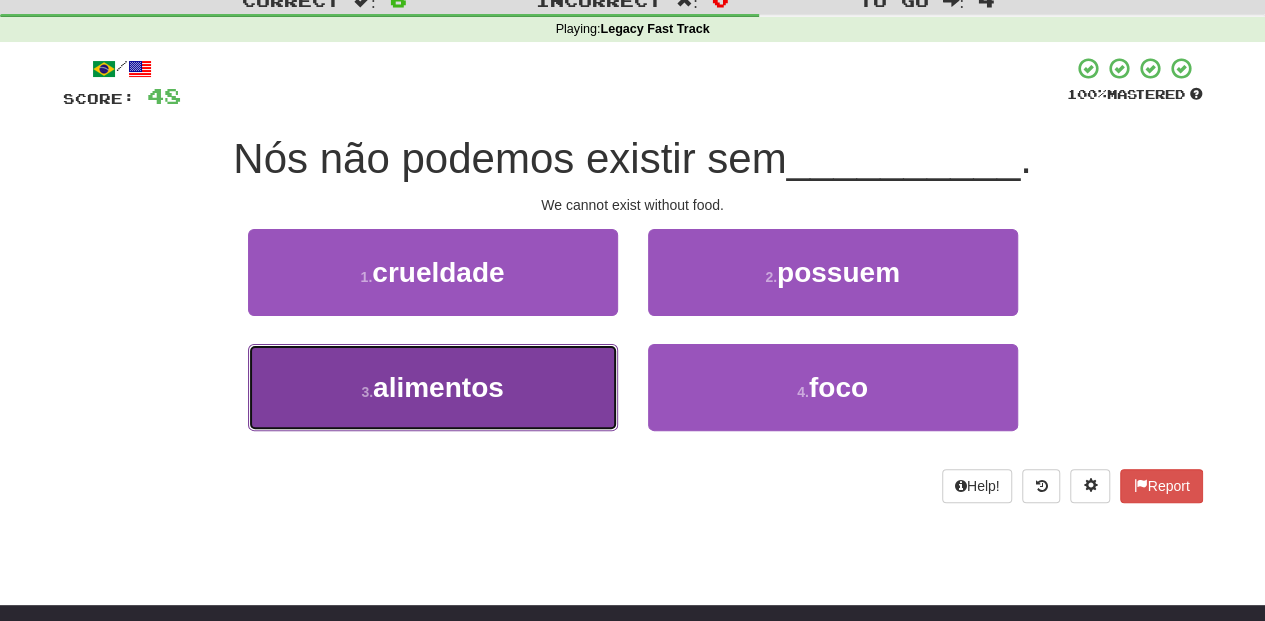 click on "3 .  alimentos" at bounding box center (433, 387) 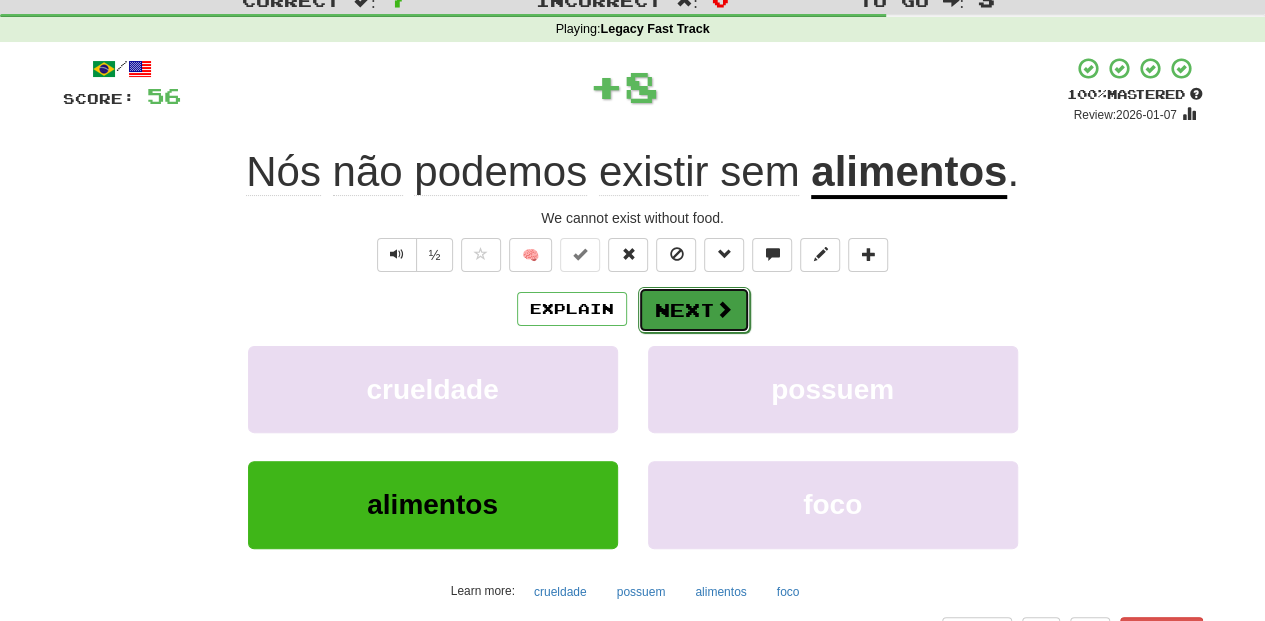 click on "Next" at bounding box center (694, 310) 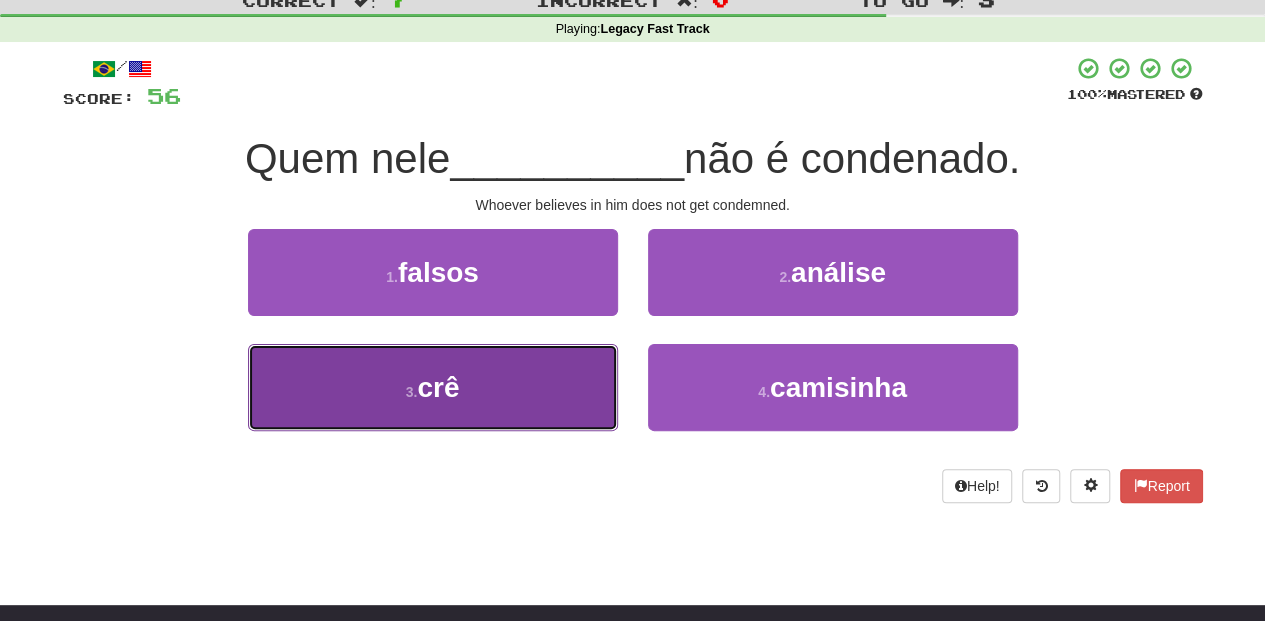 click on "3 .  crê" at bounding box center [433, 387] 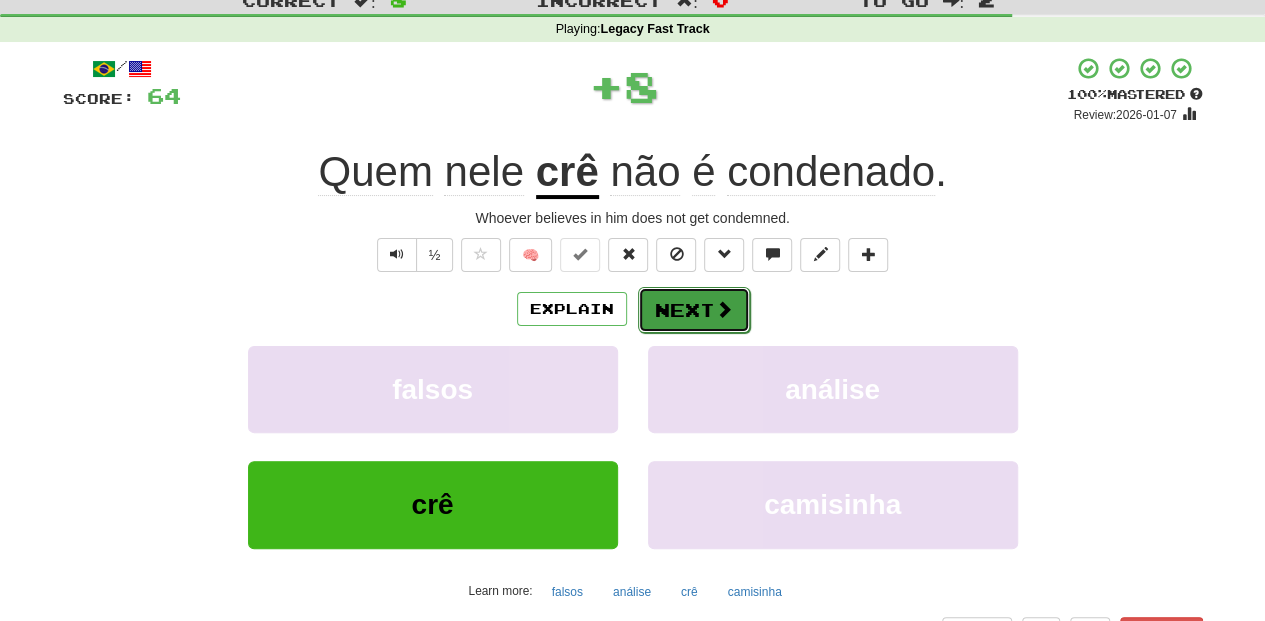 click on "Next" at bounding box center (694, 310) 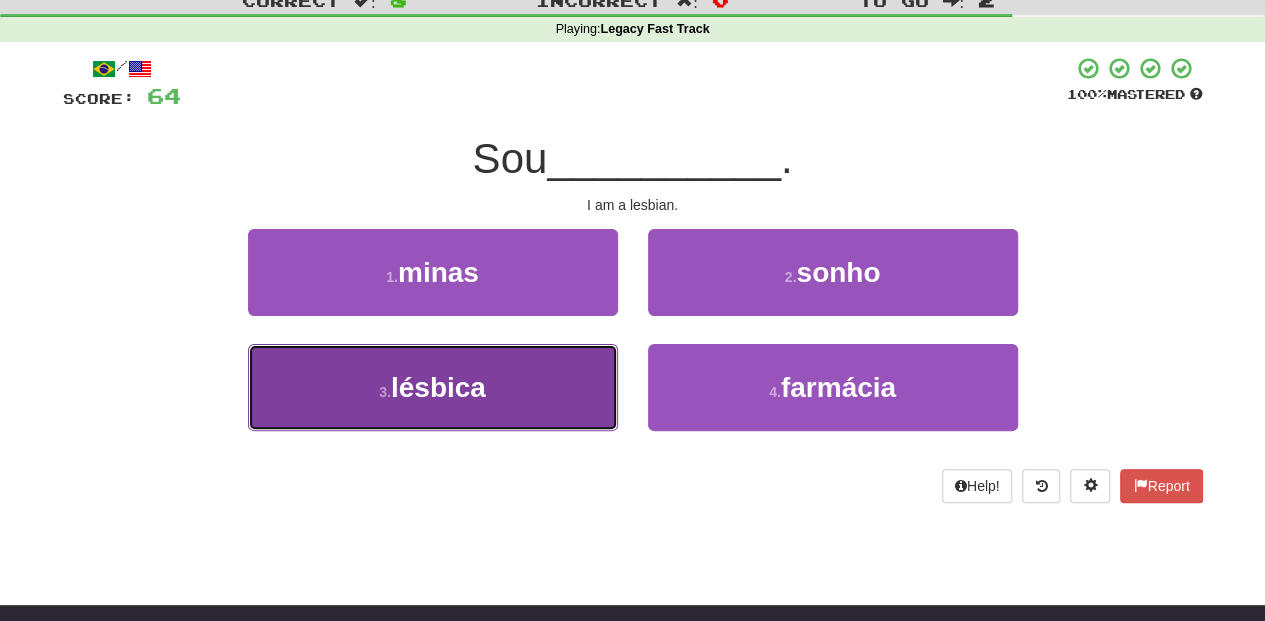 click on "3 .  lésbica" at bounding box center (433, 387) 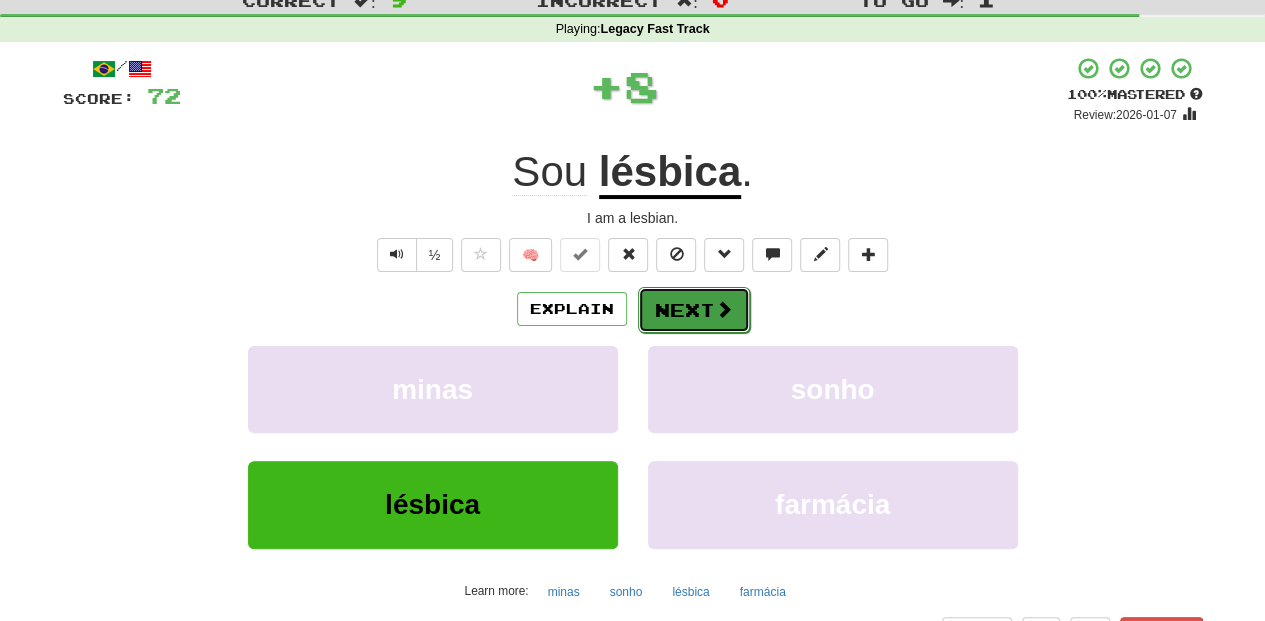 click on "Next" at bounding box center [694, 310] 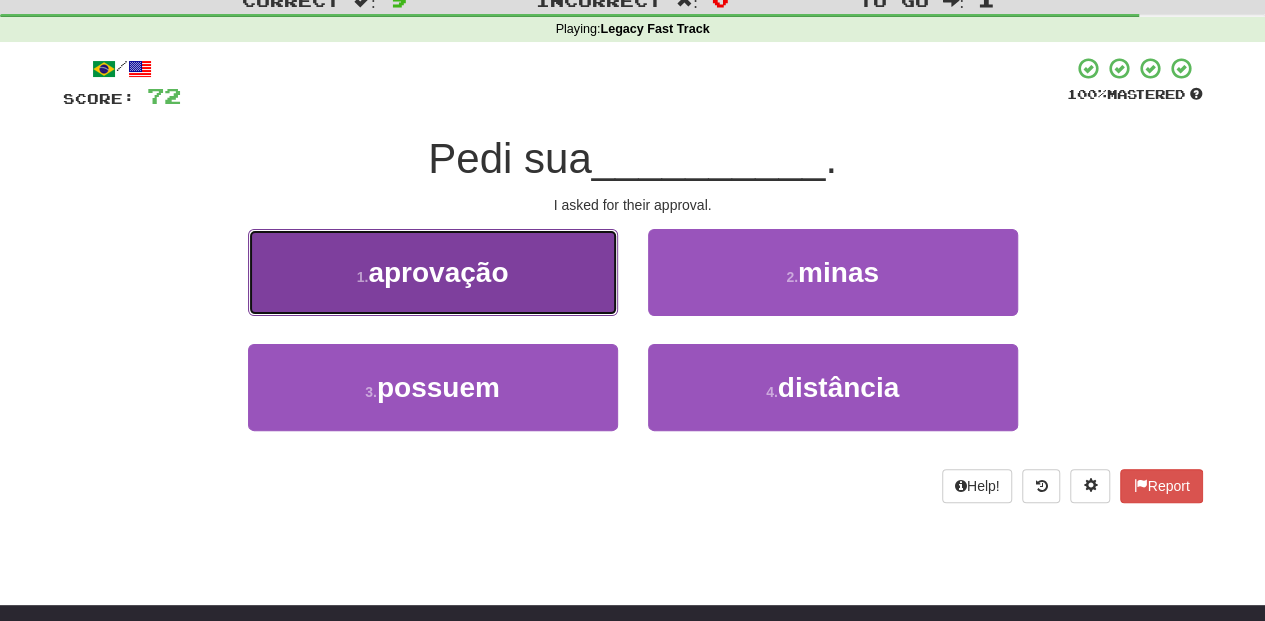 click on "1 .  aprovação" at bounding box center (433, 272) 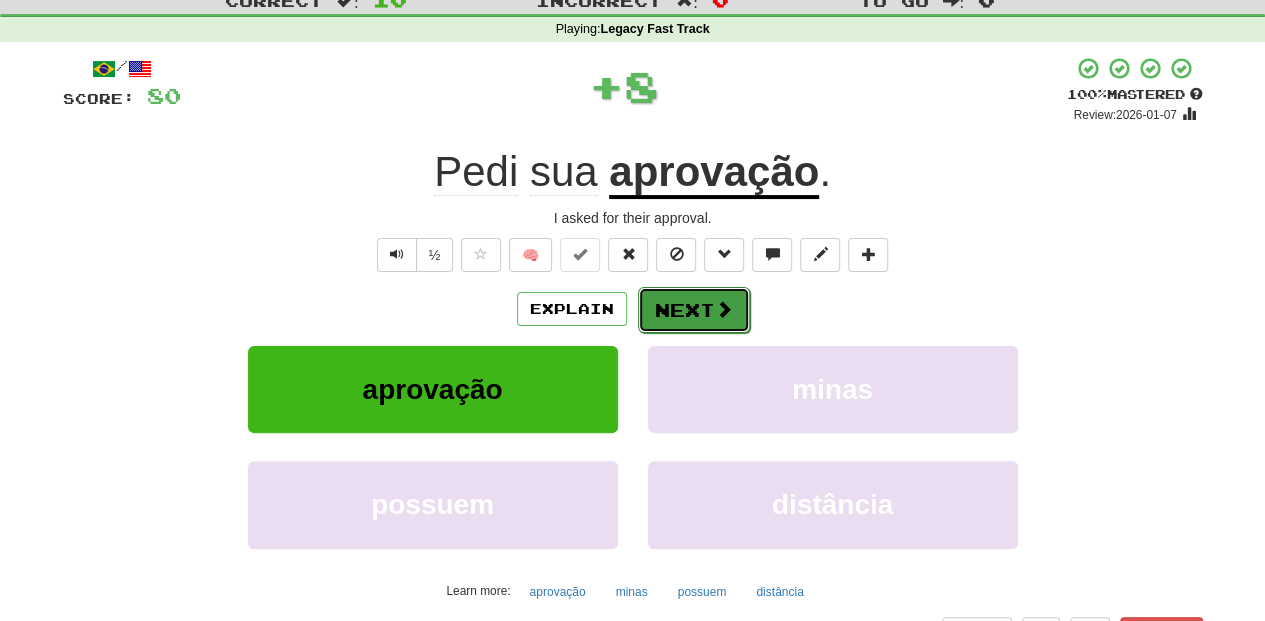 click on "Next" at bounding box center (694, 310) 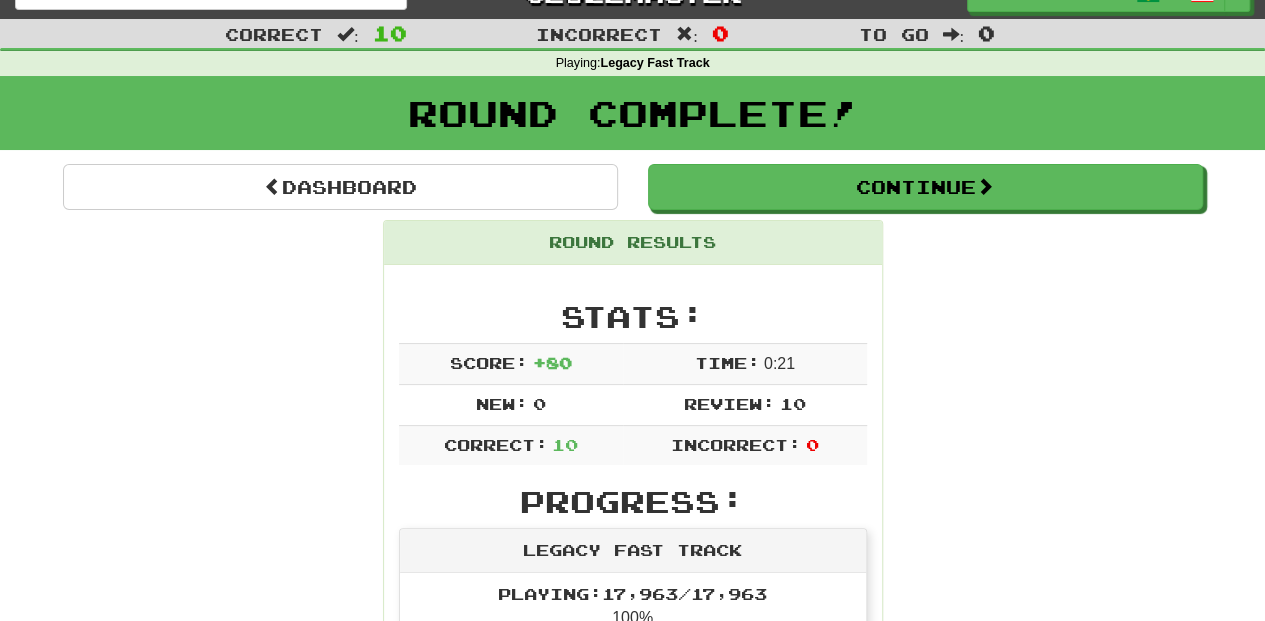 scroll, scrollTop: 0, scrollLeft: 0, axis: both 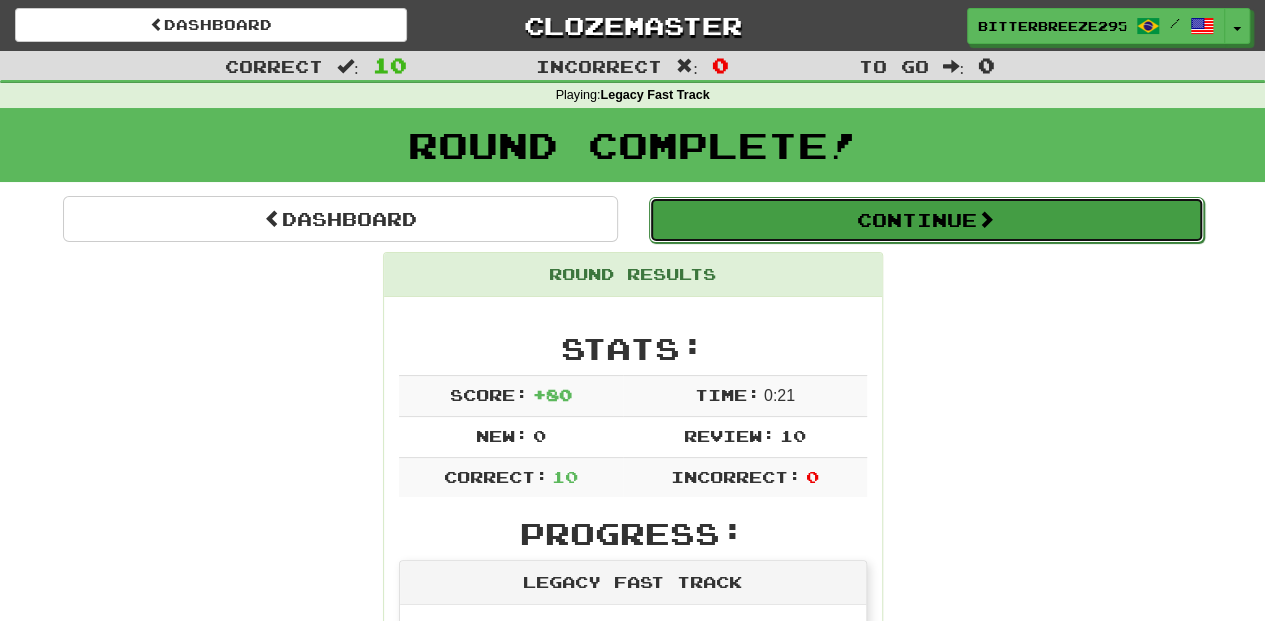 click on "Continue" at bounding box center [926, 220] 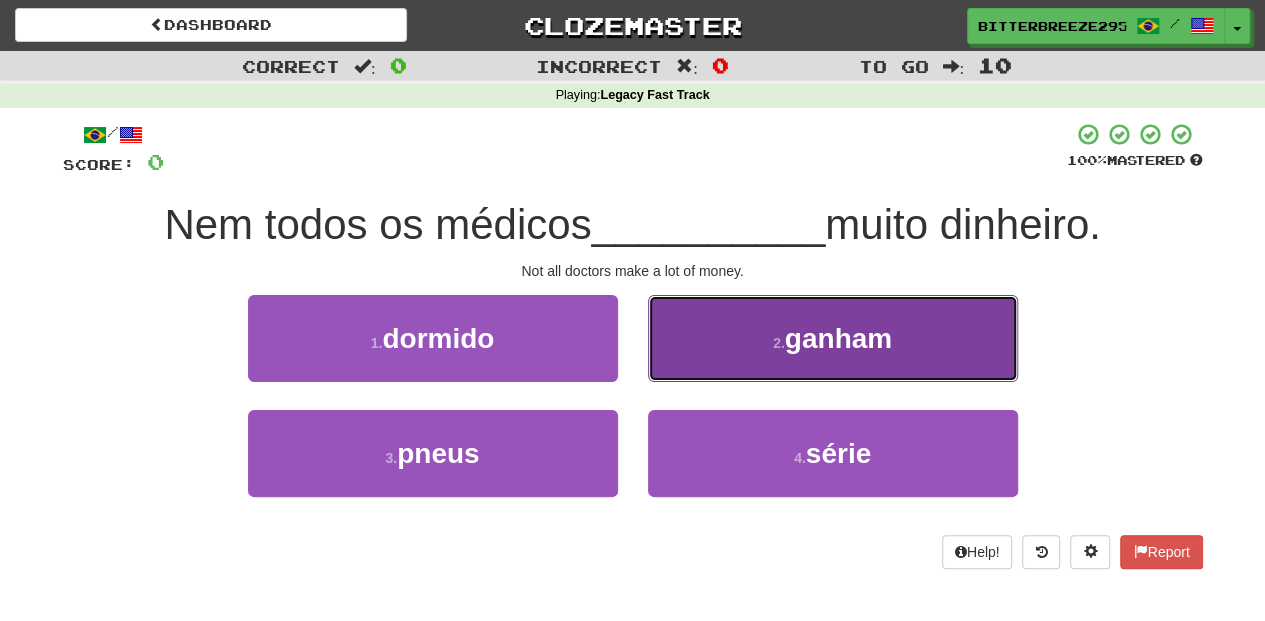 click on "2 .  ganham" at bounding box center [833, 338] 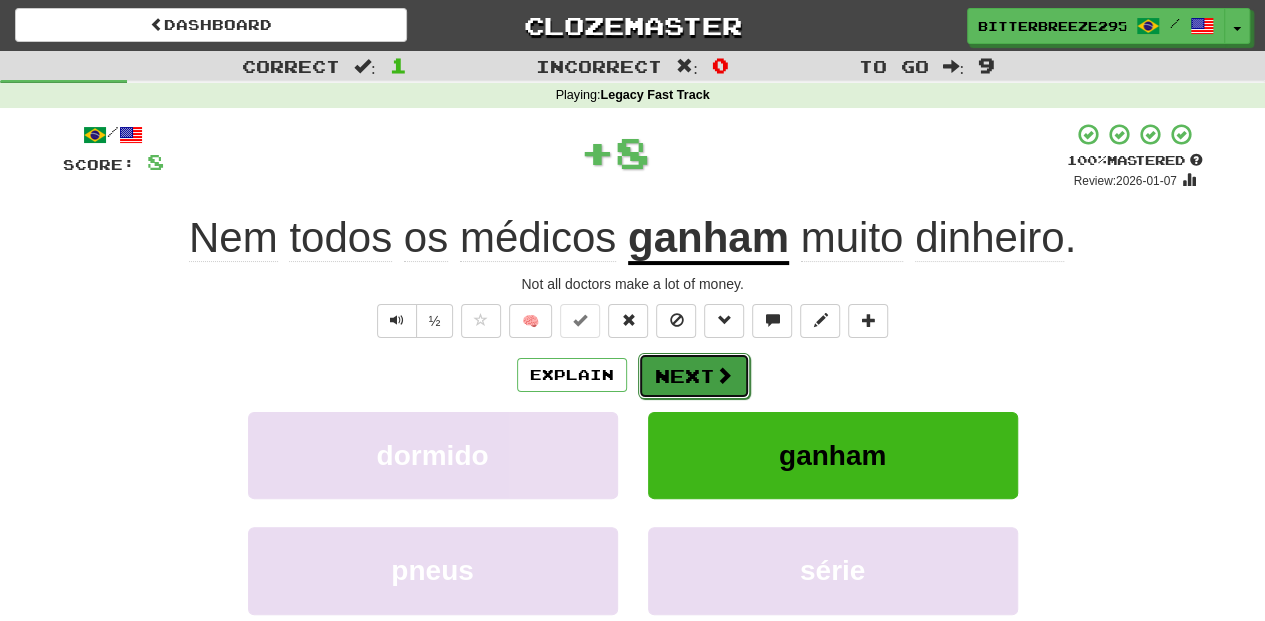 click on "Next" at bounding box center [694, 376] 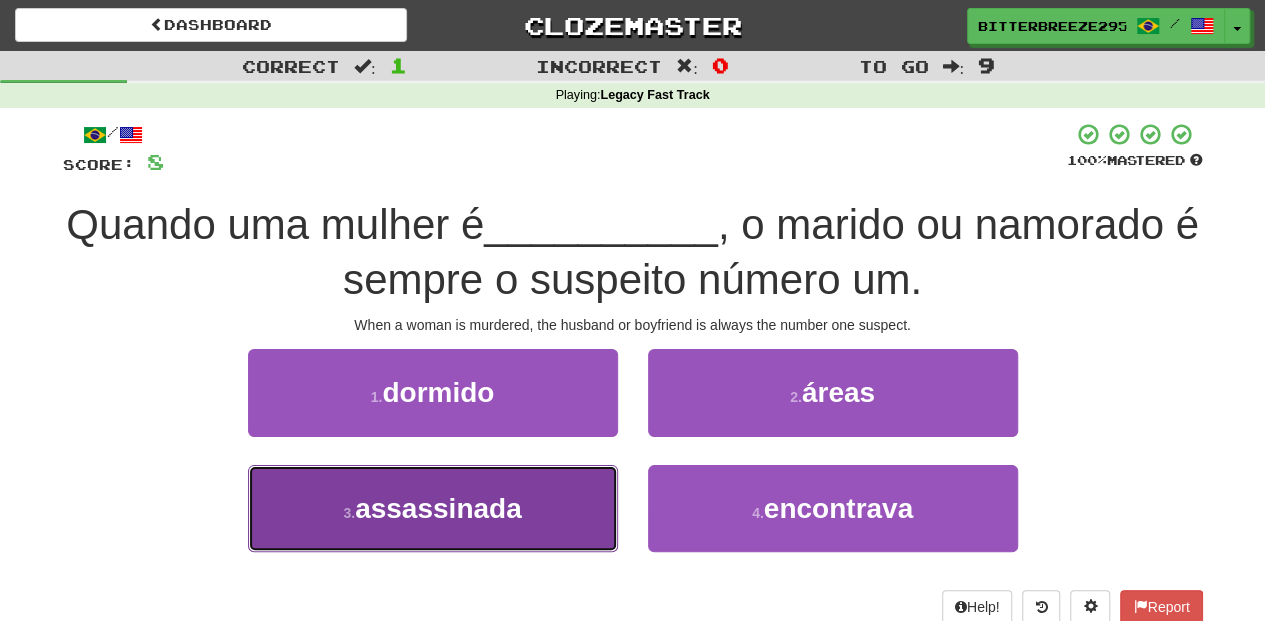 click on "3 .  assassinada" at bounding box center (433, 508) 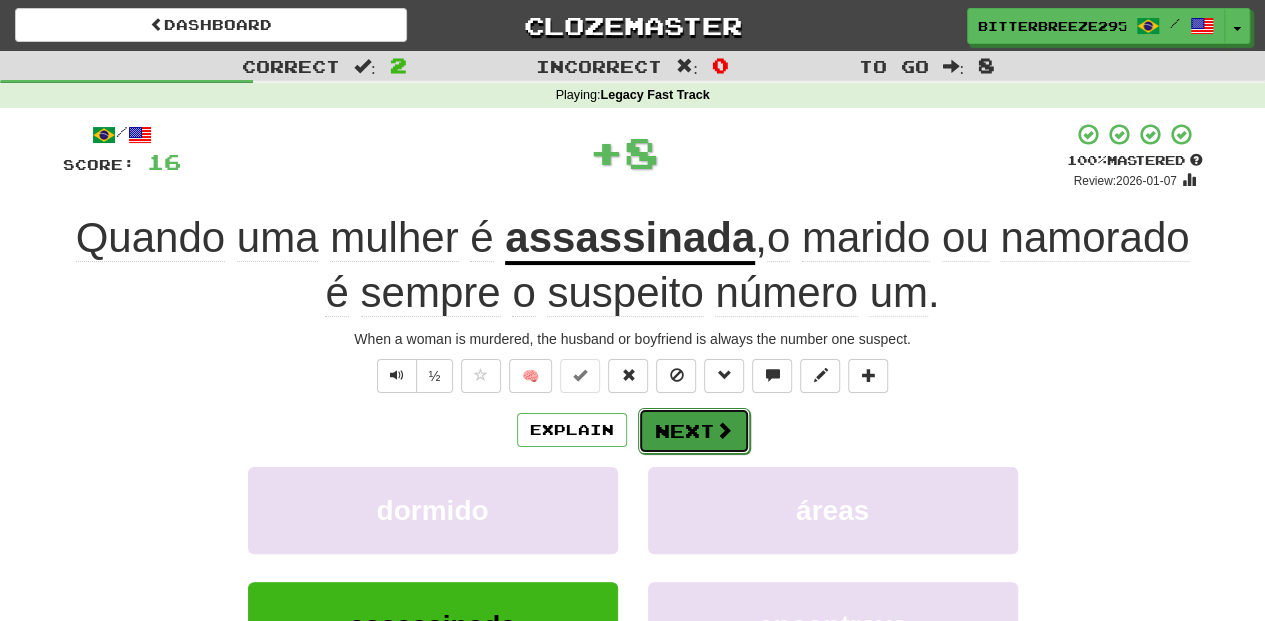 click on "Next" at bounding box center (694, 431) 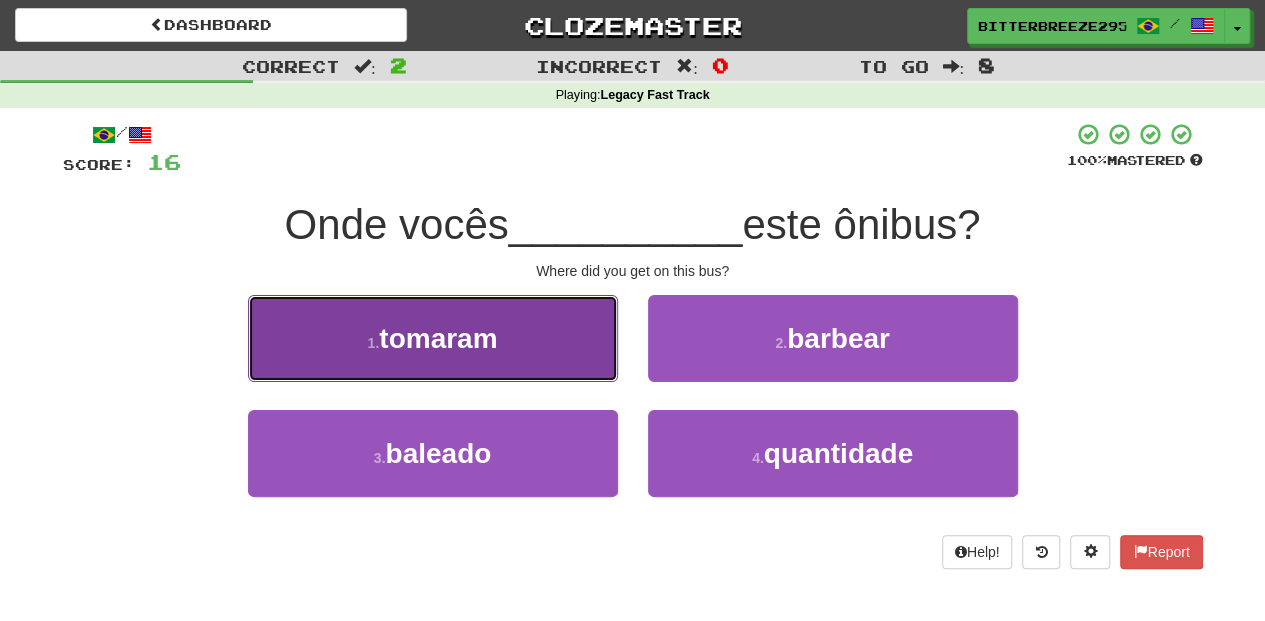 click on "1 .  tomaram" at bounding box center [433, 338] 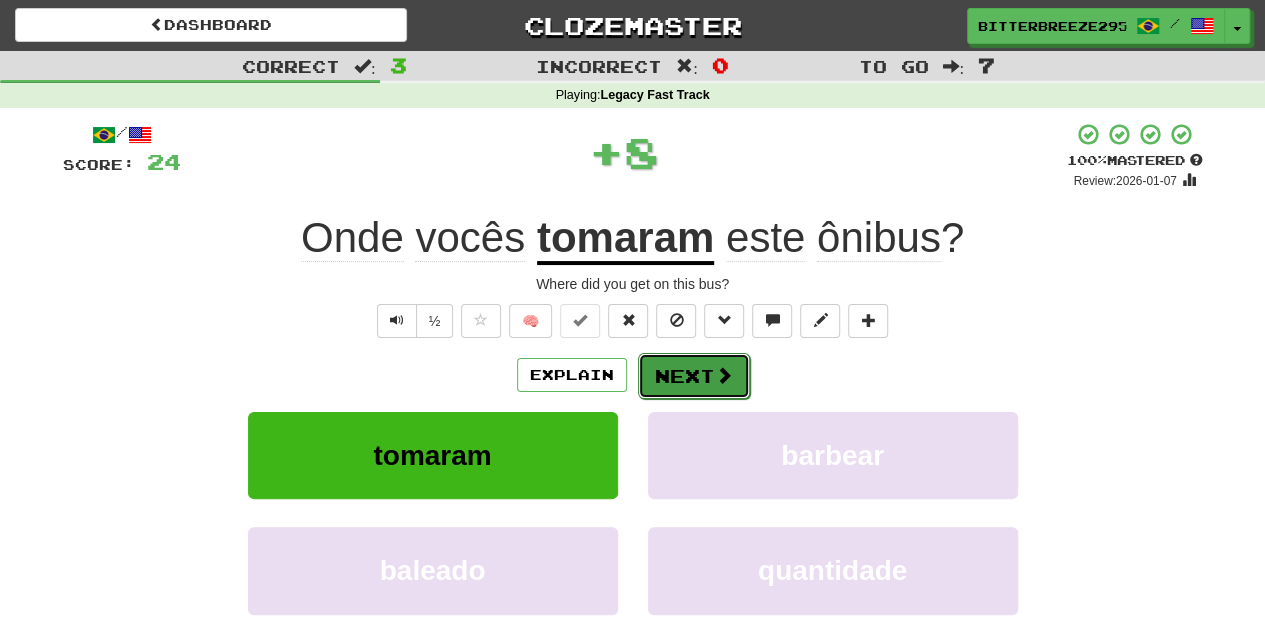 click on "Next" at bounding box center (694, 376) 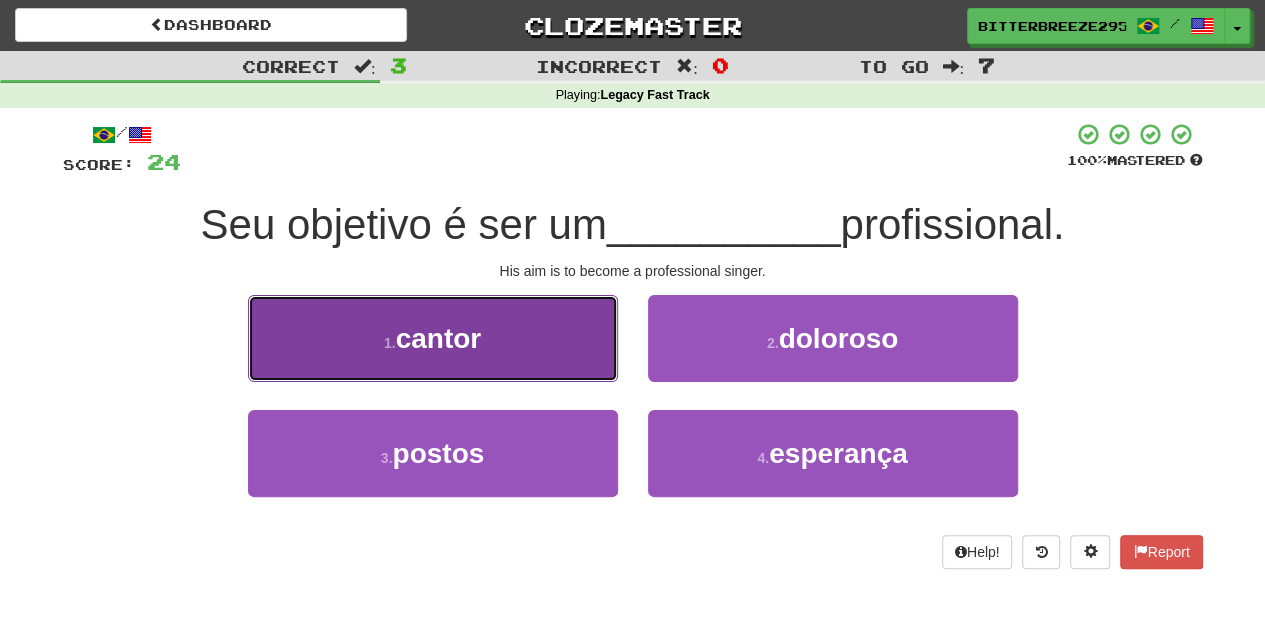 click on "1 .  cantor" at bounding box center (433, 338) 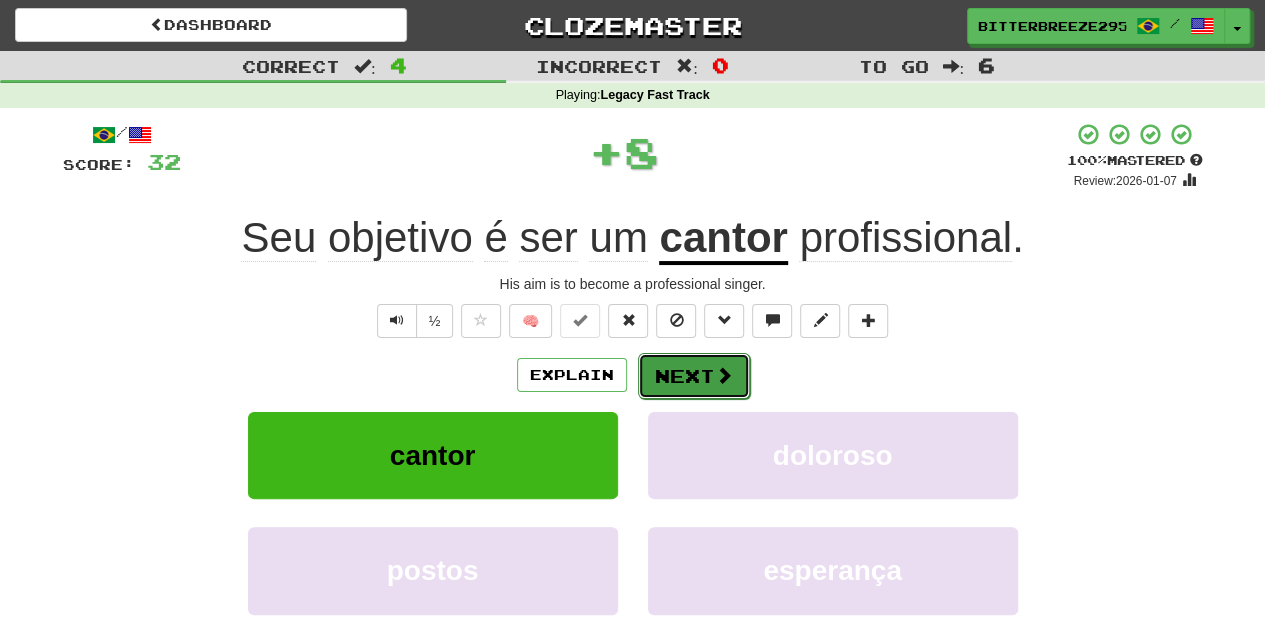 click on "Next" at bounding box center (694, 376) 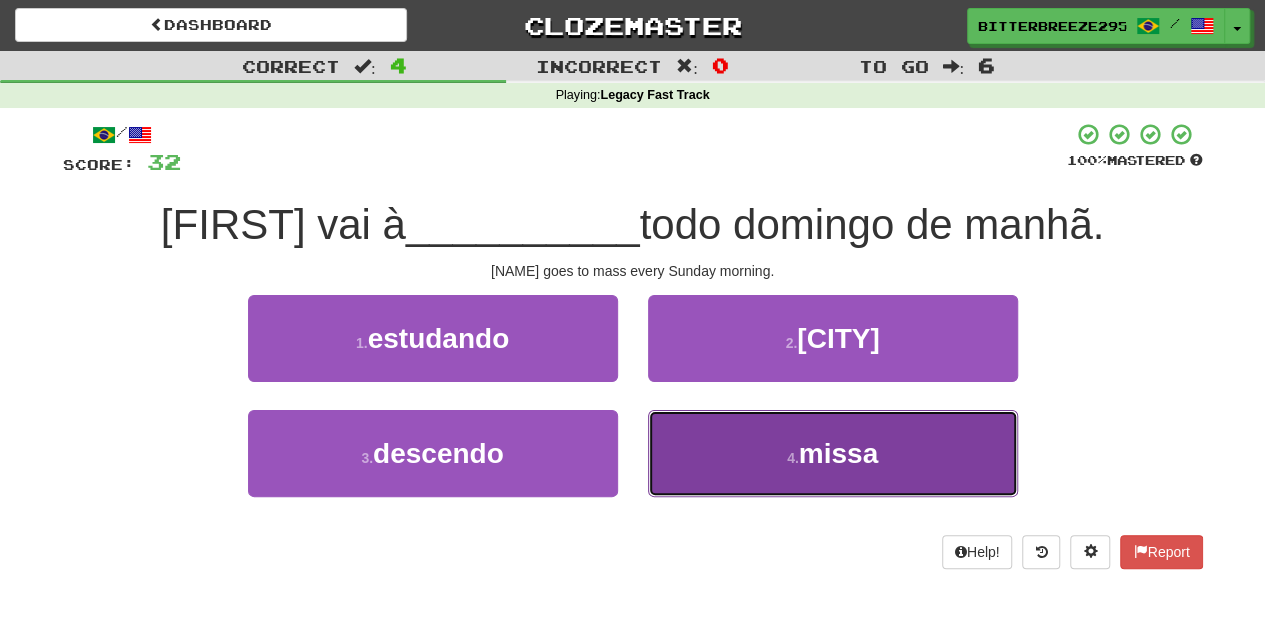 click on "4 .  missa" at bounding box center [833, 453] 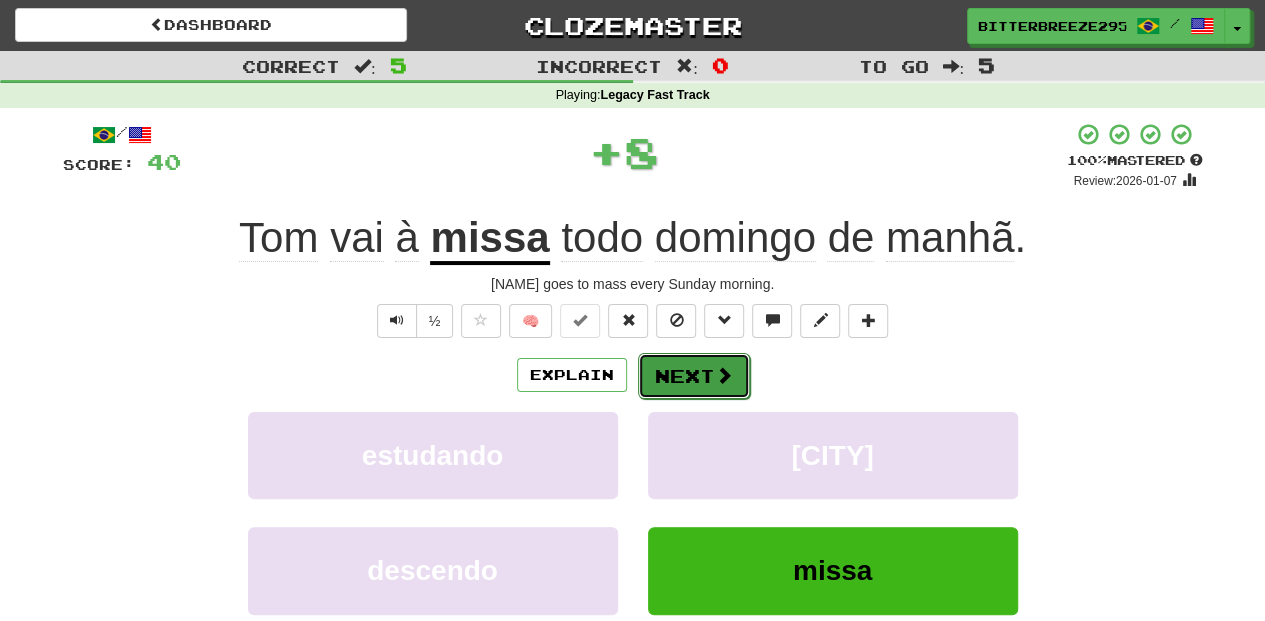 click on "Next" at bounding box center (694, 376) 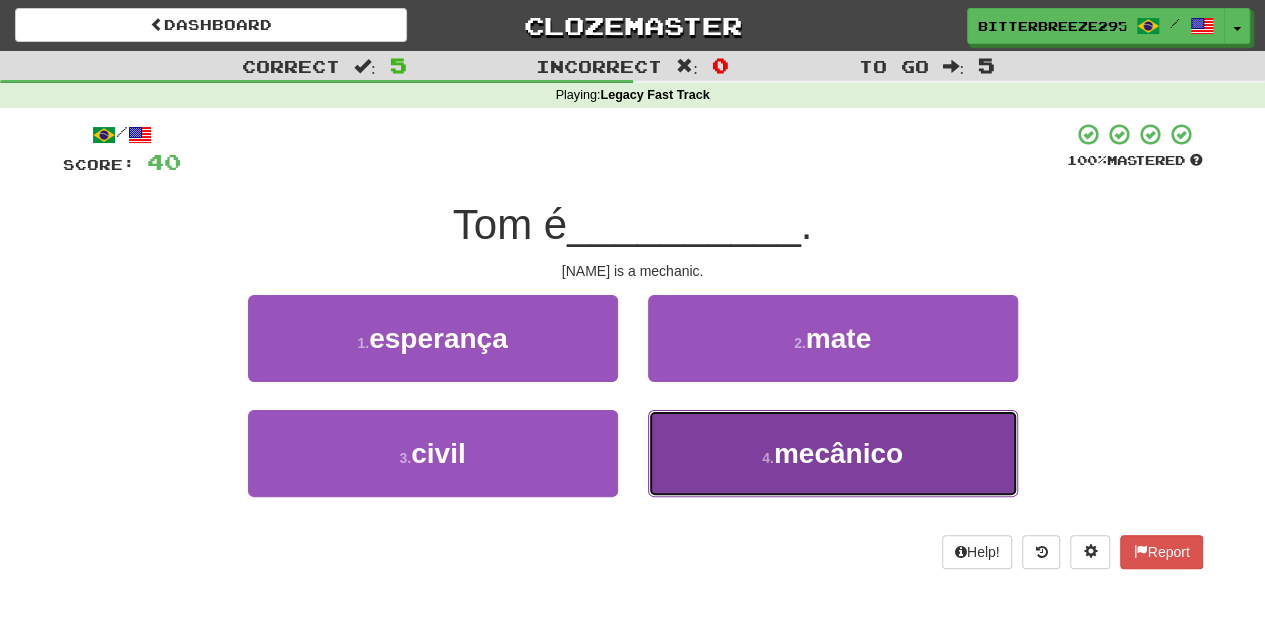 click on "4 .  mecânico" at bounding box center (833, 453) 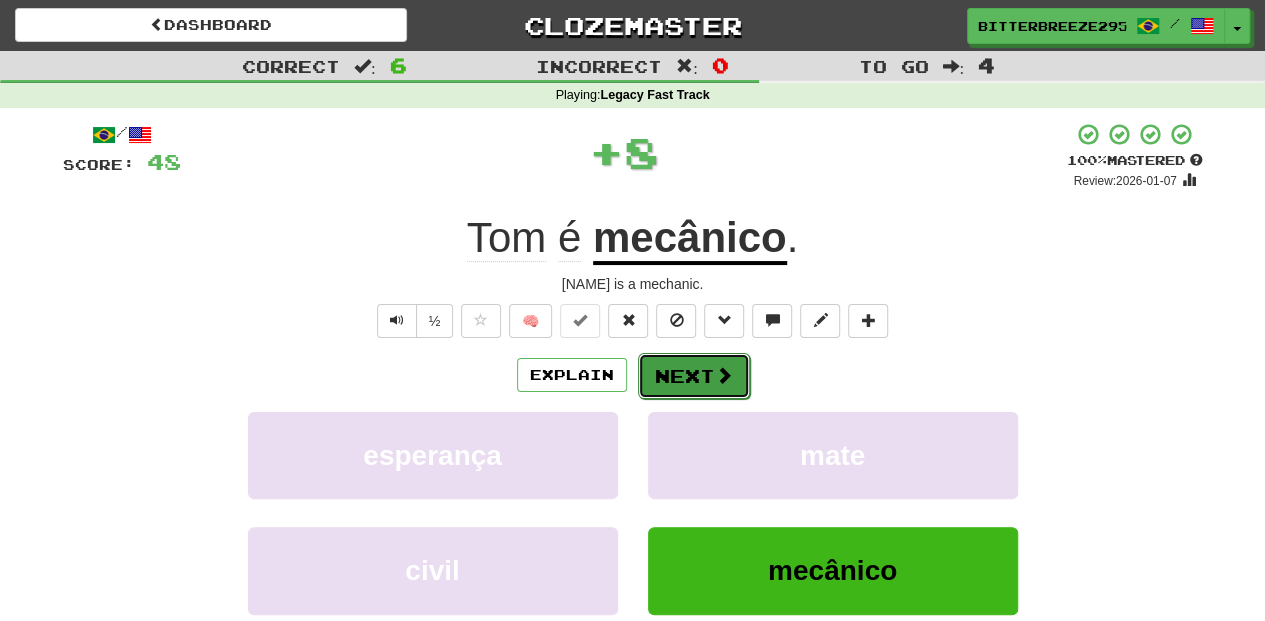 click on "Next" at bounding box center (694, 376) 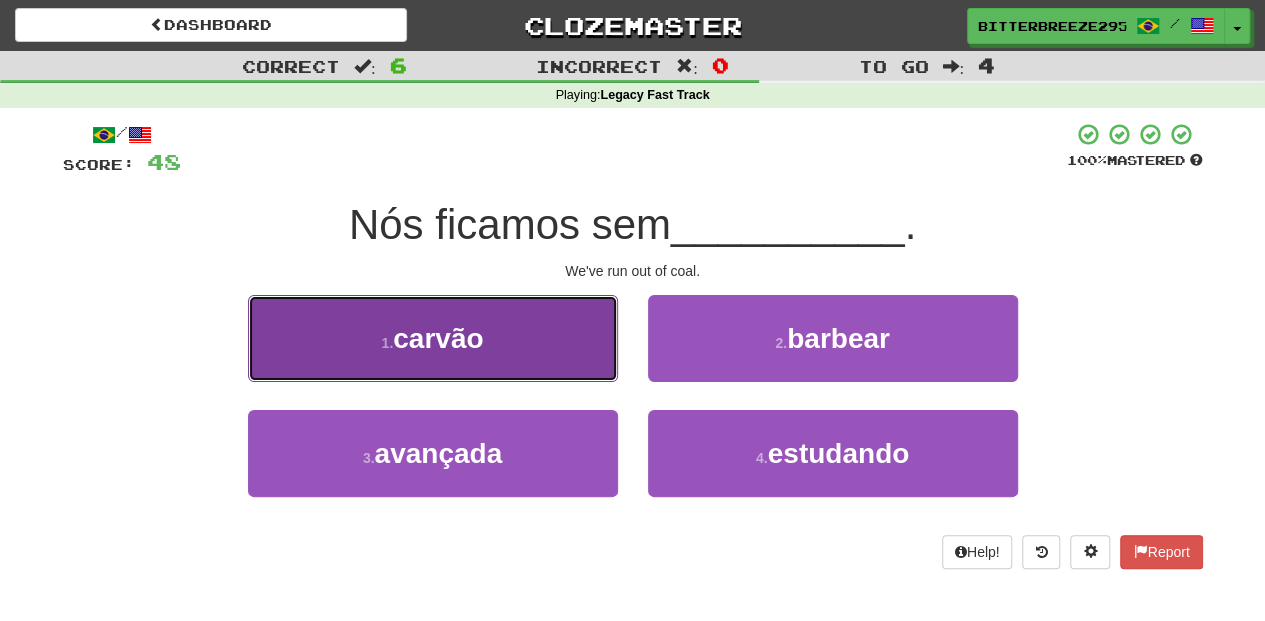 click on "1 .  carvão" at bounding box center (433, 338) 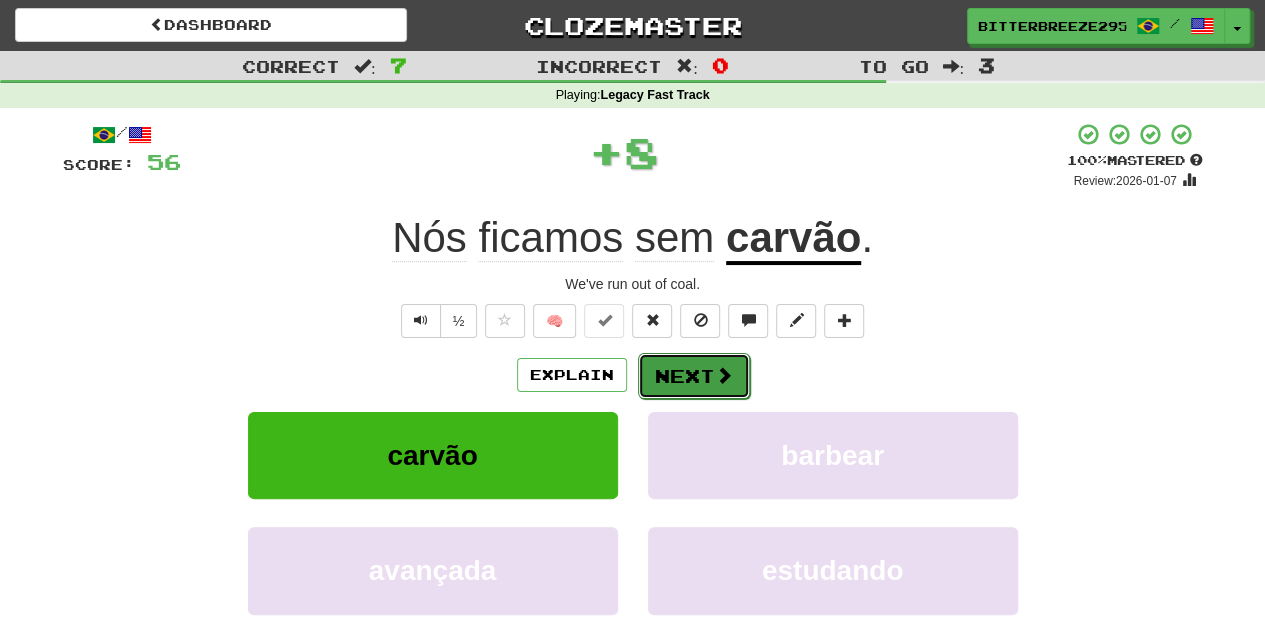 click on "Next" at bounding box center [694, 376] 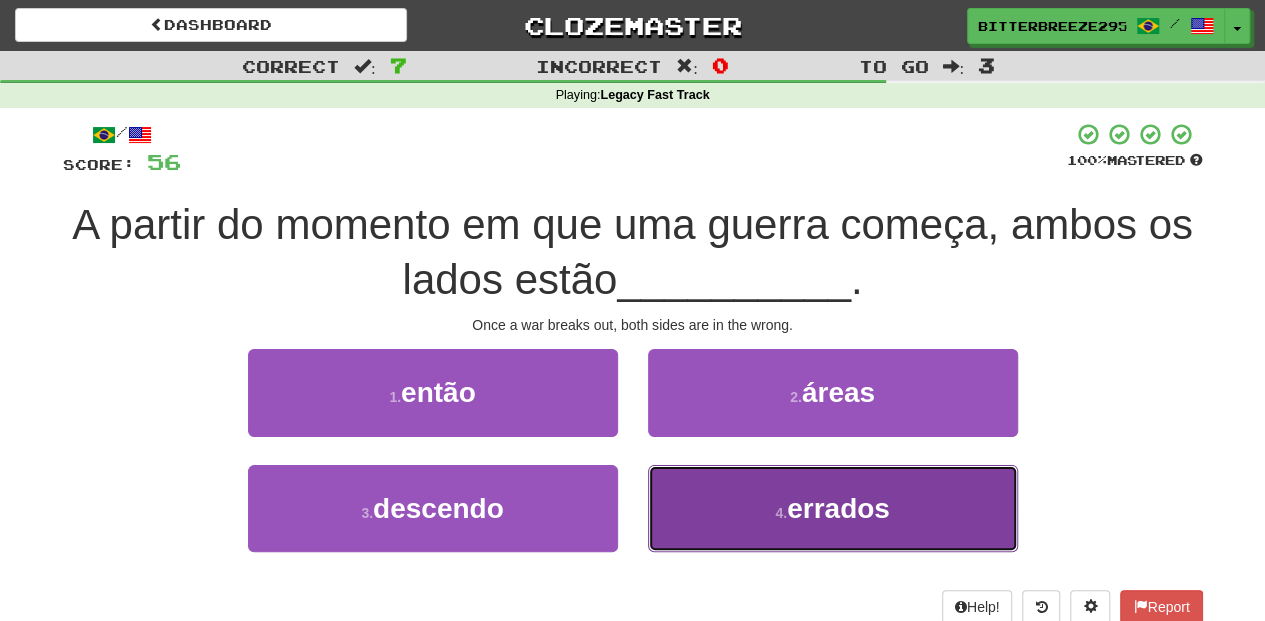 click on "4 .  errados" at bounding box center [833, 508] 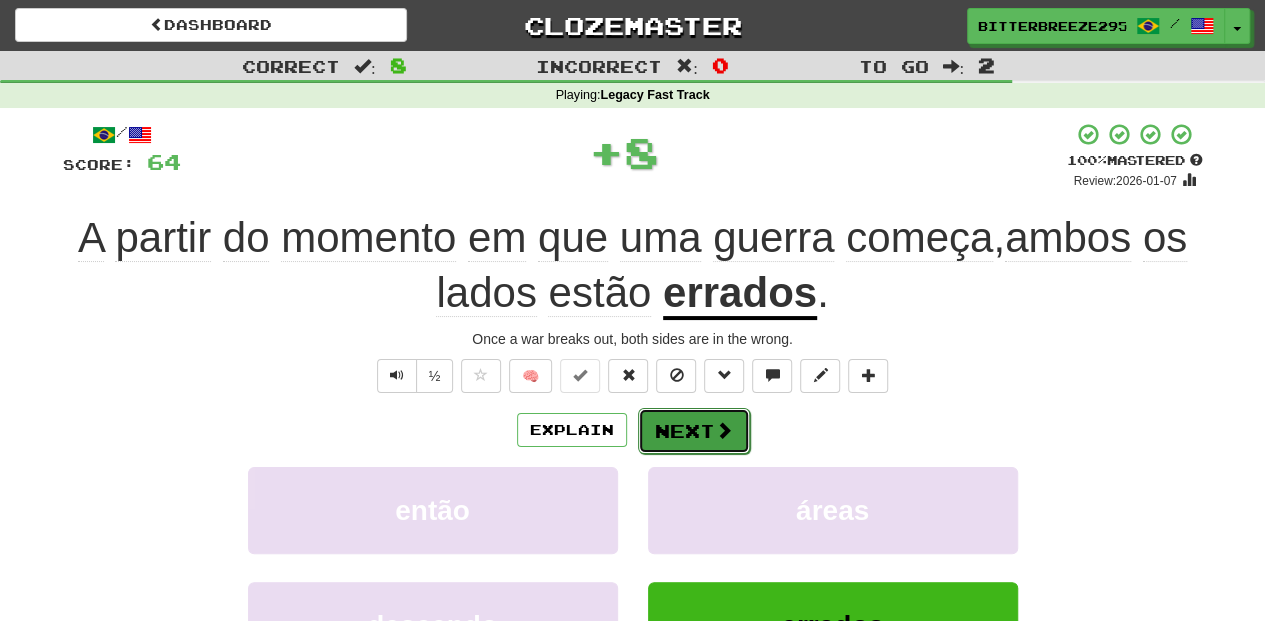 click on "Next" at bounding box center (694, 431) 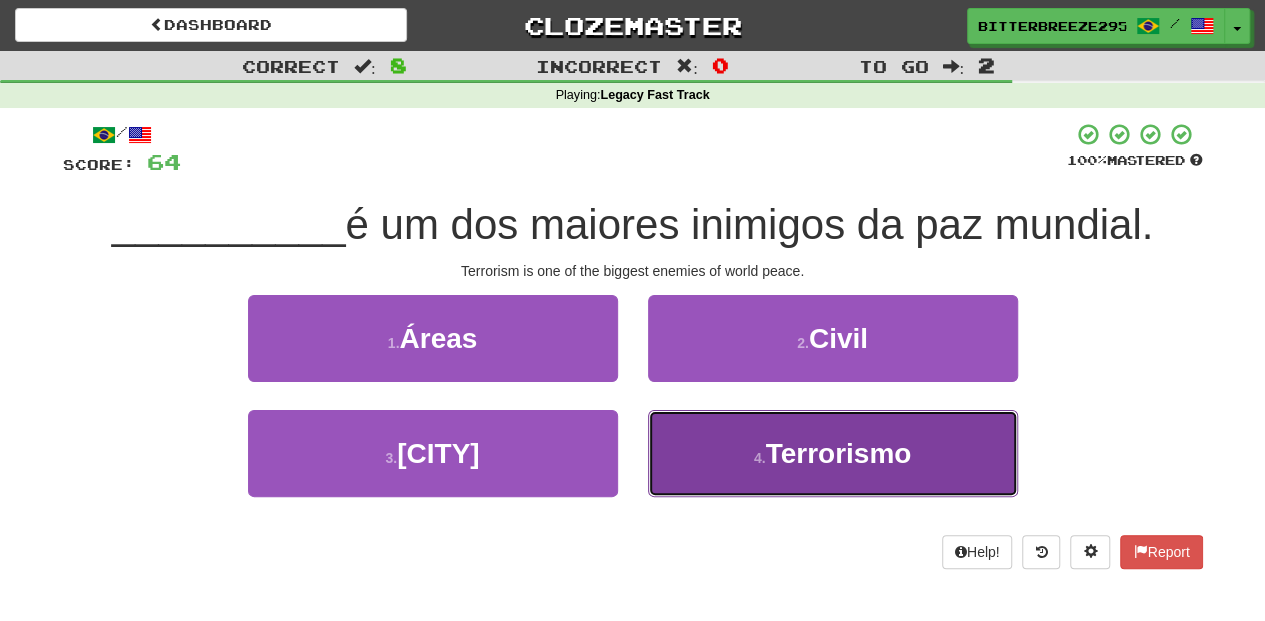 click on "4 .  Terrorismo" at bounding box center (833, 453) 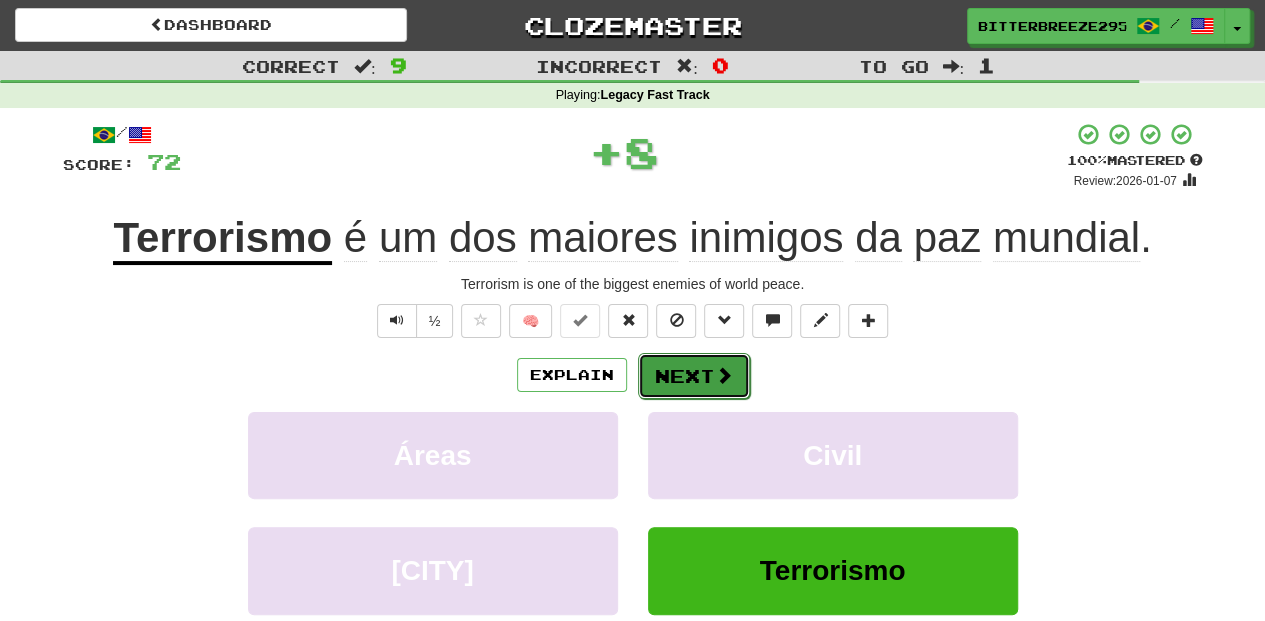 click on "Next" at bounding box center (694, 376) 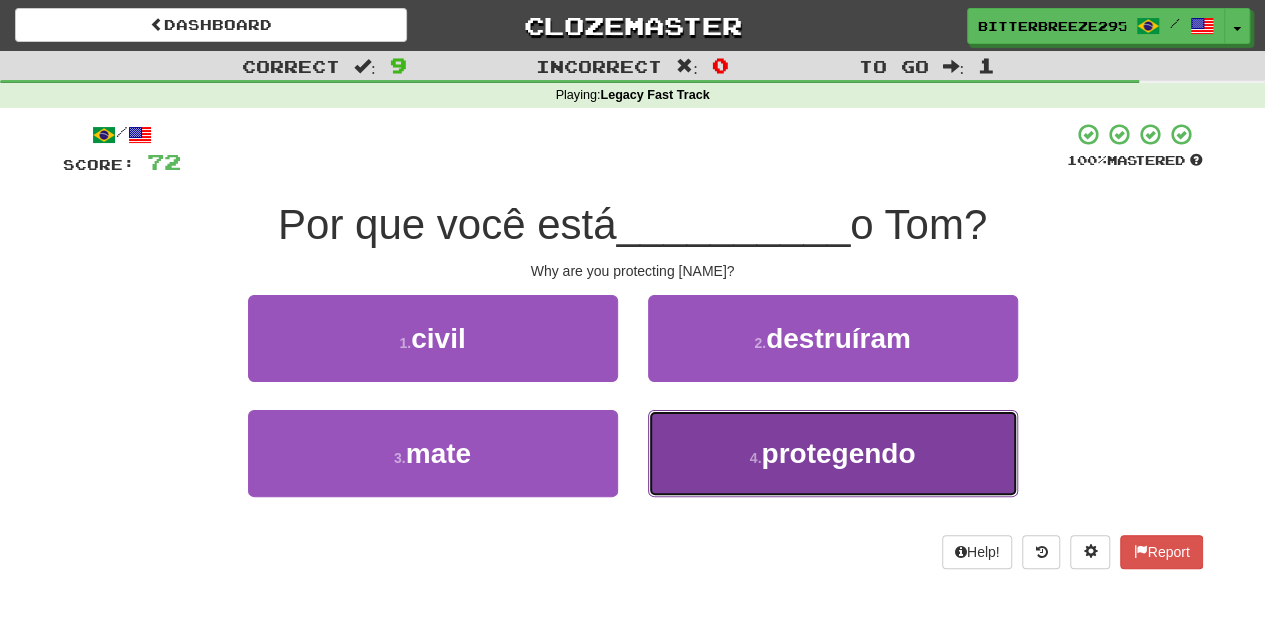 click on "4 .  protegendo" at bounding box center (833, 453) 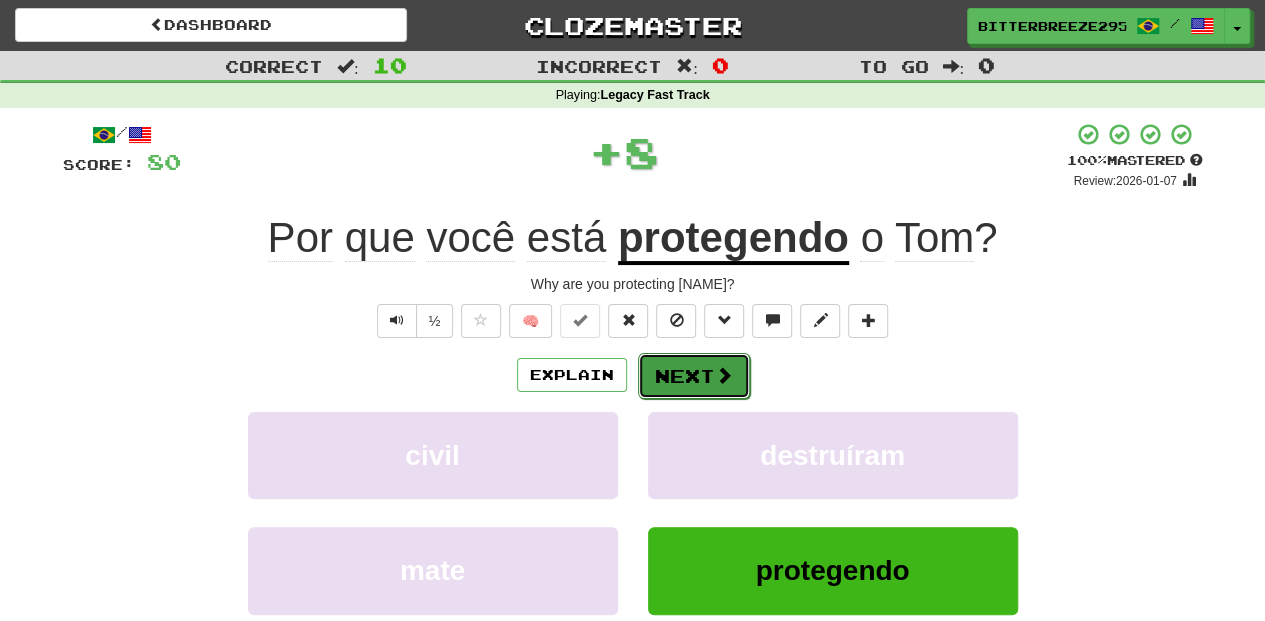 click on "Next" at bounding box center [694, 376] 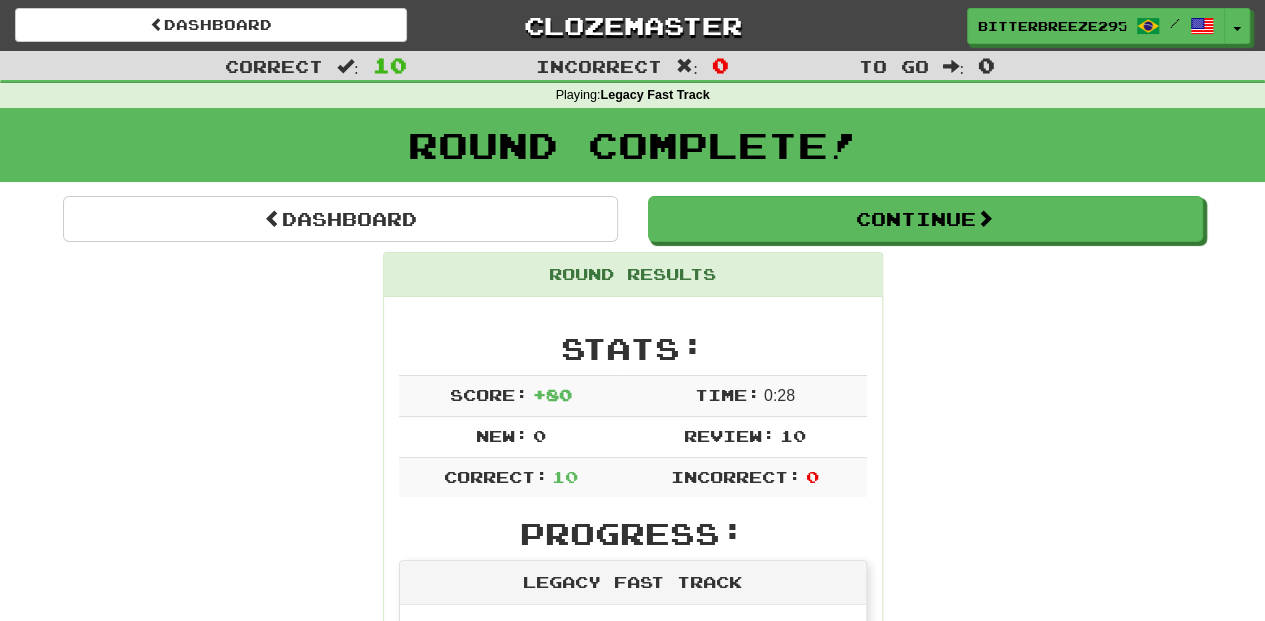scroll, scrollTop: 0, scrollLeft: 0, axis: both 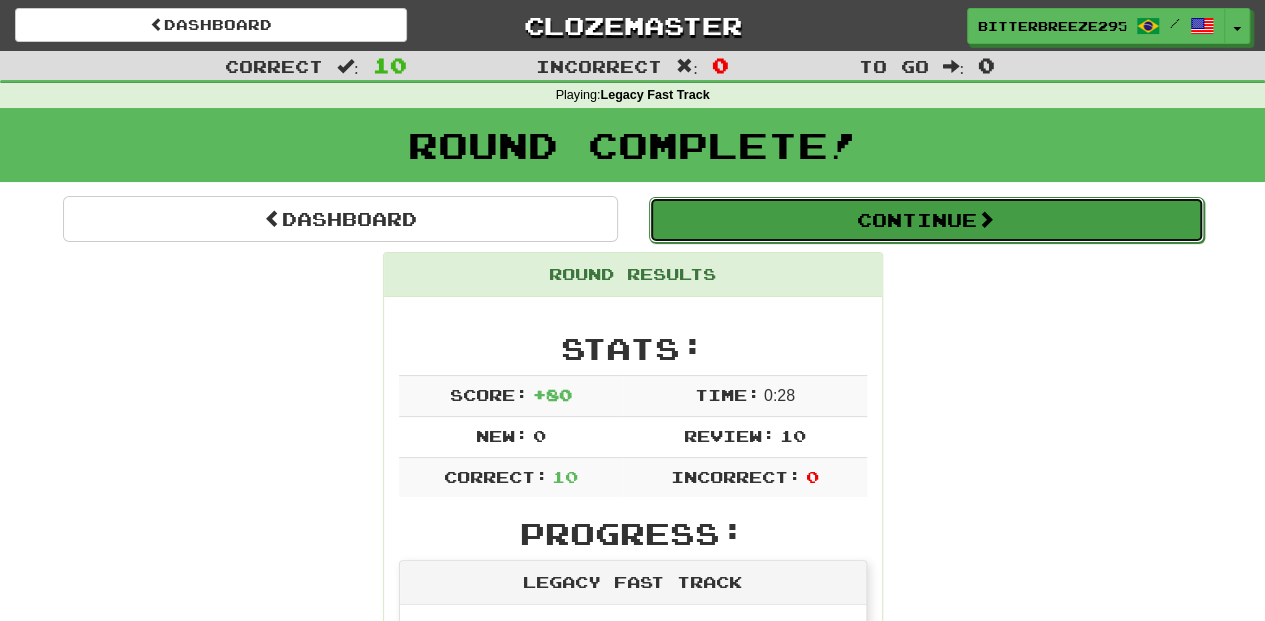 click on "Continue" at bounding box center [926, 220] 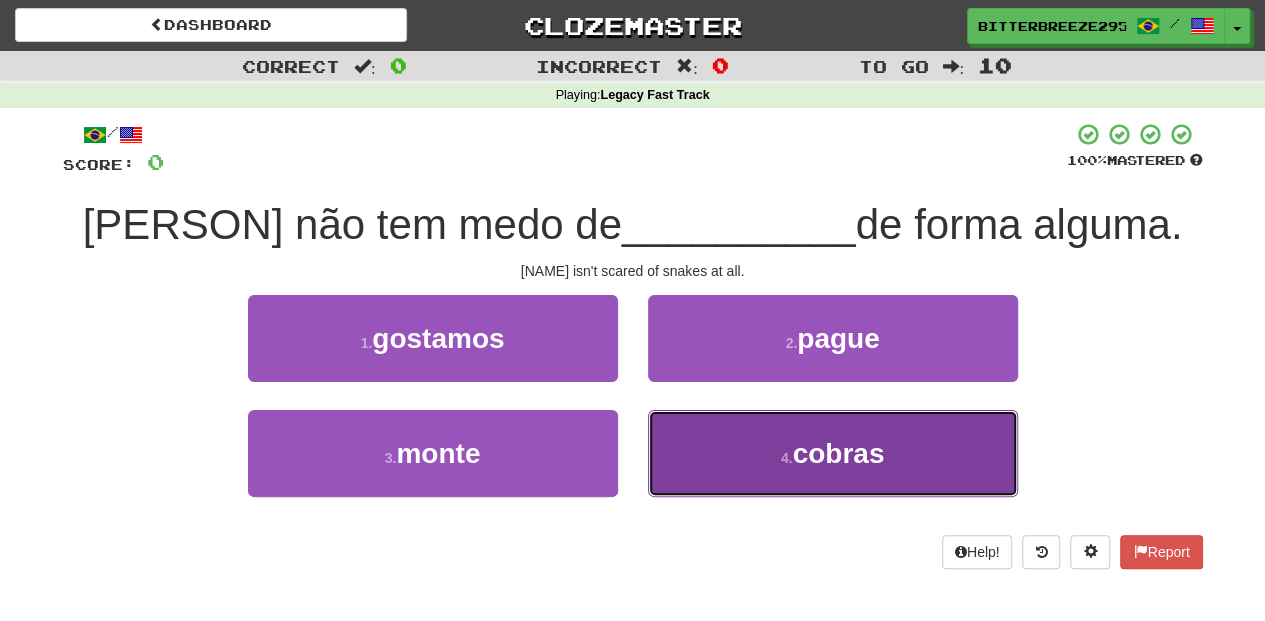 click on "4 .  cobras" at bounding box center (833, 453) 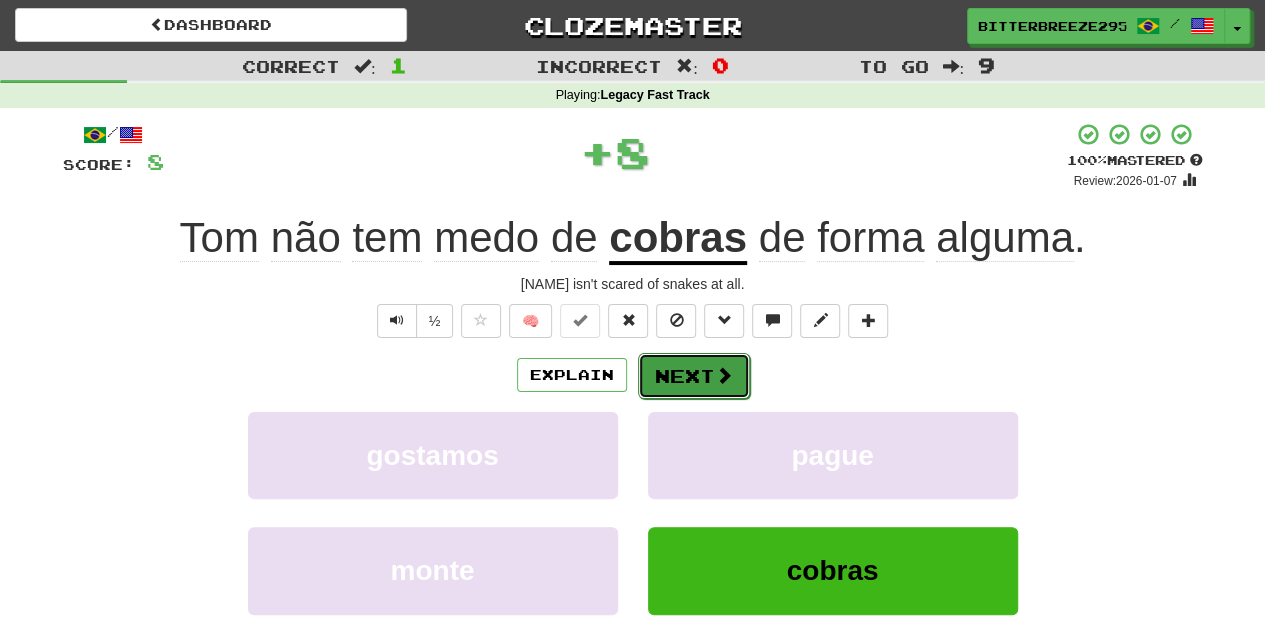click on "Next" at bounding box center (694, 376) 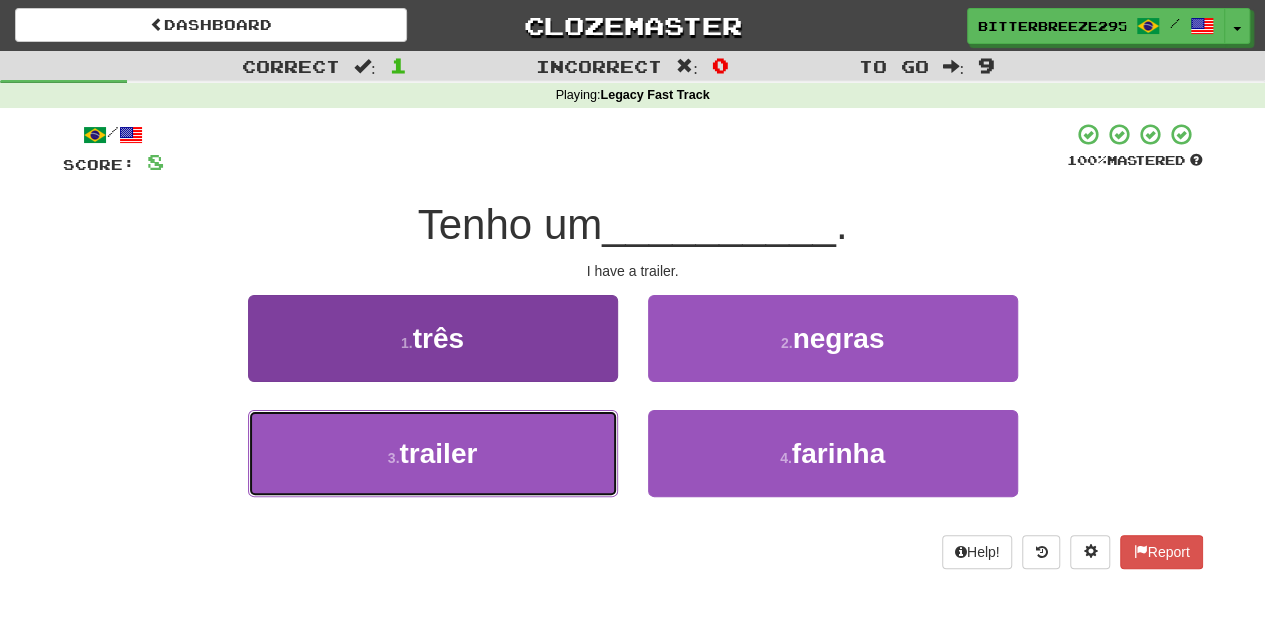 click on "3 .  trailer" at bounding box center (433, 453) 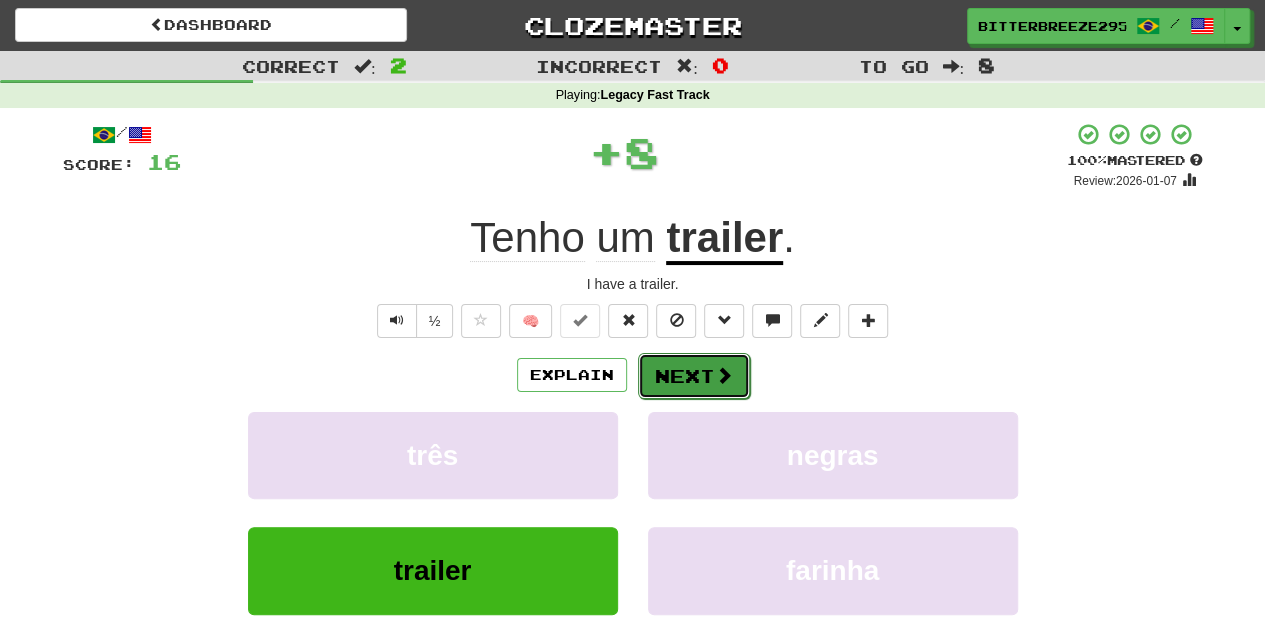 click on "Next" at bounding box center [694, 376] 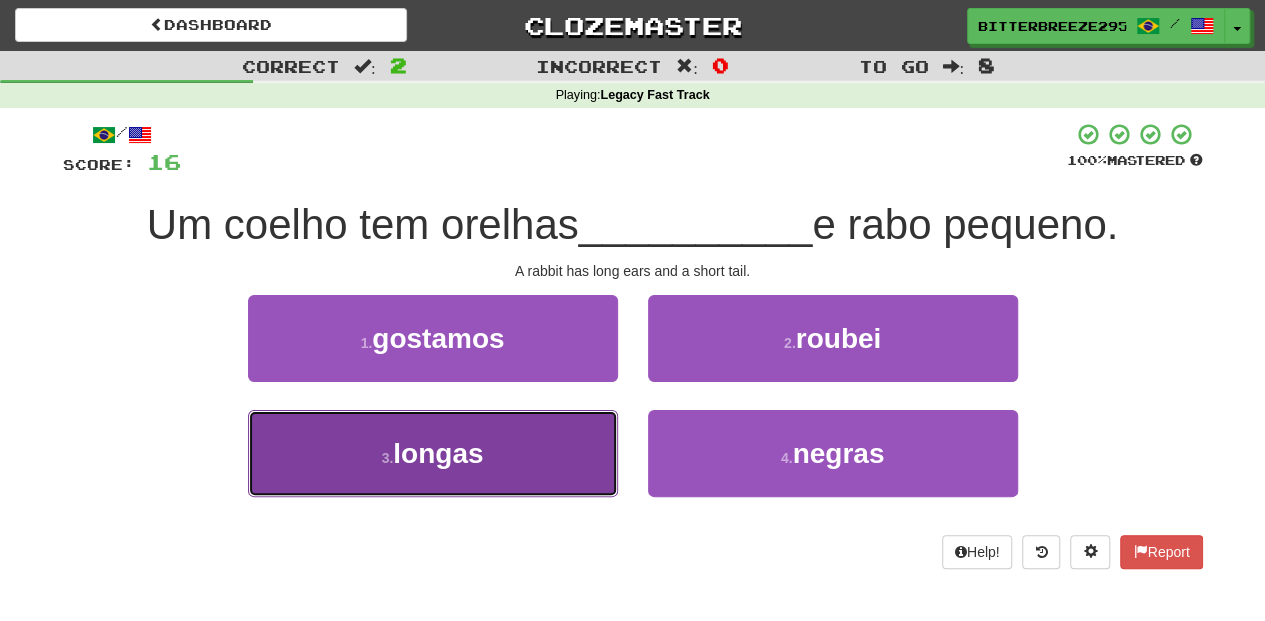 click on "3 .  longas" at bounding box center [433, 453] 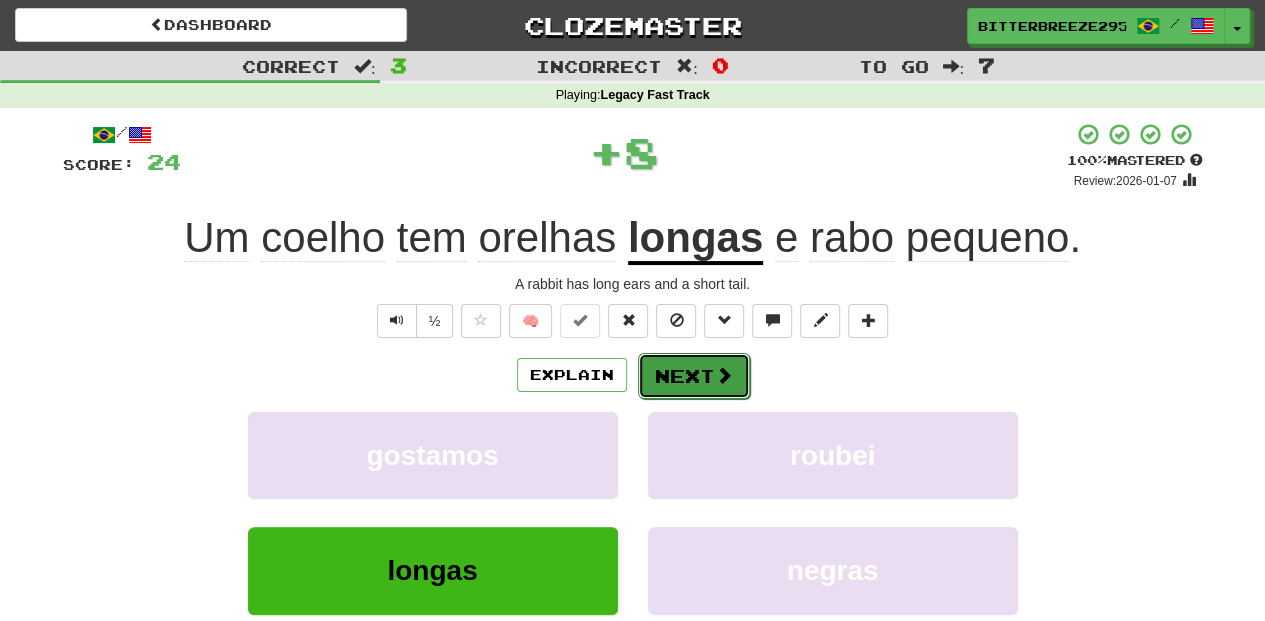 click on "Next" at bounding box center (694, 376) 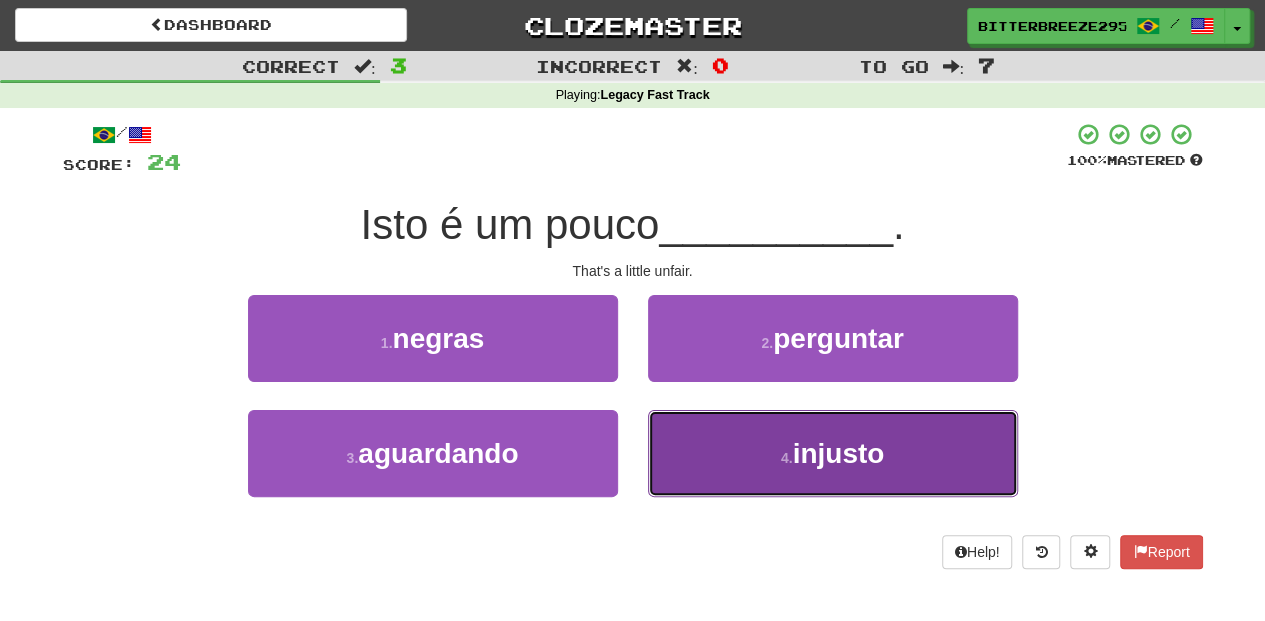 click on "4 .  injusto" at bounding box center (833, 453) 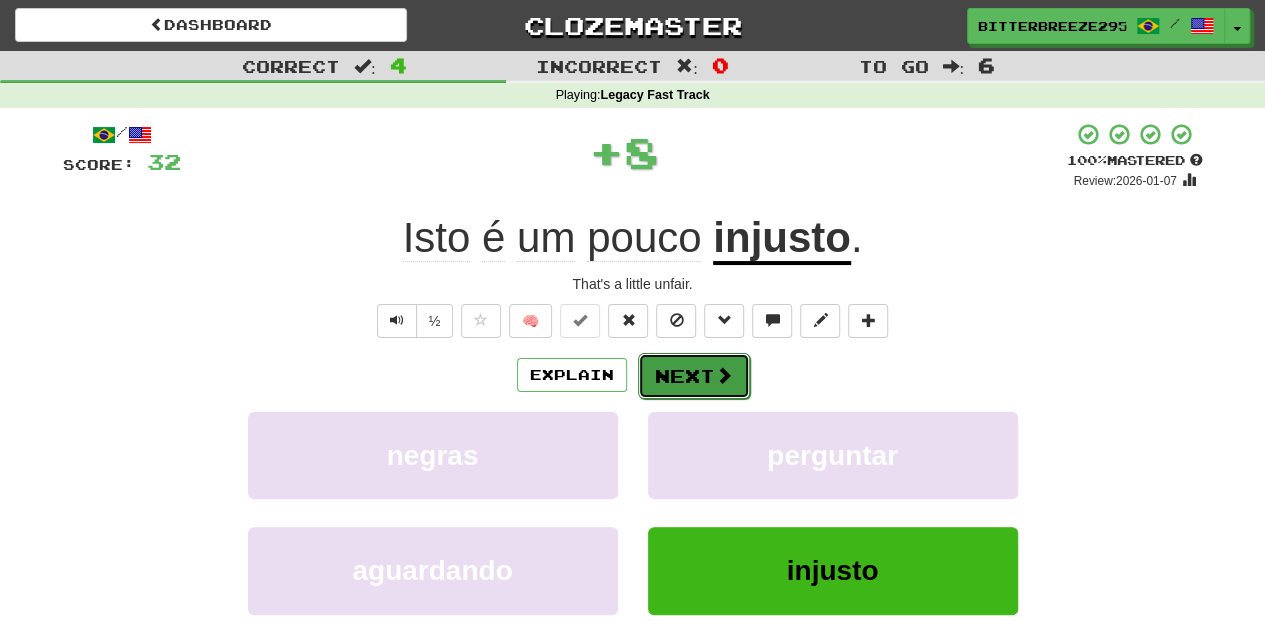 click on "Next" at bounding box center (694, 376) 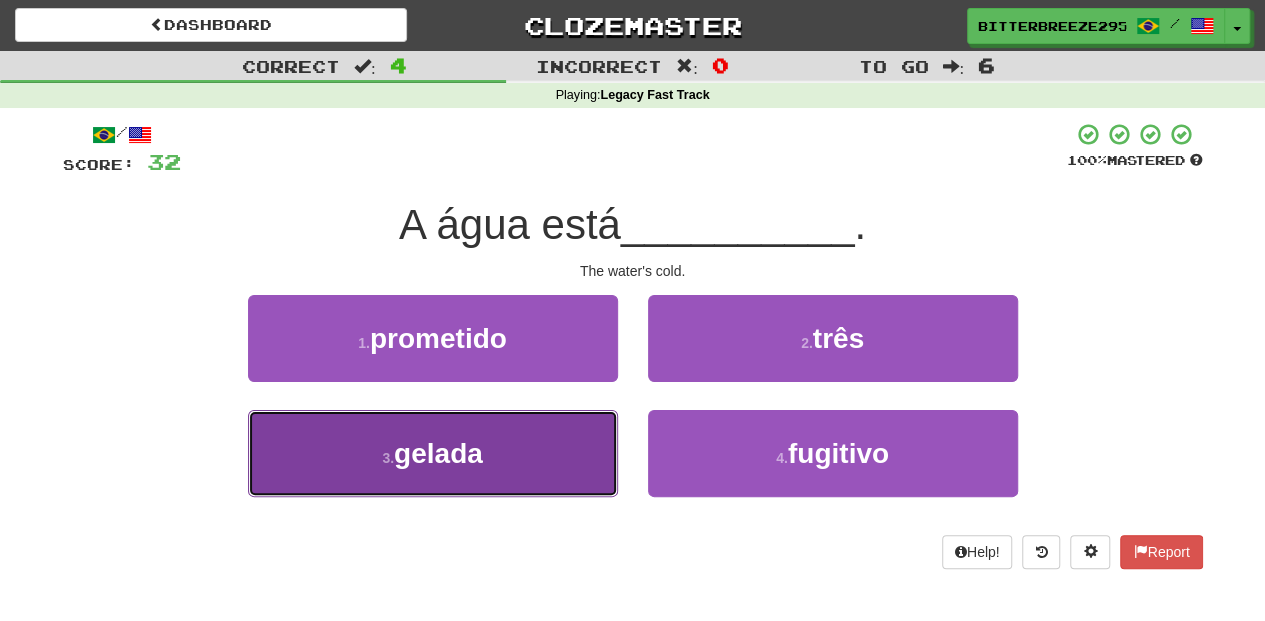 click on "3 .  gelada" at bounding box center [433, 453] 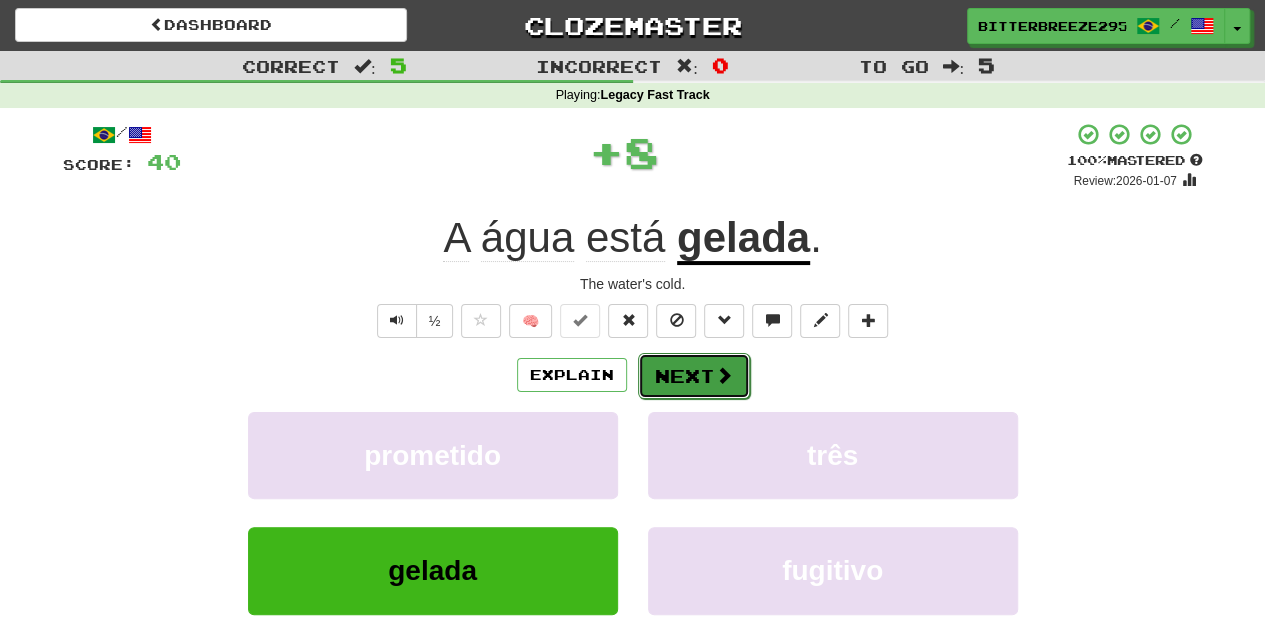 click on "Next" at bounding box center (694, 376) 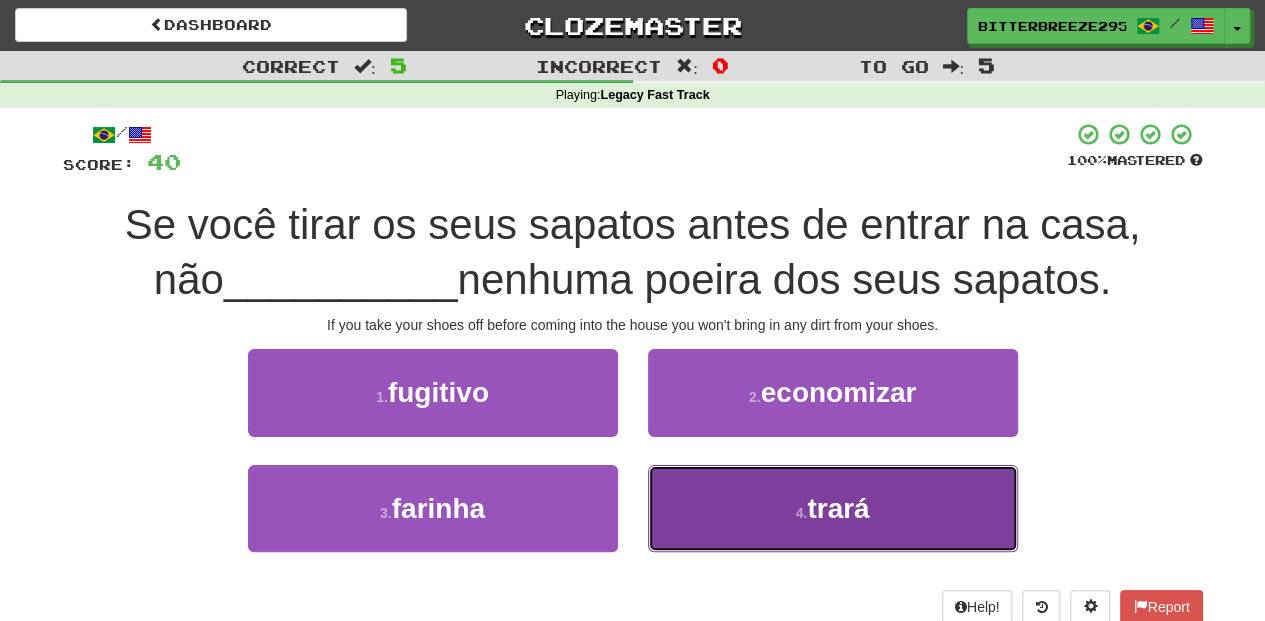 click on "4 .  trará" at bounding box center (833, 508) 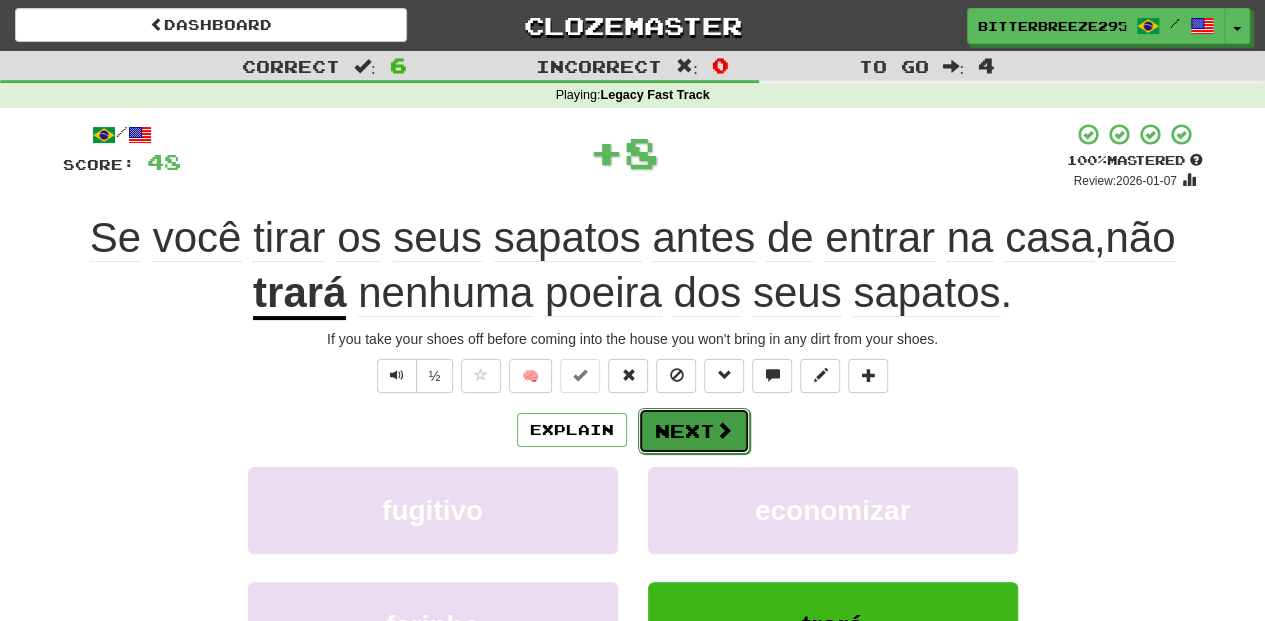 click on "Next" at bounding box center (694, 431) 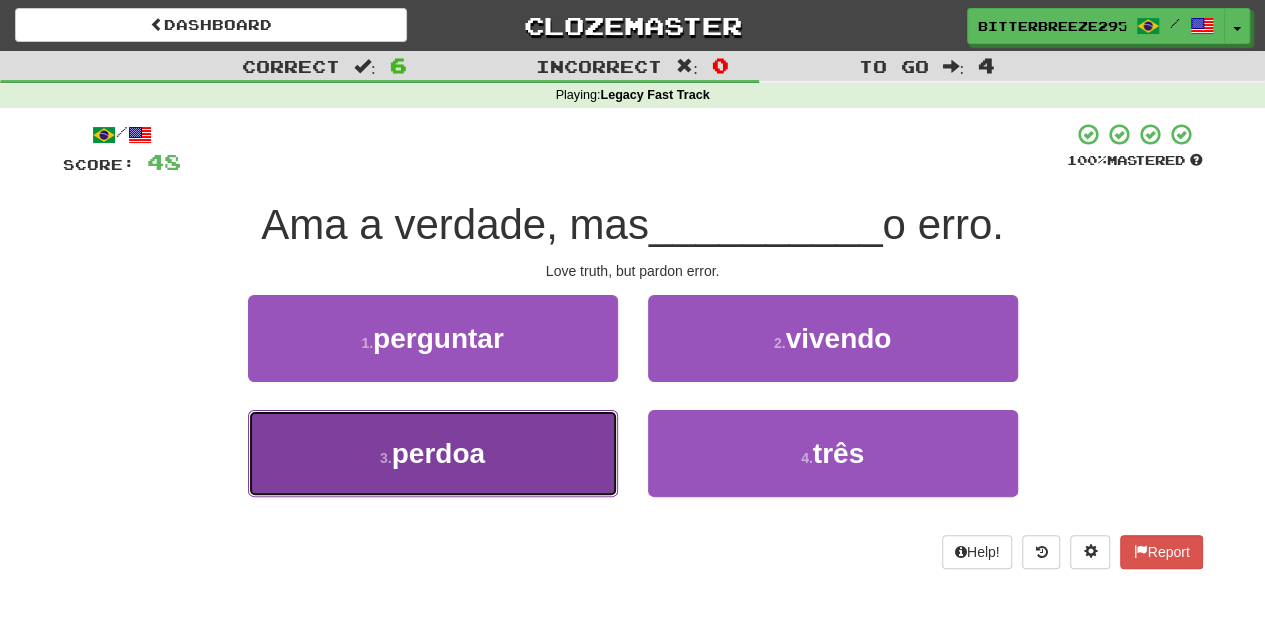 click on "3 .  perdoa" at bounding box center (433, 453) 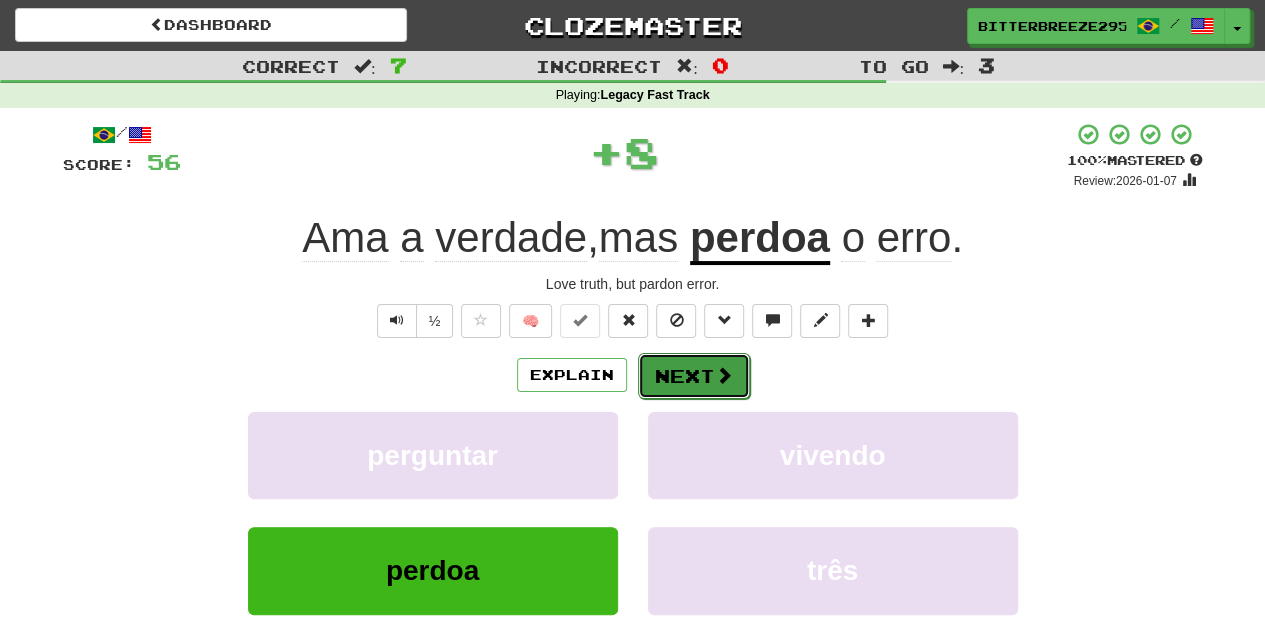 click on "Next" at bounding box center [694, 376] 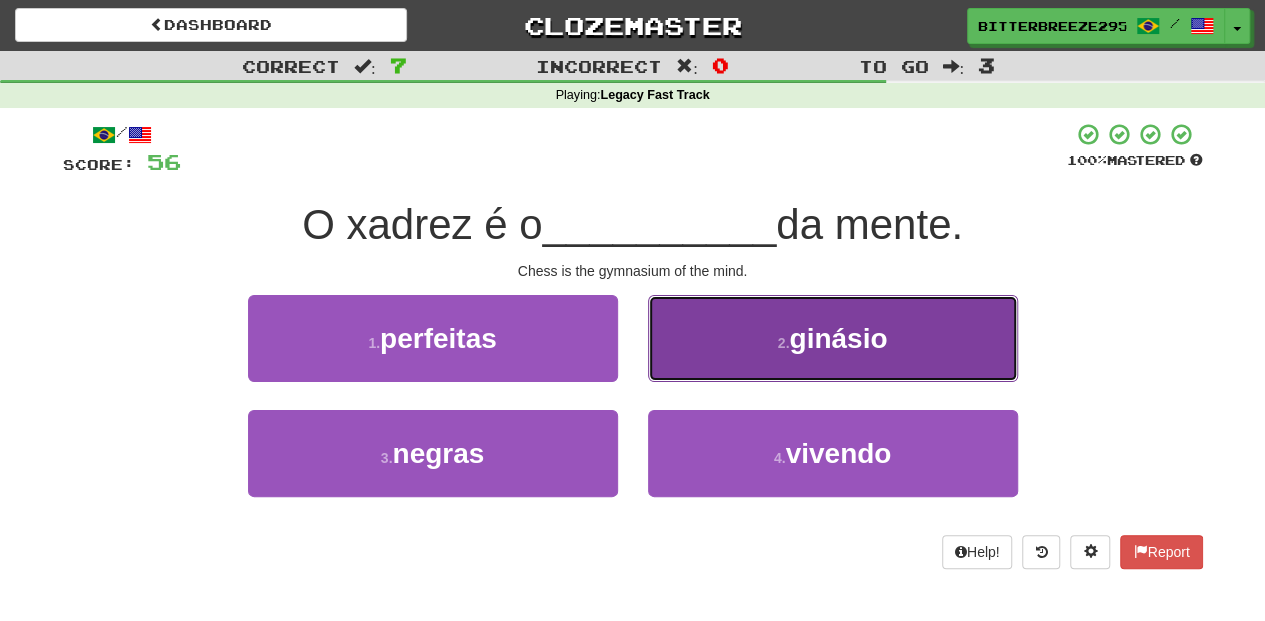 click on "2 .  ginásio" at bounding box center (833, 338) 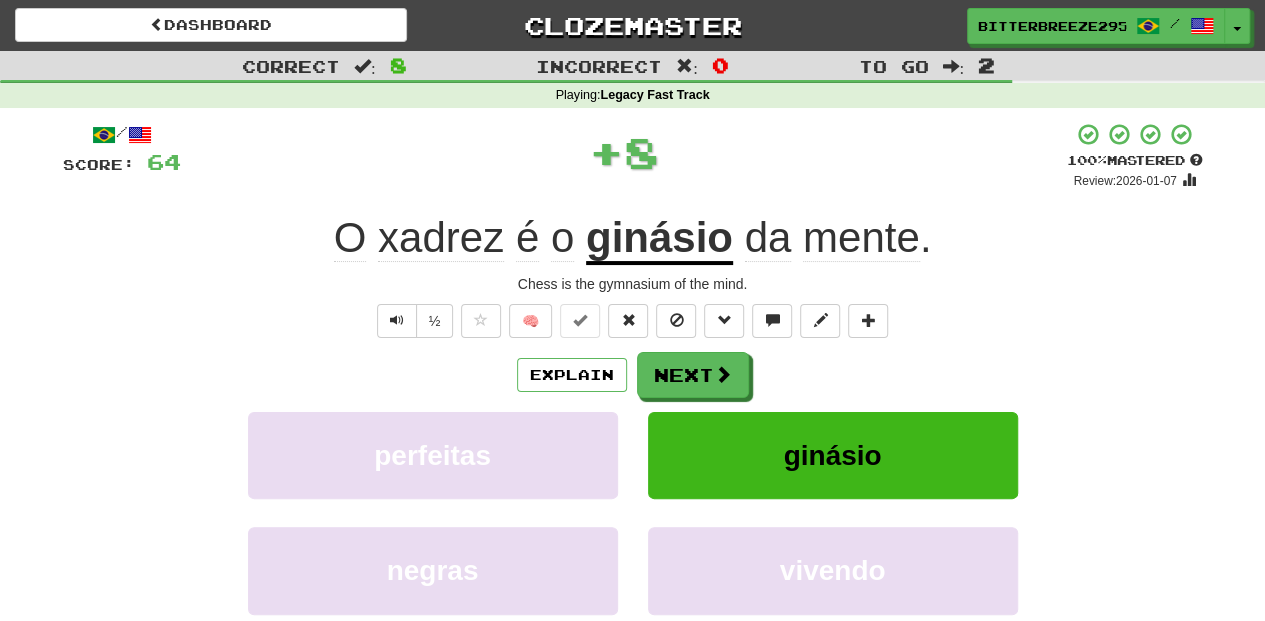 click on "Next" at bounding box center (693, 375) 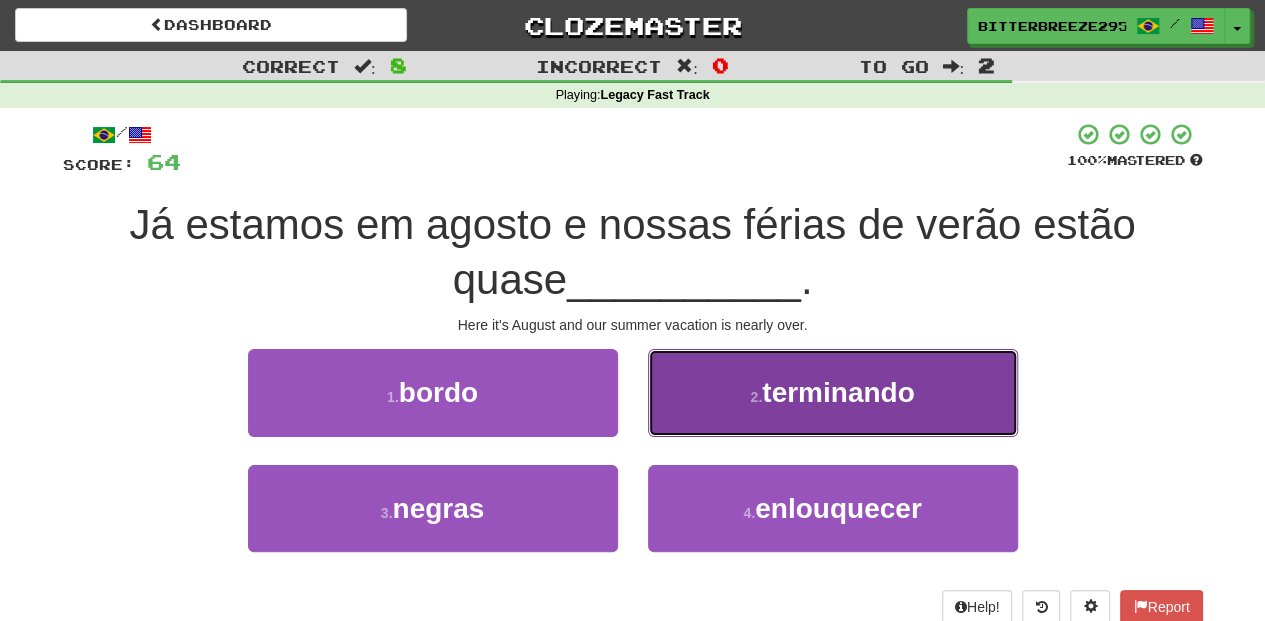 click on "2 .  terminando" at bounding box center [833, 392] 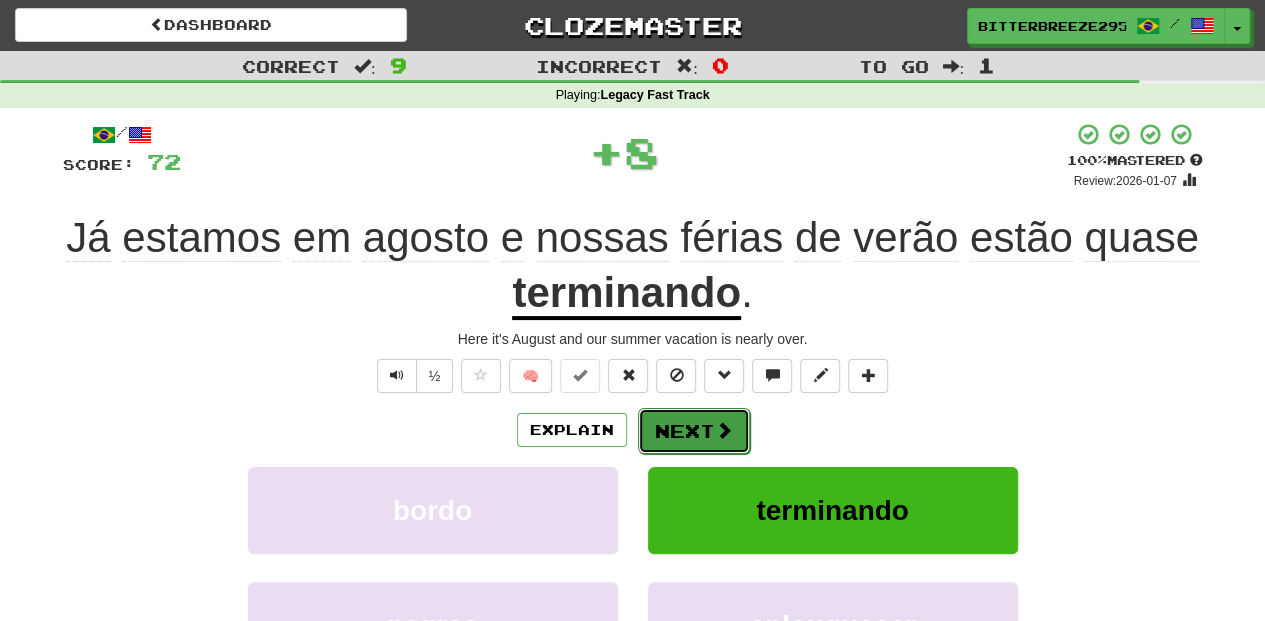 click on "Next" at bounding box center (694, 431) 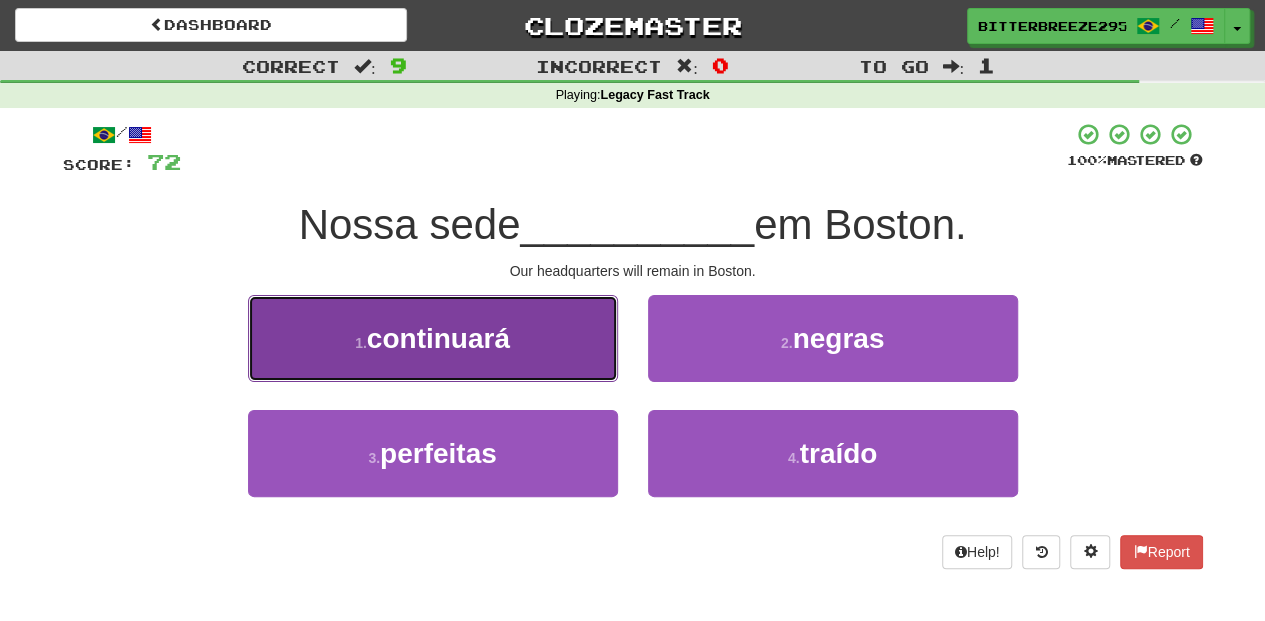 click on "1 .  continuará" at bounding box center (433, 338) 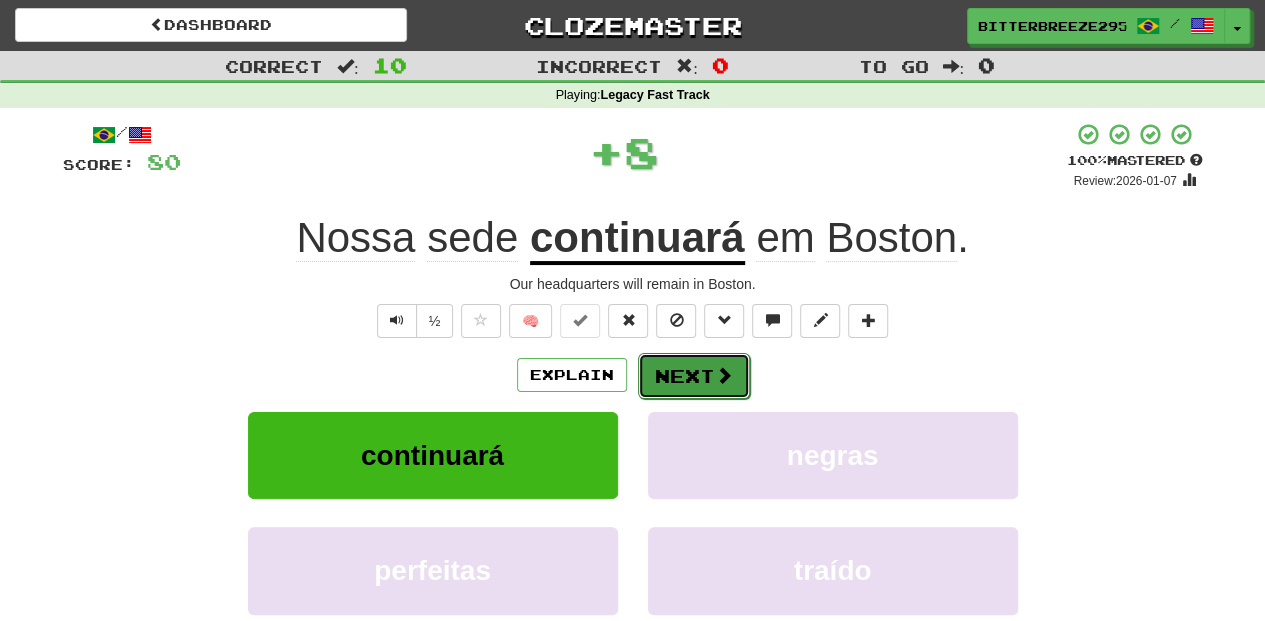 click on "Next" at bounding box center [694, 376] 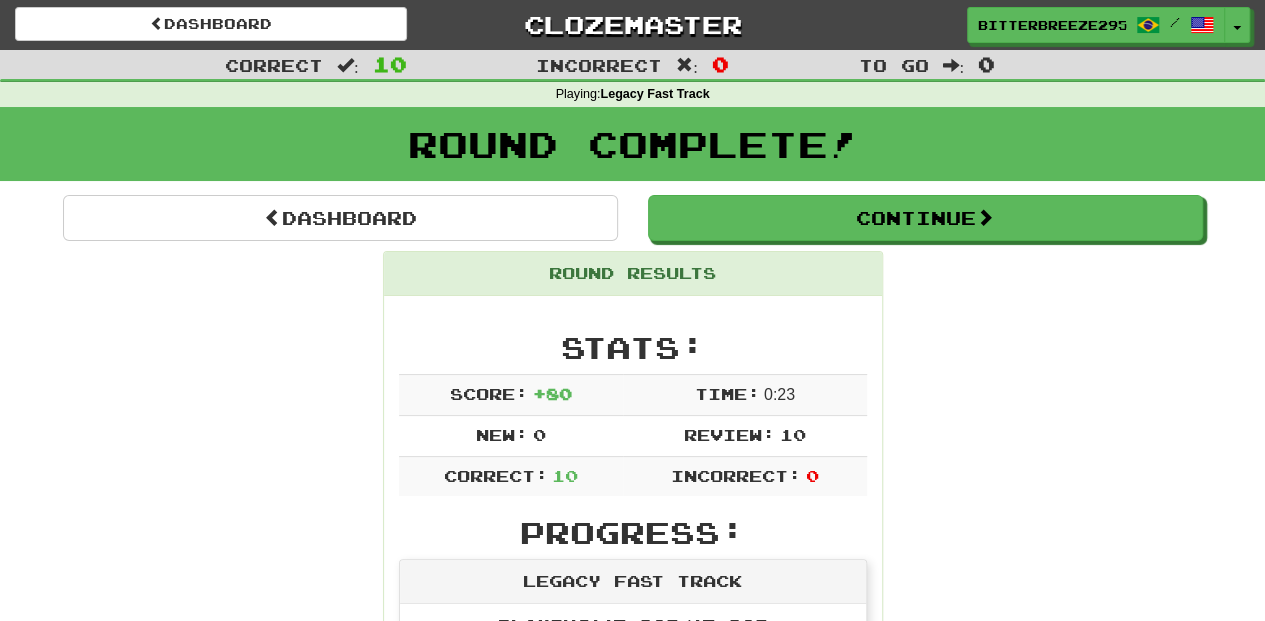 scroll, scrollTop: 0, scrollLeft: 0, axis: both 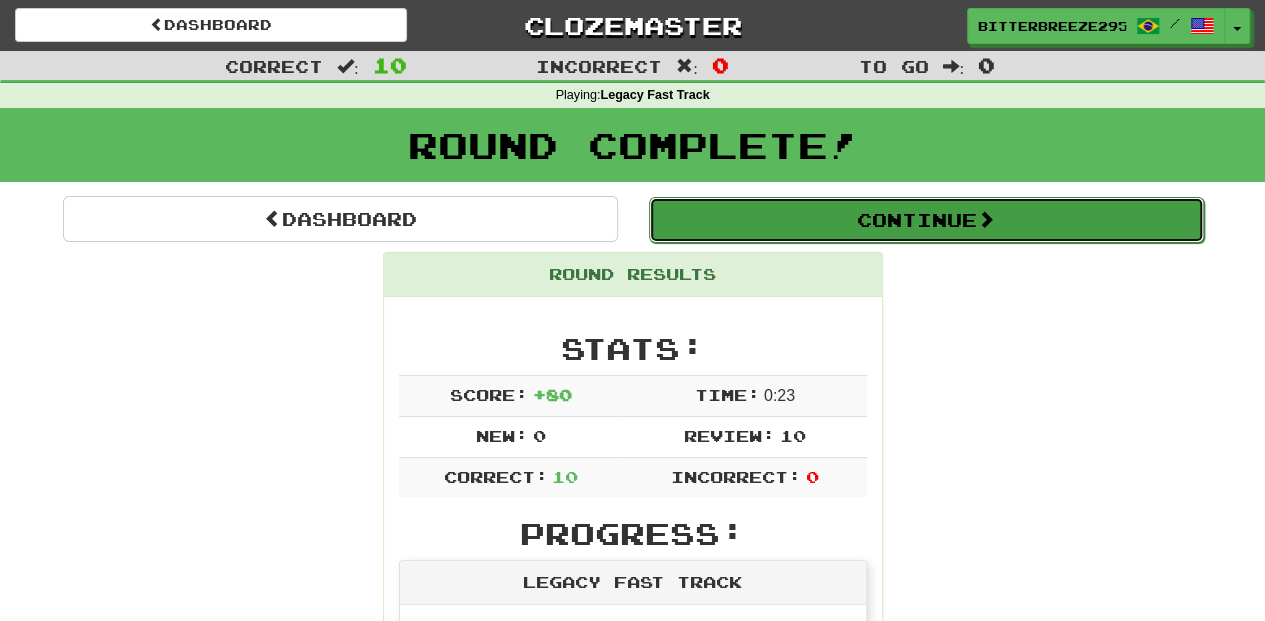 click on "Continue" at bounding box center (926, 220) 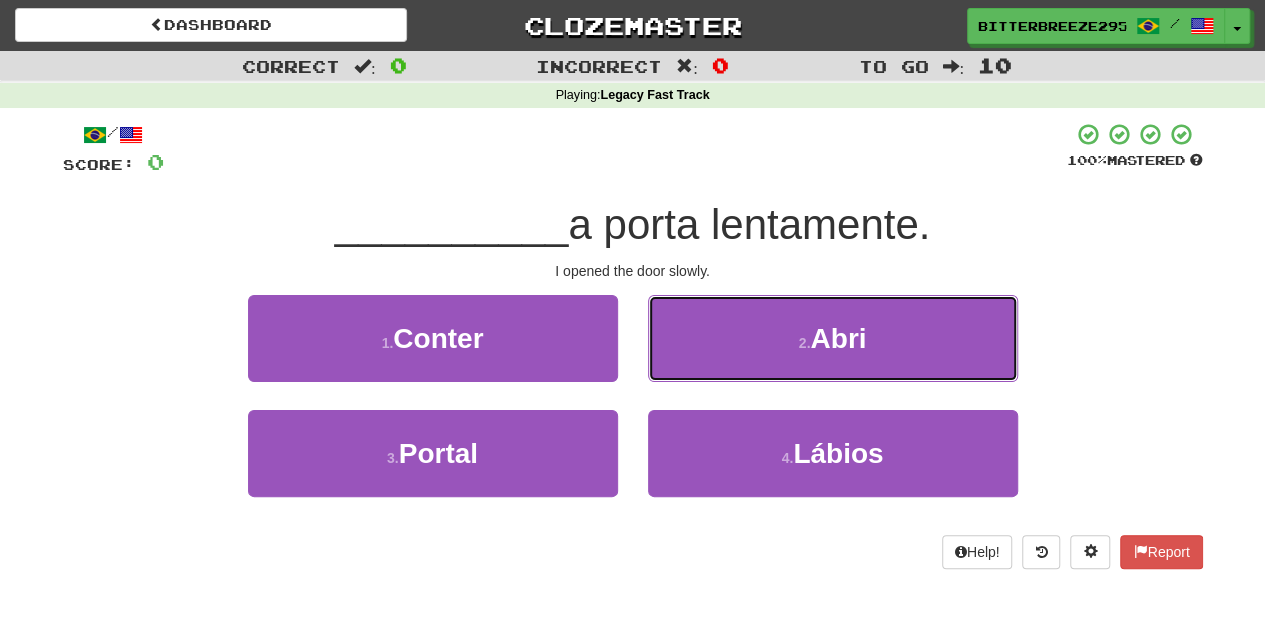 click on "2 .  Abri" at bounding box center (833, 338) 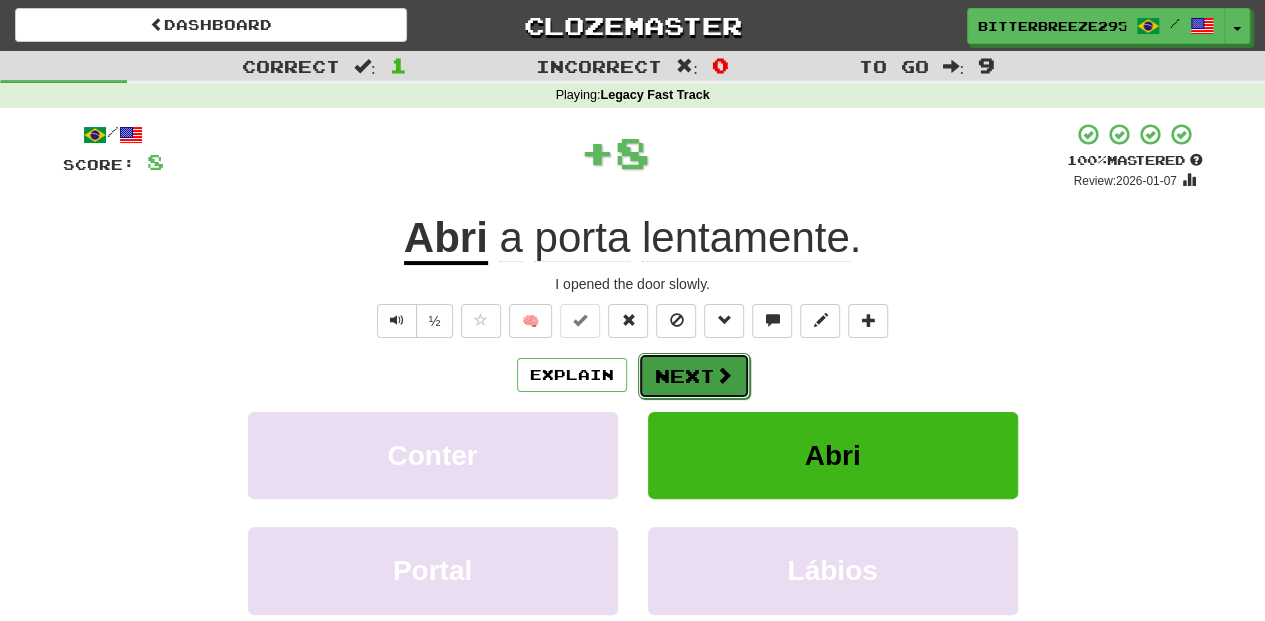 click on "Next" at bounding box center (694, 376) 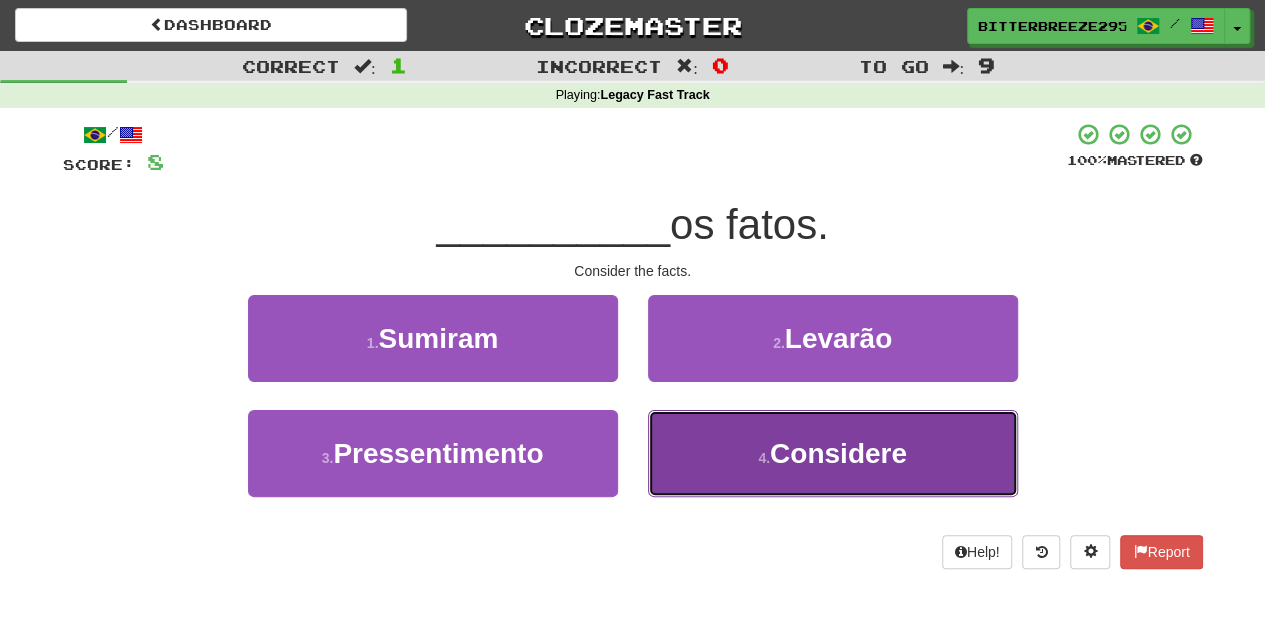 click on "4 .  Considere" at bounding box center [833, 453] 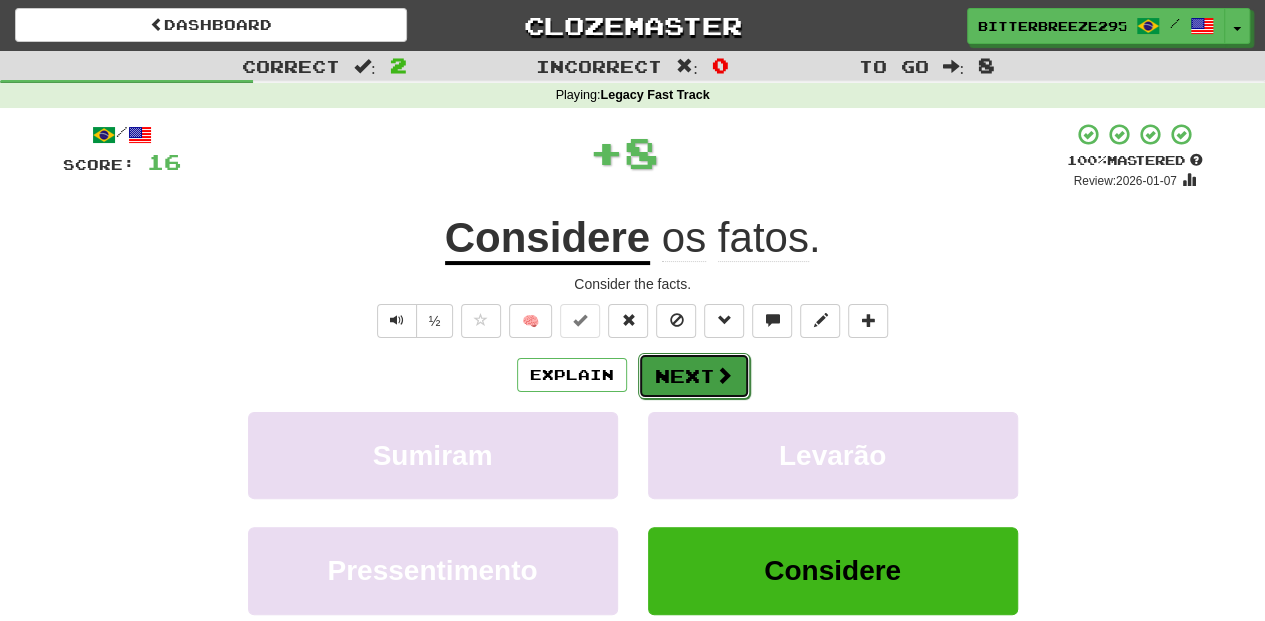 click on "Next" at bounding box center [694, 376] 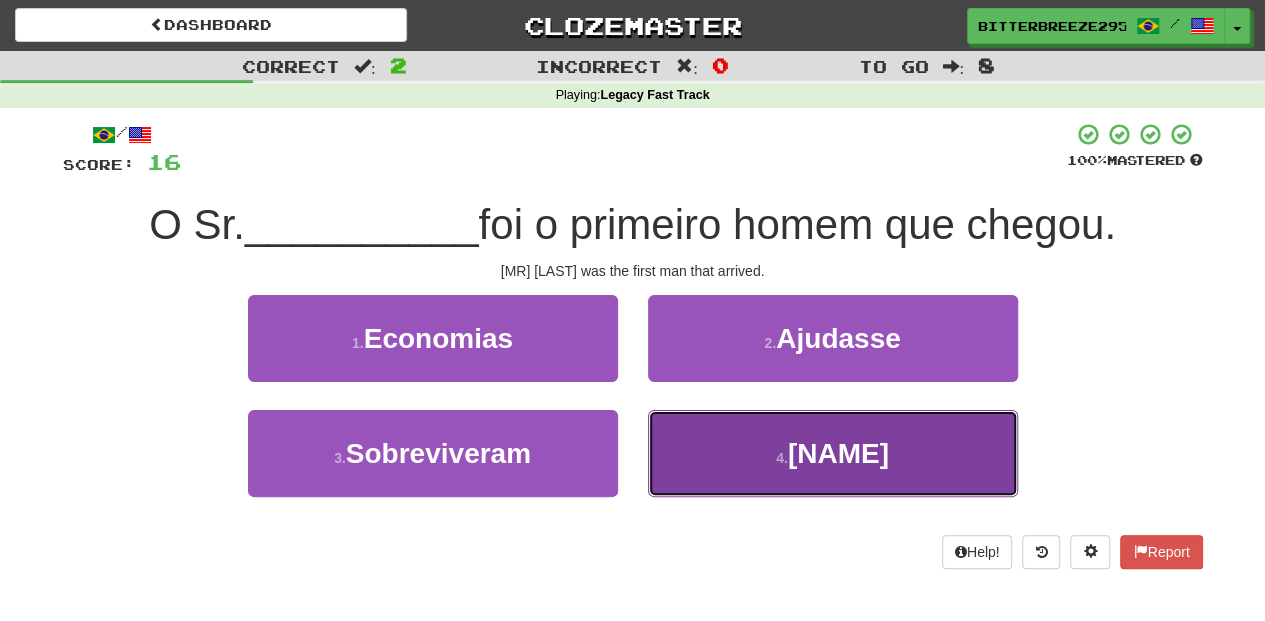 click on "4 .  Gray" at bounding box center (833, 453) 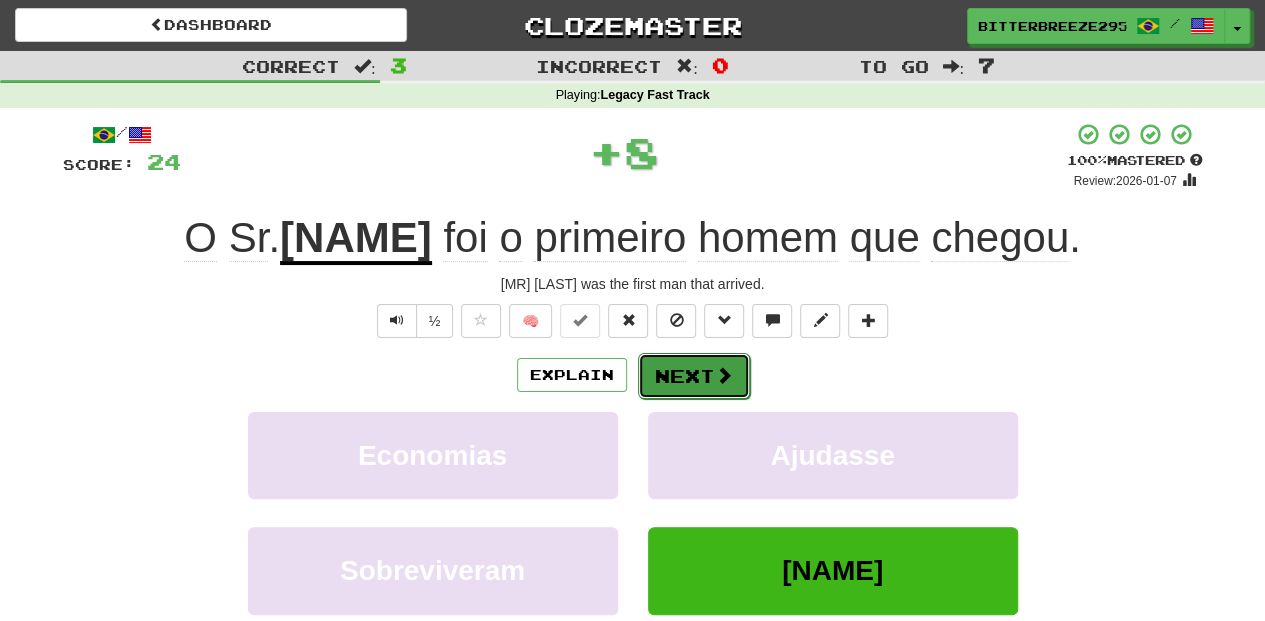click on "Next" at bounding box center [694, 376] 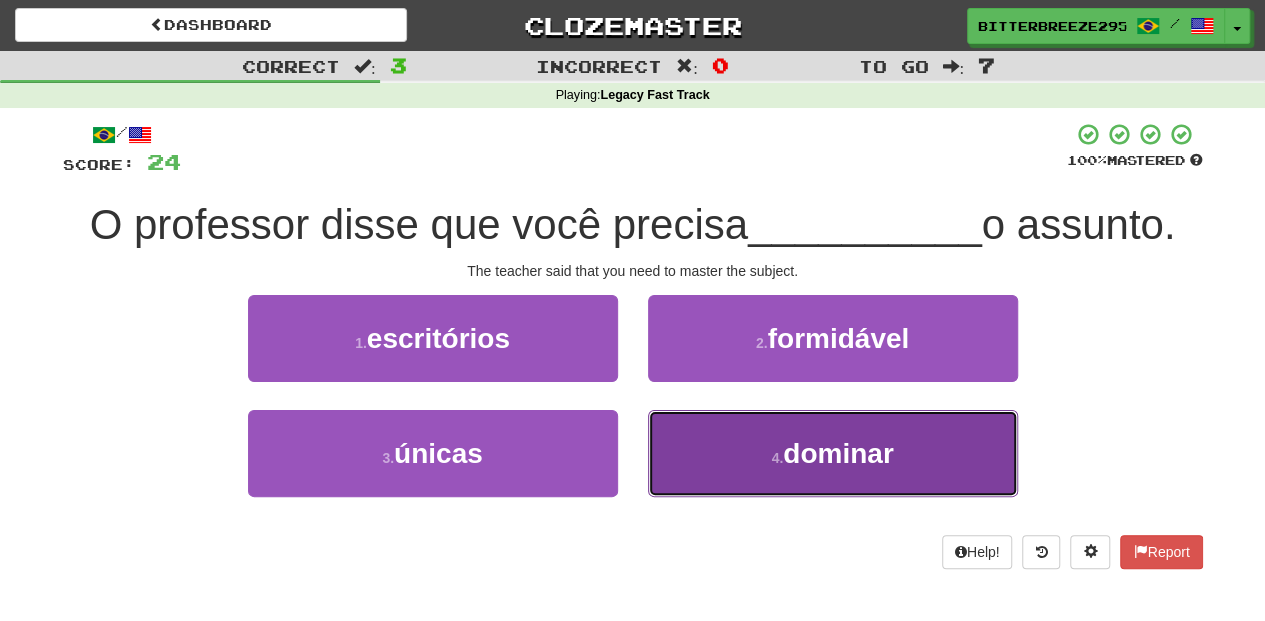 click on "4 .  dominar" at bounding box center (833, 453) 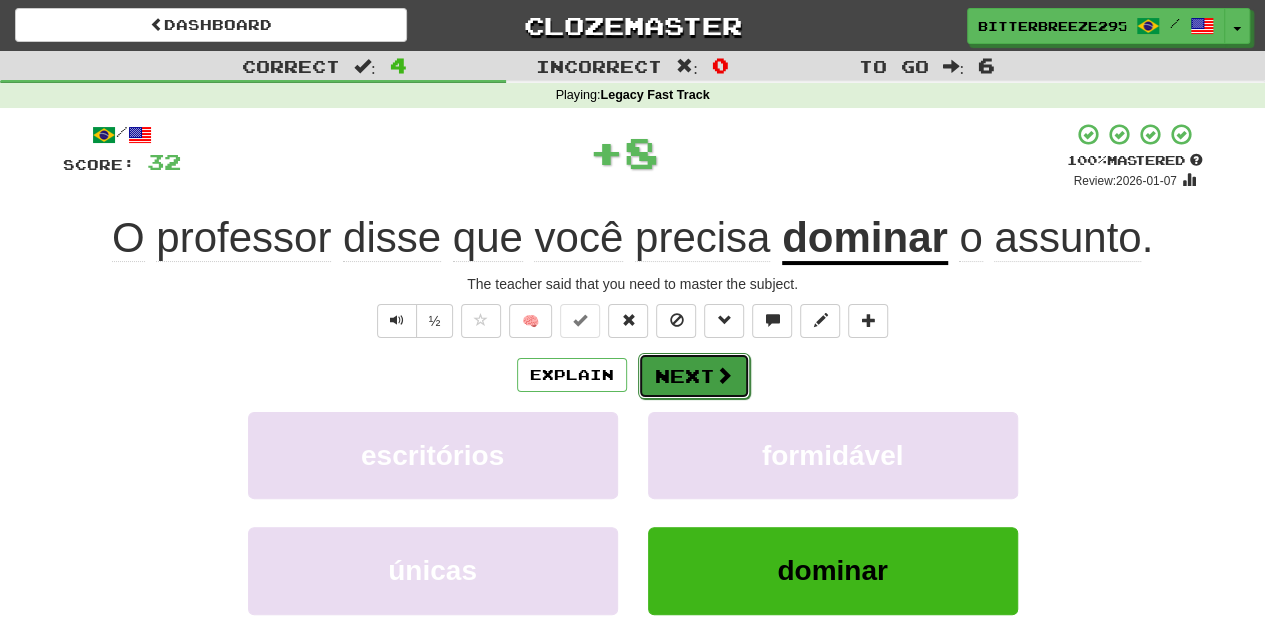 click on "Next" at bounding box center [694, 376] 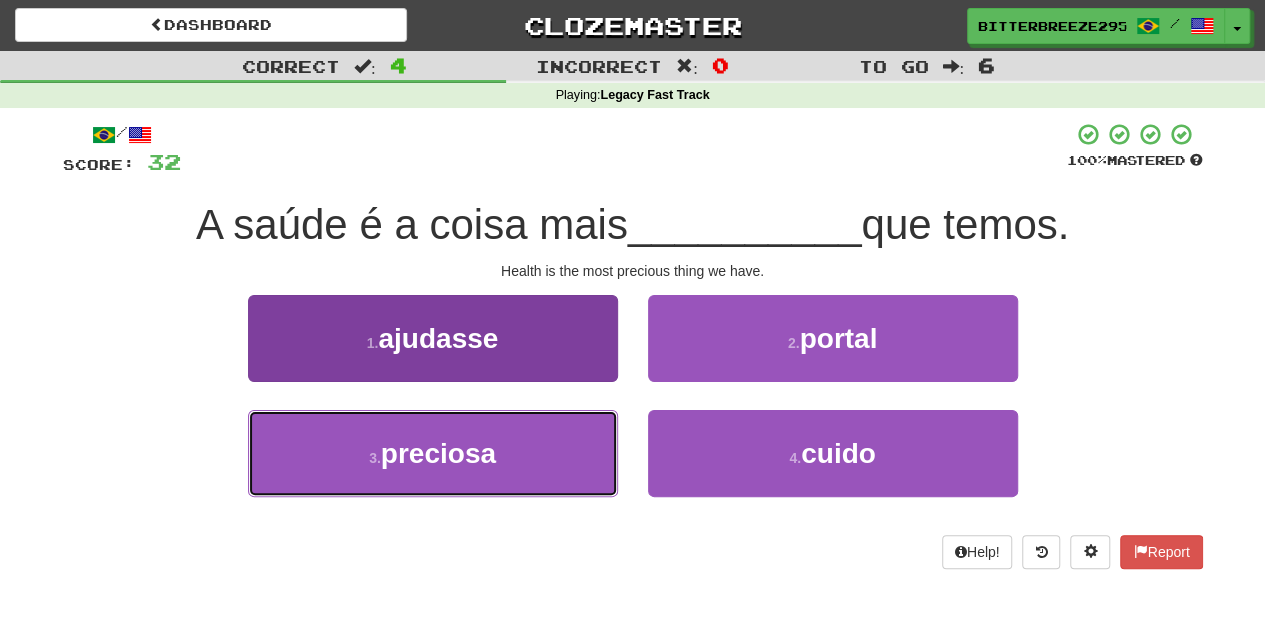 click on "3 .  preciosa" at bounding box center (433, 453) 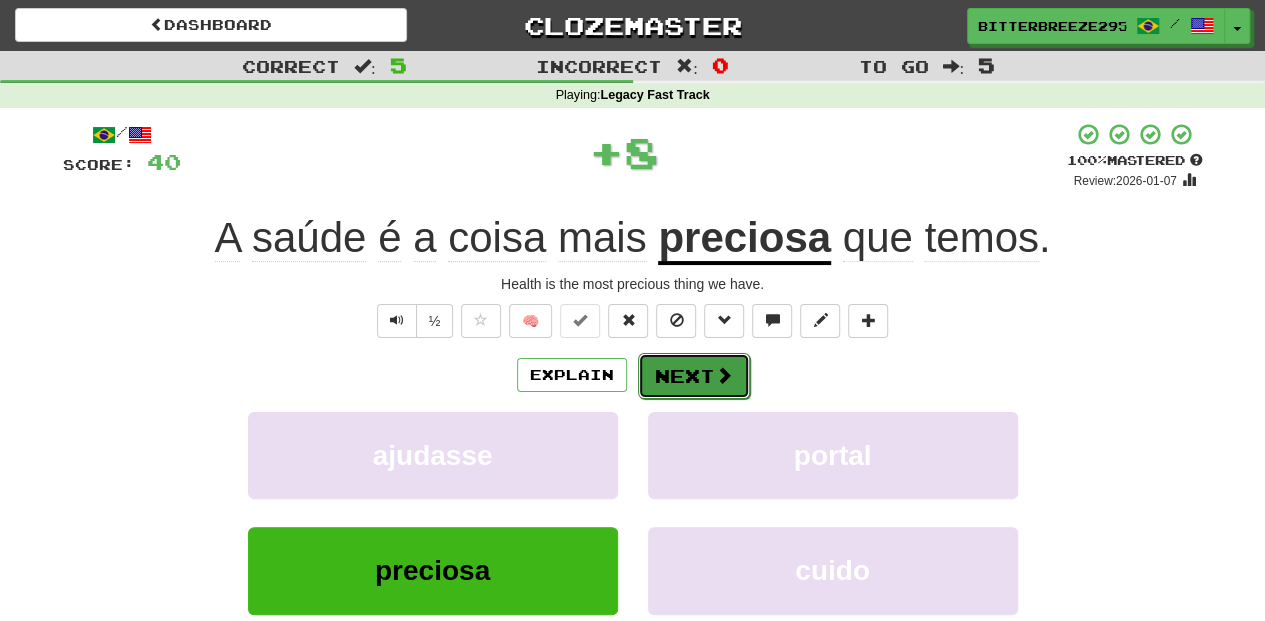 click on "Next" at bounding box center (694, 376) 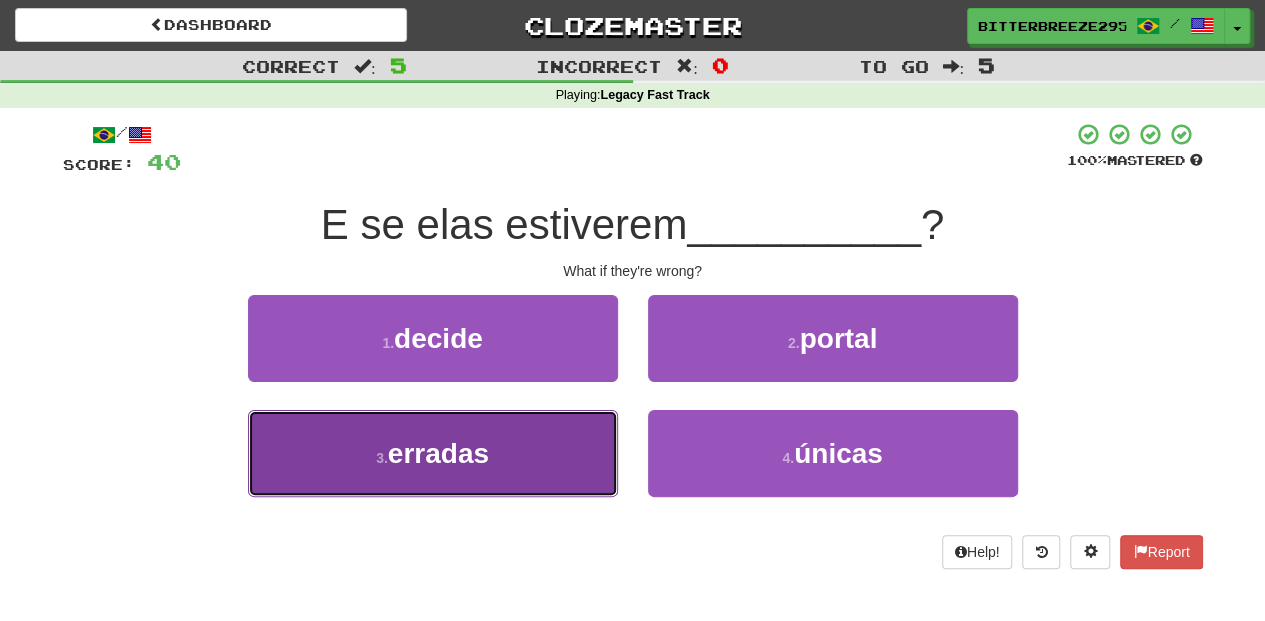 click on "3 .  erradas" at bounding box center (433, 453) 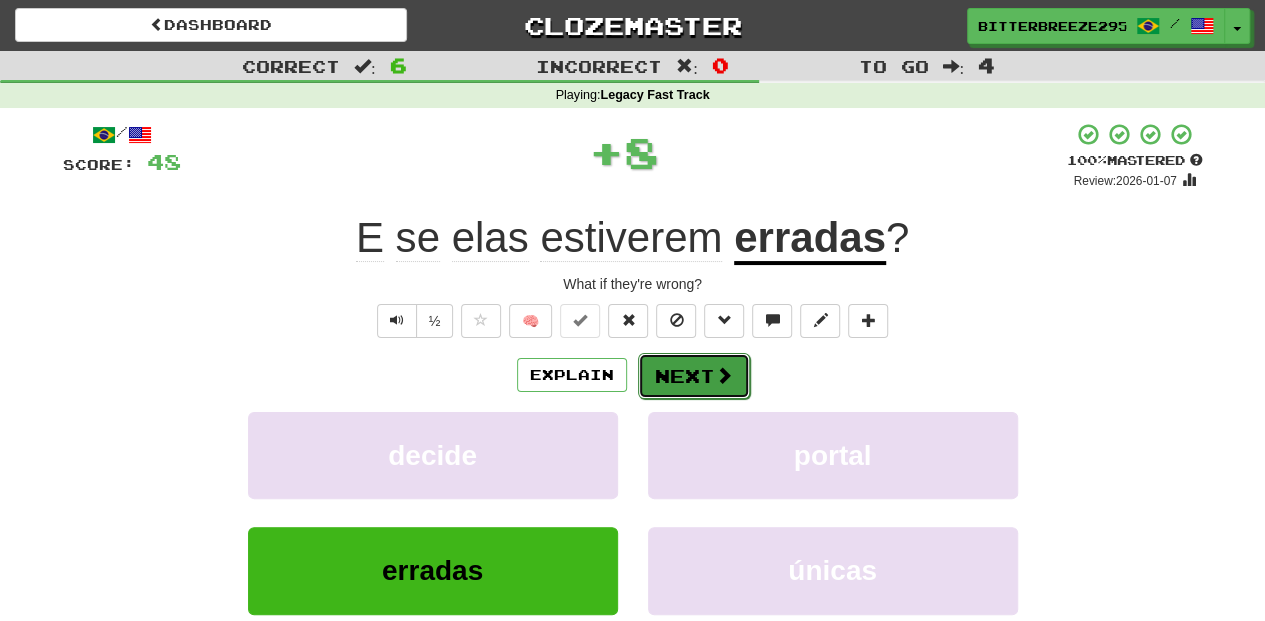 click on "Next" at bounding box center (694, 376) 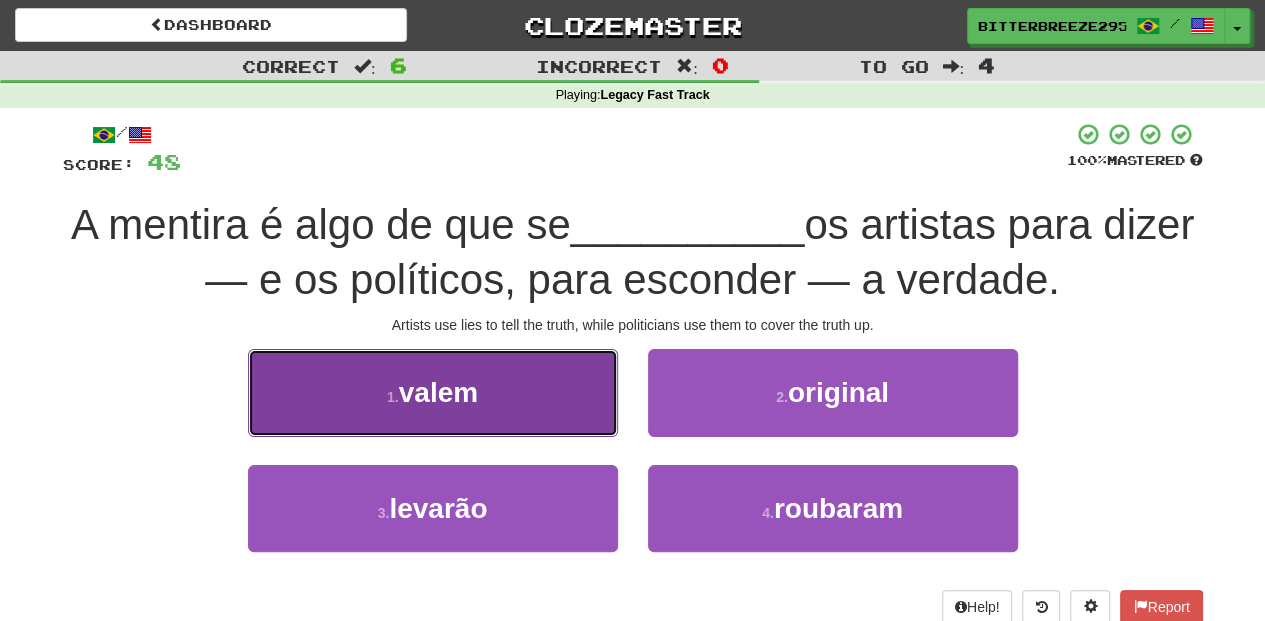 click on "1 .  valem" at bounding box center [433, 392] 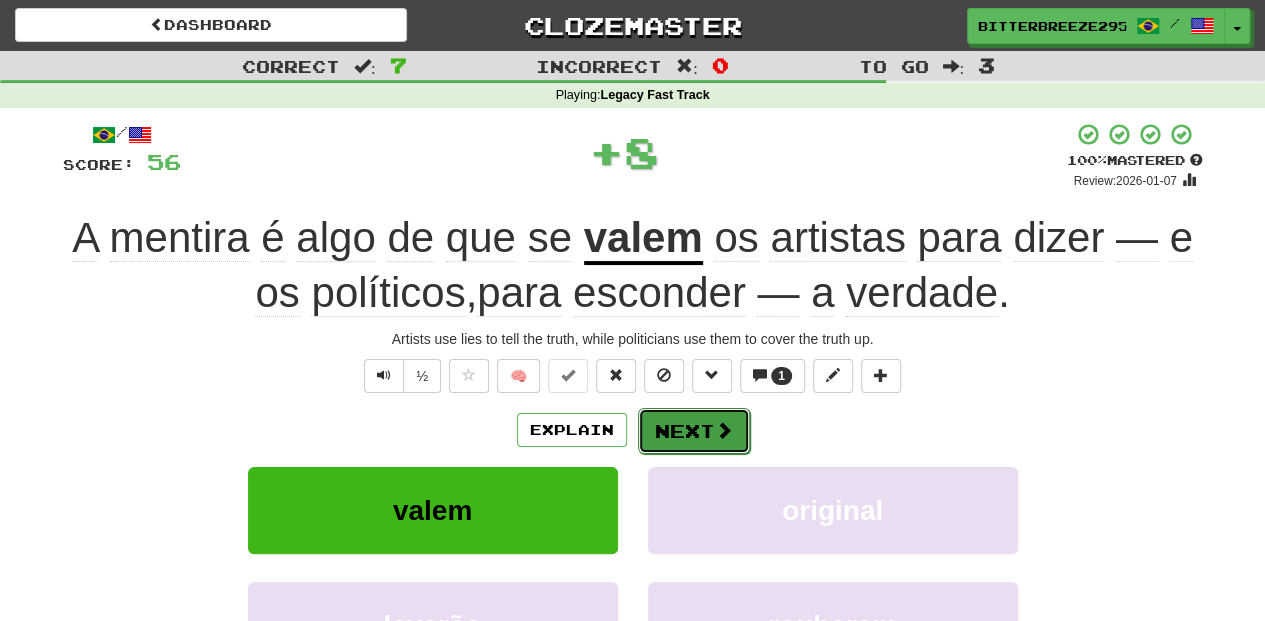 click on "Next" at bounding box center [694, 431] 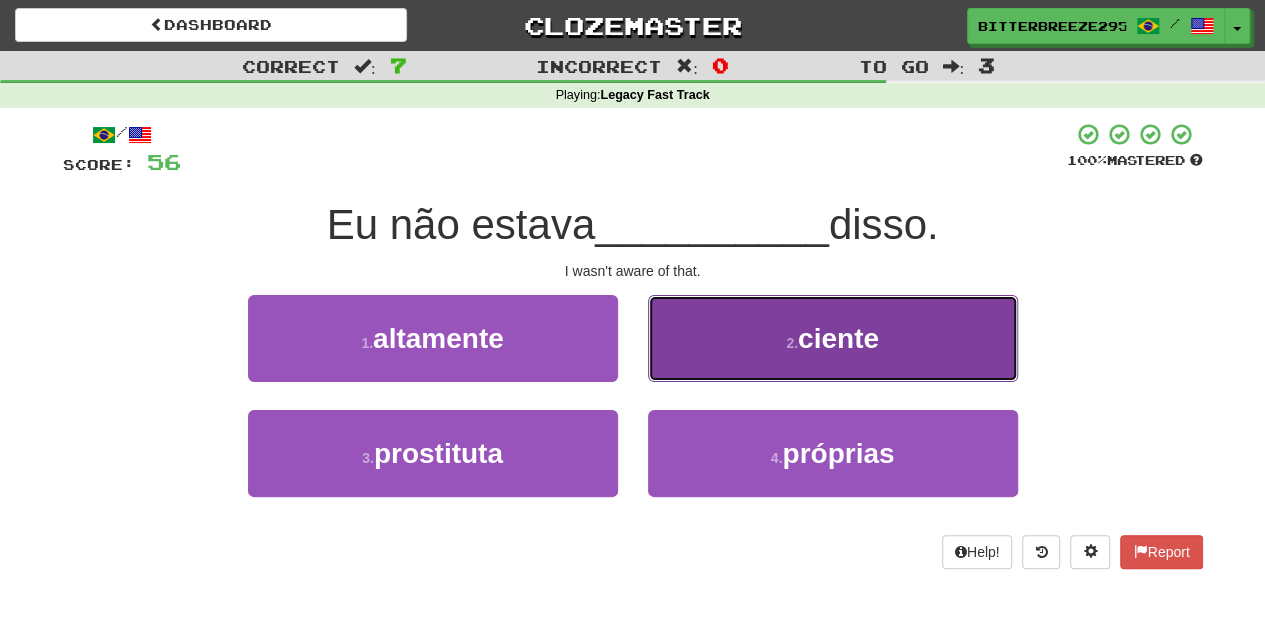click on "2 .  ciente" at bounding box center (833, 338) 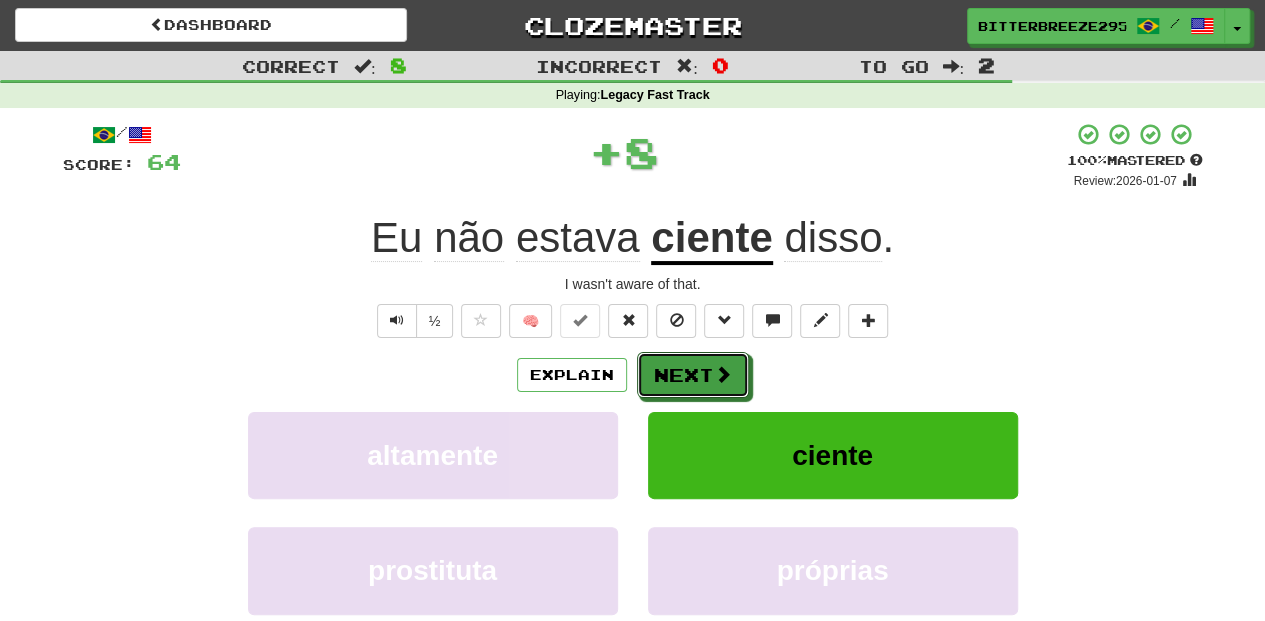click on "Next" at bounding box center (693, 375) 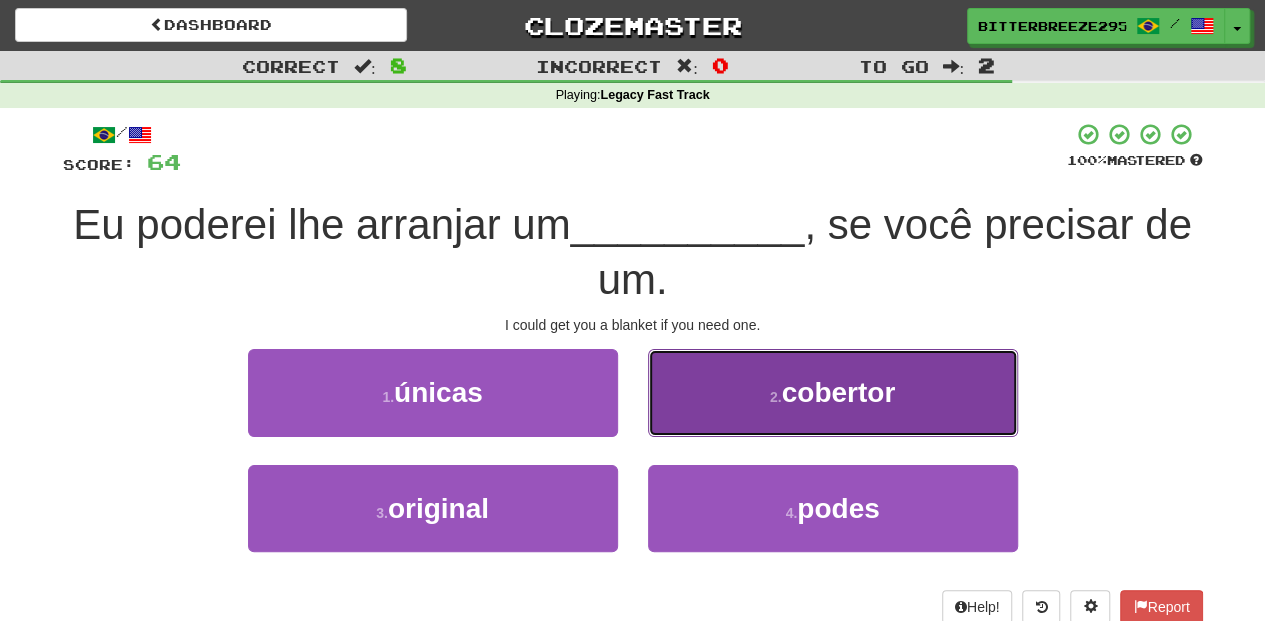 click on "2 .  cobertor" at bounding box center [833, 392] 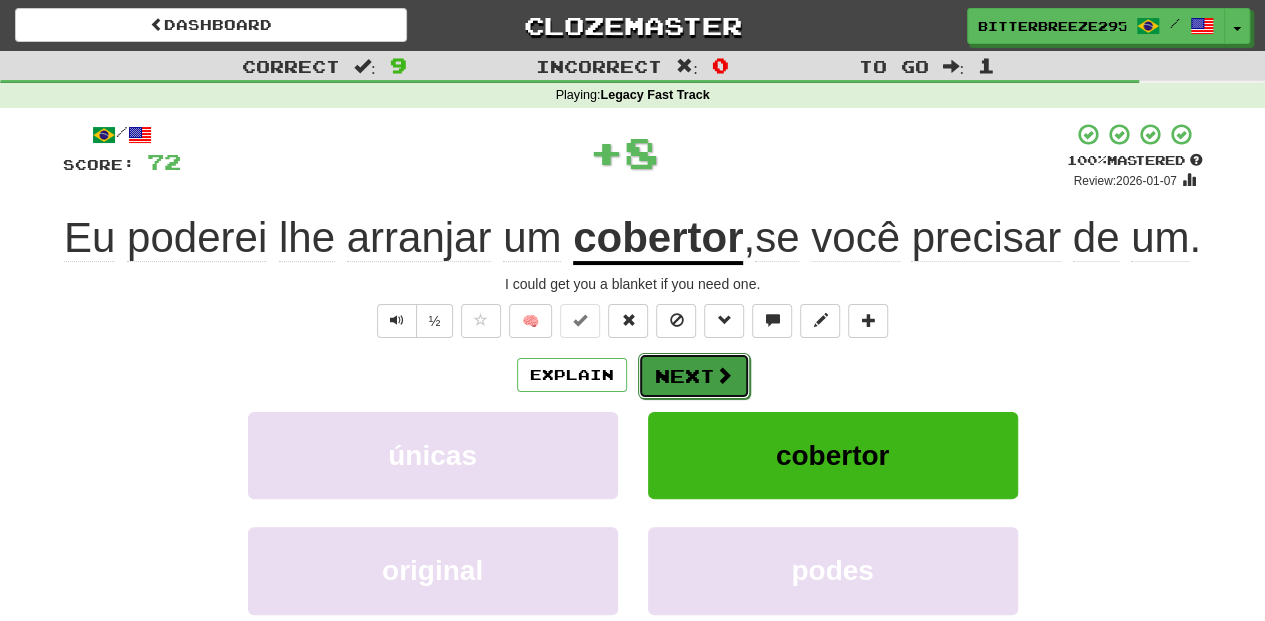 click on "Next" at bounding box center (694, 376) 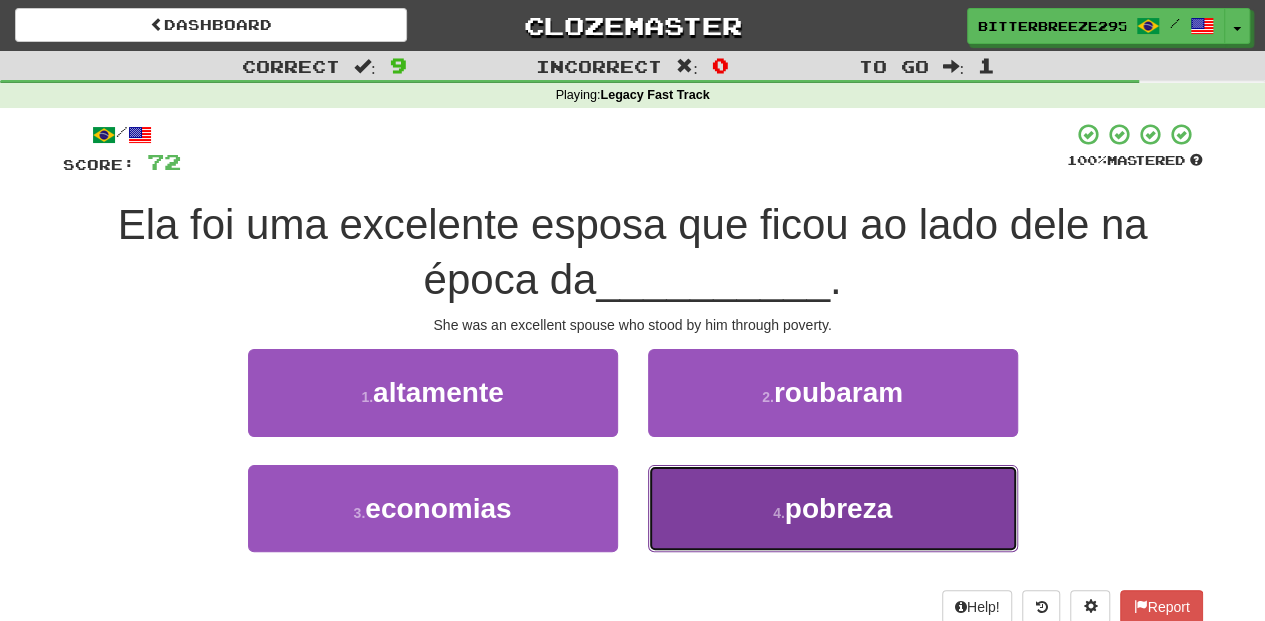 click on "4 .  pobreza" at bounding box center (833, 508) 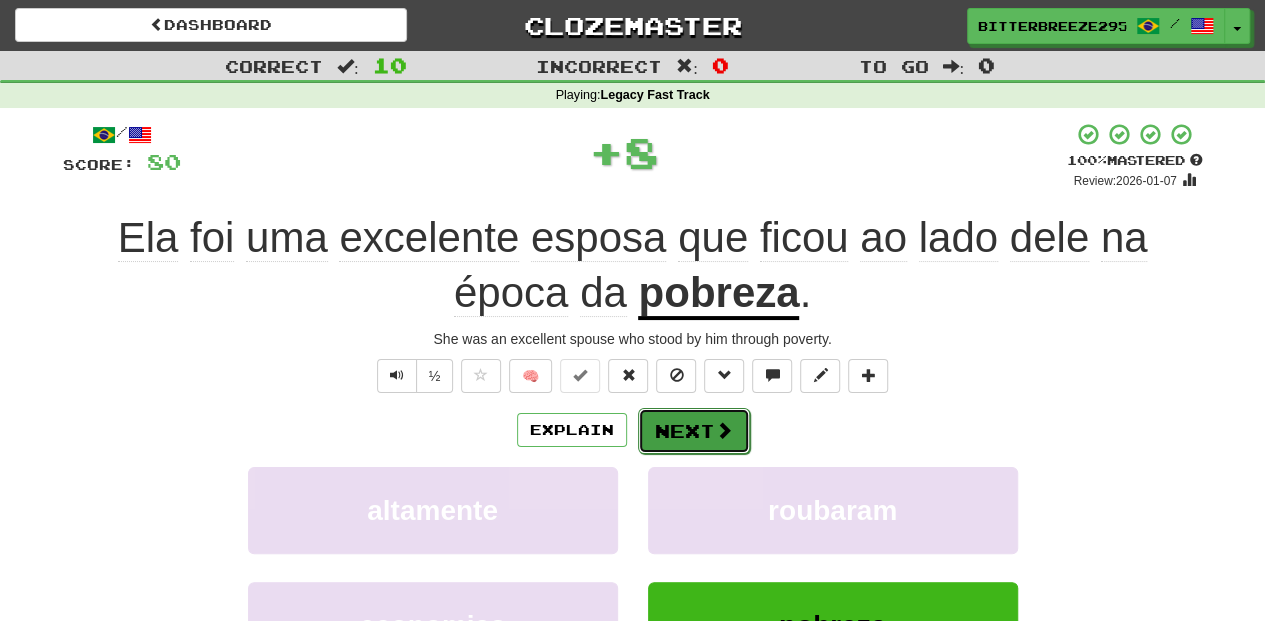 click on "Next" at bounding box center (694, 431) 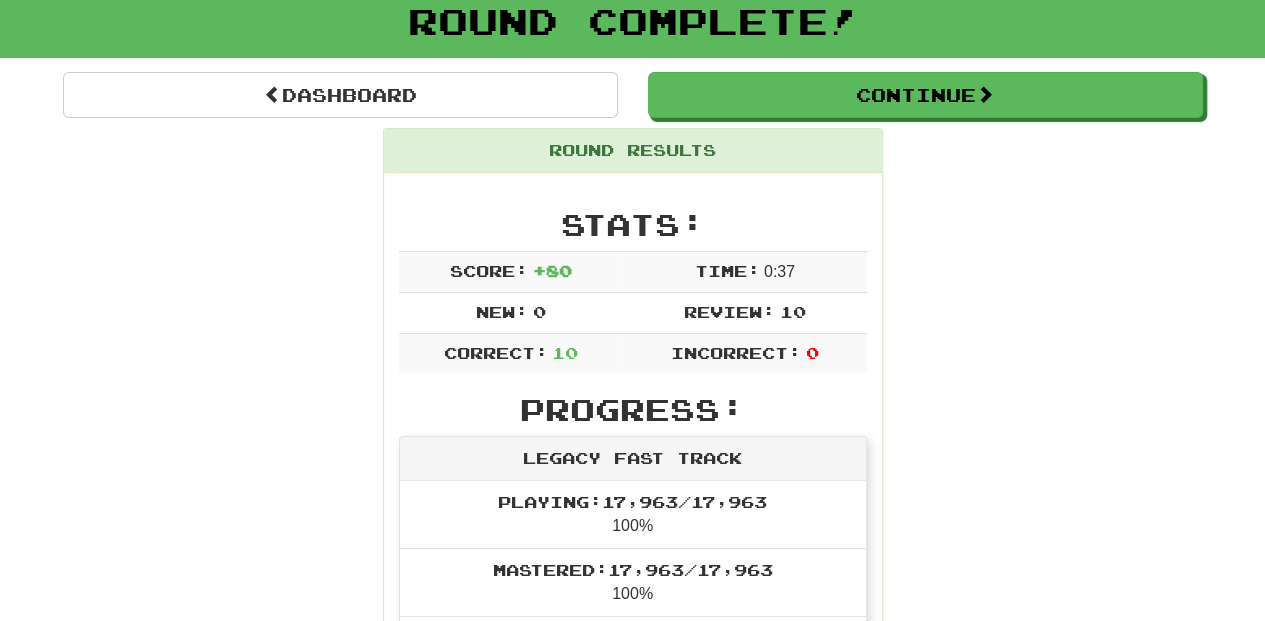 scroll, scrollTop: 0, scrollLeft: 0, axis: both 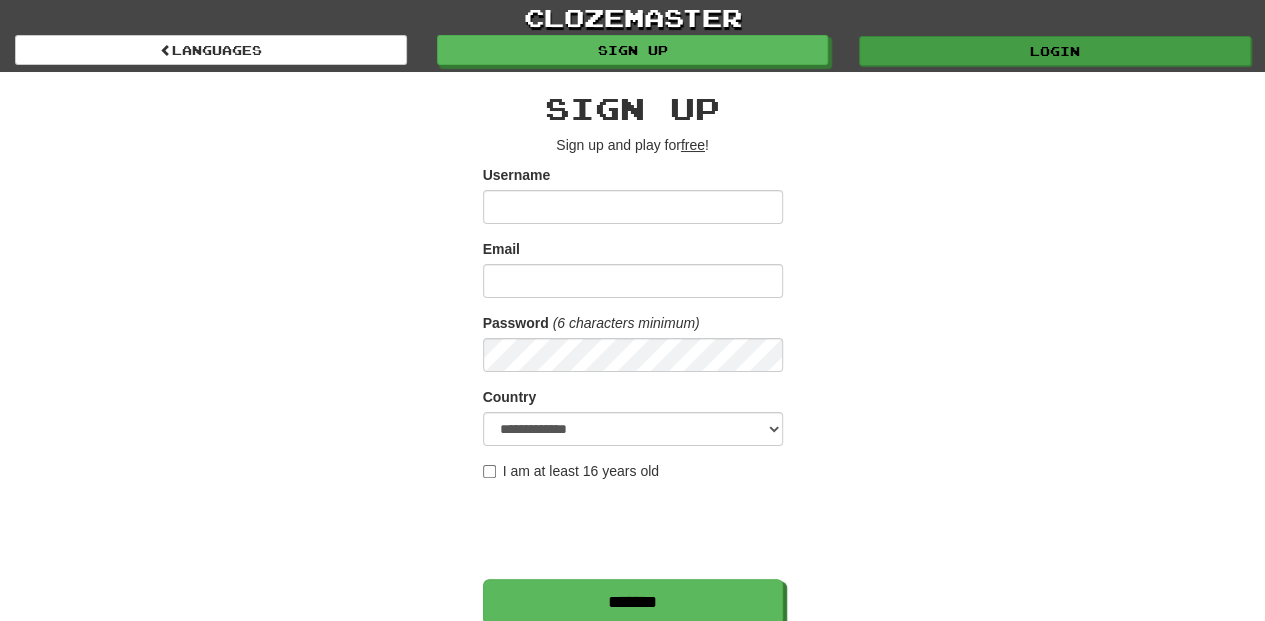 type on "**********" 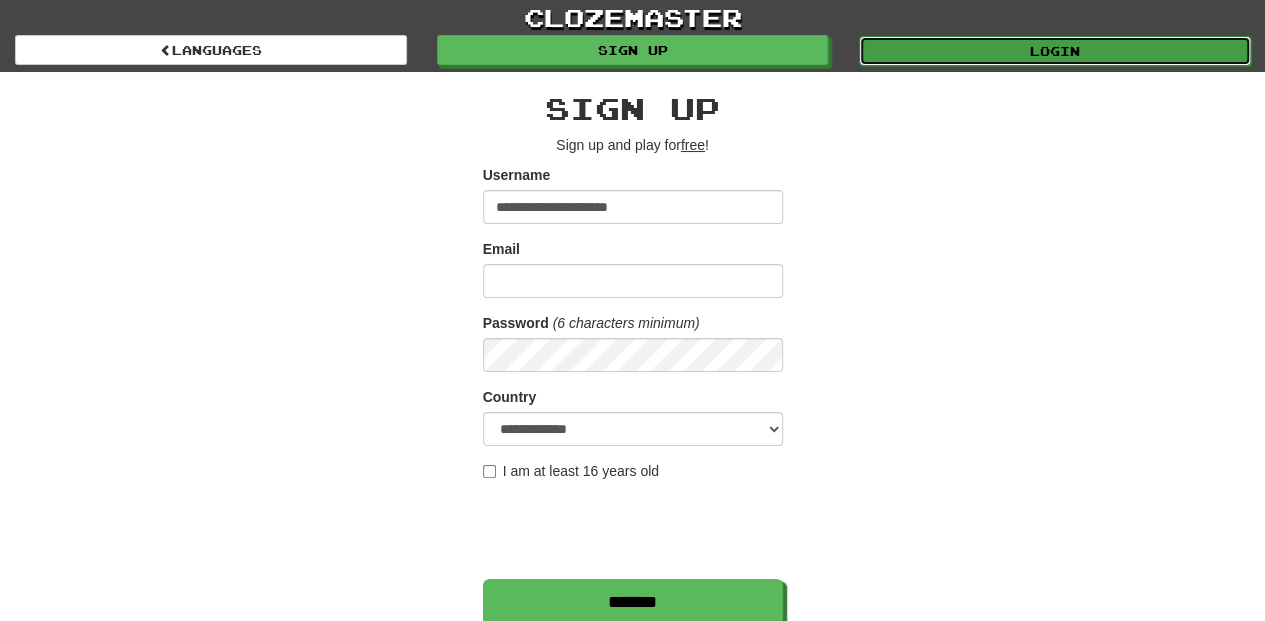 click on "Login" at bounding box center [1055, 51] 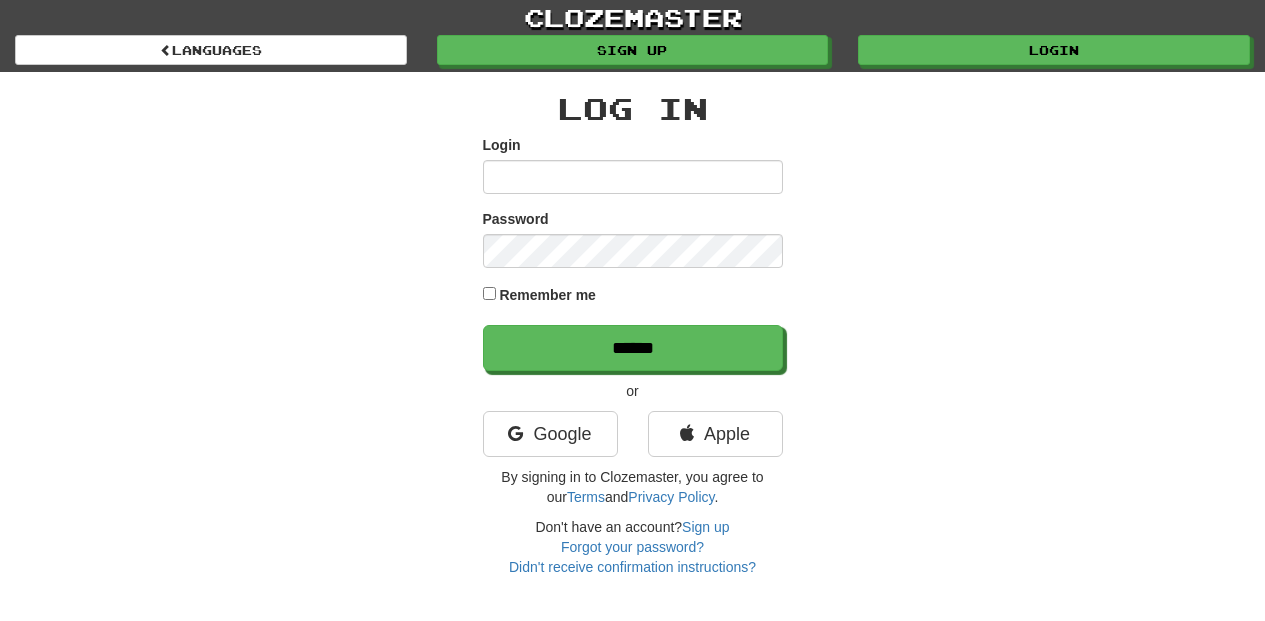 scroll, scrollTop: 0, scrollLeft: 0, axis: both 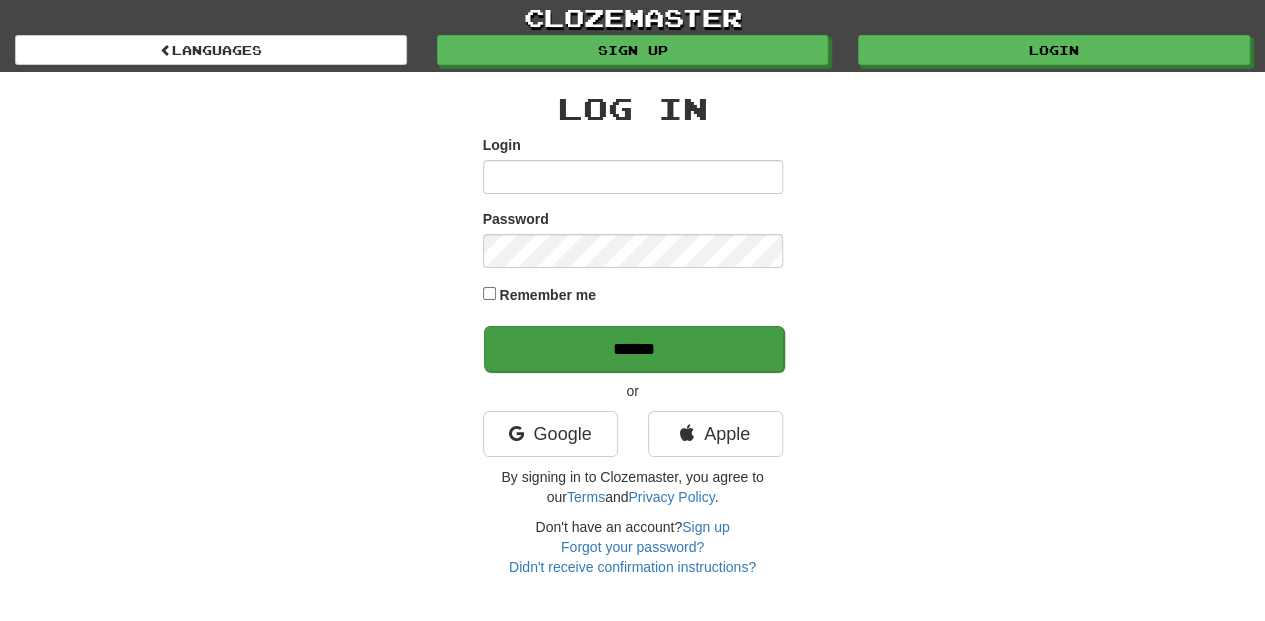 type on "**********" 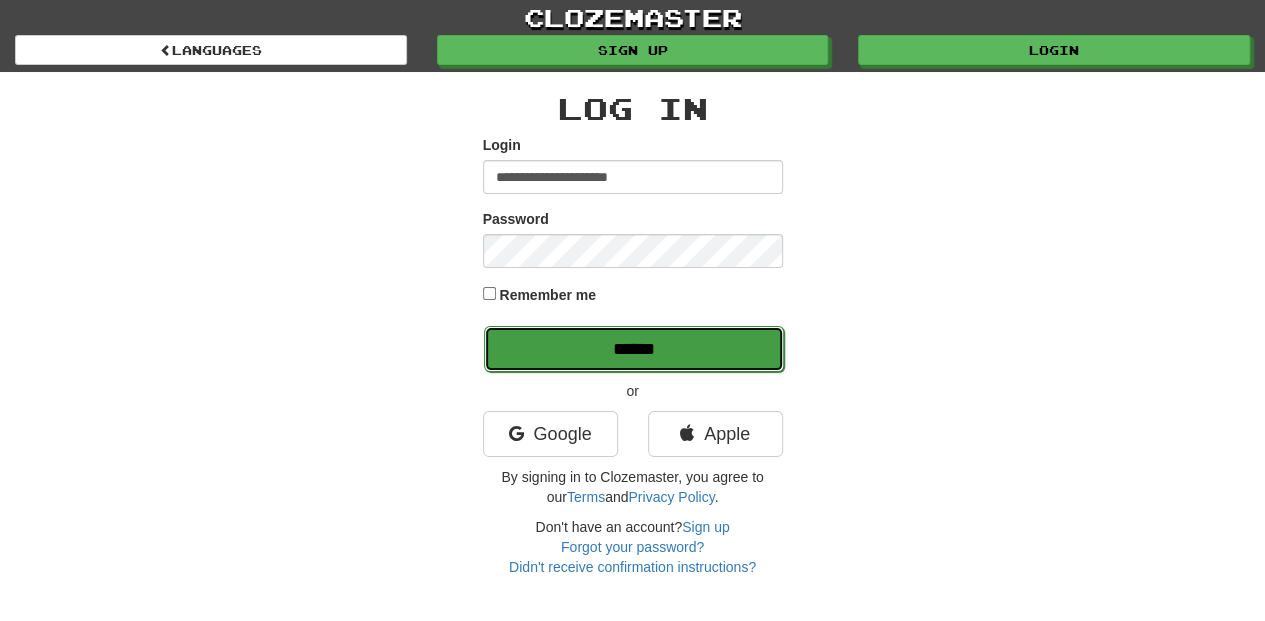 click on "******" at bounding box center [634, 349] 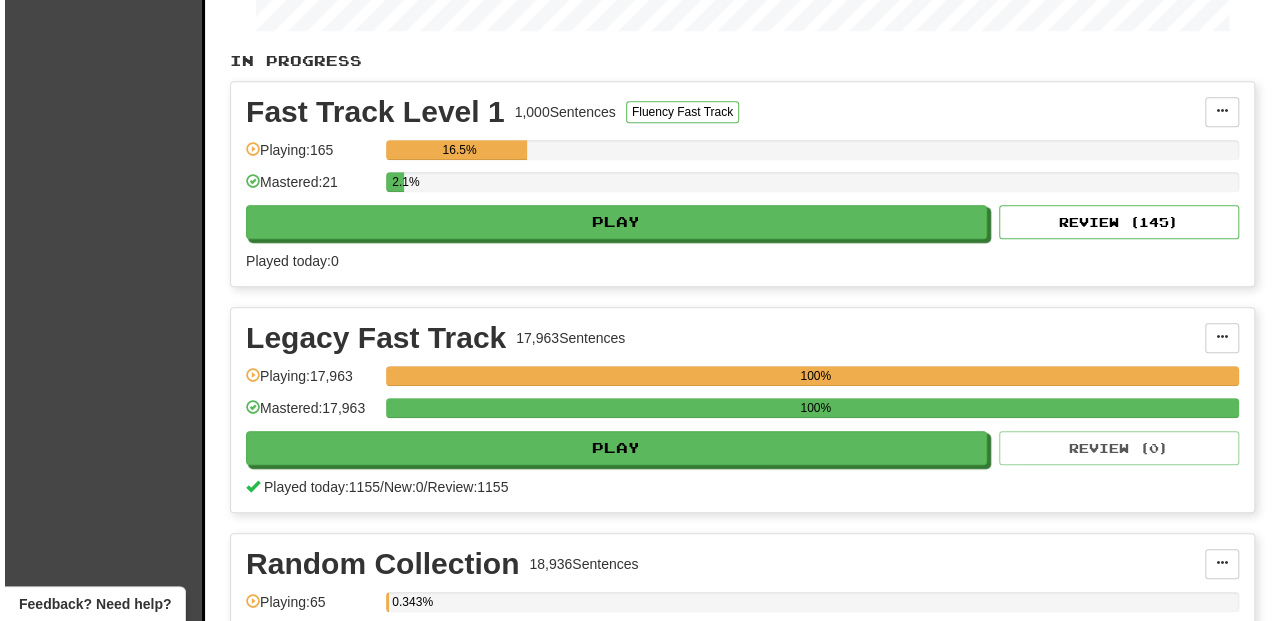 scroll, scrollTop: 400, scrollLeft: 0, axis: vertical 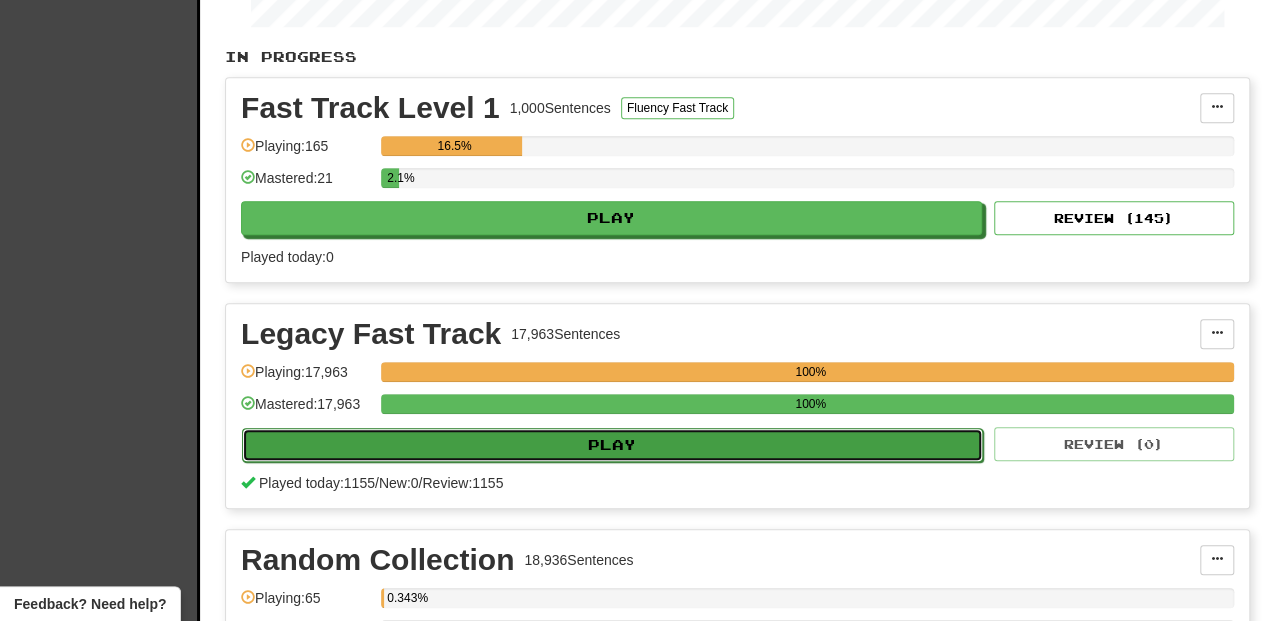 click on "Play" at bounding box center (612, 445) 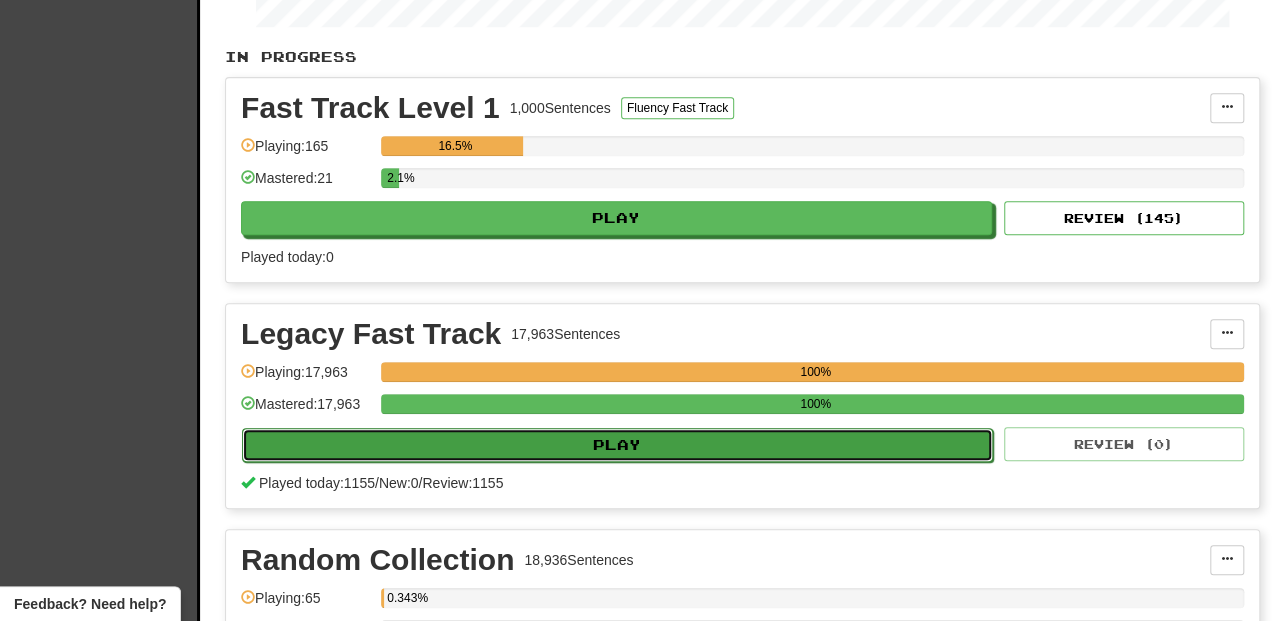 select on "**" 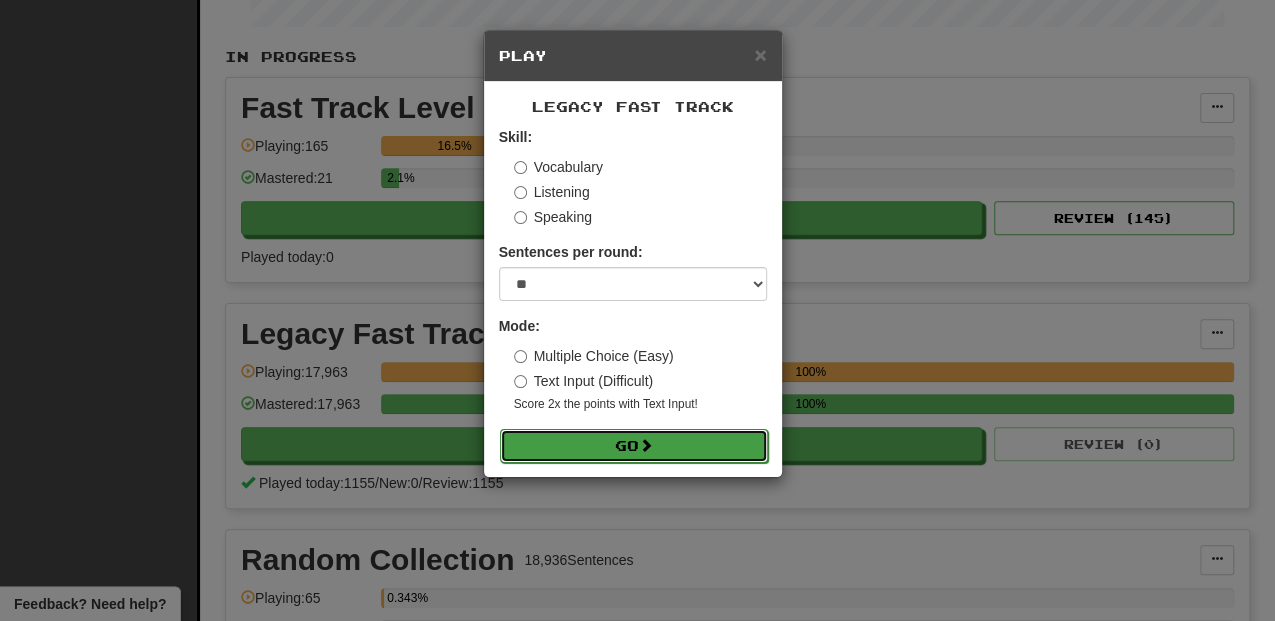 click on "Go" at bounding box center [634, 446] 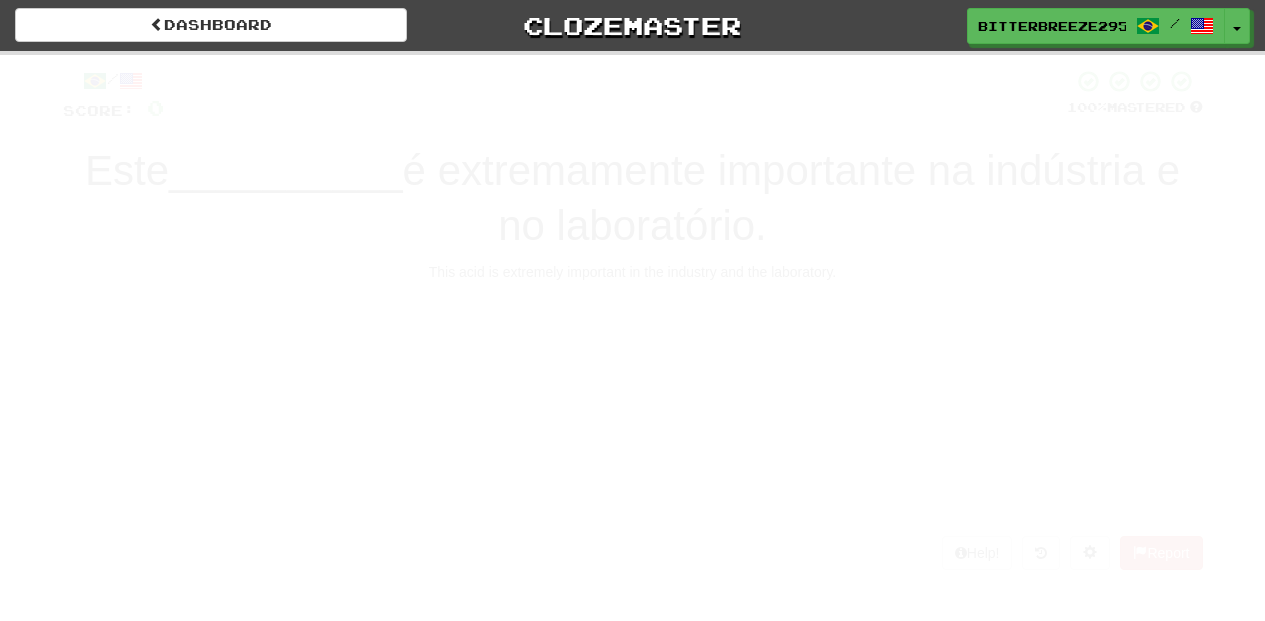 scroll, scrollTop: 0, scrollLeft: 0, axis: both 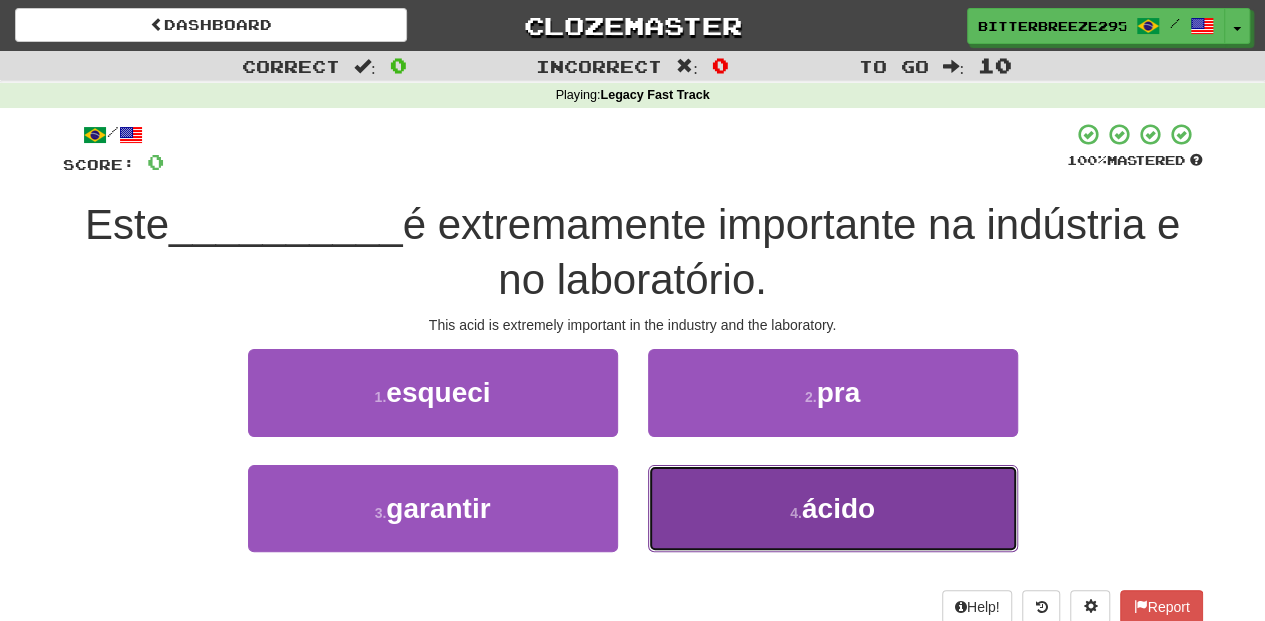 click on "4 . ácido" at bounding box center [833, 508] 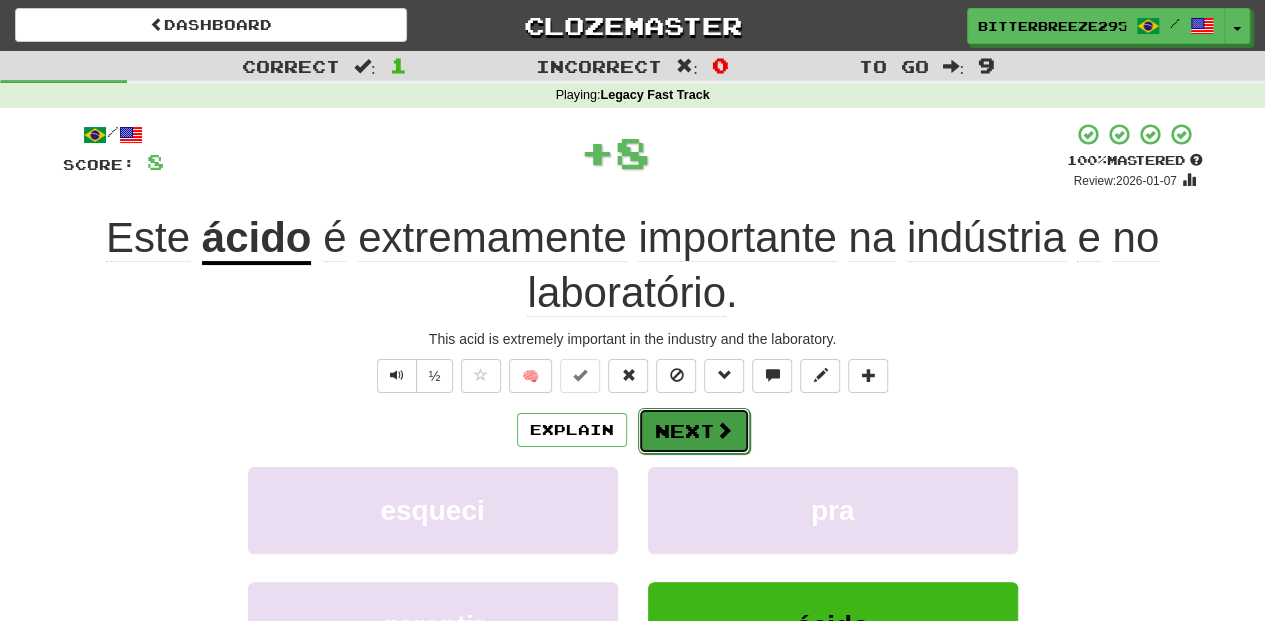 click on "Next" at bounding box center (694, 431) 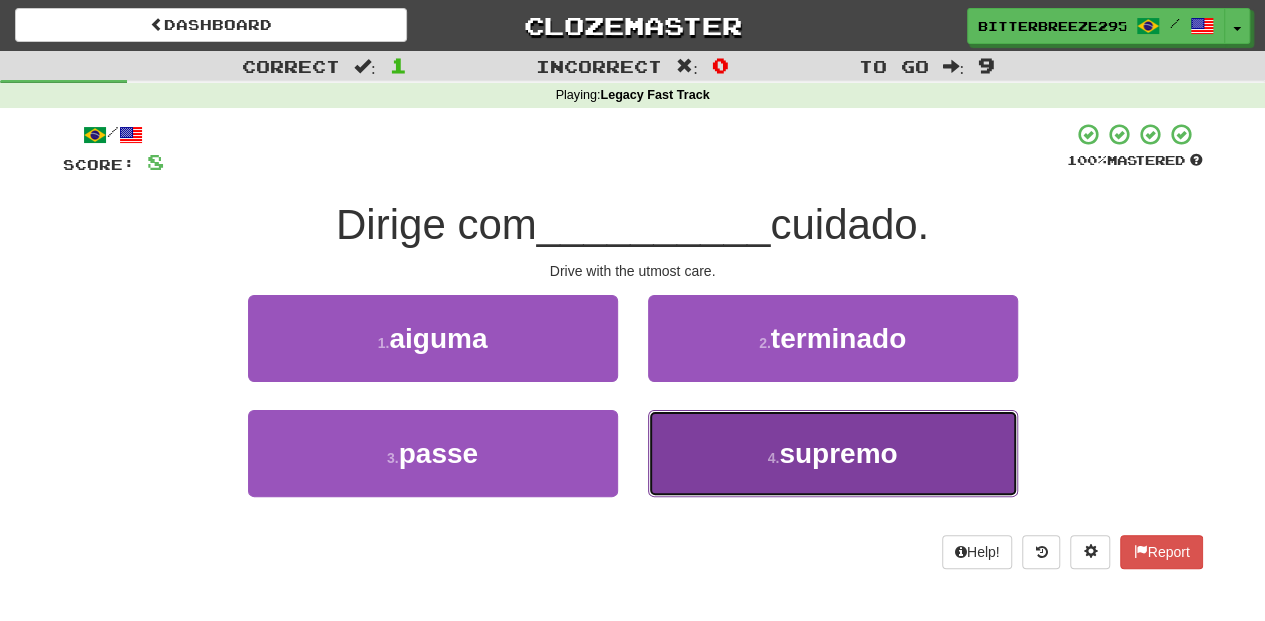 click on "4 .  supremo" at bounding box center (833, 453) 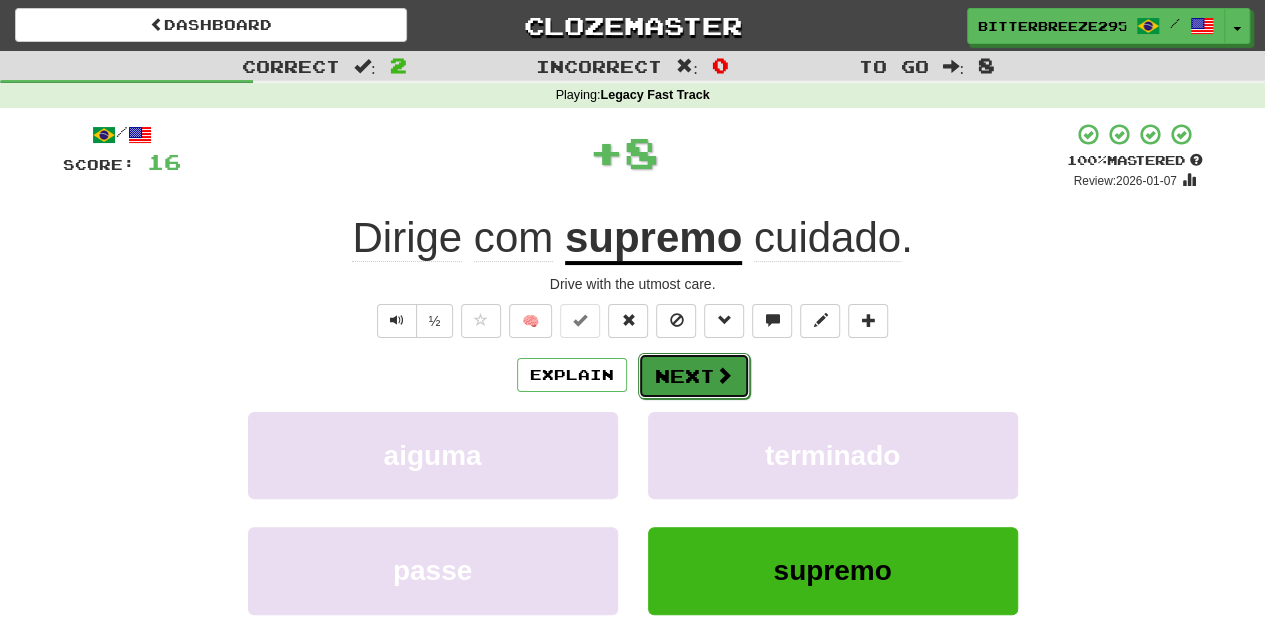 click on "Next" at bounding box center [694, 376] 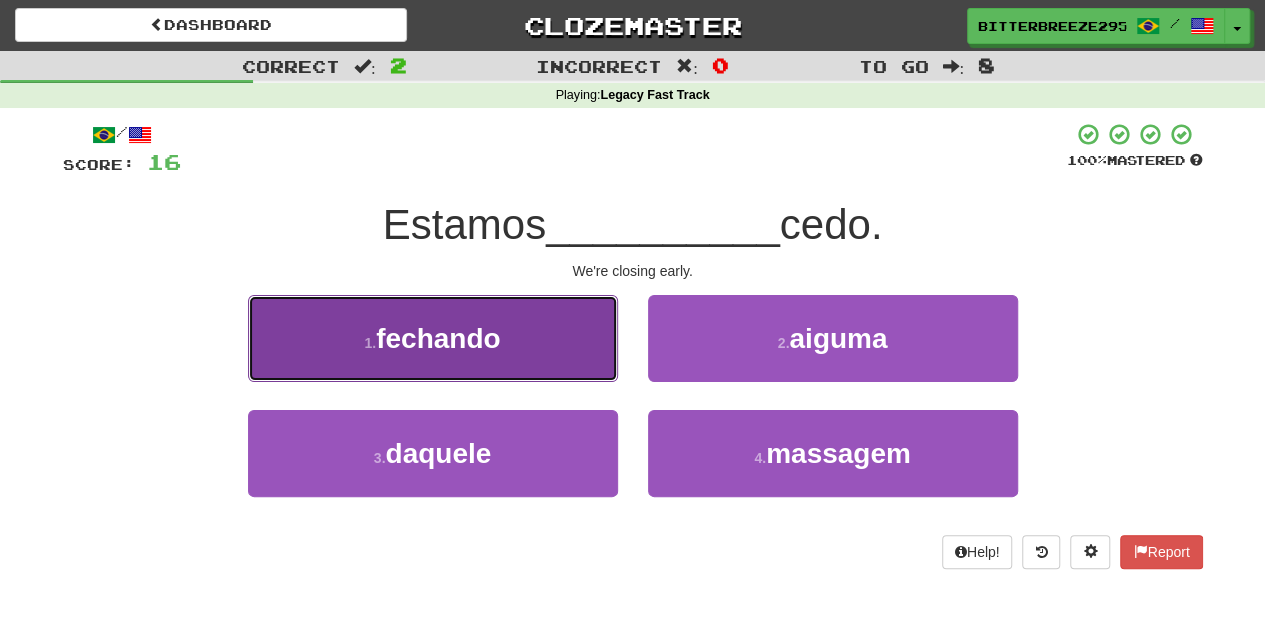 click on "1 . fechando" at bounding box center (433, 338) 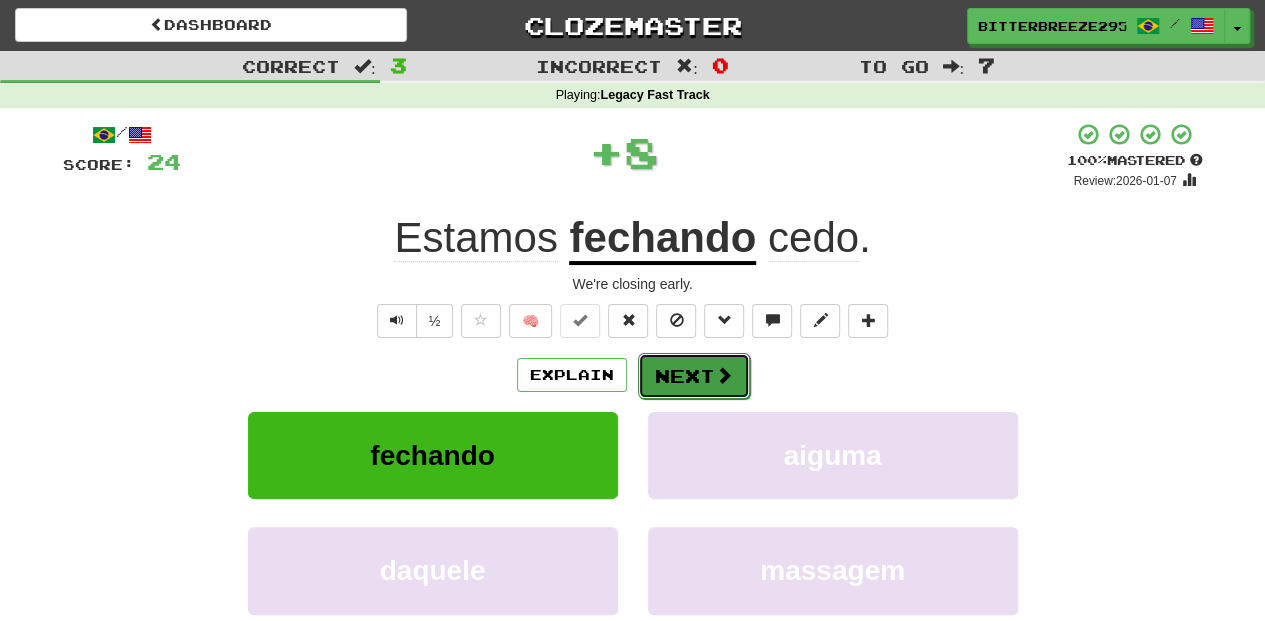 click on "Next" at bounding box center [694, 376] 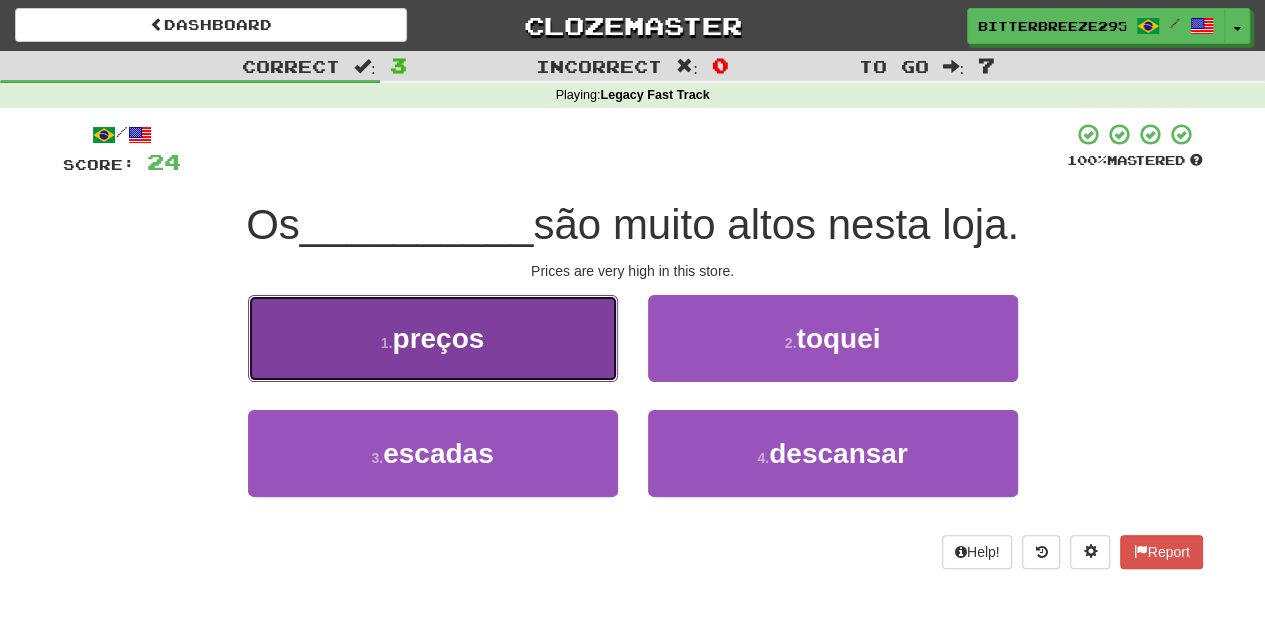 click on "prices" at bounding box center (433, 338) 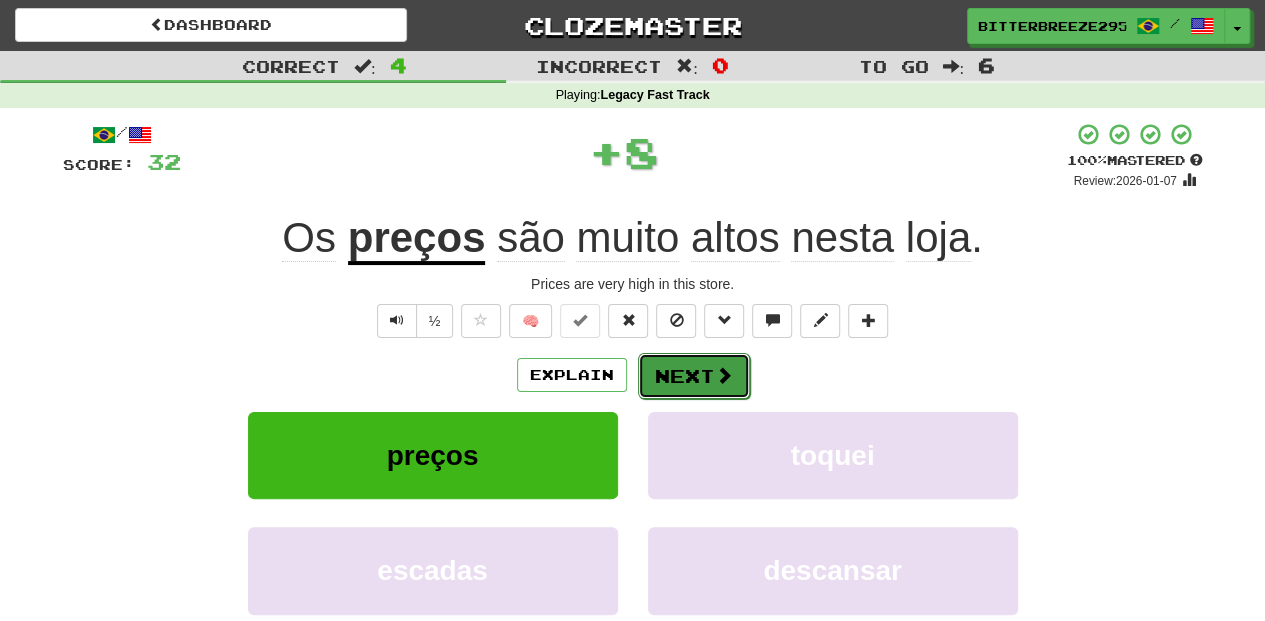 click on "Next" at bounding box center [694, 376] 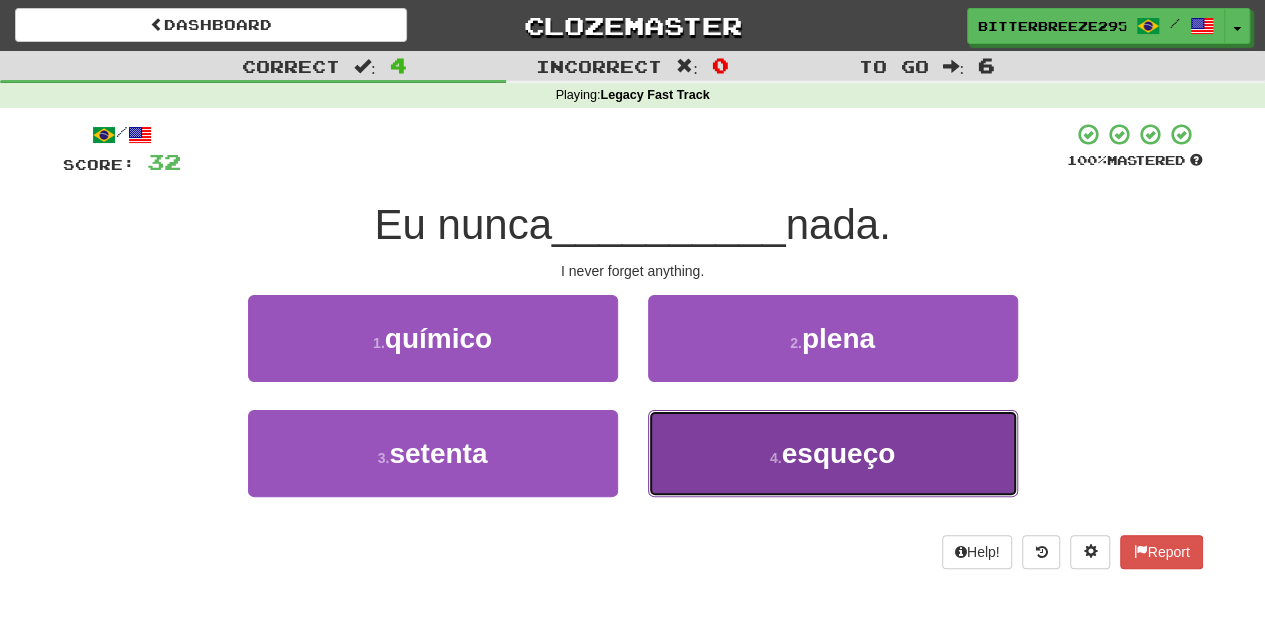 click on "4 .  esqueço" at bounding box center [833, 453] 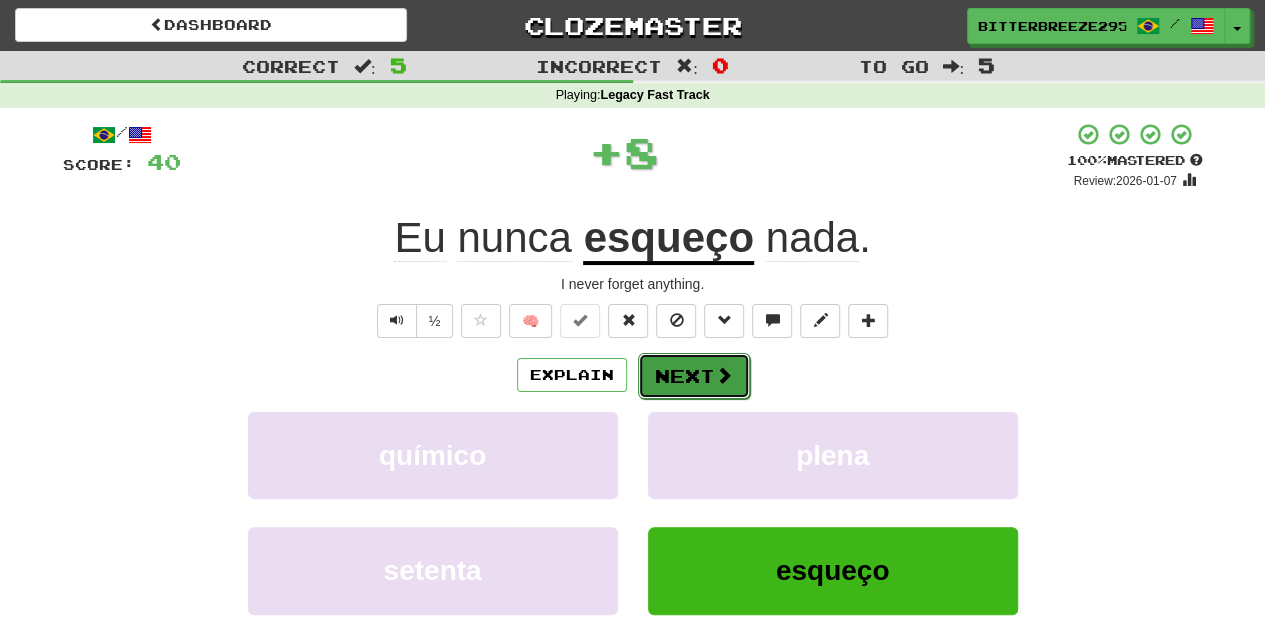 click on "Next" at bounding box center [694, 376] 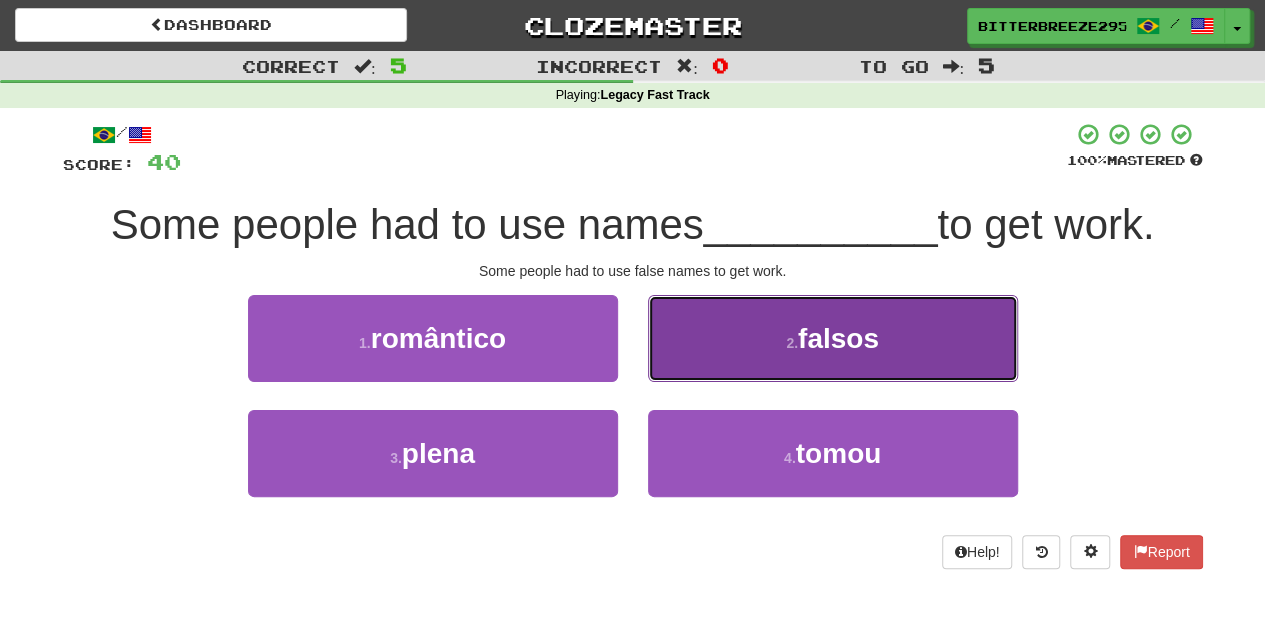 click on "2 . falsos" at bounding box center (833, 338) 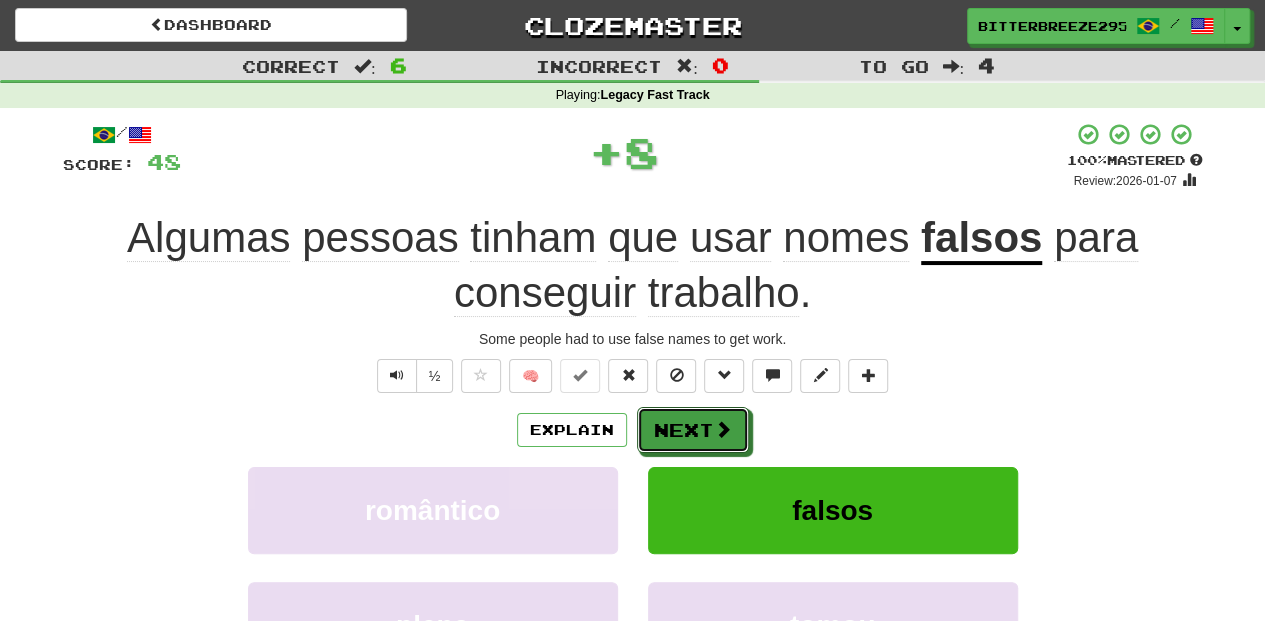 click on "Next" at bounding box center [693, 430] 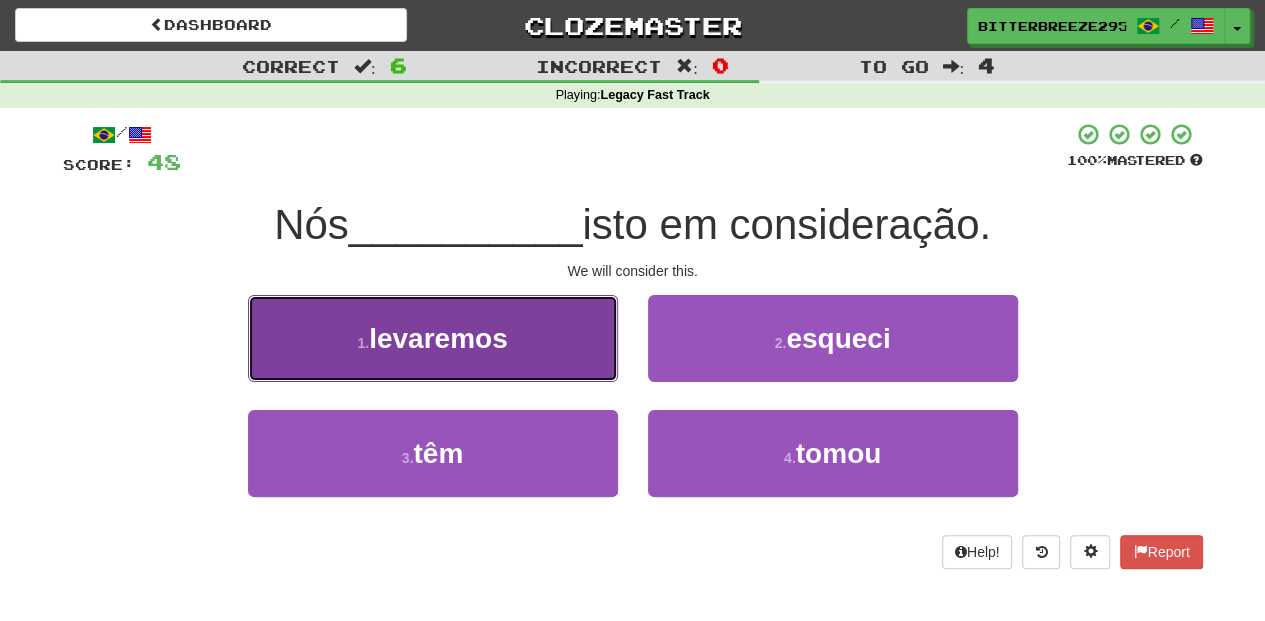 click on "we will take" at bounding box center (433, 338) 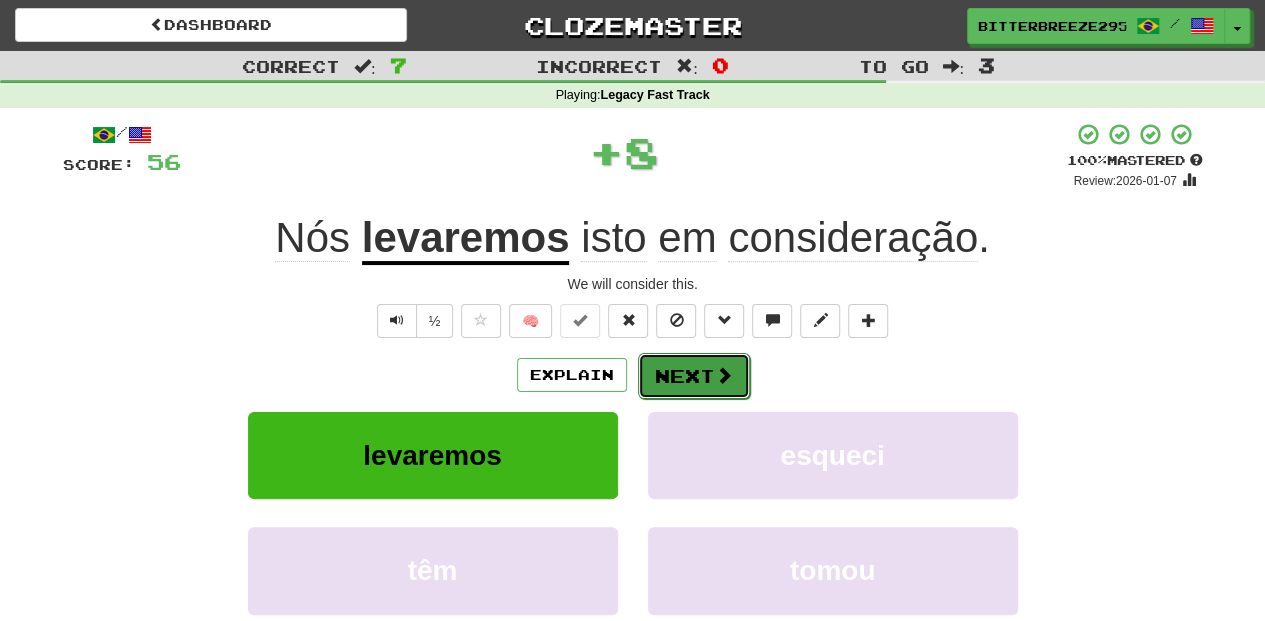 click on "Next" at bounding box center [694, 376] 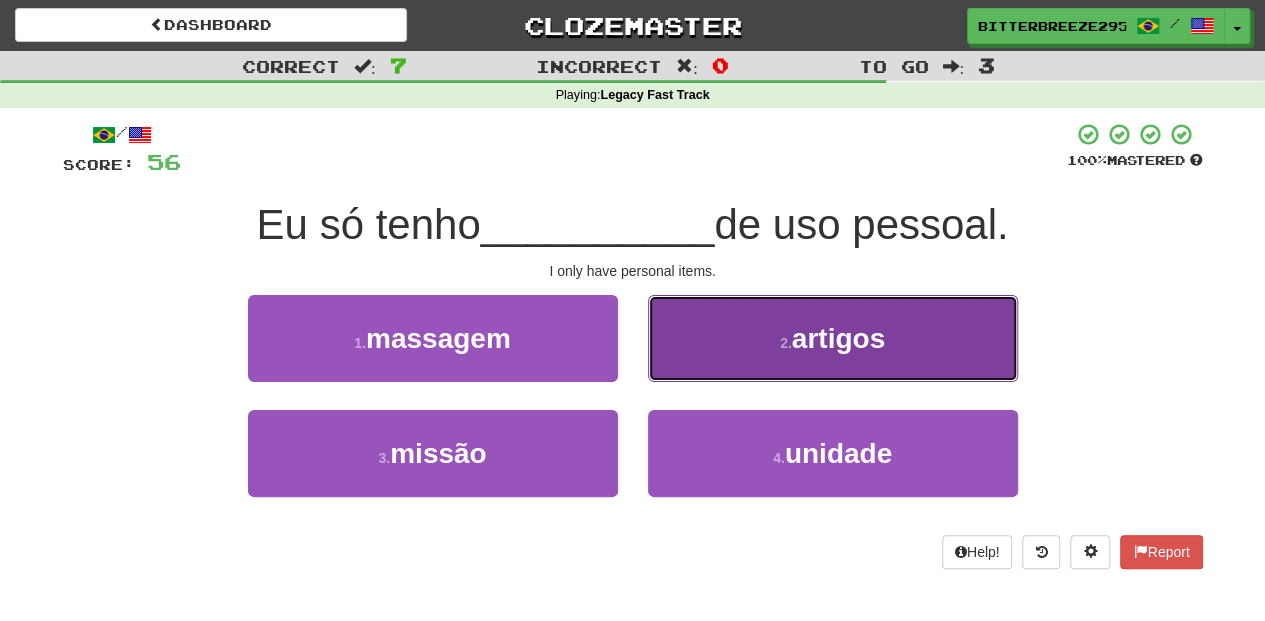 click on "2 .  artigos" at bounding box center [833, 338] 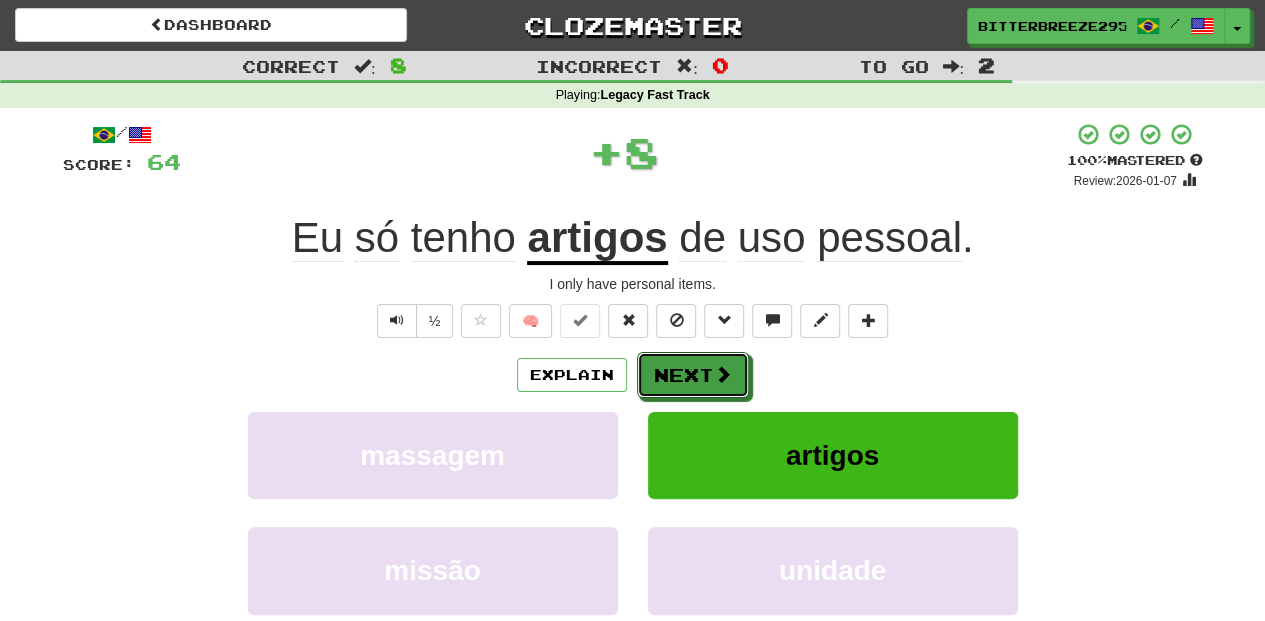 click on "Next" at bounding box center [693, 375] 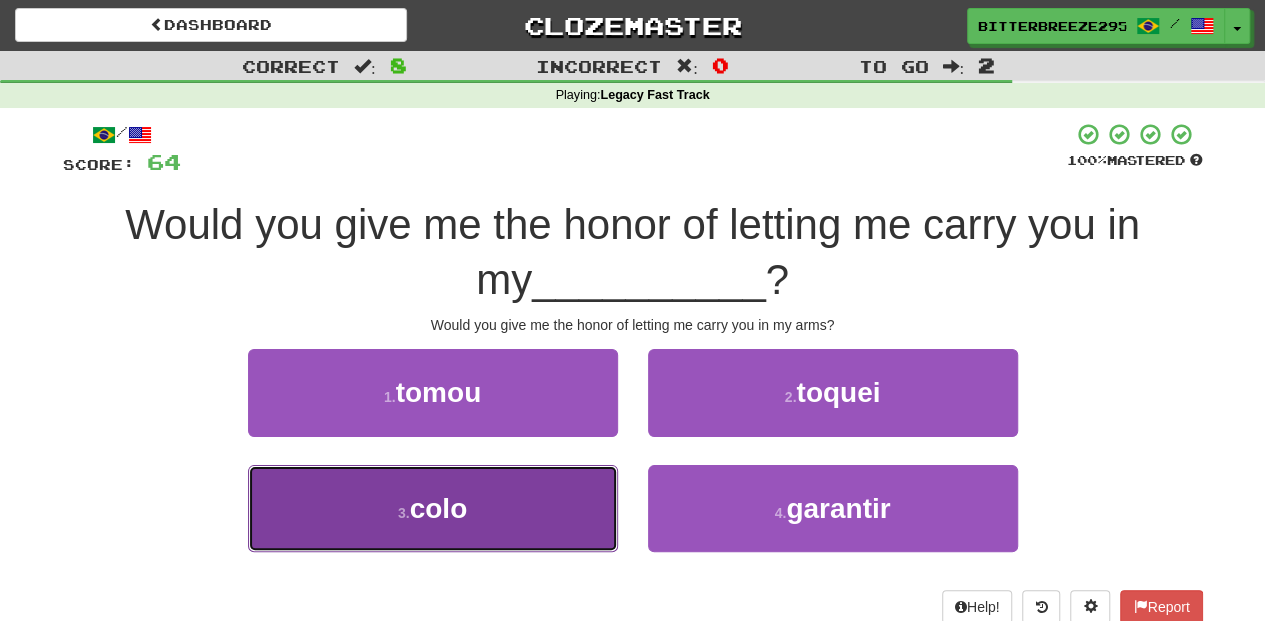 click on "3 . colo" at bounding box center (433, 508) 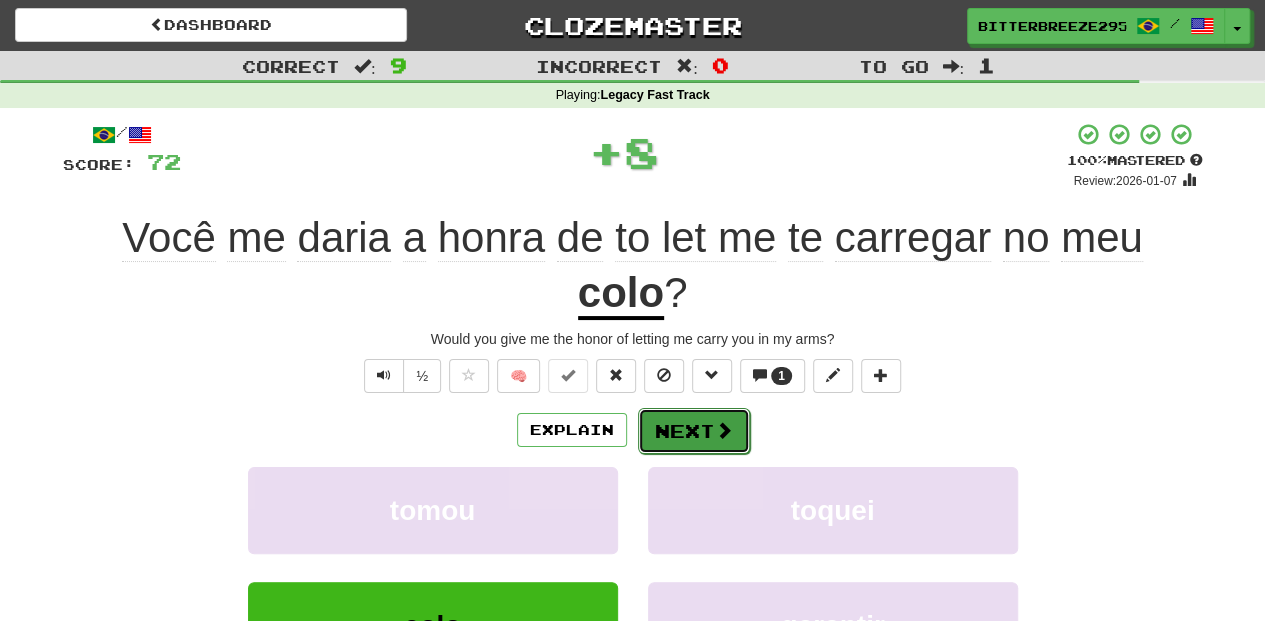 click on "Next" at bounding box center (694, 431) 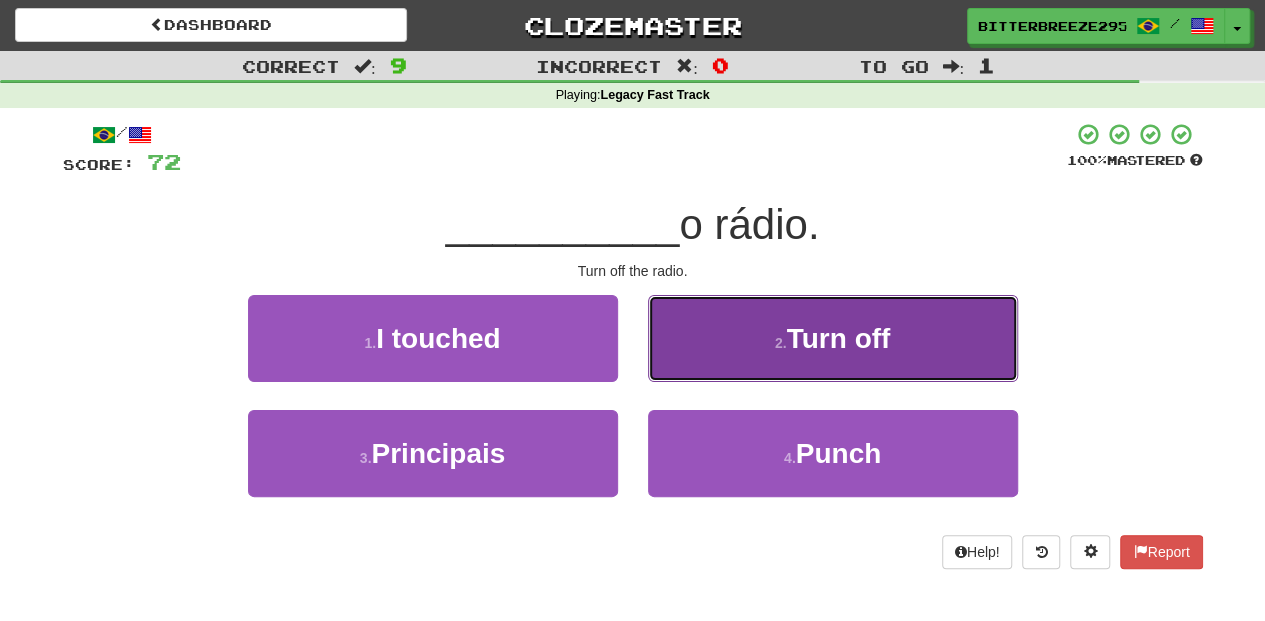 click on "2 .  Desliga" at bounding box center (833, 338) 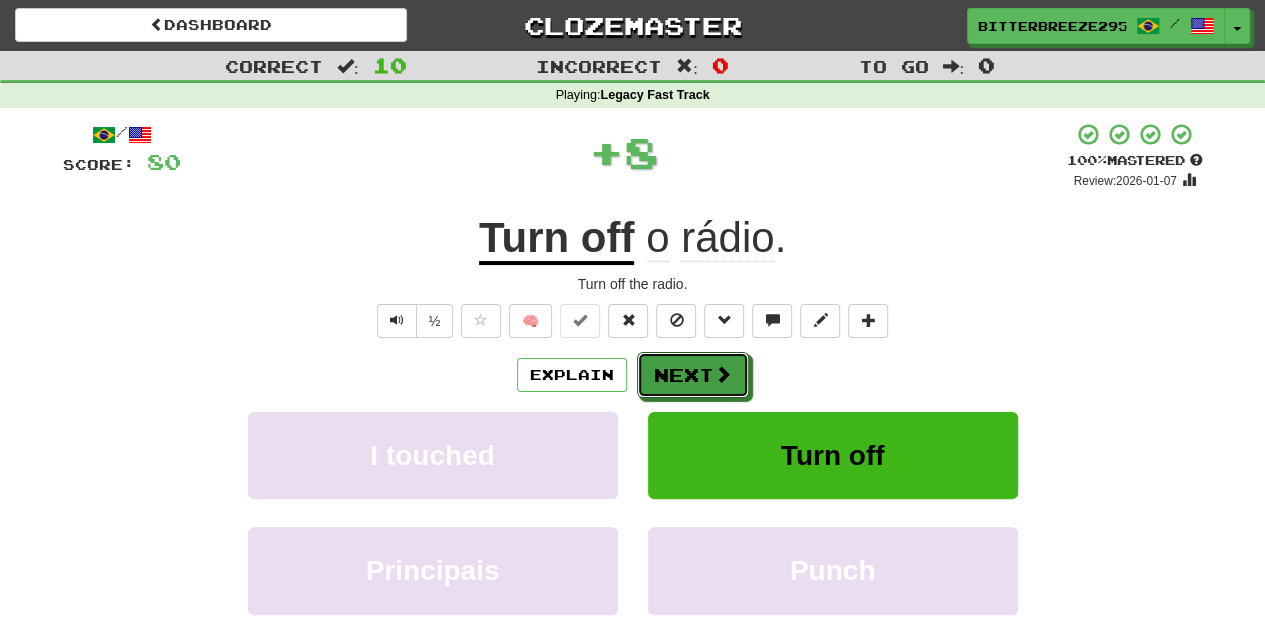 click on "Next" at bounding box center (693, 375) 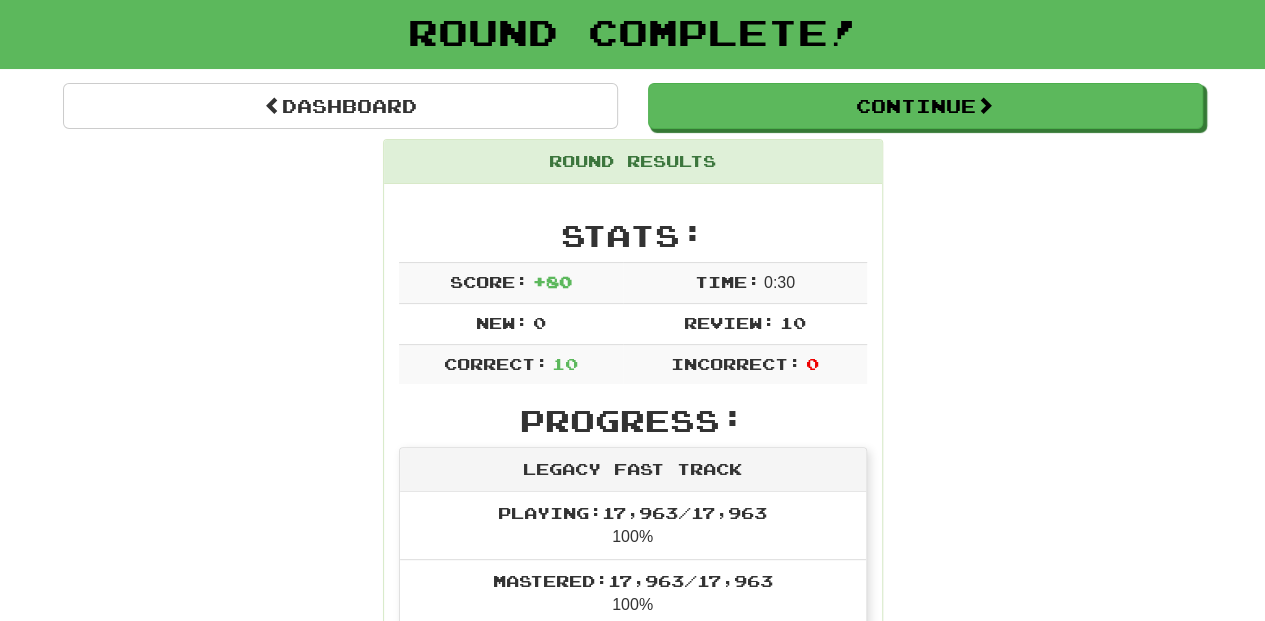 scroll, scrollTop: 66, scrollLeft: 0, axis: vertical 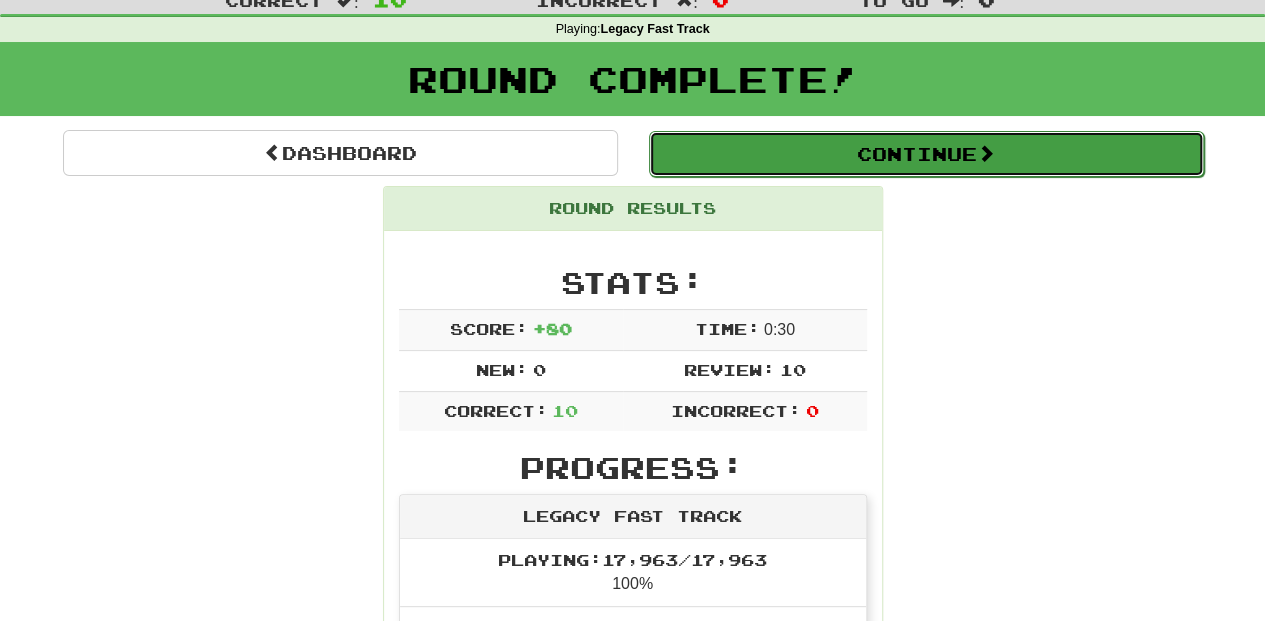 click on "Continue" at bounding box center [926, 154] 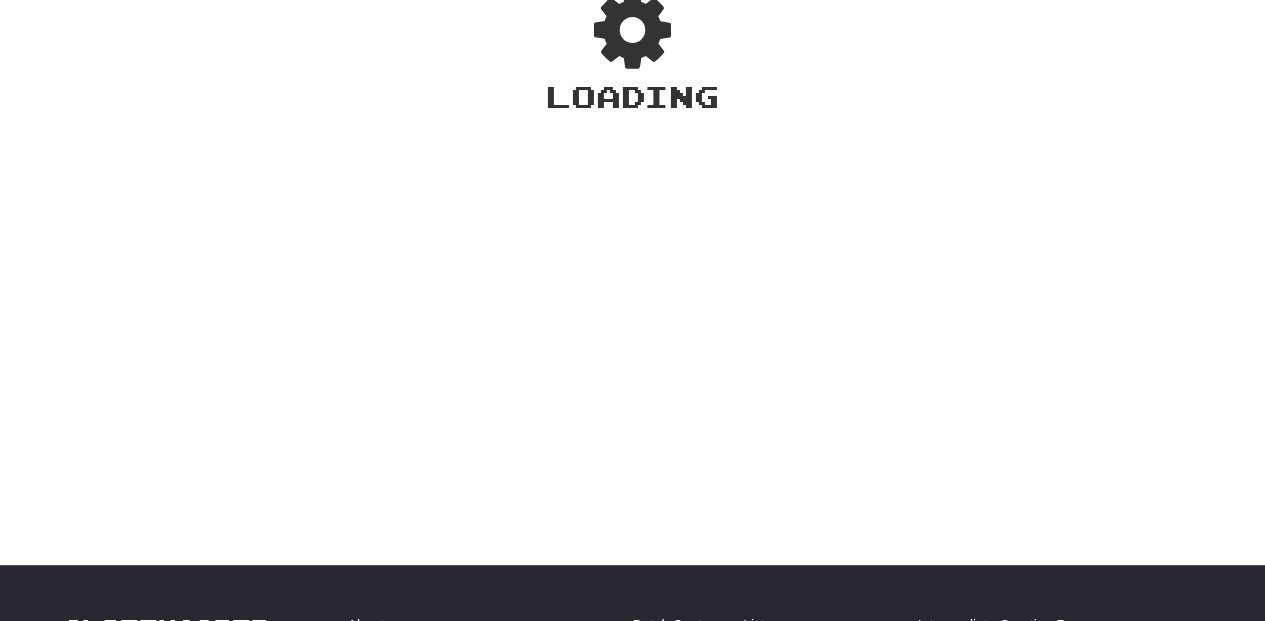 scroll, scrollTop: 66, scrollLeft: 0, axis: vertical 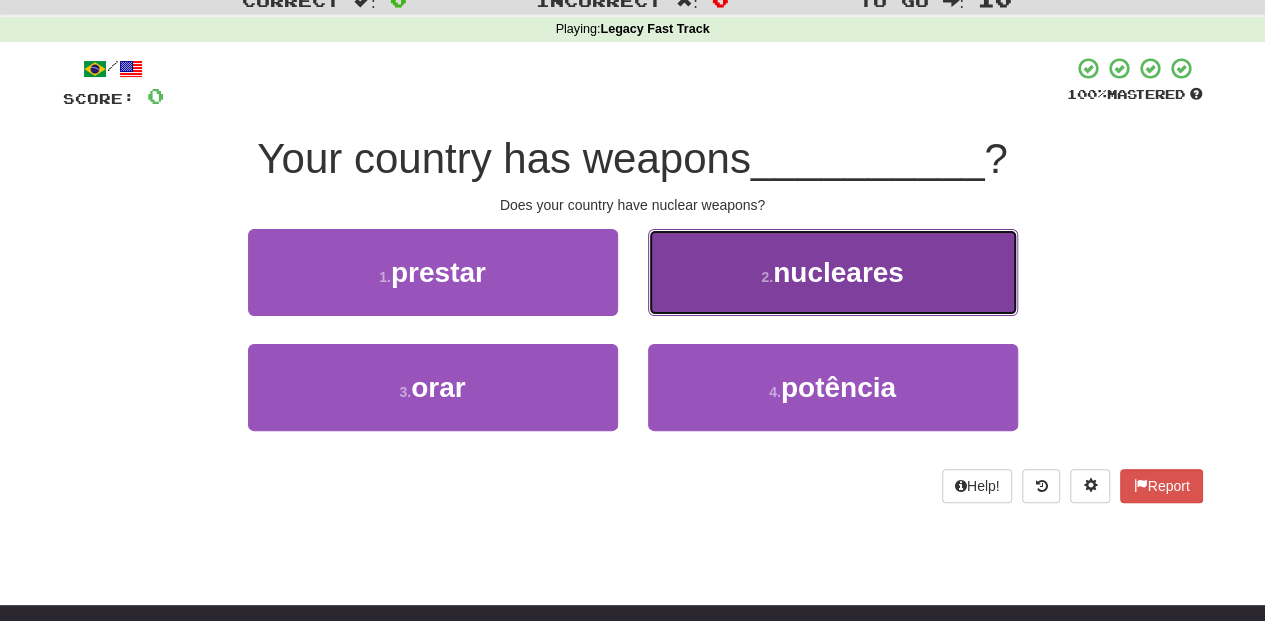 click on "2 .  nucleares" at bounding box center (833, 272) 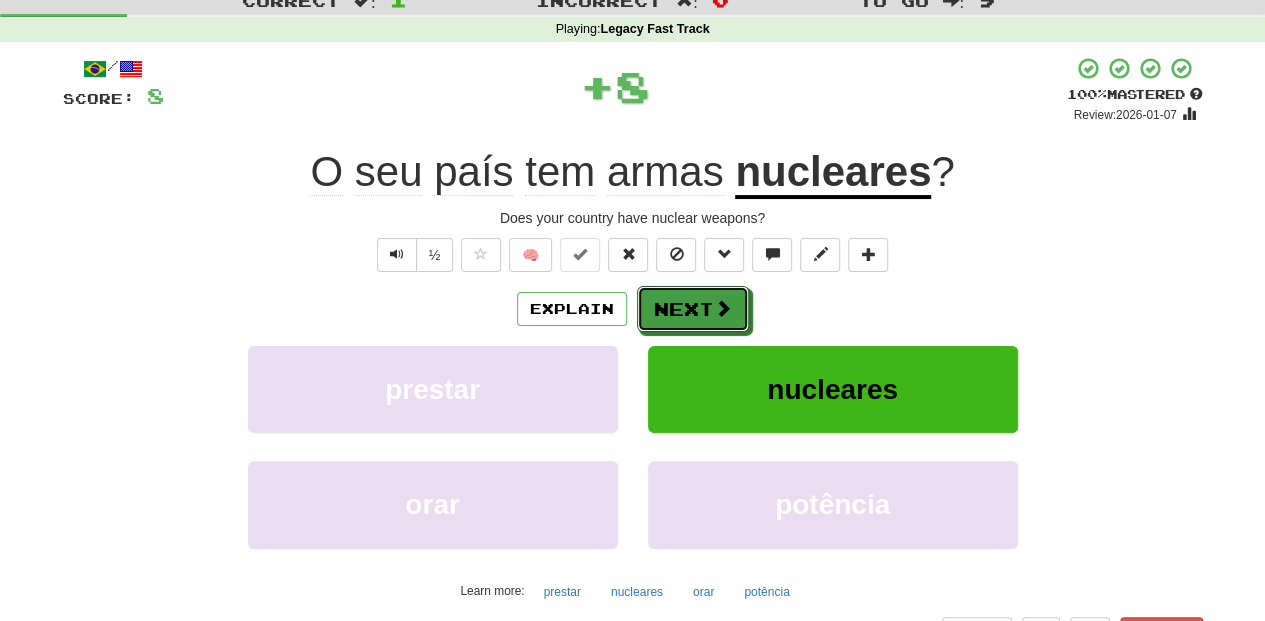 click on "Next" at bounding box center [693, 309] 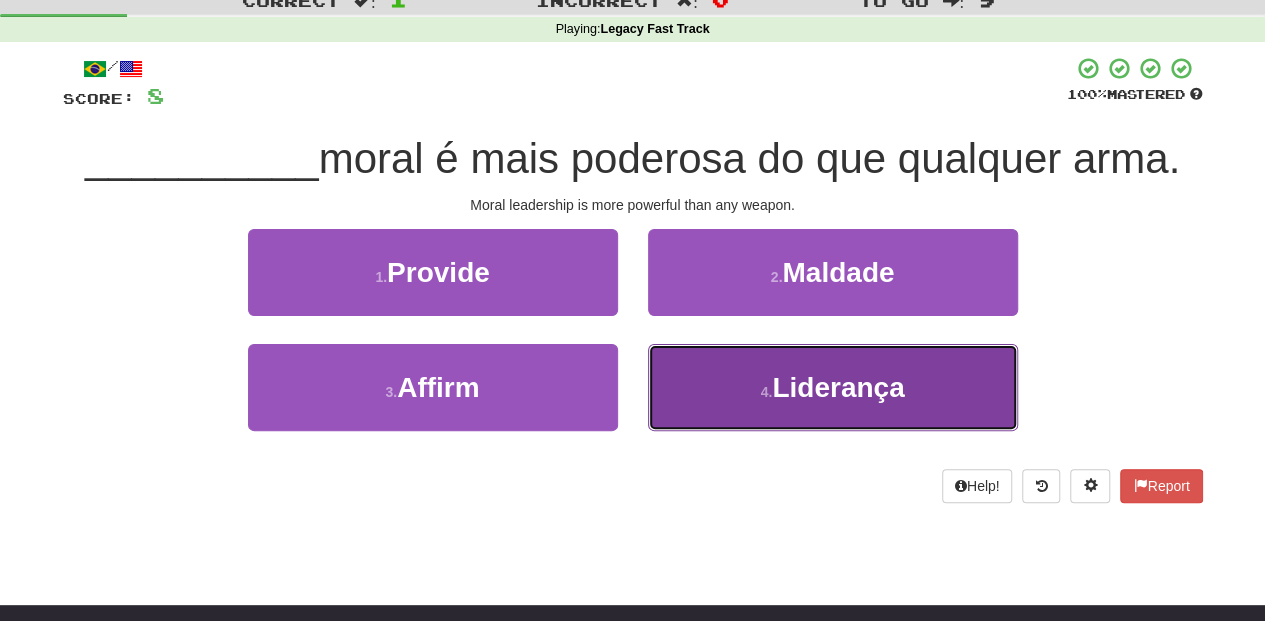 click on "Leadership" at bounding box center [833, 387] 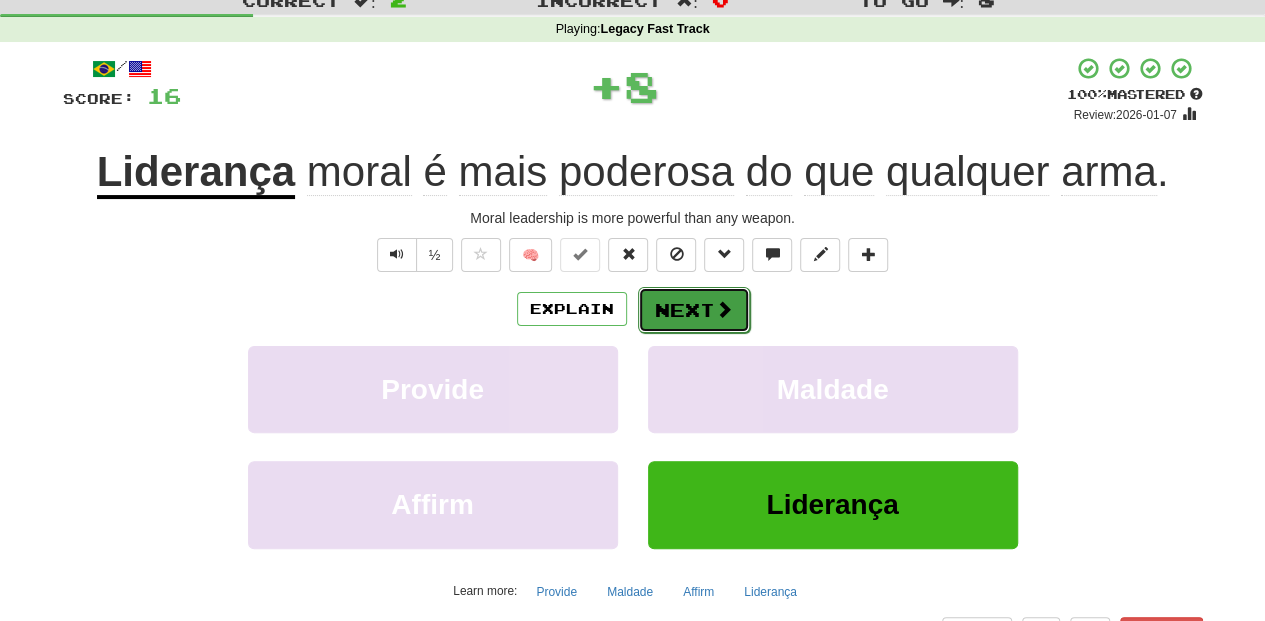 click on "Next" at bounding box center (694, 310) 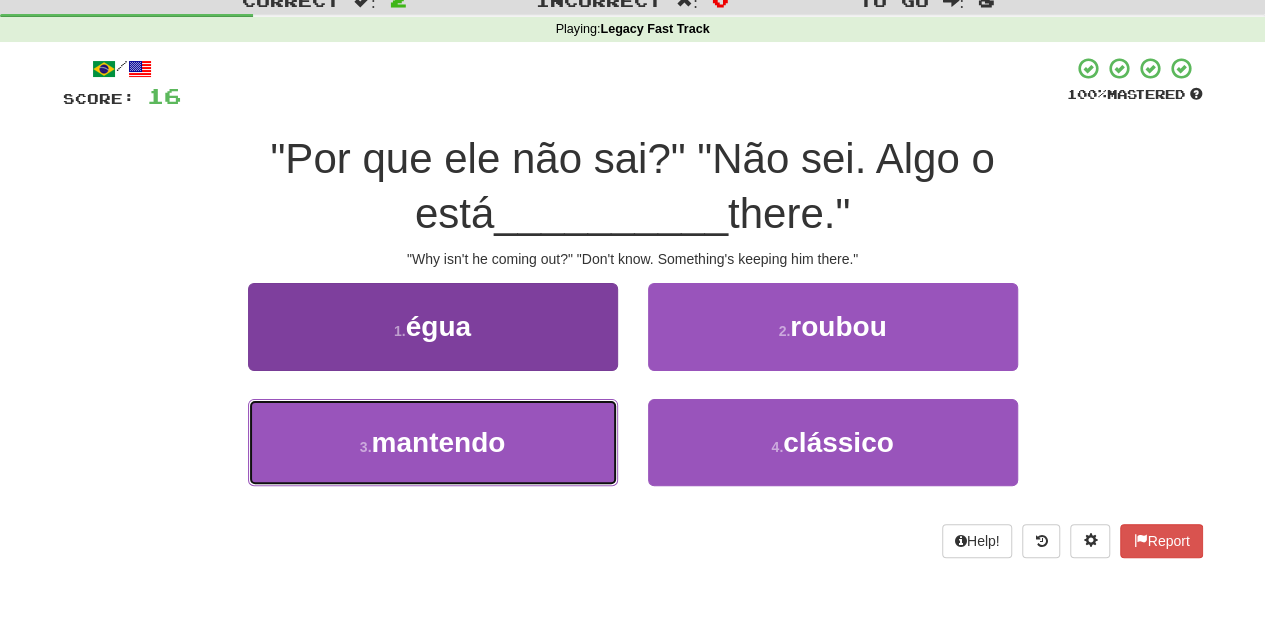 click on "3 .  mantendo" at bounding box center [433, 442] 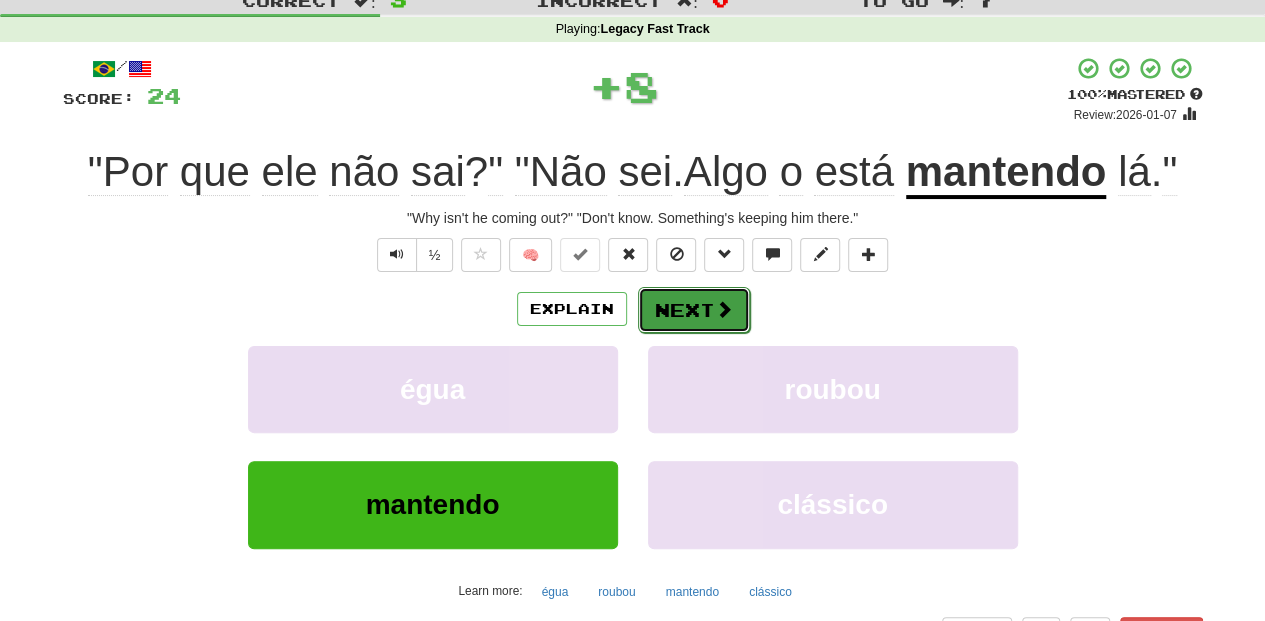 click on "Next" at bounding box center (694, 310) 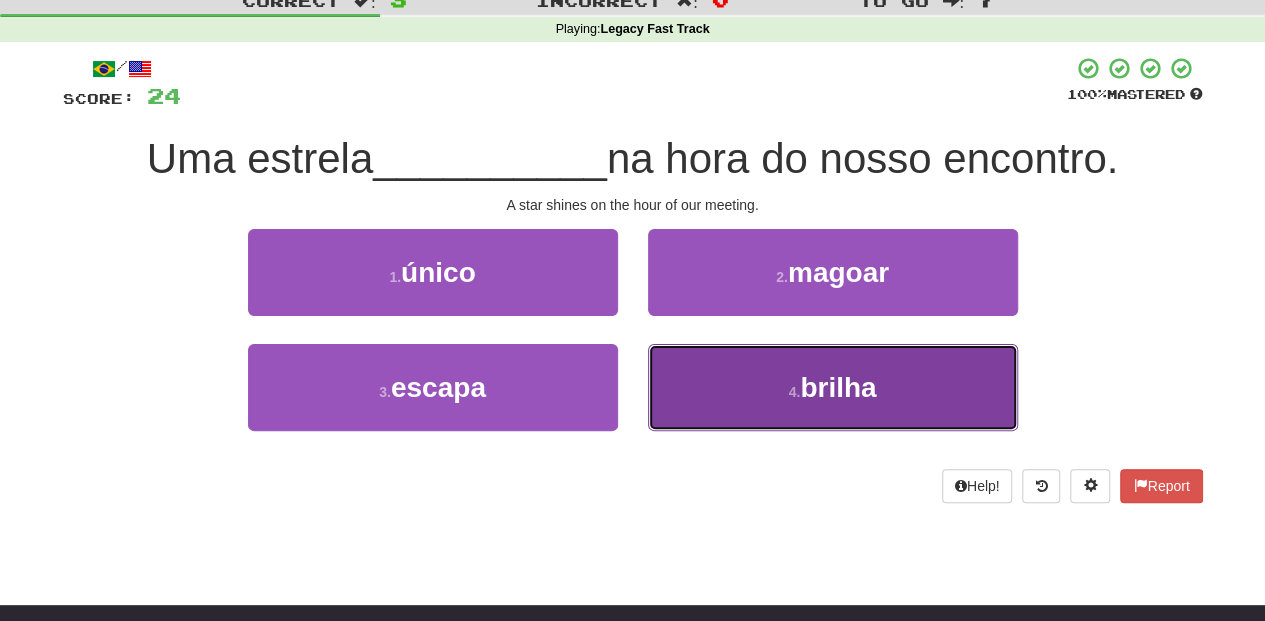click on "4 . brilha" at bounding box center [833, 387] 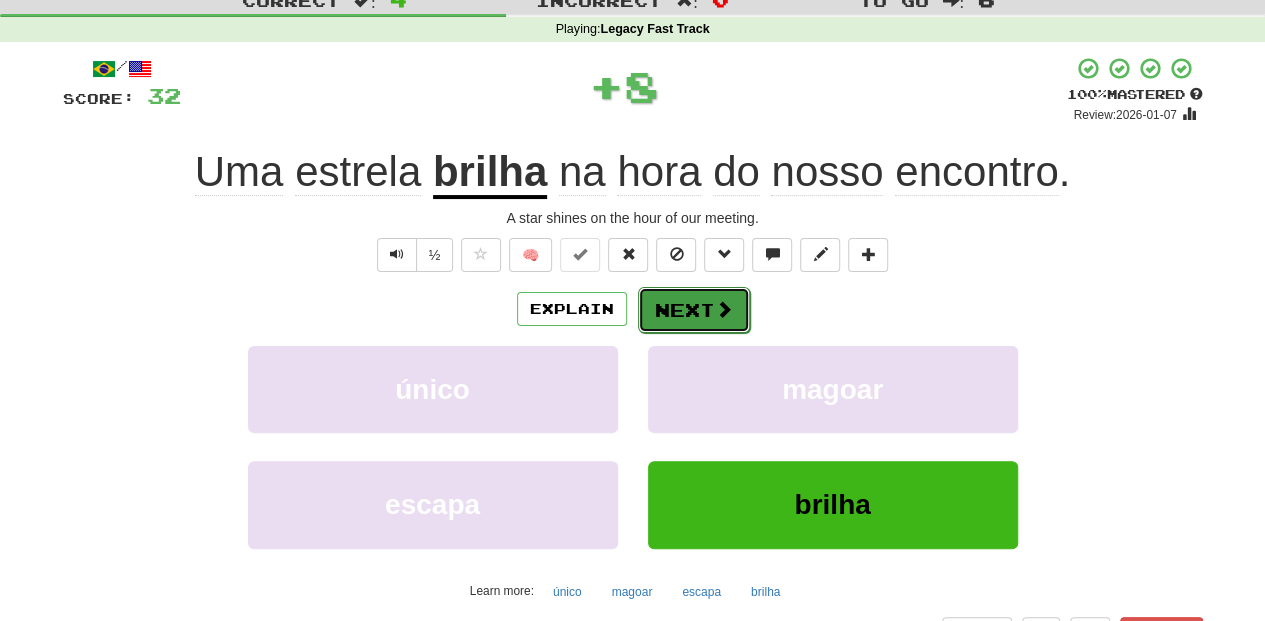 click on "Next" at bounding box center (694, 310) 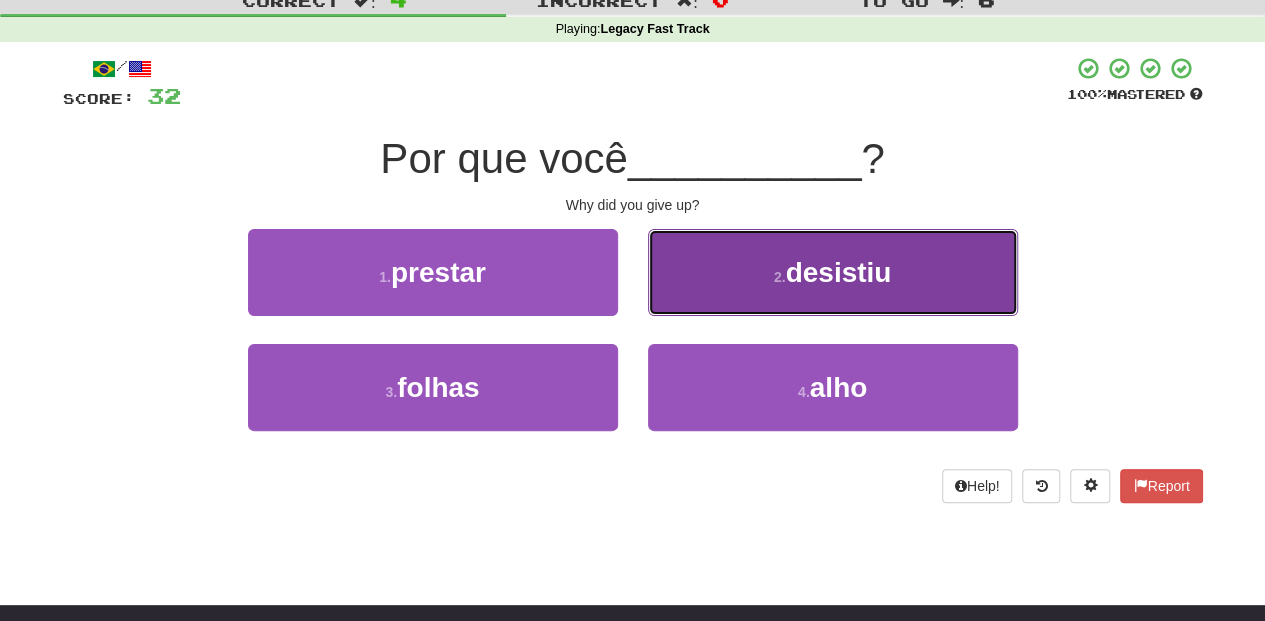 click on "2 .  desistiu" at bounding box center [833, 272] 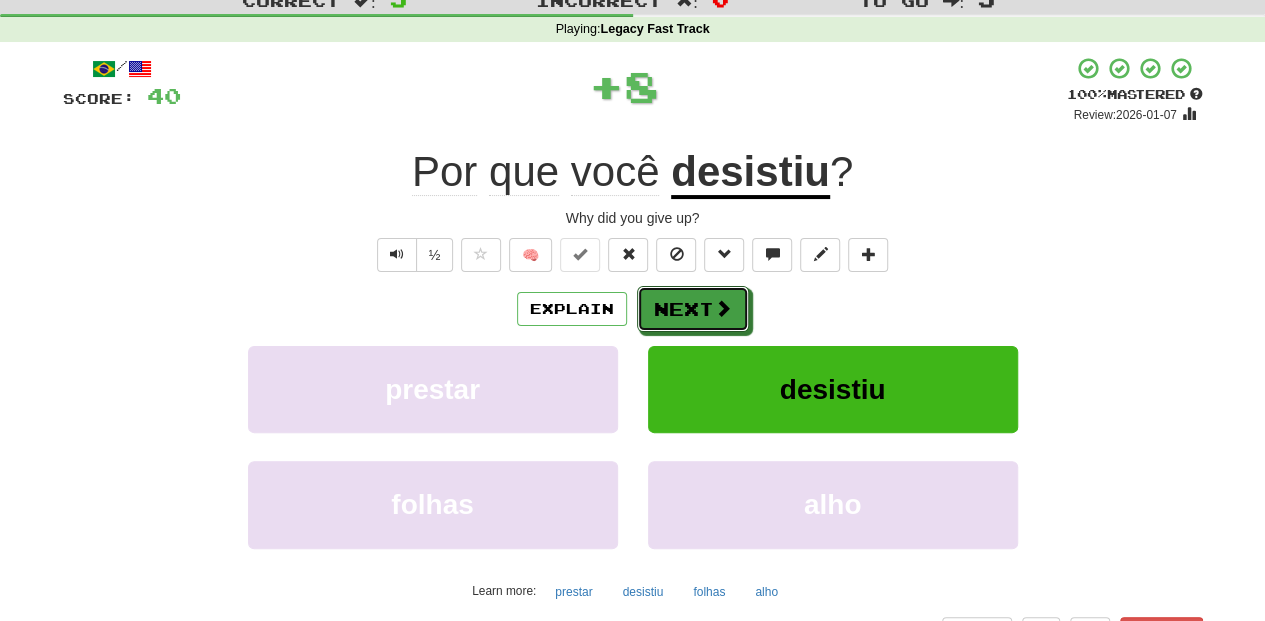 click on "Next" at bounding box center [693, 309] 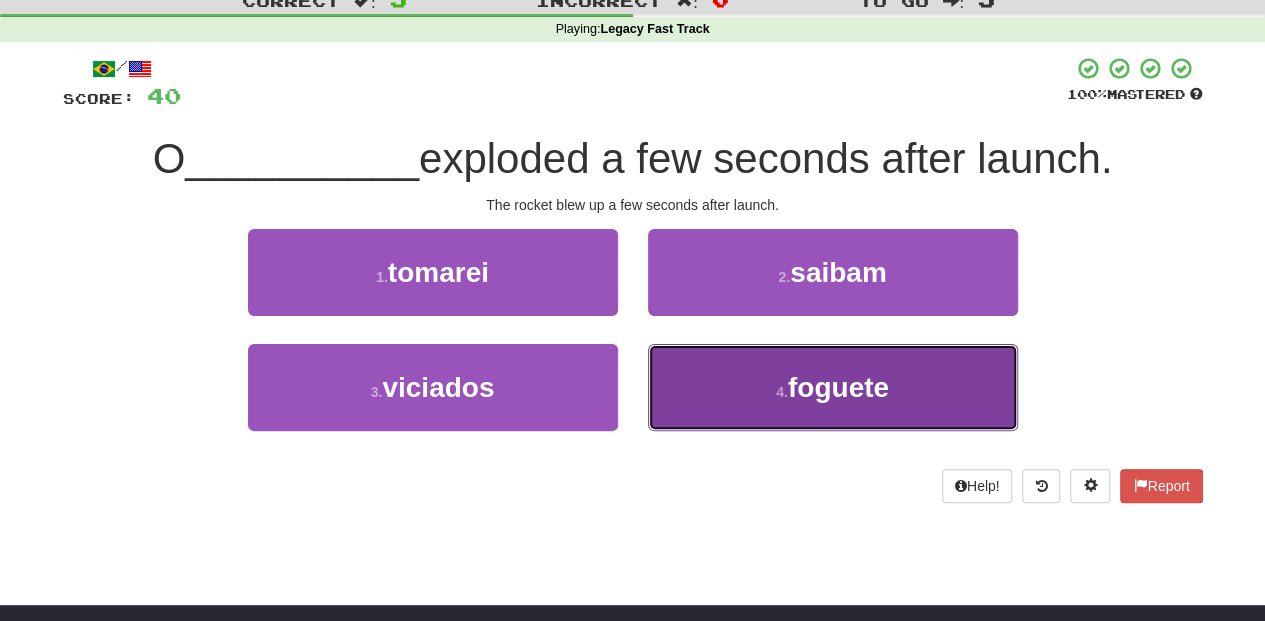 click on "4 .  foguete" at bounding box center (833, 387) 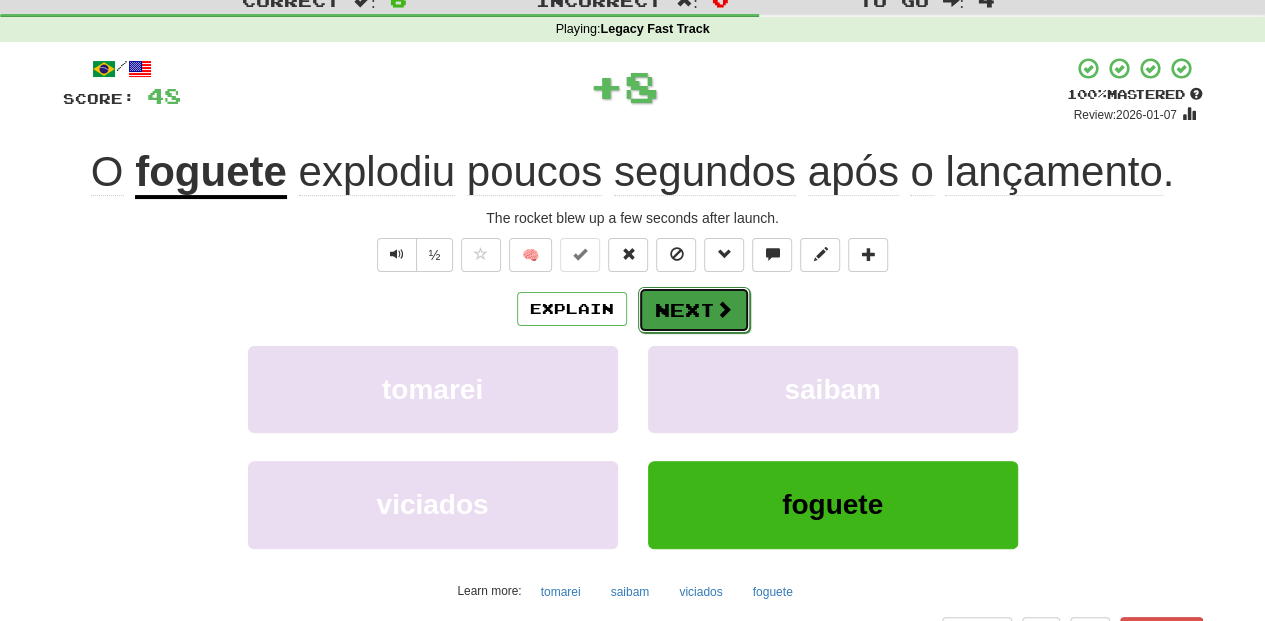 click on "Next" at bounding box center (694, 310) 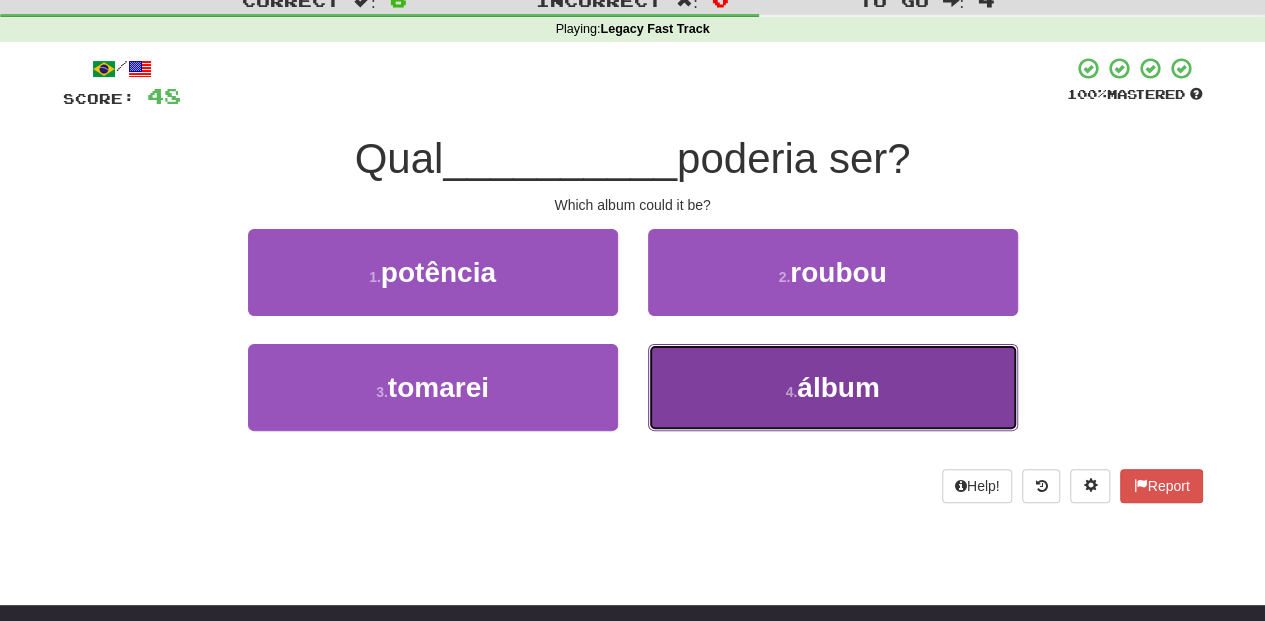 click on "4 .  álbum" at bounding box center [833, 387] 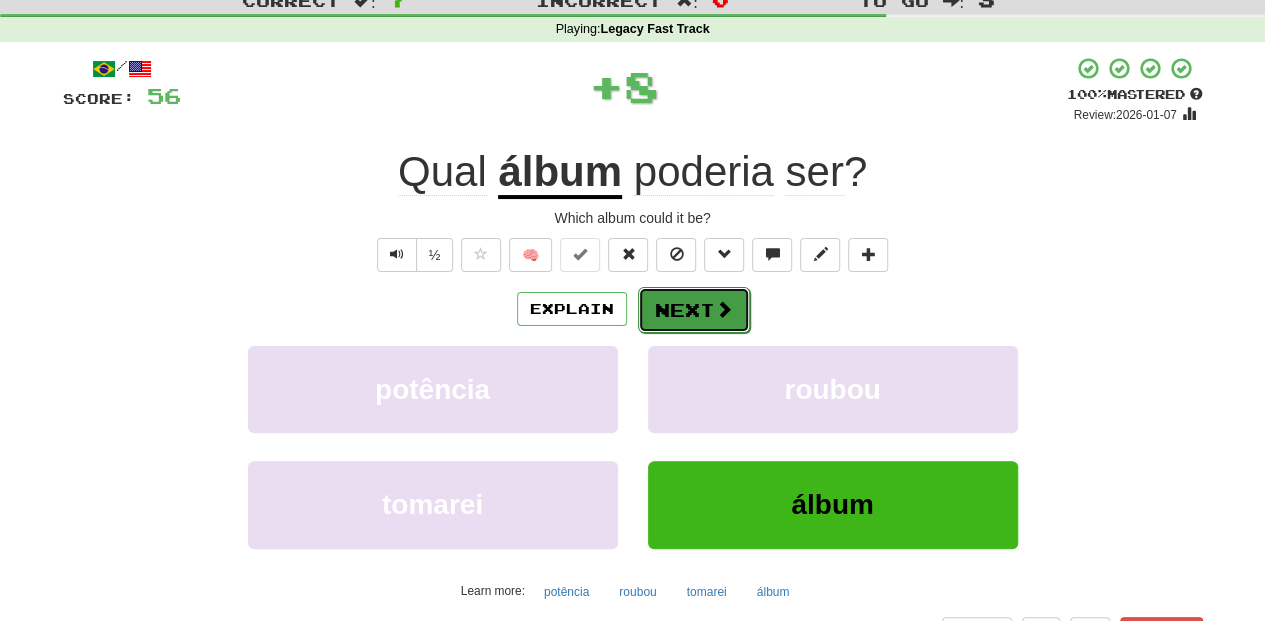 click on "Next" at bounding box center (694, 310) 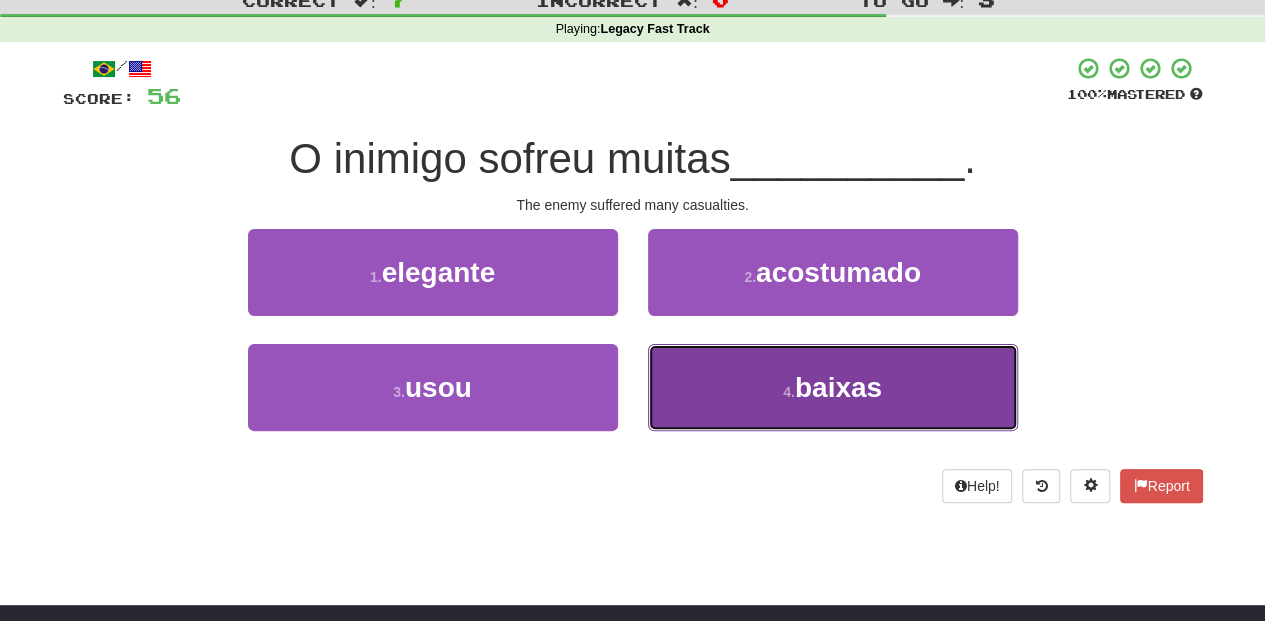 click on "4 .  baixas" at bounding box center [833, 387] 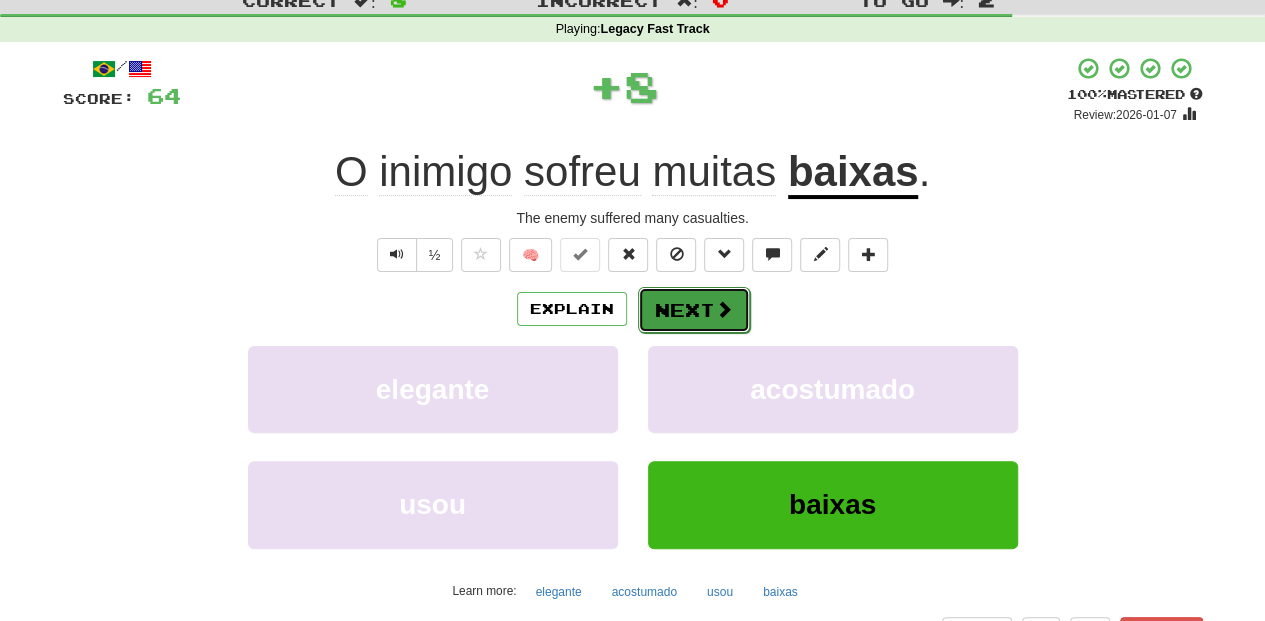 click on "Next" at bounding box center [694, 310] 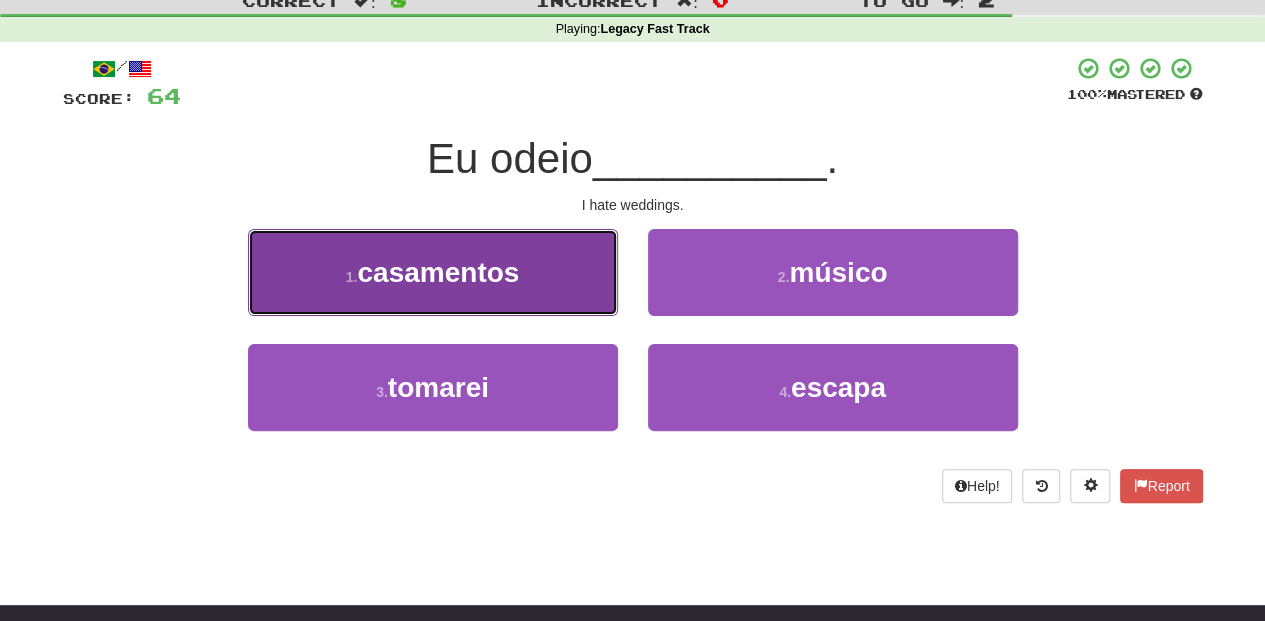 click on "1 .  casamentos" at bounding box center (433, 272) 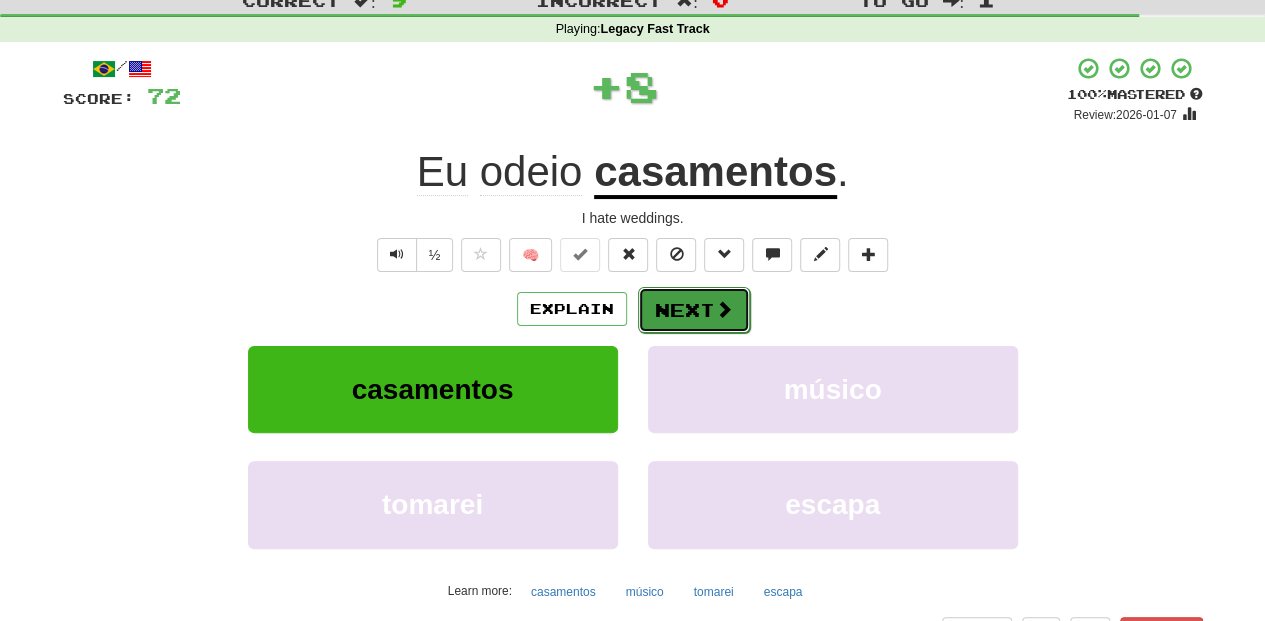 click on "Next" at bounding box center [694, 310] 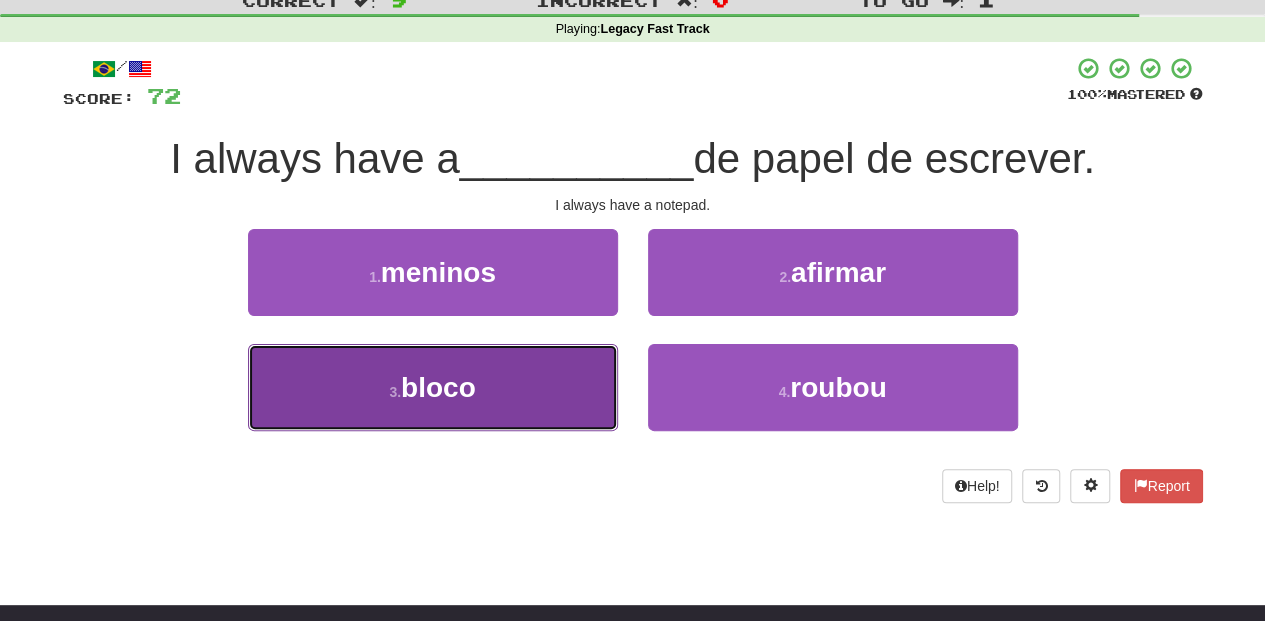 click on "3 .  bloco" at bounding box center [433, 387] 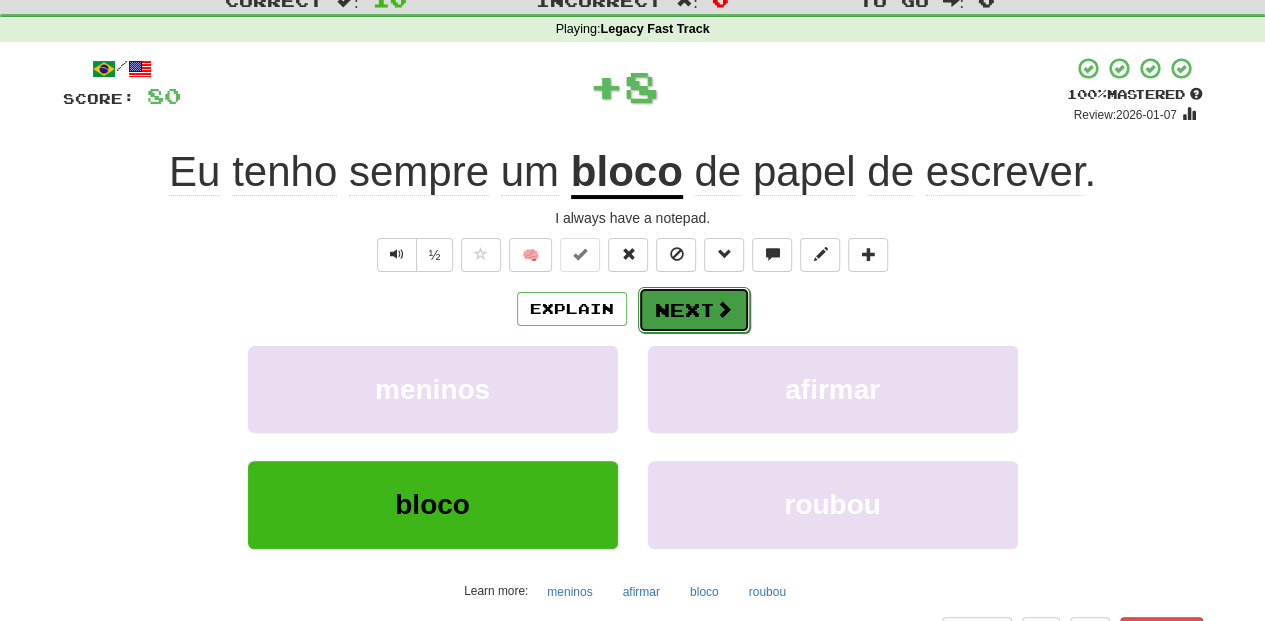 click on "Next" at bounding box center [694, 310] 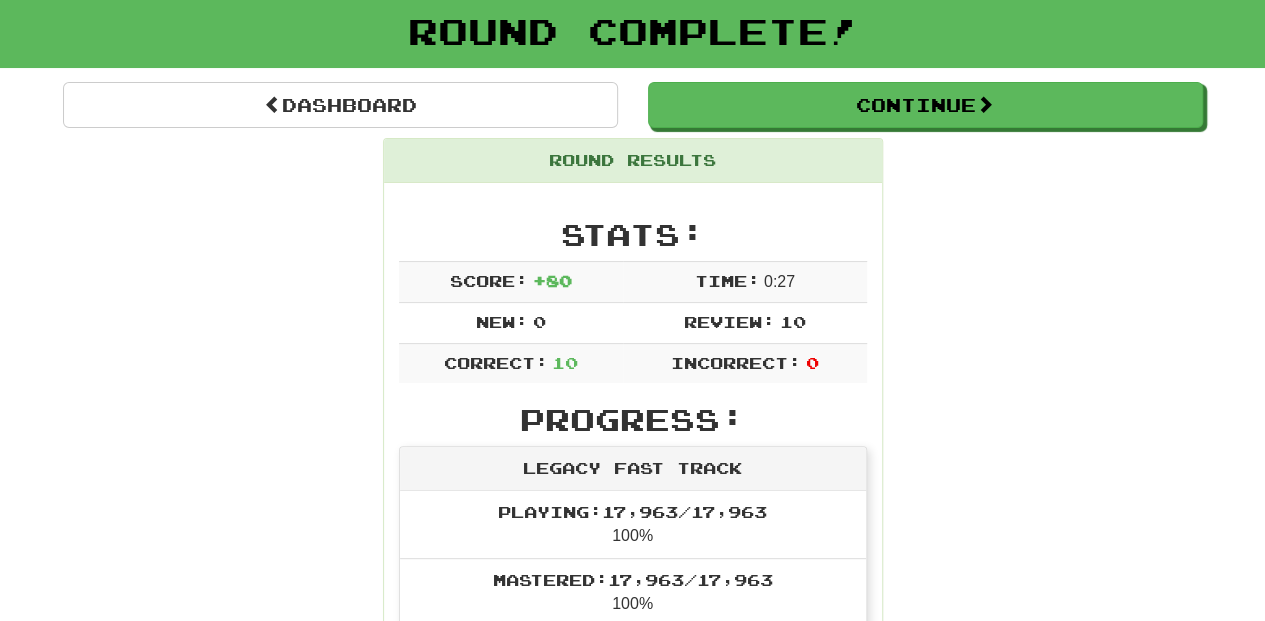 scroll, scrollTop: 66, scrollLeft: 0, axis: vertical 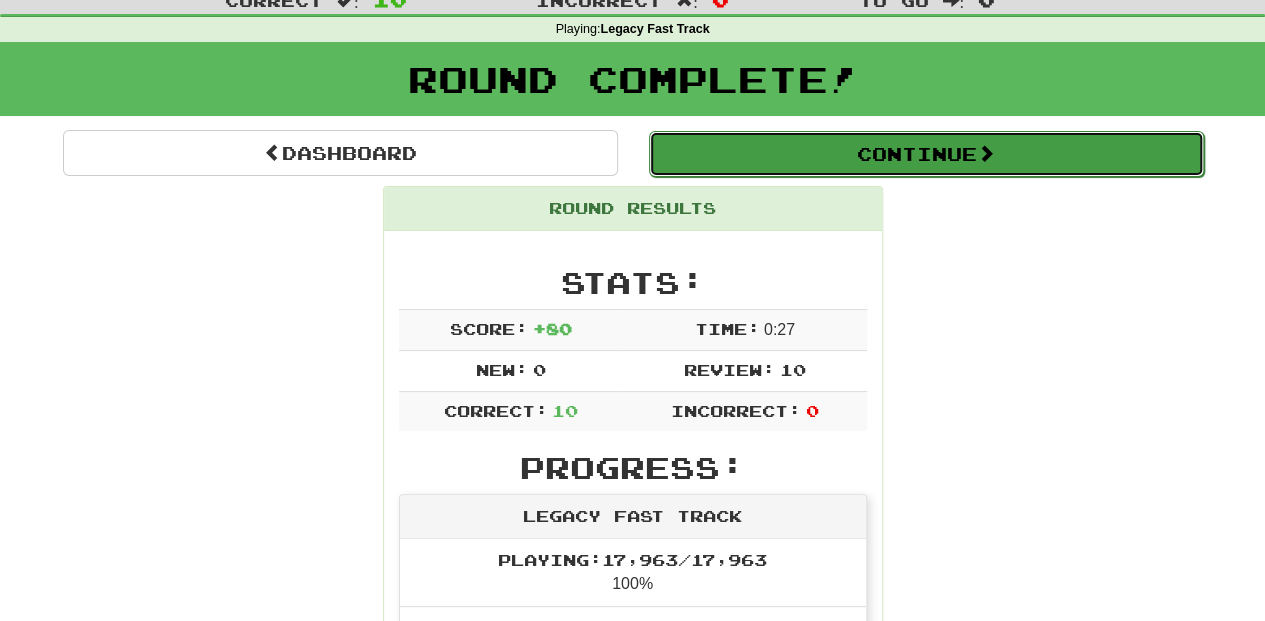 click on "Continue" at bounding box center (926, 154) 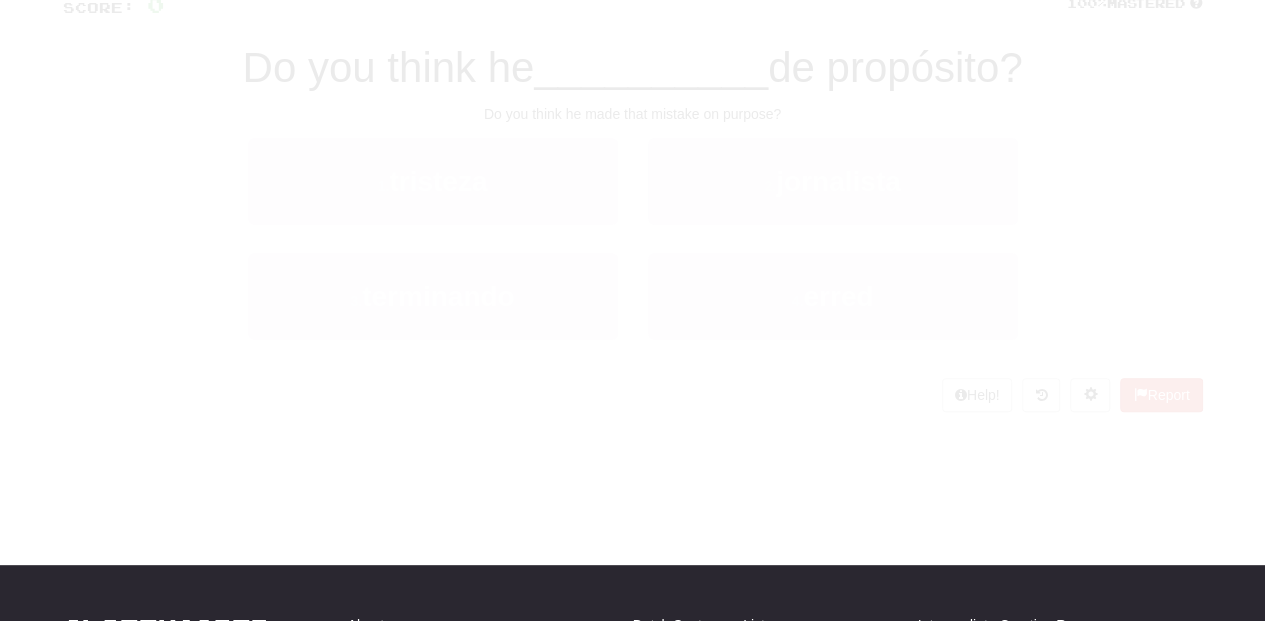 scroll, scrollTop: 66, scrollLeft: 0, axis: vertical 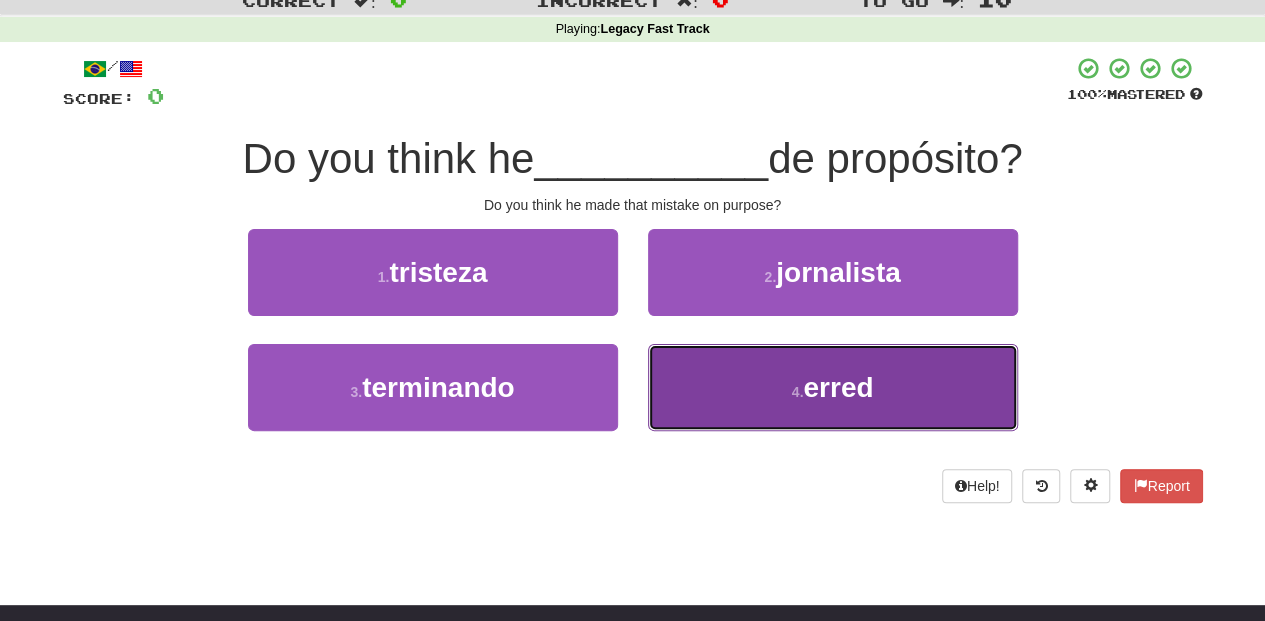 click on "4 . errou" at bounding box center (833, 387) 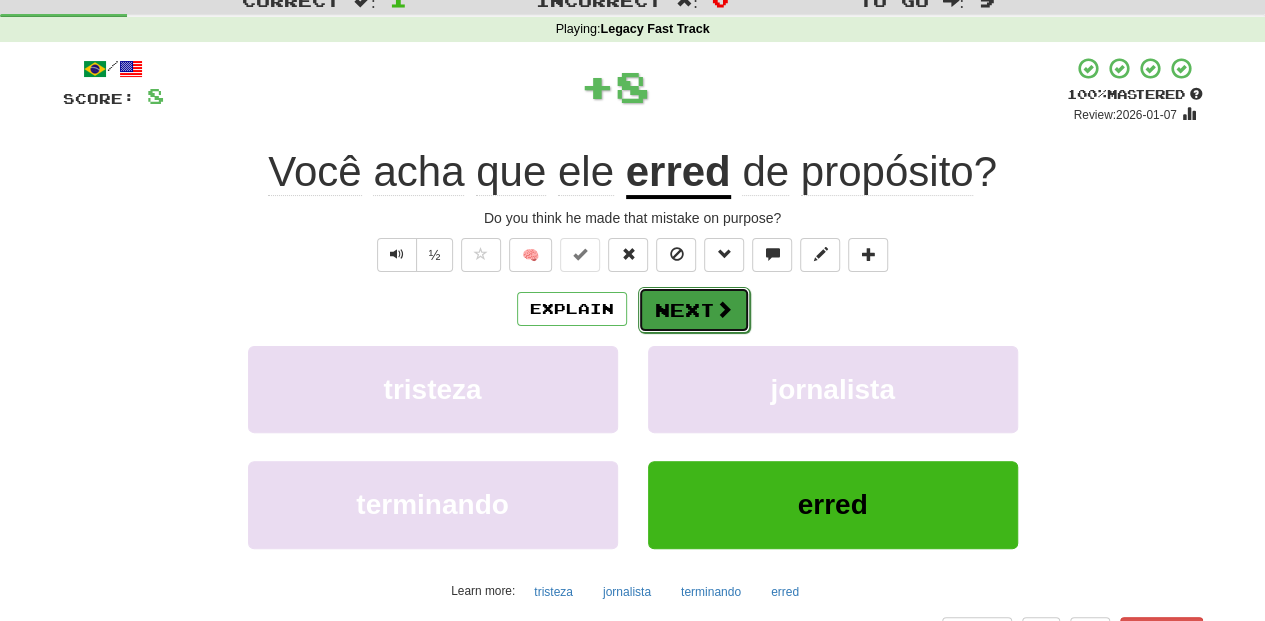 click on "Next" at bounding box center (694, 310) 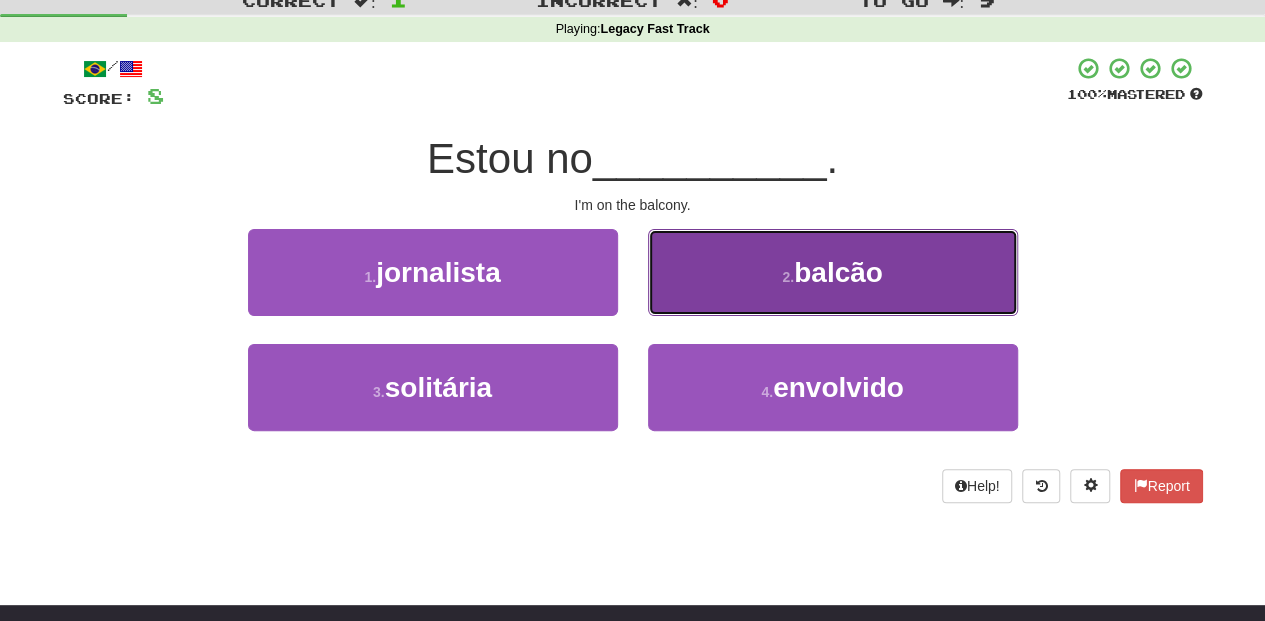 click on "2 .  balcão" at bounding box center (833, 272) 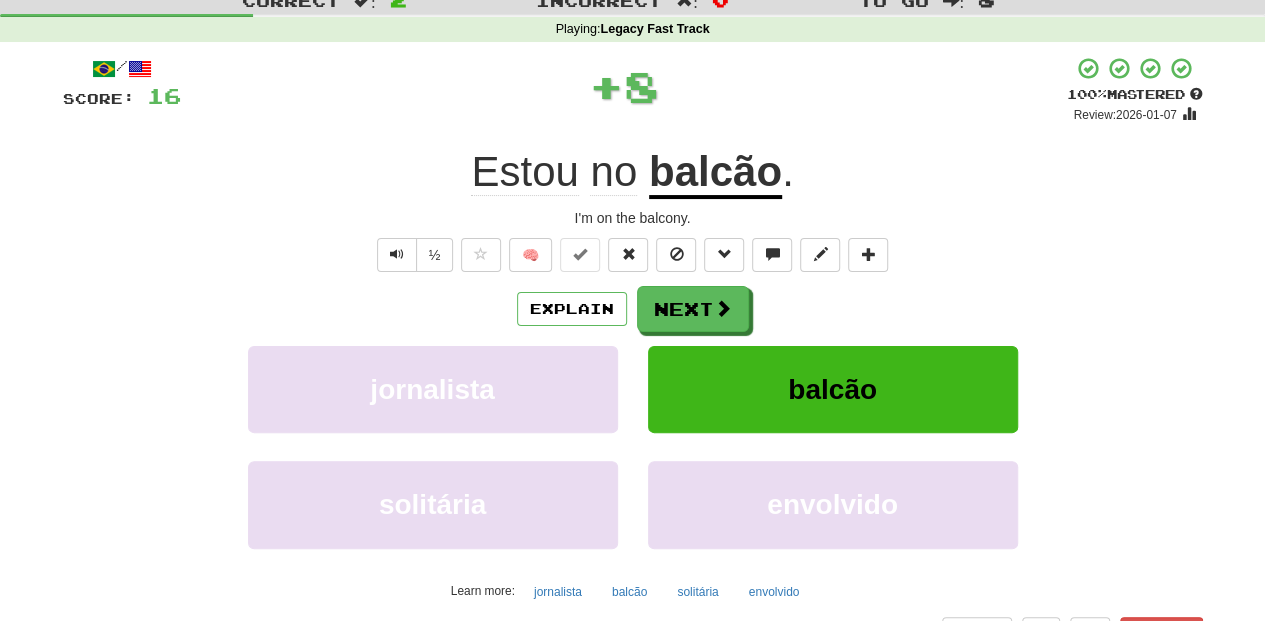 click on "Next" at bounding box center (693, 309) 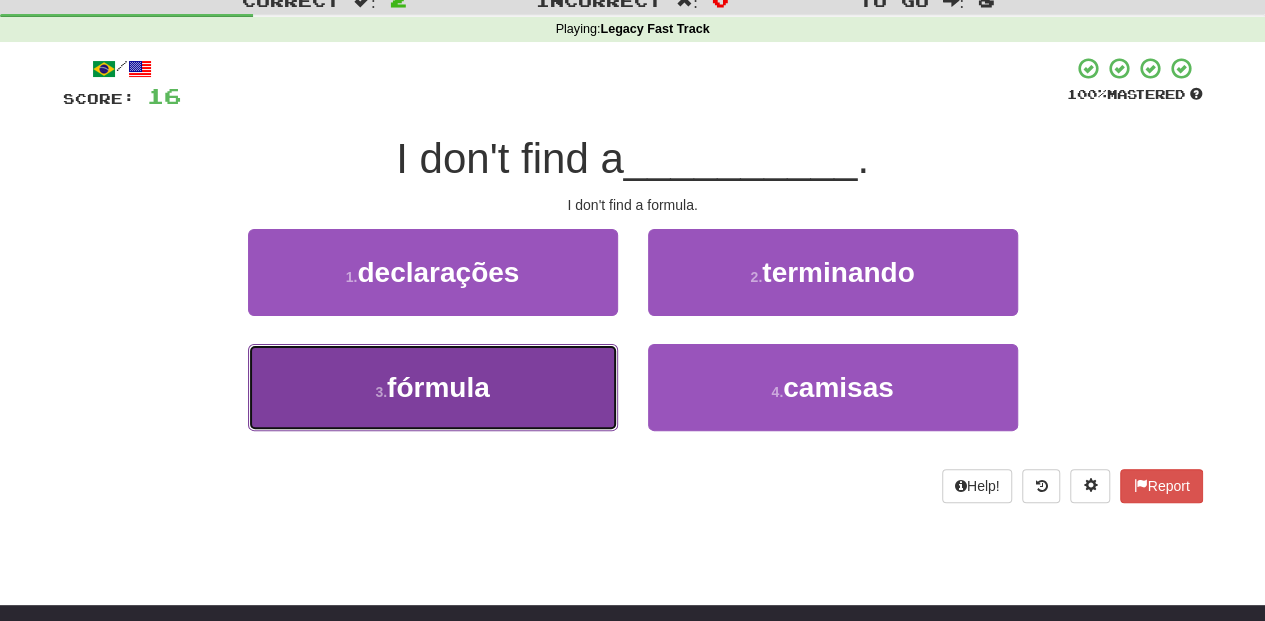 click on "formula" at bounding box center (433, 387) 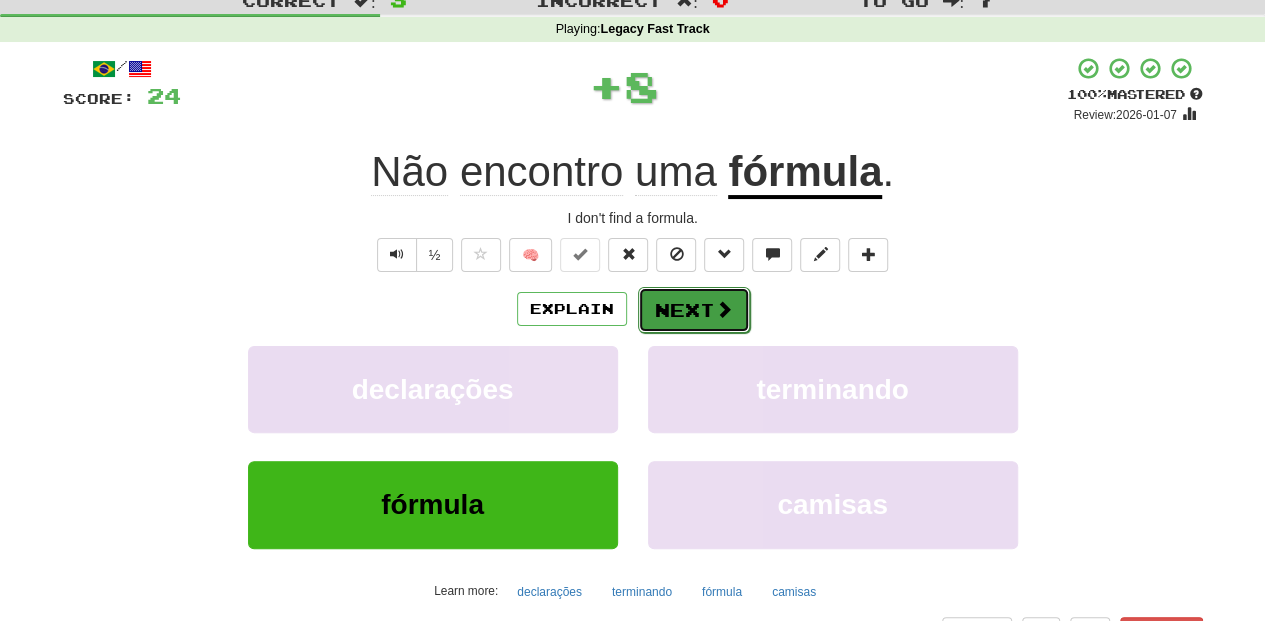 click on "Next" at bounding box center [694, 310] 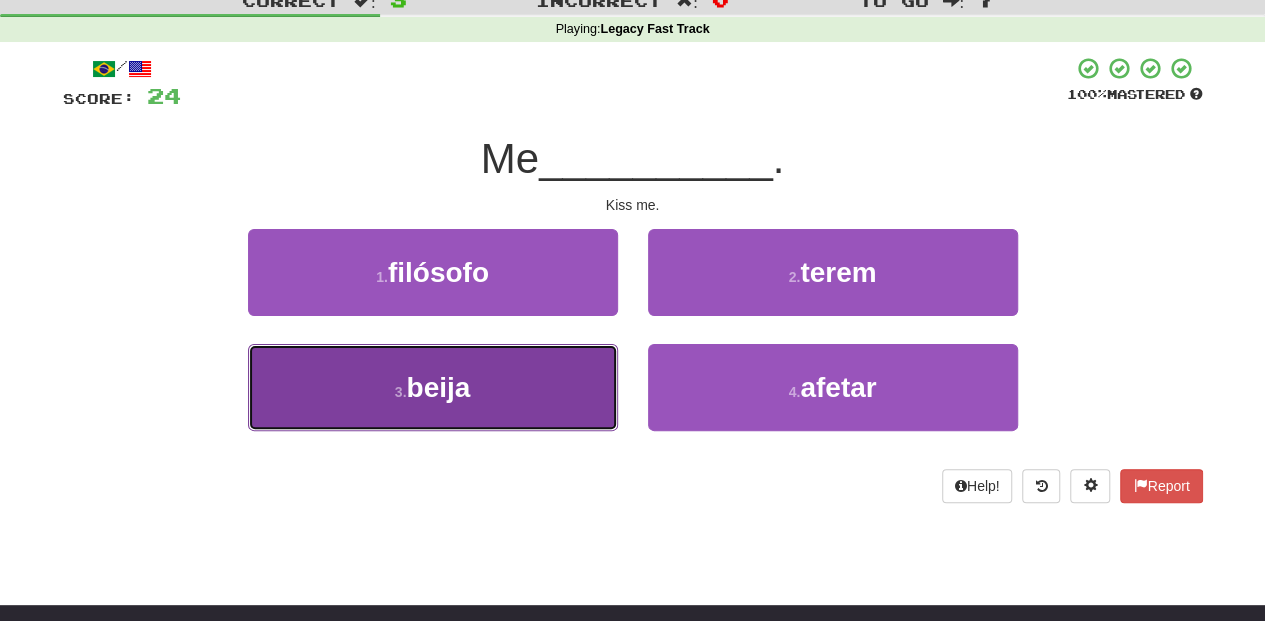 click on "3 .  beija" at bounding box center (433, 387) 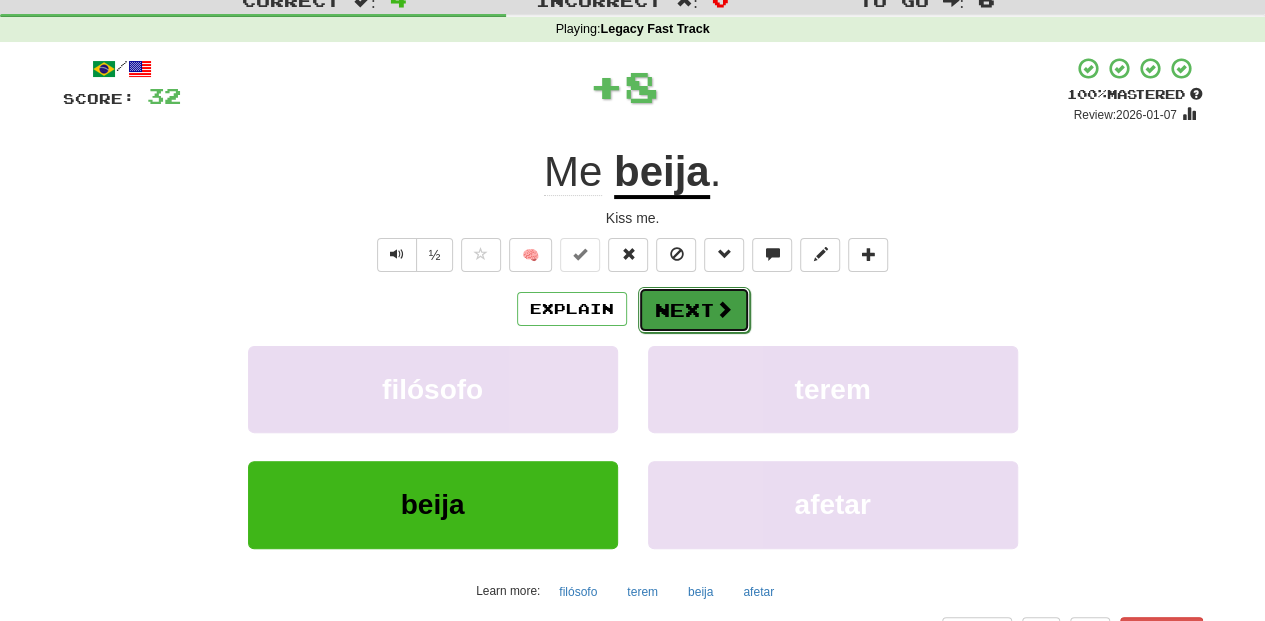 click on "Next" at bounding box center [694, 310] 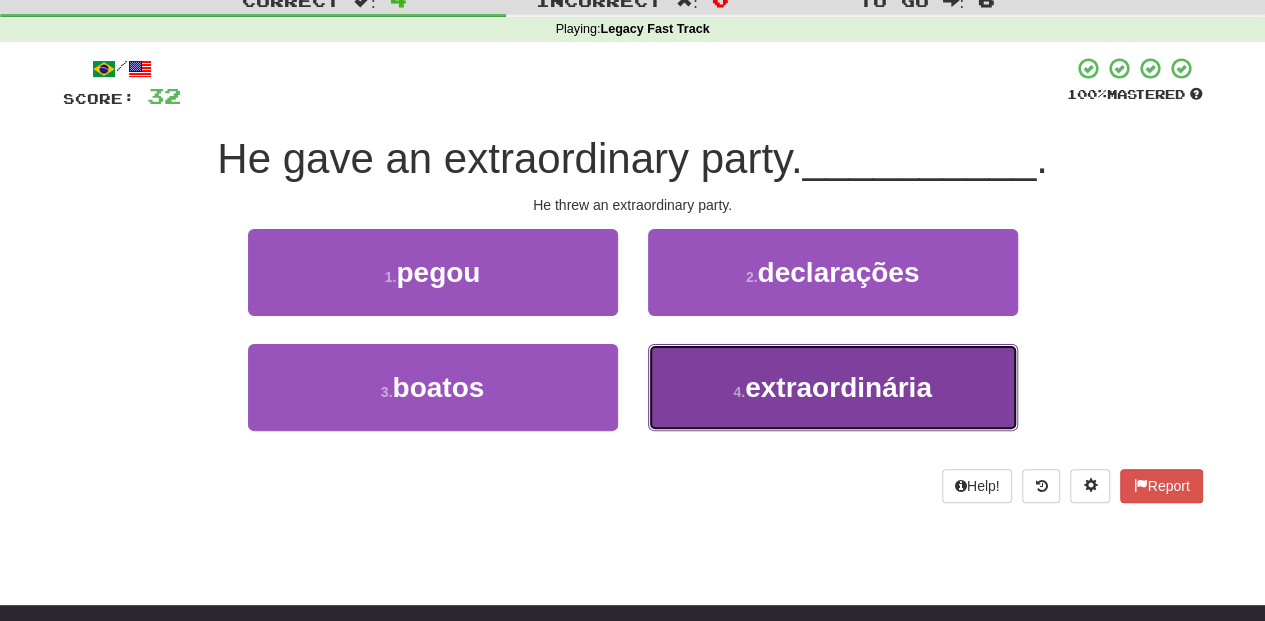 click on "4 .  extraordinária" at bounding box center [833, 387] 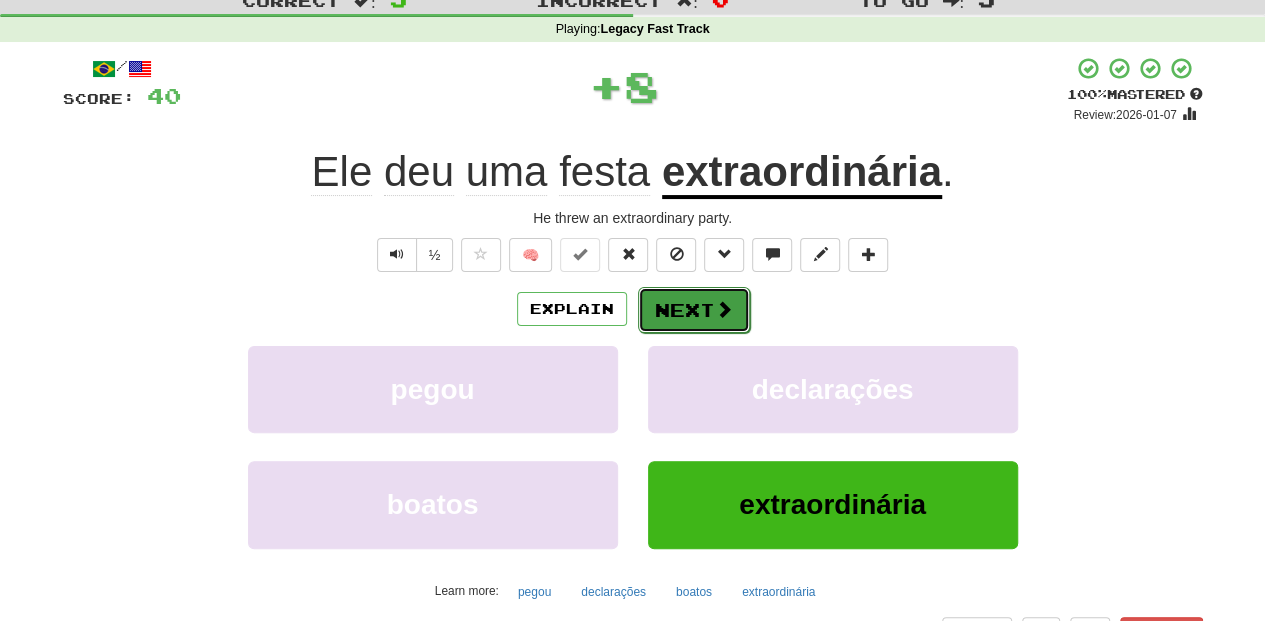 click on "Next" at bounding box center (694, 310) 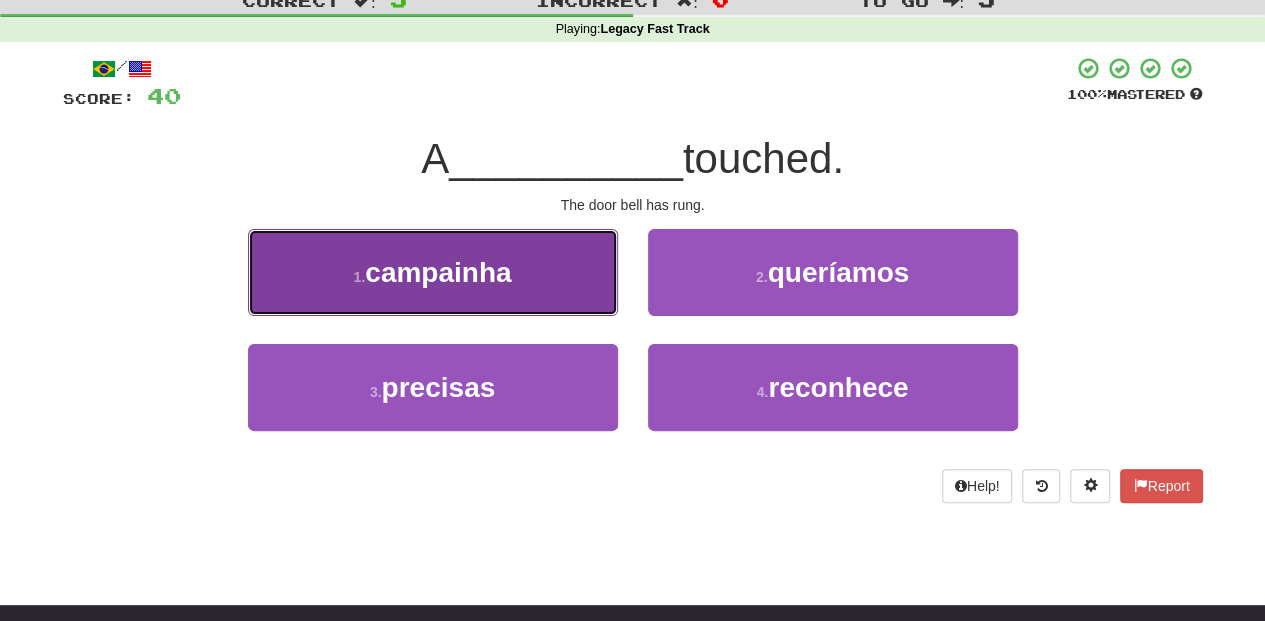 click on "doorbell" at bounding box center [433, 272] 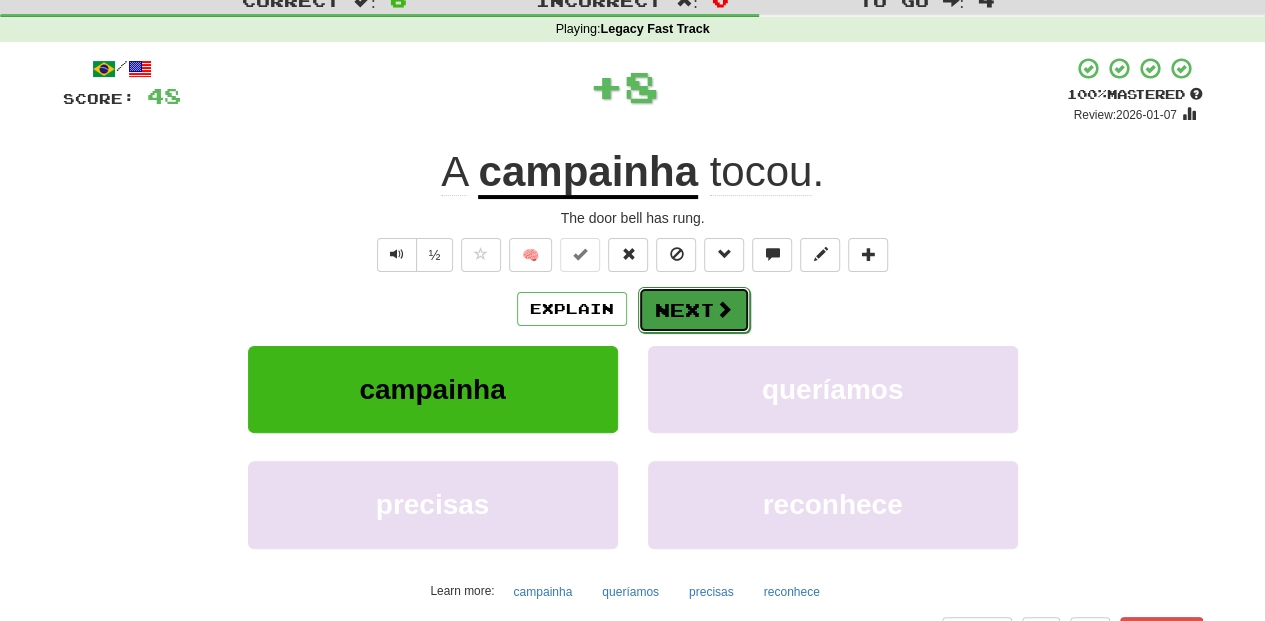 click on "Next" at bounding box center (694, 310) 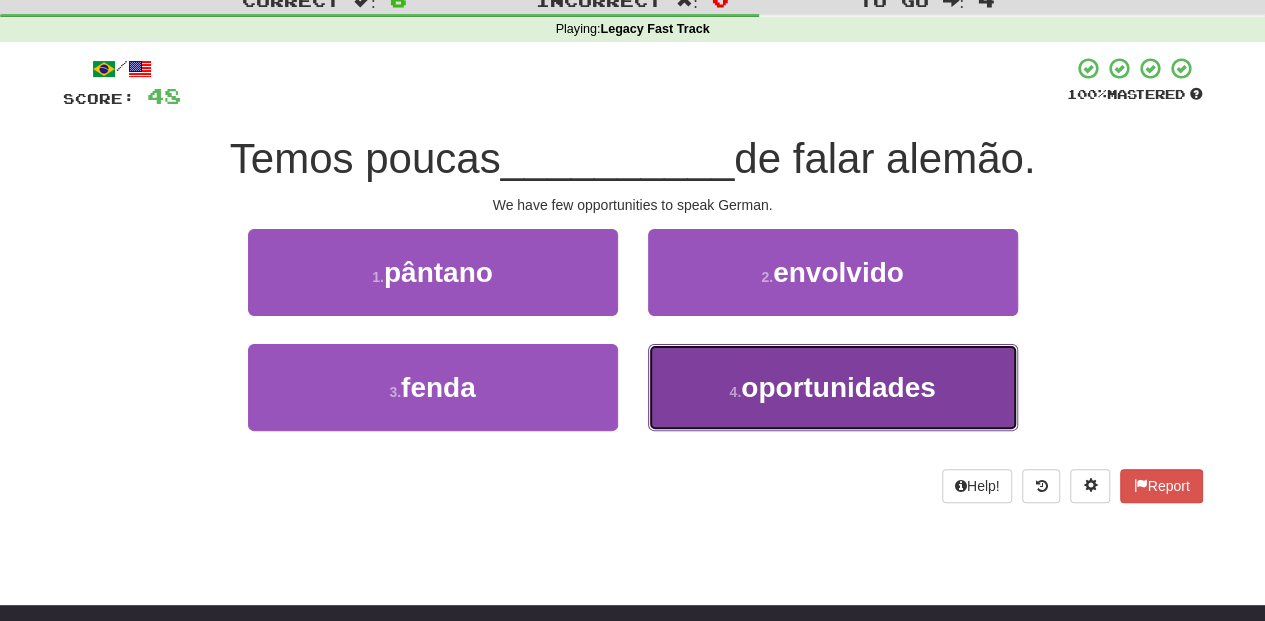 click on "4 .  oportunidades" at bounding box center (833, 387) 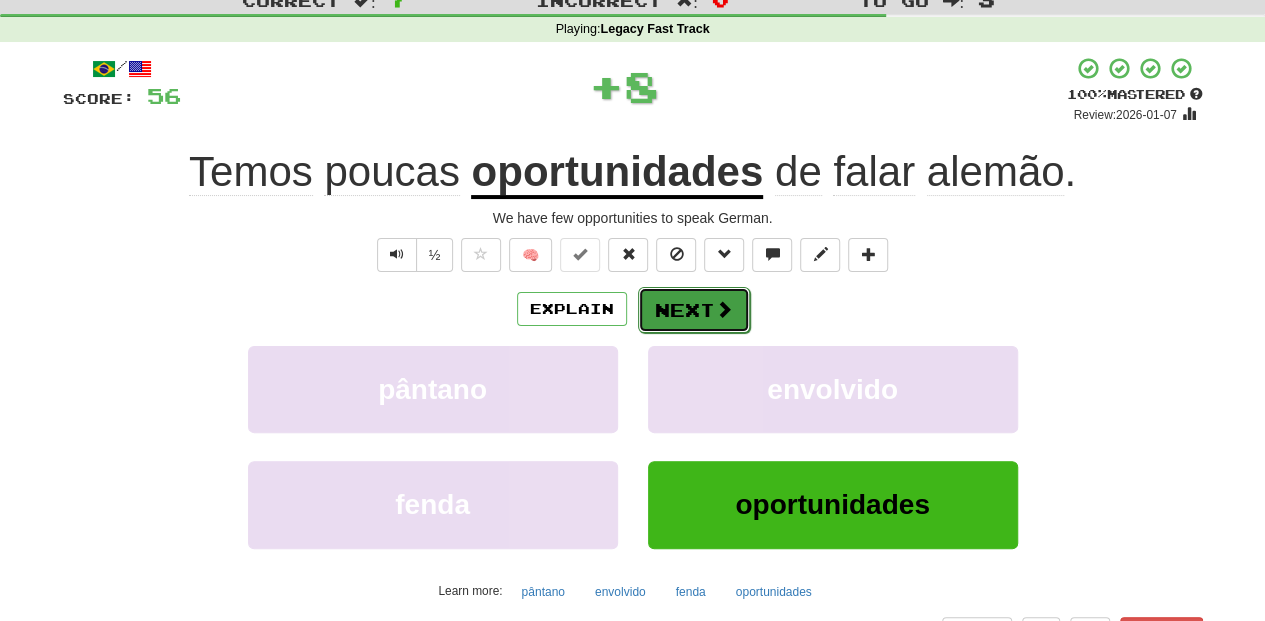 click on "Next" at bounding box center [694, 310] 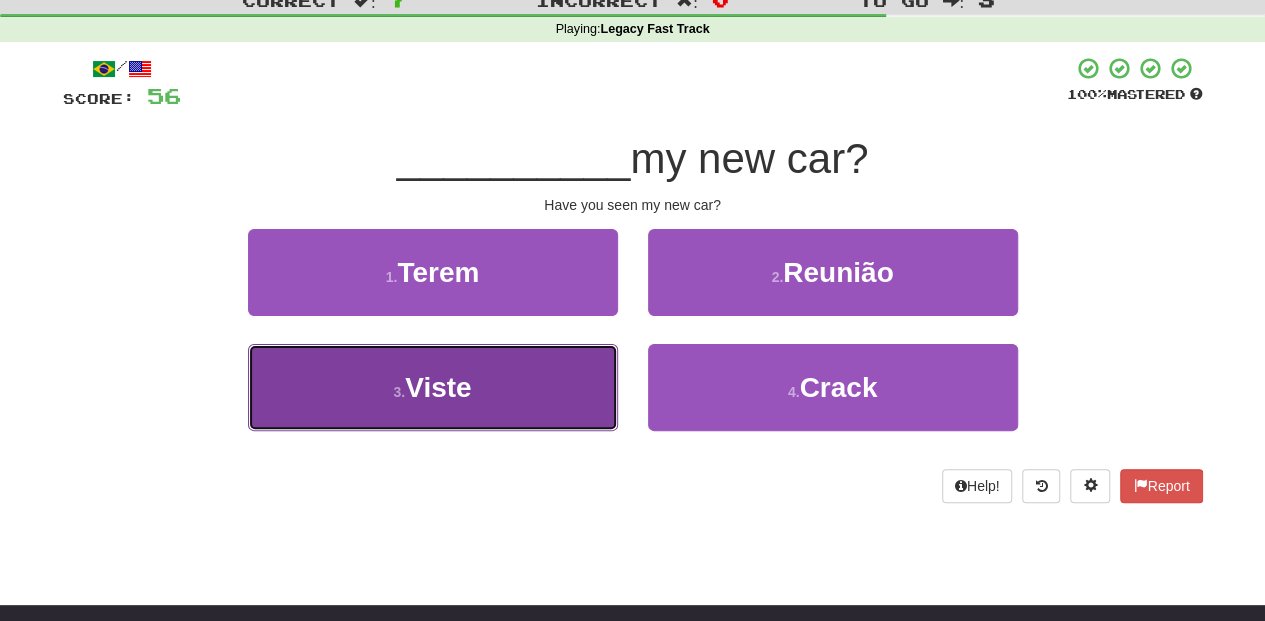 click on "3 .  Viste" at bounding box center (433, 387) 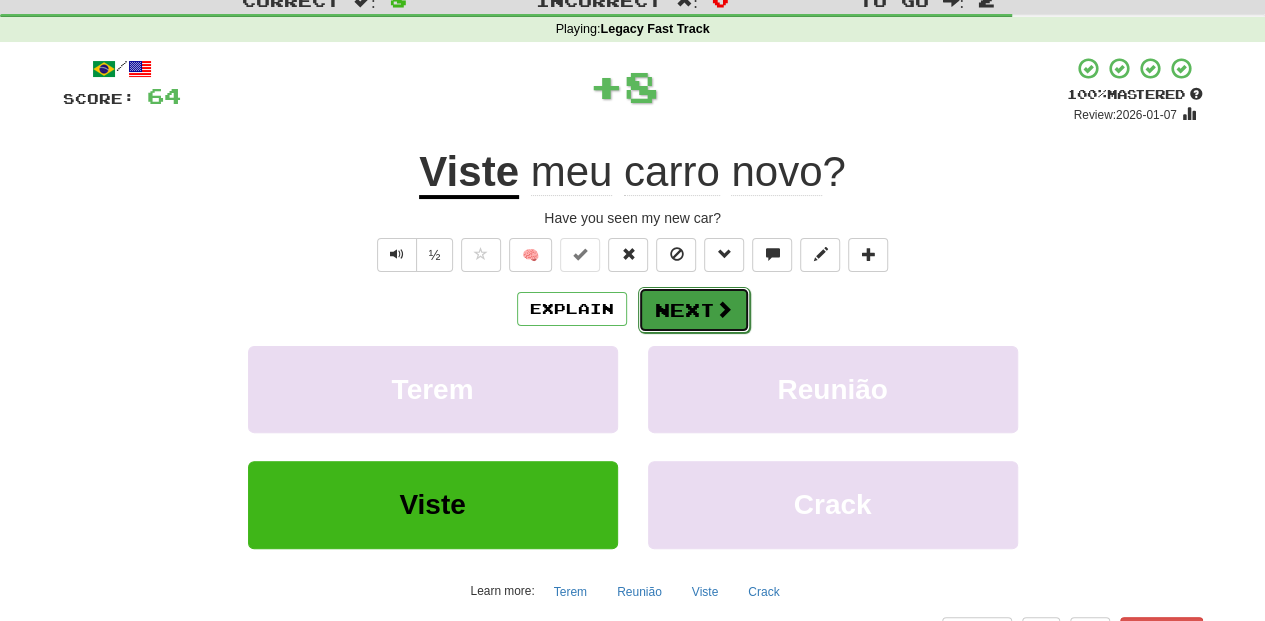 click on "Next" at bounding box center [694, 310] 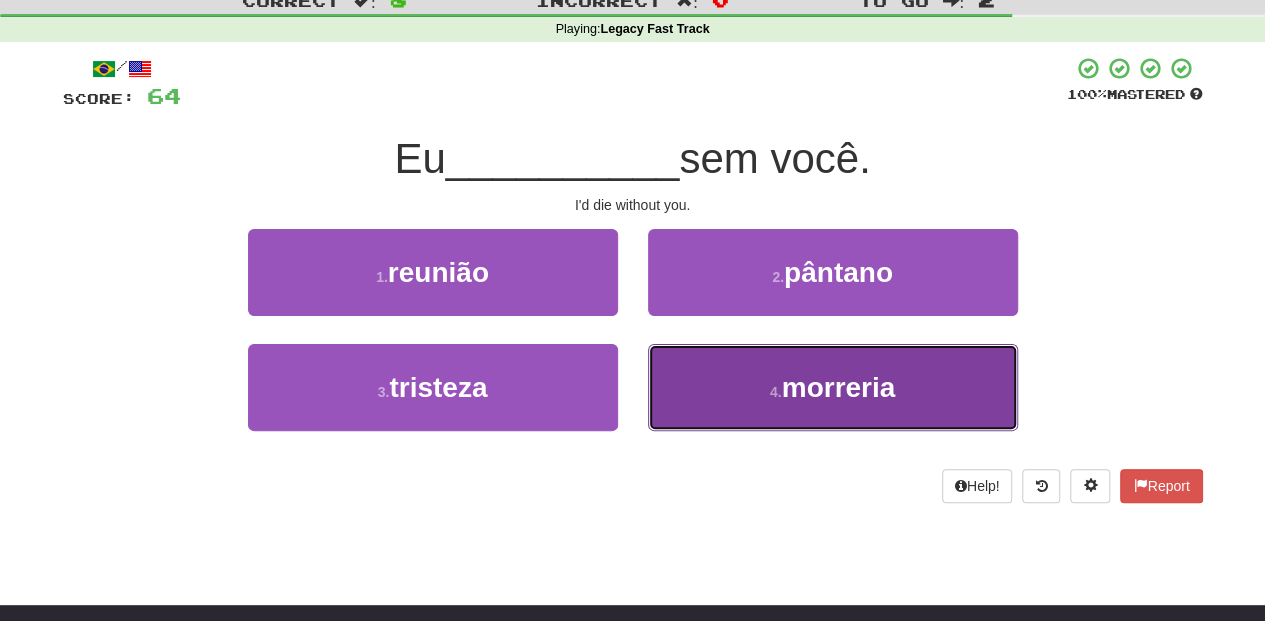 click on "4 .  morreria" at bounding box center [833, 387] 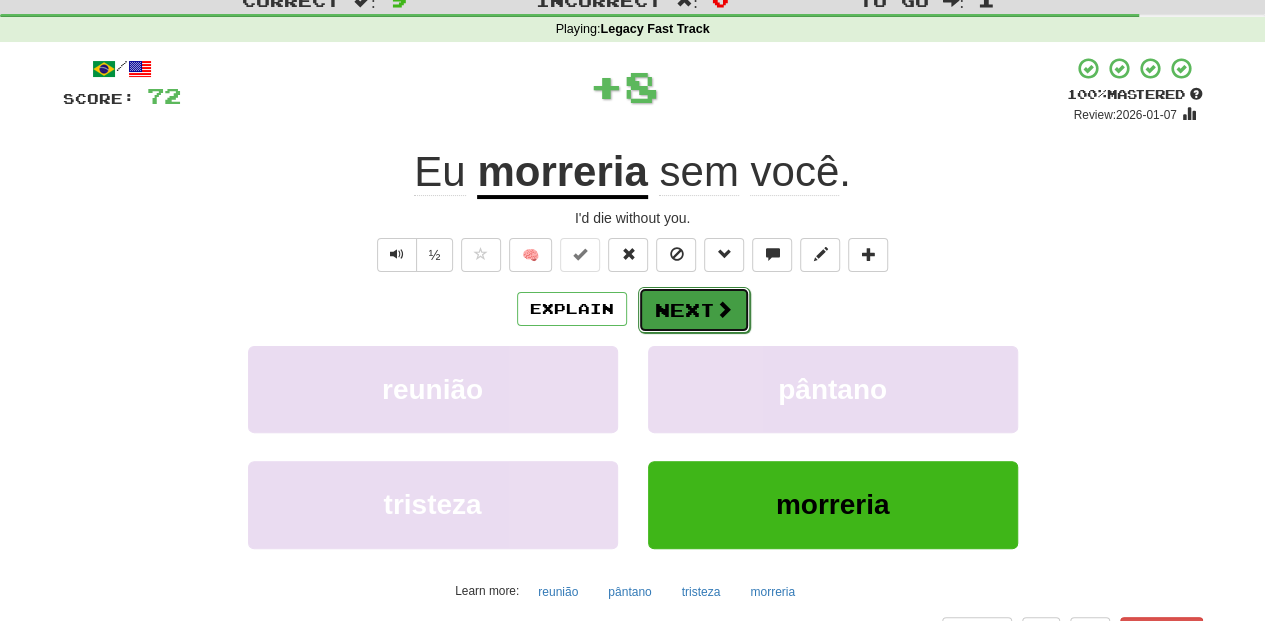 click on "Next" at bounding box center [694, 310] 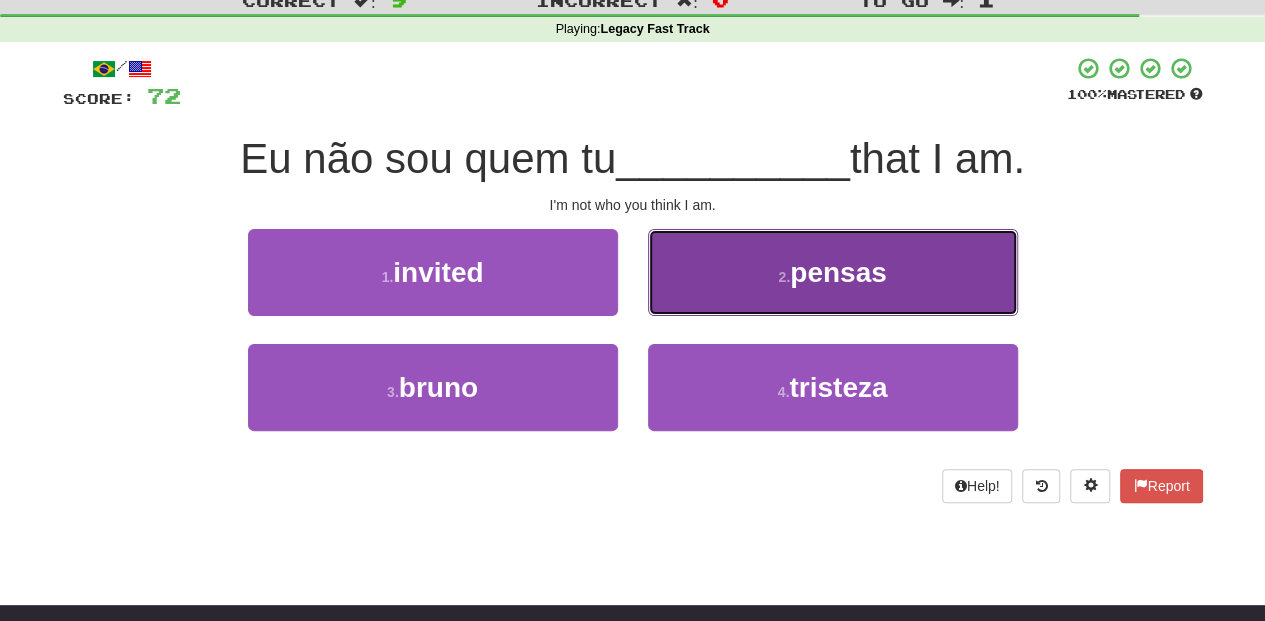 click on "2 .  pensas" at bounding box center [833, 272] 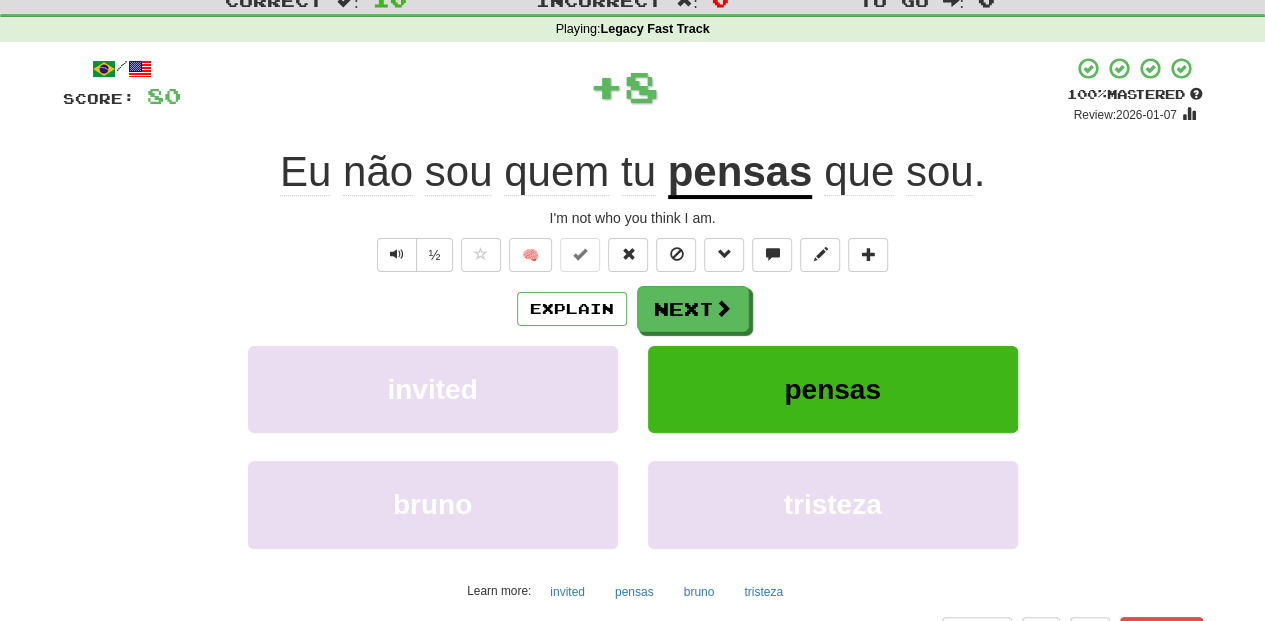 click on "Next" at bounding box center (693, 309) 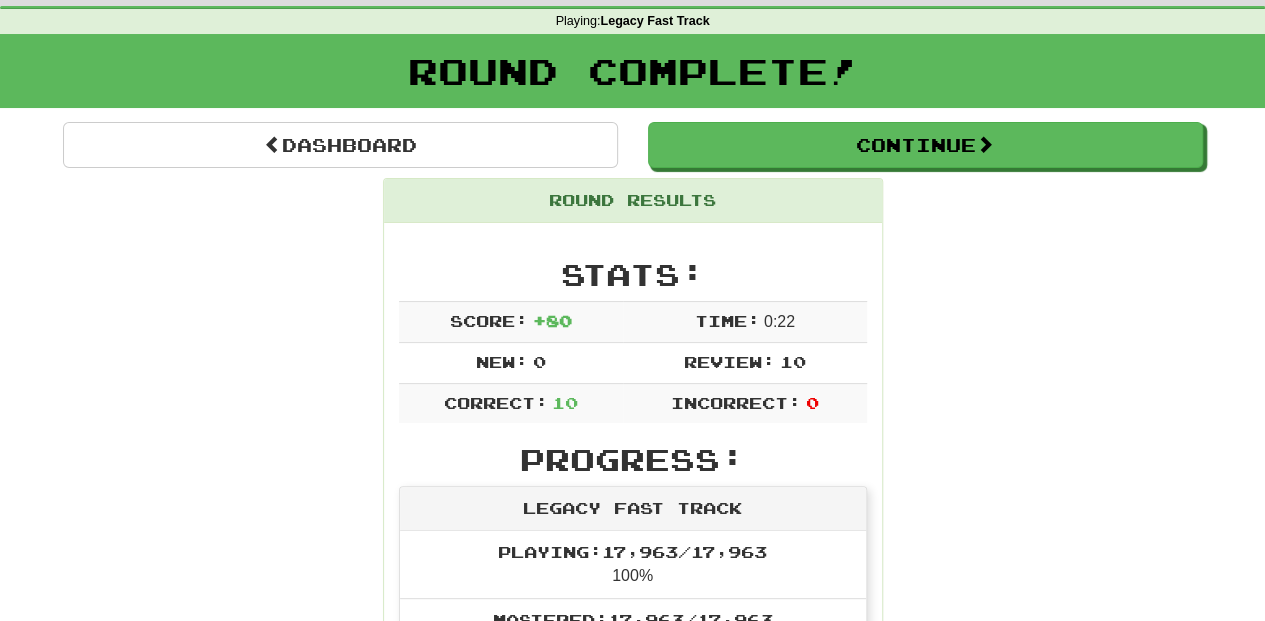 scroll, scrollTop: 0, scrollLeft: 0, axis: both 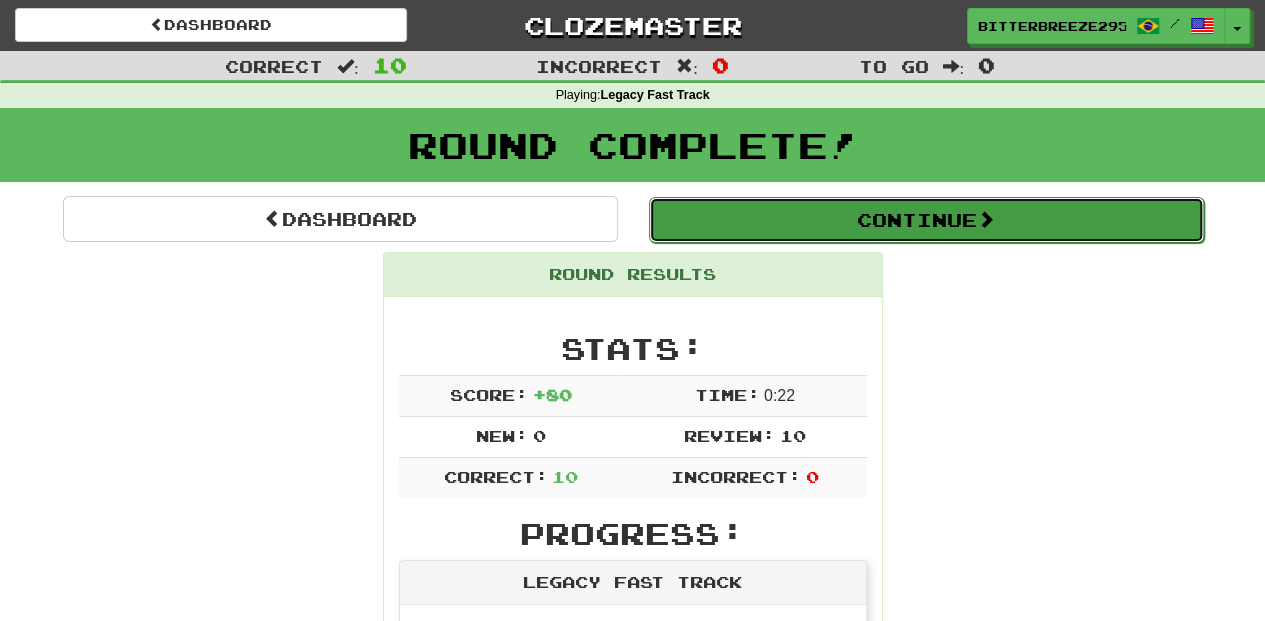 click on "Continue" at bounding box center (926, 220) 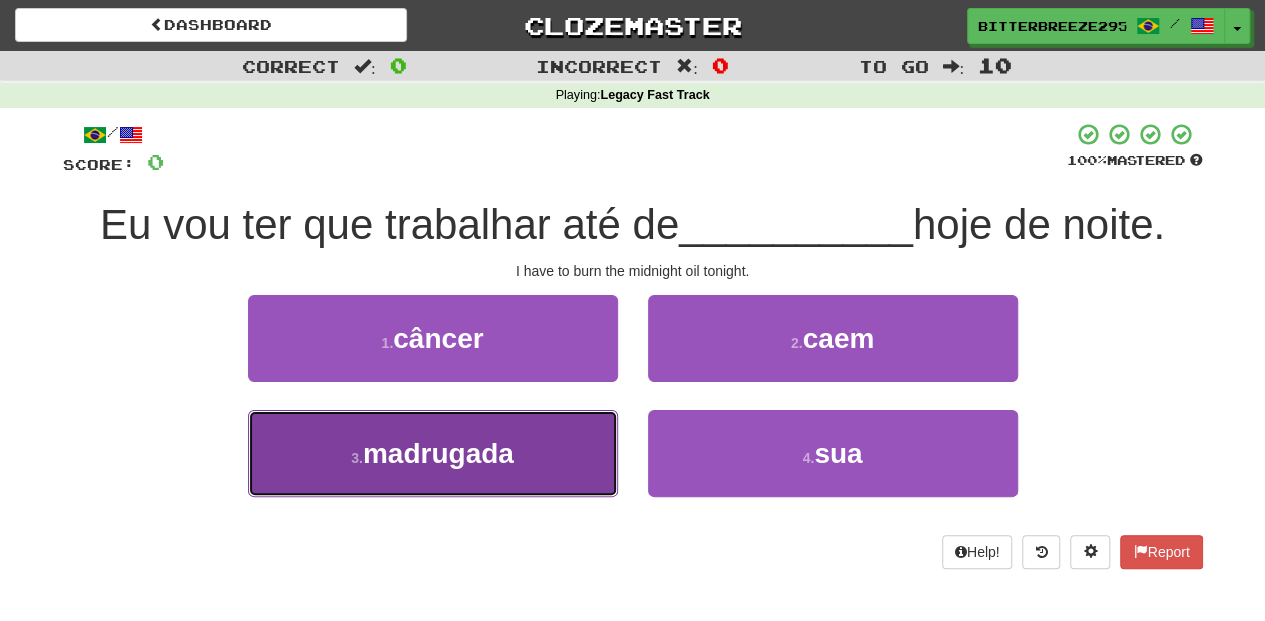 click on "3 .  madrugada" at bounding box center [433, 453] 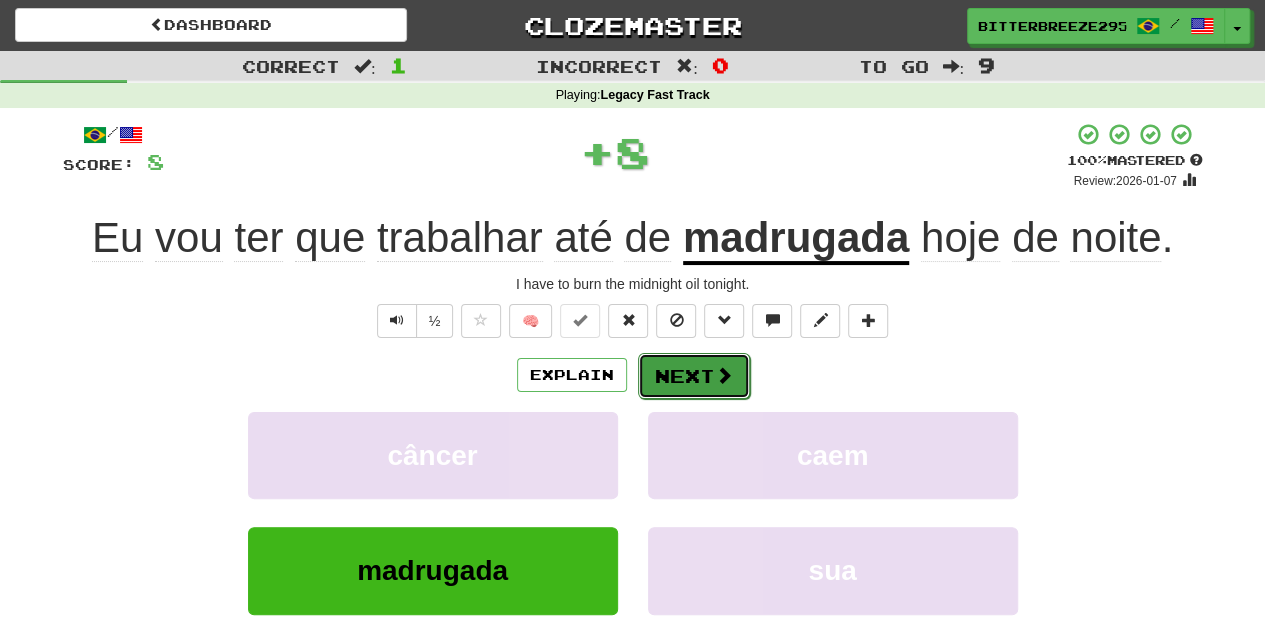 click on "Next" at bounding box center [694, 376] 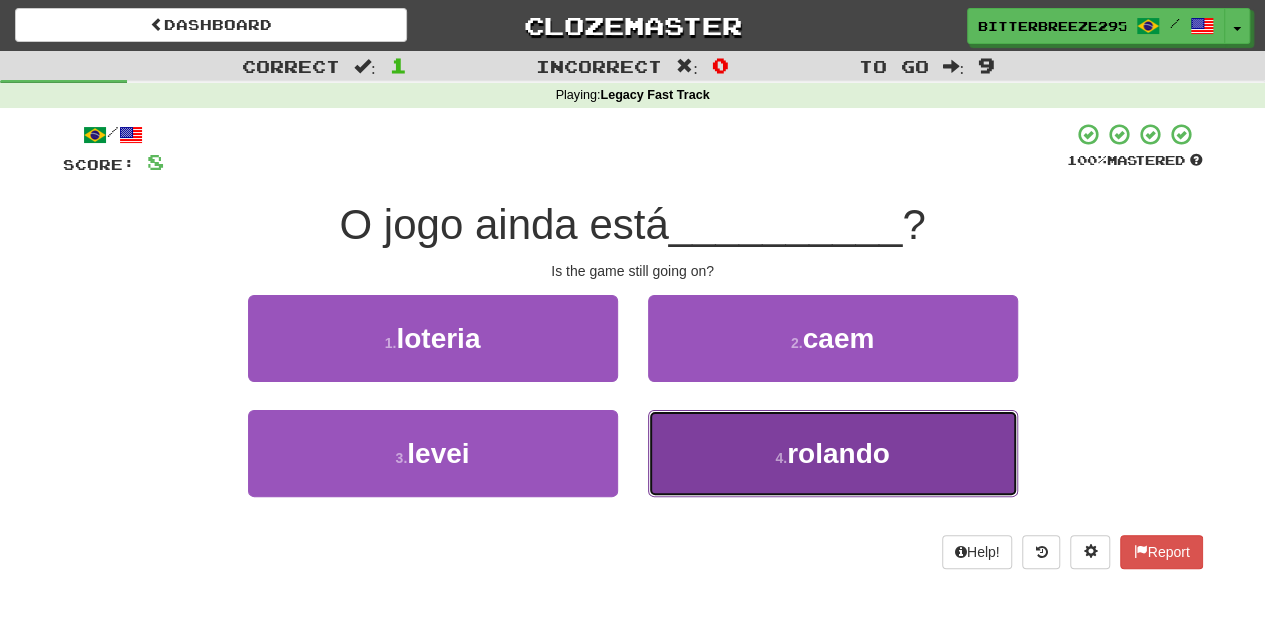 click on "4 .  rolando" at bounding box center [833, 453] 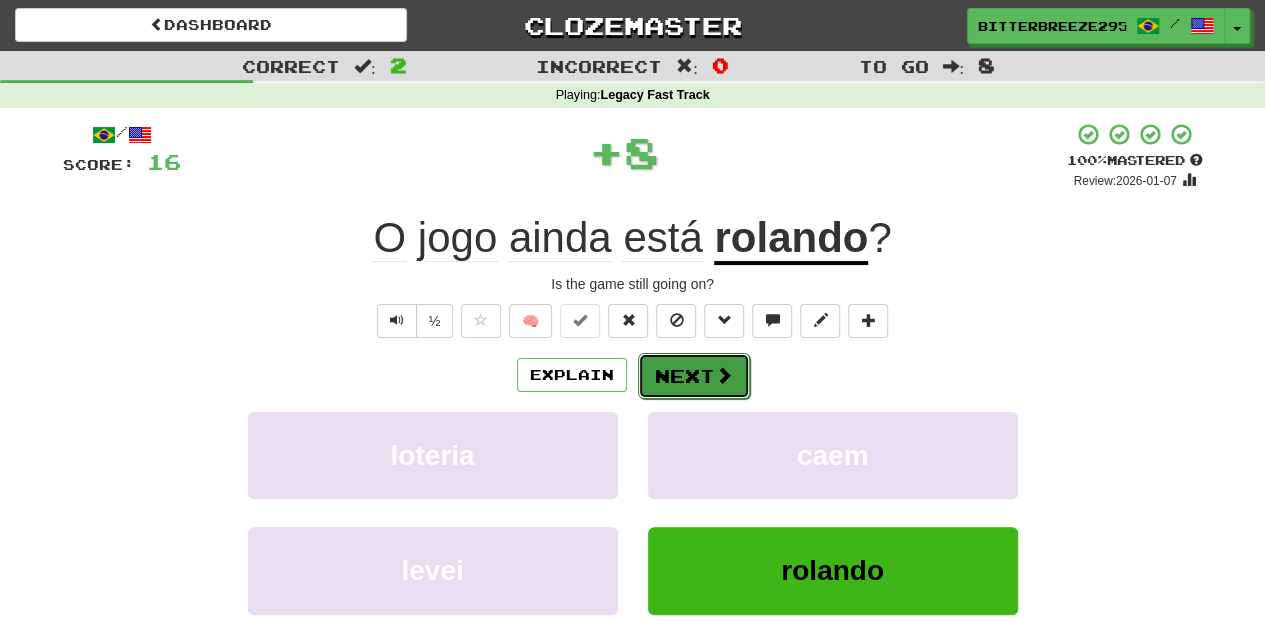 click on "Next" at bounding box center [694, 376] 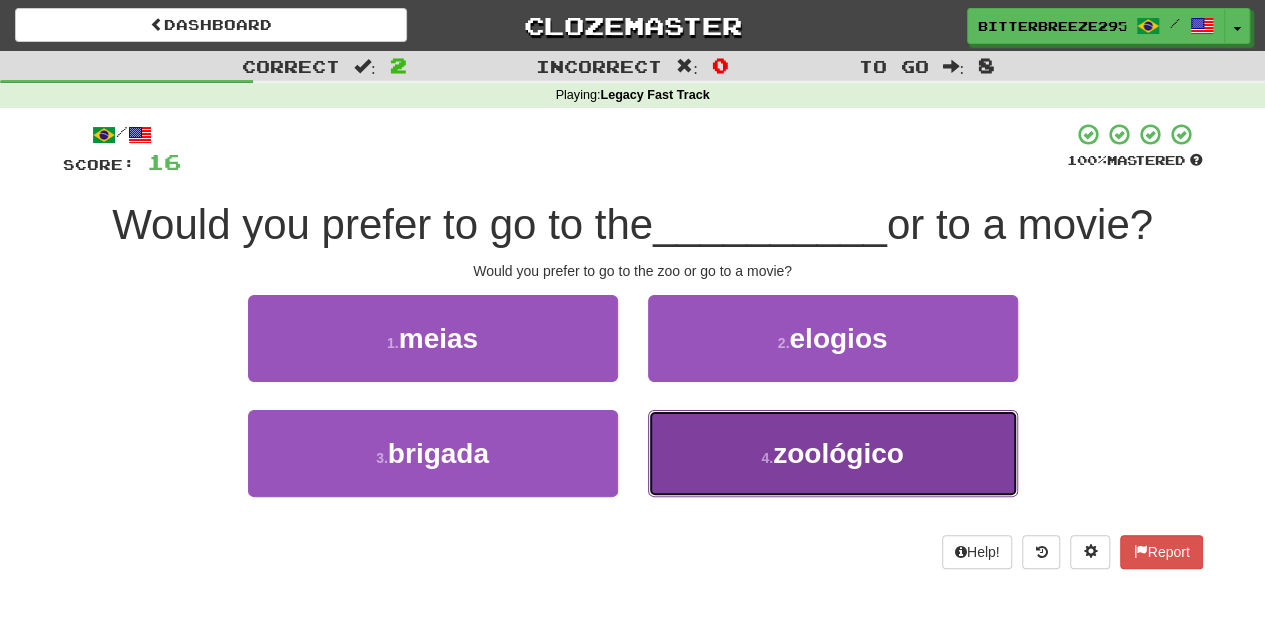click on "4 .  zoológico" at bounding box center [833, 453] 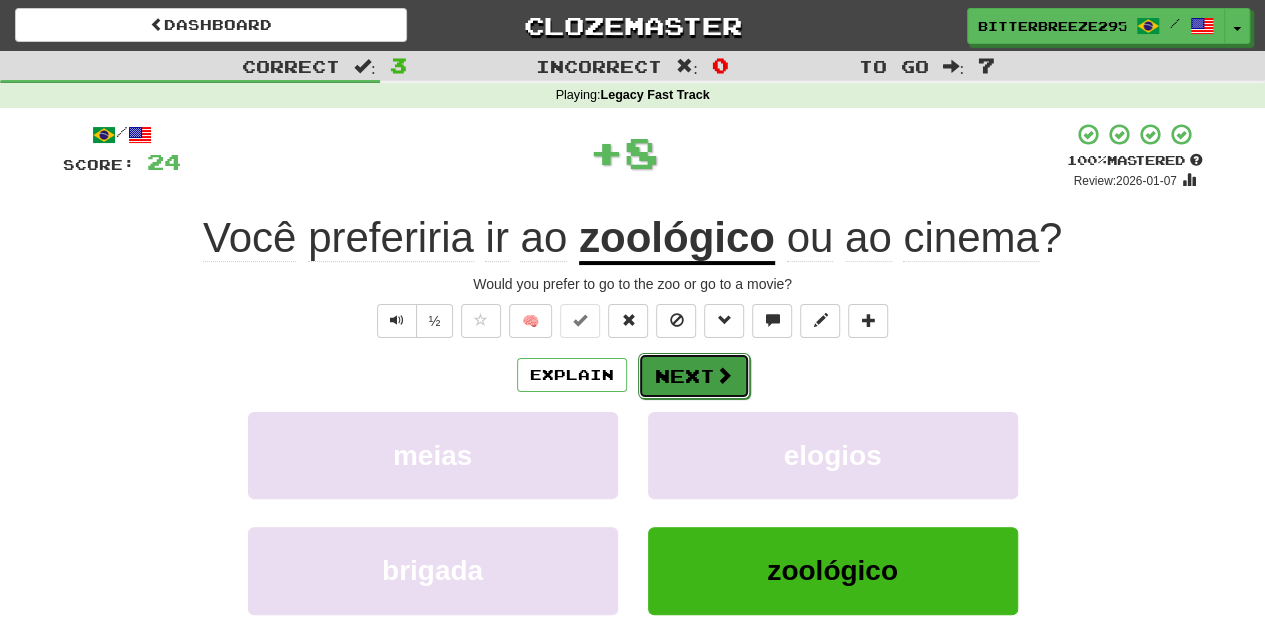 click on "Next" at bounding box center [694, 376] 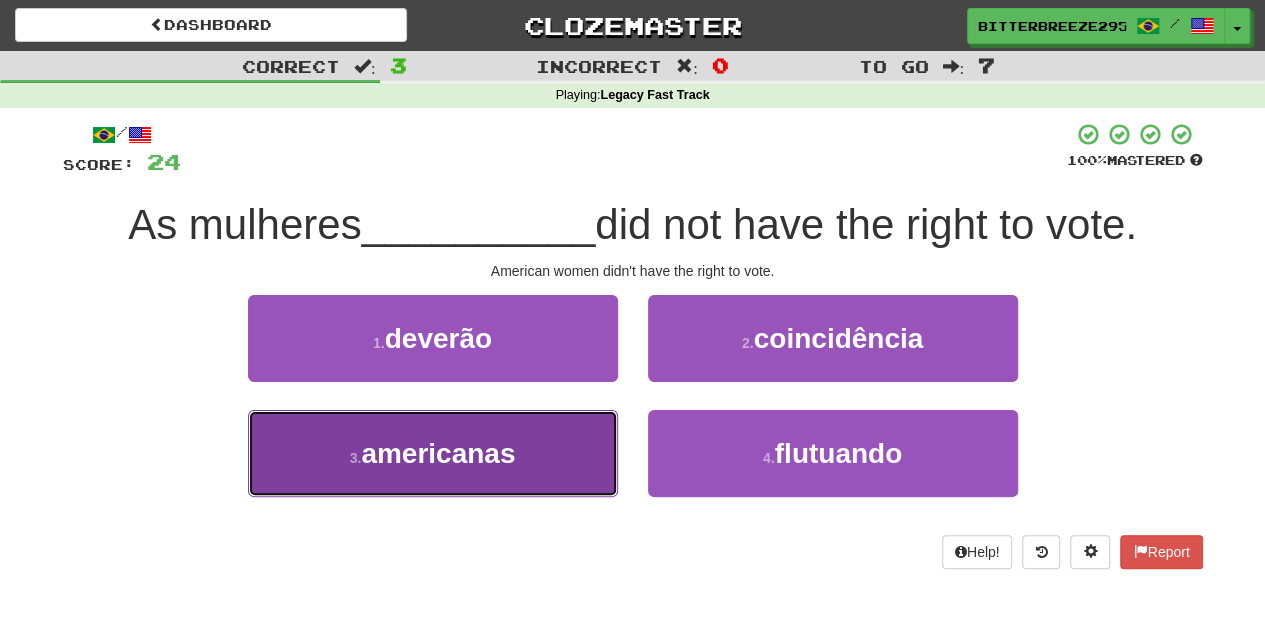 click on "3 .  americanas" at bounding box center (433, 453) 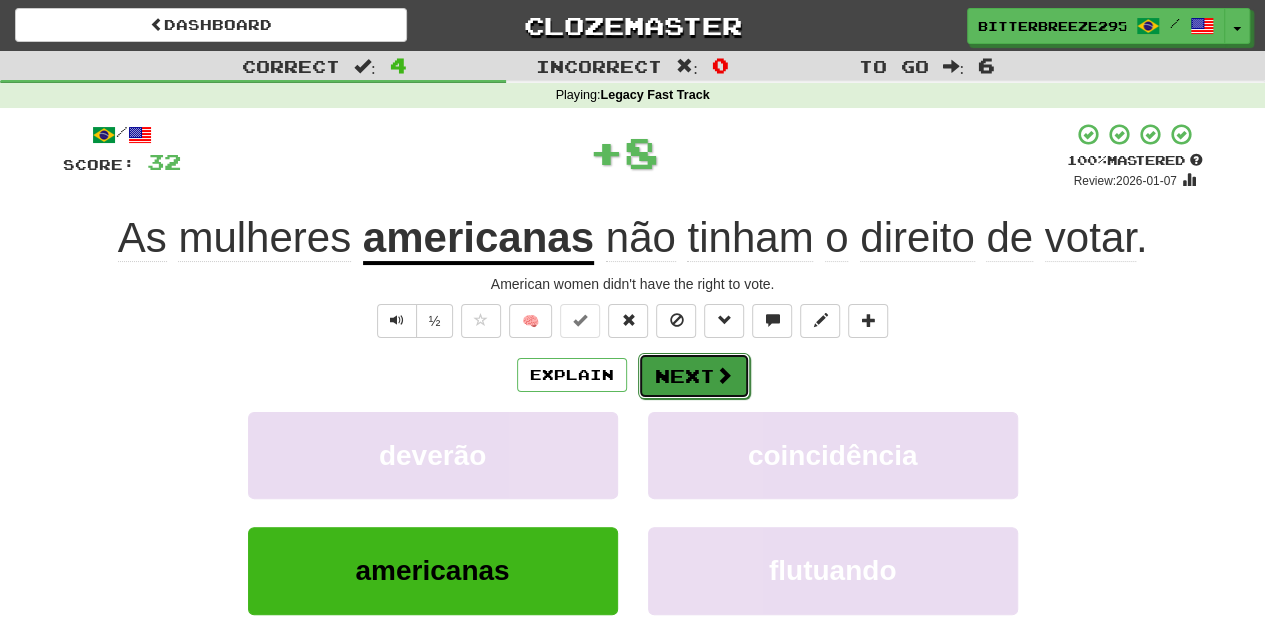 click on "Next" at bounding box center (694, 376) 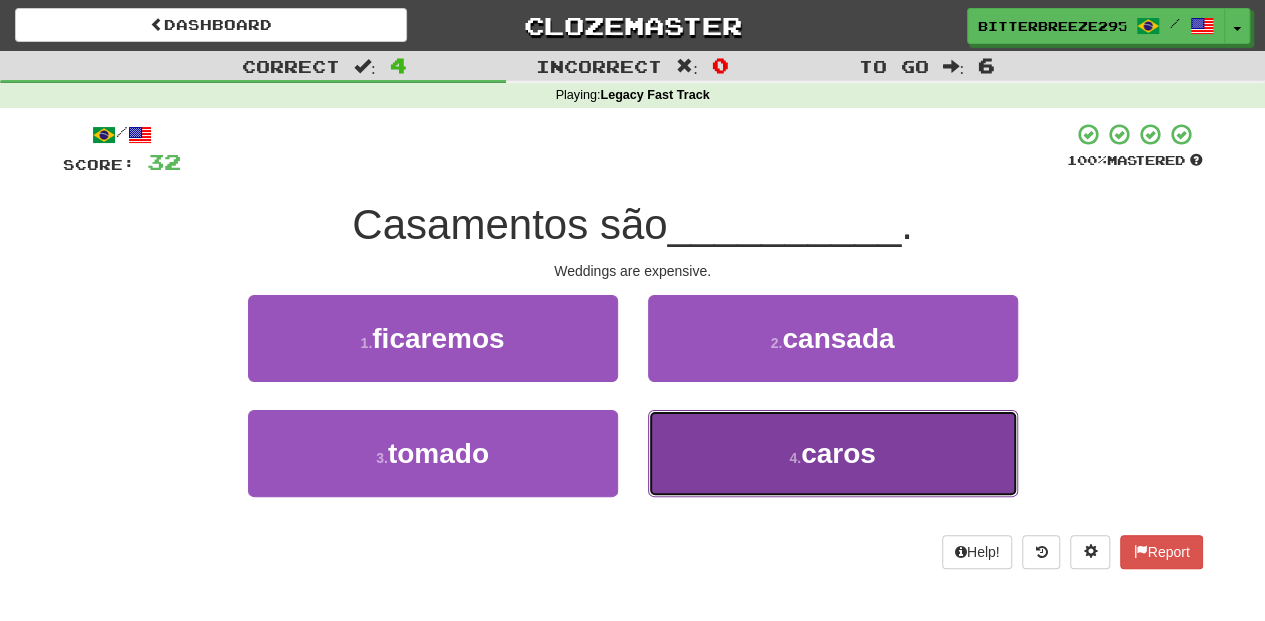 click on "4 .  caros" at bounding box center [833, 453] 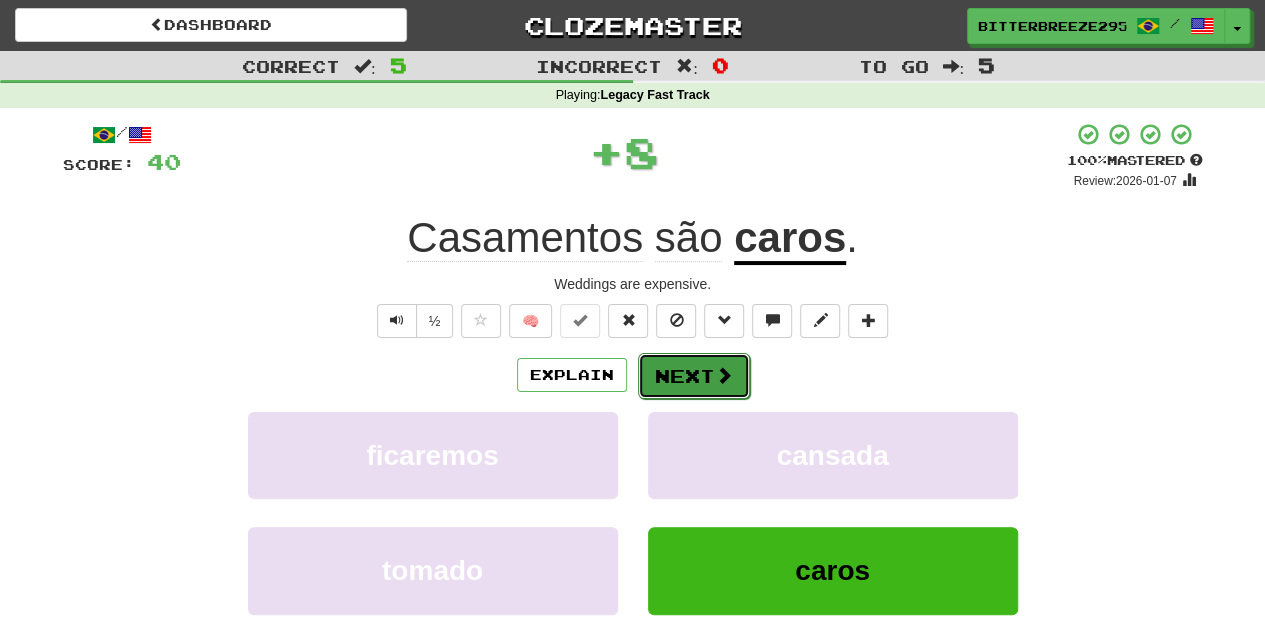 click on "Next" at bounding box center (694, 376) 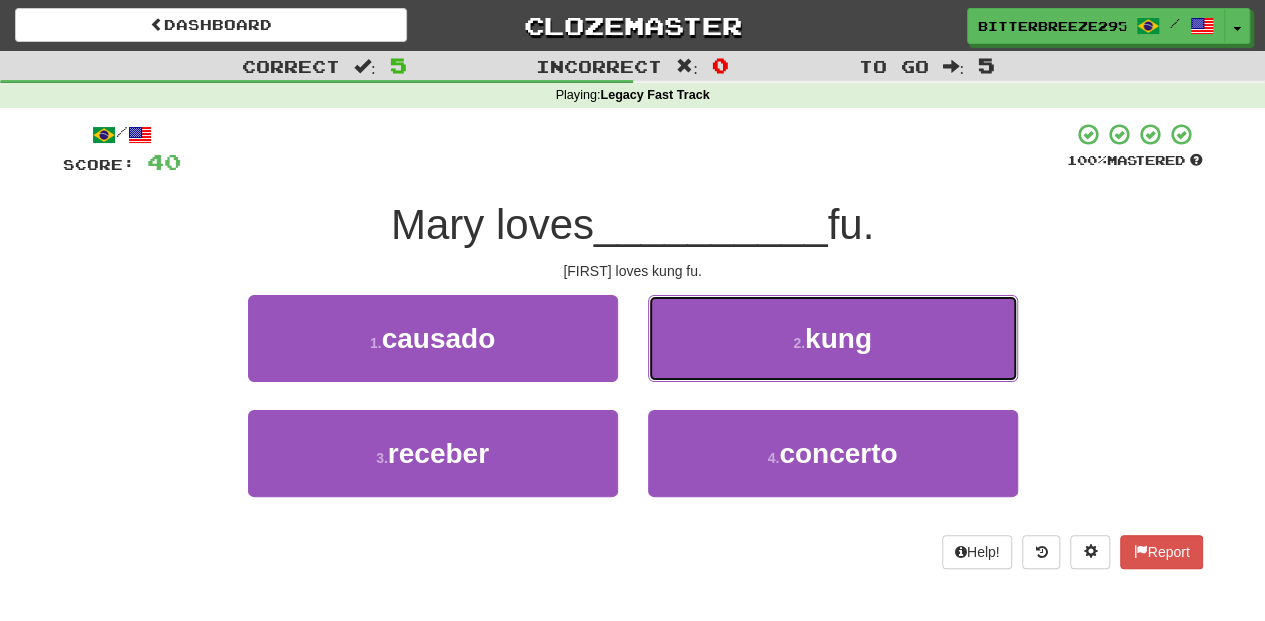 drag, startPoint x: 702, startPoint y: 325, endPoint x: 690, endPoint y: 350, distance: 27.730848 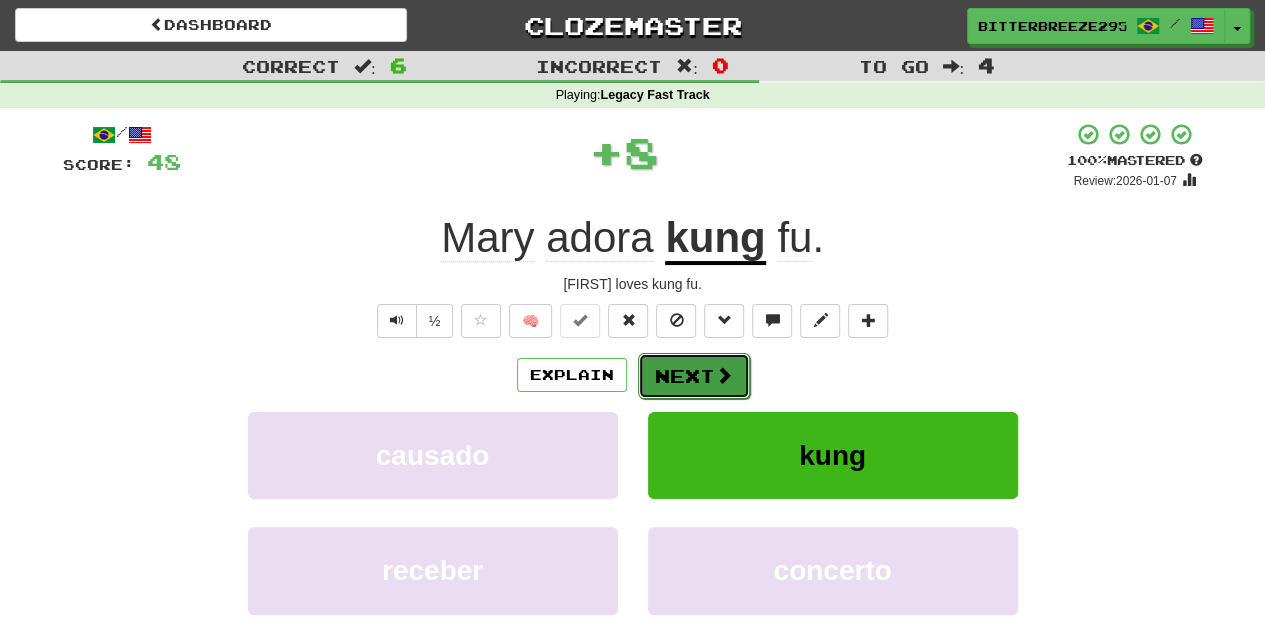 click on "Next" at bounding box center (694, 376) 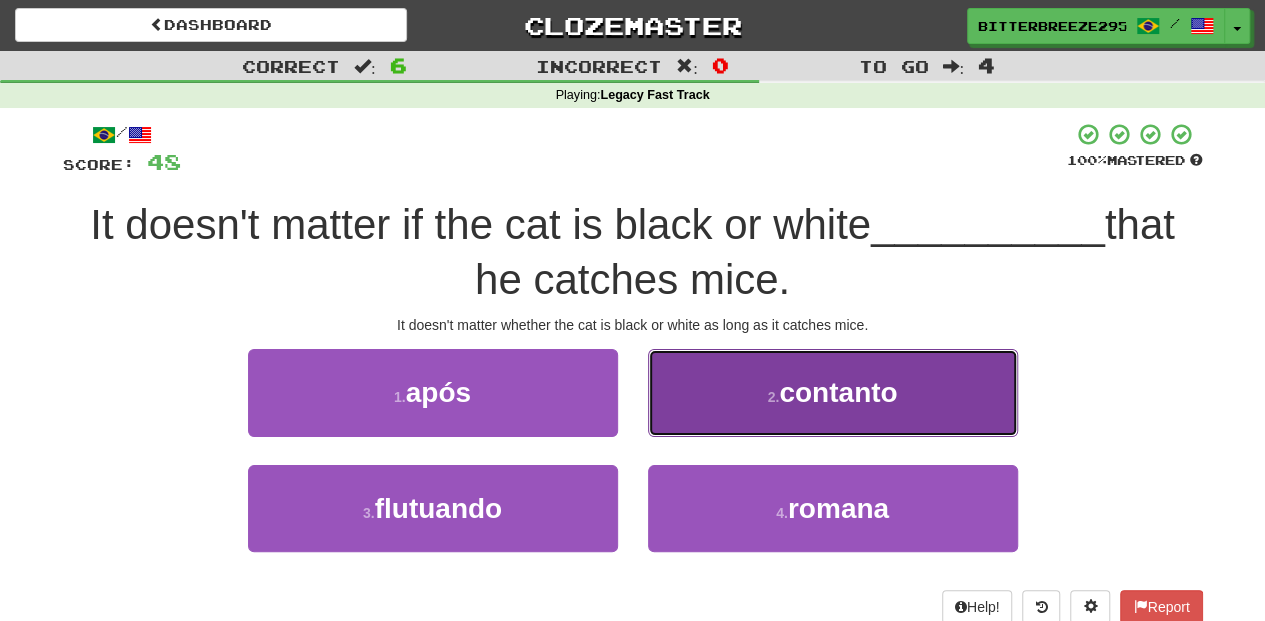 click on "2 .  contanto" at bounding box center [833, 392] 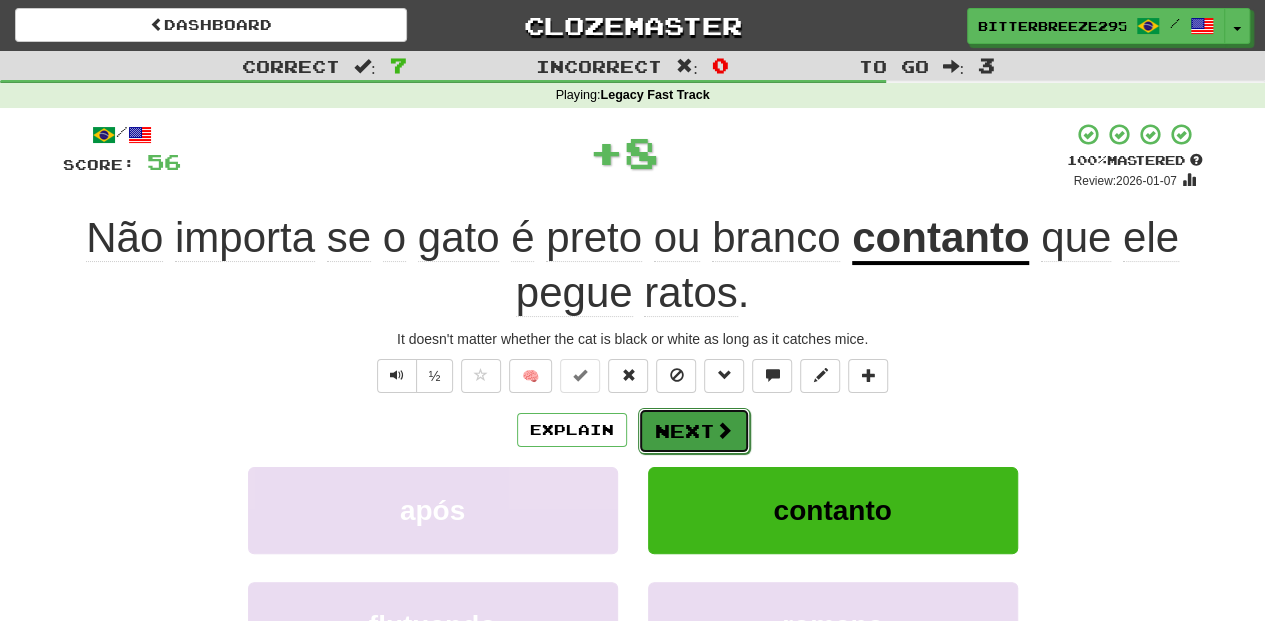 click on "Next" at bounding box center [694, 431] 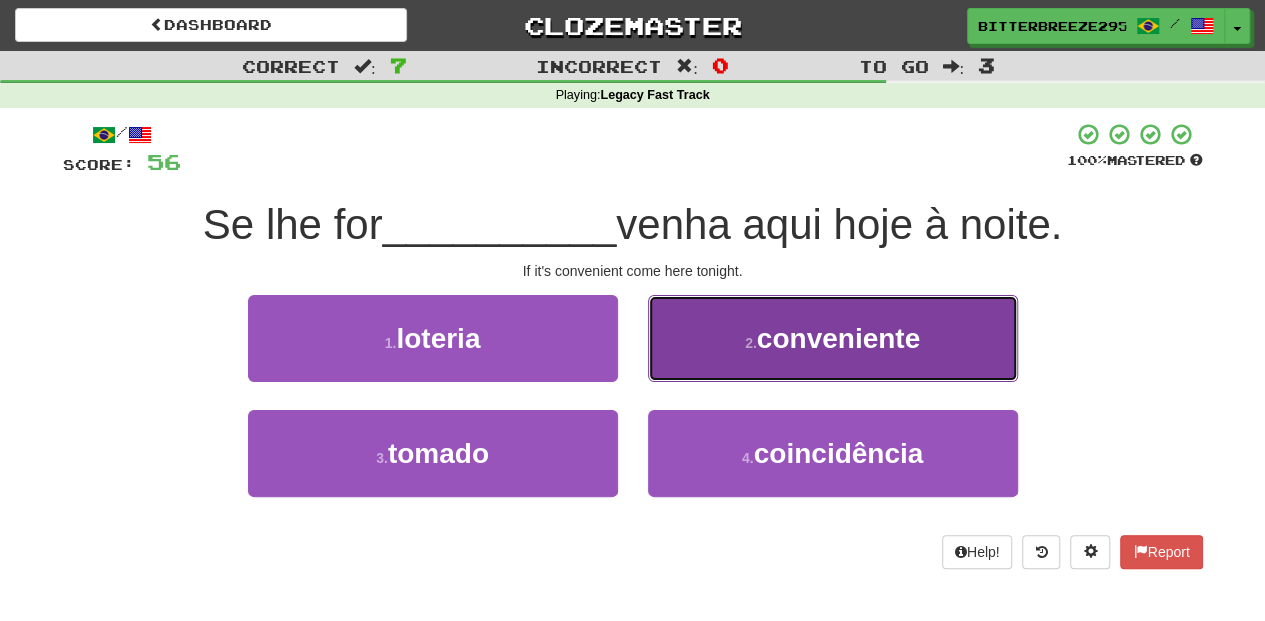 click on "2 .  conveniente" at bounding box center [833, 338] 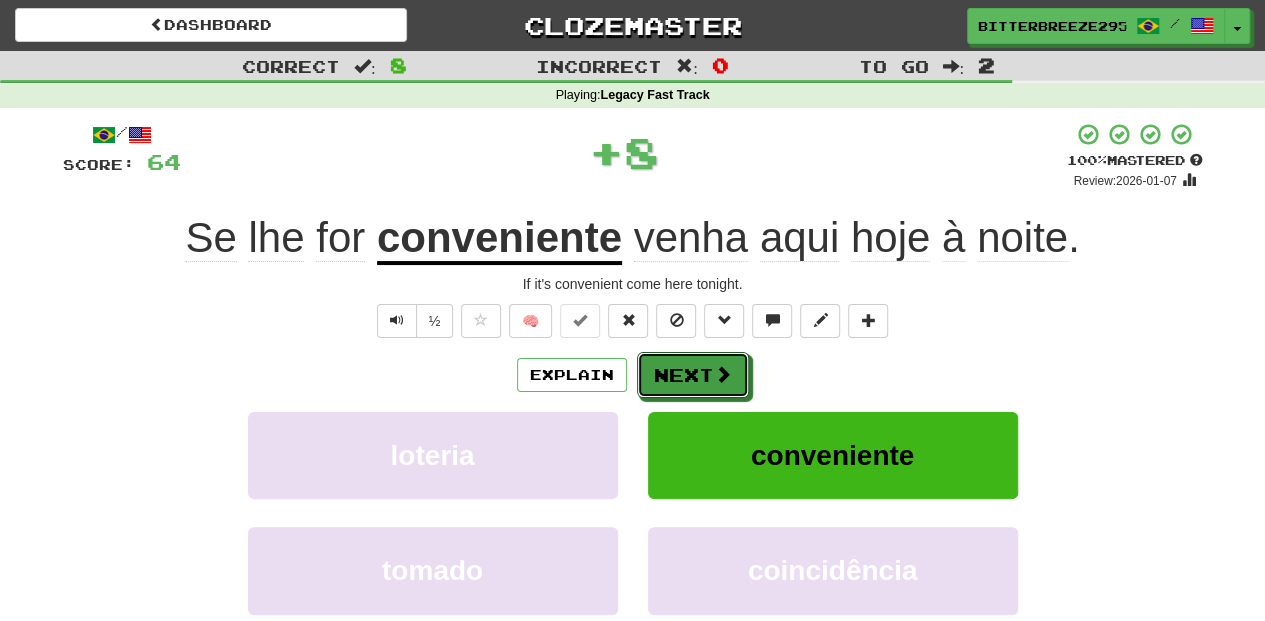 click on "Next" at bounding box center [693, 375] 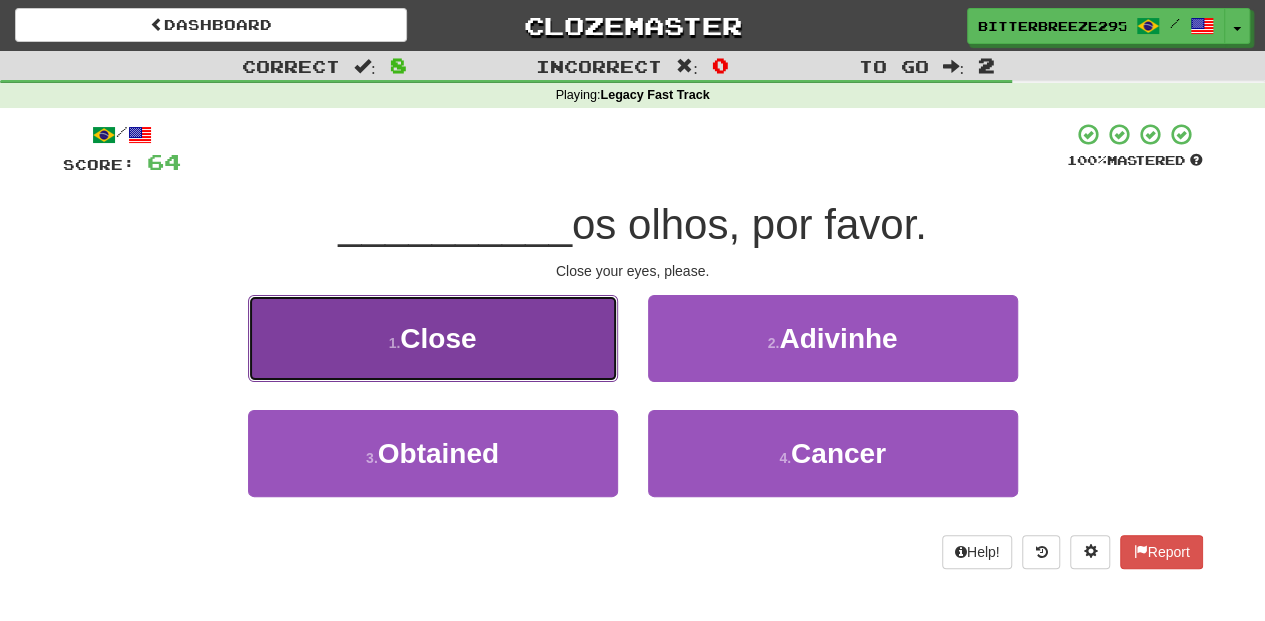 click on "1 .  Fechem" at bounding box center (433, 338) 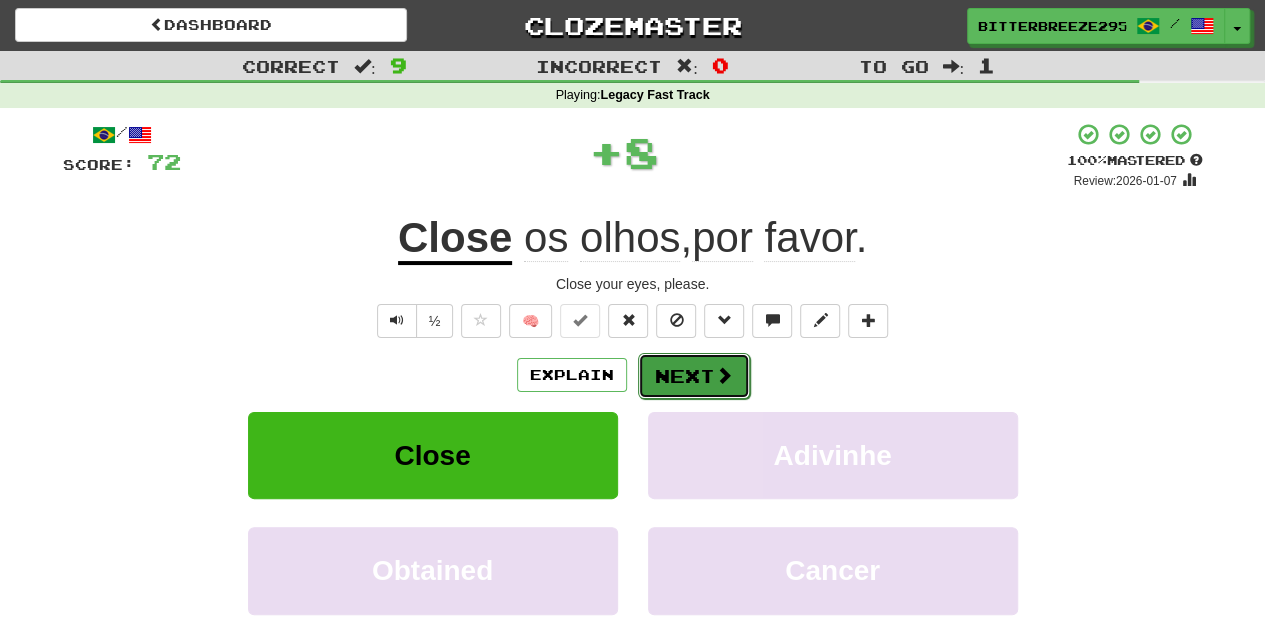 click on "Next" at bounding box center (694, 376) 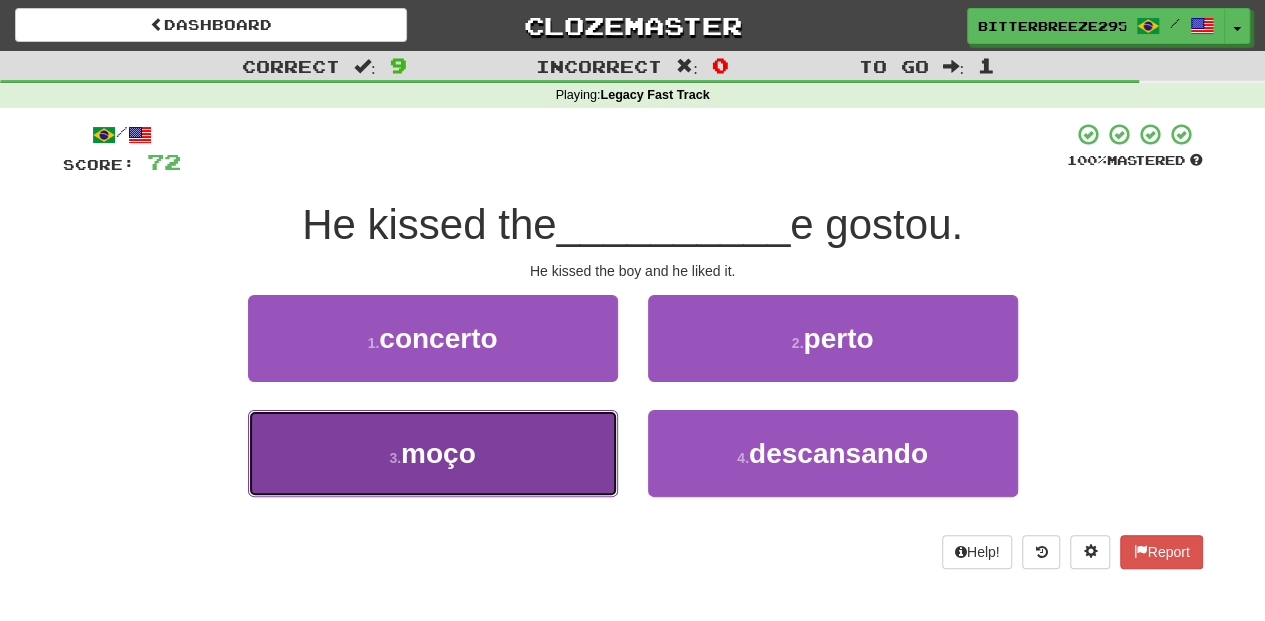 click on "3 .  moço" at bounding box center [433, 453] 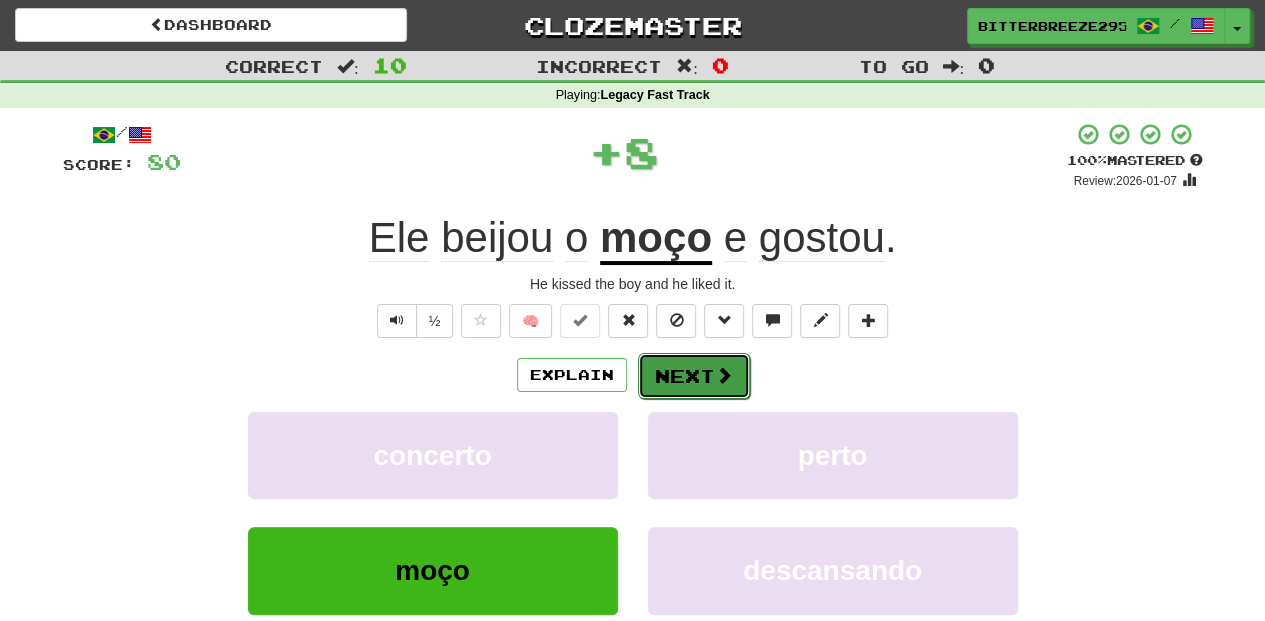 click on "Next" at bounding box center (694, 376) 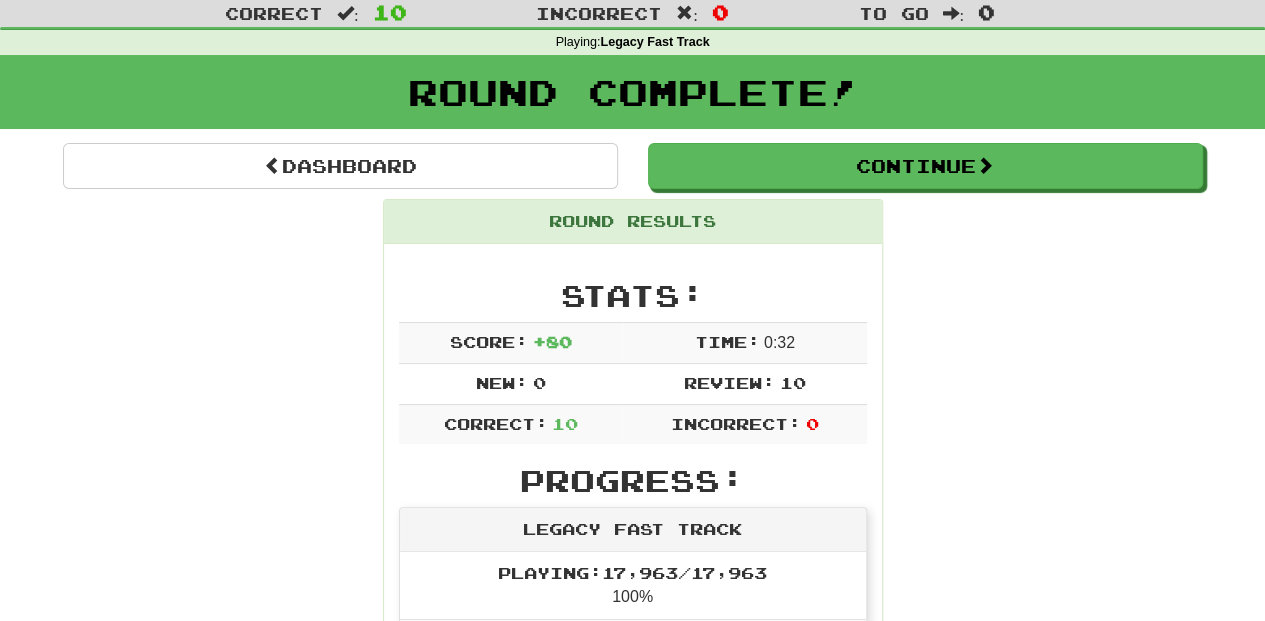 scroll, scrollTop: 0, scrollLeft: 0, axis: both 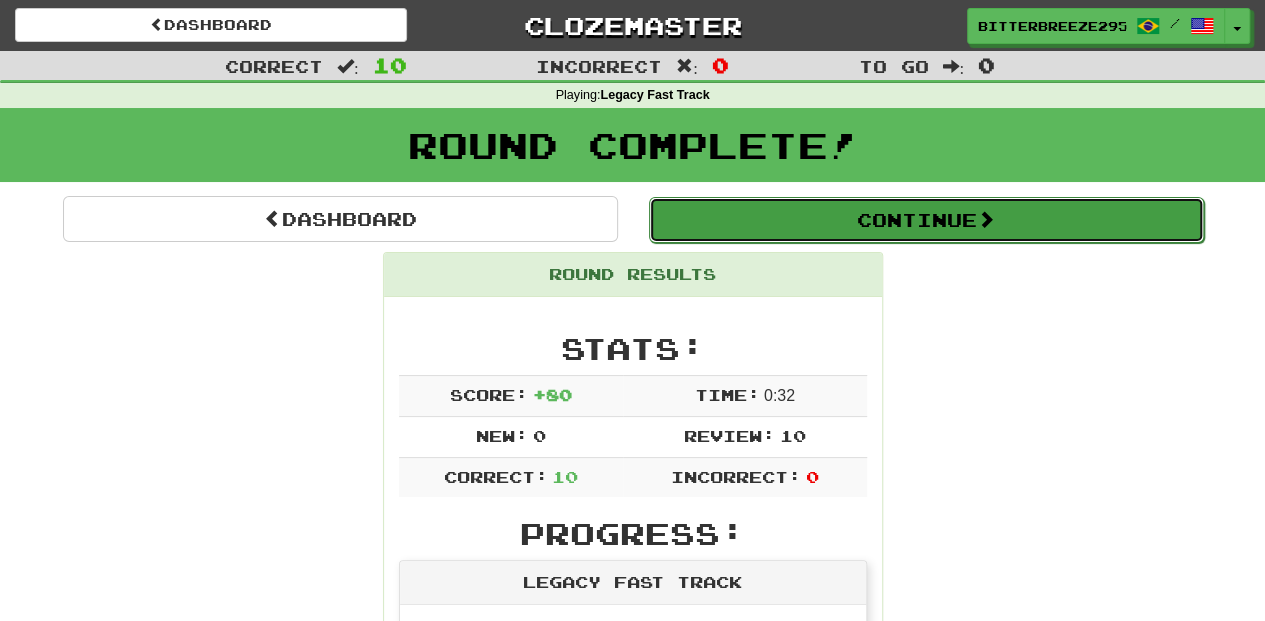 click on "Continue" at bounding box center (926, 220) 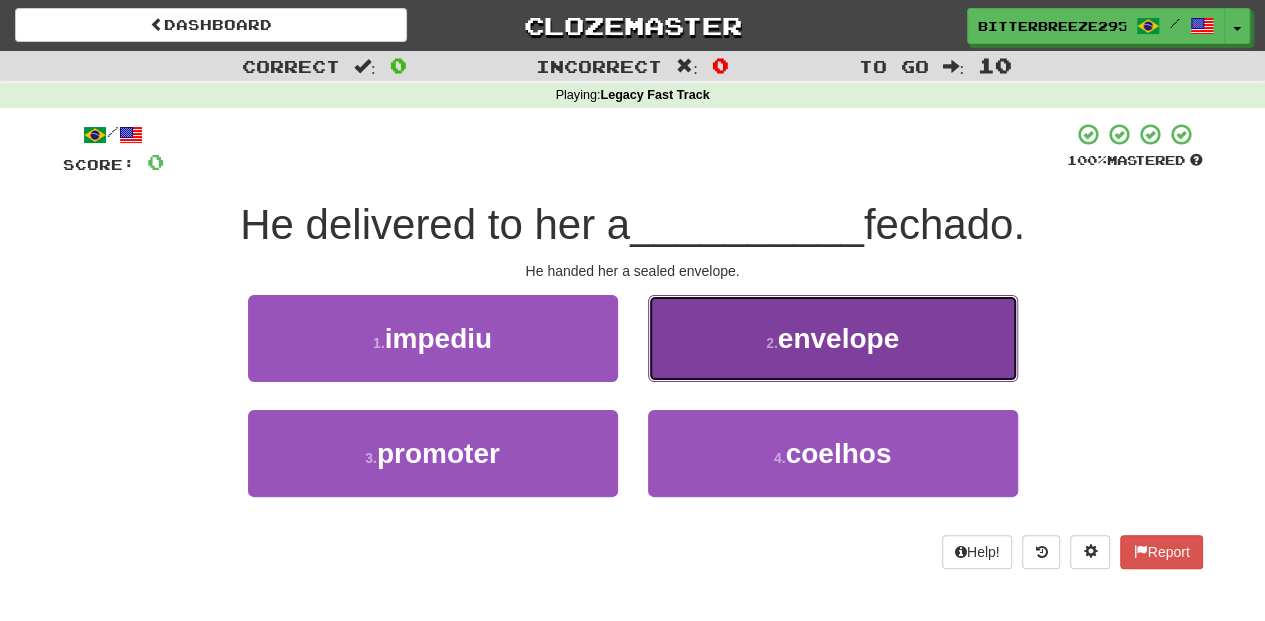 click on "2 .  envelope" at bounding box center [833, 338] 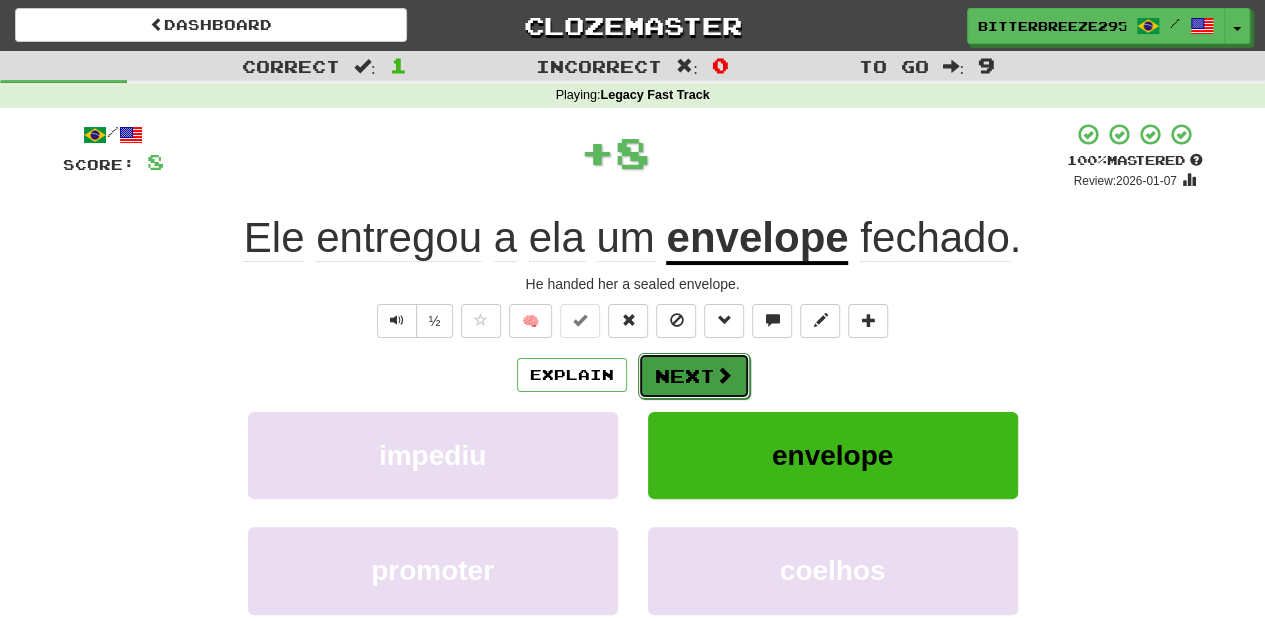 click on "Next" at bounding box center (694, 376) 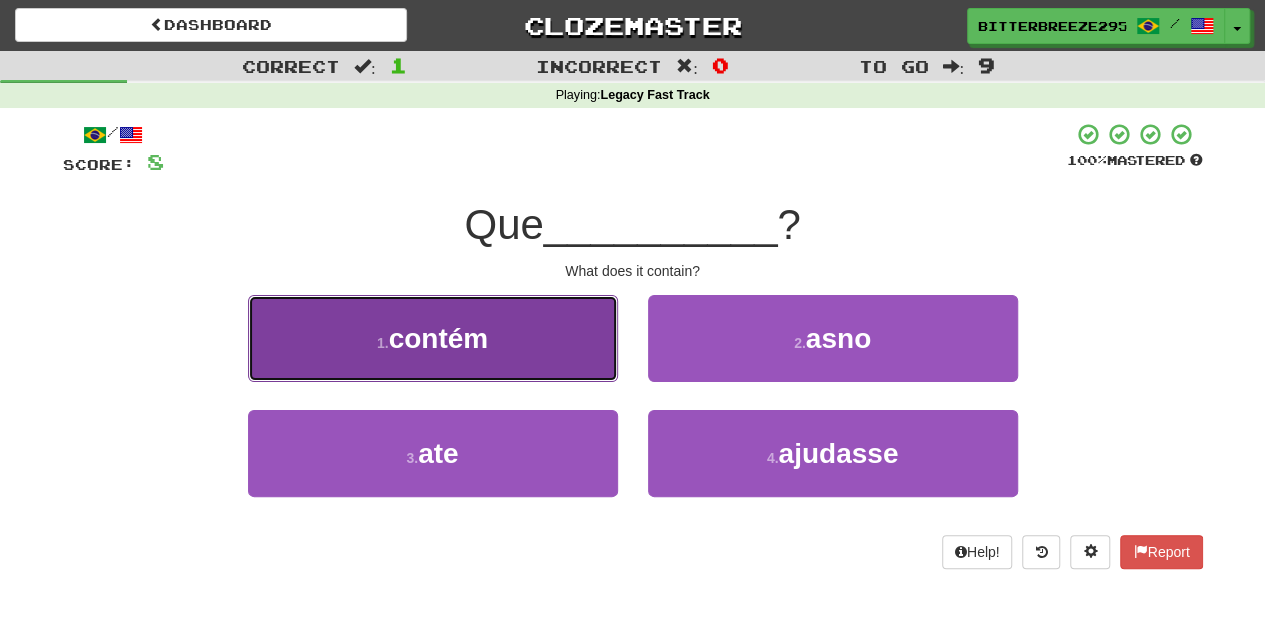 click on "1 .  contém" at bounding box center (433, 338) 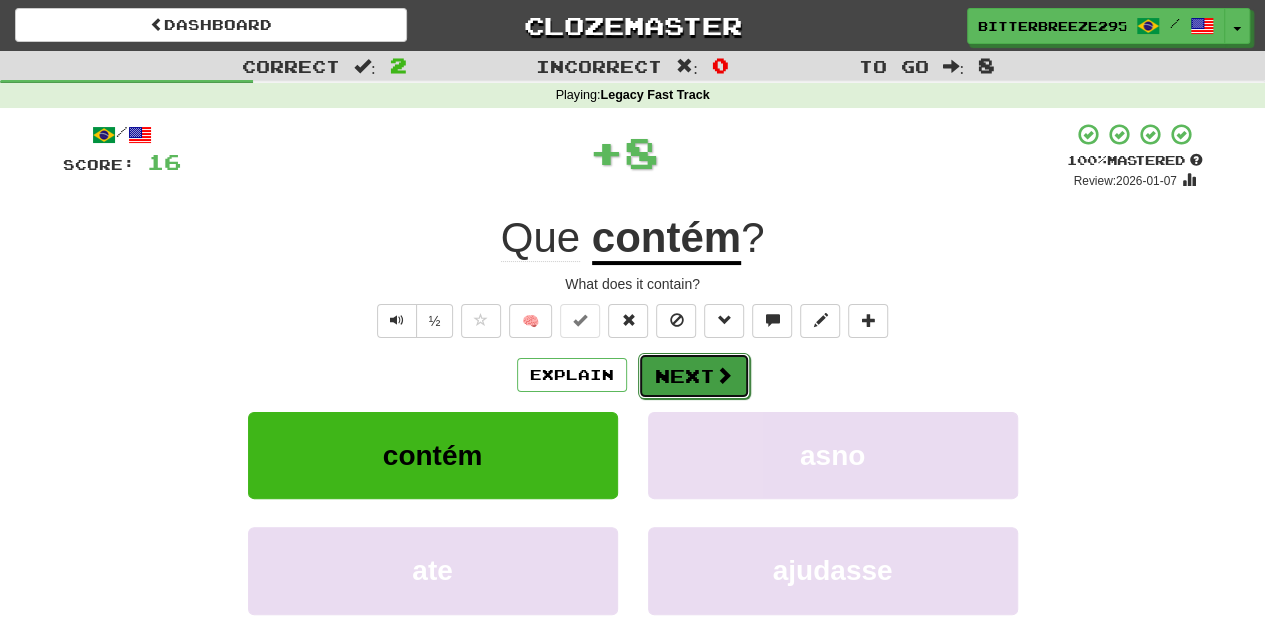 click on "Next" at bounding box center (694, 376) 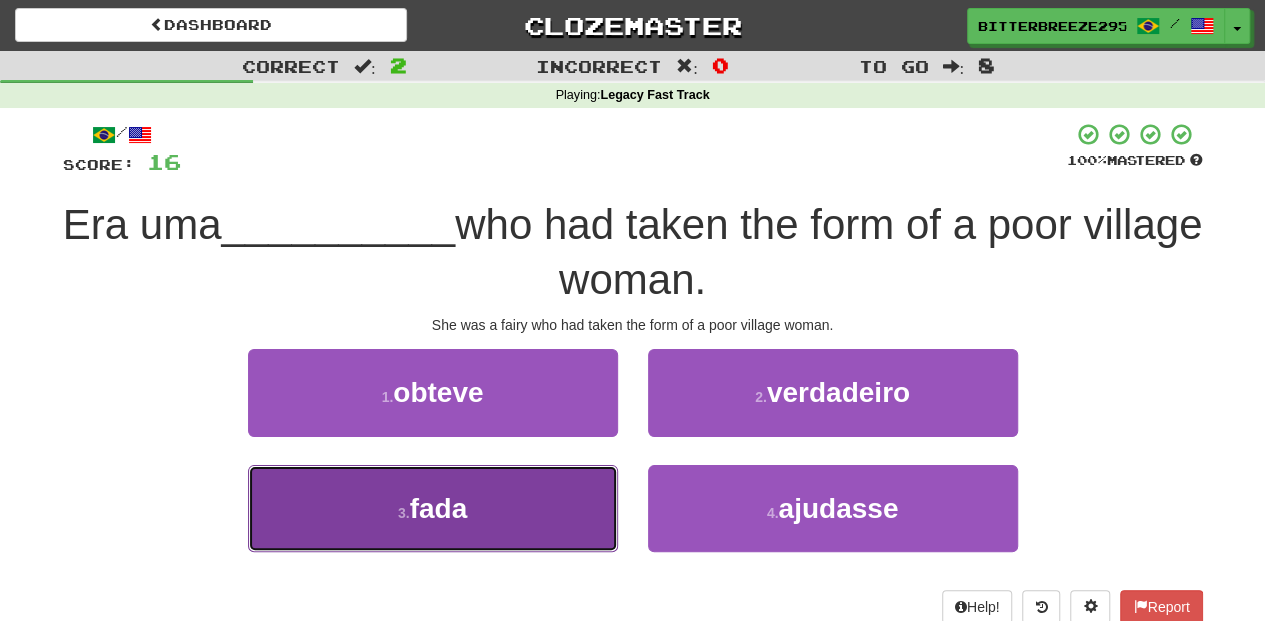 click on "3 .  fada" at bounding box center [433, 508] 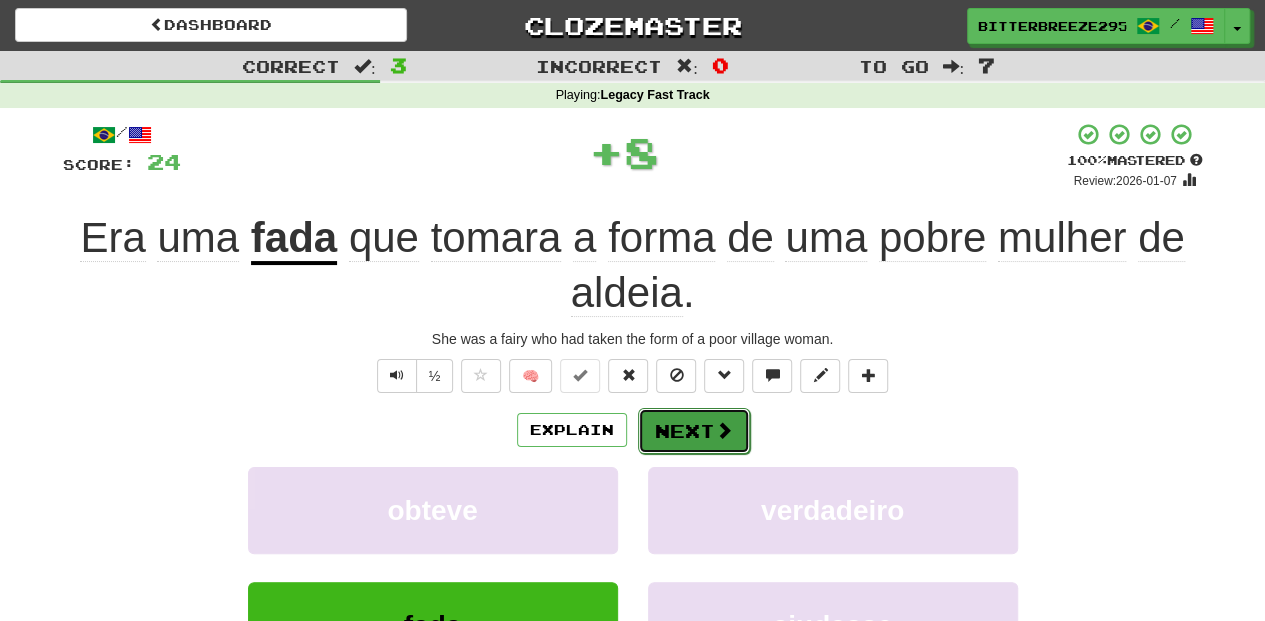 click on "Next" at bounding box center (694, 431) 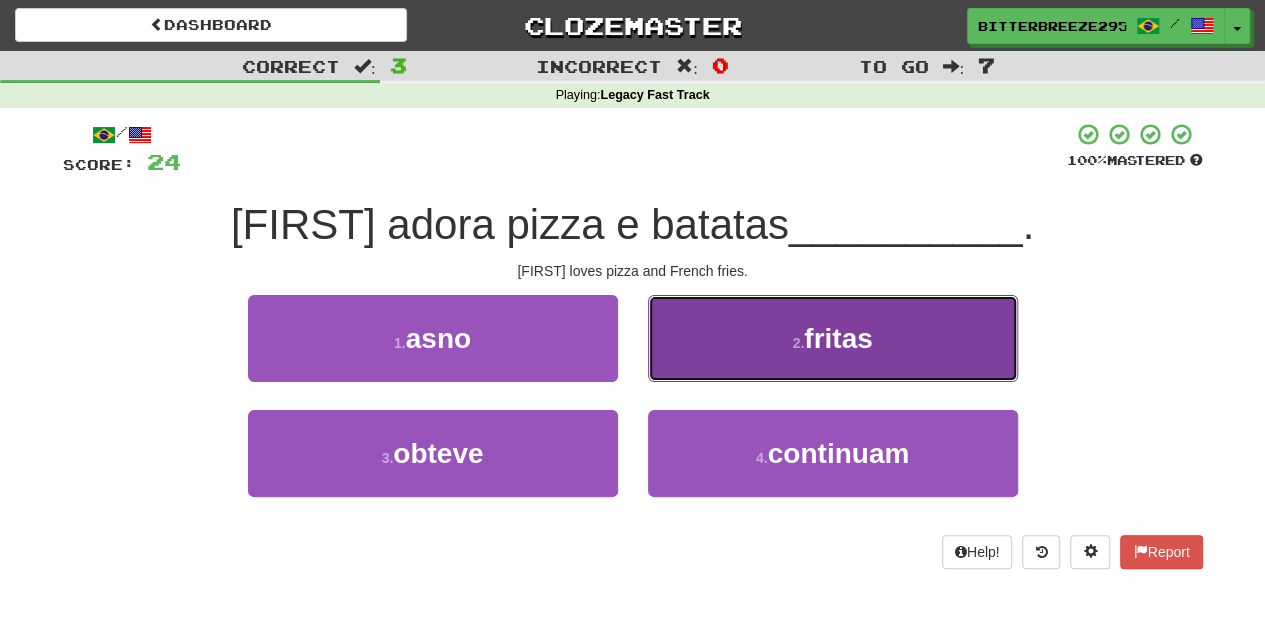 click on "2 .  fritas" at bounding box center (833, 338) 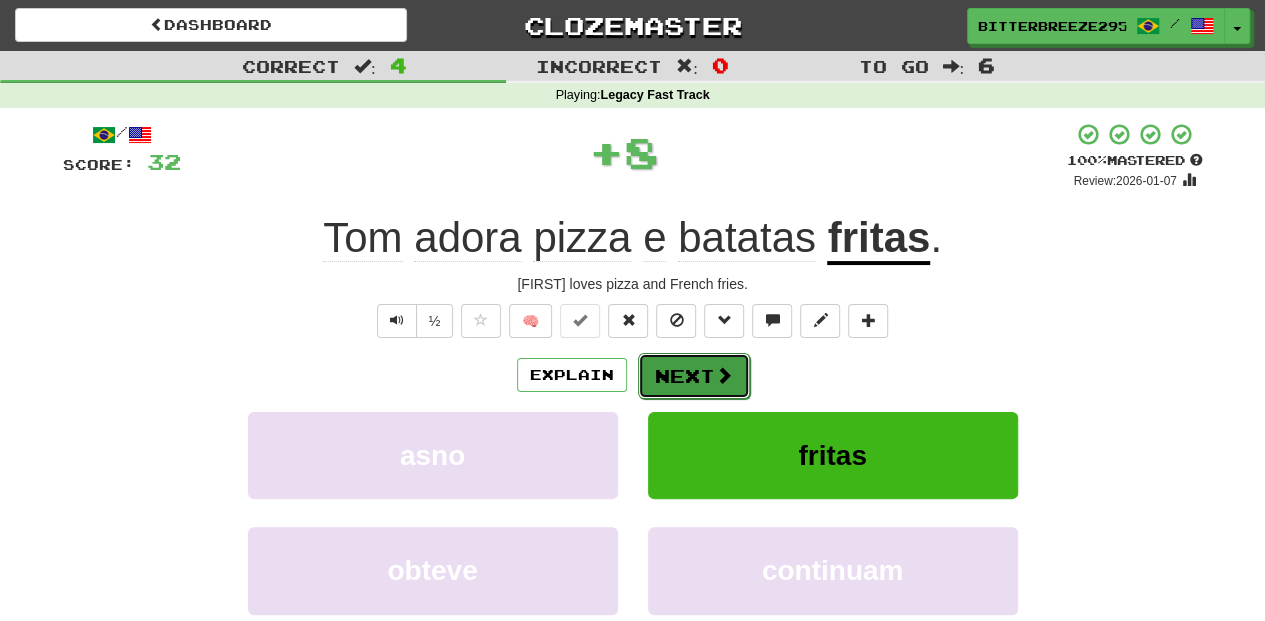 click on "Next" at bounding box center (694, 376) 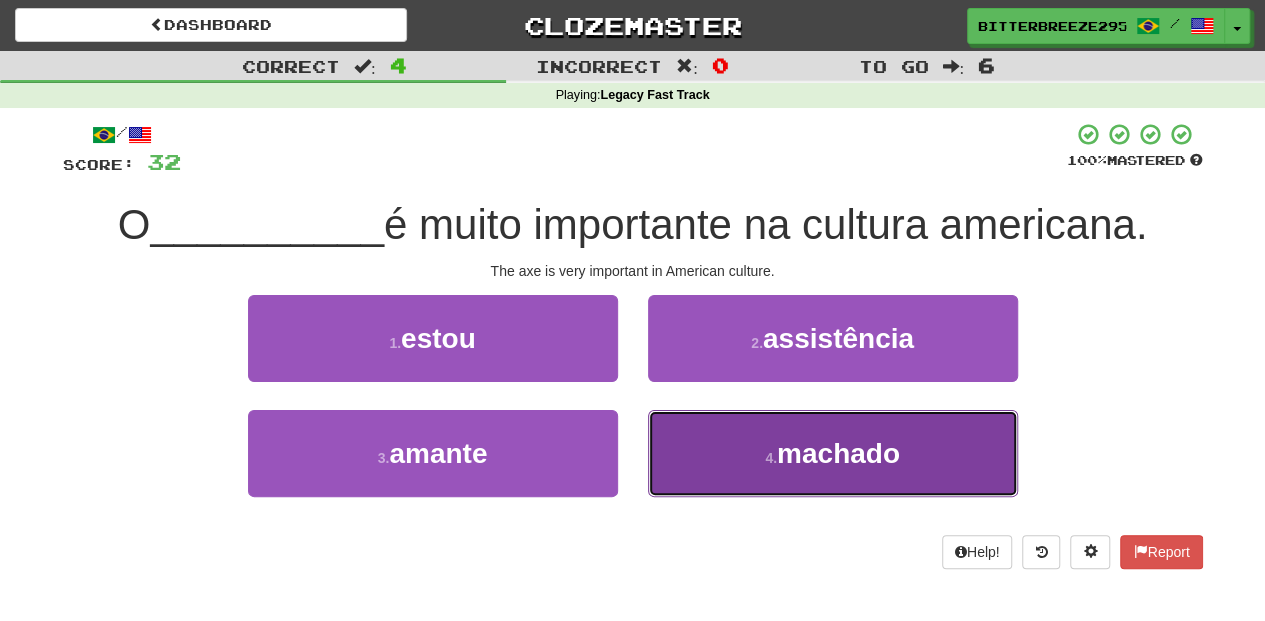 click on "4 .  machado" at bounding box center [833, 453] 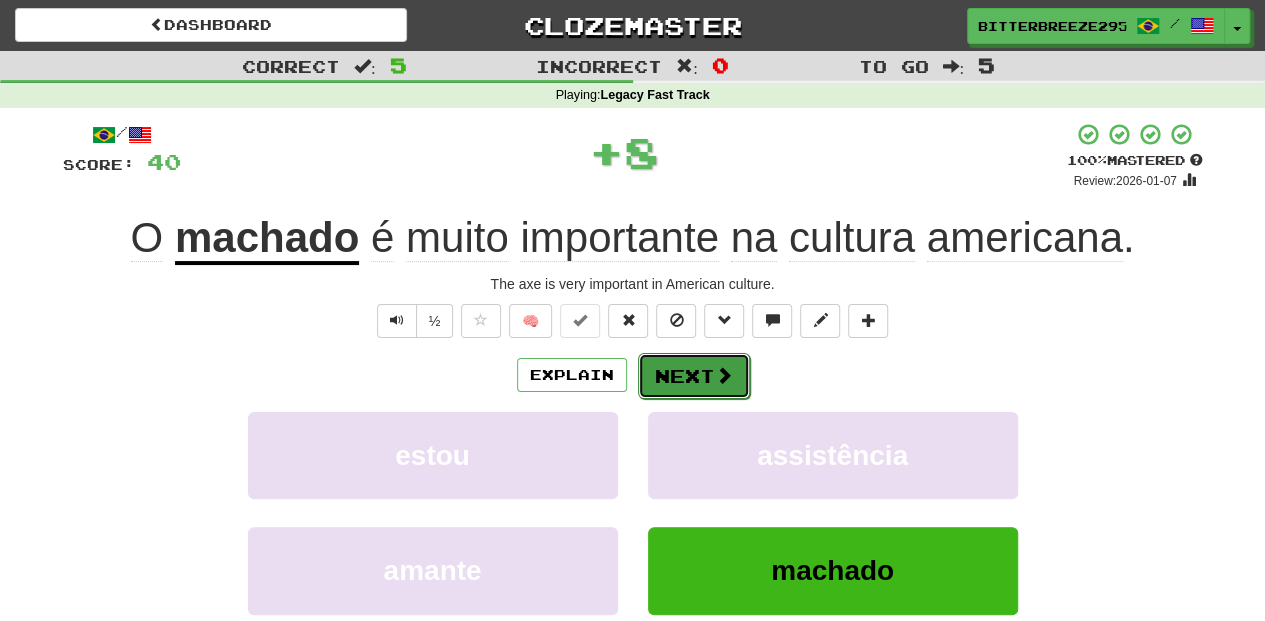 click on "Next" at bounding box center (694, 376) 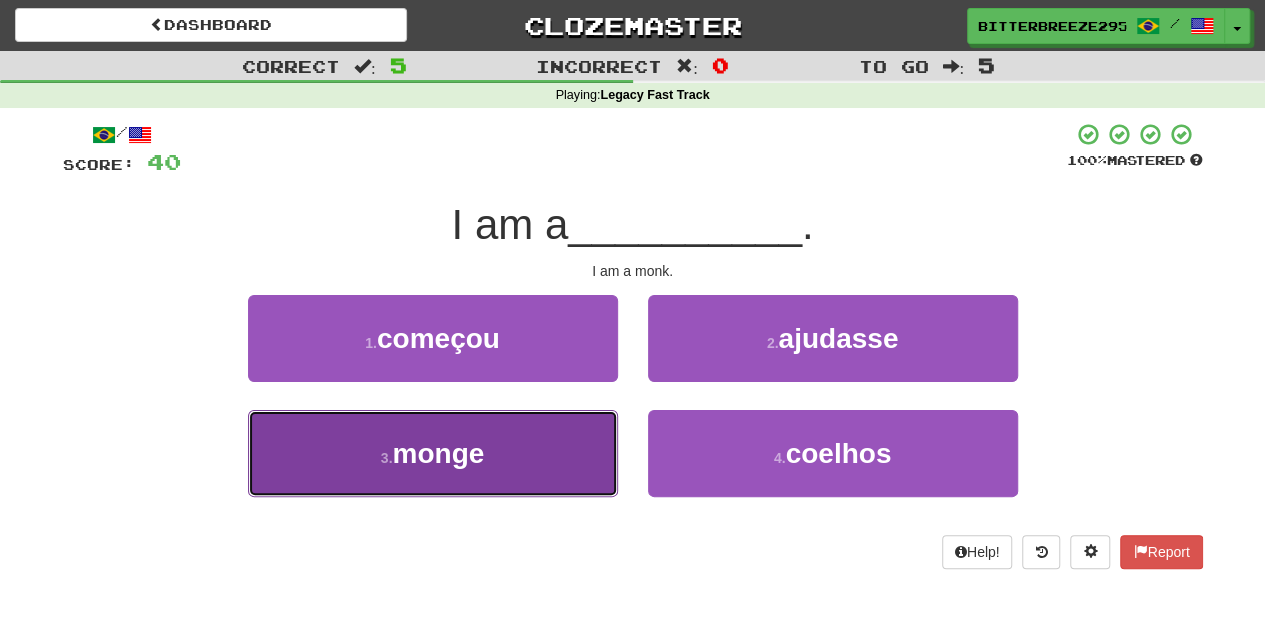 click on "3 .  monge" at bounding box center [433, 453] 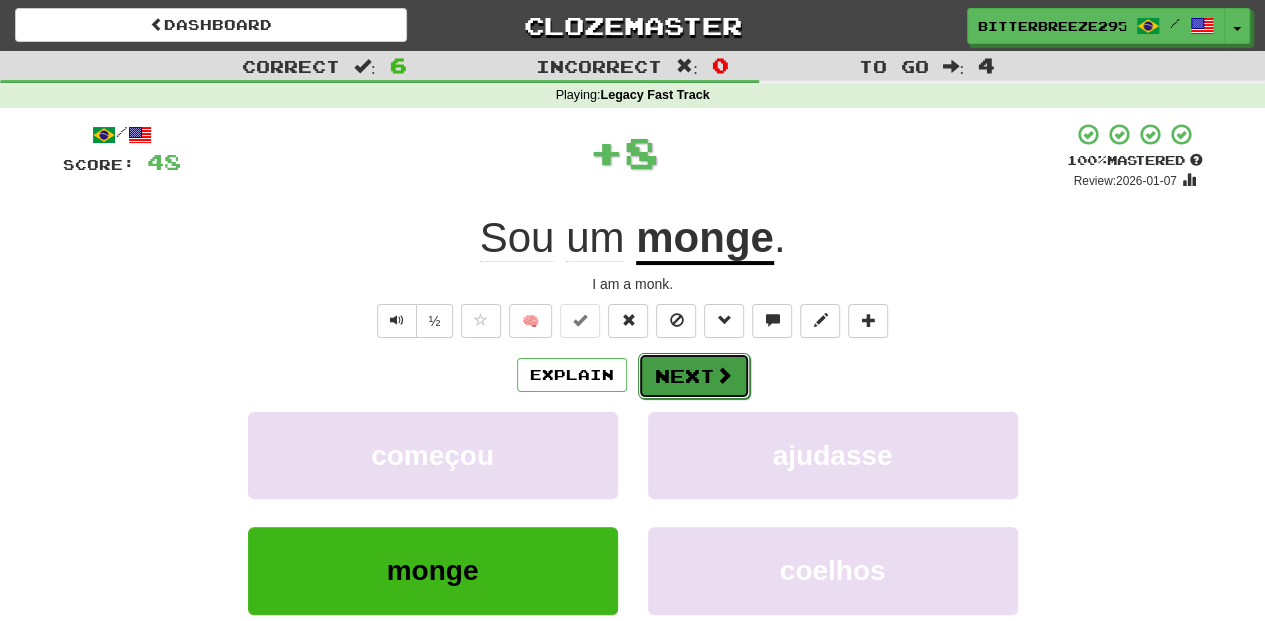 click on "Next" at bounding box center [694, 376] 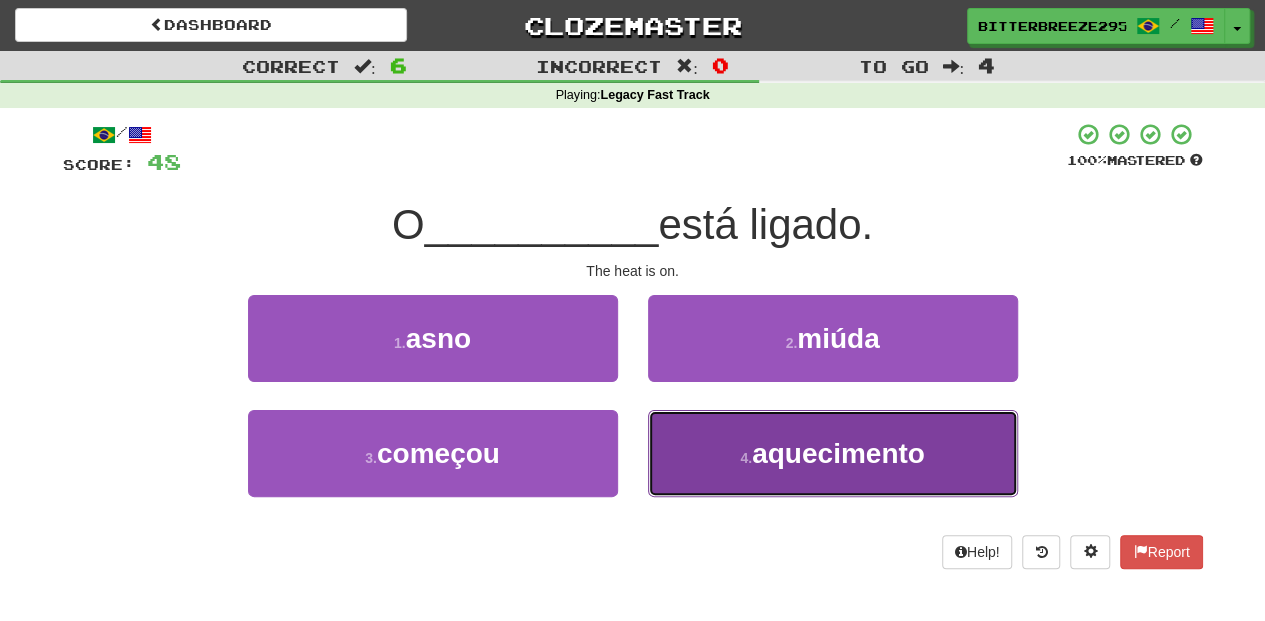 click on "4 .  aquecimento" at bounding box center (833, 453) 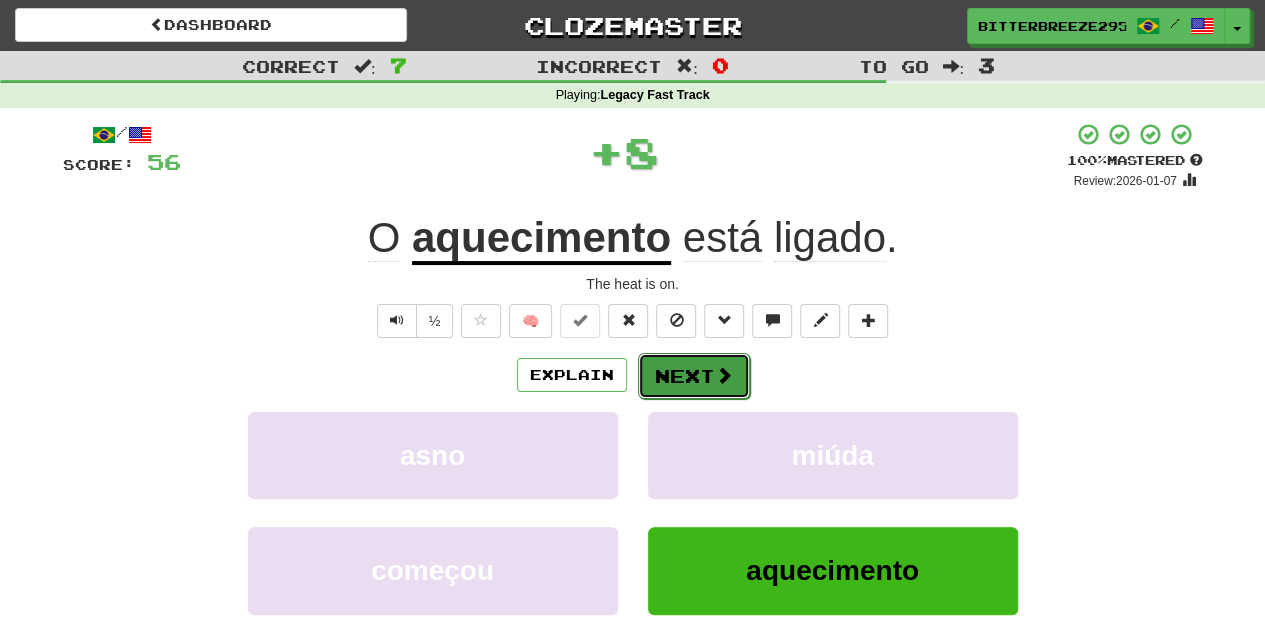 click on "Next" at bounding box center (694, 376) 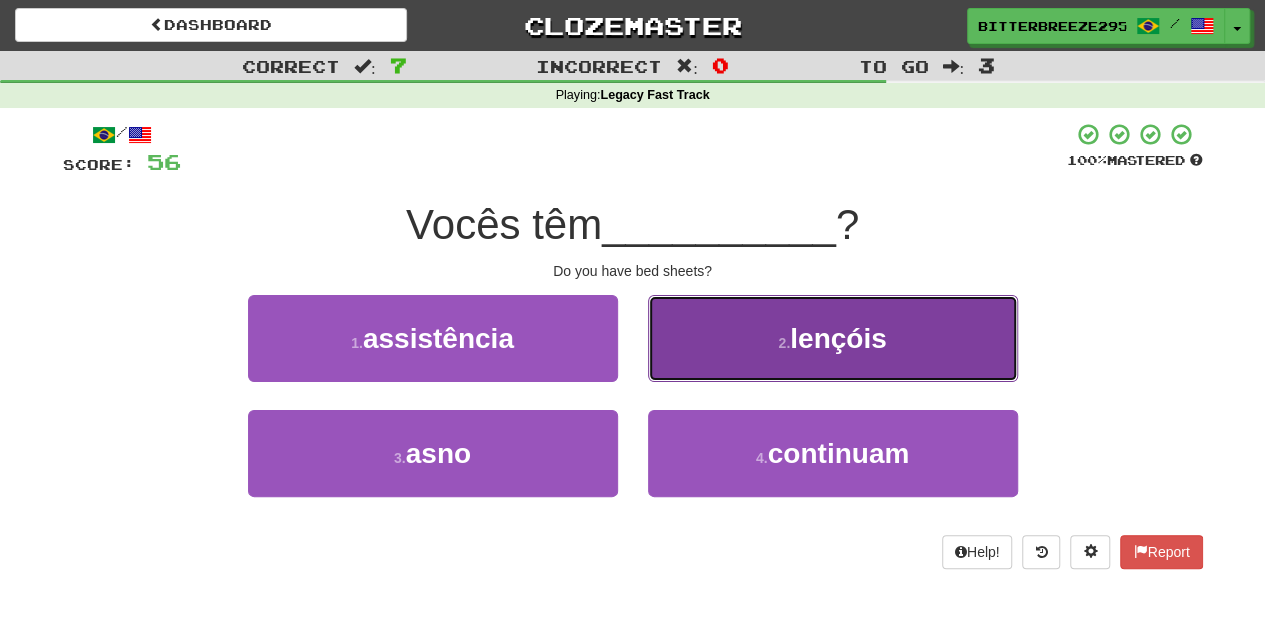 click on "2 .  lençóis" at bounding box center [833, 338] 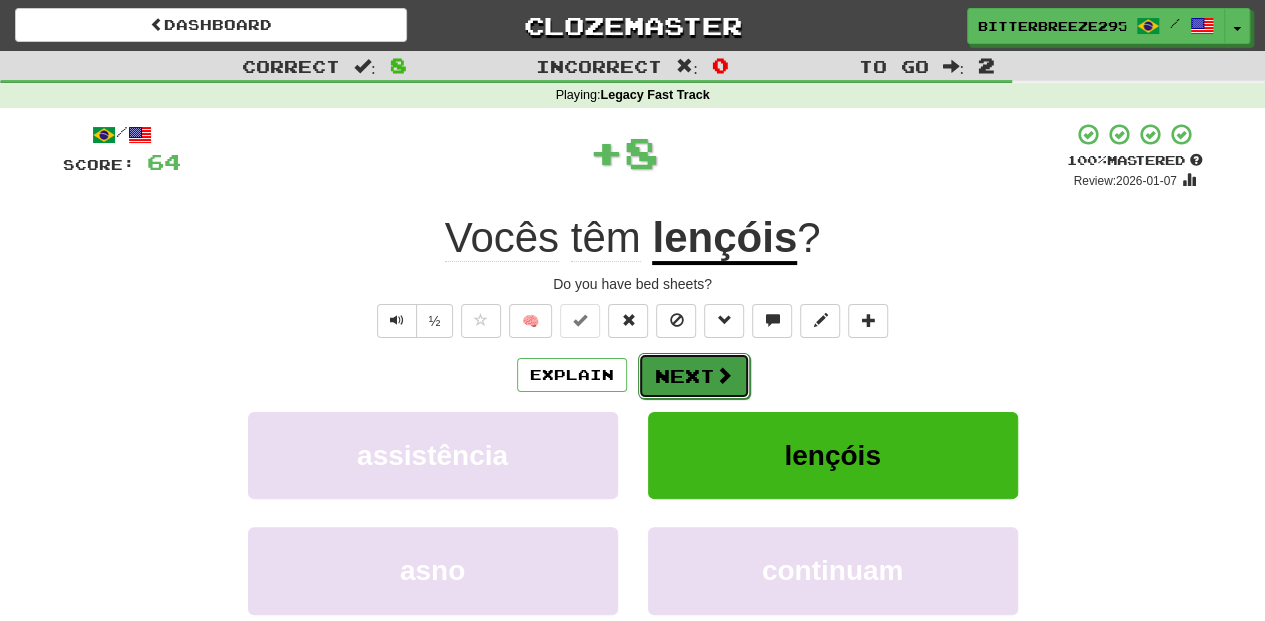 click on "Next" at bounding box center [694, 376] 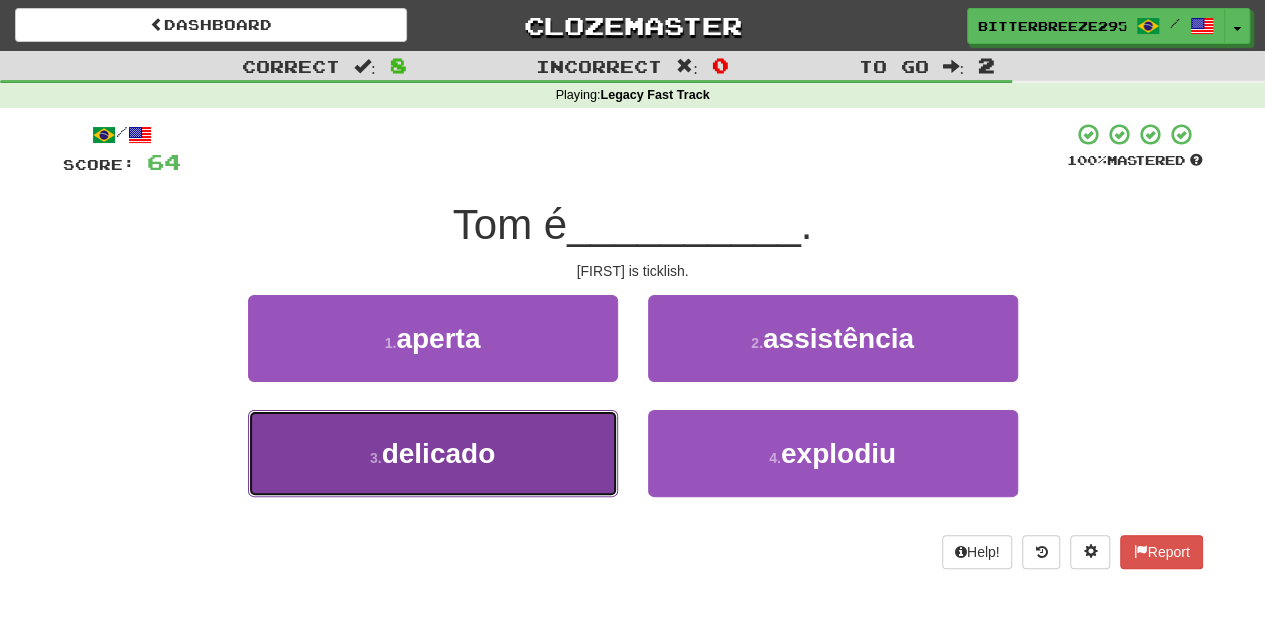 click on "3 .  delicado" at bounding box center [433, 453] 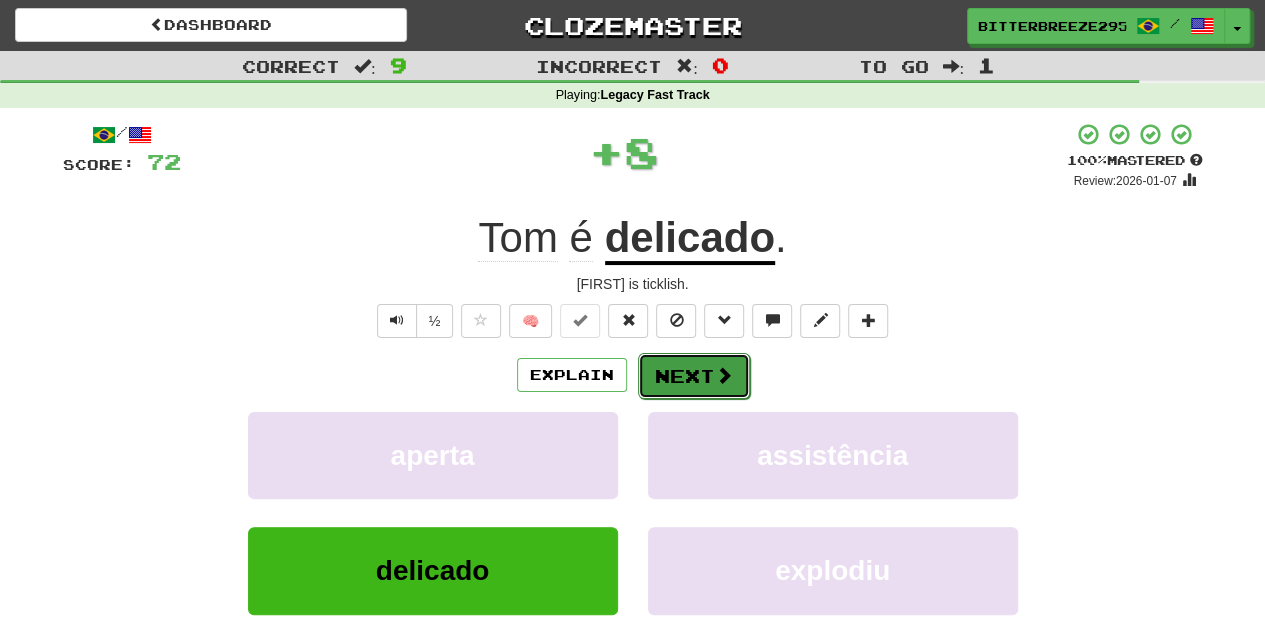 click on "Next" at bounding box center (694, 376) 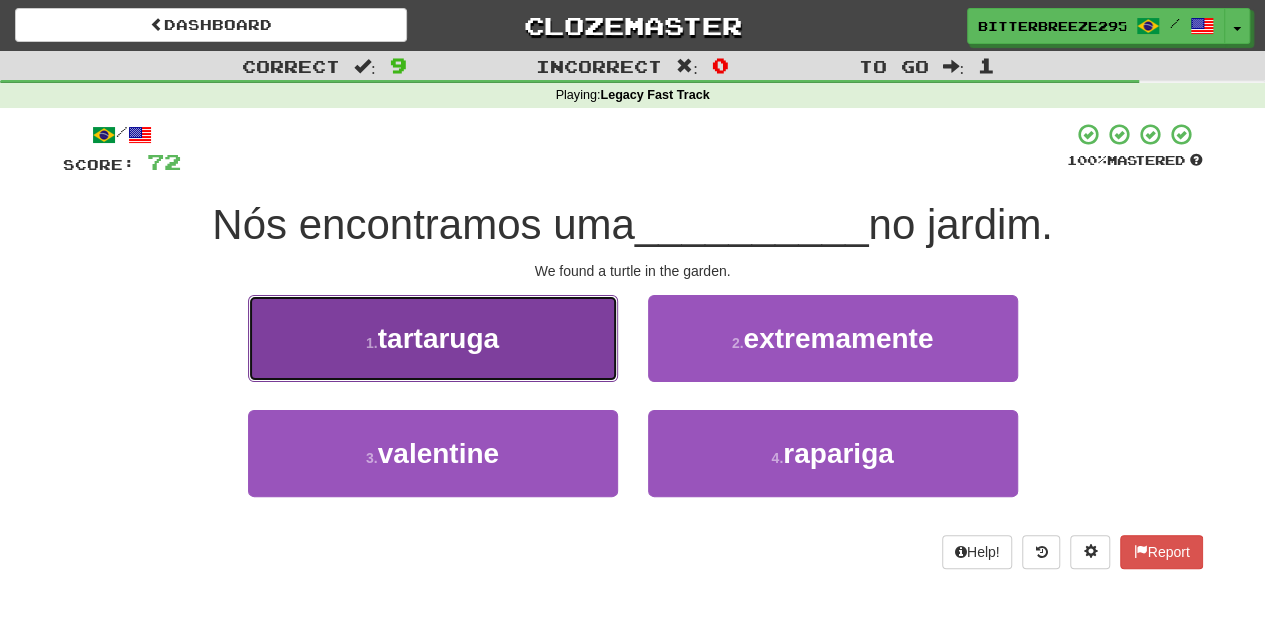 click on "1 .  tartaruga" at bounding box center (433, 338) 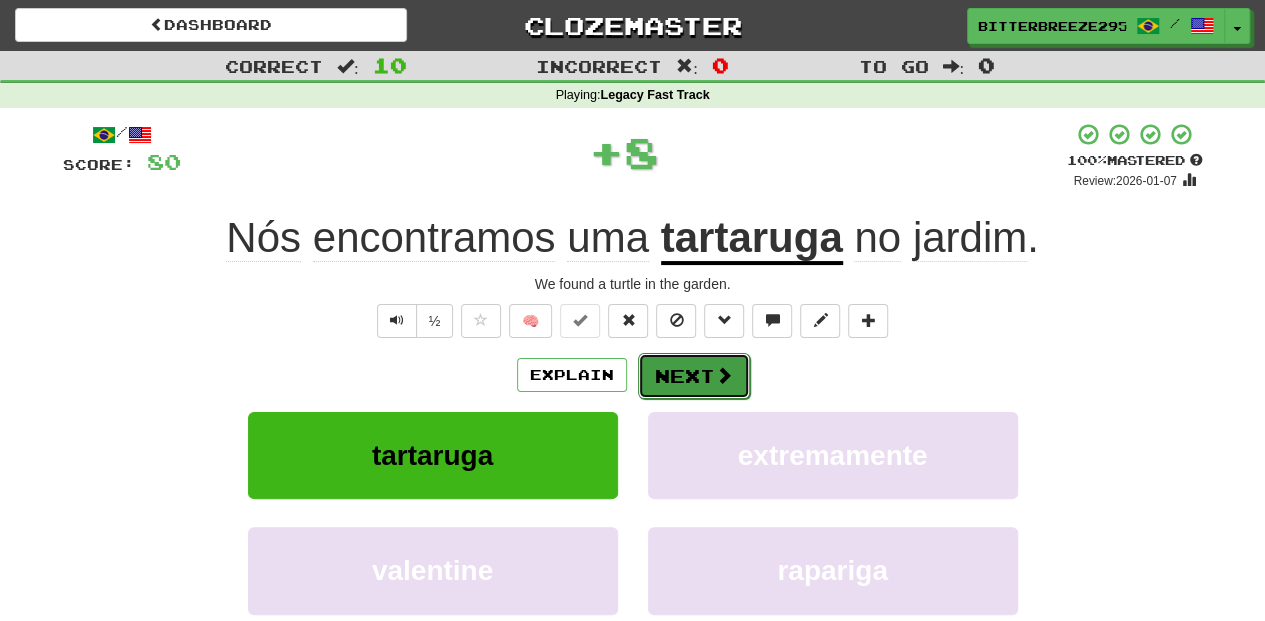 click on "Next" at bounding box center [694, 376] 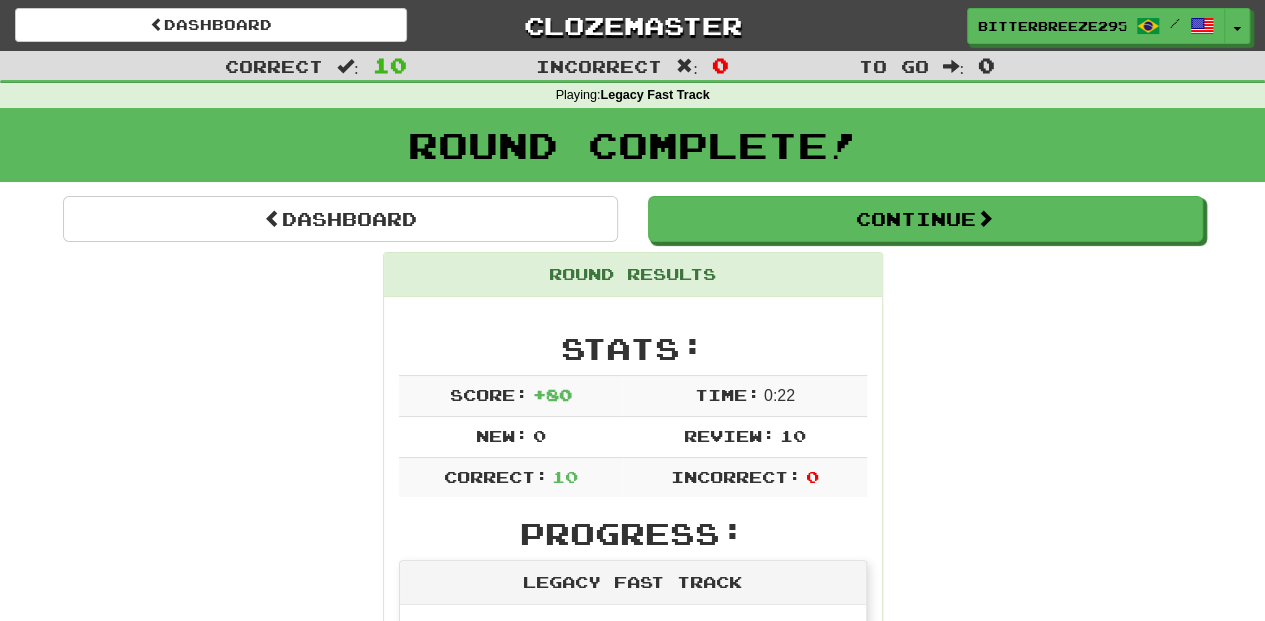 scroll, scrollTop: 0, scrollLeft: 0, axis: both 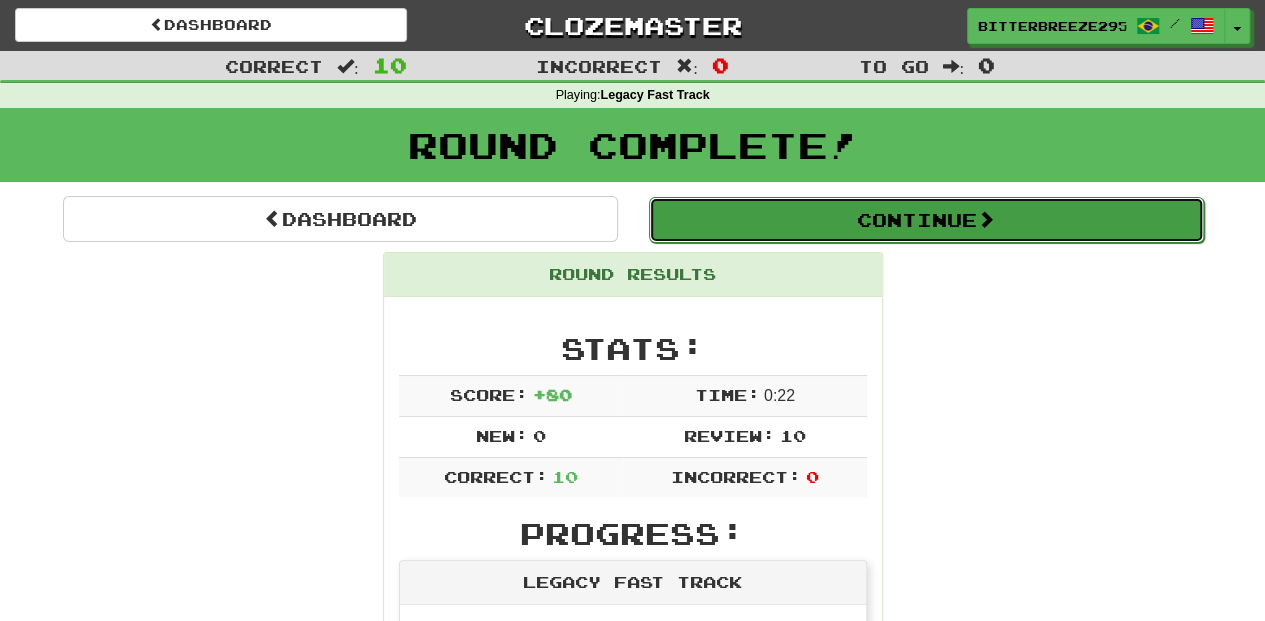 click on "Continue" at bounding box center [926, 220] 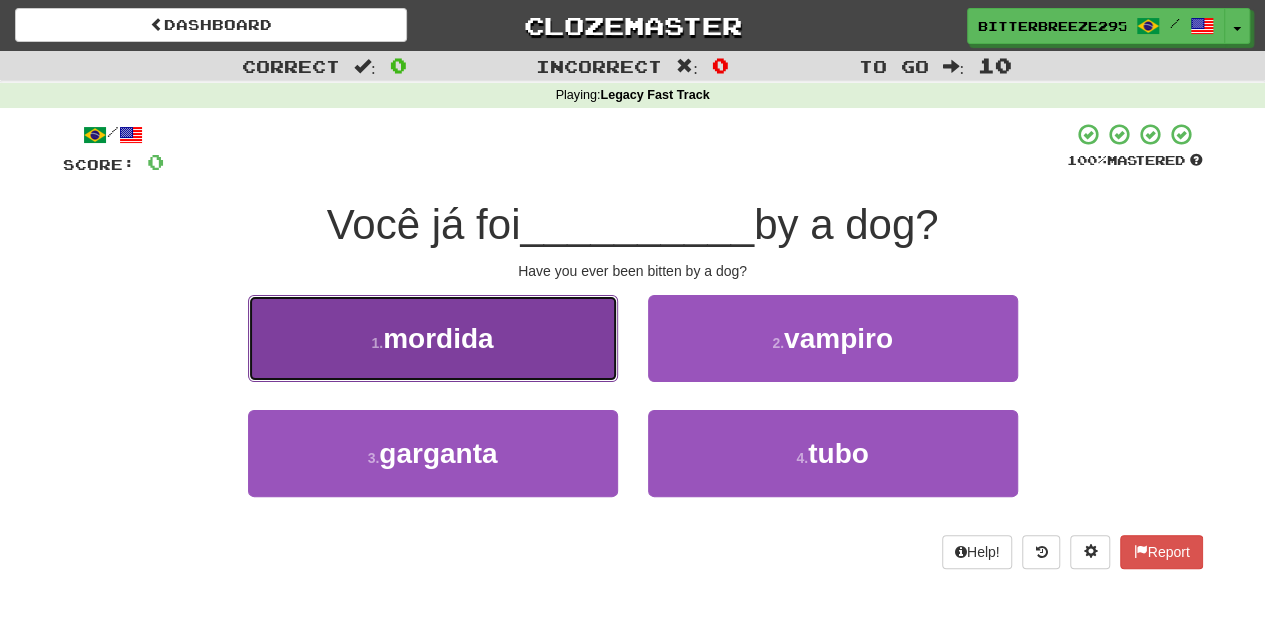 click on "1 .  mordida" at bounding box center (433, 338) 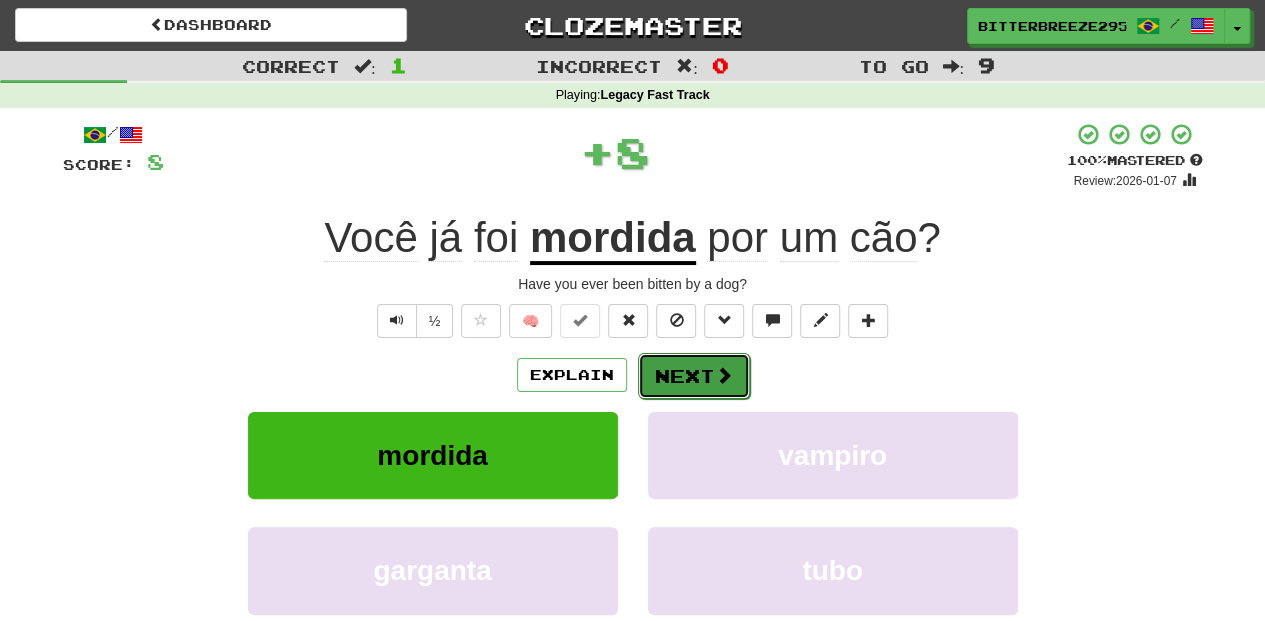 click on "Next" at bounding box center [694, 376] 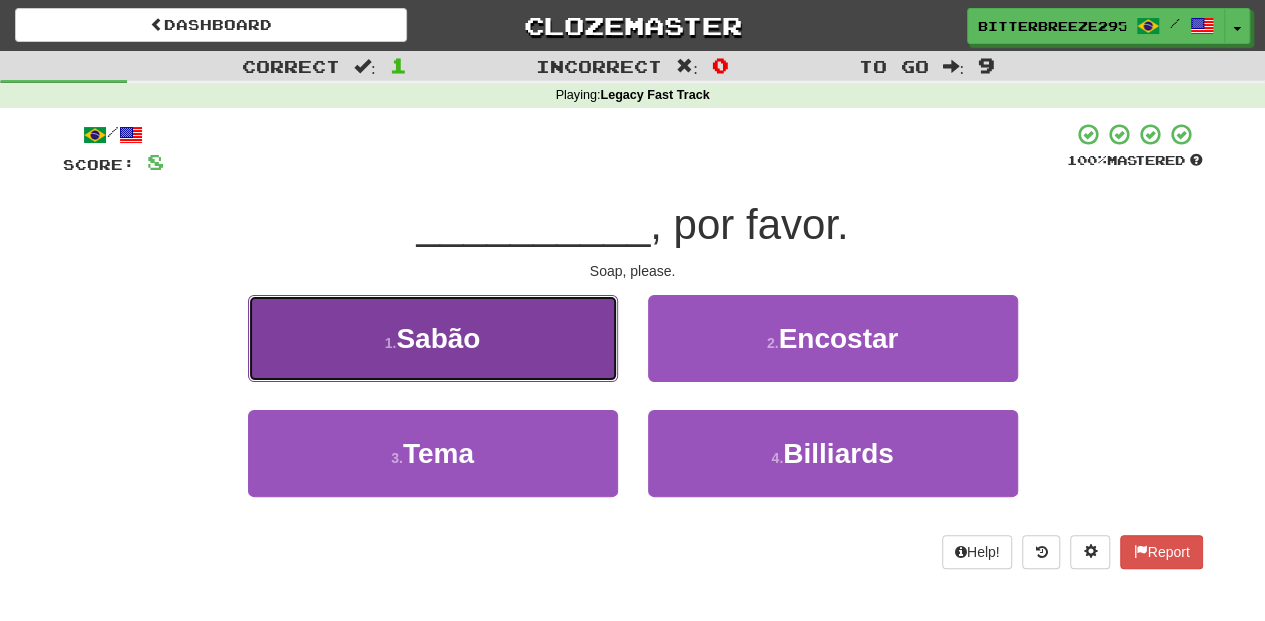 click on "1 .  Sabão" at bounding box center [433, 338] 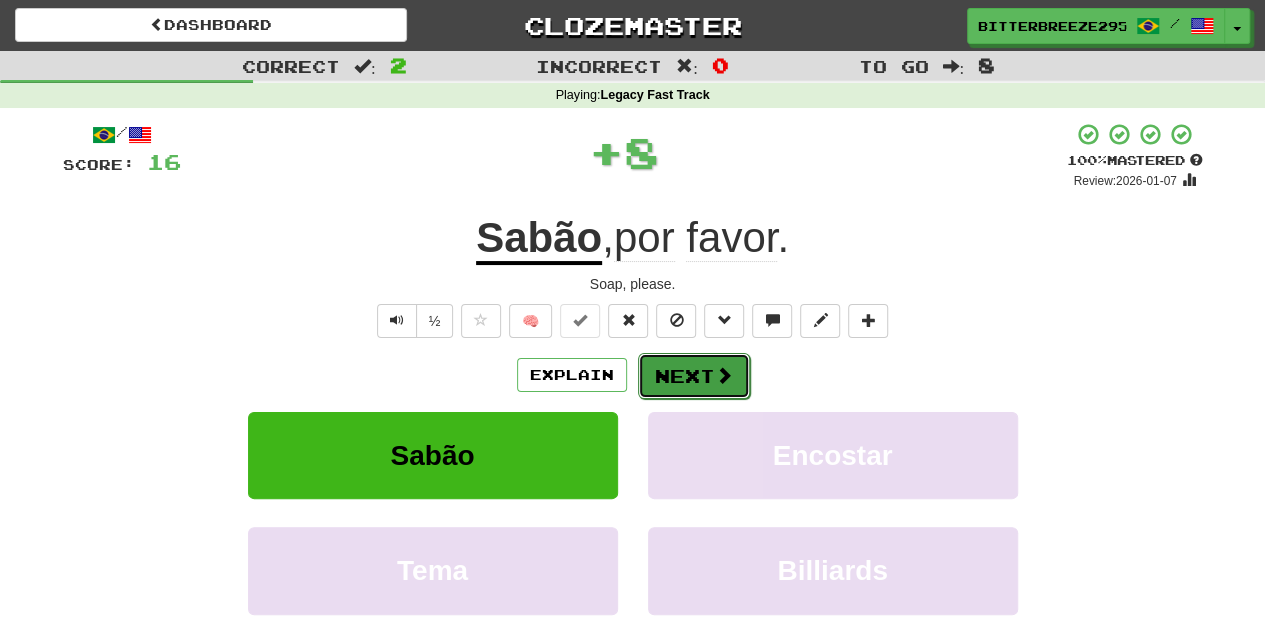 click on "Next" at bounding box center (694, 376) 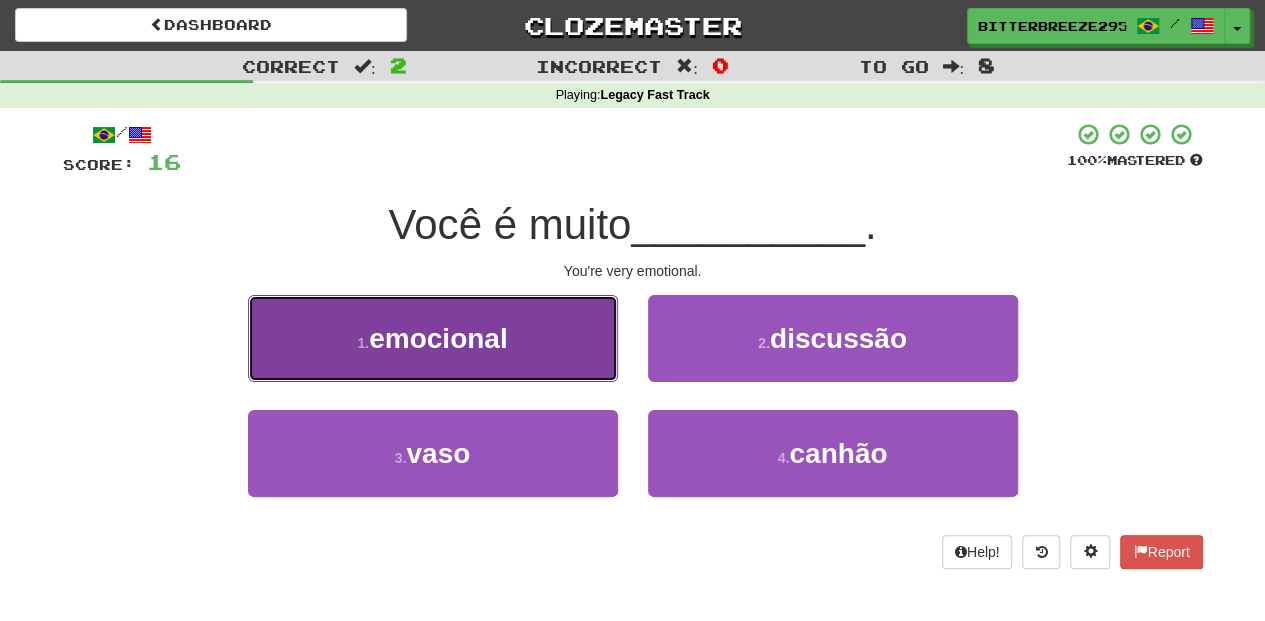 click on "1 .  emocional" at bounding box center (433, 338) 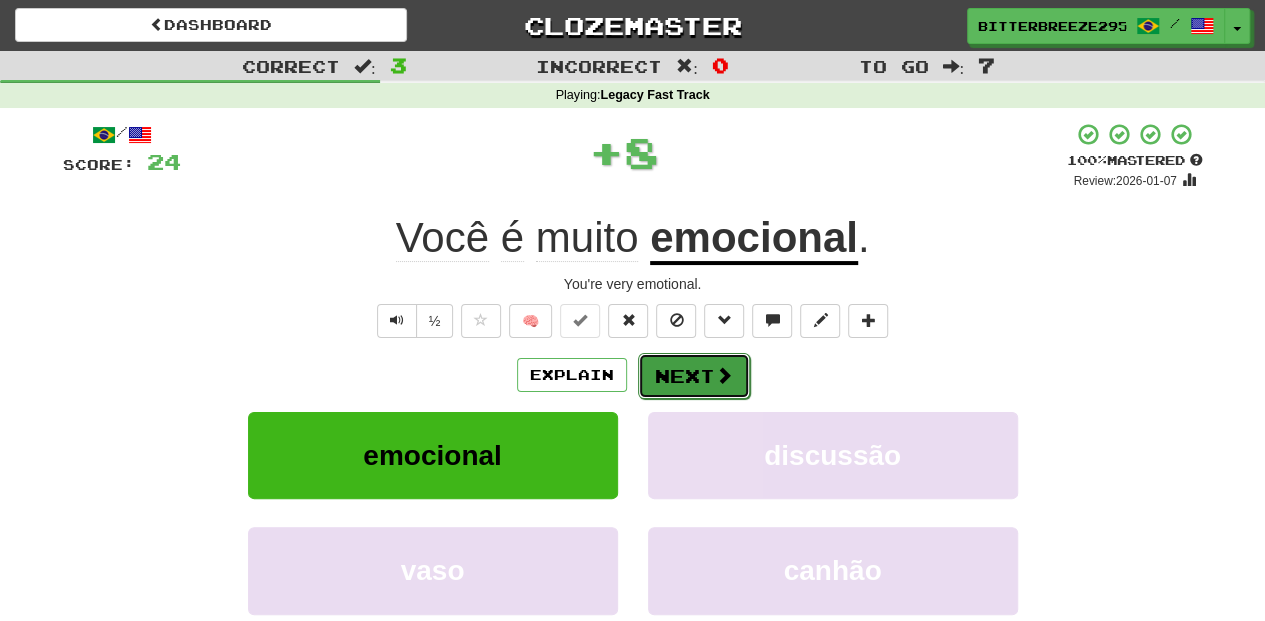 click on "Next" at bounding box center [694, 376] 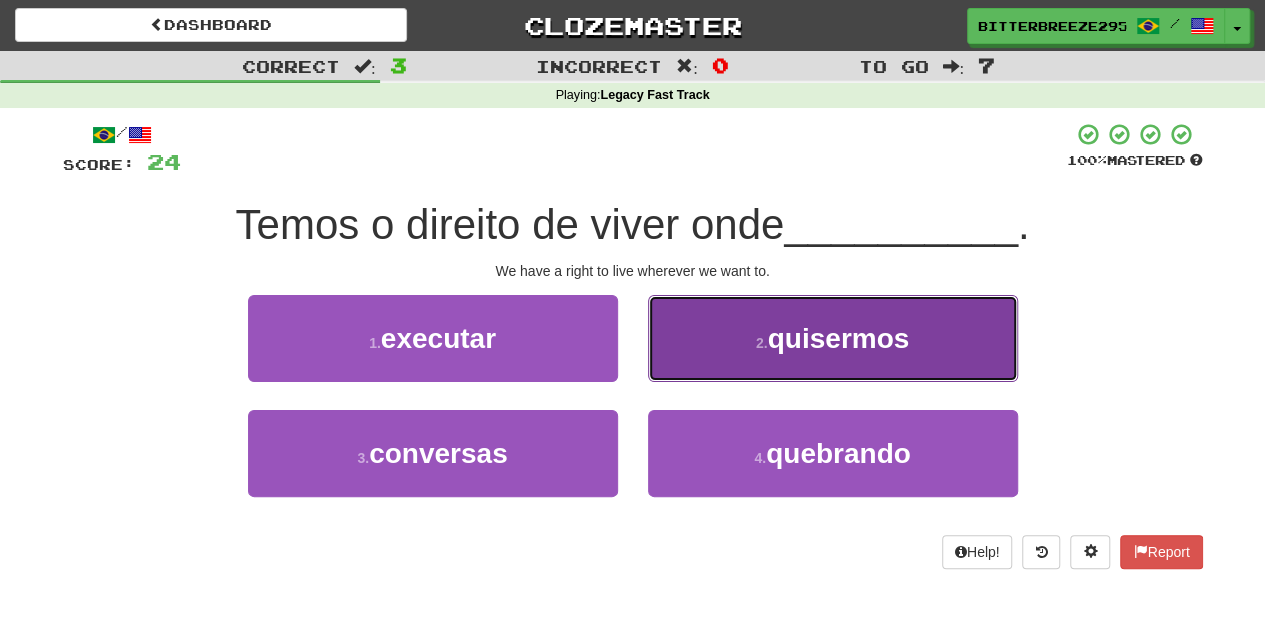 click on "2 .  quisermos" at bounding box center (833, 338) 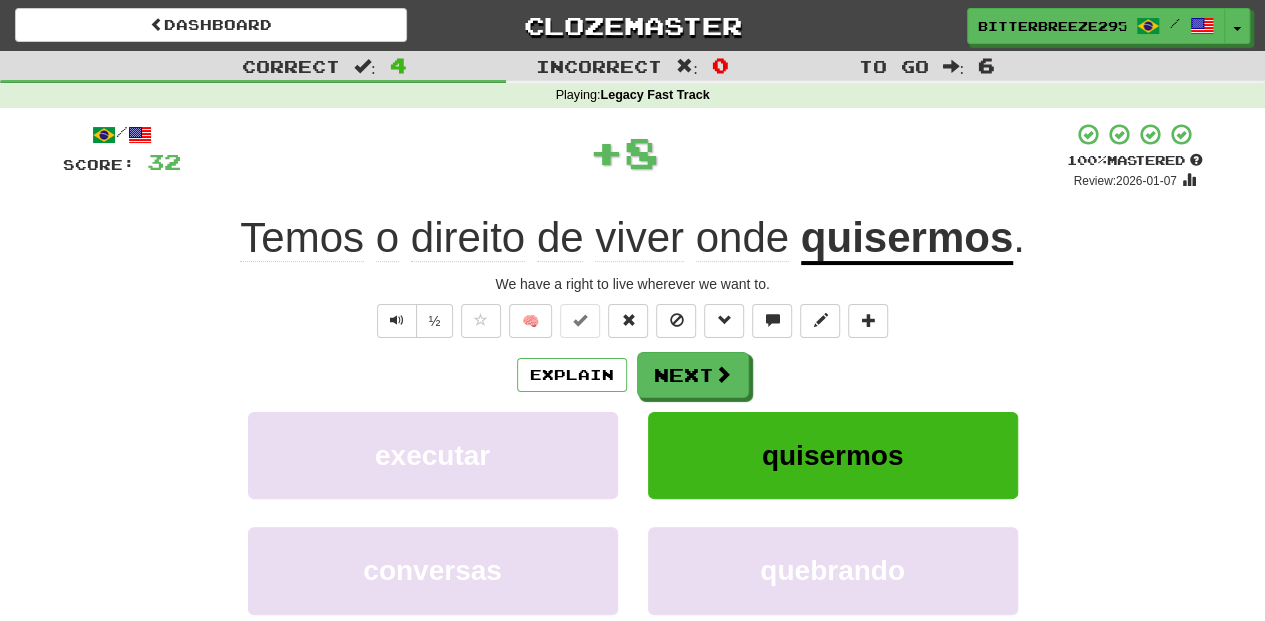 click on "Next" at bounding box center [693, 375] 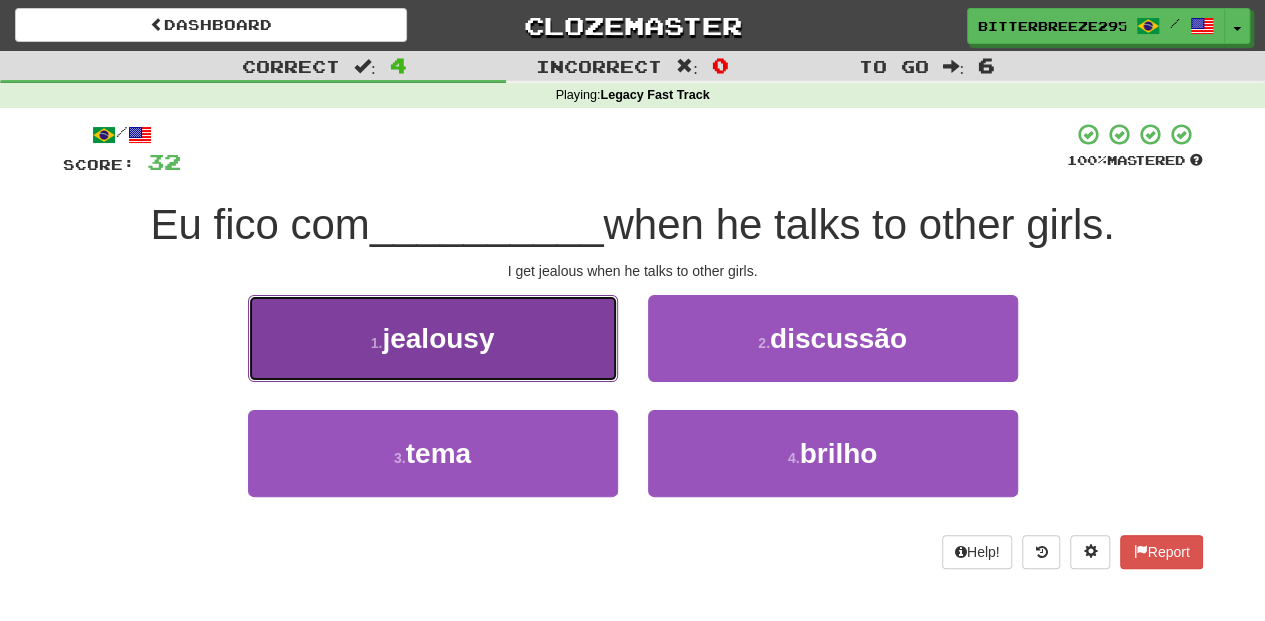 click on "1 .  ciúme" at bounding box center [433, 338] 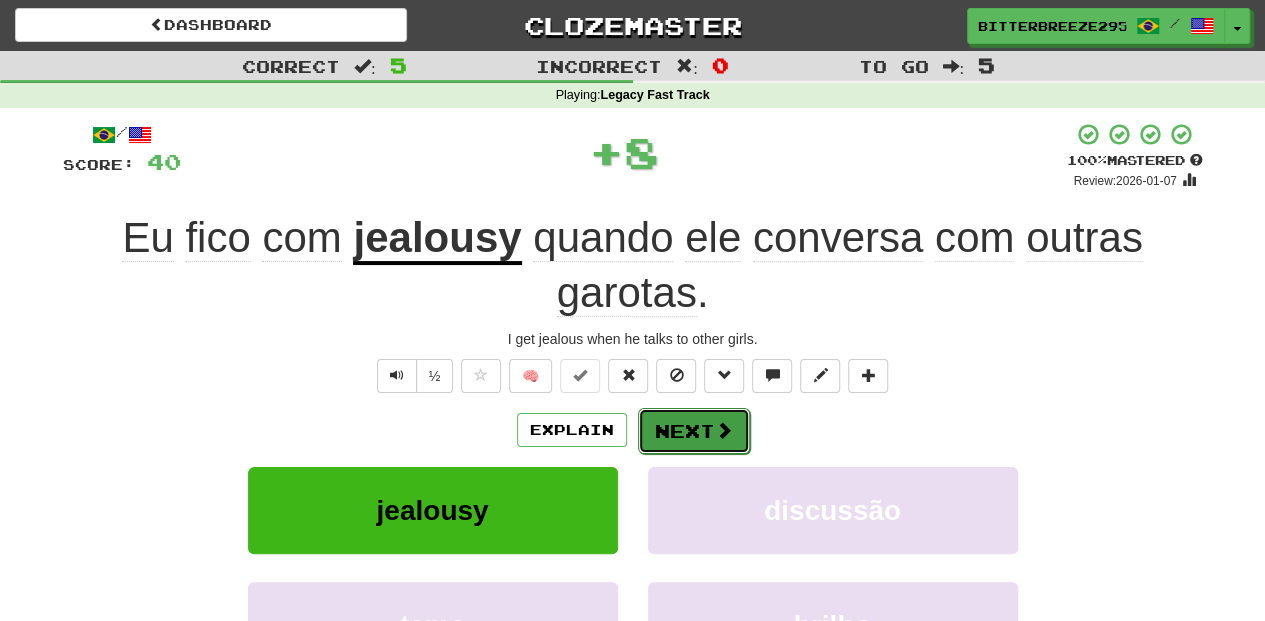 click on "Next" at bounding box center (694, 431) 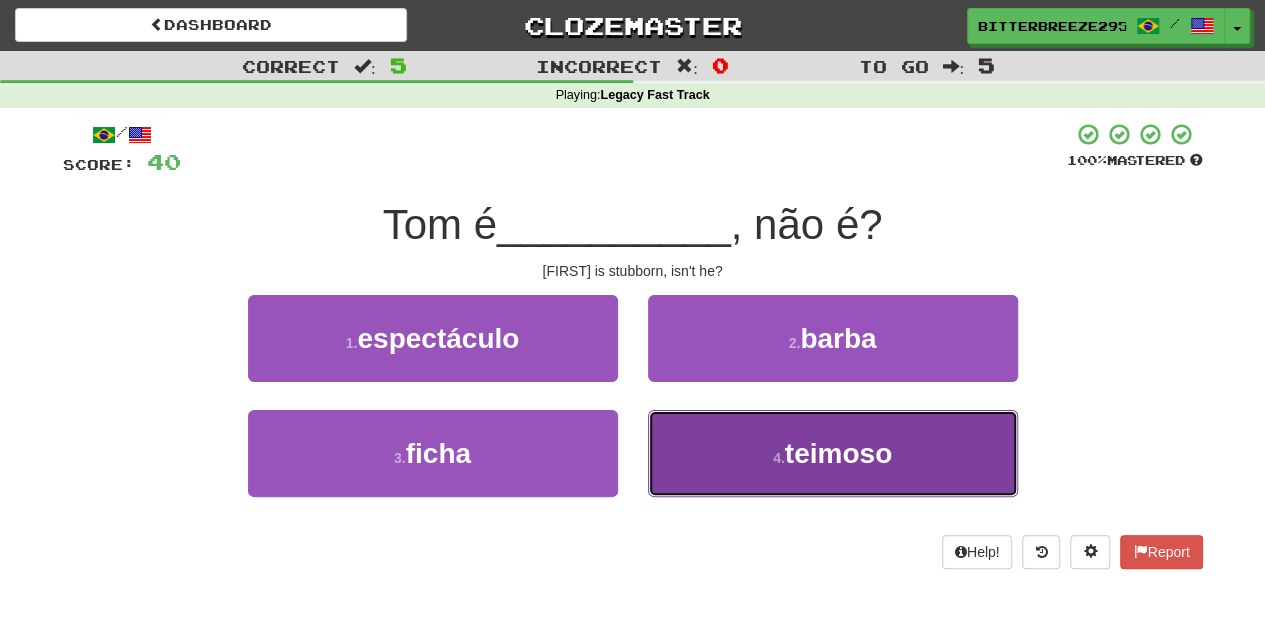 click on "4 .  teimoso" at bounding box center (833, 453) 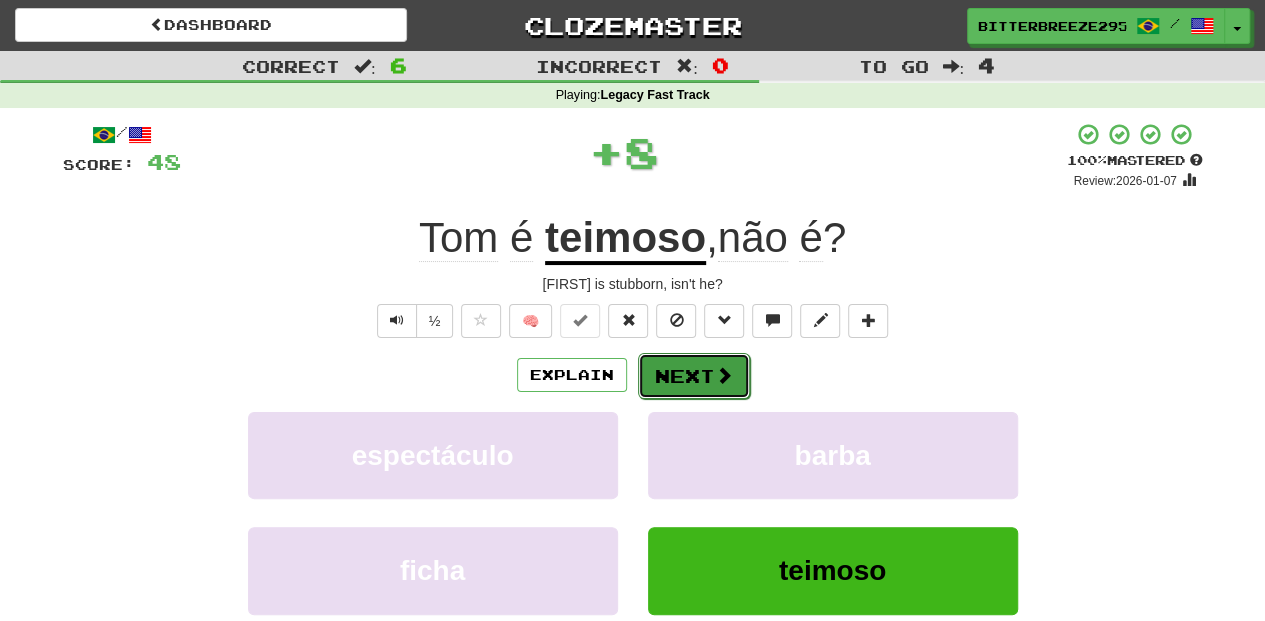 click on "Next" at bounding box center (694, 376) 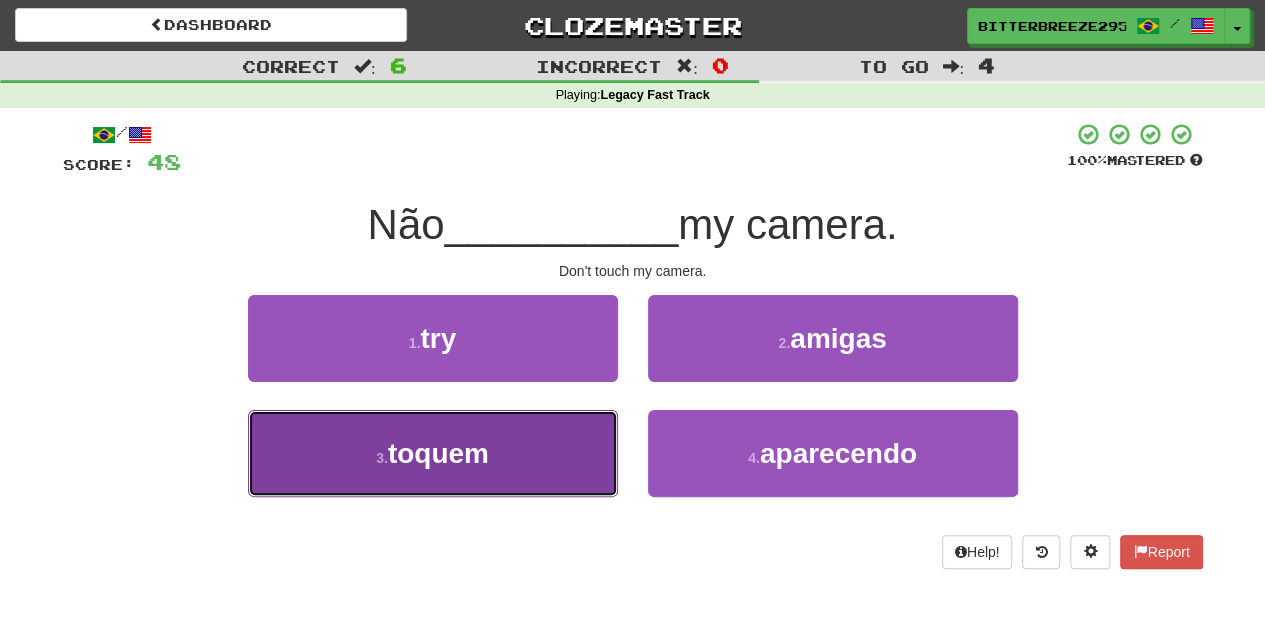 click on "3 .  toquem" at bounding box center (433, 453) 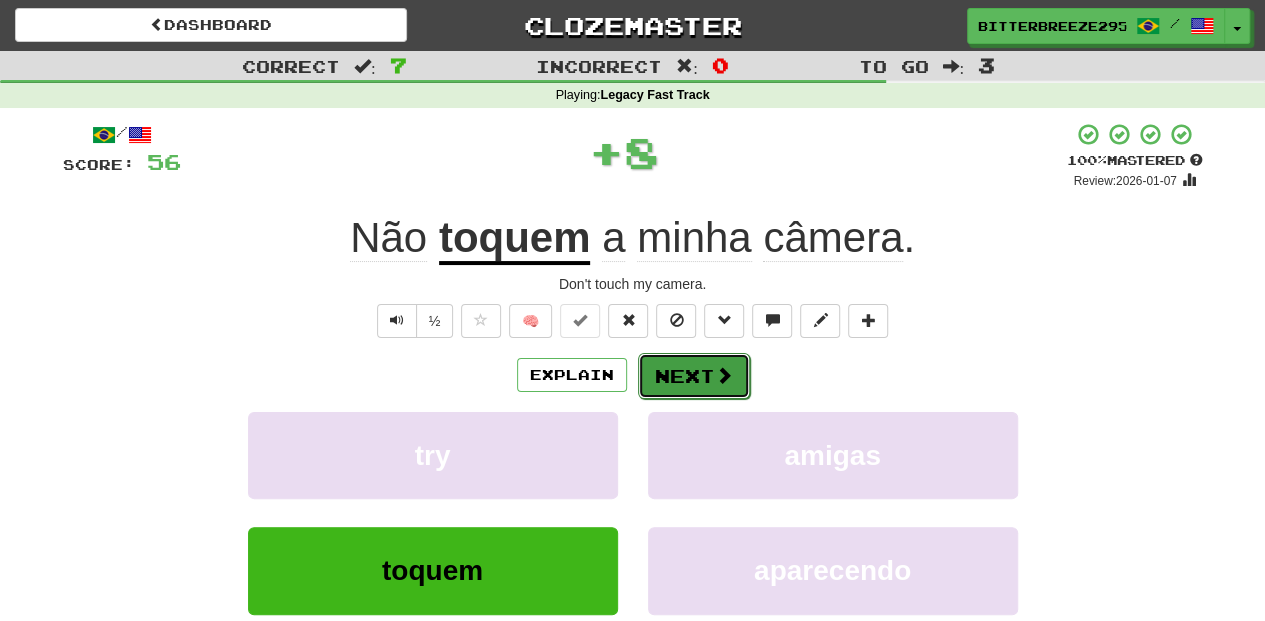 click on "Next" at bounding box center (694, 376) 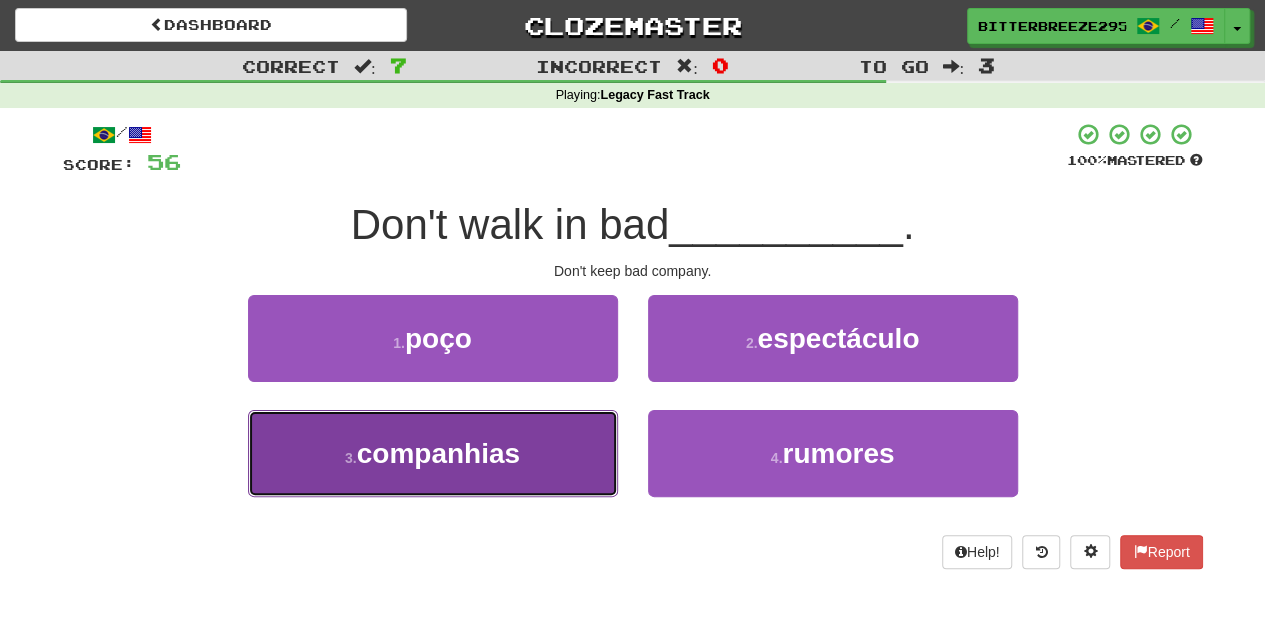 click on "3 .  companhias" at bounding box center (433, 453) 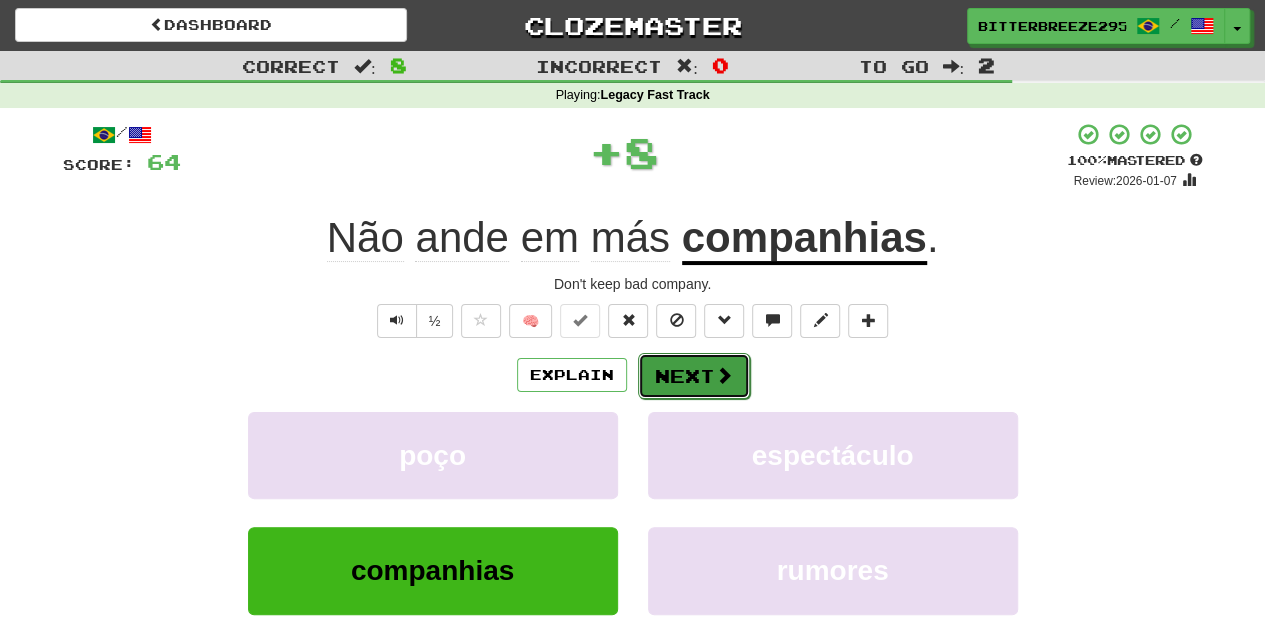 click on "Next" at bounding box center [694, 376] 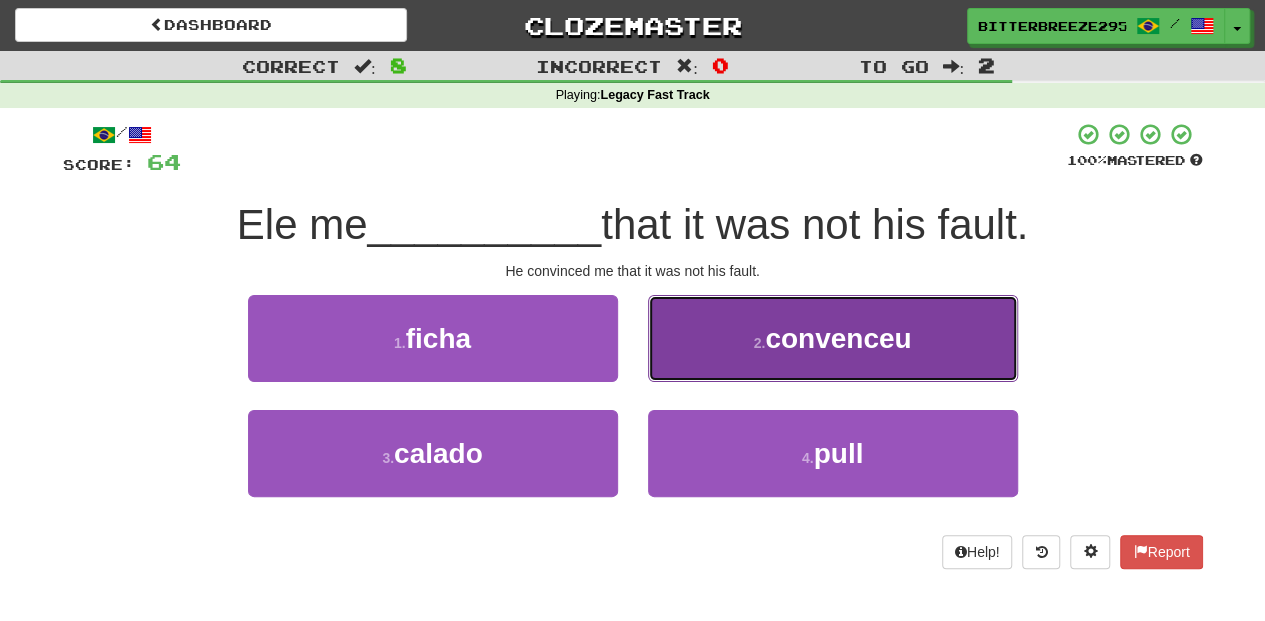 click on "2 .  convenceu" at bounding box center [833, 338] 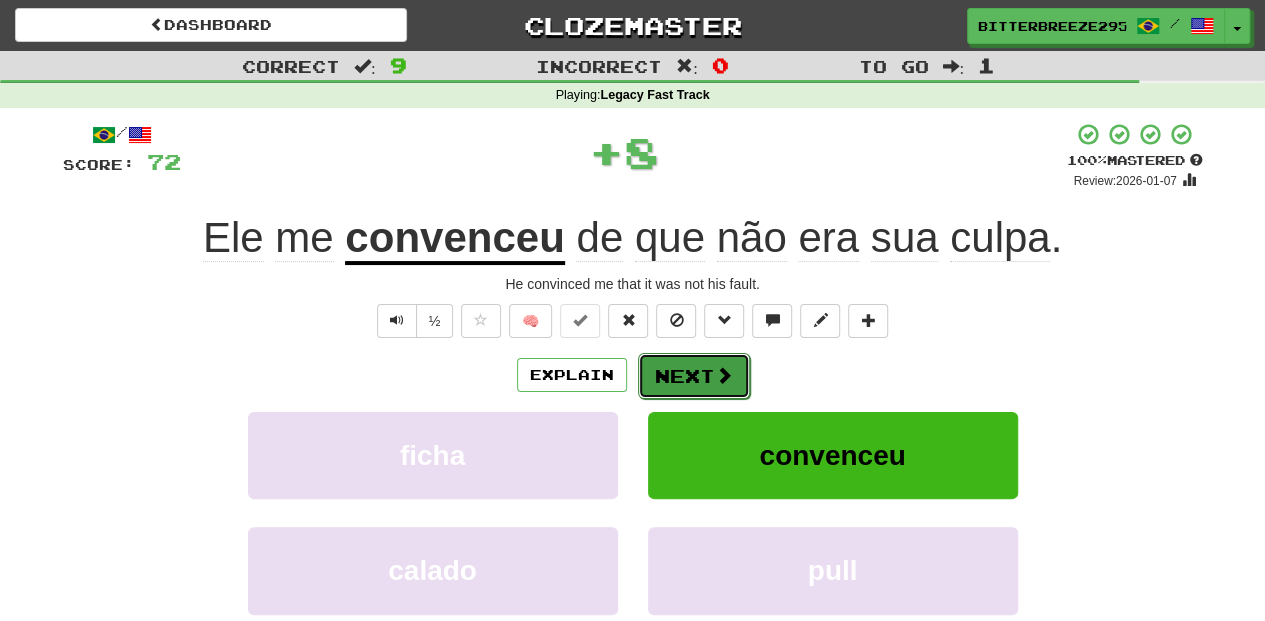 click on "Next" at bounding box center [694, 376] 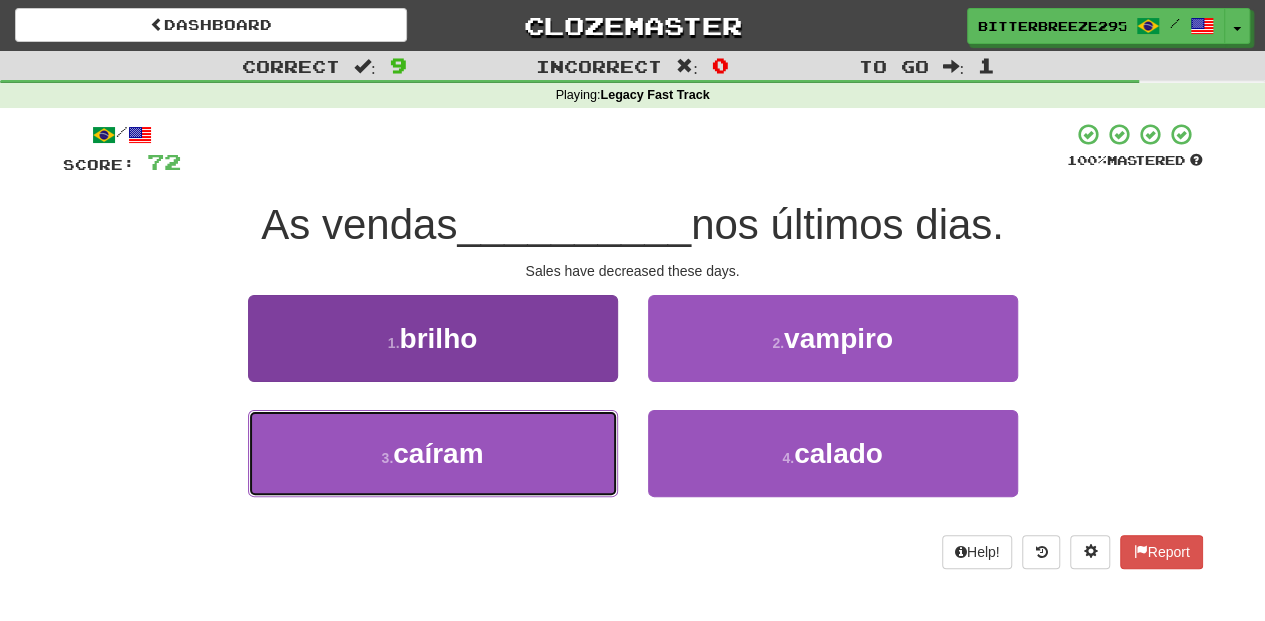 click on "3 .  caíram" at bounding box center [433, 453] 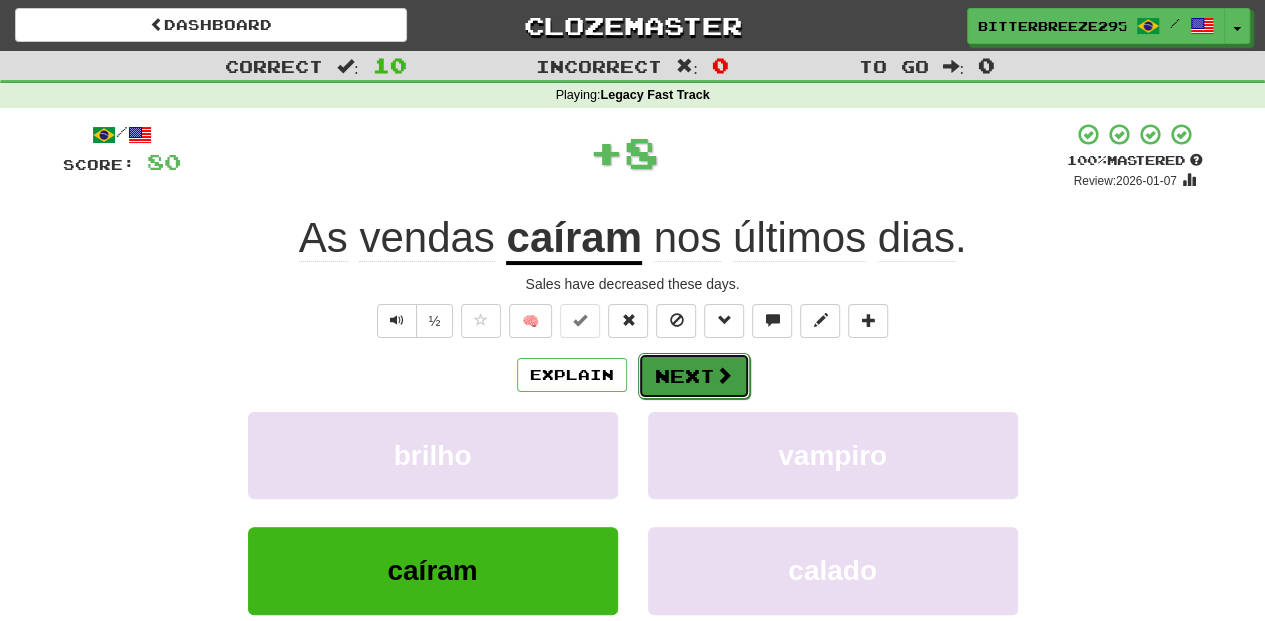 click on "Next" at bounding box center (694, 376) 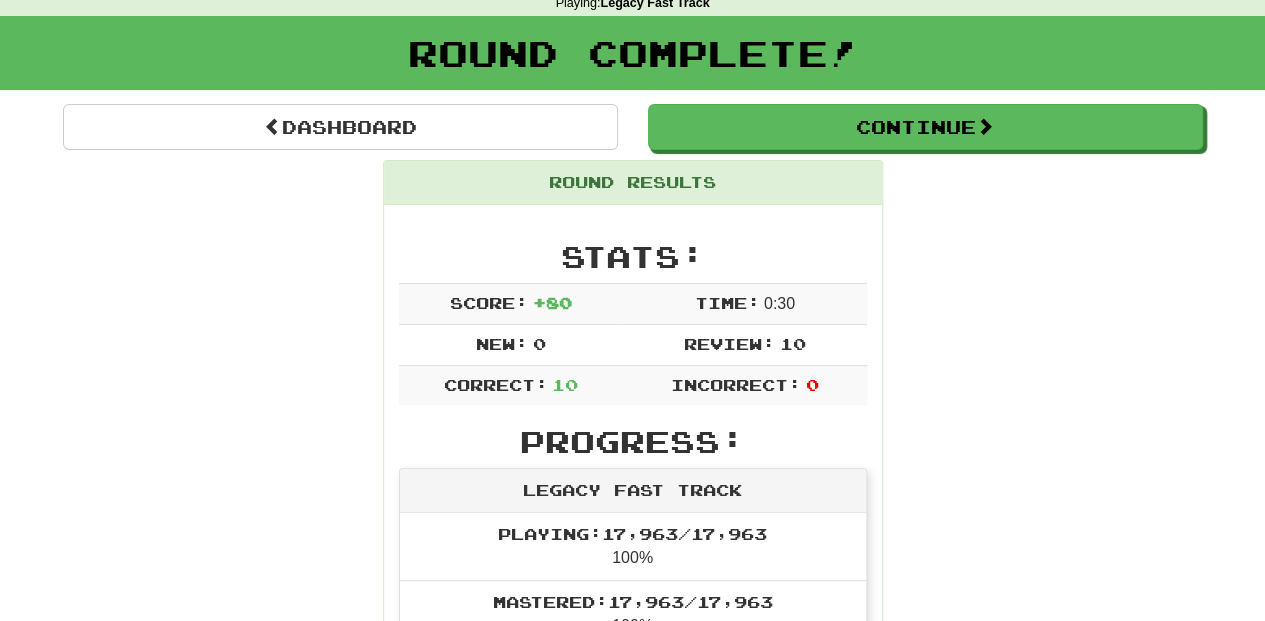 scroll, scrollTop: 0, scrollLeft: 0, axis: both 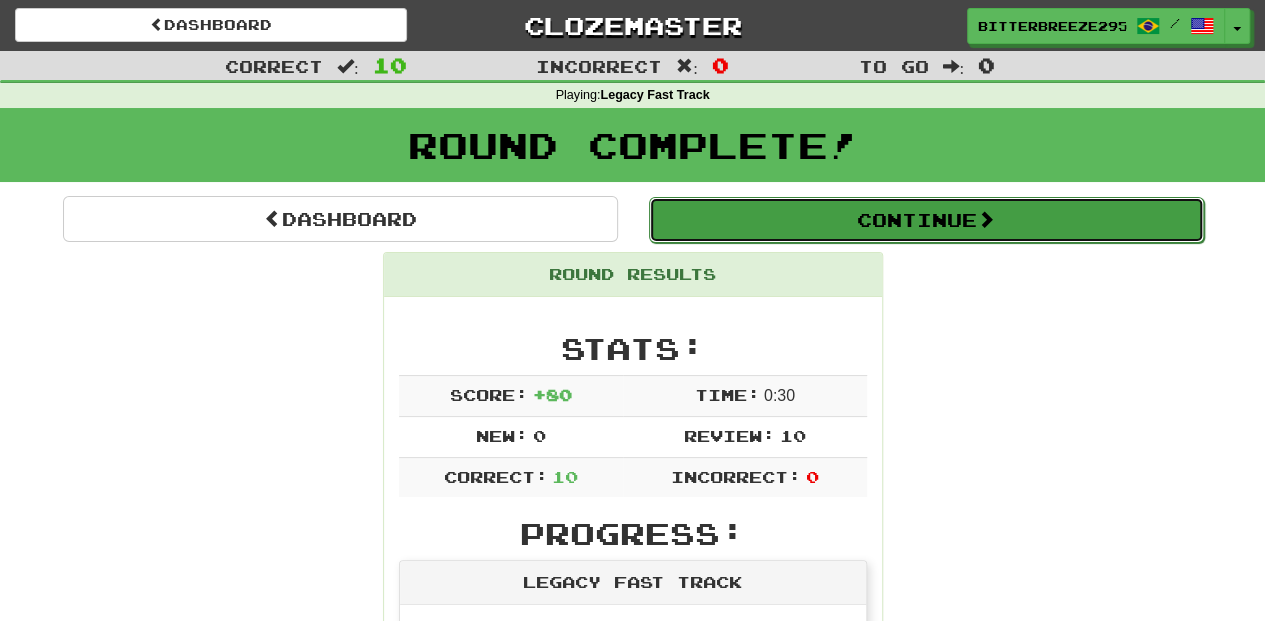 click on "Continue" at bounding box center [926, 220] 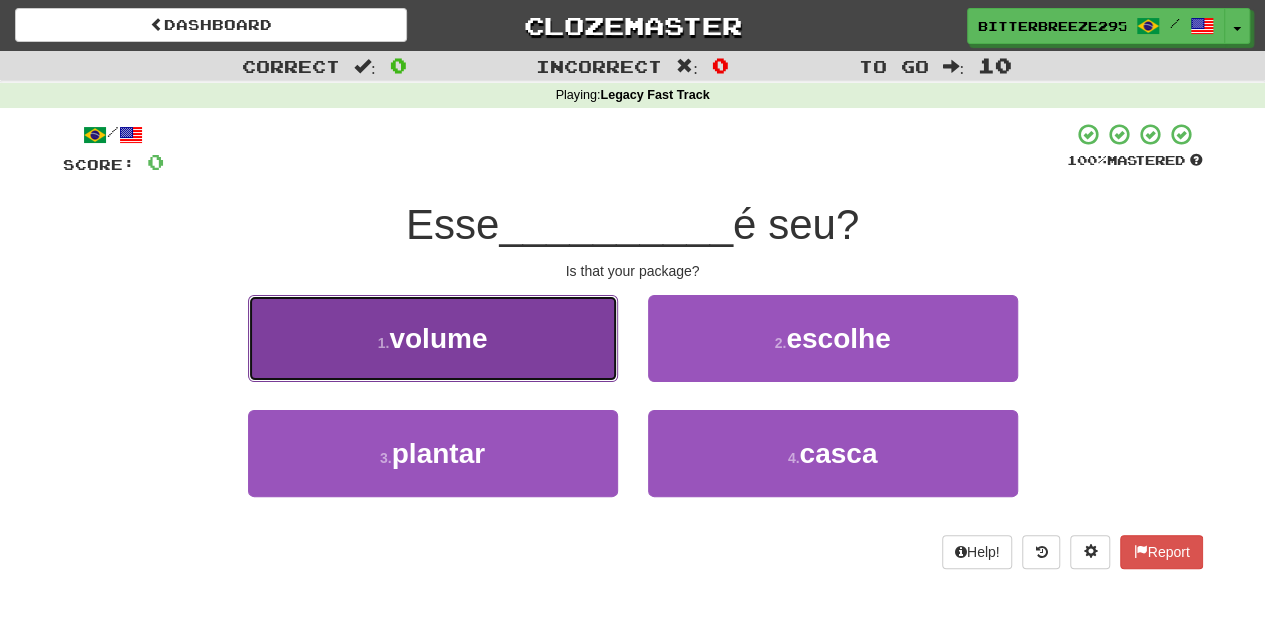 click on "1 .  volume" at bounding box center [433, 338] 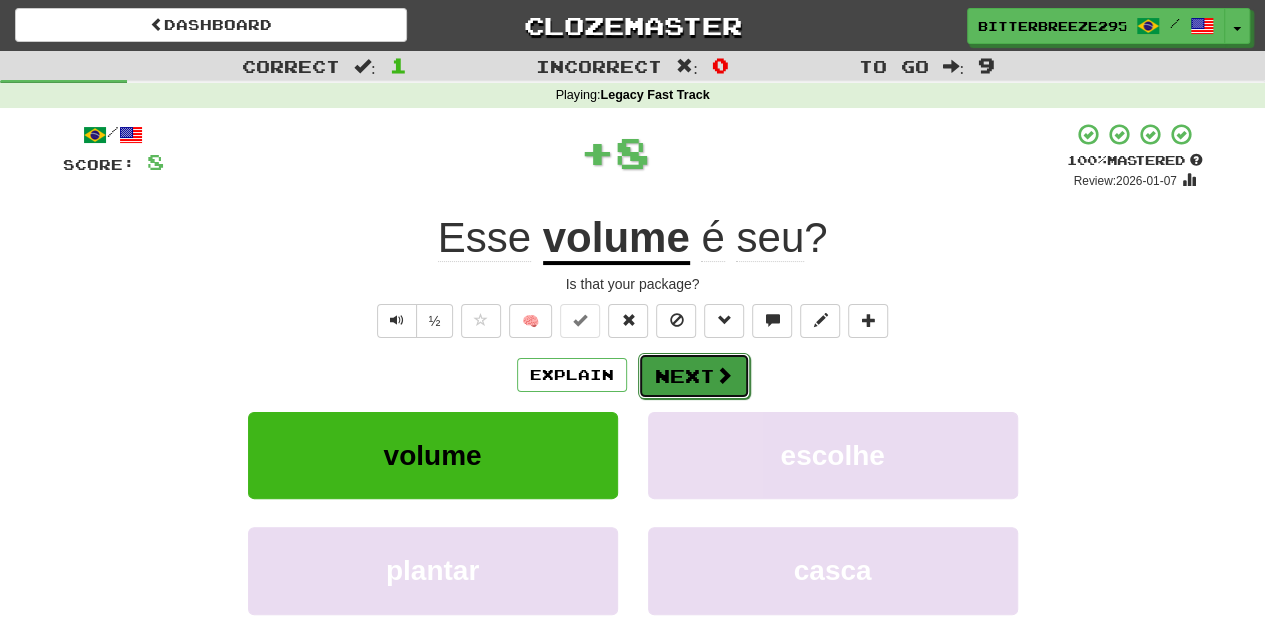 click on "Next" at bounding box center [694, 376] 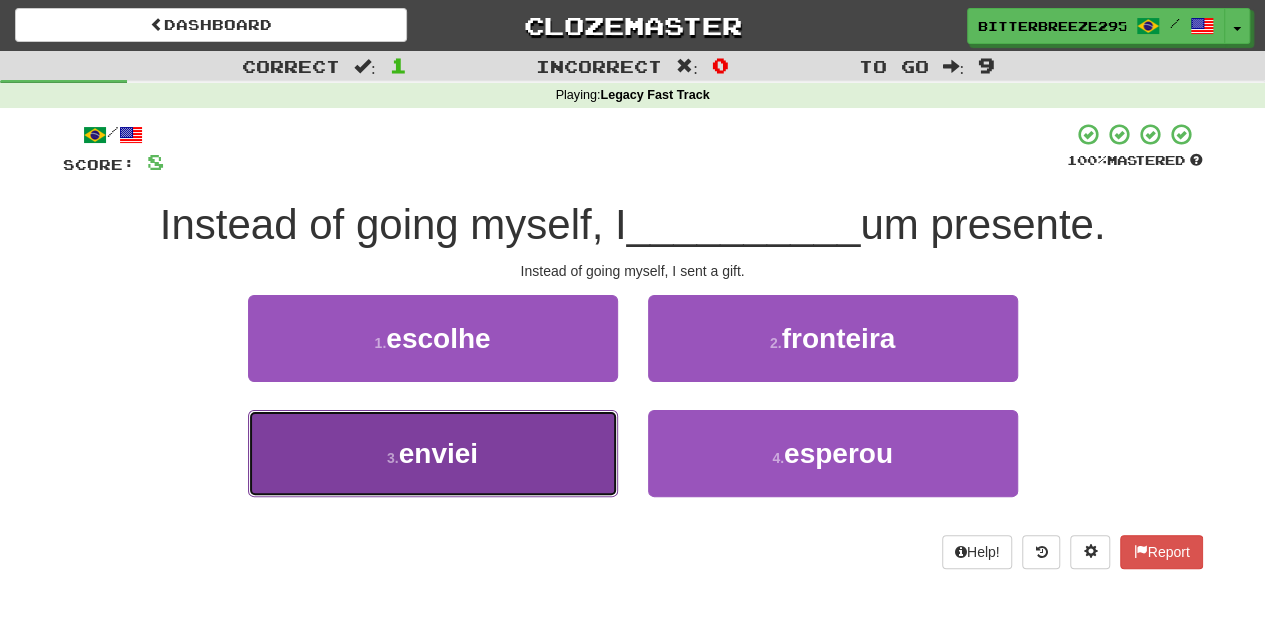 click on "3 .  enviei" at bounding box center [433, 453] 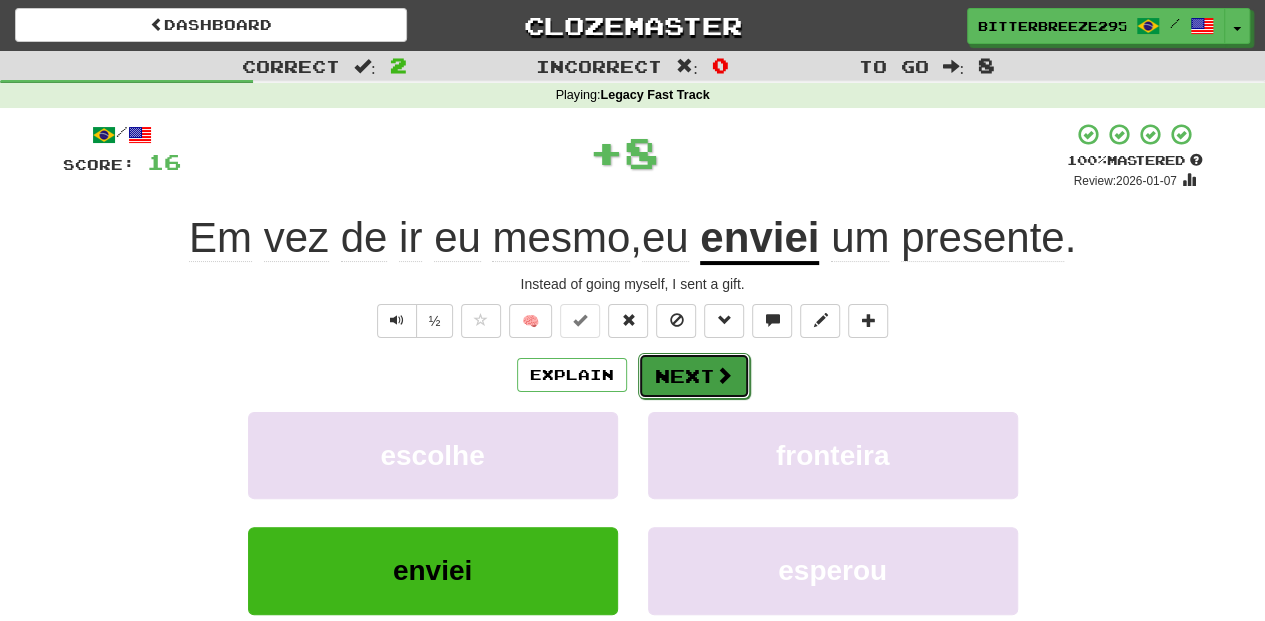 click on "Next" at bounding box center [694, 376] 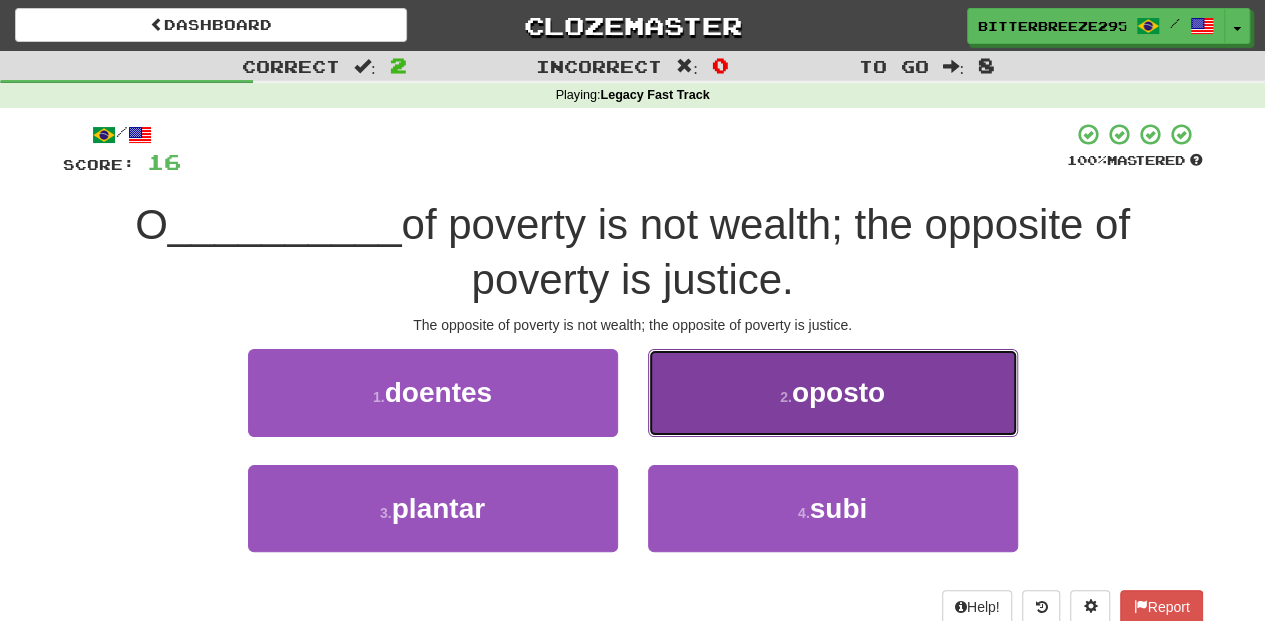 click on "2 .  oposto" at bounding box center (833, 392) 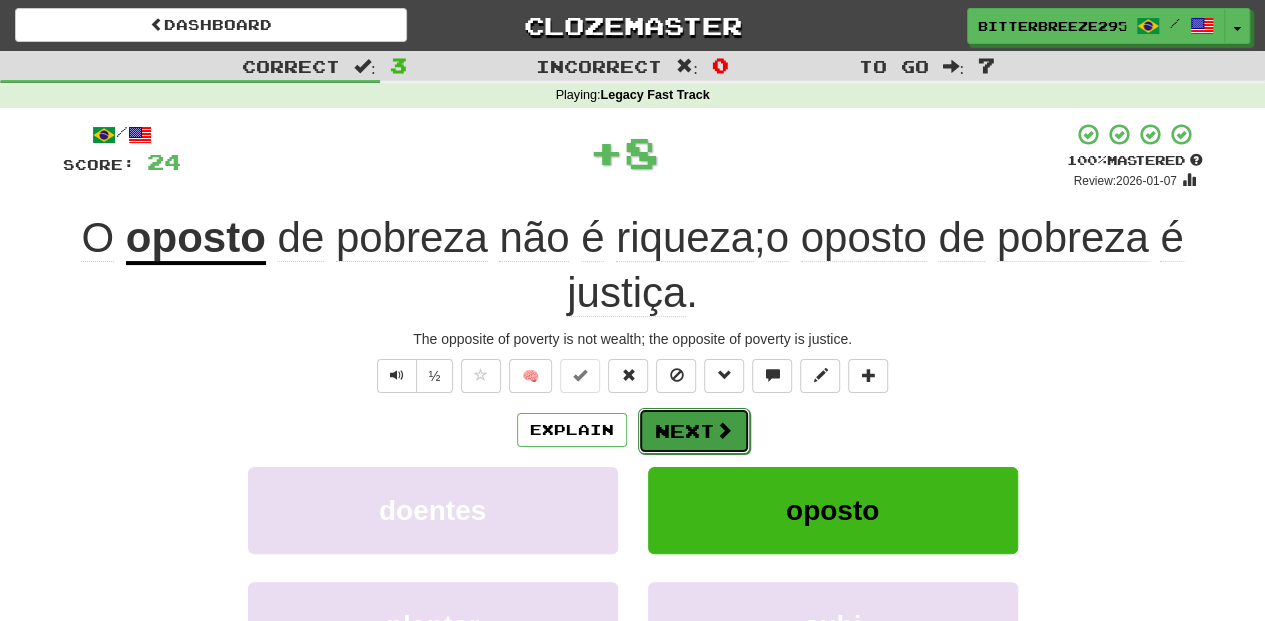 click on "Next" at bounding box center [694, 431] 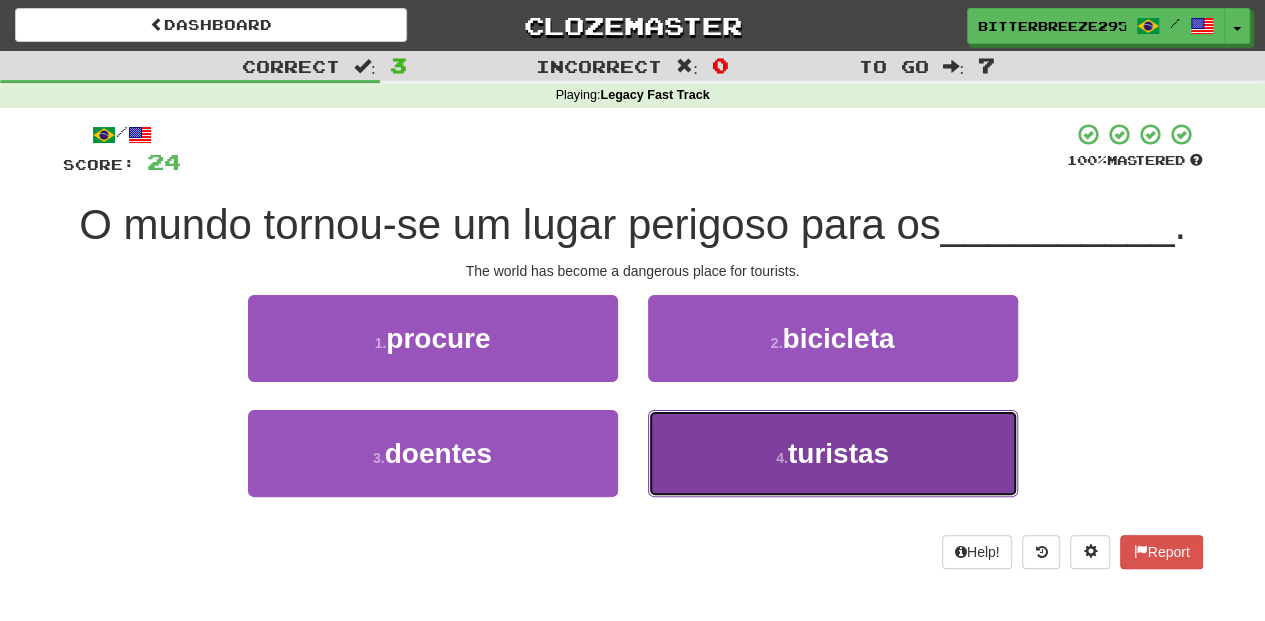click on "4 .  turistas" at bounding box center (833, 453) 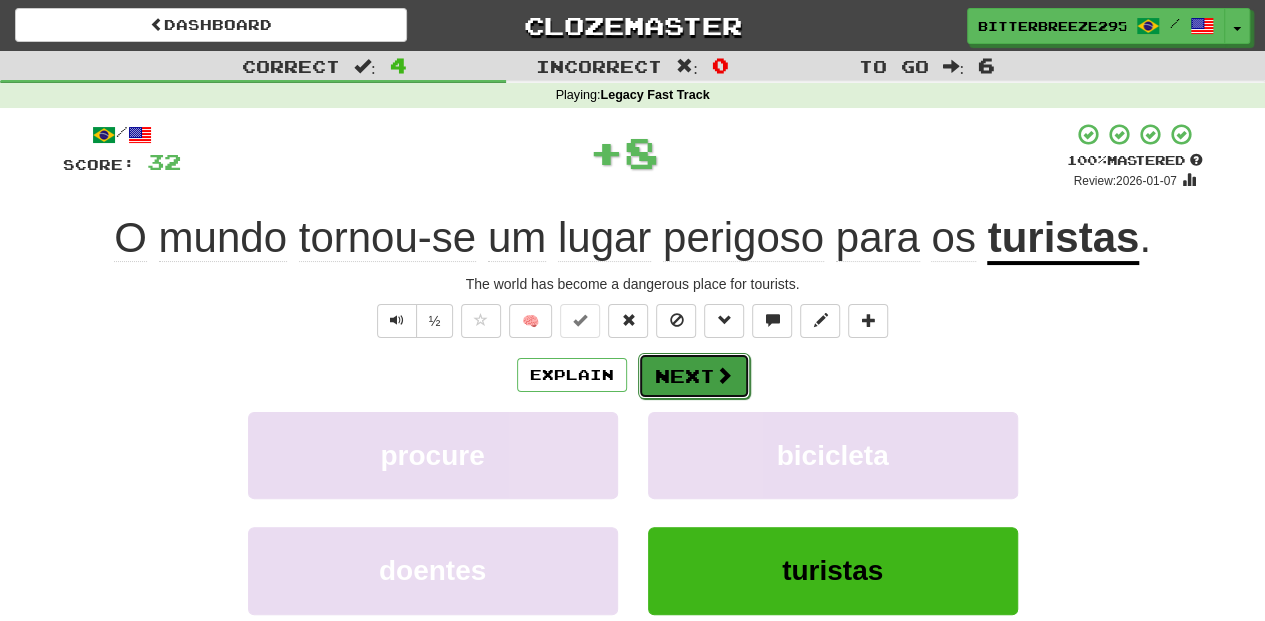 click on "Next" at bounding box center (694, 376) 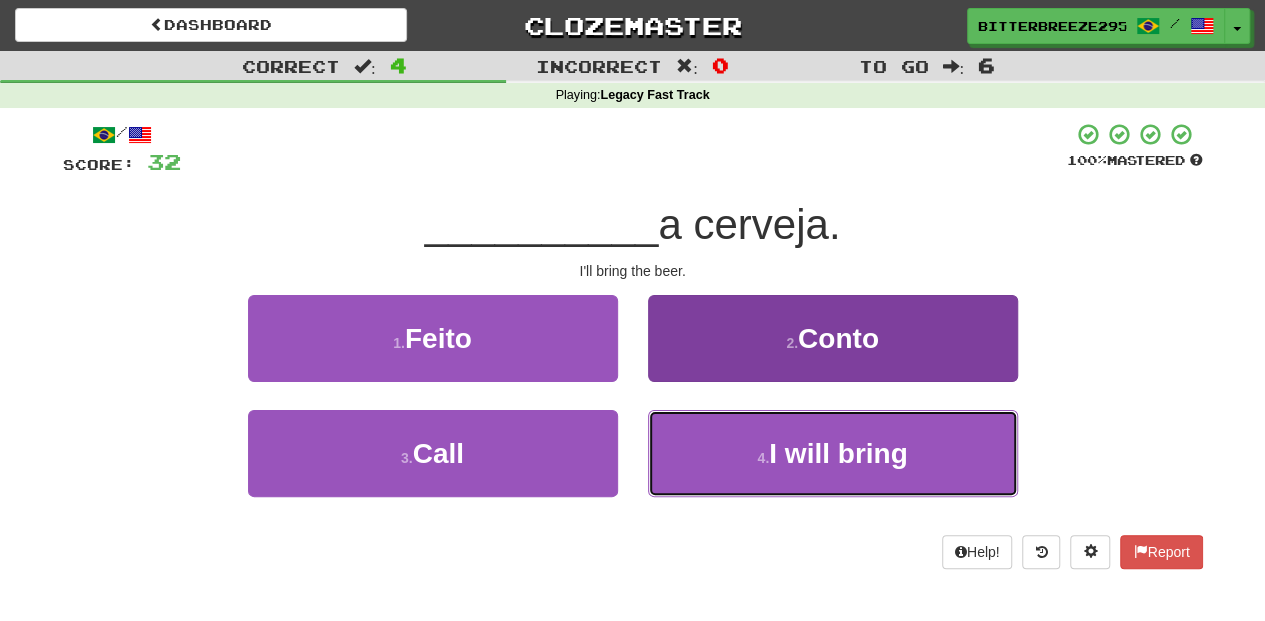 click on "4 .  Trarei" at bounding box center [833, 453] 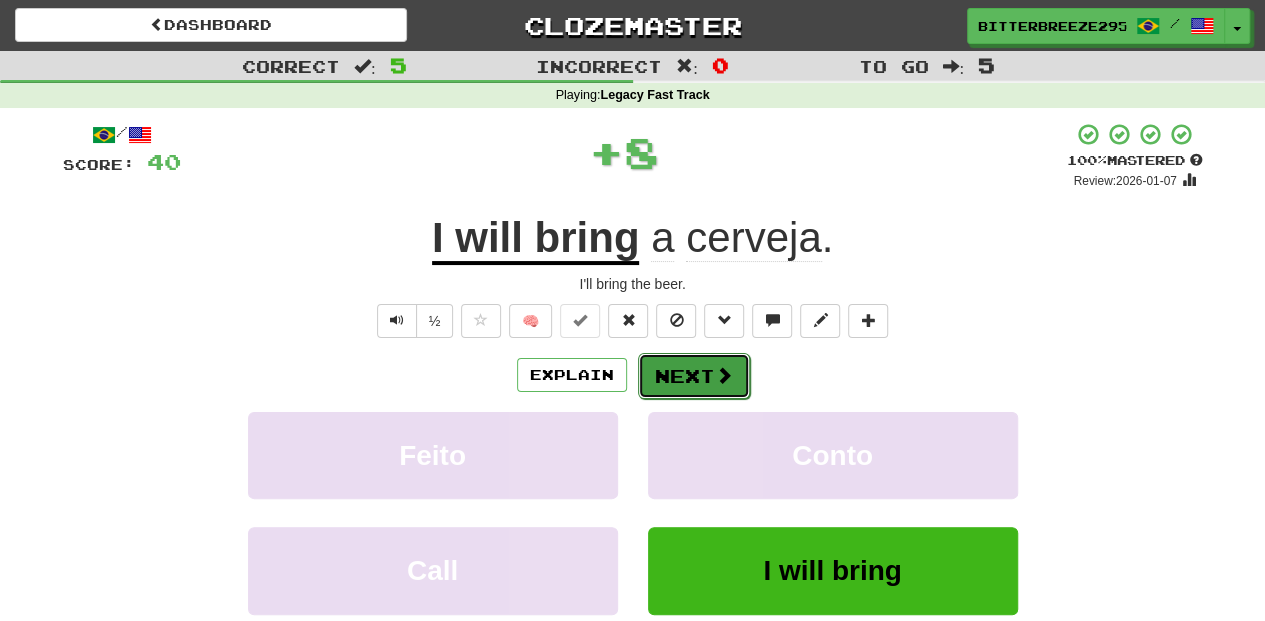 click on "Next" at bounding box center (694, 376) 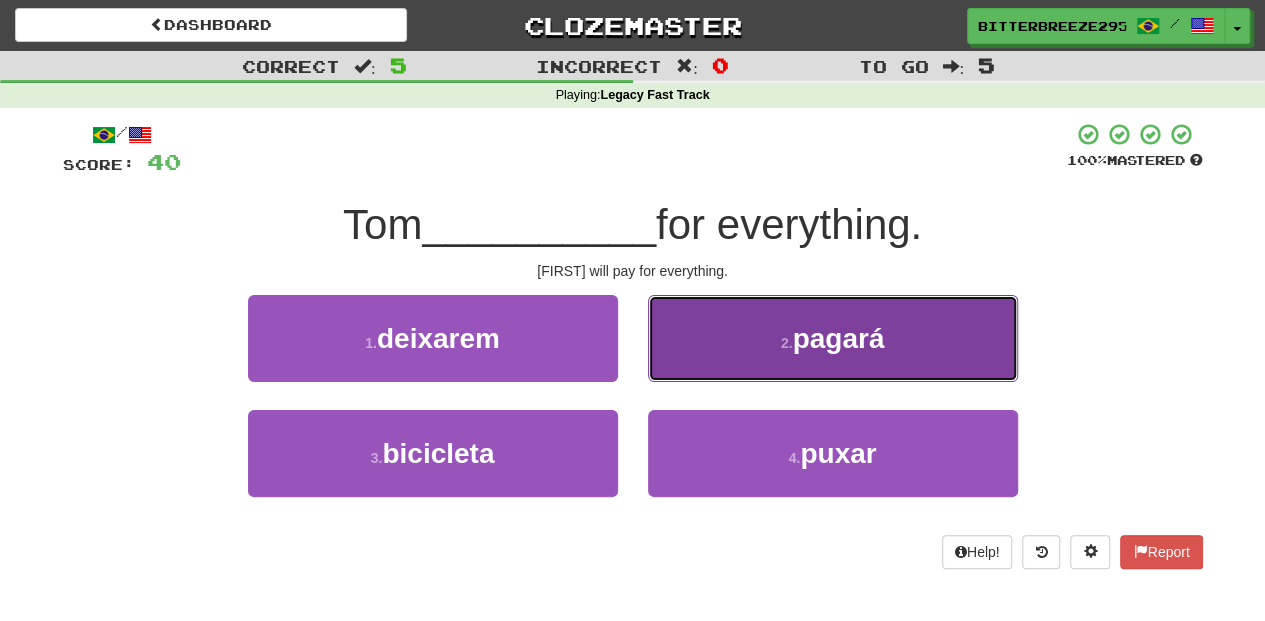 click on "2 .  pagará" at bounding box center (833, 338) 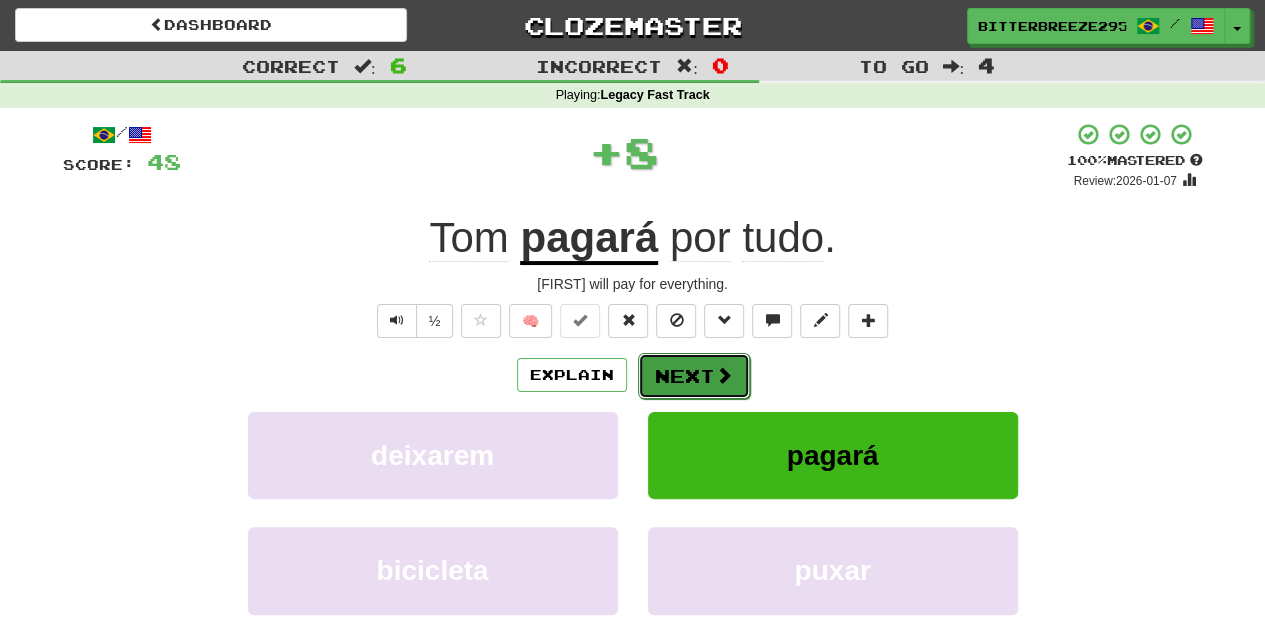 click on "Next" at bounding box center (694, 376) 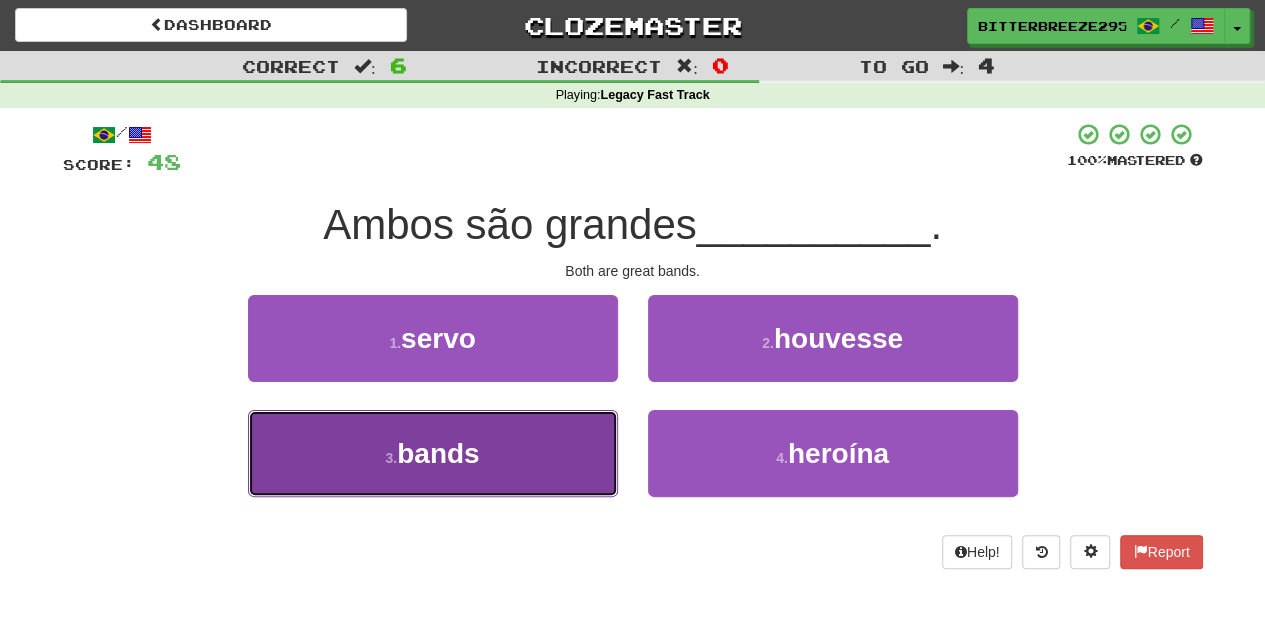 click on "3 .  bandas" at bounding box center (433, 453) 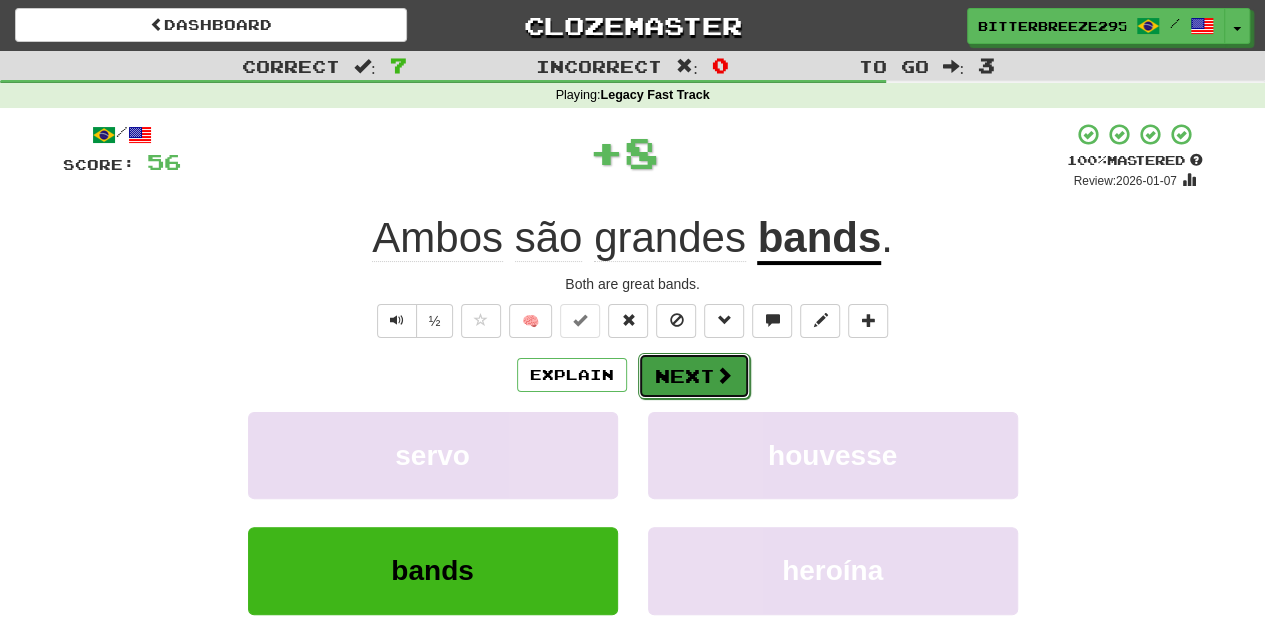 click on "Next" at bounding box center [694, 376] 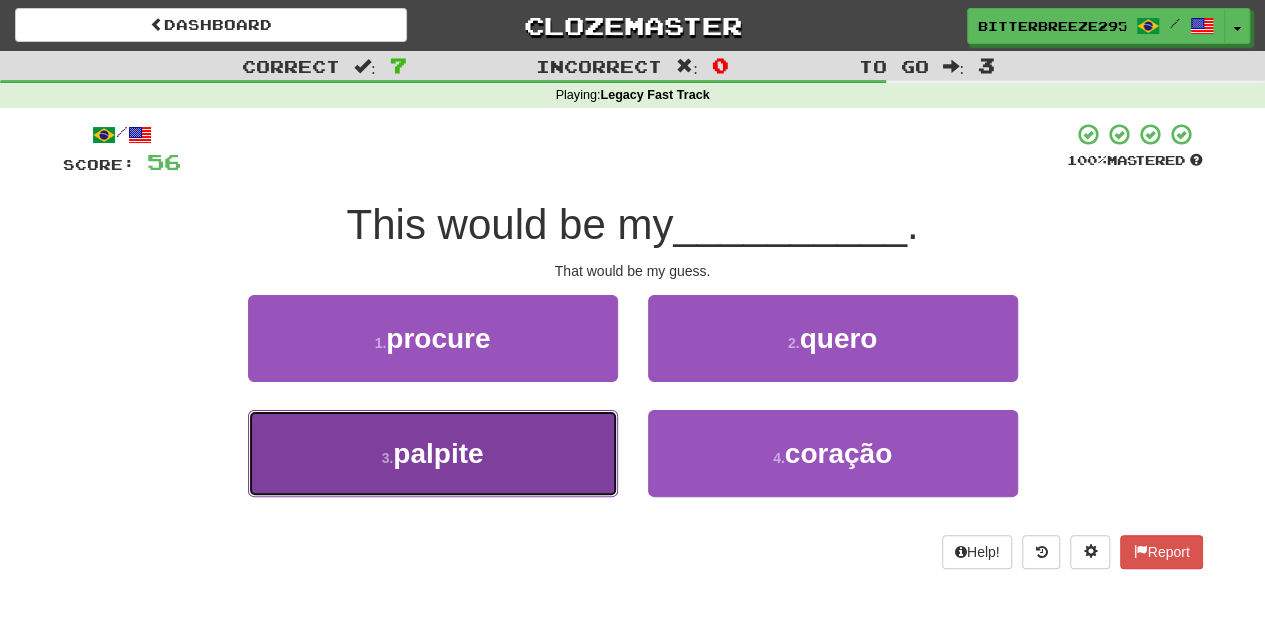 click on "3 .  palpite" at bounding box center [433, 453] 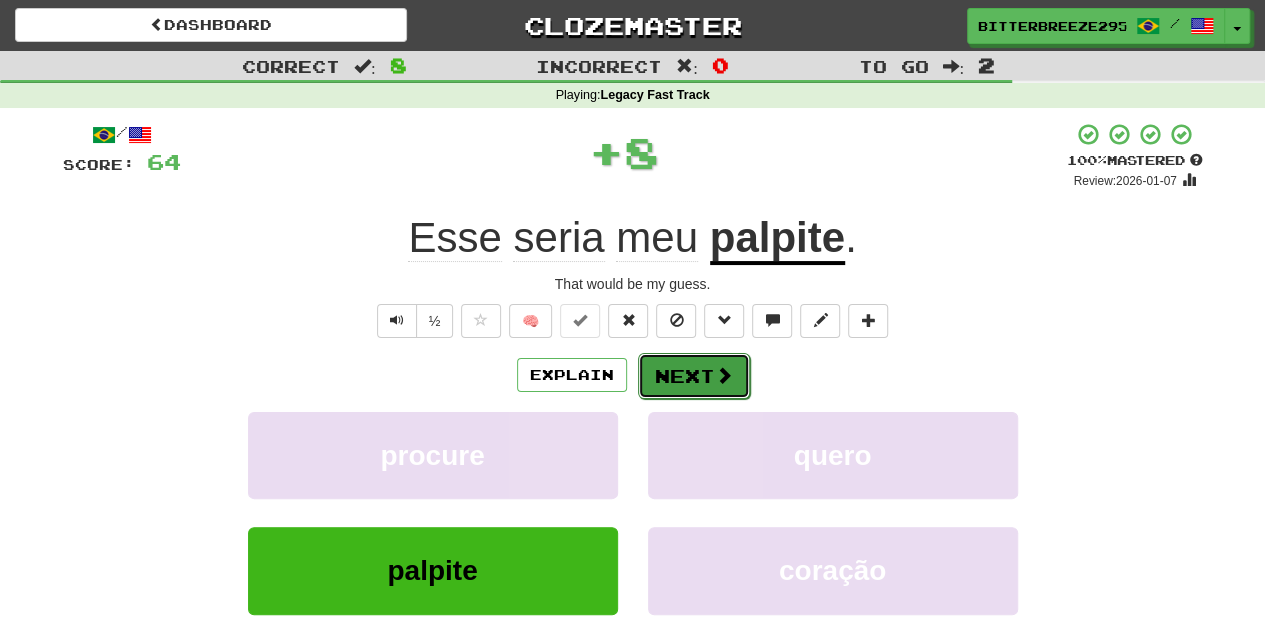 click on "Next" at bounding box center [694, 376] 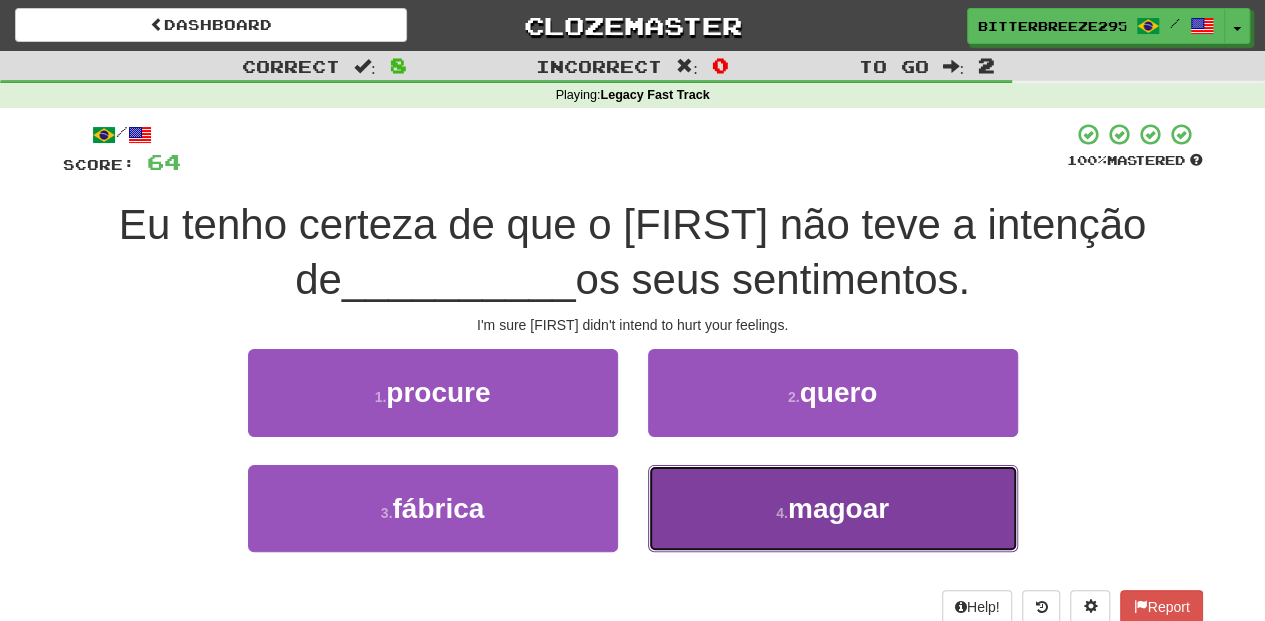 click on "4 .  magoar" at bounding box center (833, 508) 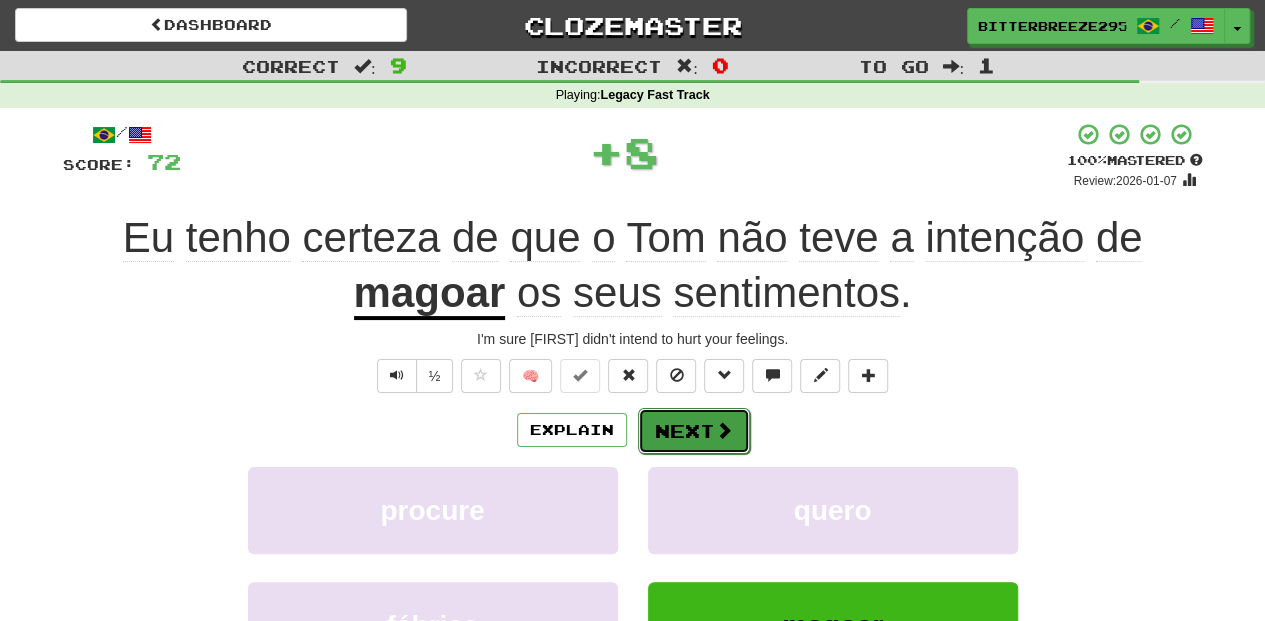 click on "Next" at bounding box center [694, 431] 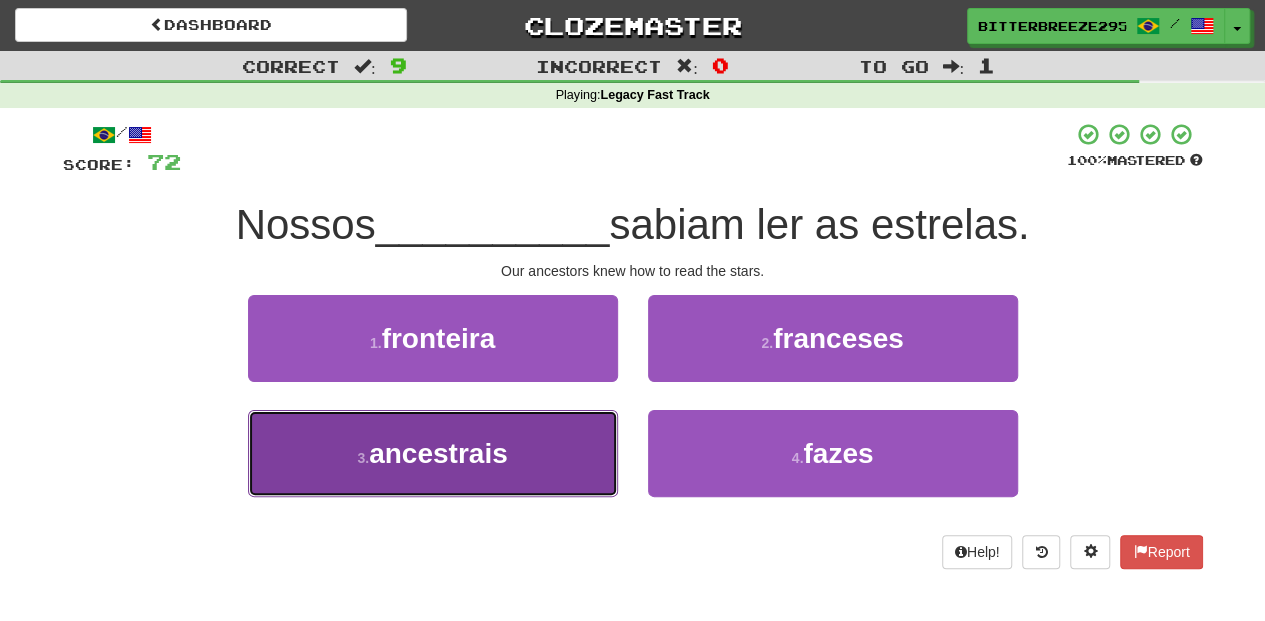 click on "3 .  ancestrais" at bounding box center [433, 453] 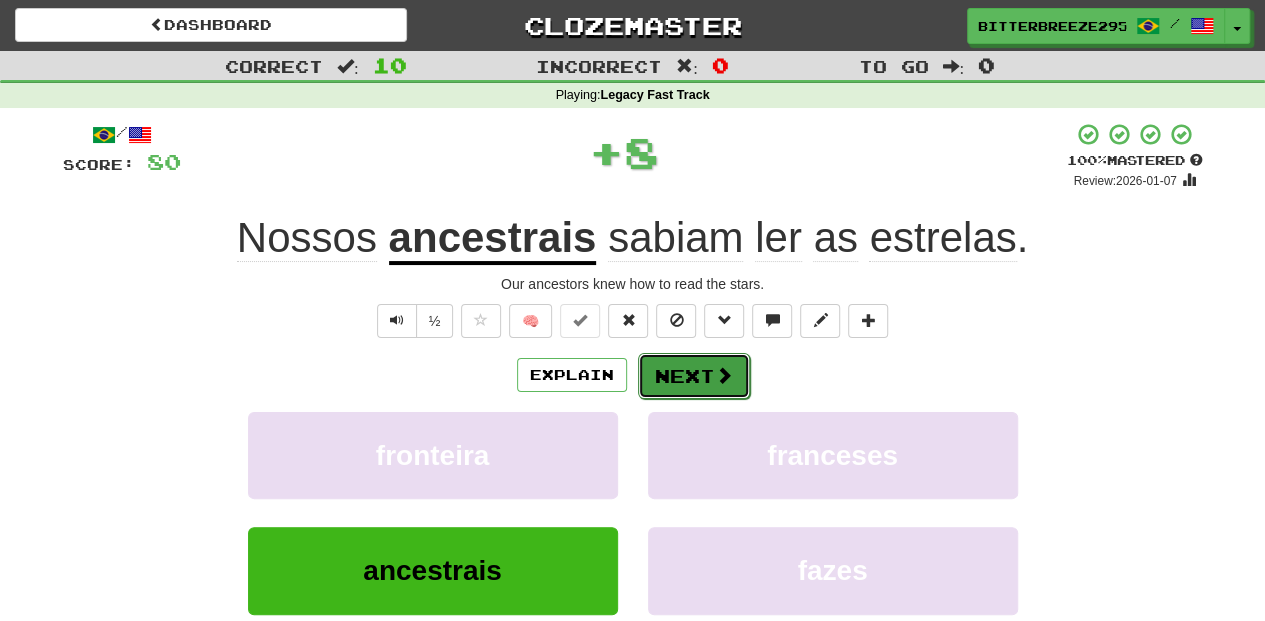 click on "Next" at bounding box center (694, 376) 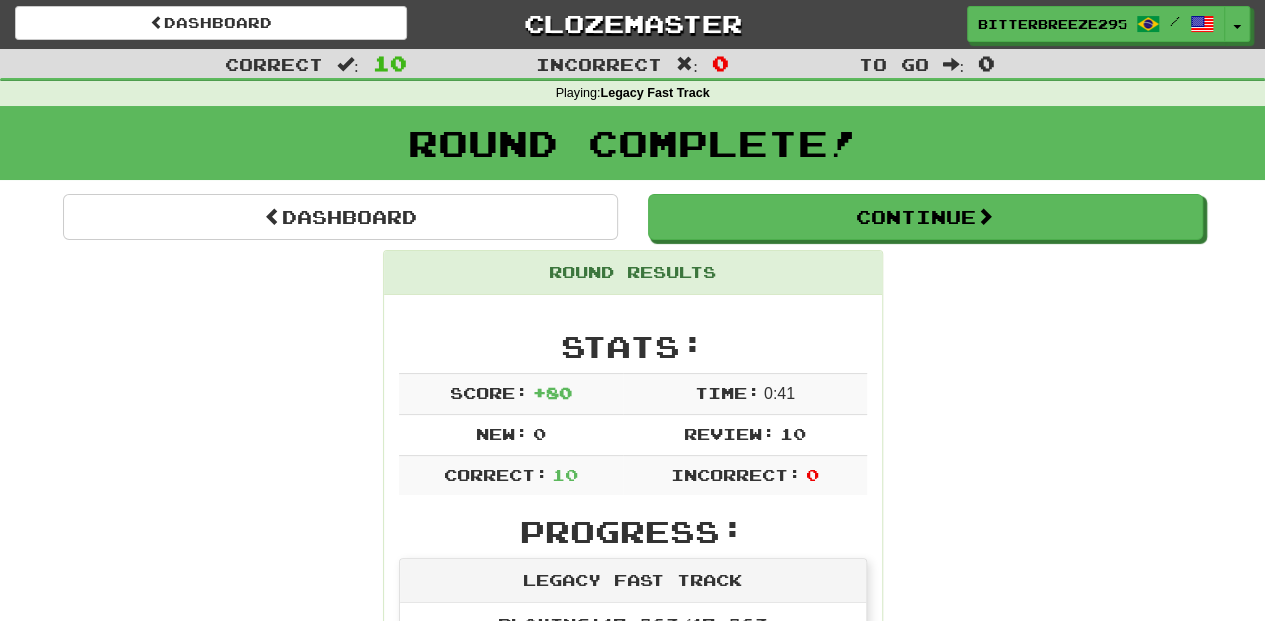 scroll, scrollTop: 0, scrollLeft: 0, axis: both 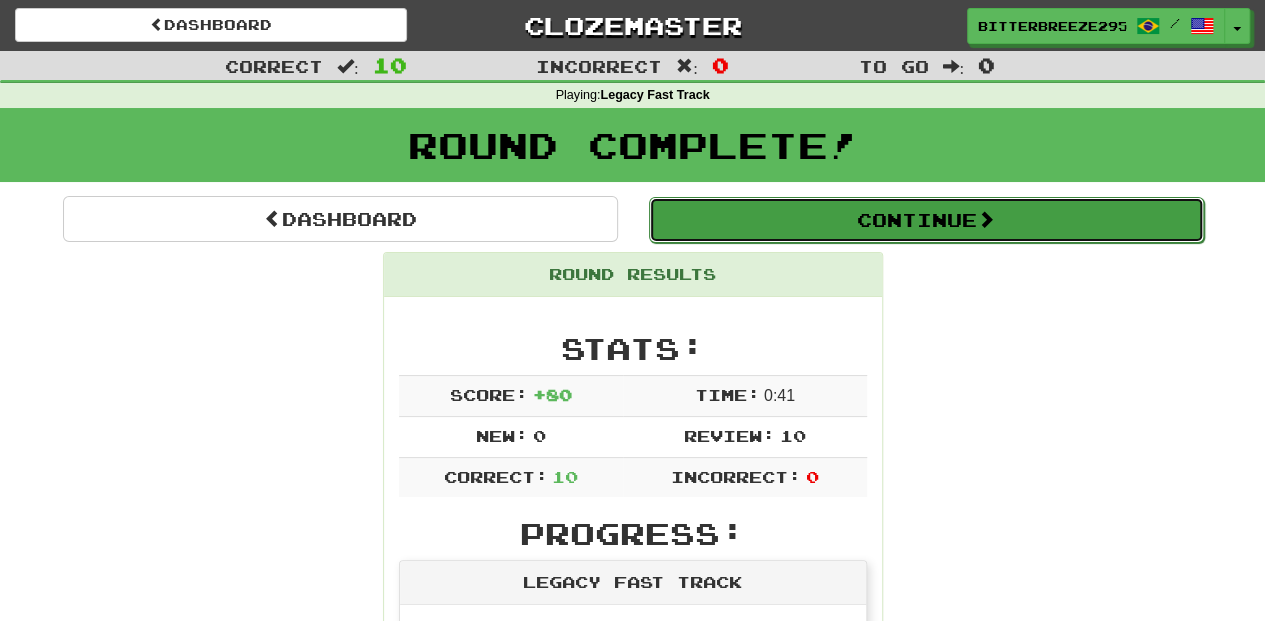 click on "Continue" at bounding box center (926, 220) 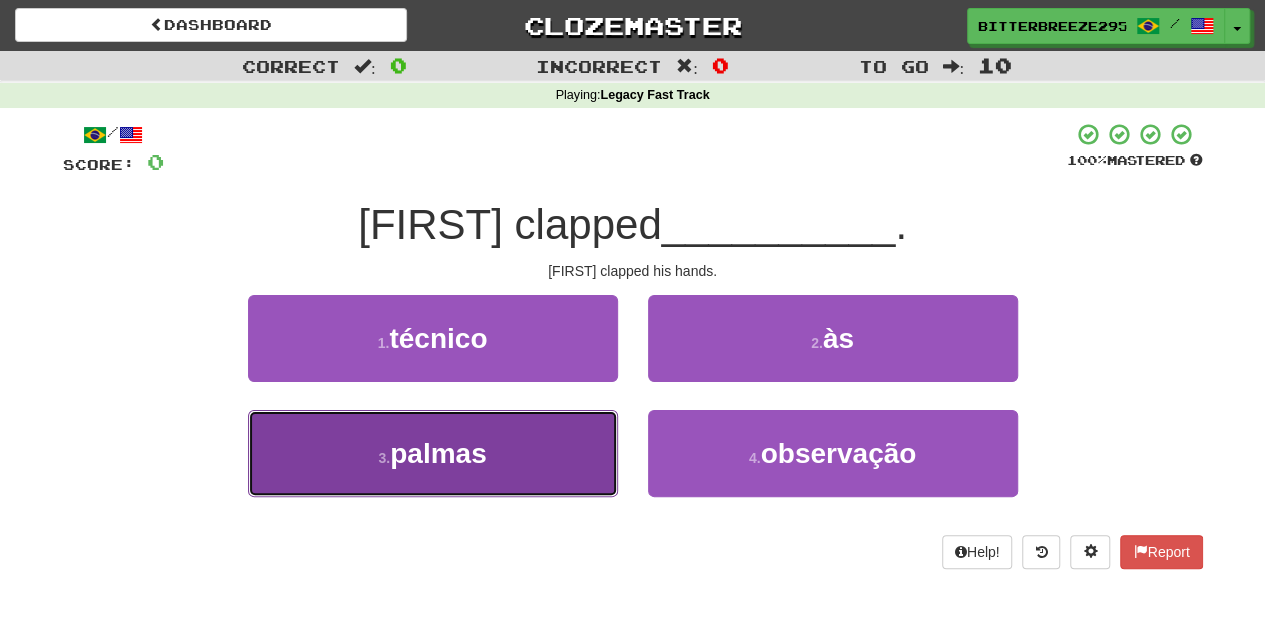 click on "3 .  palmas" at bounding box center [433, 453] 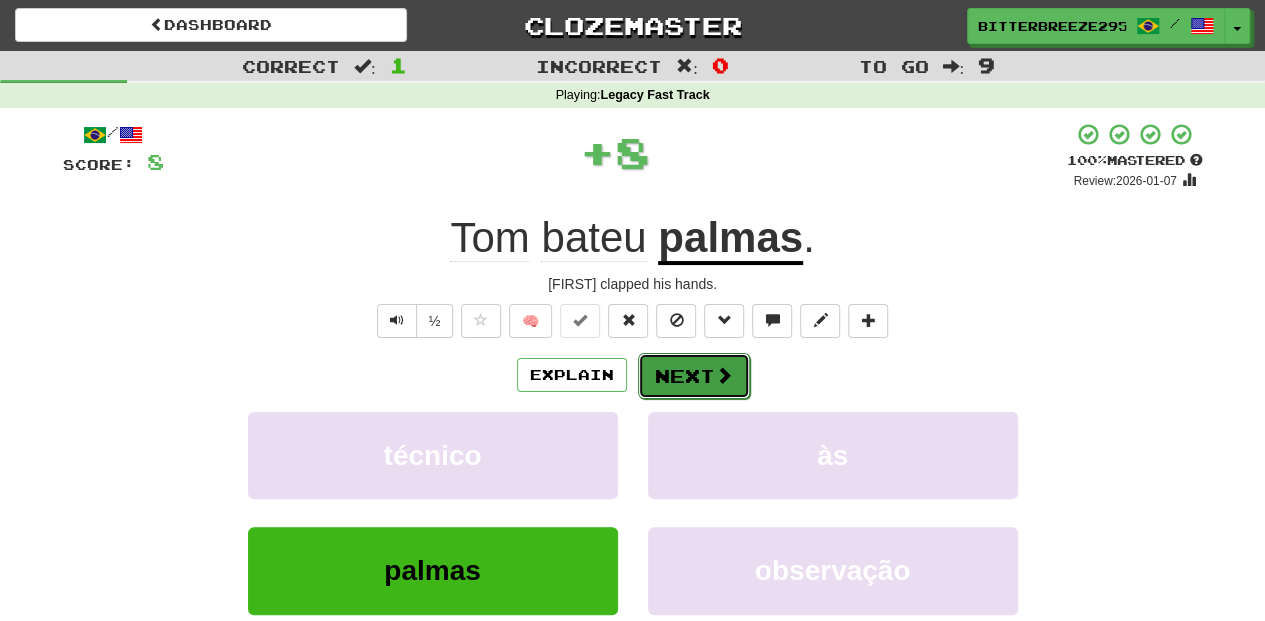 click on "Next" at bounding box center (694, 376) 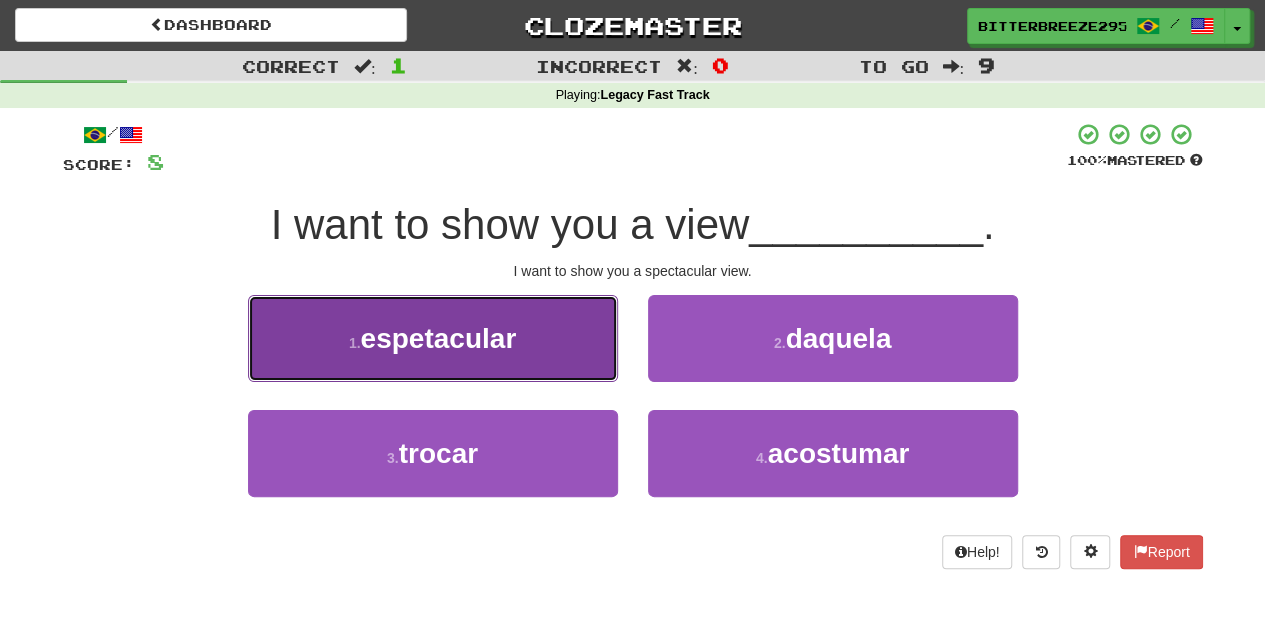 click on "1 .  espetacular" at bounding box center [433, 338] 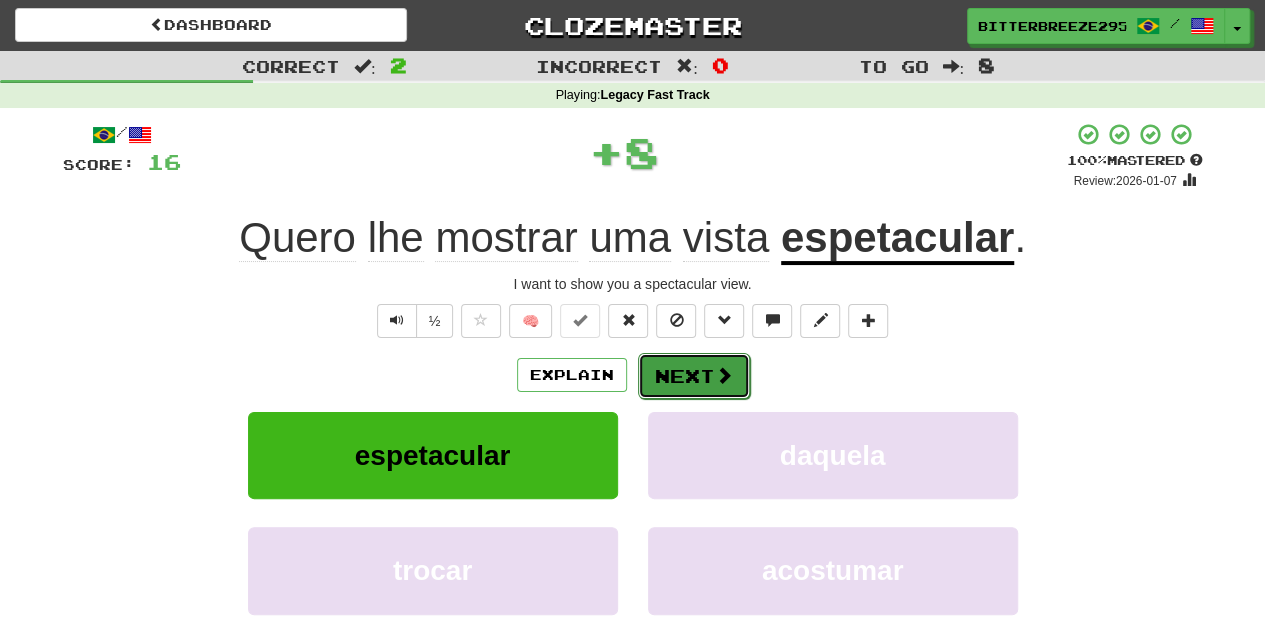 click on "Next" at bounding box center [694, 376] 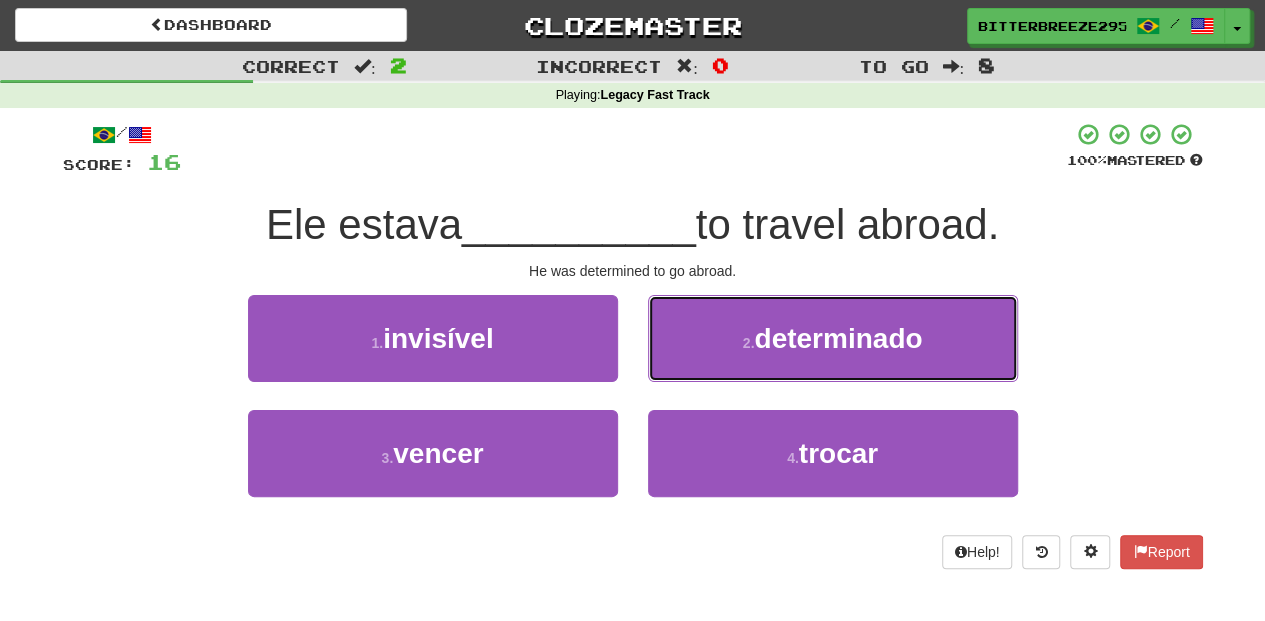 click on "2 .  determinado" at bounding box center (833, 338) 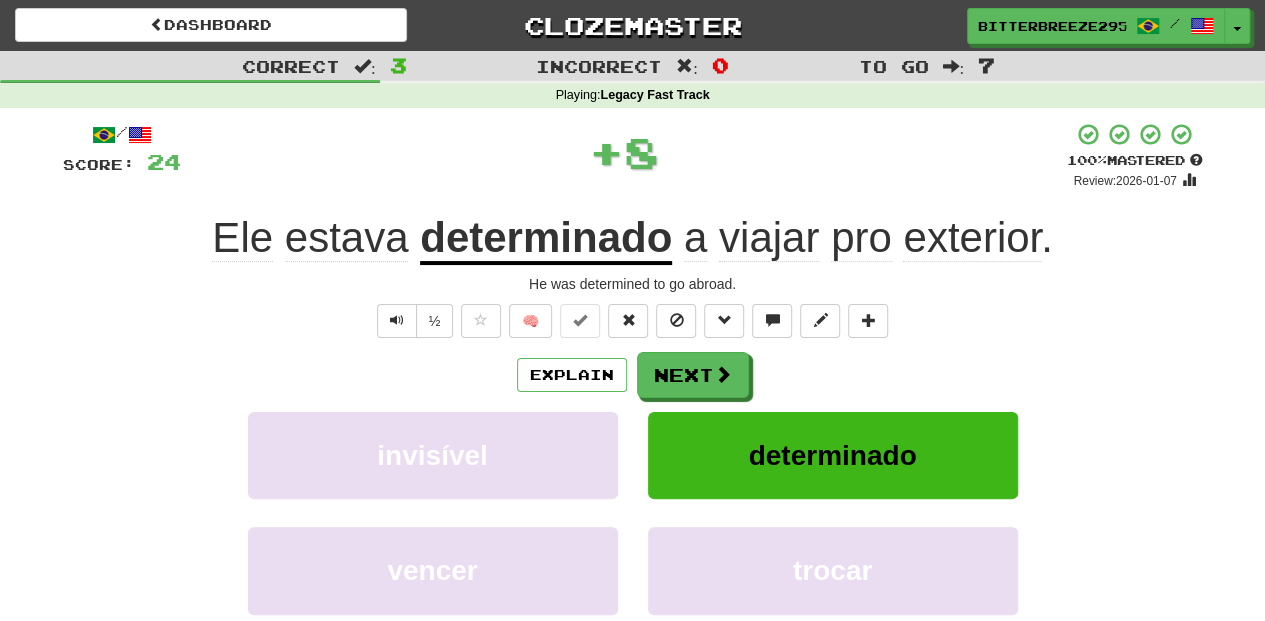 click on "Next" at bounding box center (693, 375) 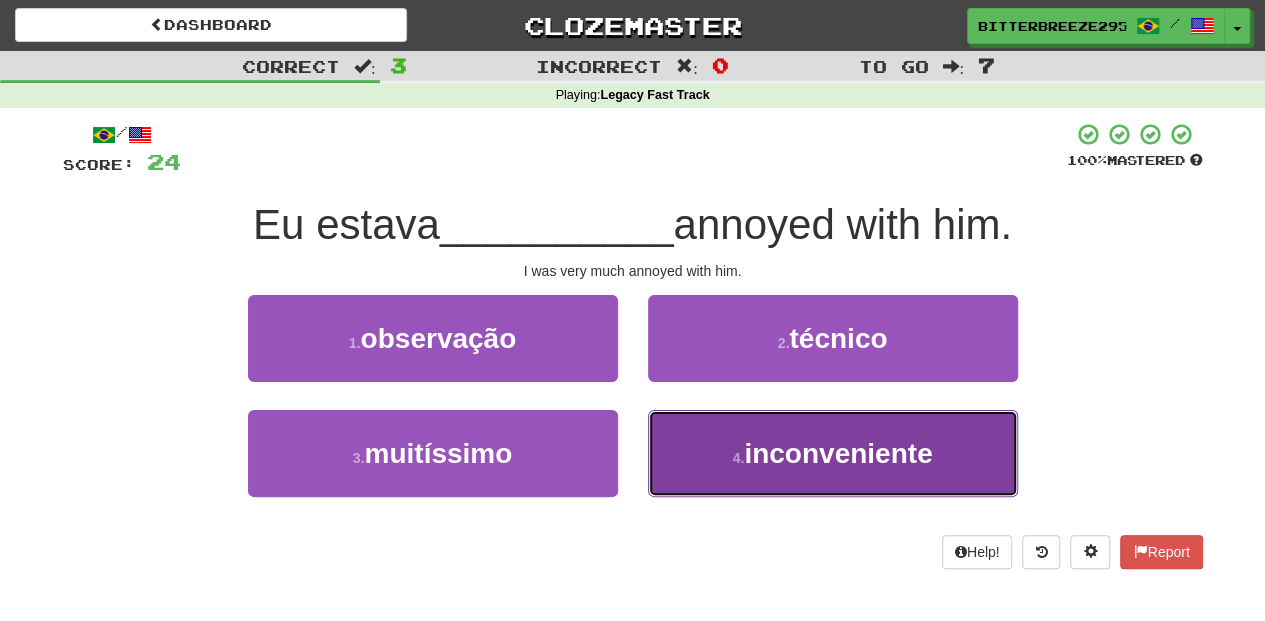 click on "4 .  inconveniente" at bounding box center [833, 453] 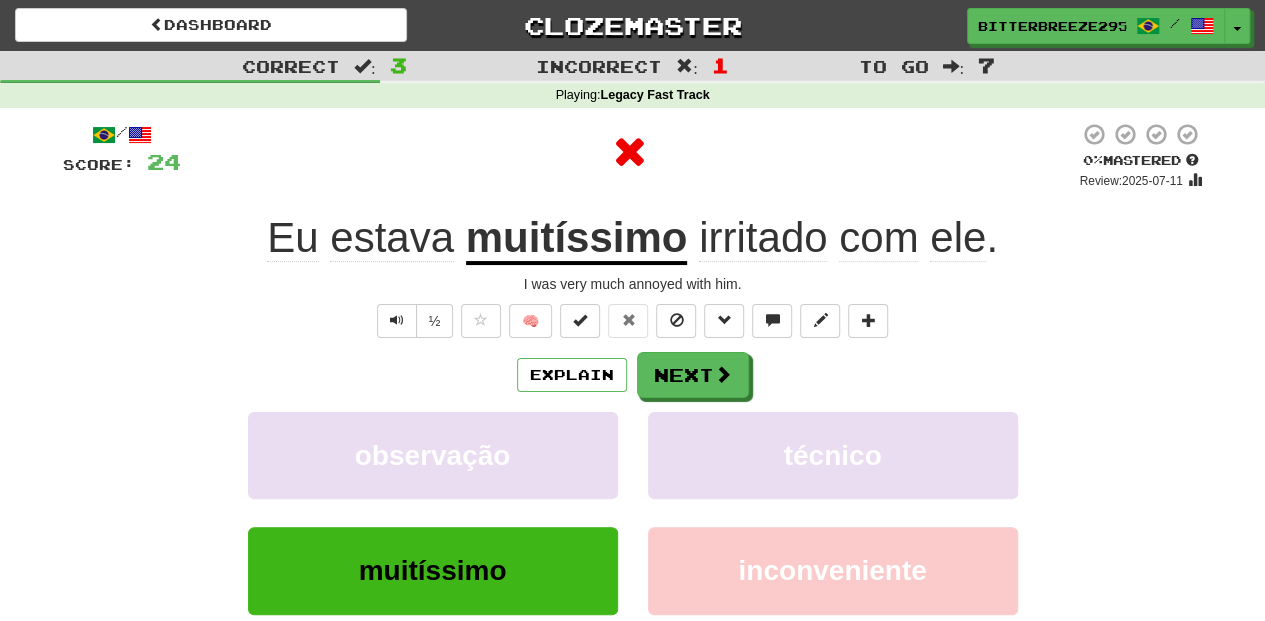 click on "Explain Next observação técnico muitíssimo inconveniente Learn more: observação técnico muitíssimo inconveniente" at bounding box center (633, 512) 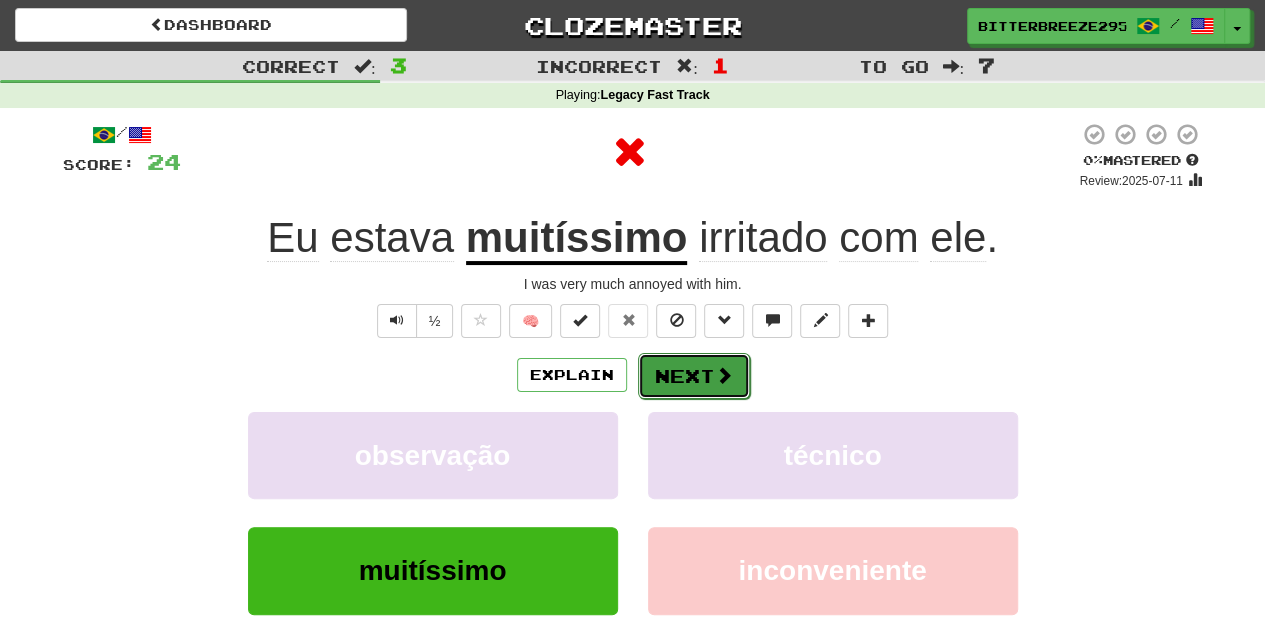 click on "Next" at bounding box center [694, 376] 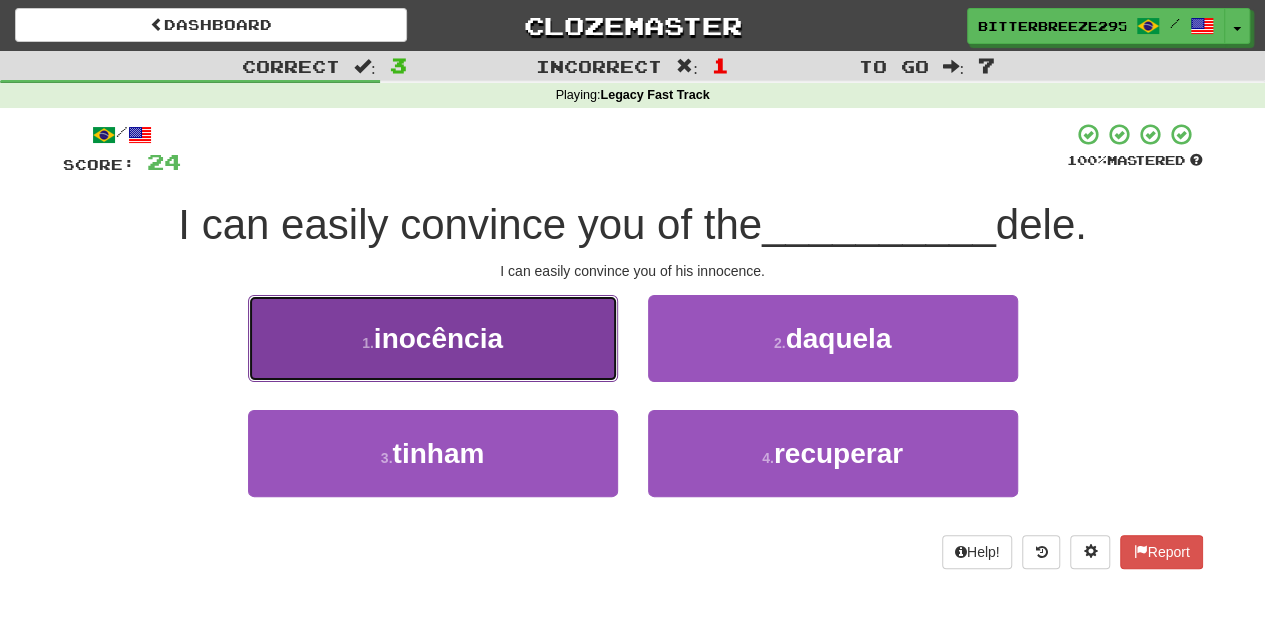 click on "1 .  inocência" at bounding box center [433, 338] 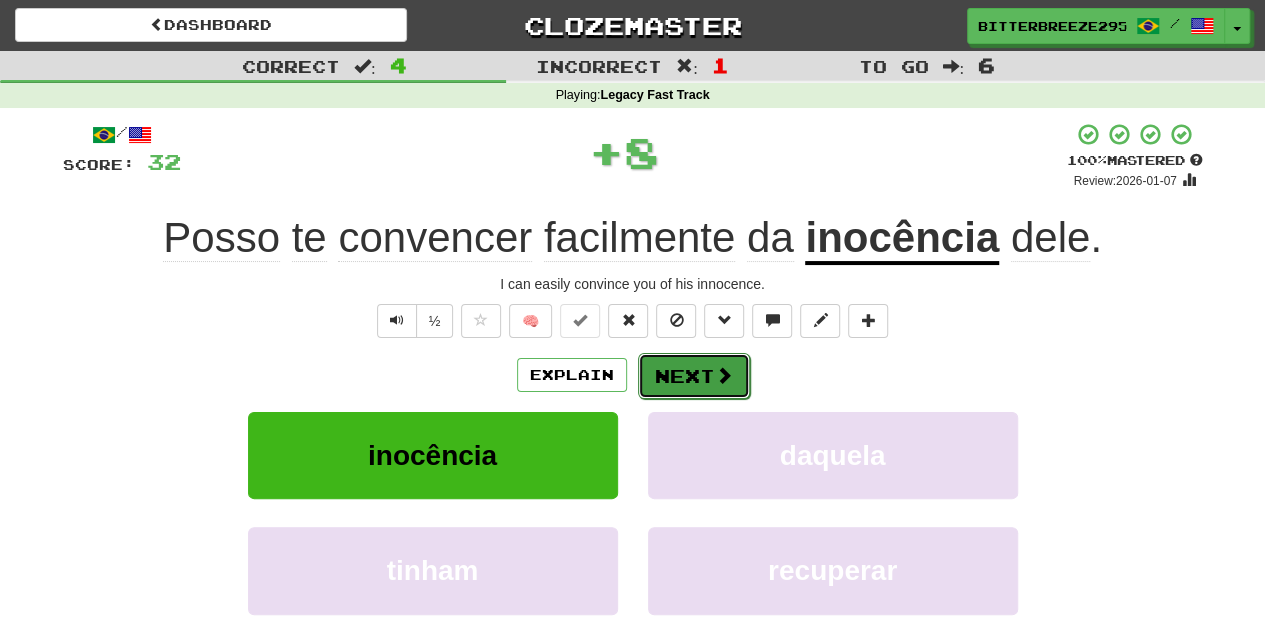 click on "Next" at bounding box center [694, 376] 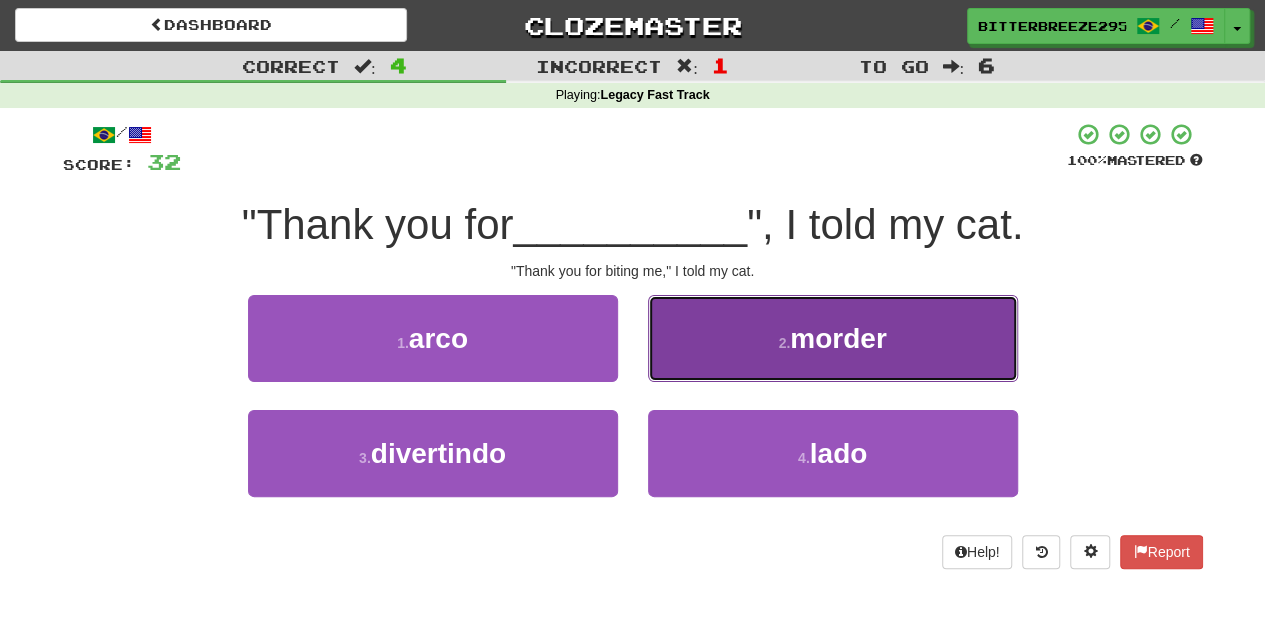 click on "2 .  morder" at bounding box center [833, 338] 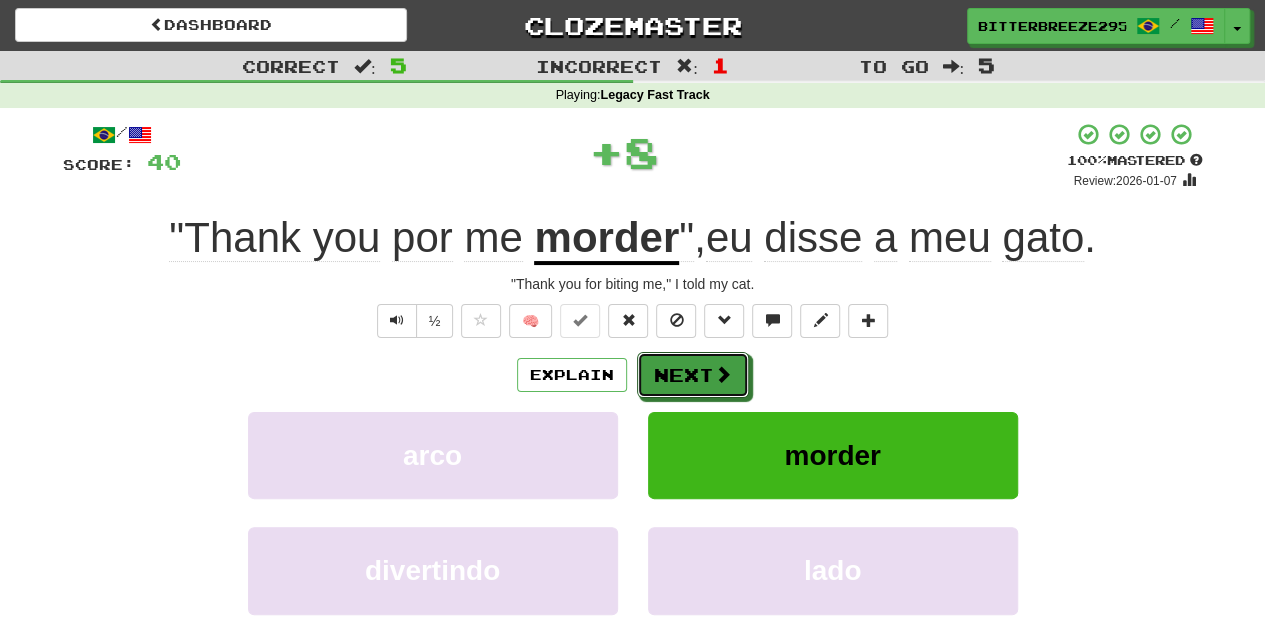 click on "Next" at bounding box center (693, 375) 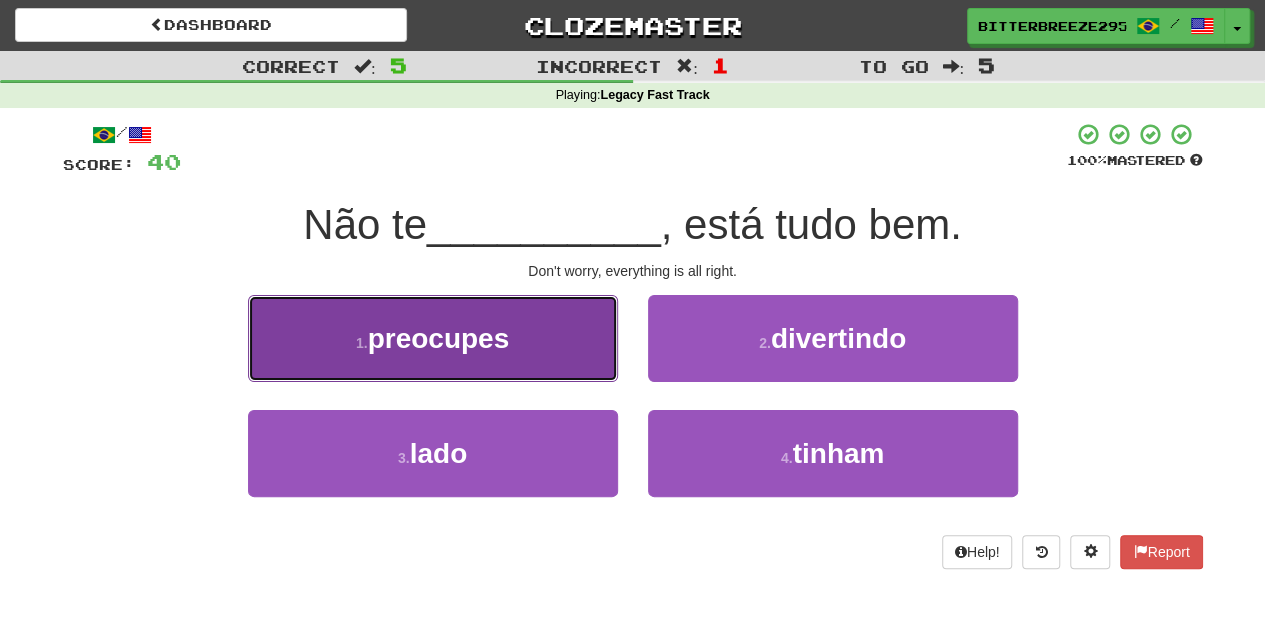 click on "1 .  preocupes" at bounding box center [433, 338] 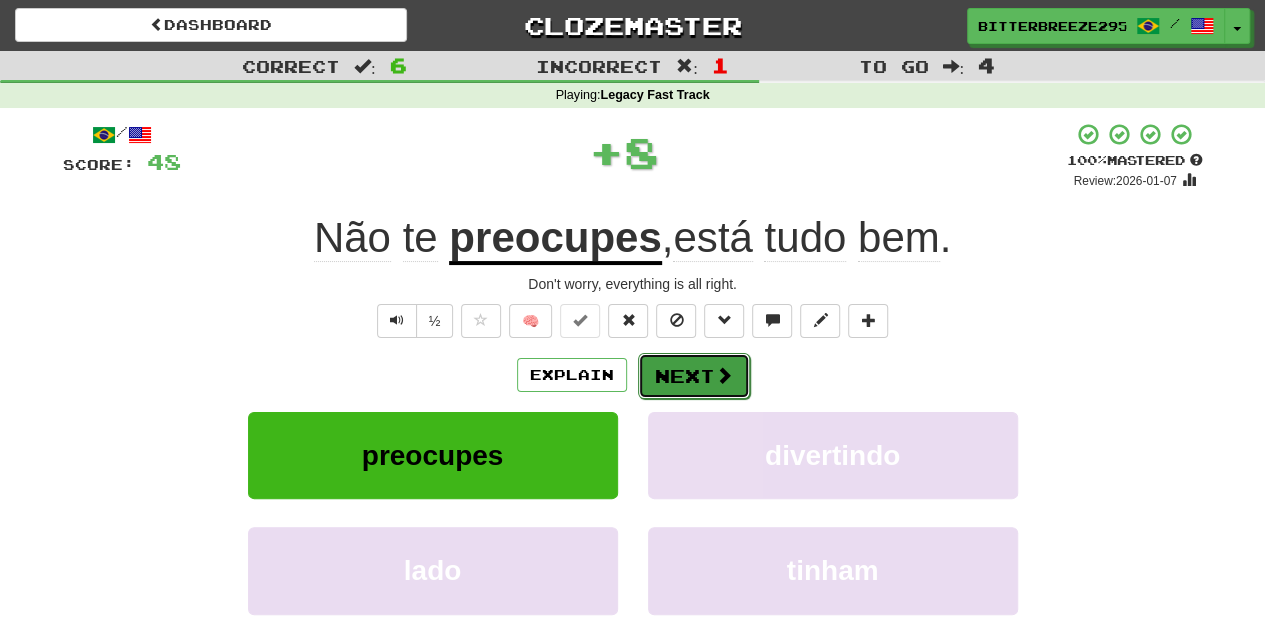 click on "Next" at bounding box center (694, 376) 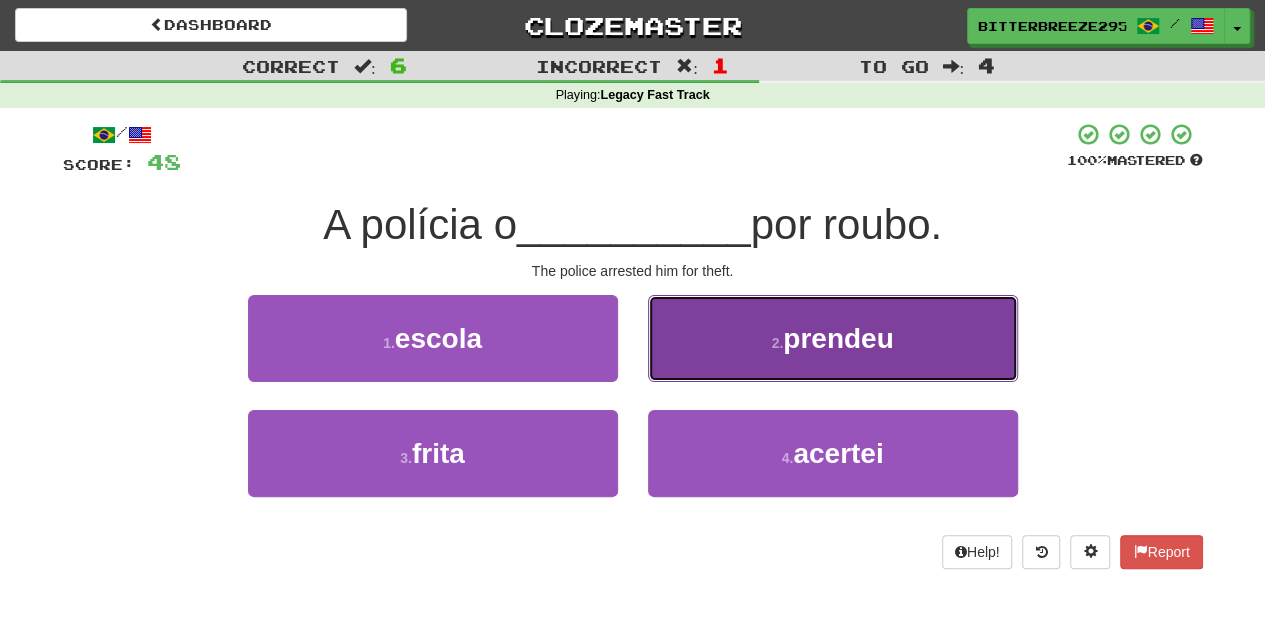 click on "2 .  prendeu" at bounding box center (833, 338) 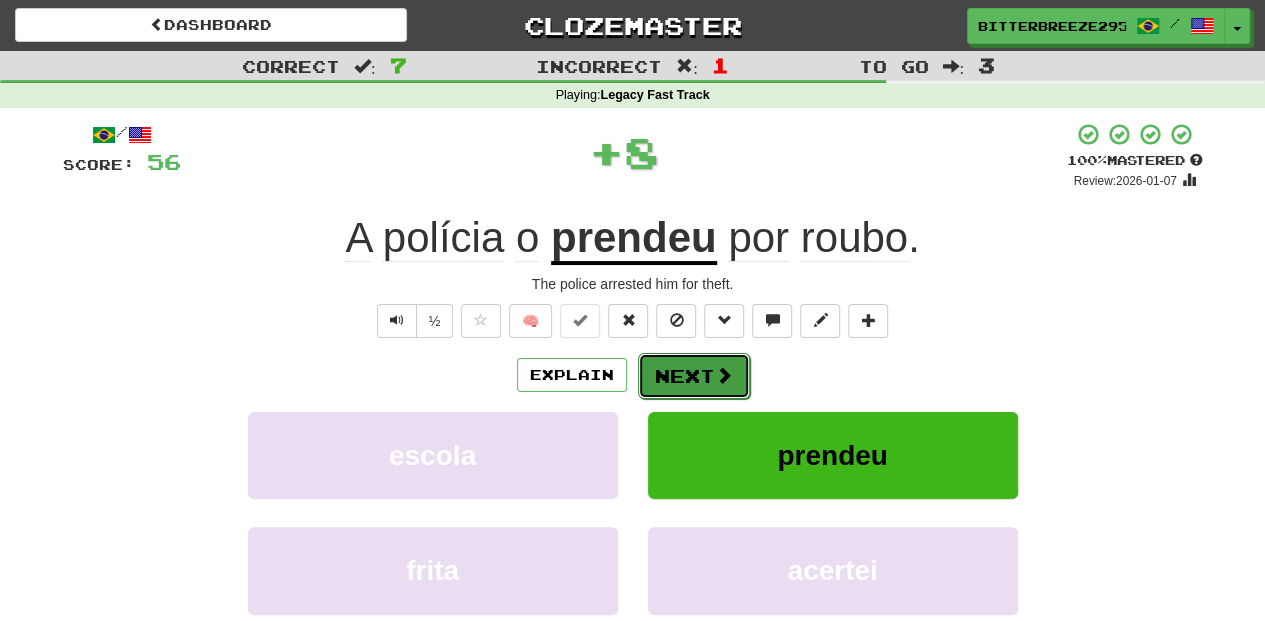 click on "Next" at bounding box center (694, 376) 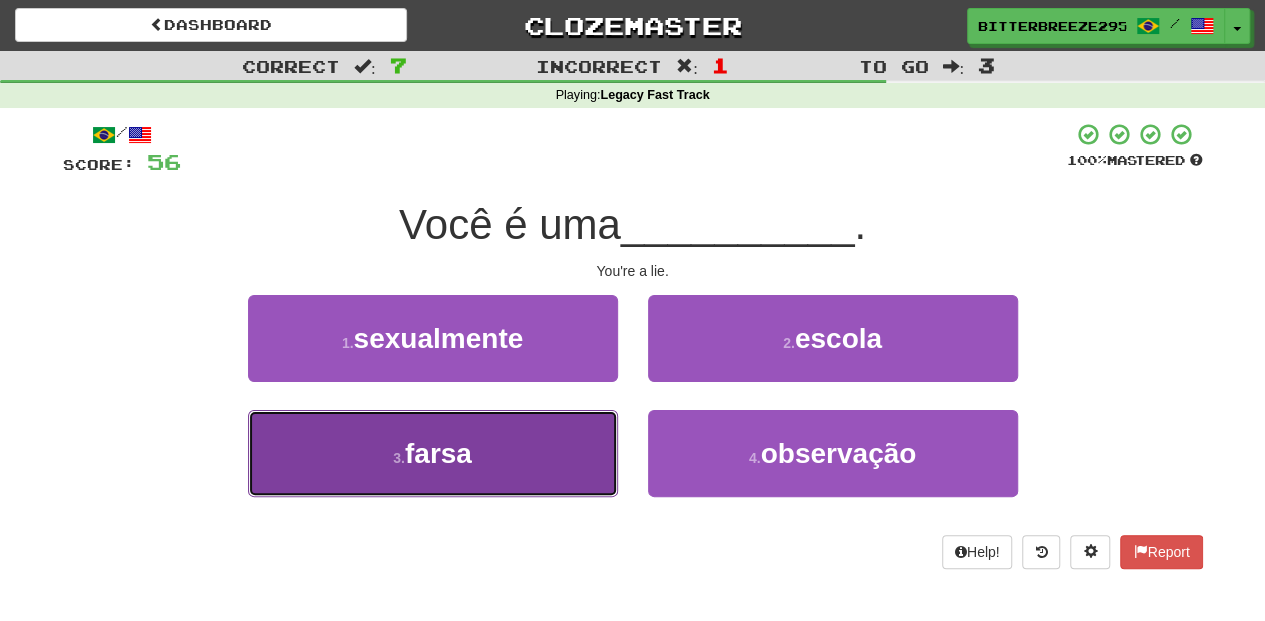 click on "3 .  farsa" at bounding box center [433, 453] 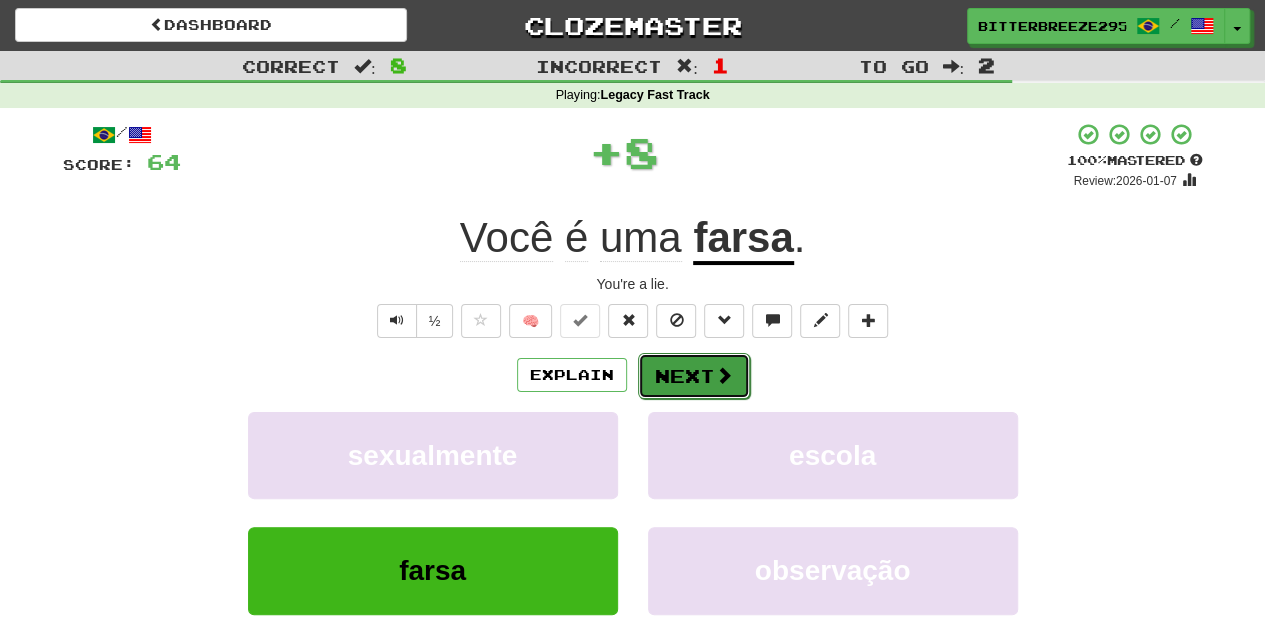 click on "Next" at bounding box center [694, 376] 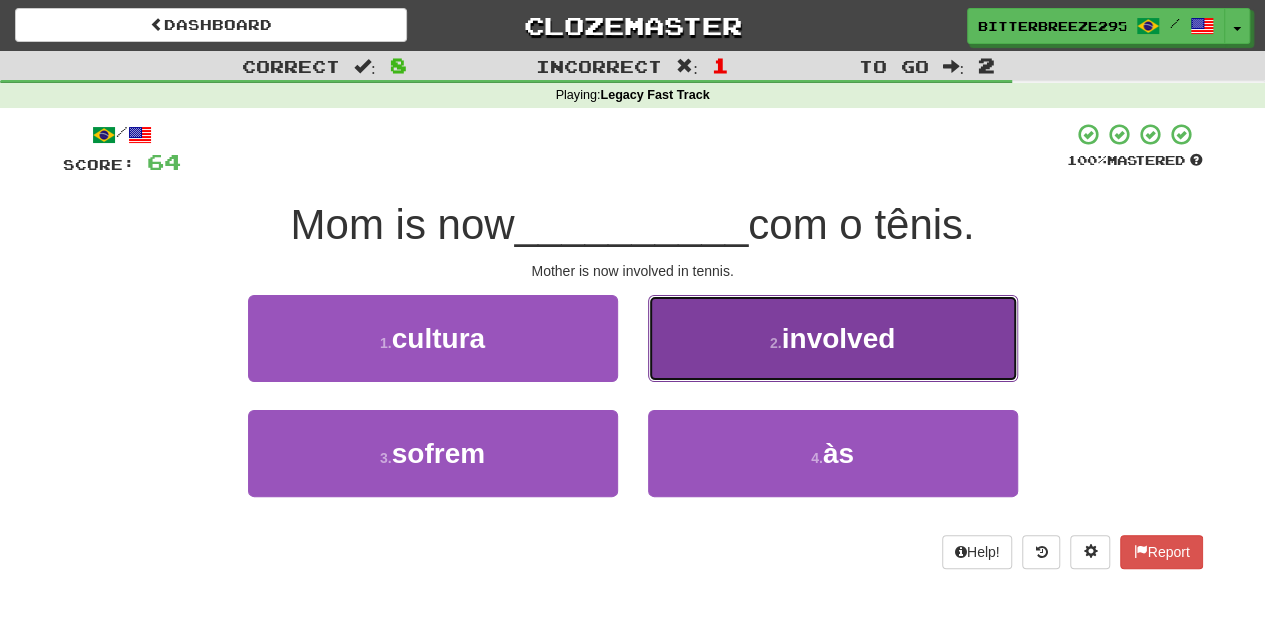 click on "2 .  envolvida" at bounding box center [833, 338] 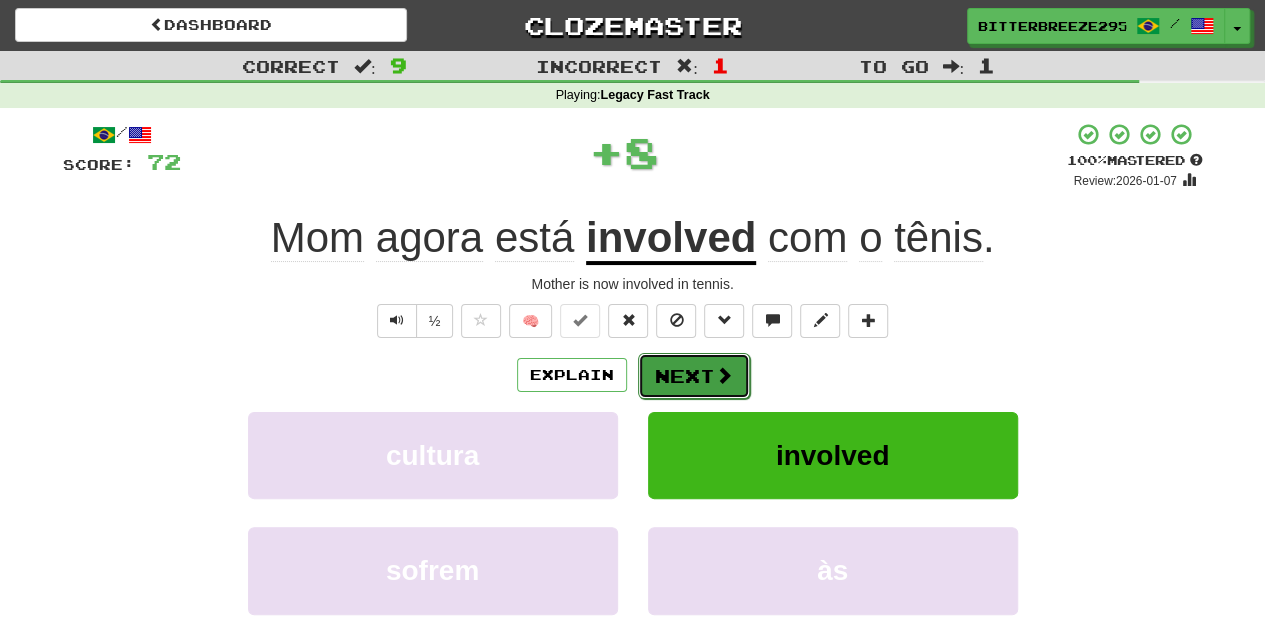 click on "Next" at bounding box center (694, 376) 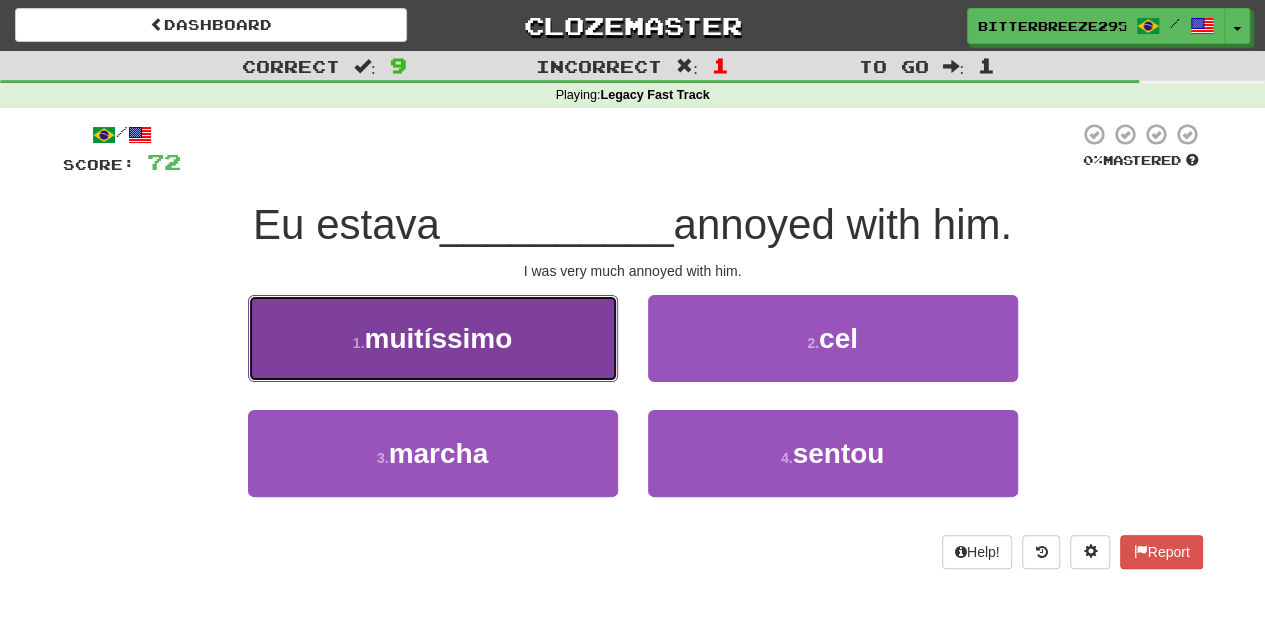 click on "1 .  muitíssimo" at bounding box center [433, 338] 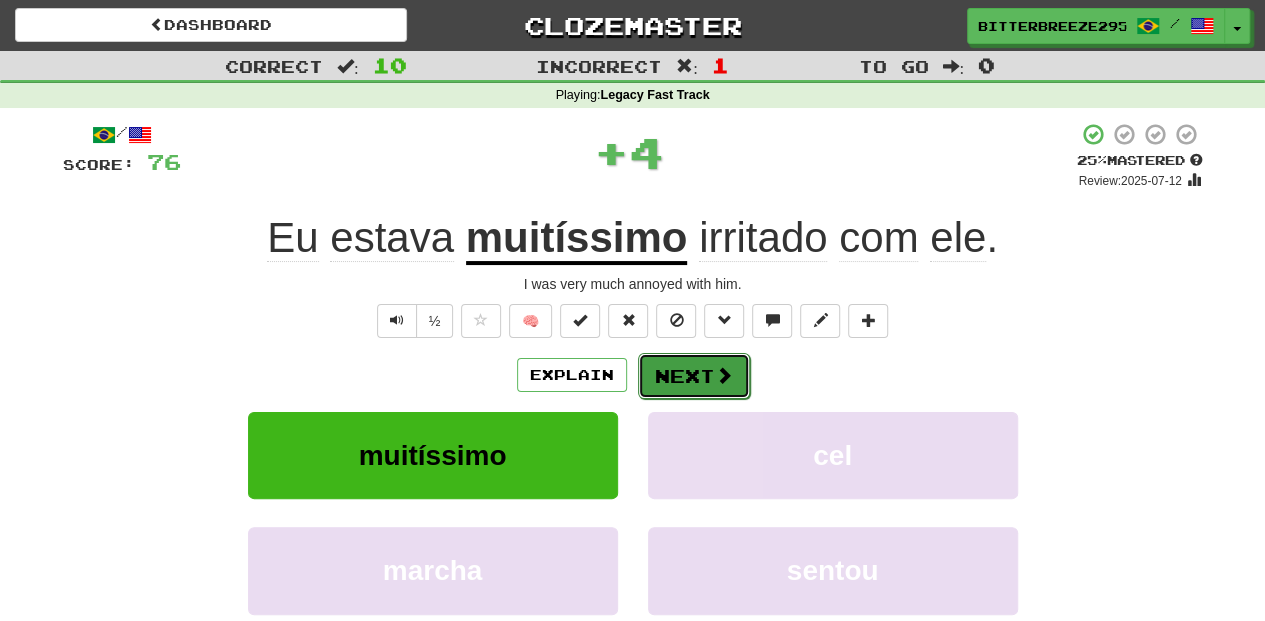 click on "Next" at bounding box center (694, 376) 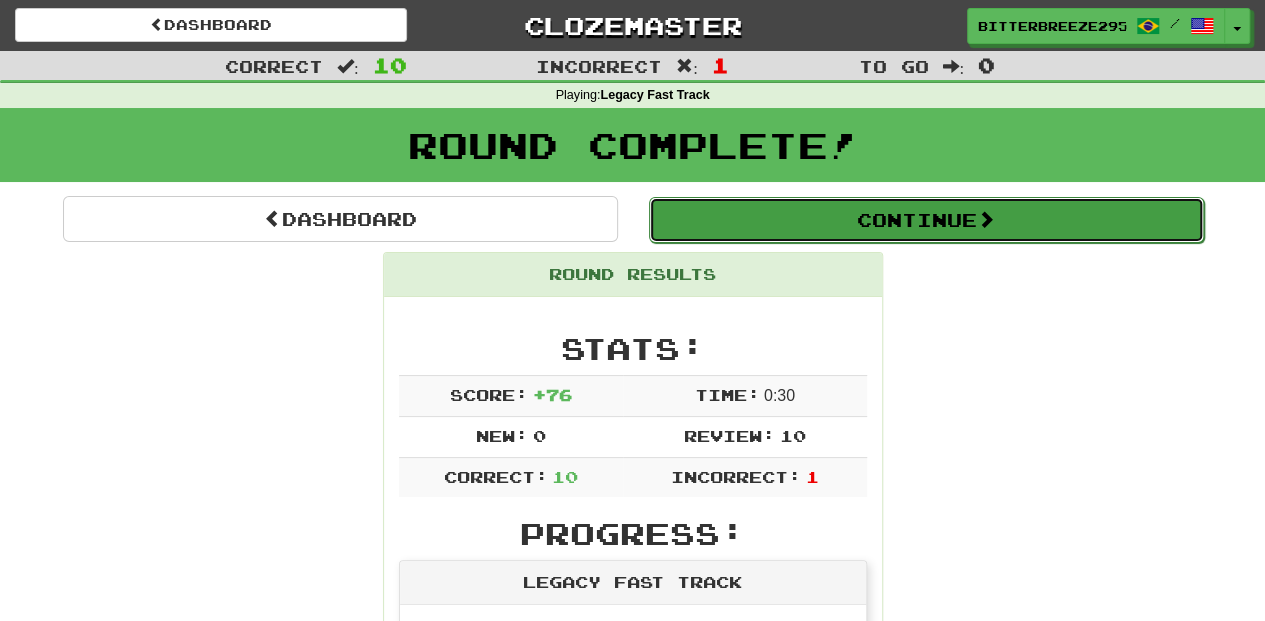click on "Continue" at bounding box center (926, 220) 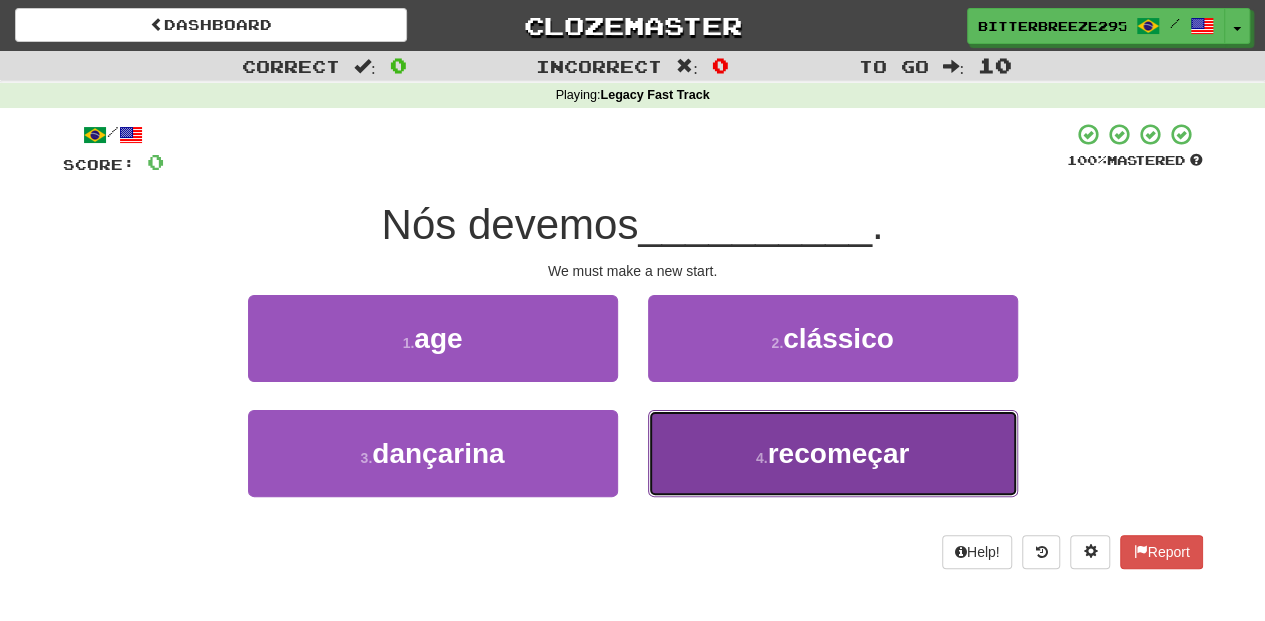 click on "4 .  recomeçar" at bounding box center [833, 453] 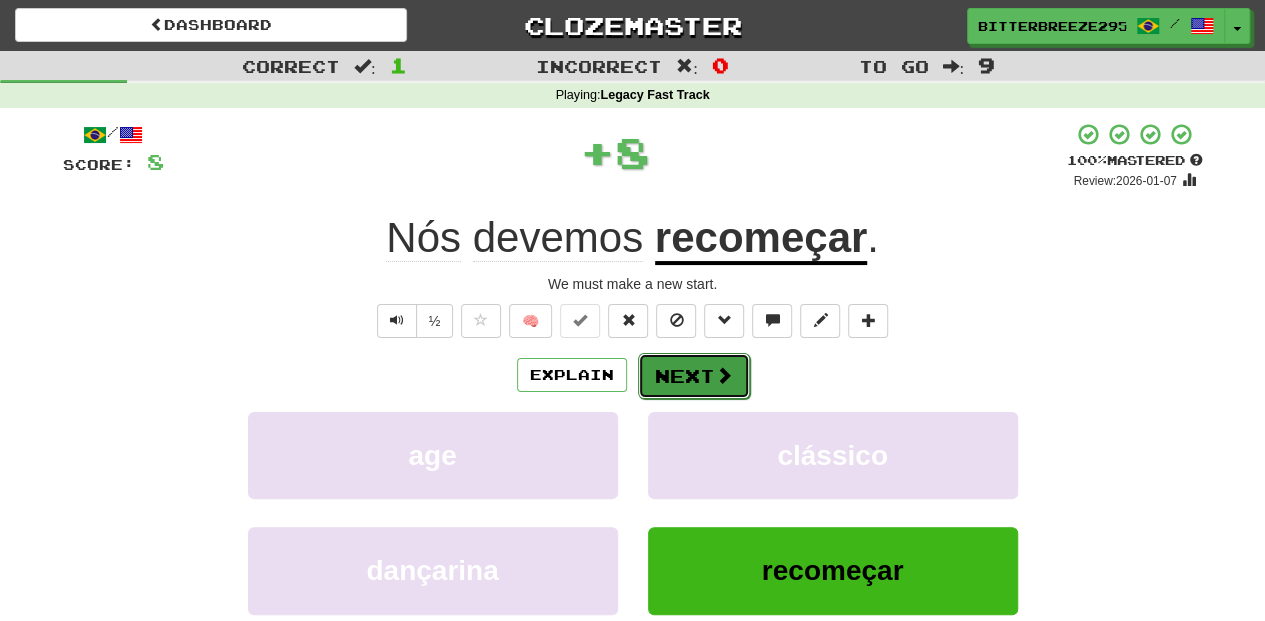 click on "Next" at bounding box center [694, 376] 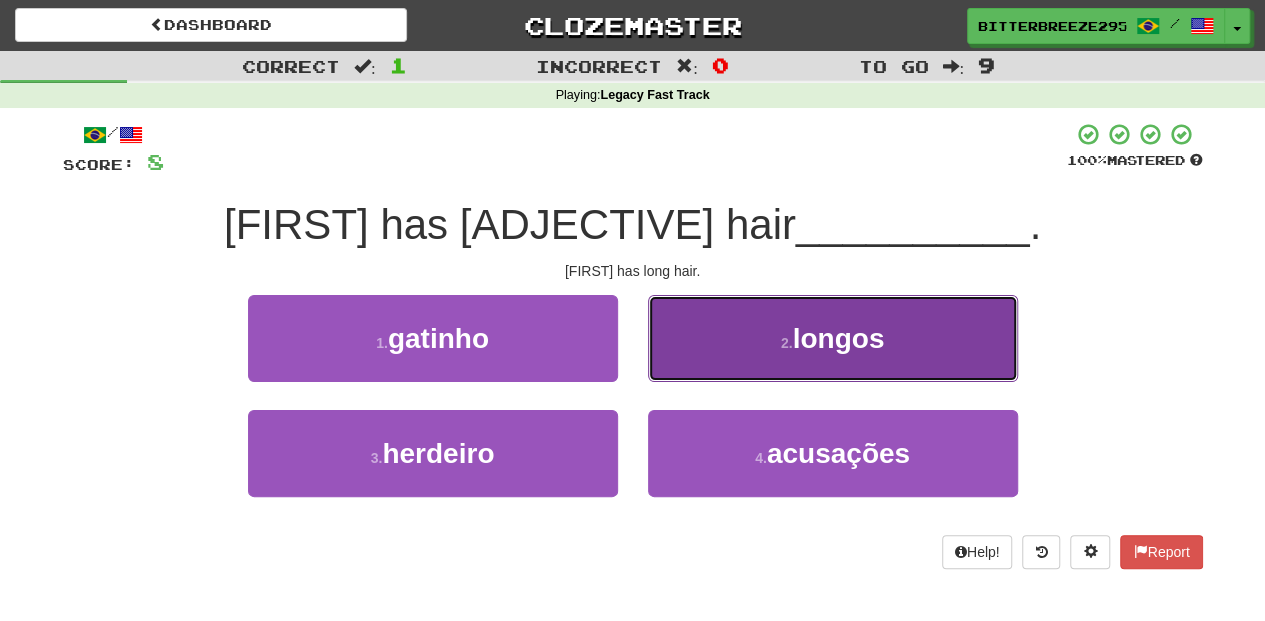 click on "2 .  longos" at bounding box center [833, 338] 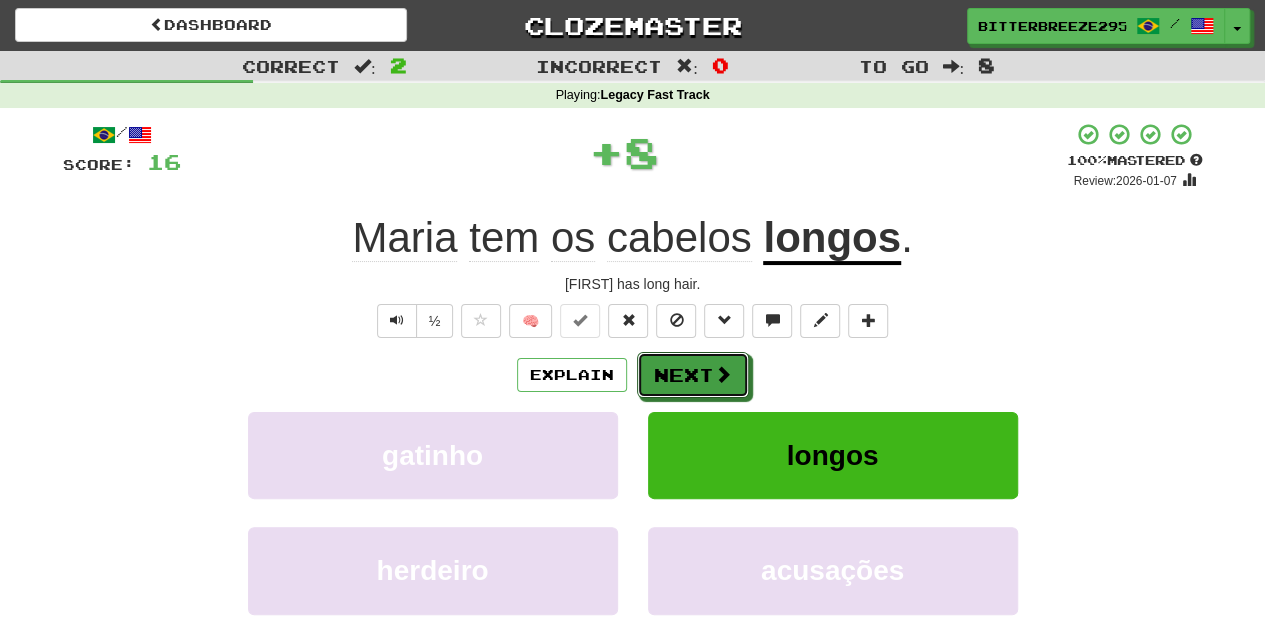 click on "Next" at bounding box center [693, 375] 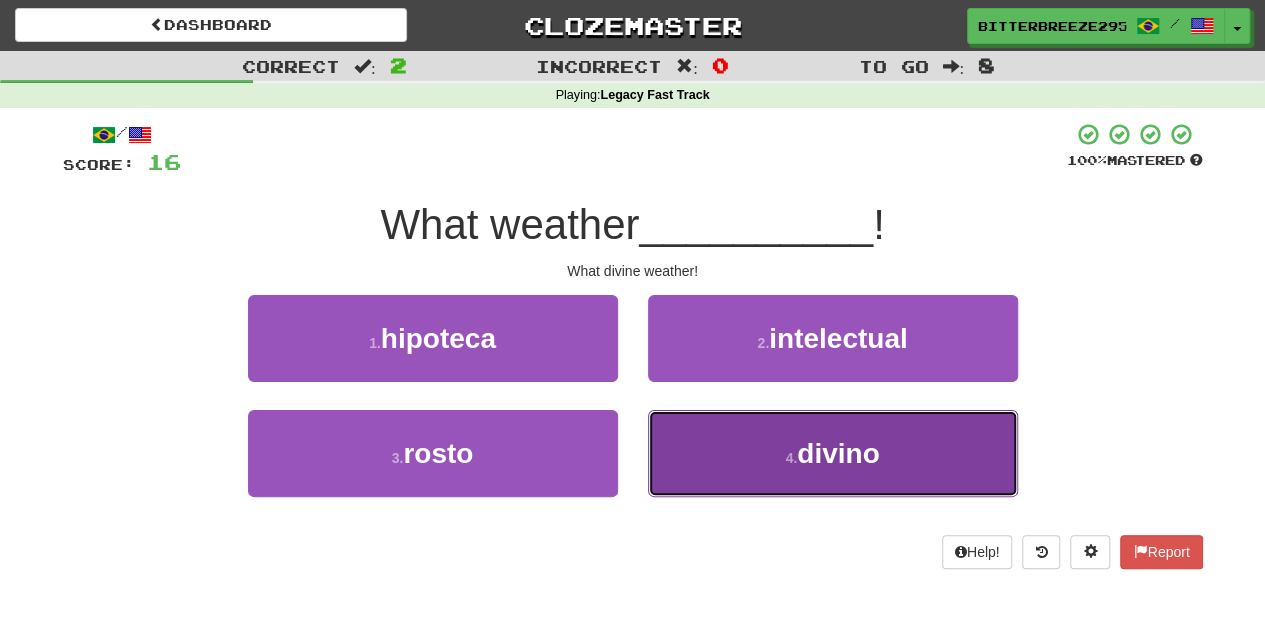 click on "4 .  divino" at bounding box center [833, 453] 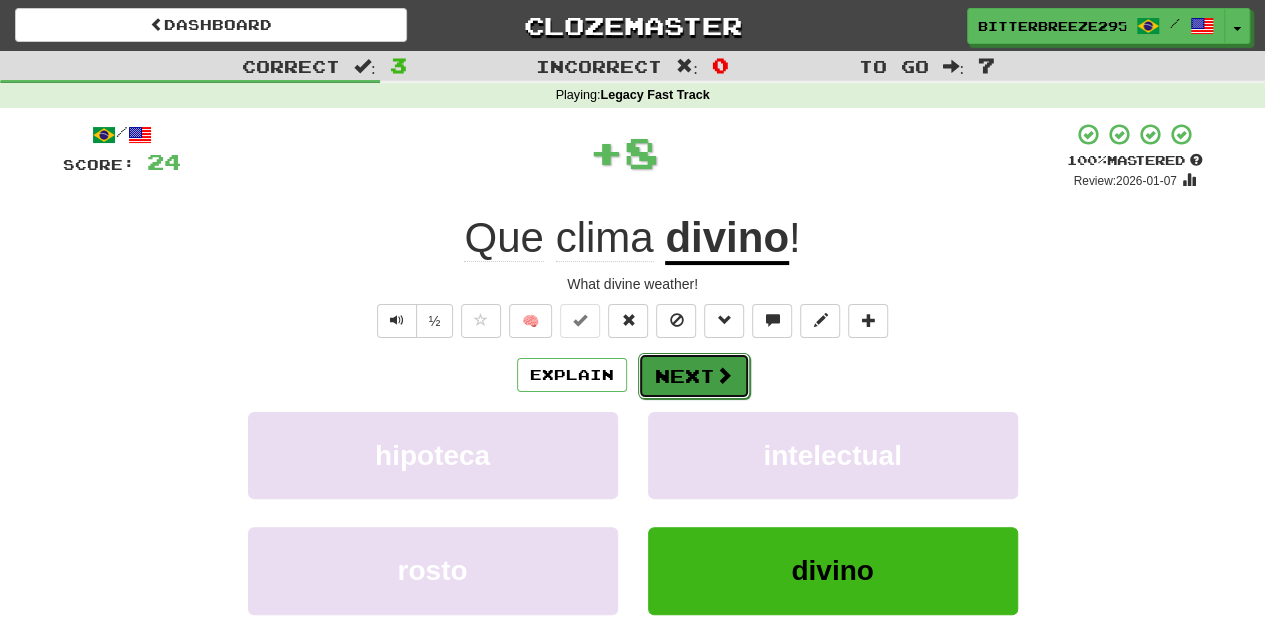 click on "Next" at bounding box center (694, 376) 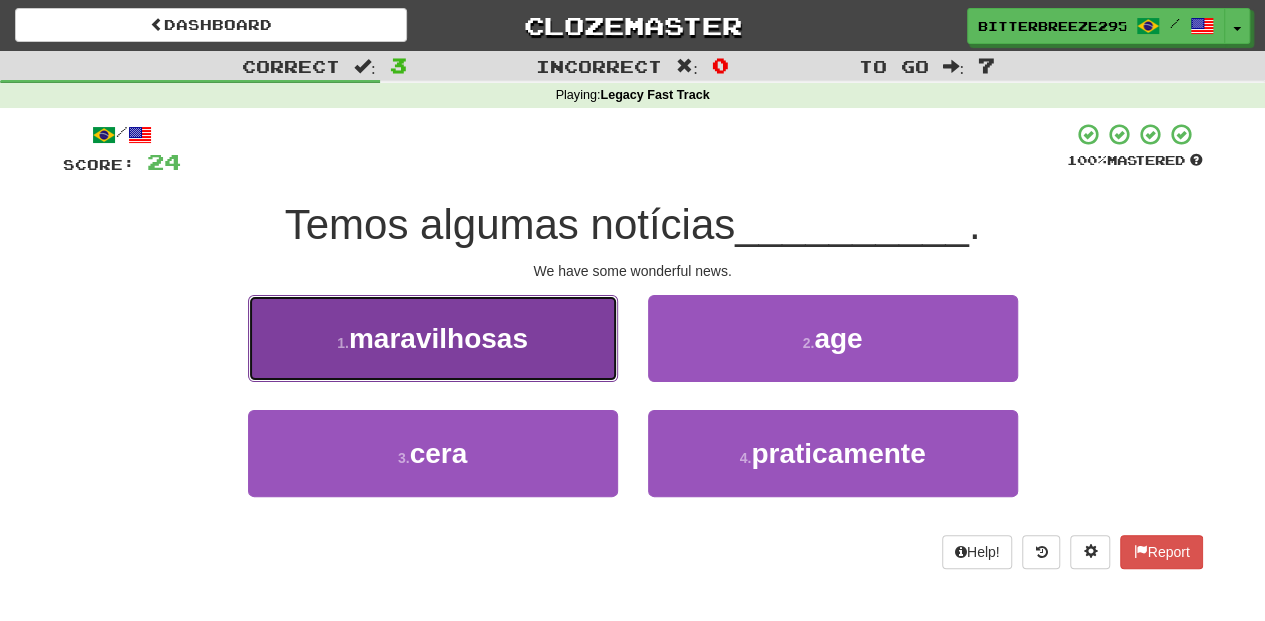 click on "1 .  maravilhosas" at bounding box center (433, 338) 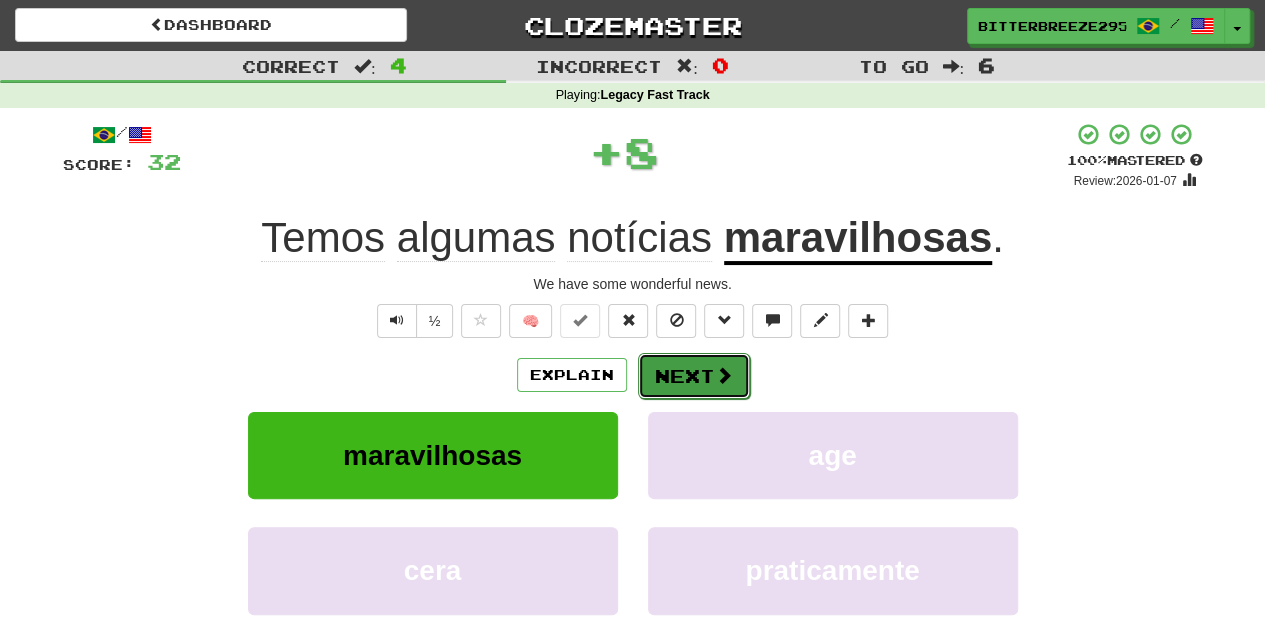 click on "Next" at bounding box center [694, 376] 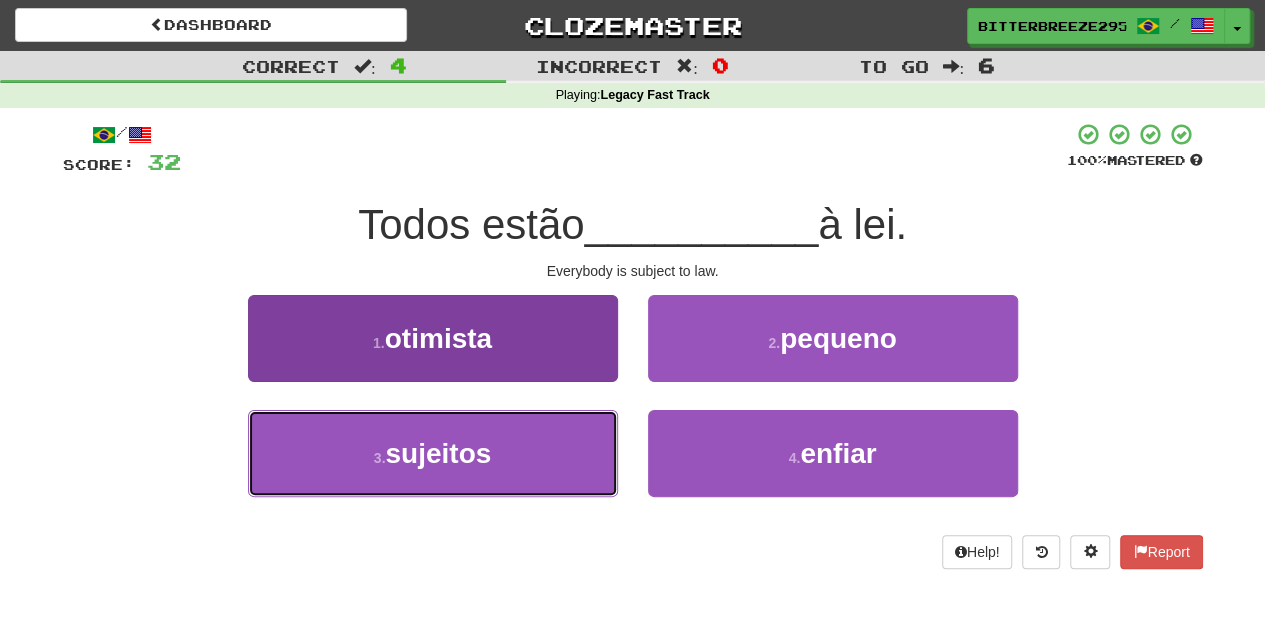 drag, startPoint x: 550, startPoint y: 438, endPoint x: 595, endPoint y: 419, distance: 48.8467 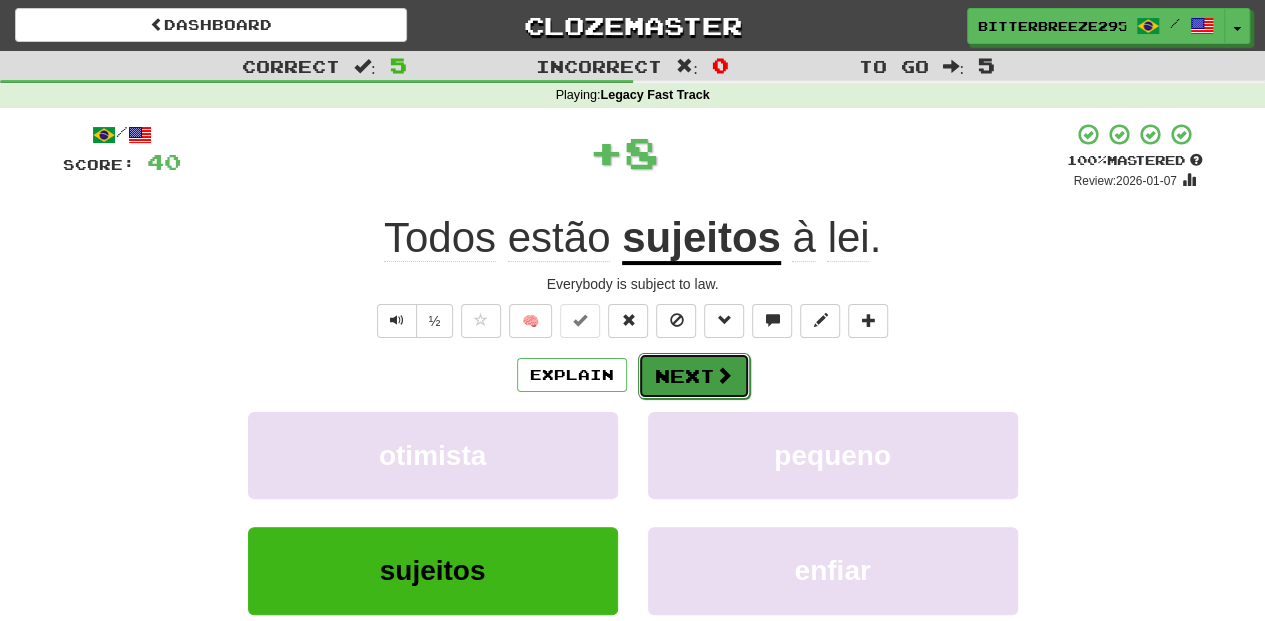 click on "Next" at bounding box center (694, 376) 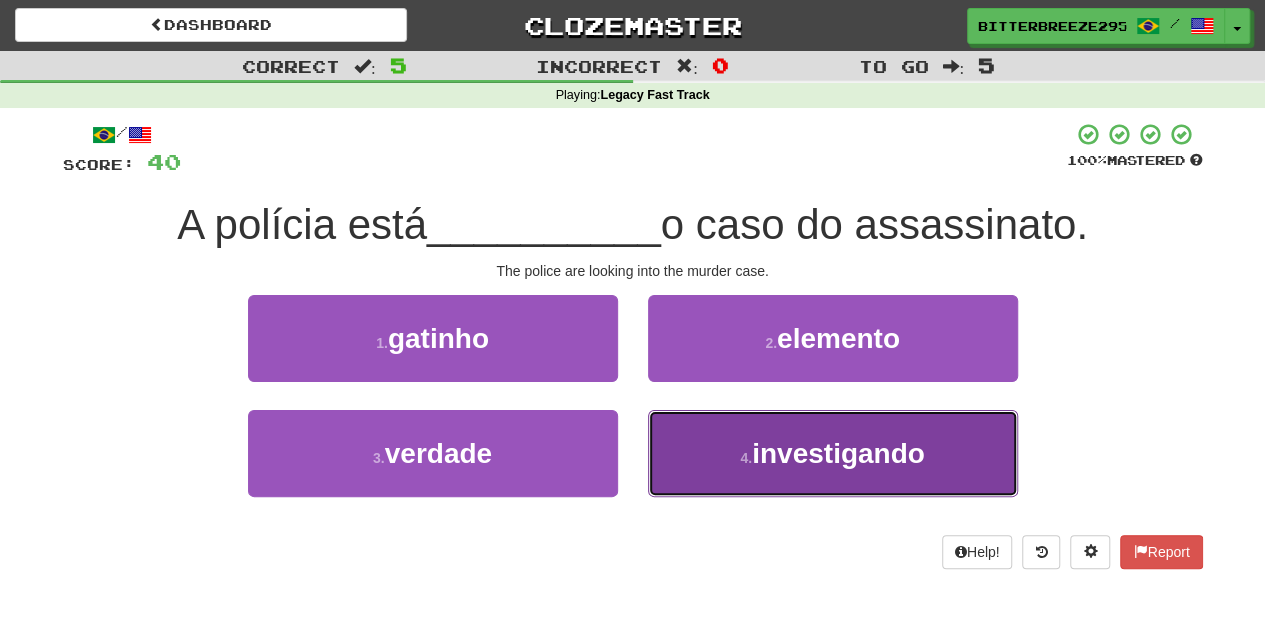click on "4 .  investigando" at bounding box center [833, 453] 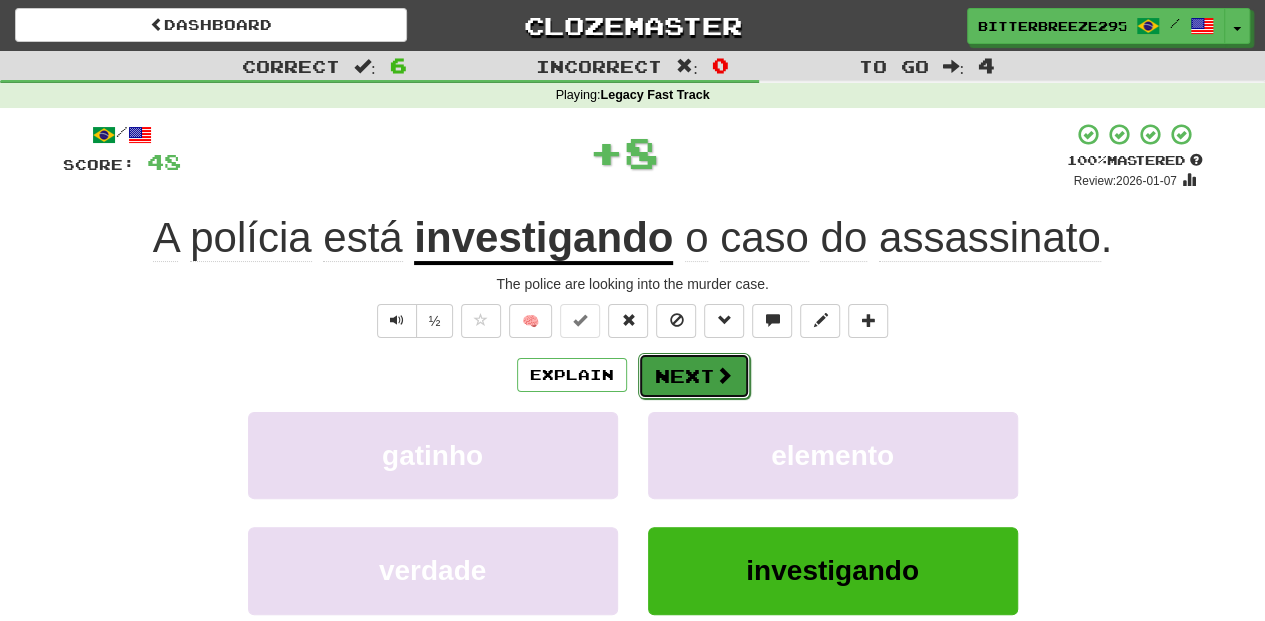 click on "Next" at bounding box center (694, 376) 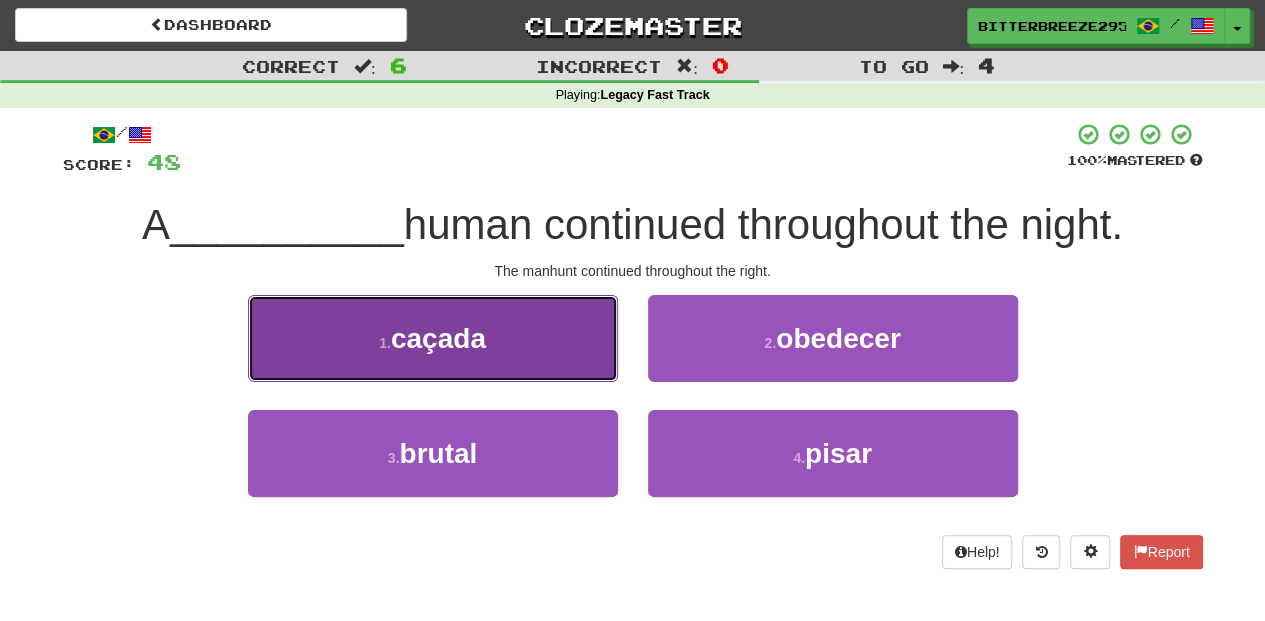 click on "1 .  caçada" at bounding box center (433, 338) 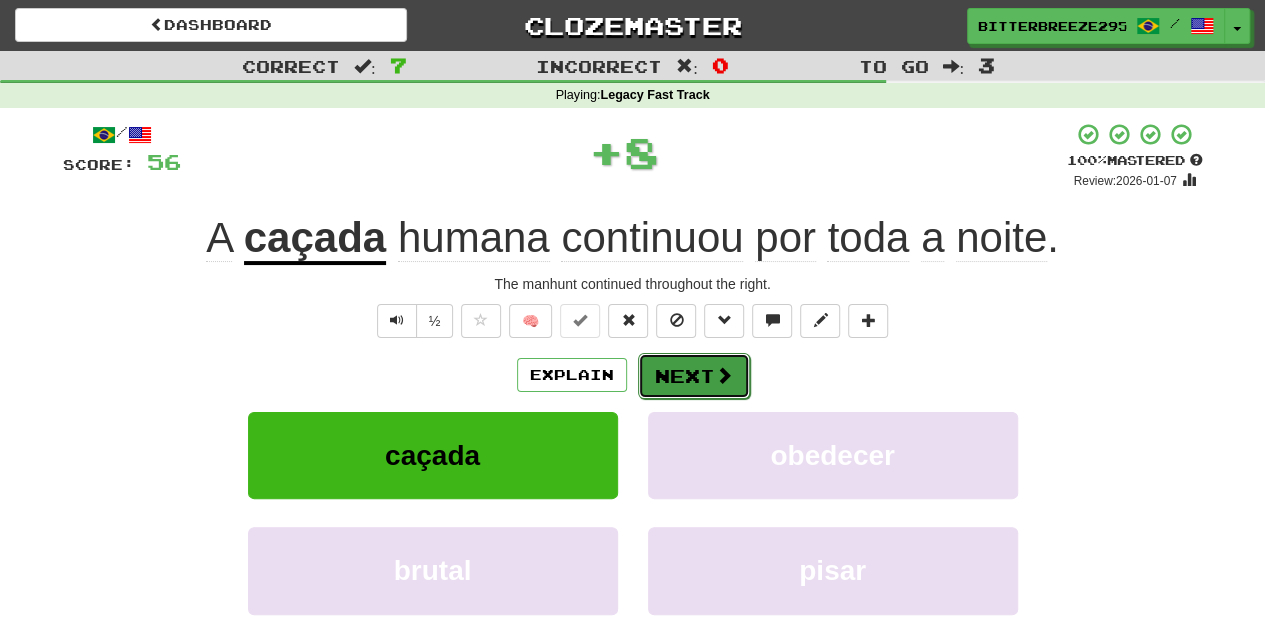 click on "Next" at bounding box center [694, 376] 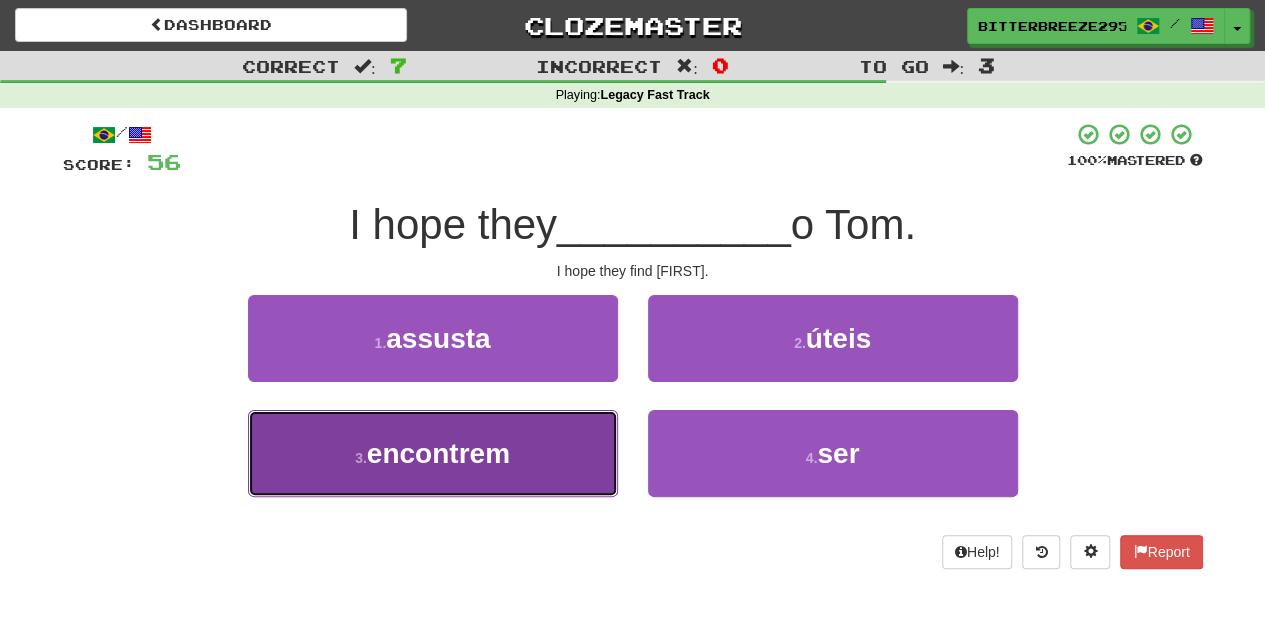 click on "3 .  encontrem" at bounding box center (433, 453) 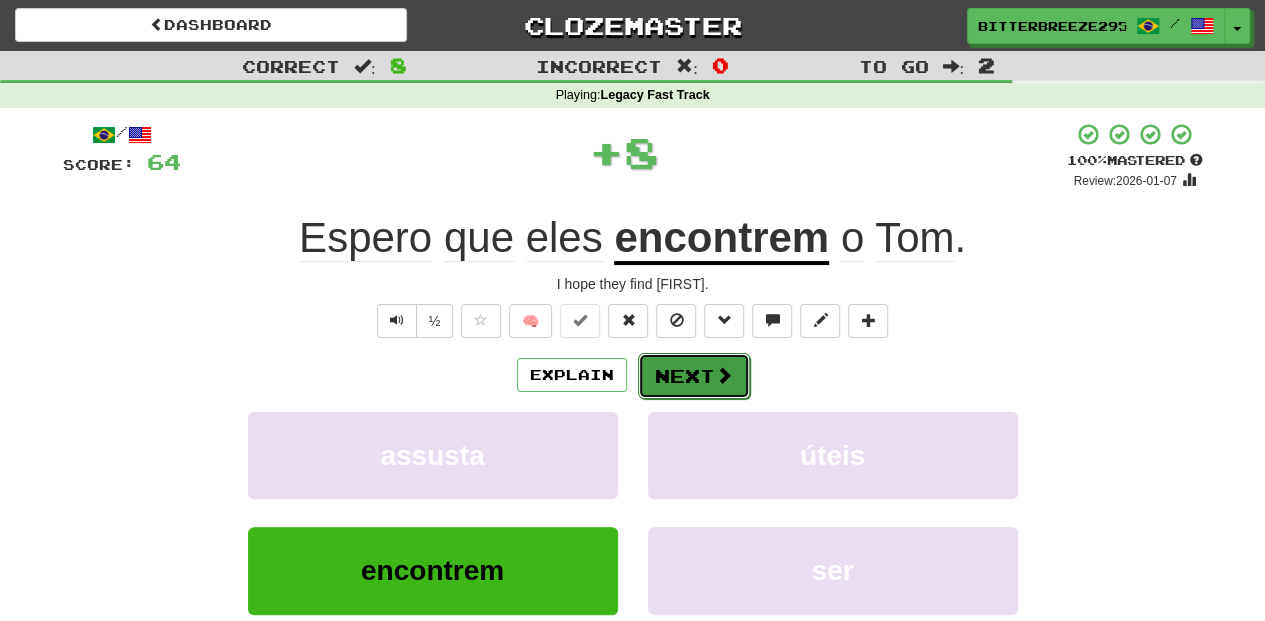click on "Next" at bounding box center (694, 376) 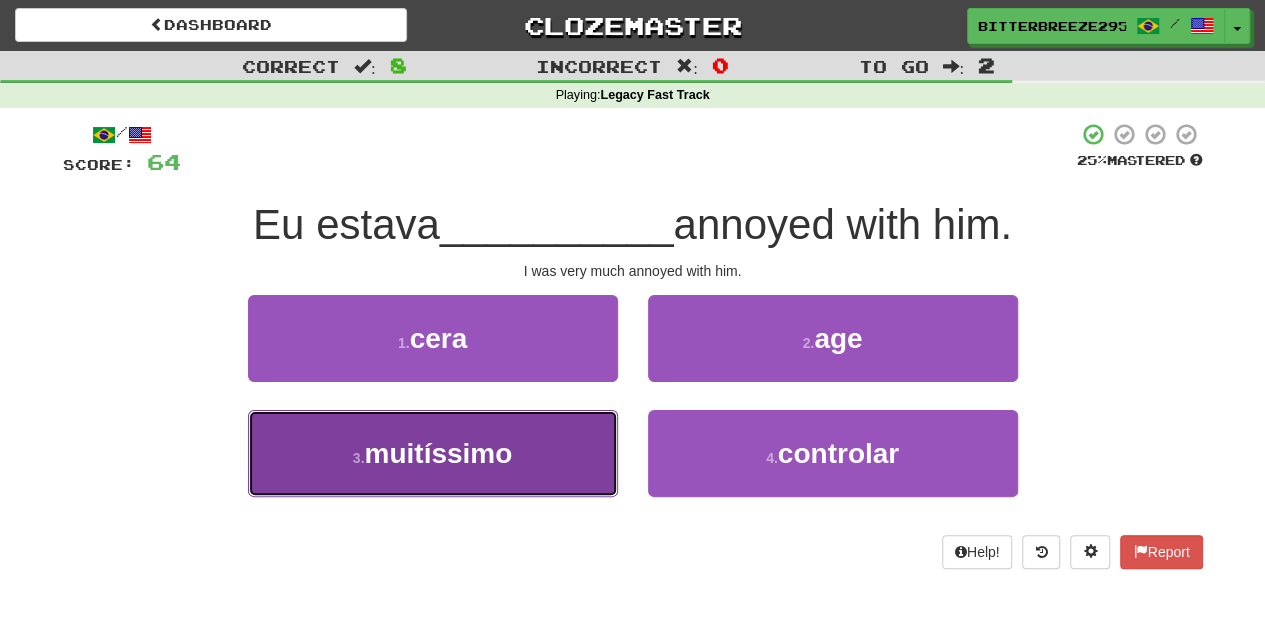 click on "3 .  muitíssimo" at bounding box center (433, 453) 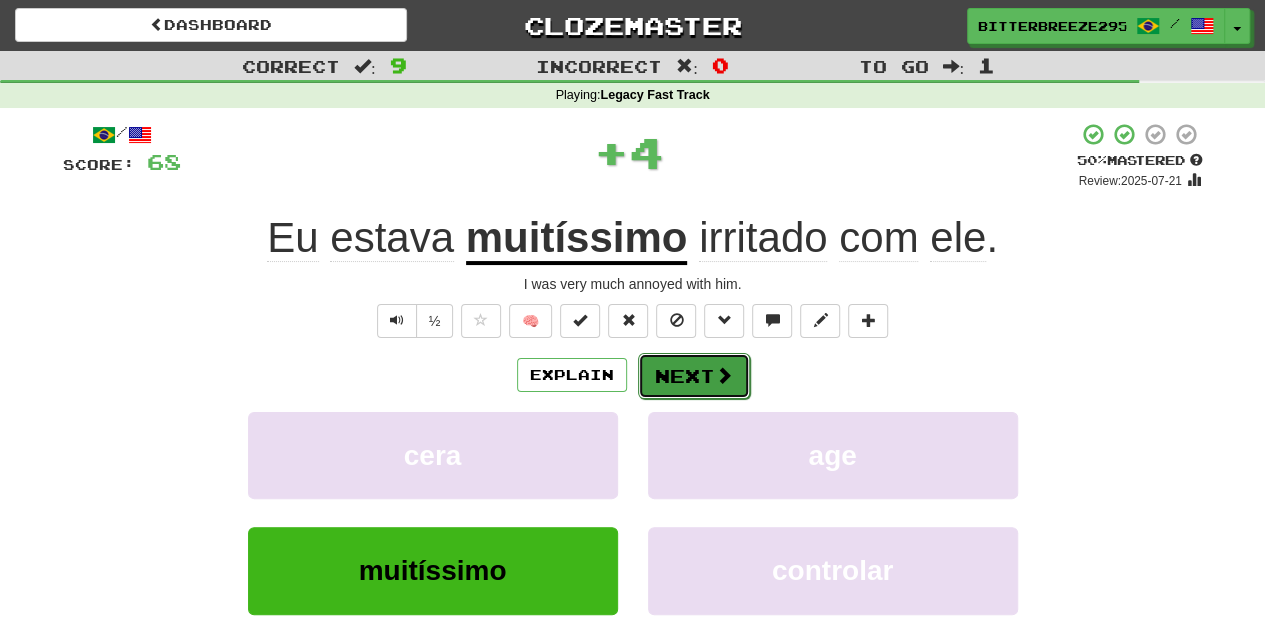 click on "Next" at bounding box center (694, 376) 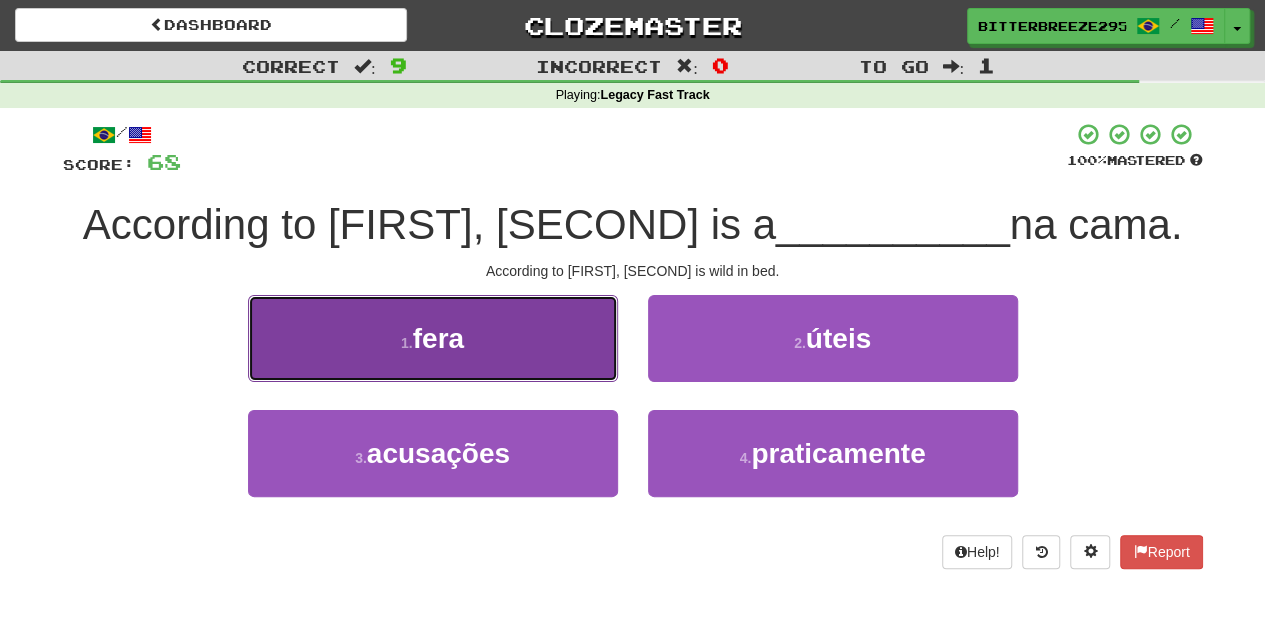 click on "1 .  fera" at bounding box center (433, 338) 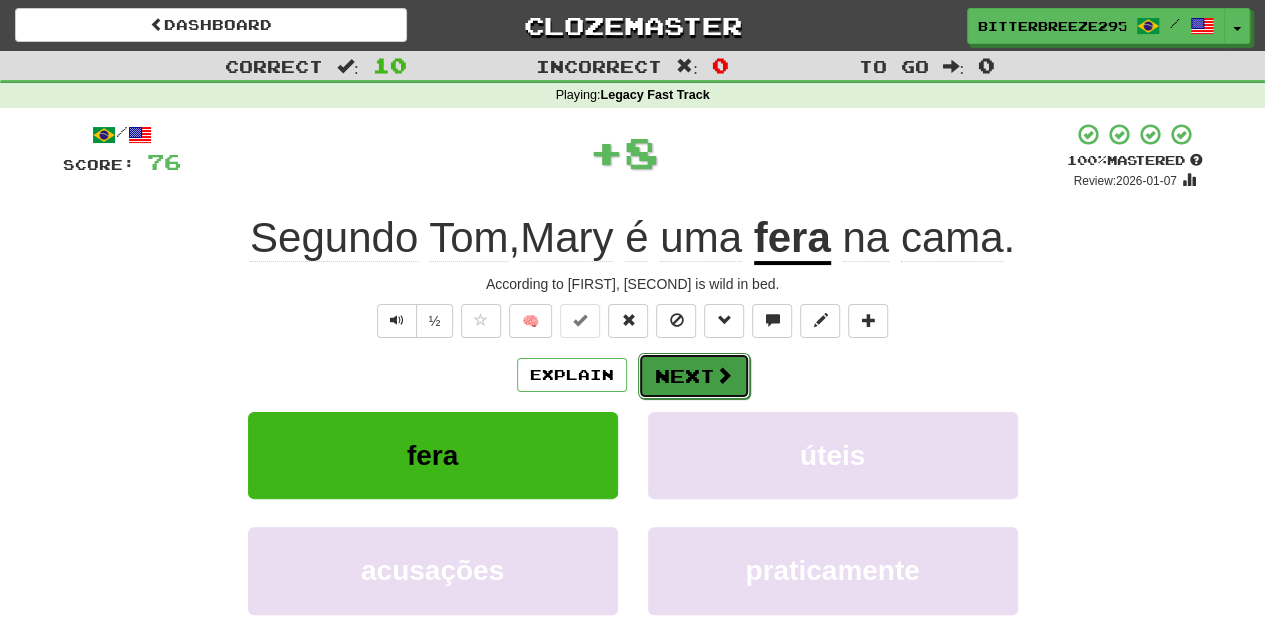 click on "Next" at bounding box center [694, 376] 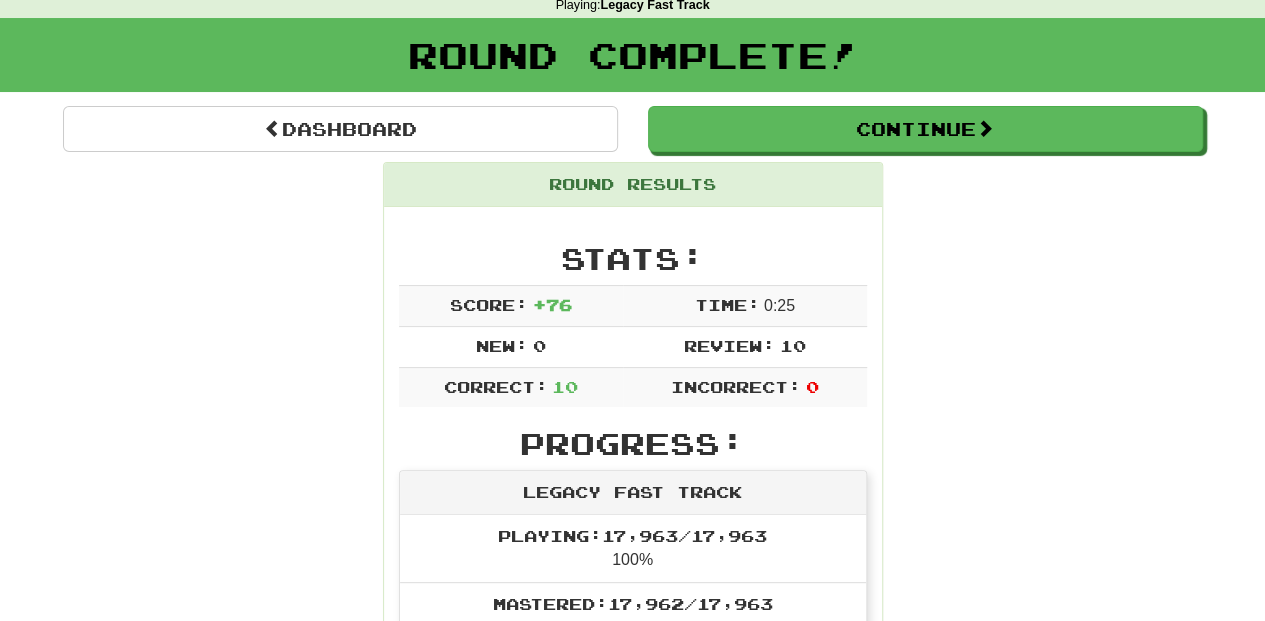 scroll, scrollTop: 66, scrollLeft: 0, axis: vertical 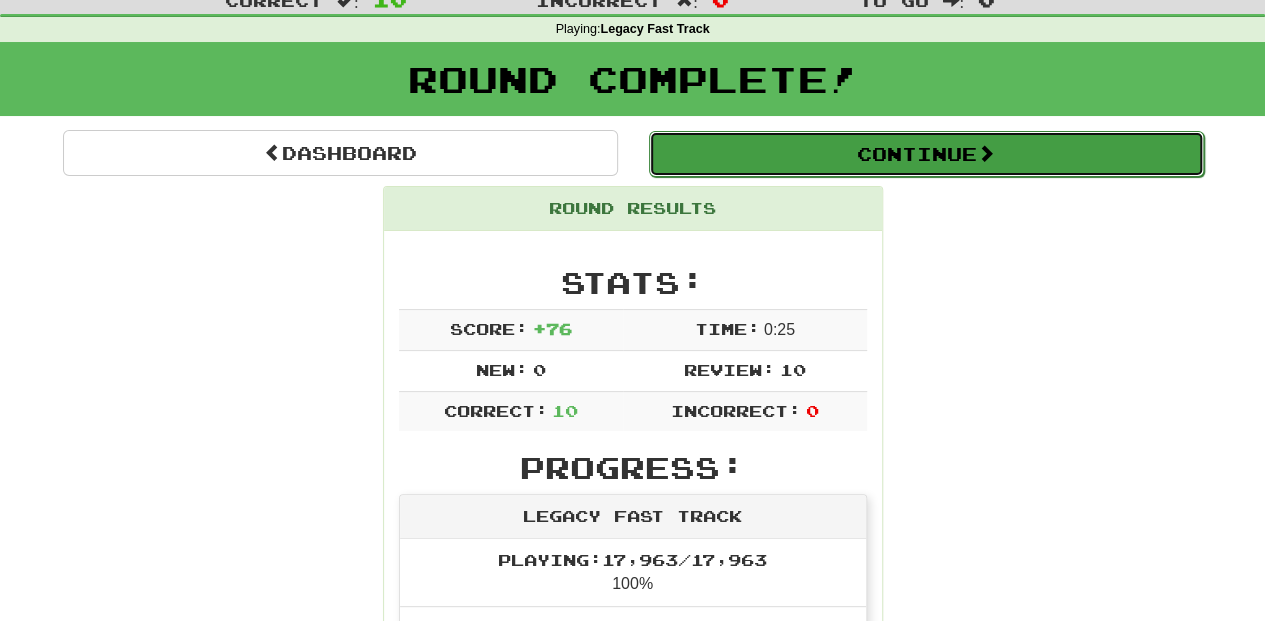 click on "Continue" at bounding box center [926, 154] 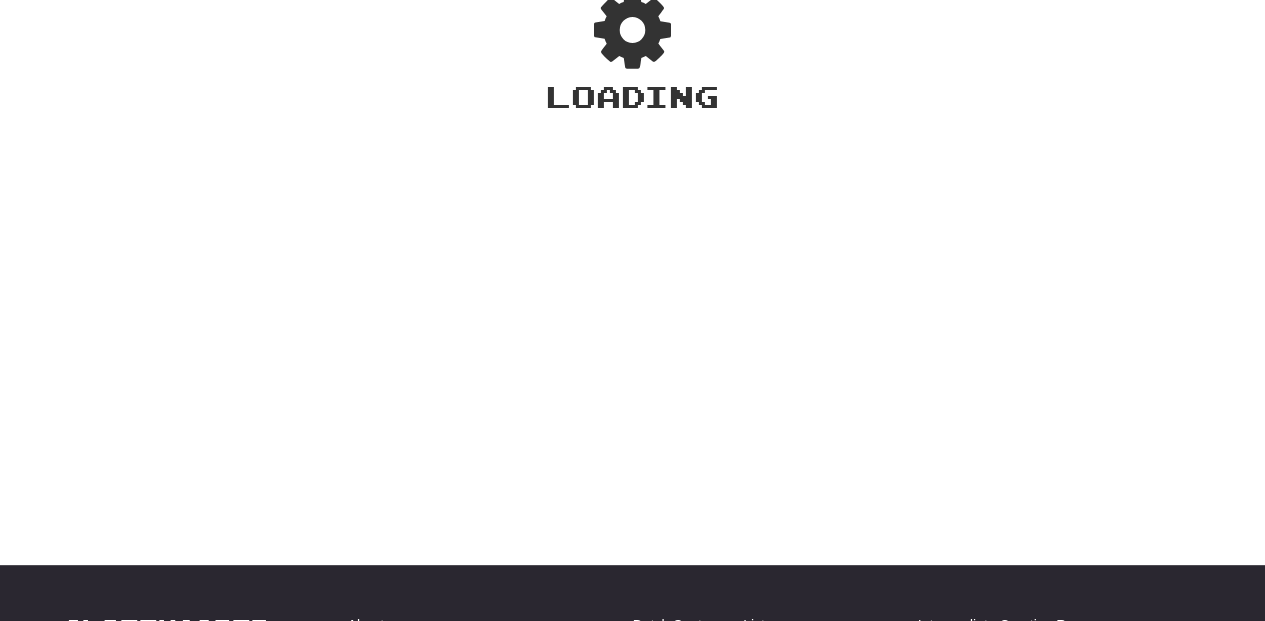 scroll, scrollTop: 66, scrollLeft: 0, axis: vertical 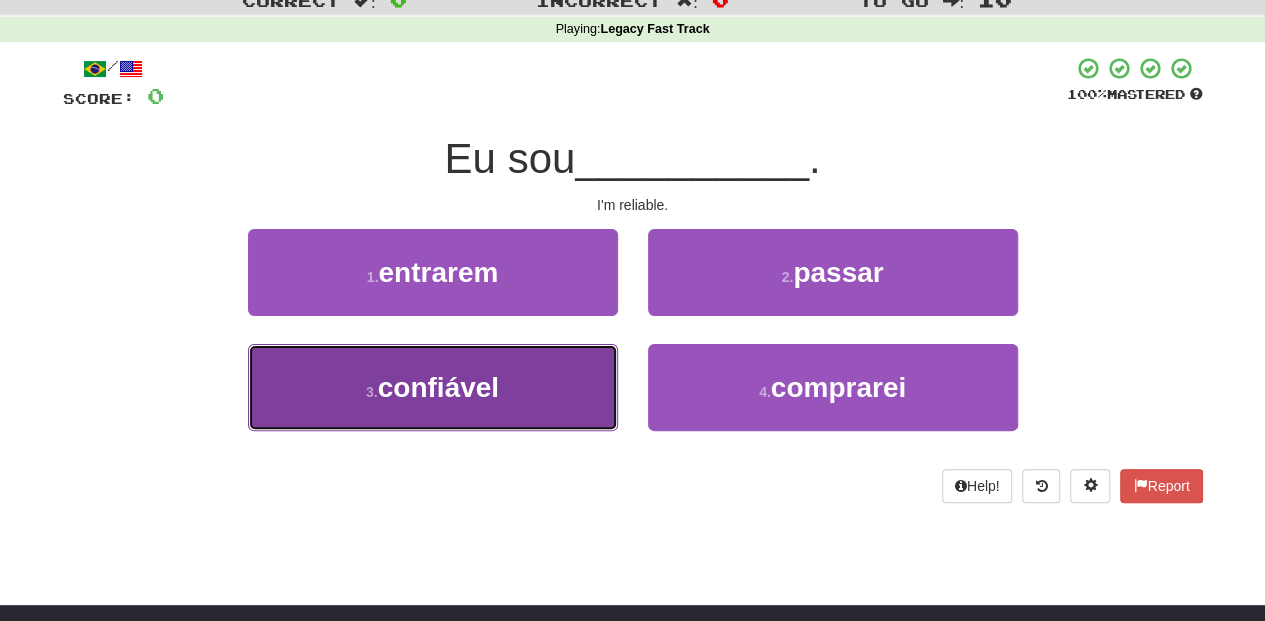 click on "confiável" at bounding box center (438, 387) 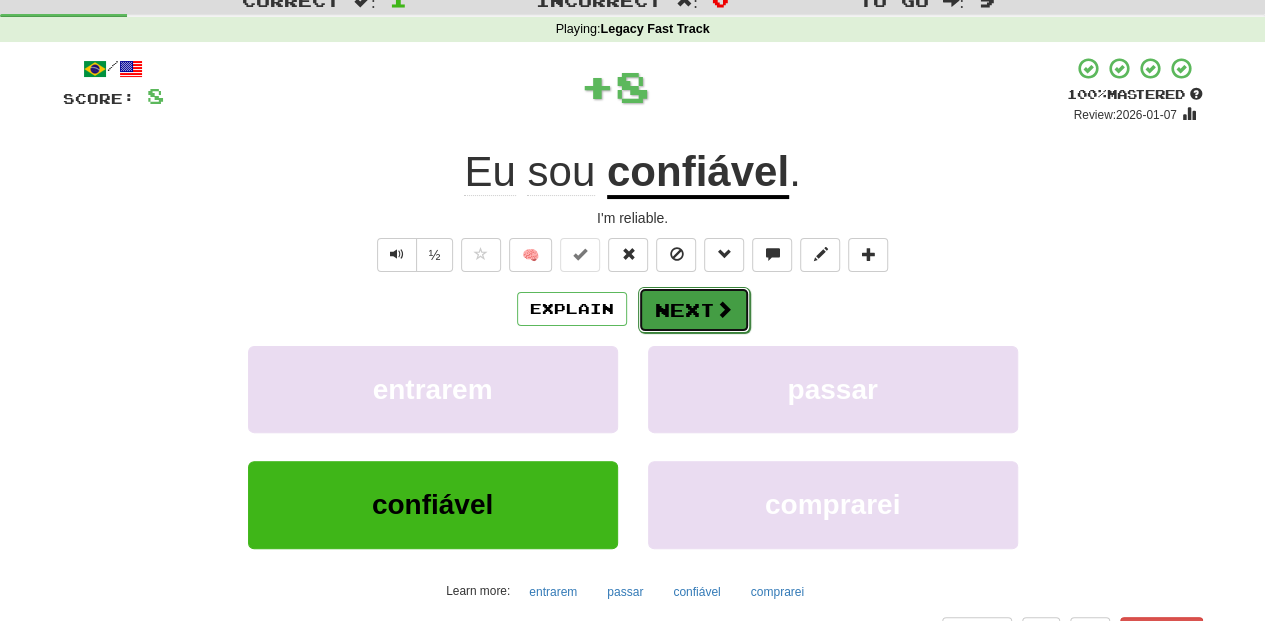 click on "Next" at bounding box center [694, 310] 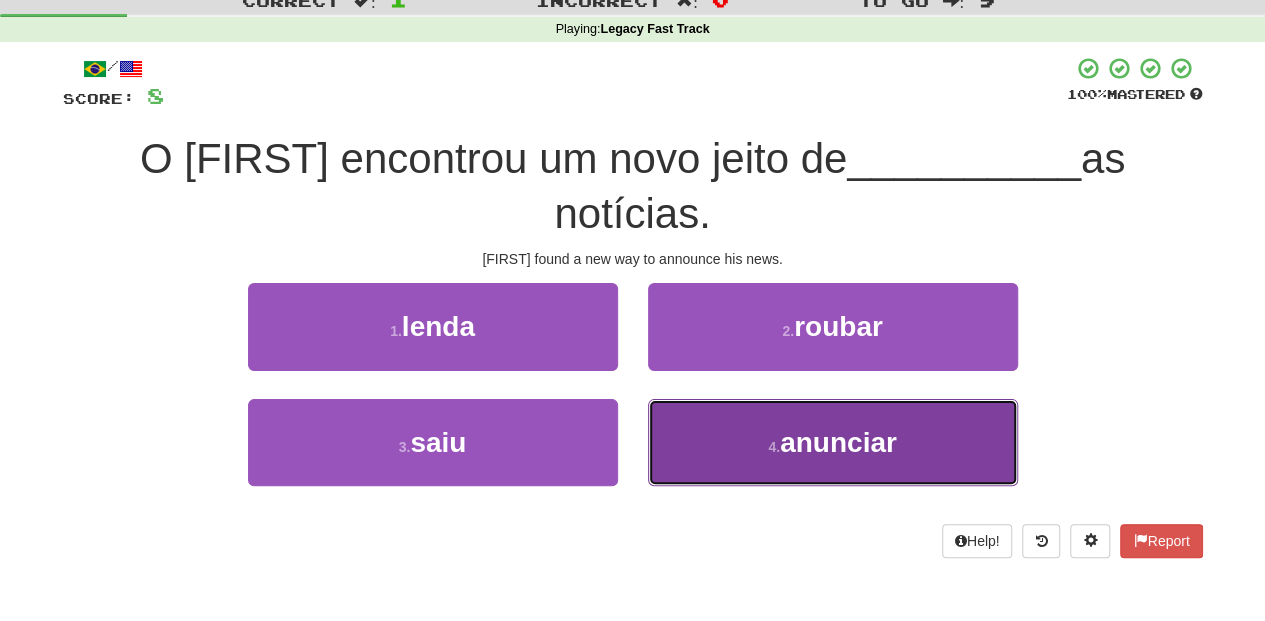 click on "4 .  anunciar" at bounding box center [833, 442] 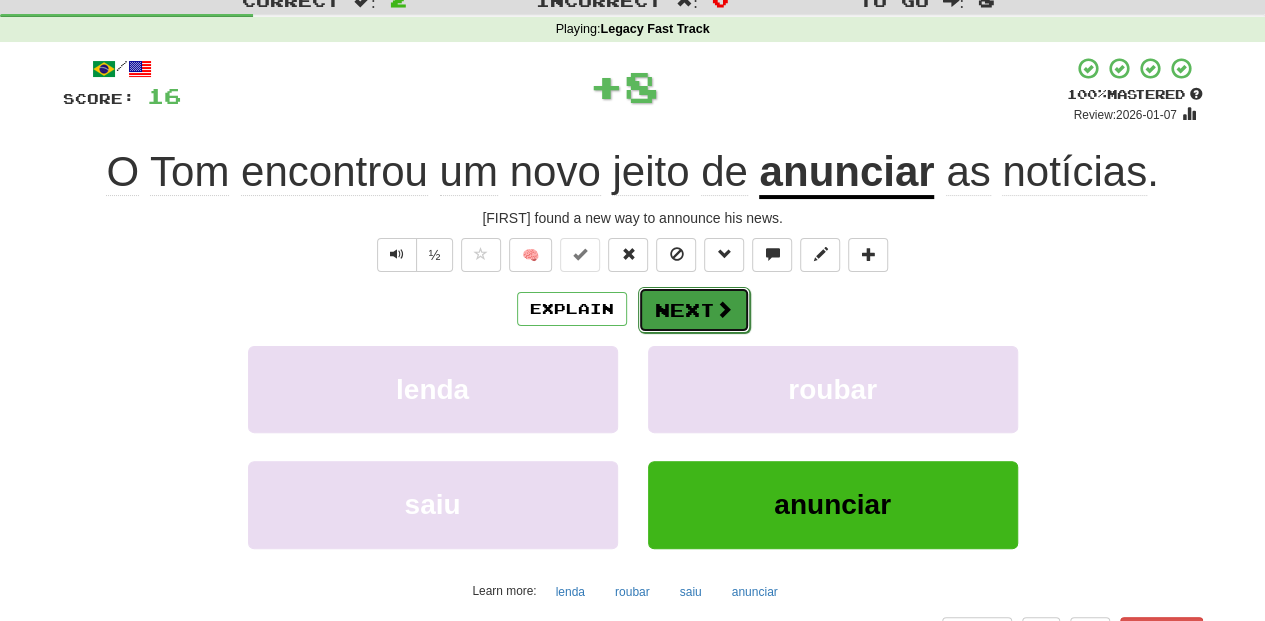 click on "Next" at bounding box center (694, 310) 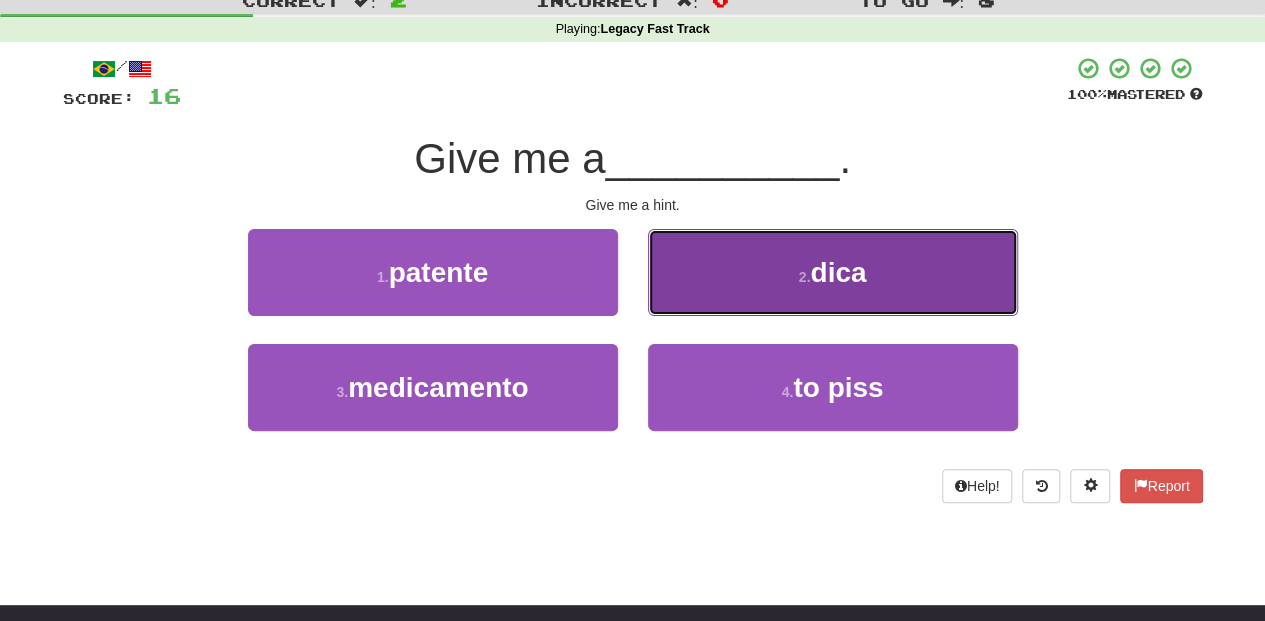 click on "2 .  dica" at bounding box center (833, 272) 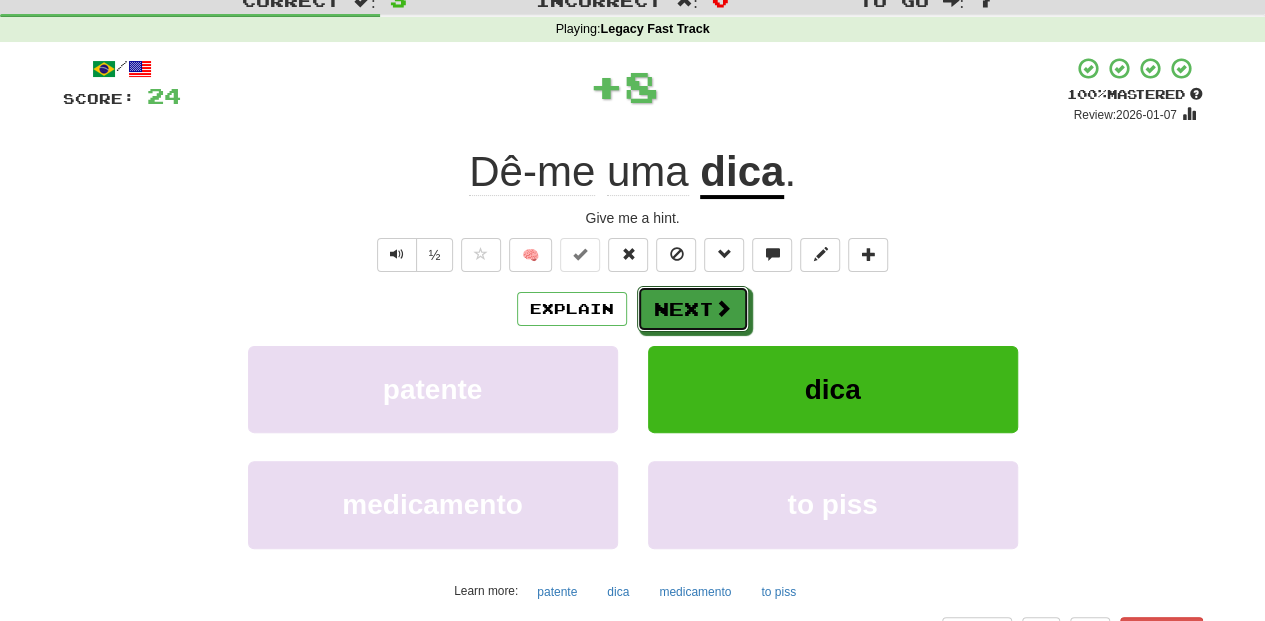 click on "Next" at bounding box center (693, 309) 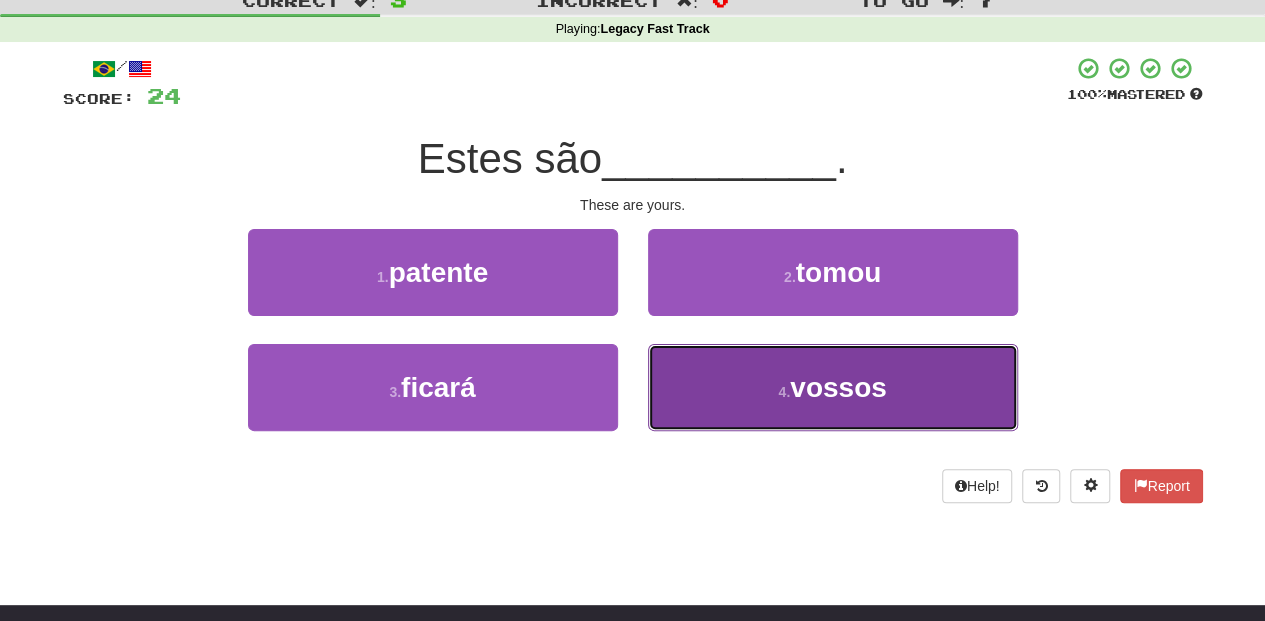 click on "4 .  vossos" at bounding box center (833, 387) 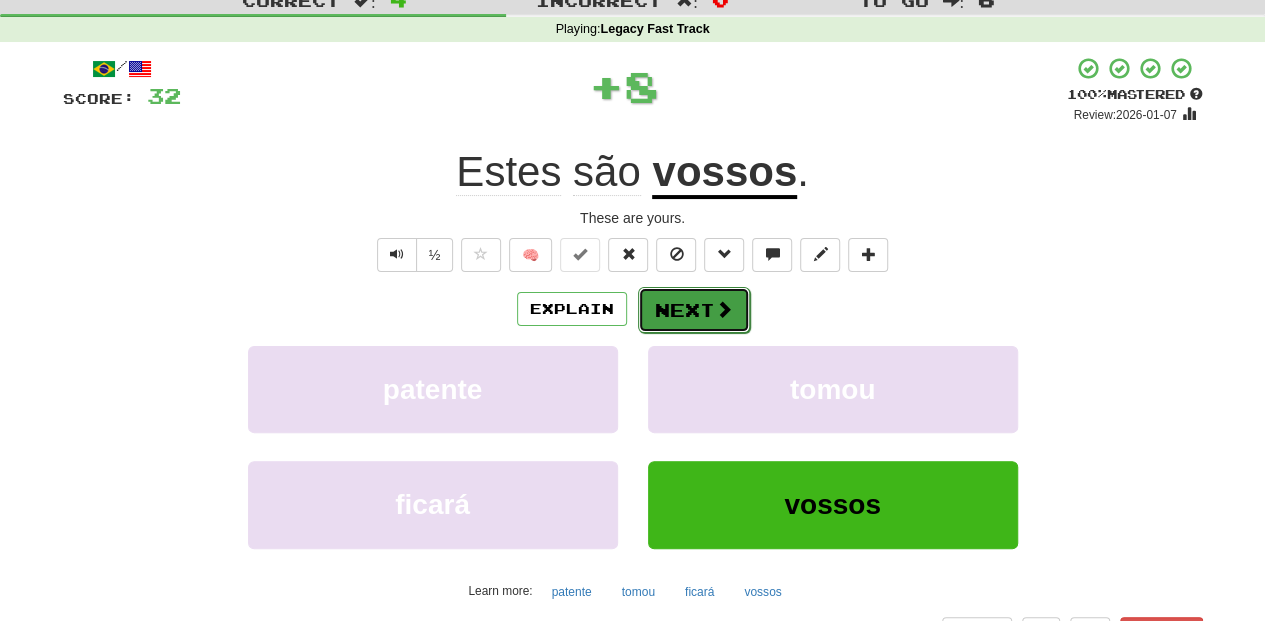 click on "Next" at bounding box center (694, 310) 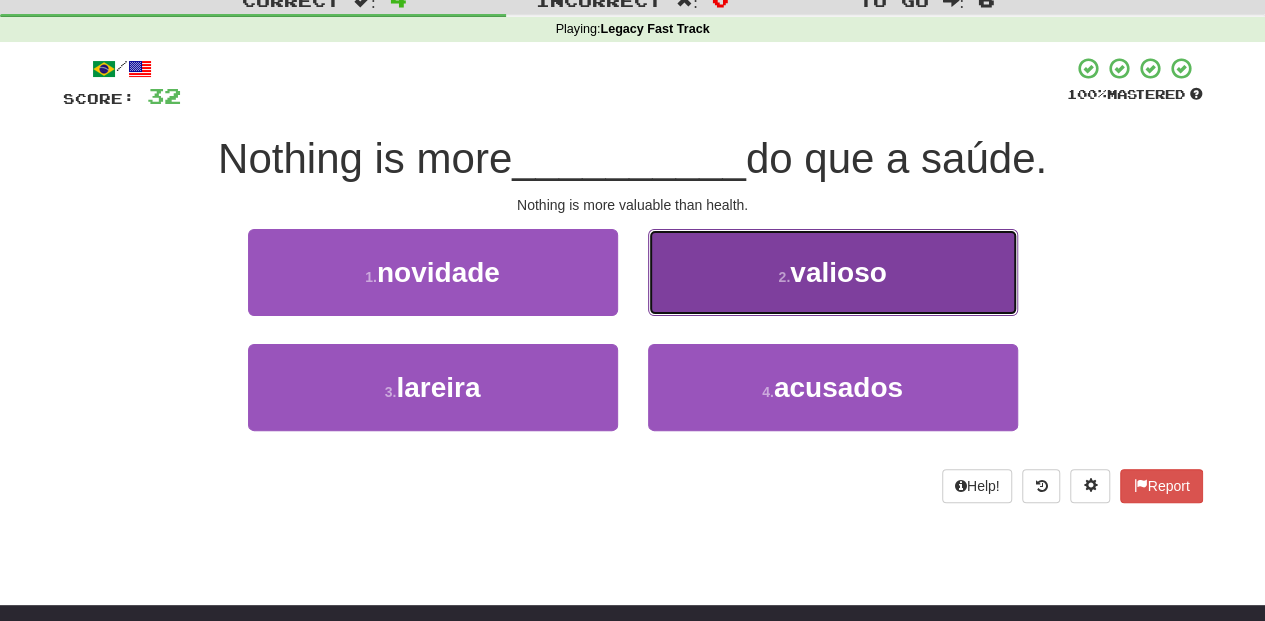click on "2 .  valioso" at bounding box center (833, 272) 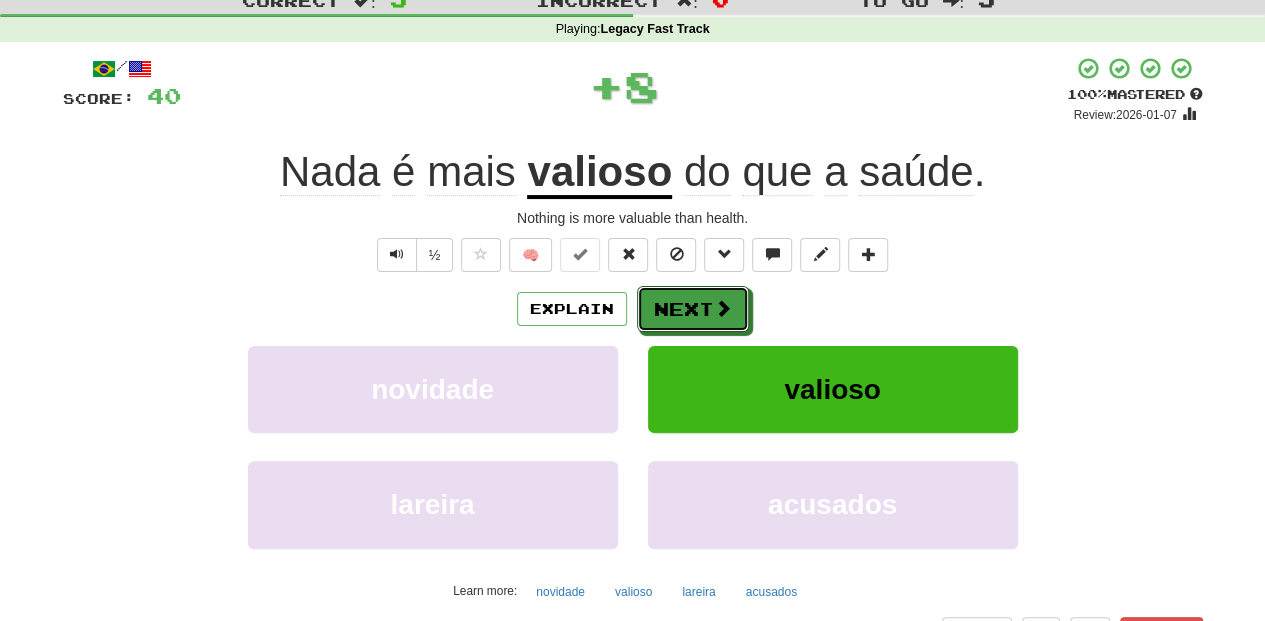 click on "Next" at bounding box center [693, 309] 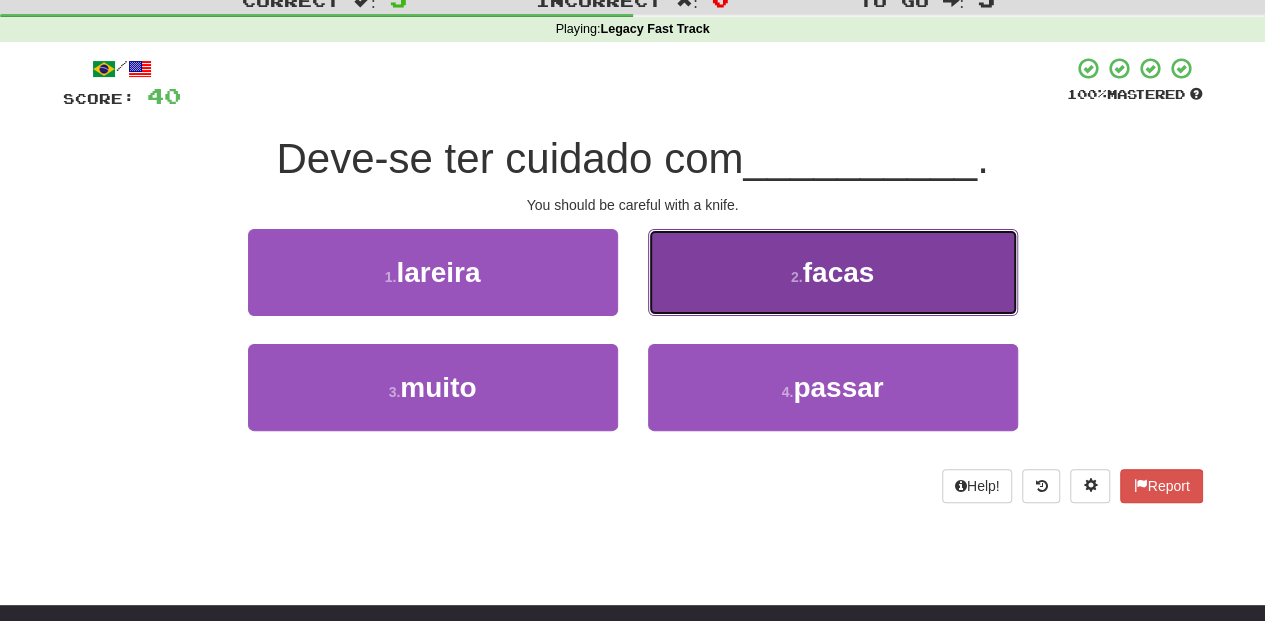 click on "2 .  facas" at bounding box center (833, 272) 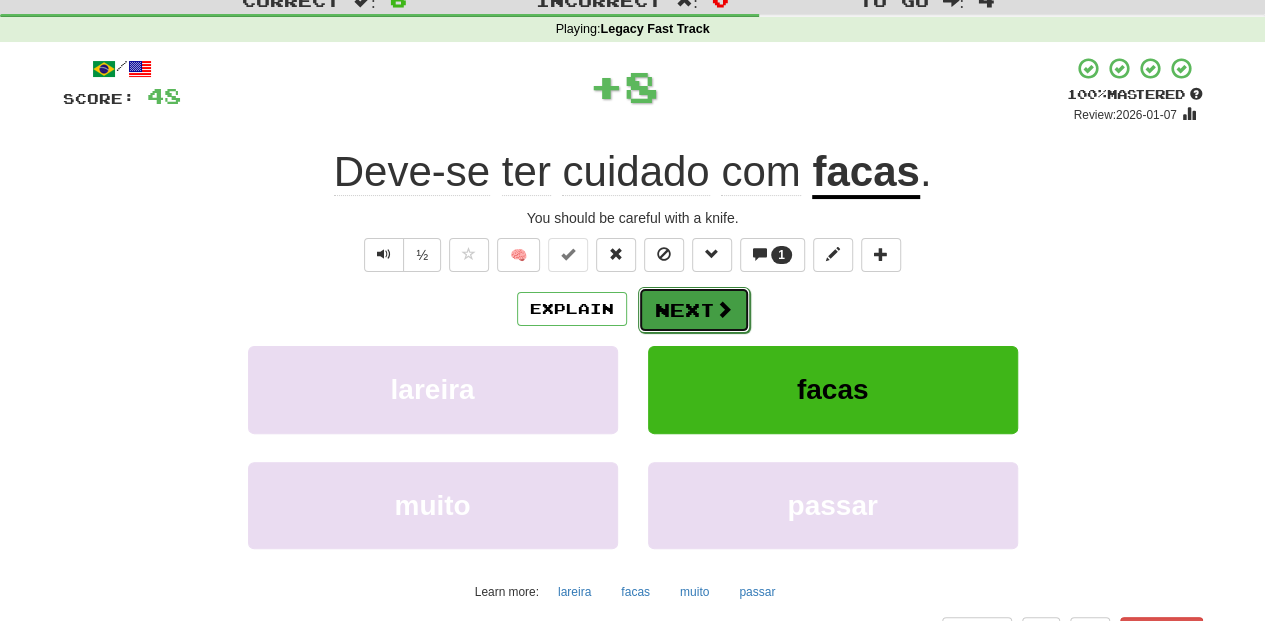 click on "Next" at bounding box center (694, 310) 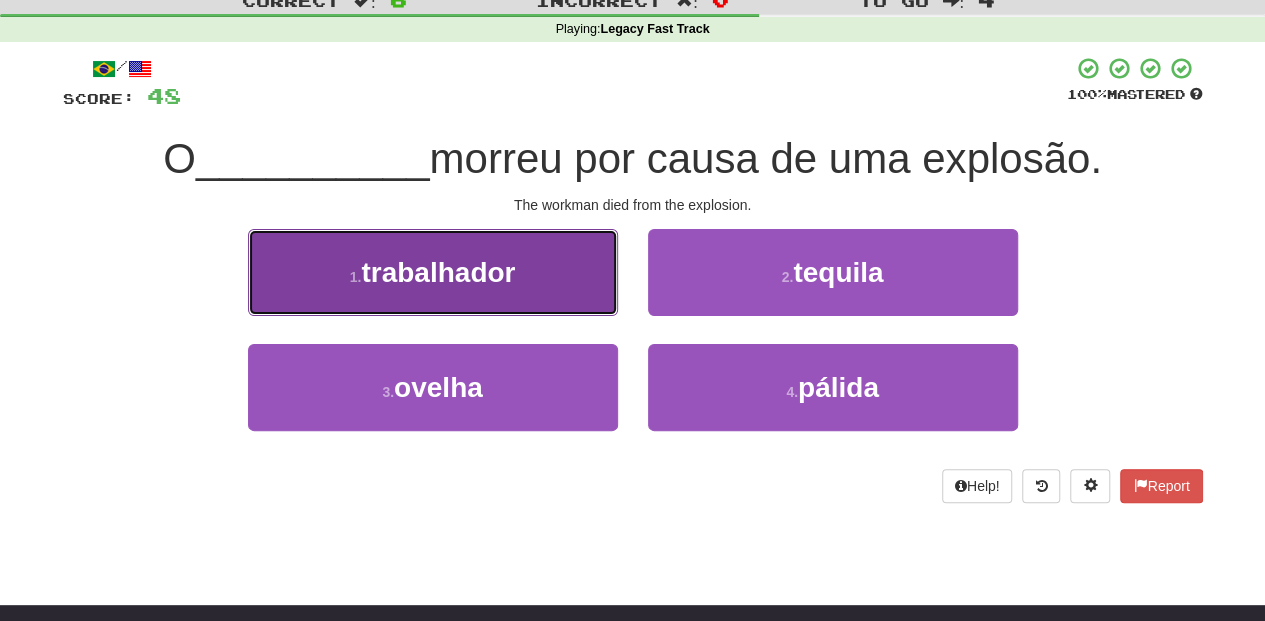 click on "1 .  trabalhador" at bounding box center [433, 272] 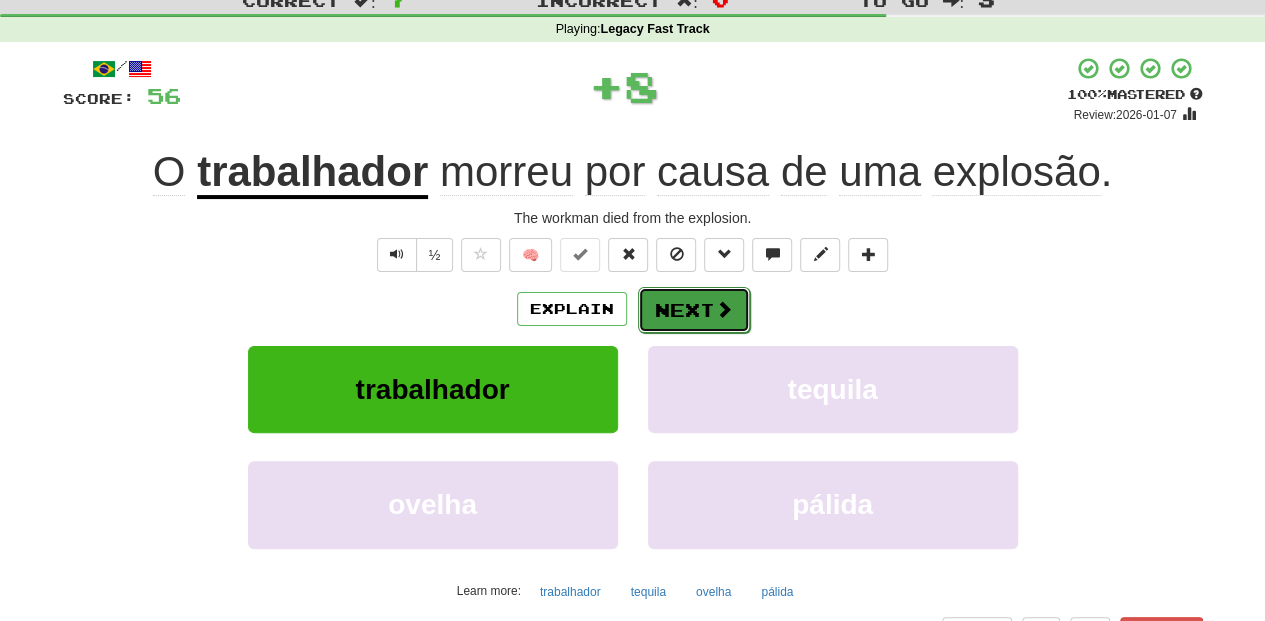 click on "Next" at bounding box center (694, 310) 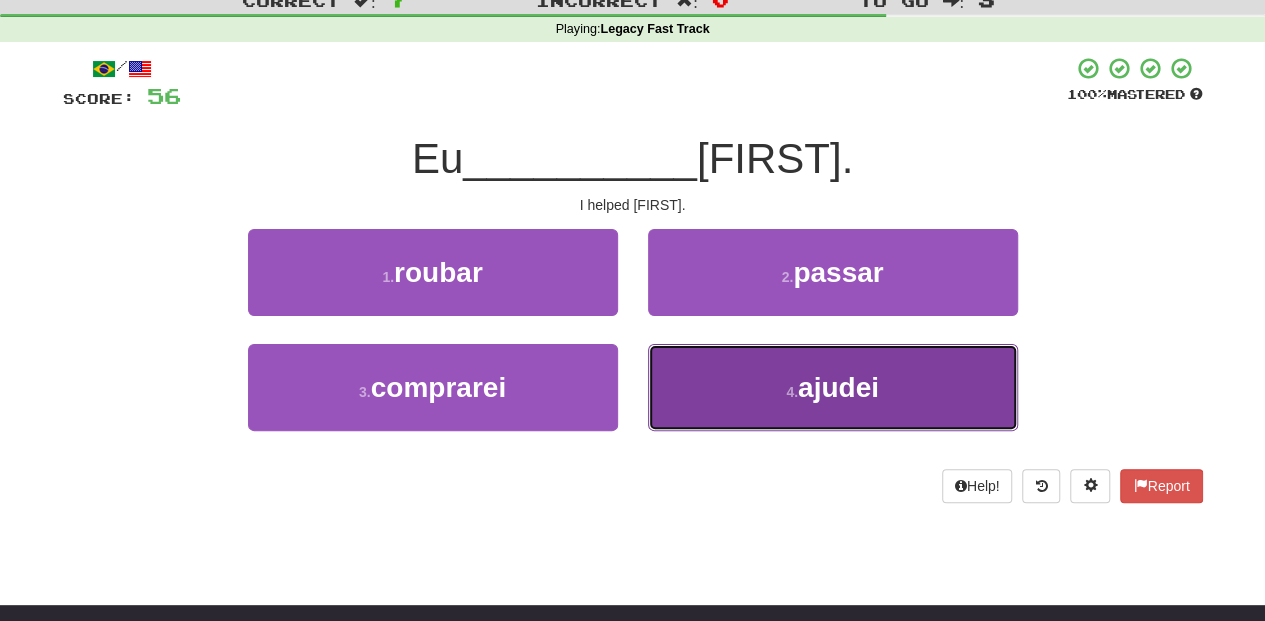 click on "4 .  ajudei" at bounding box center [833, 387] 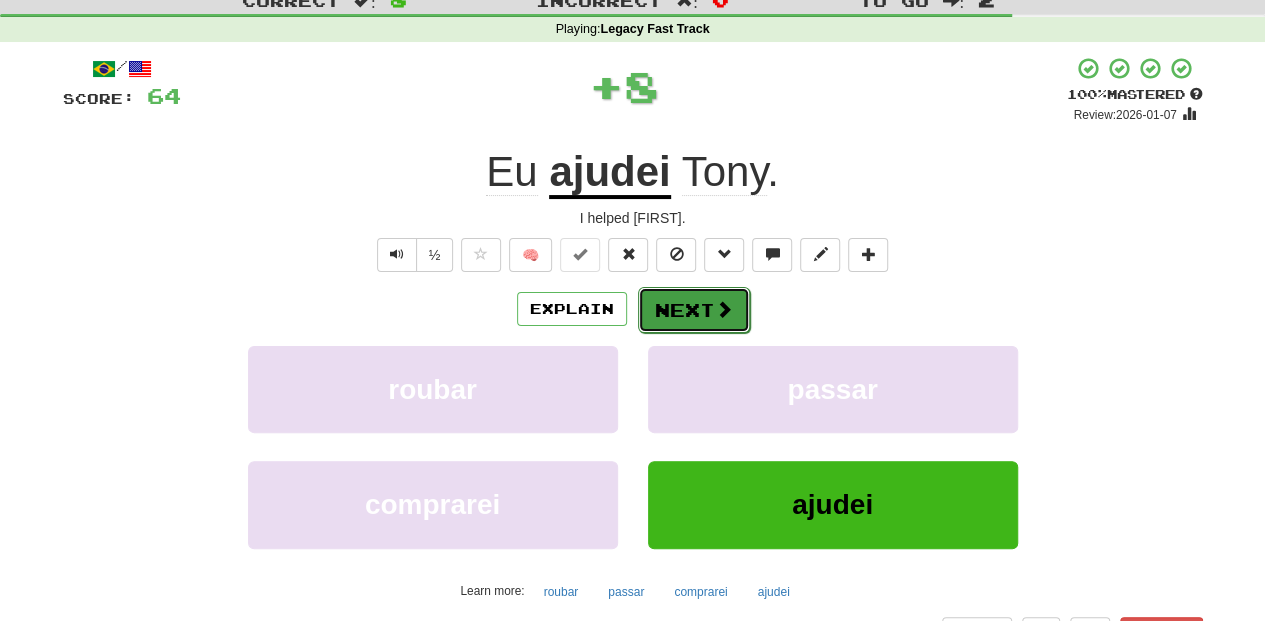 click on "Next" at bounding box center (694, 310) 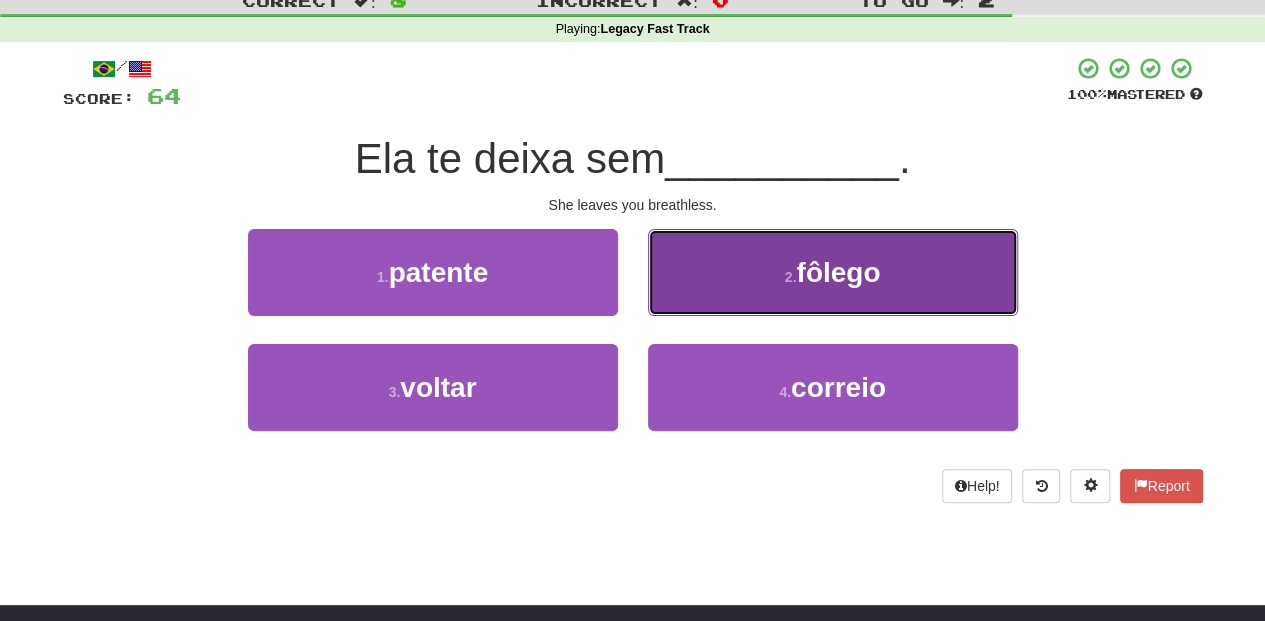 click on "2 .  fôlego" at bounding box center (833, 272) 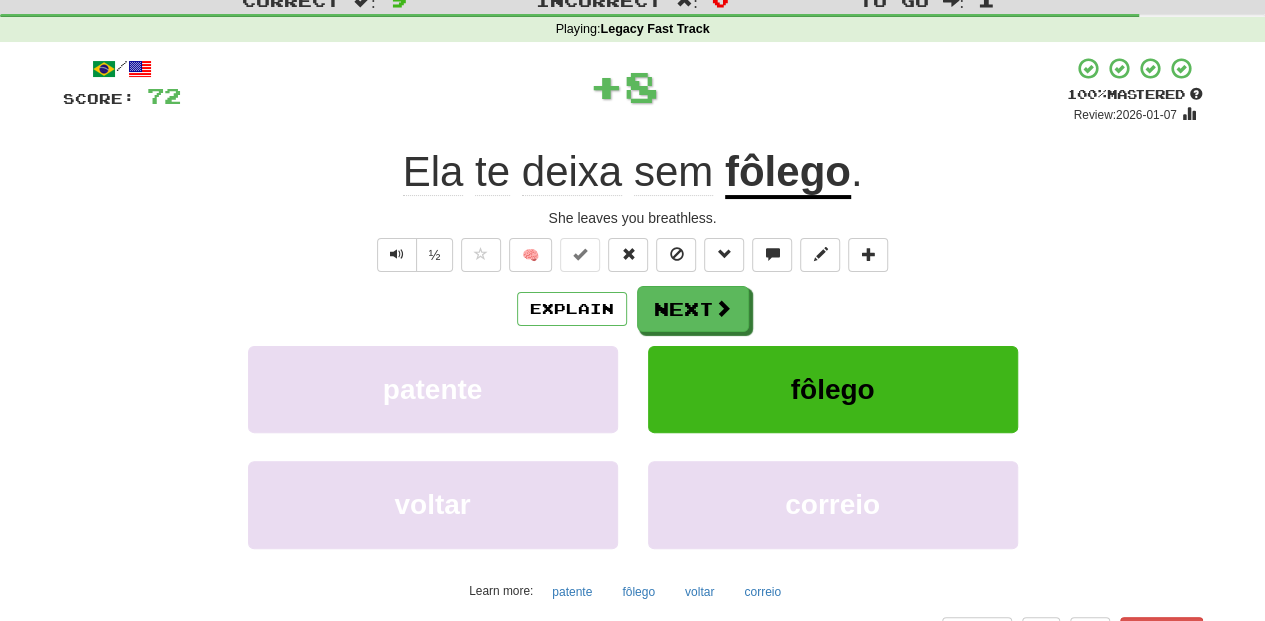 click on "Next" at bounding box center [693, 309] 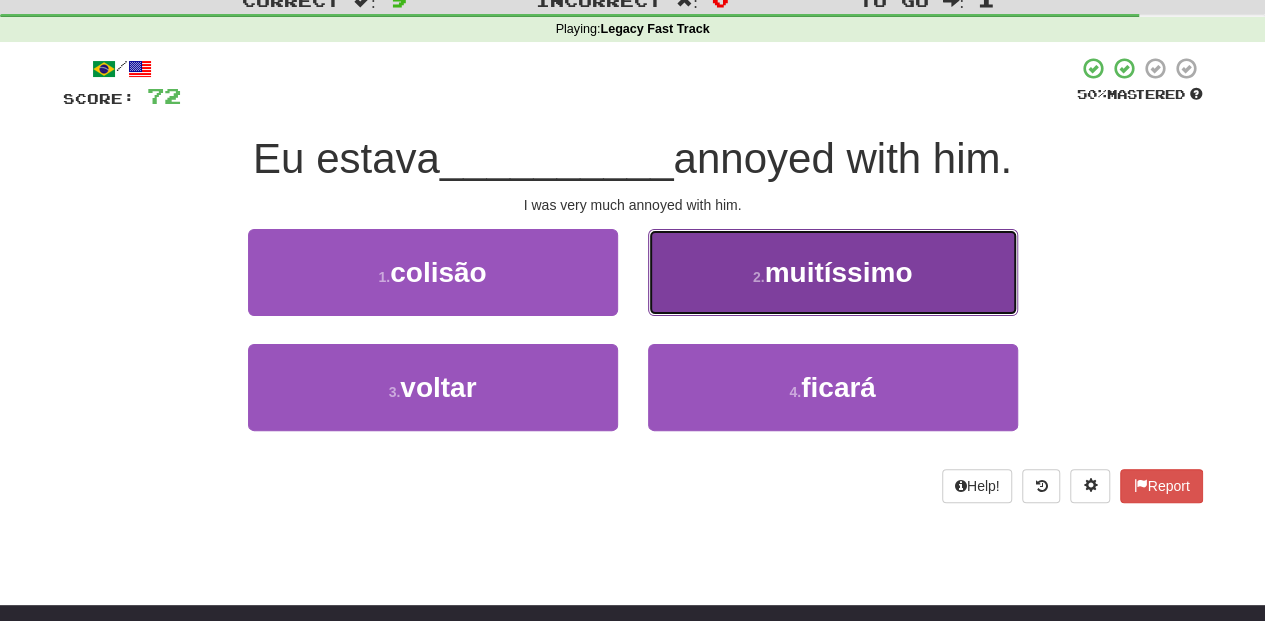 click on "2 .  muitíssimo" at bounding box center (833, 272) 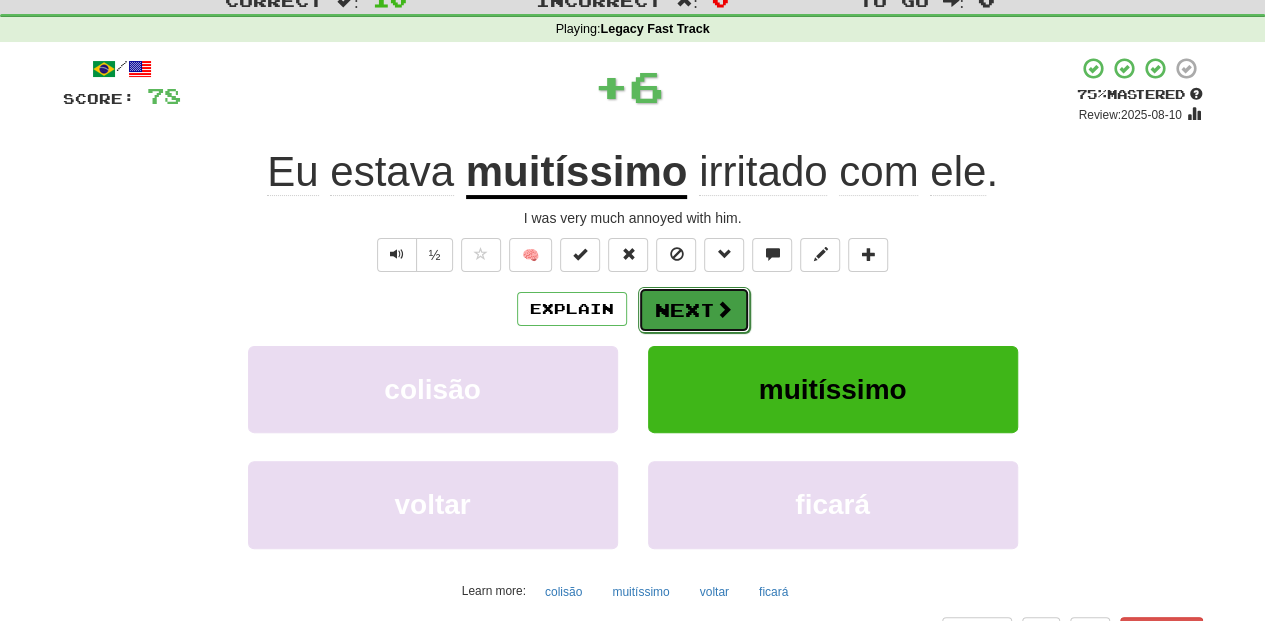 click on "Next" at bounding box center [694, 310] 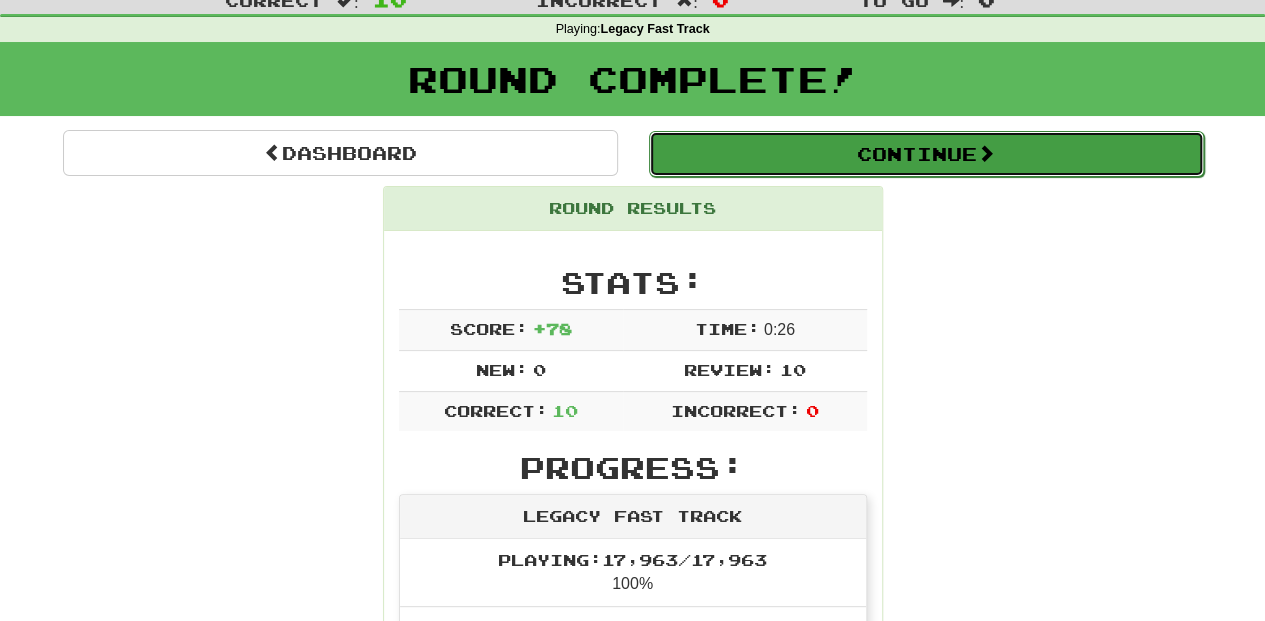 click on "Continue" at bounding box center [926, 154] 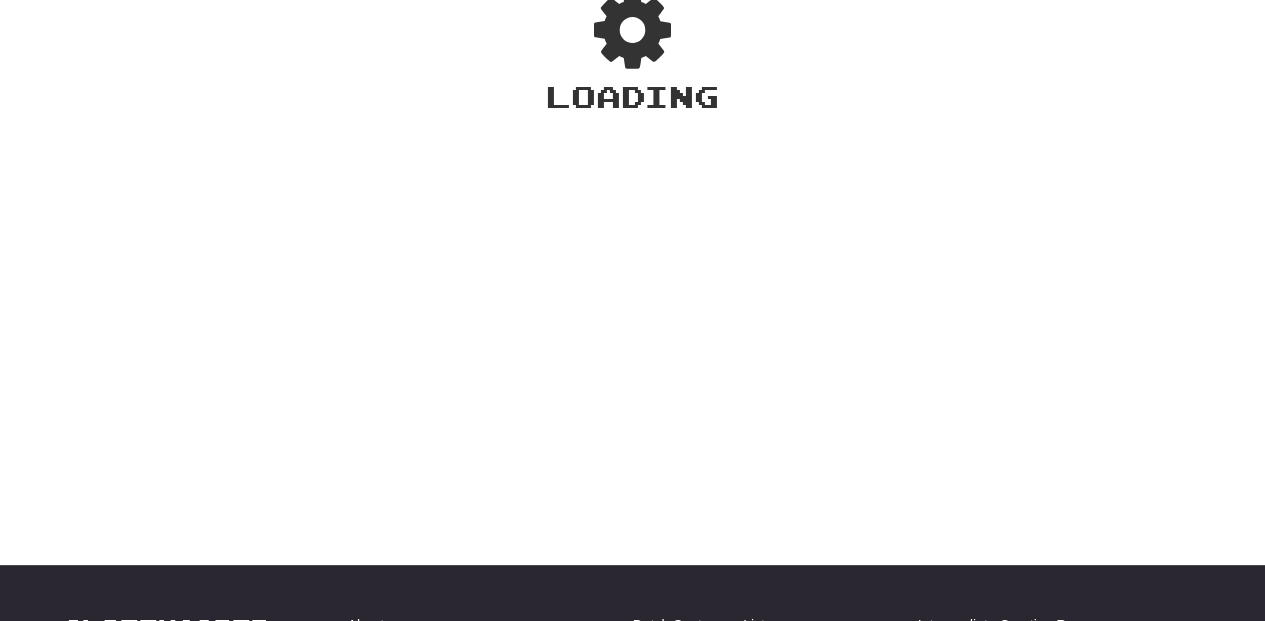 scroll, scrollTop: 66, scrollLeft: 0, axis: vertical 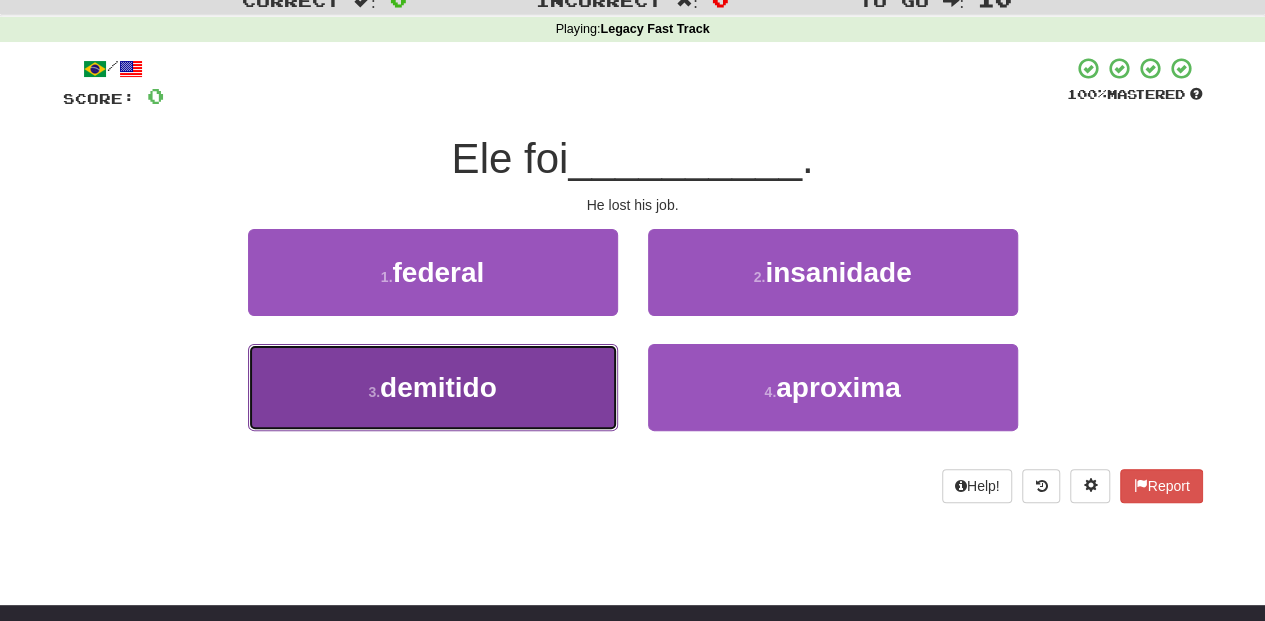 click on "3 .  demitido" at bounding box center (433, 387) 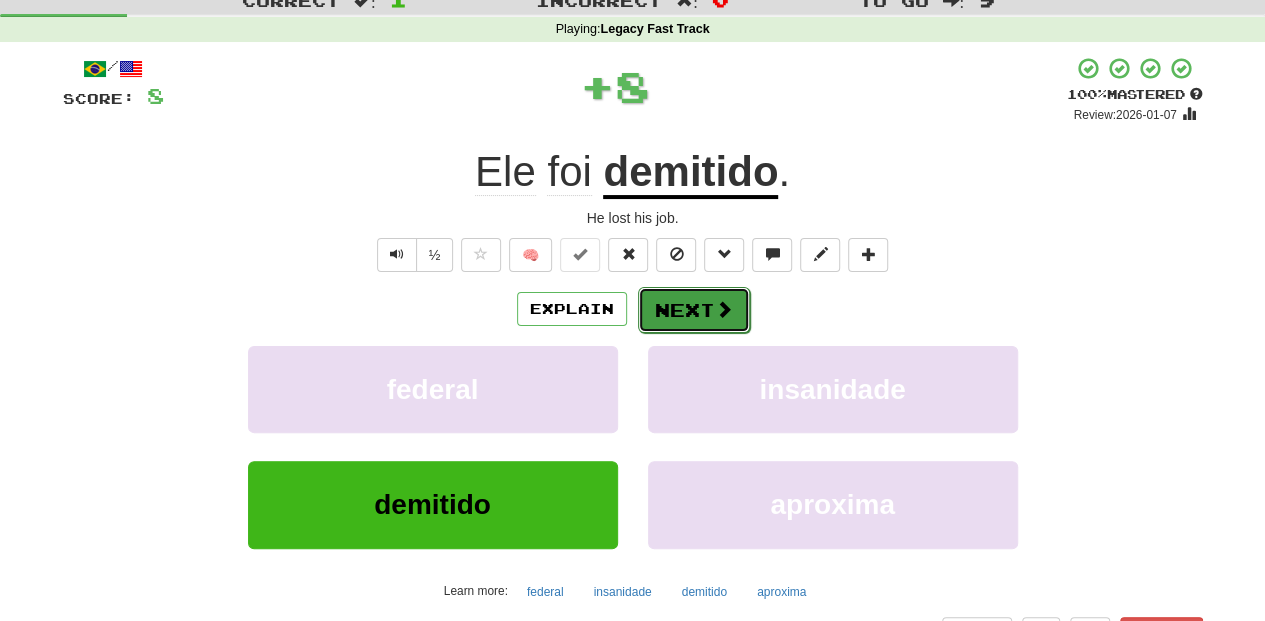 click on "Next" at bounding box center [694, 310] 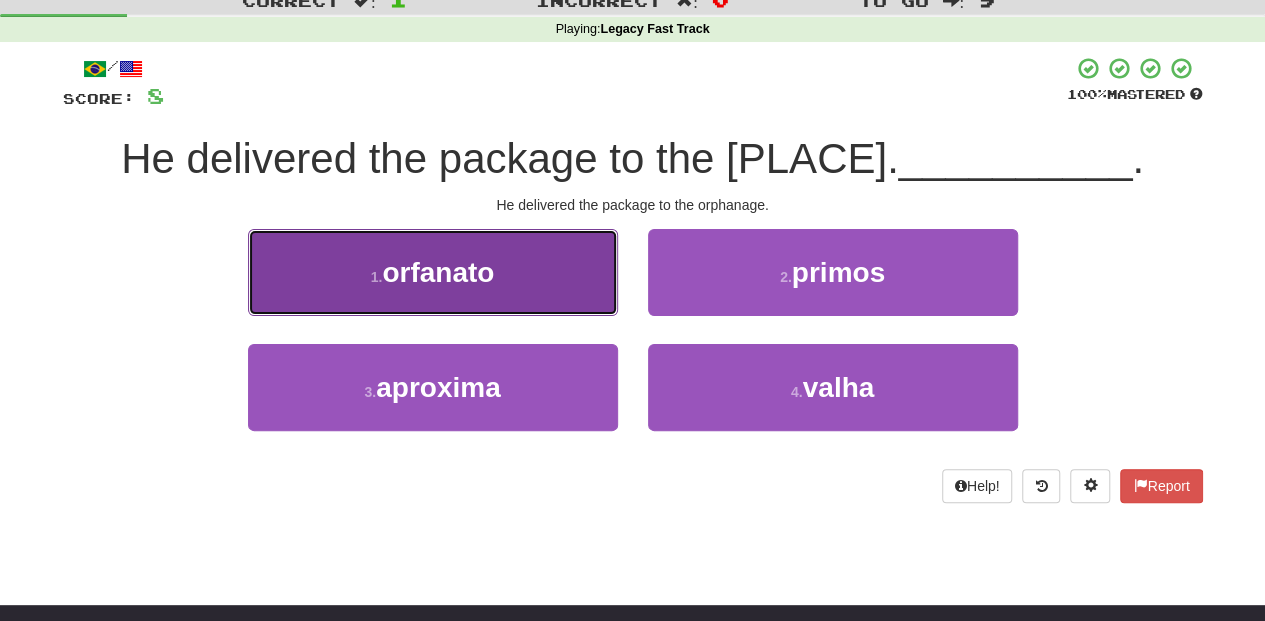 drag, startPoint x: 556, startPoint y: 287, endPoint x: 566, endPoint y: 286, distance: 10.049875 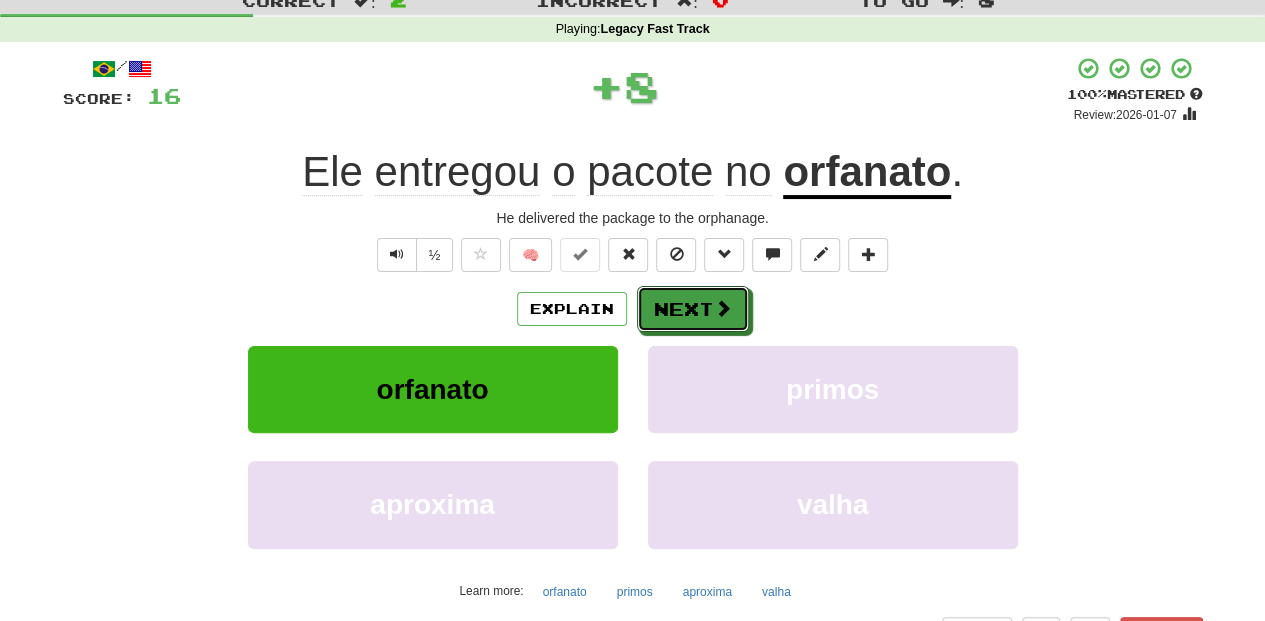 click on "Next" at bounding box center (693, 309) 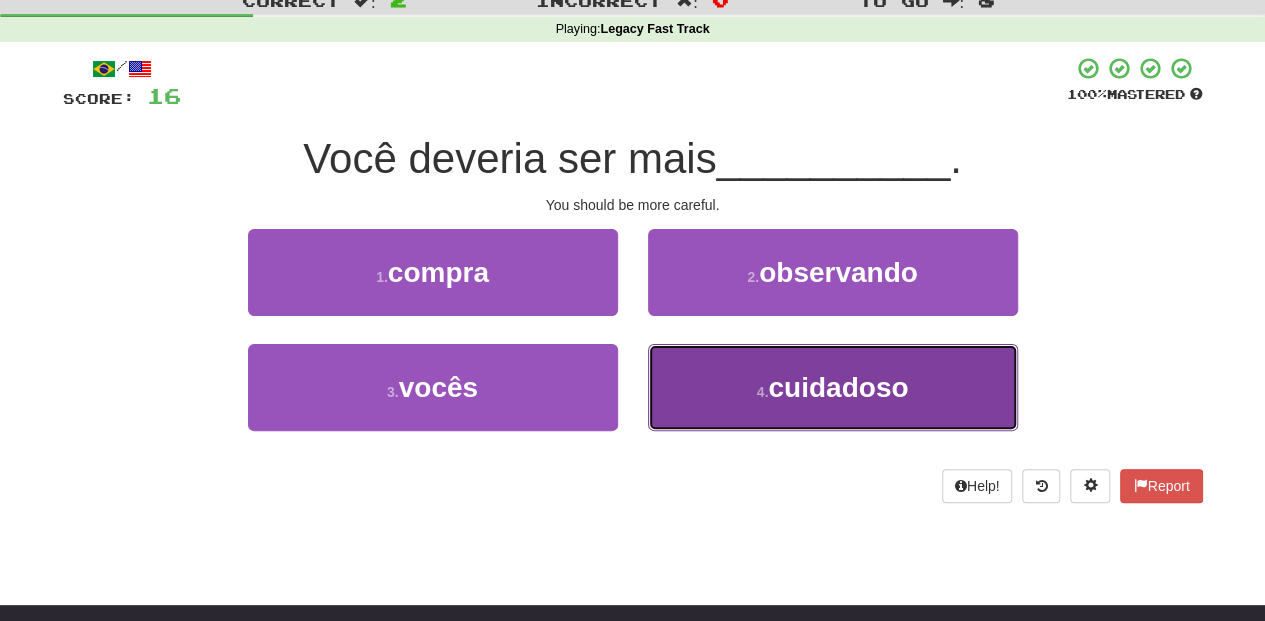 click on "4 .  cuidadoso" at bounding box center [833, 387] 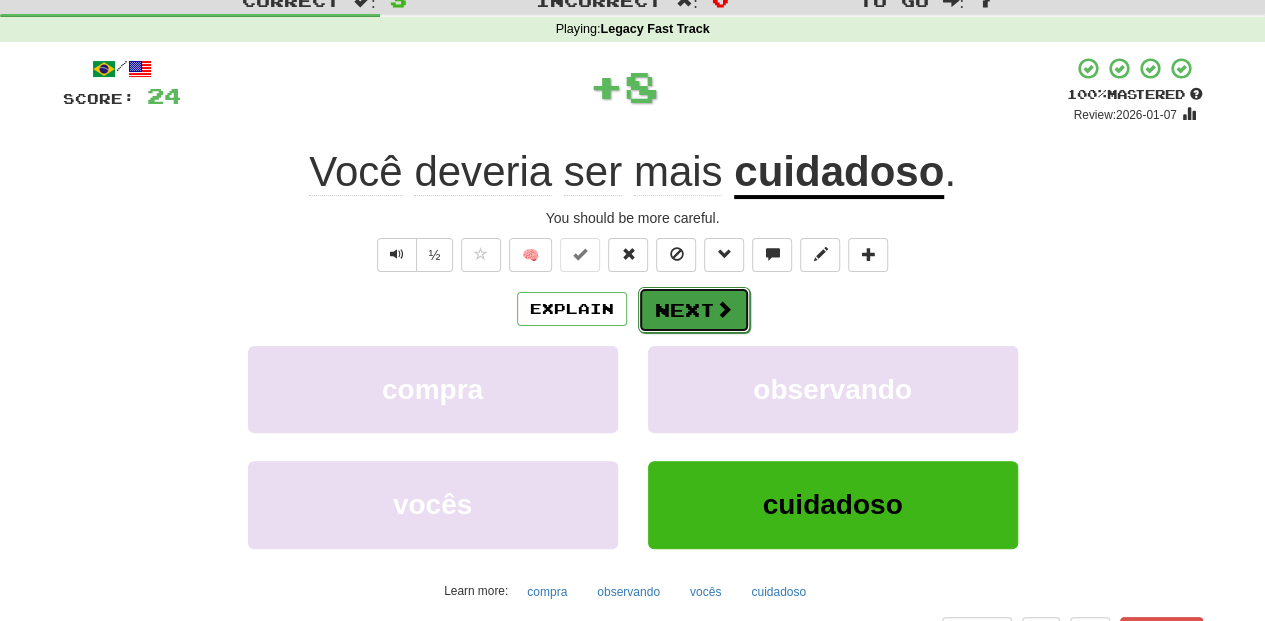 click on "Next" at bounding box center (694, 310) 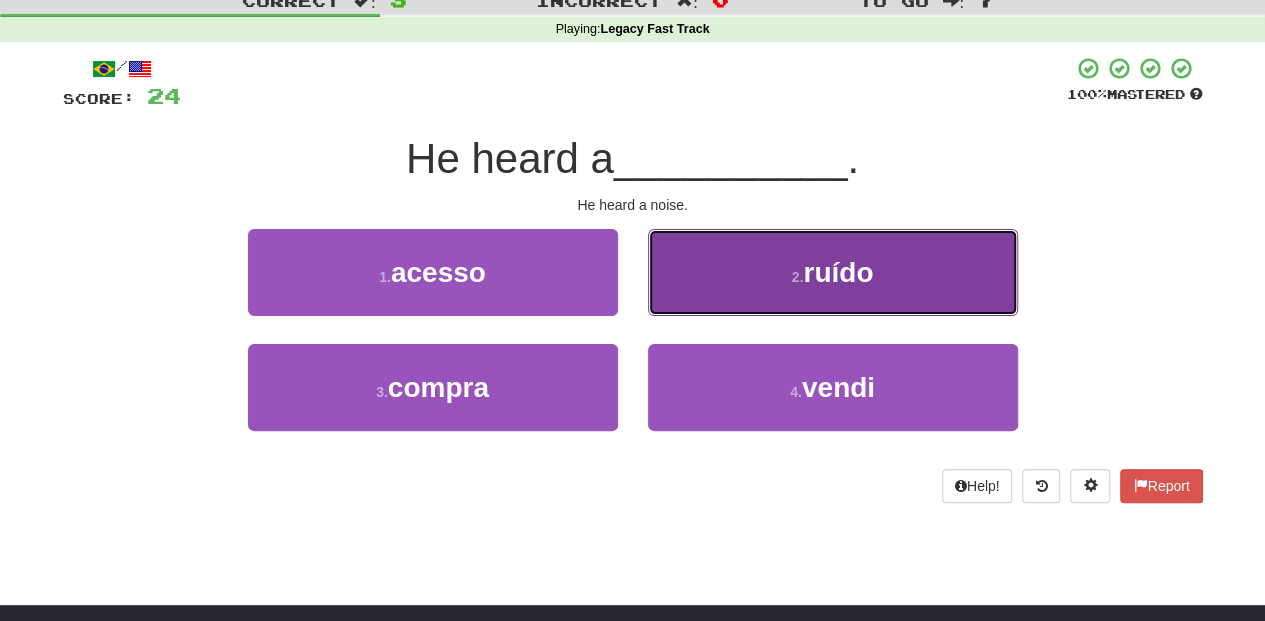click on "2 .  ruído" at bounding box center [833, 272] 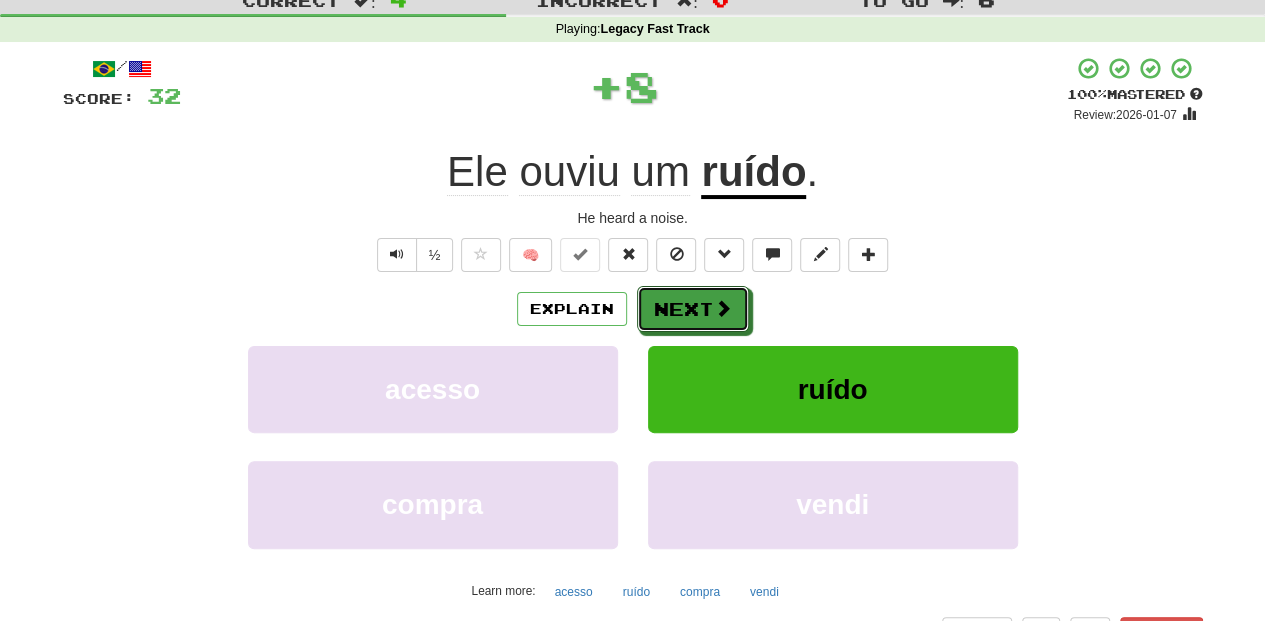 click on "Next" at bounding box center (693, 309) 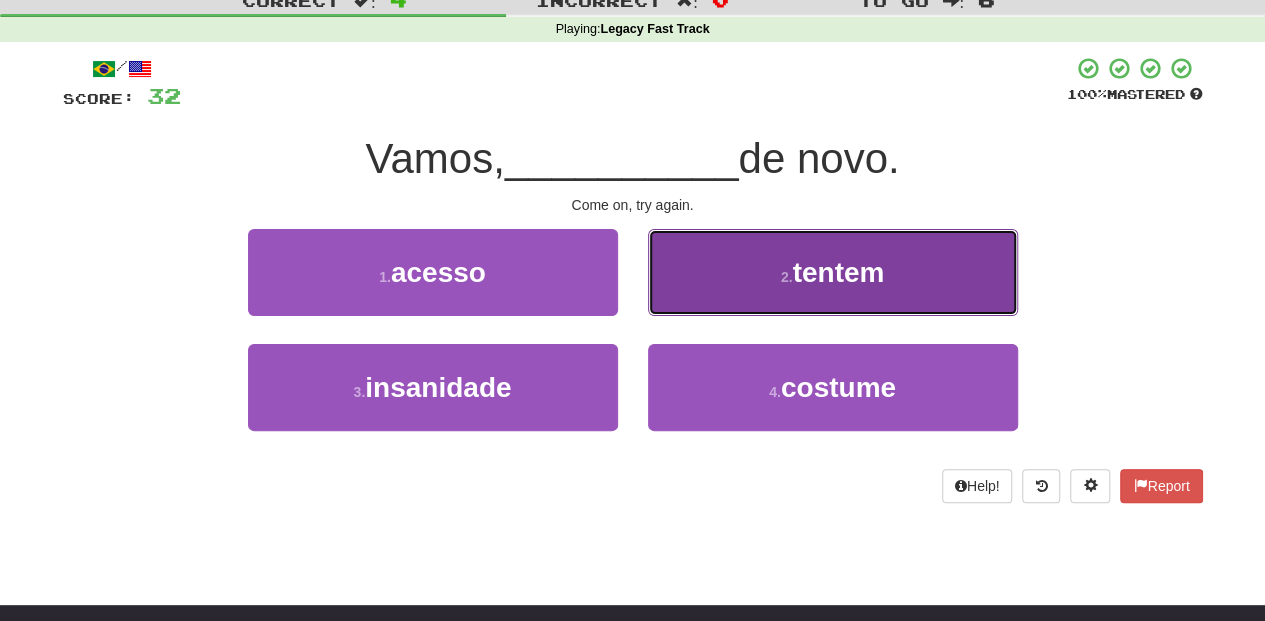 click on "2 .  tentem" at bounding box center (833, 272) 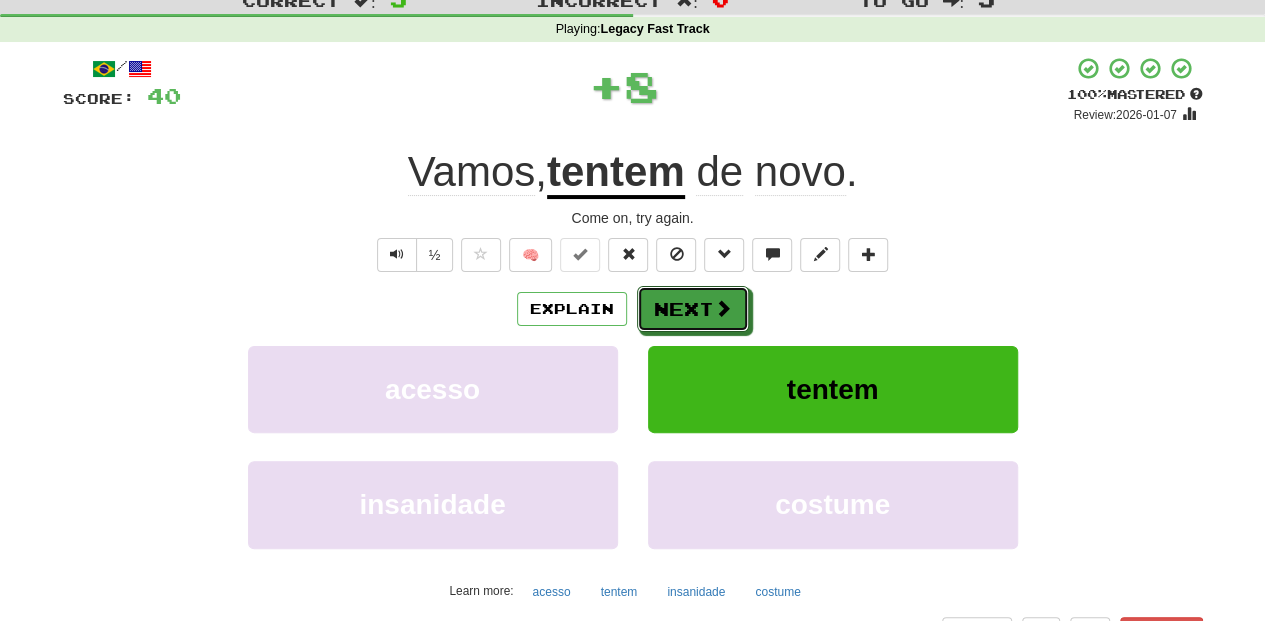 click on "Next" at bounding box center [693, 309] 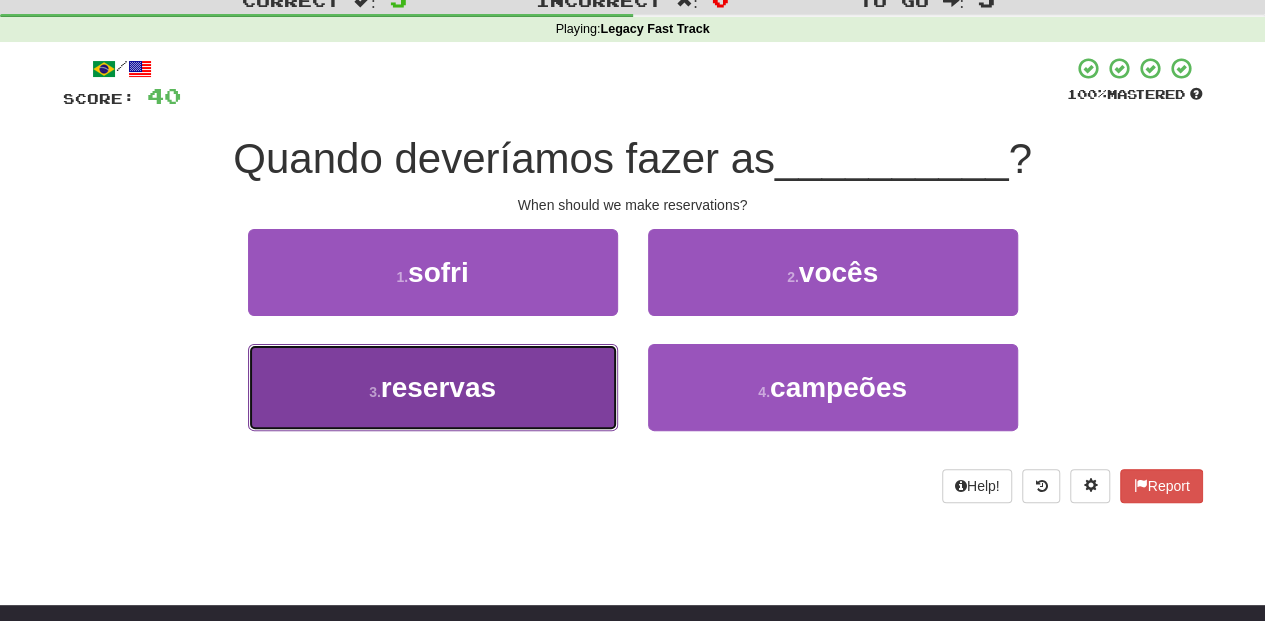 click on "3 .  reservas" at bounding box center (433, 387) 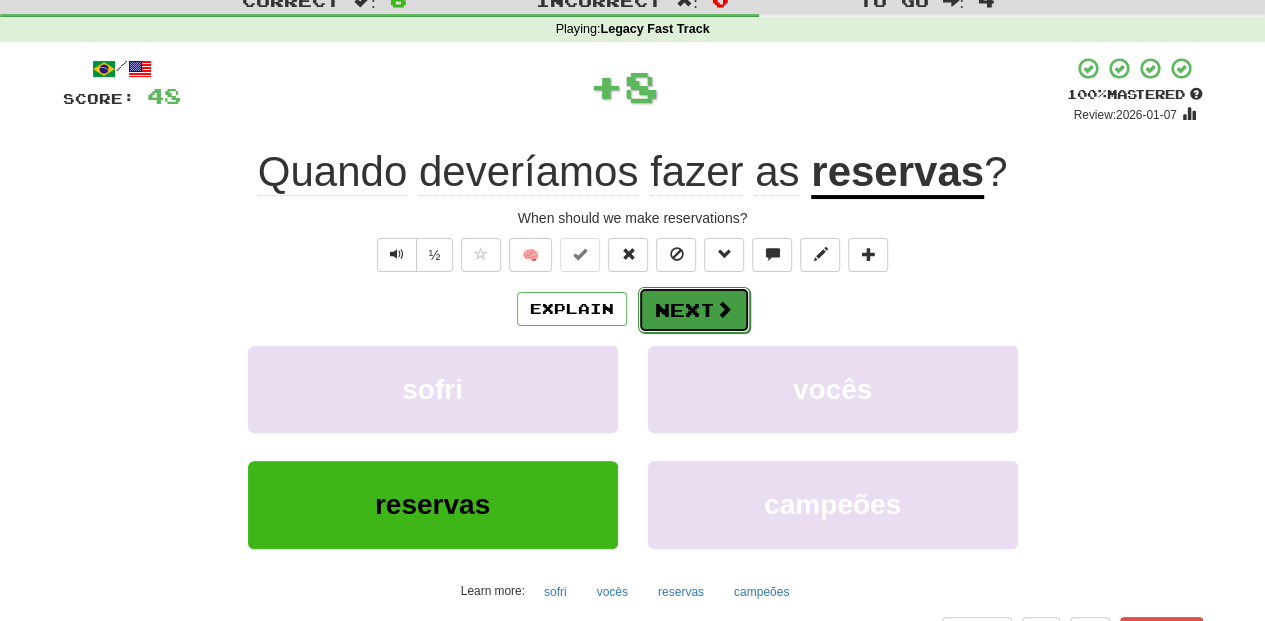click on "Next" at bounding box center (694, 310) 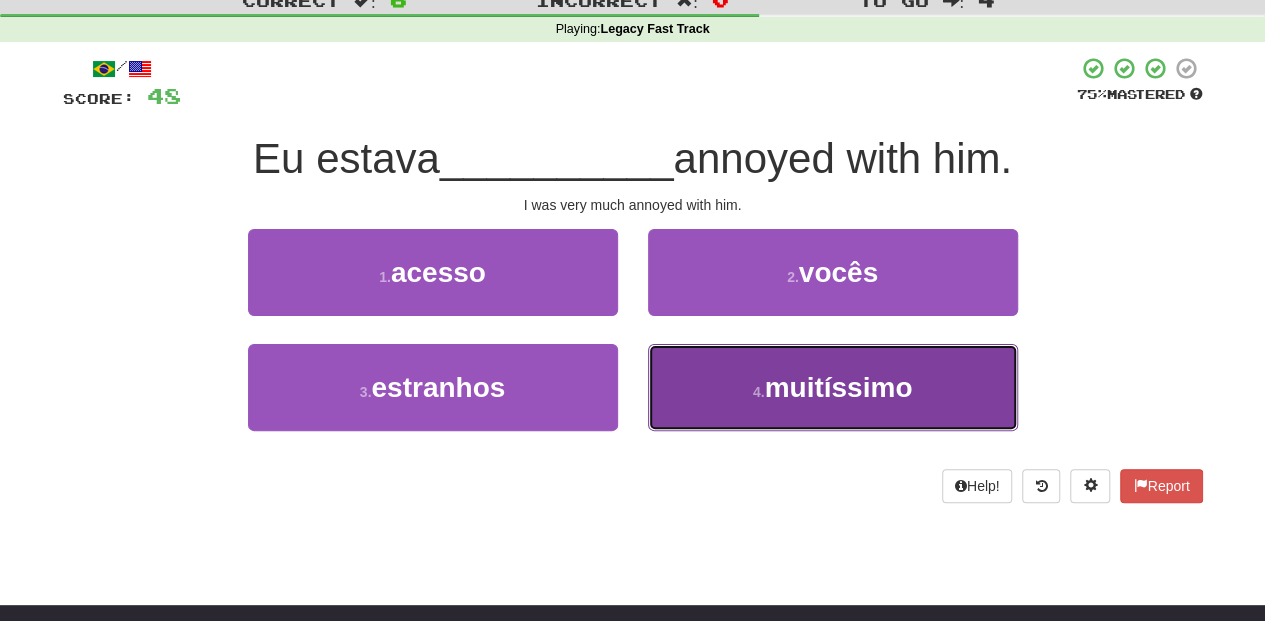 click on "4 .  muitíssimo" at bounding box center [833, 387] 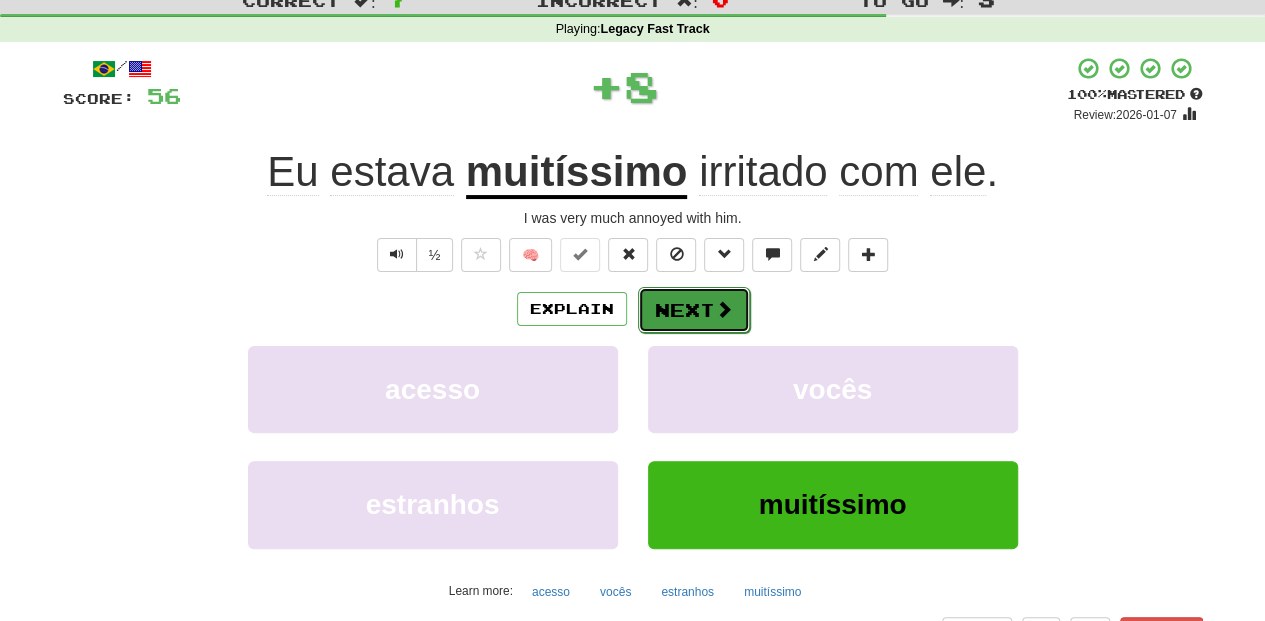 click on "Next" at bounding box center [694, 310] 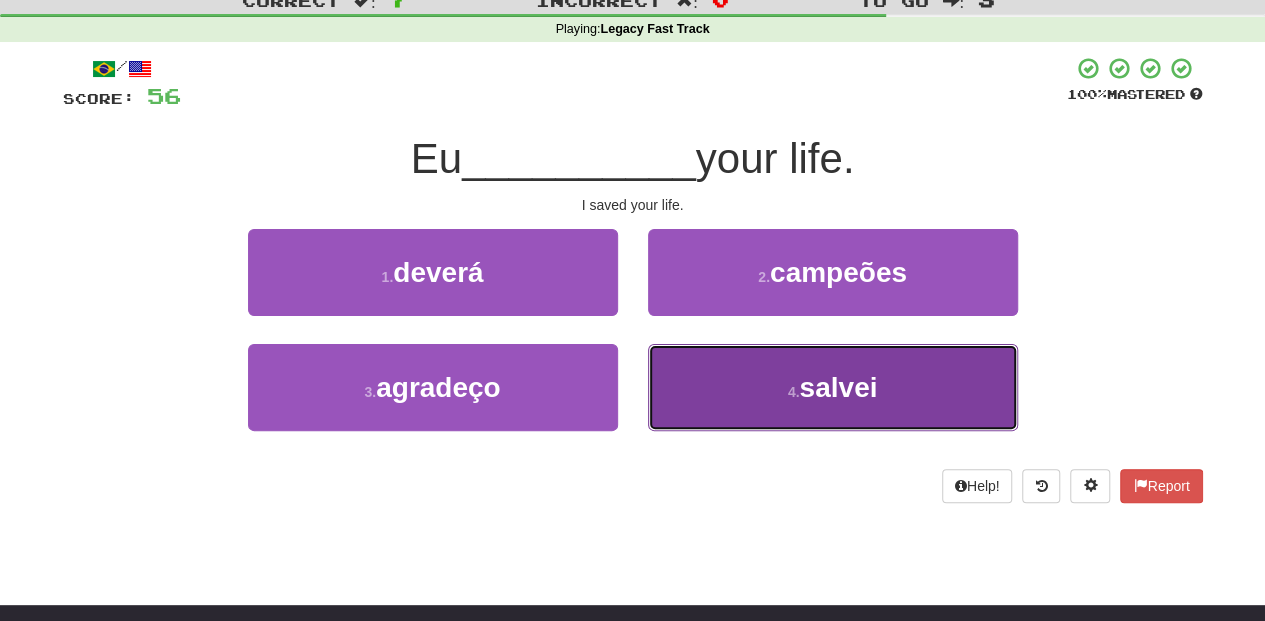 click on "4 .  salvei" at bounding box center (833, 387) 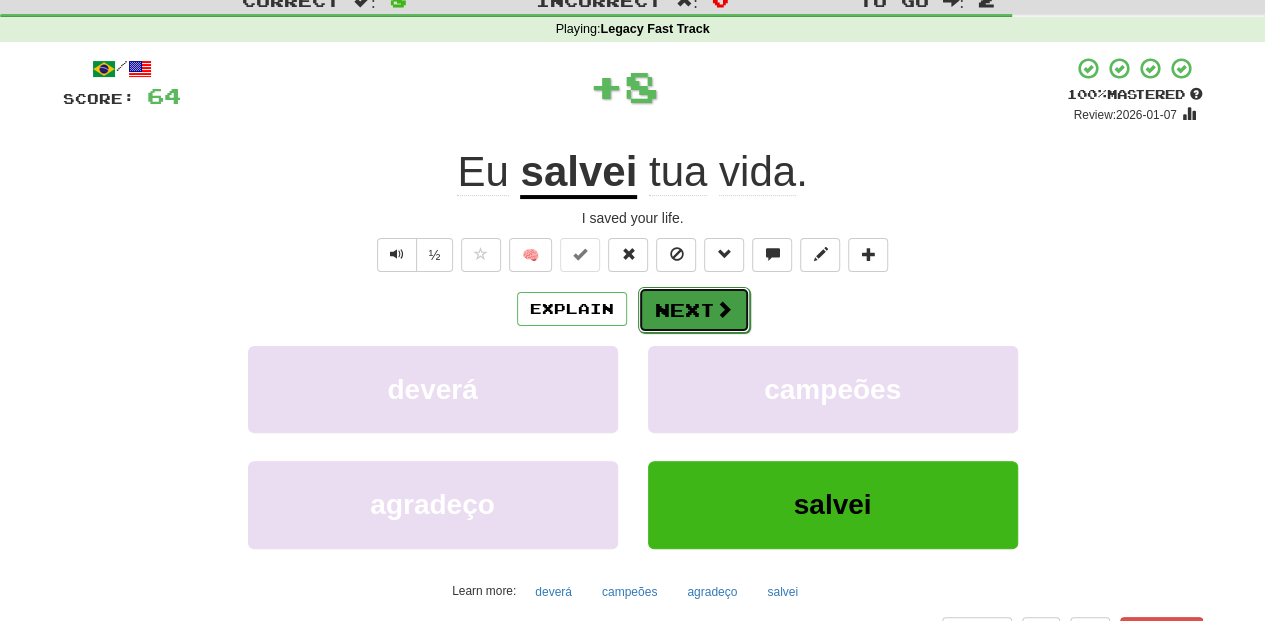 click on "Next" at bounding box center [694, 310] 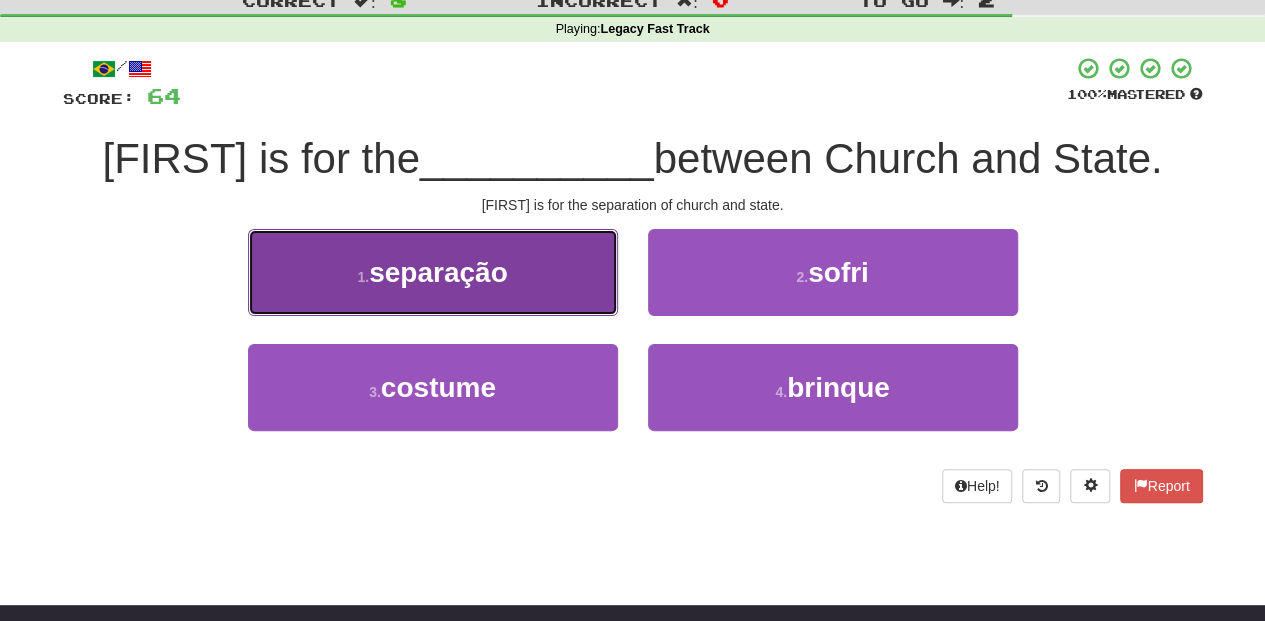 click on "1 .  separação" at bounding box center [433, 272] 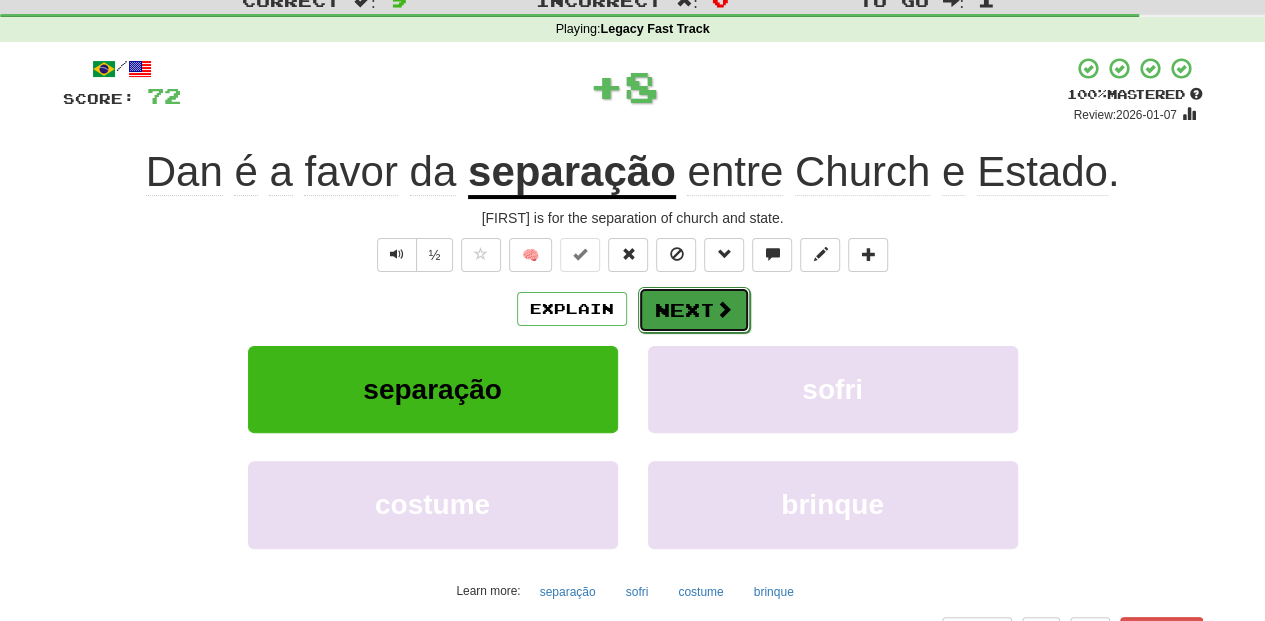 click on "Next" at bounding box center [694, 310] 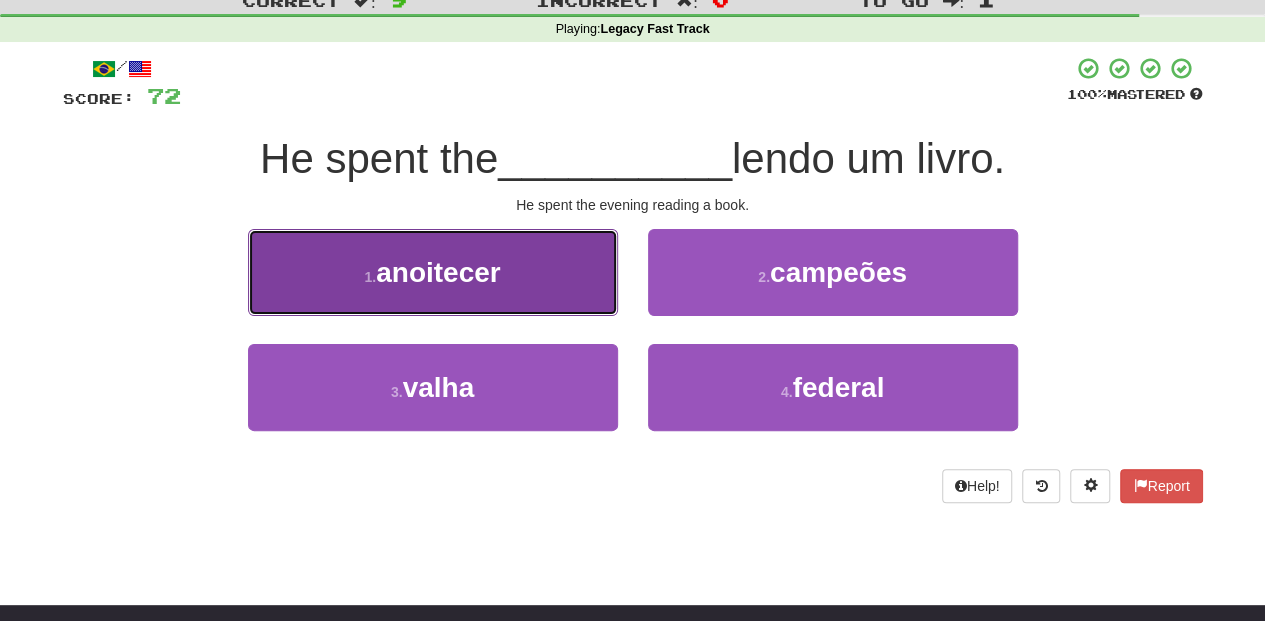 click on "1 .  anoitecer" at bounding box center (433, 272) 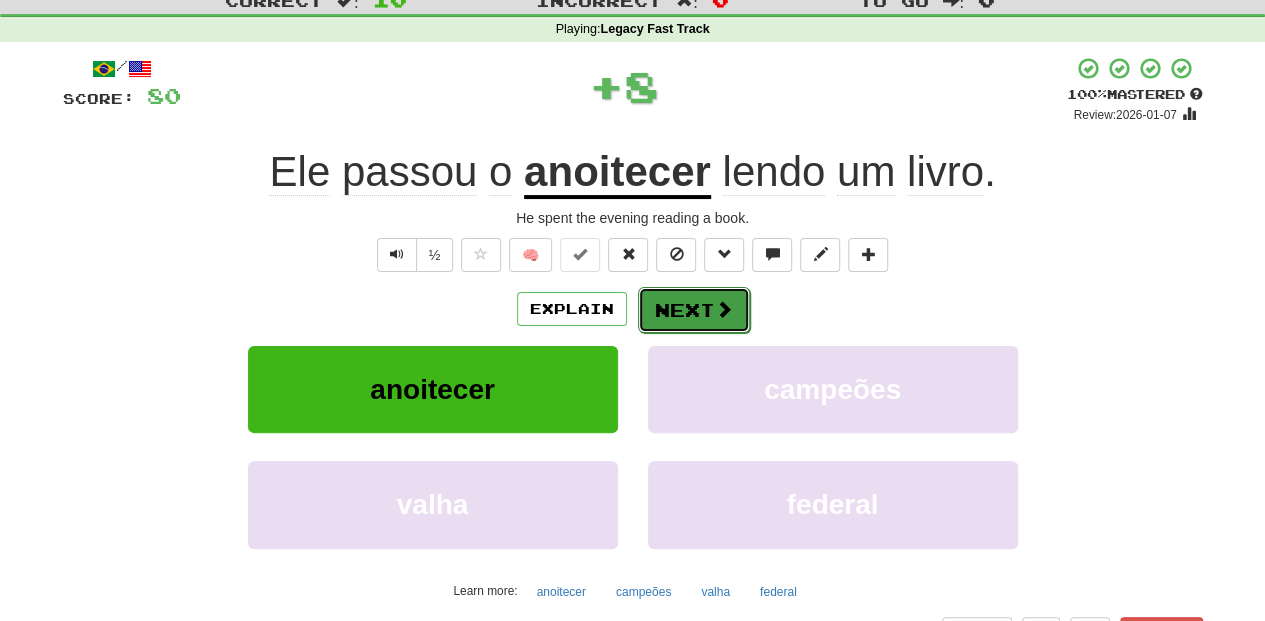 click on "Next" at bounding box center [694, 310] 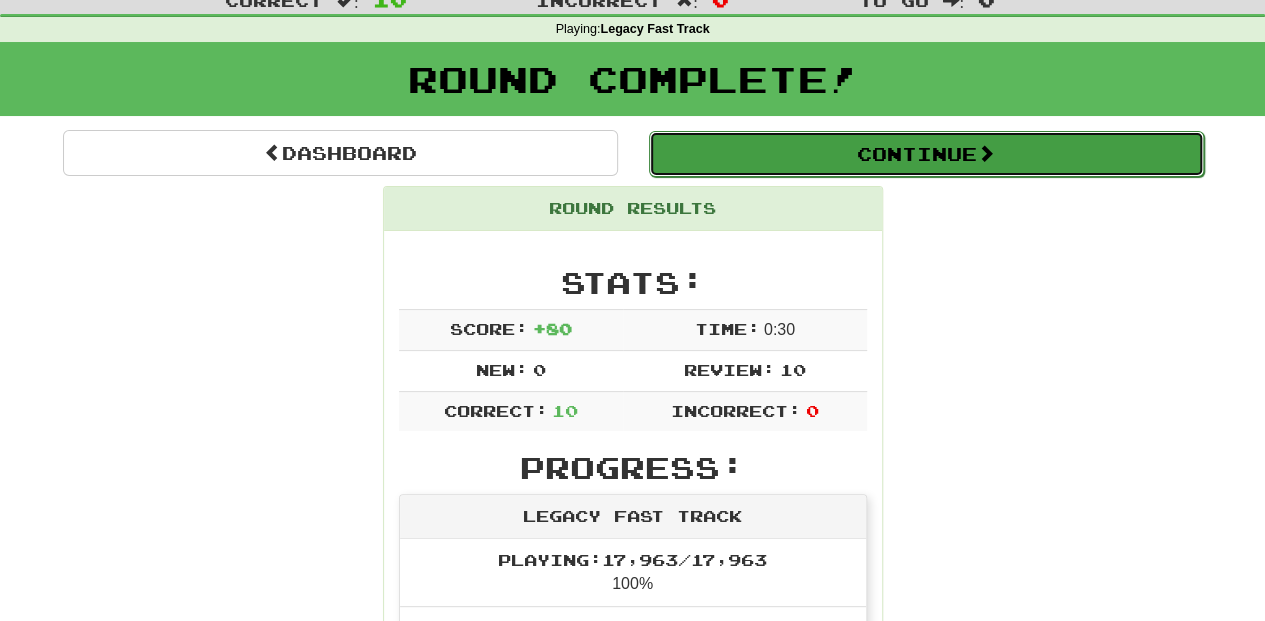 click on "Continue" at bounding box center [926, 154] 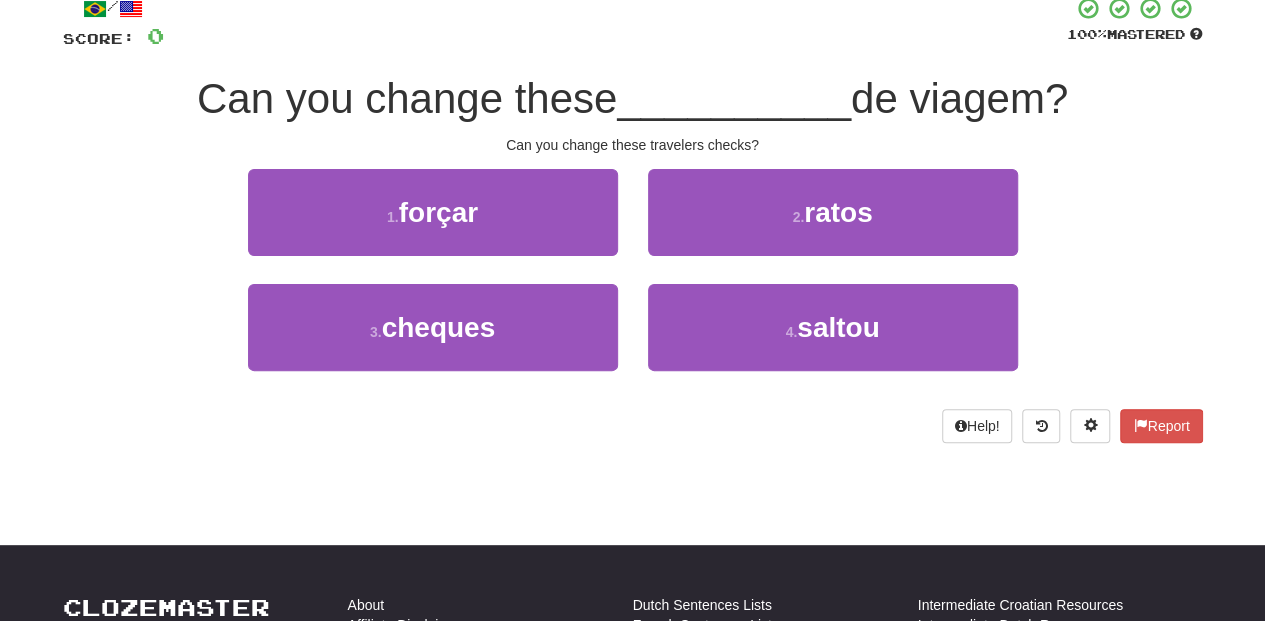 scroll, scrollTop: 133, scrollLeft: 0, axis: vertical 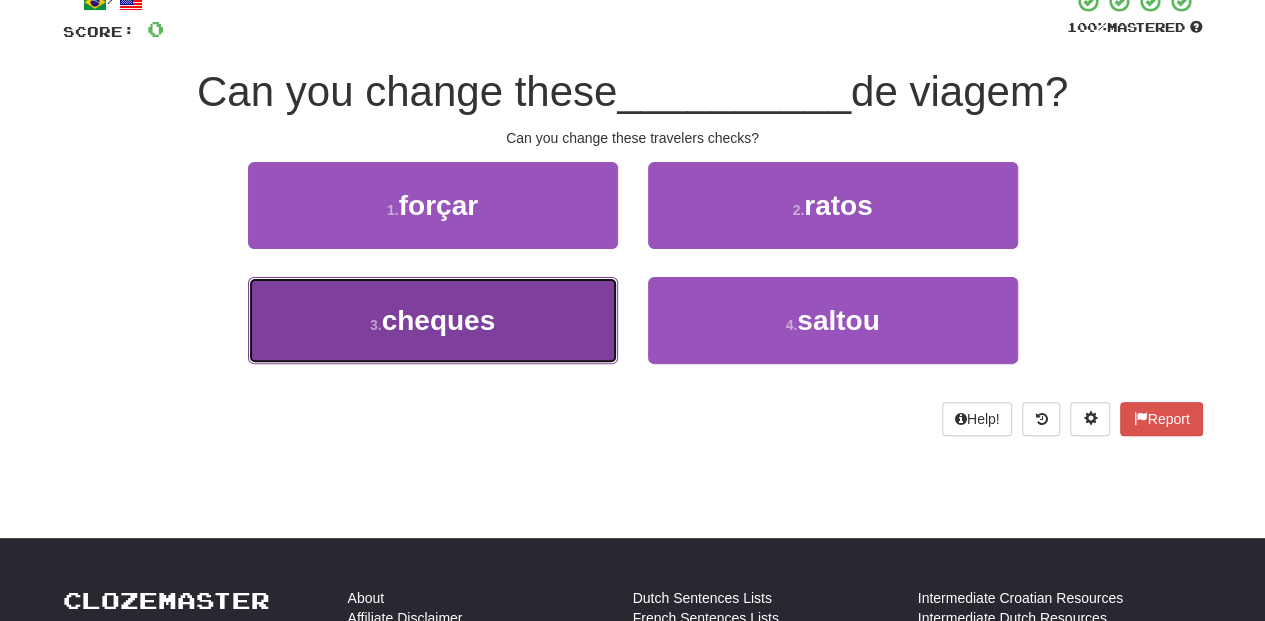 click on "3 .  cheques" at bounding box center (433, 320) 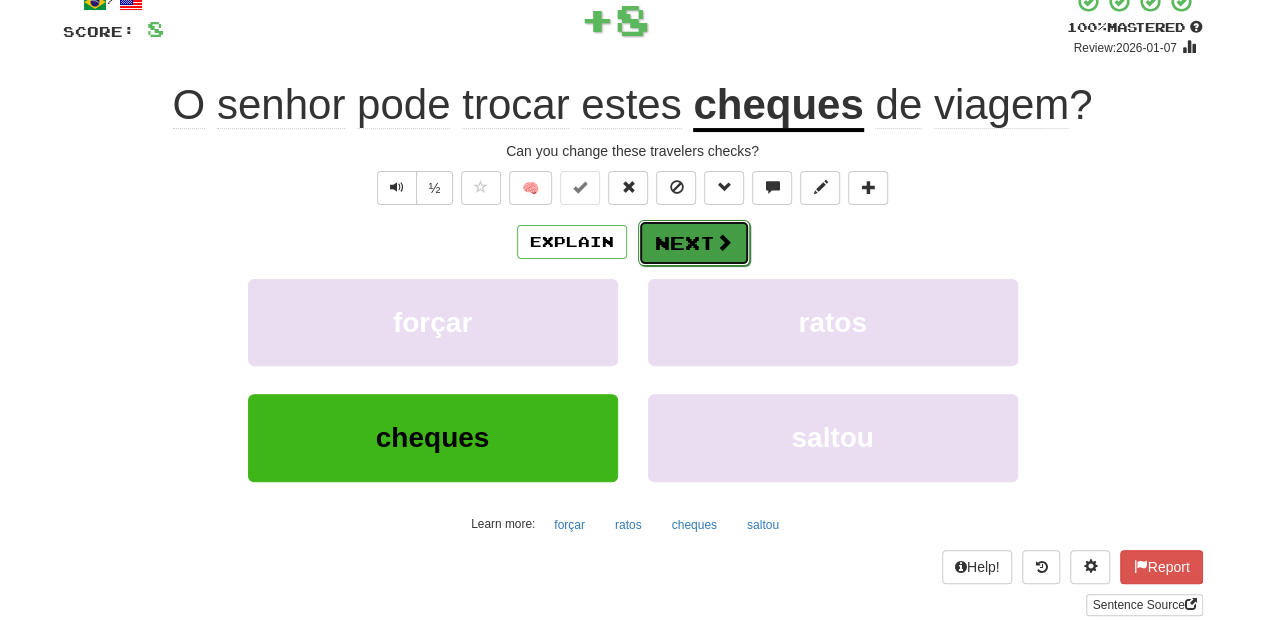 click on "Next" at bounding box center [694, 243] 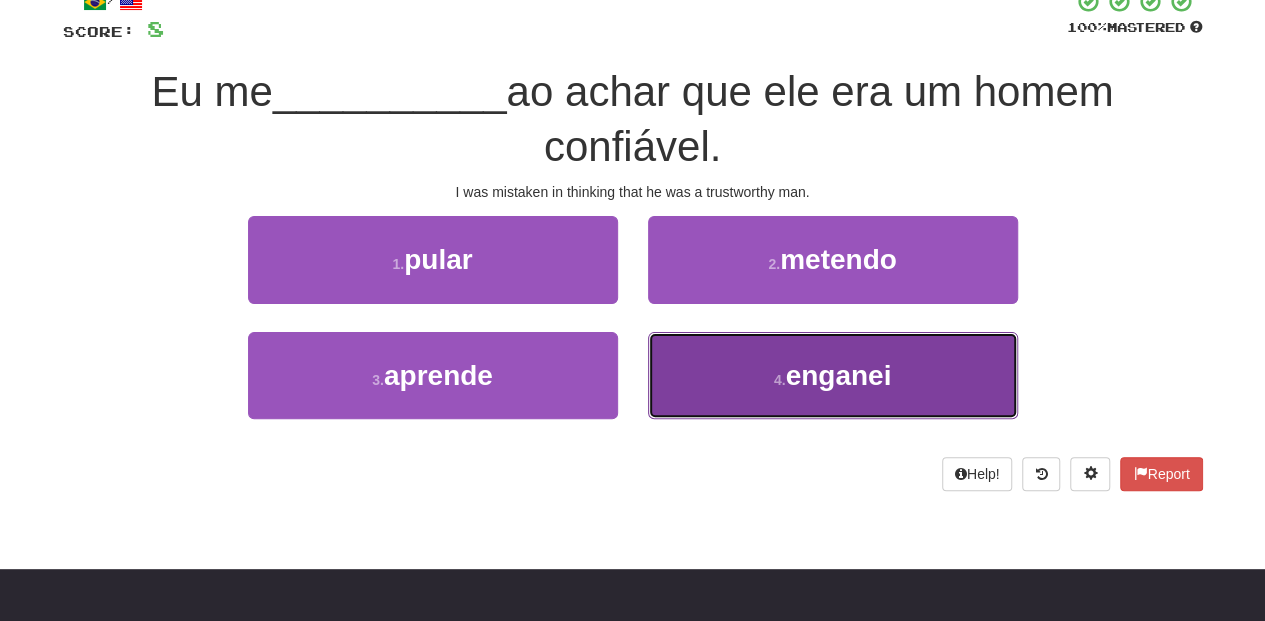 click on "4 .  enganei" at bounding box center [833, 375] 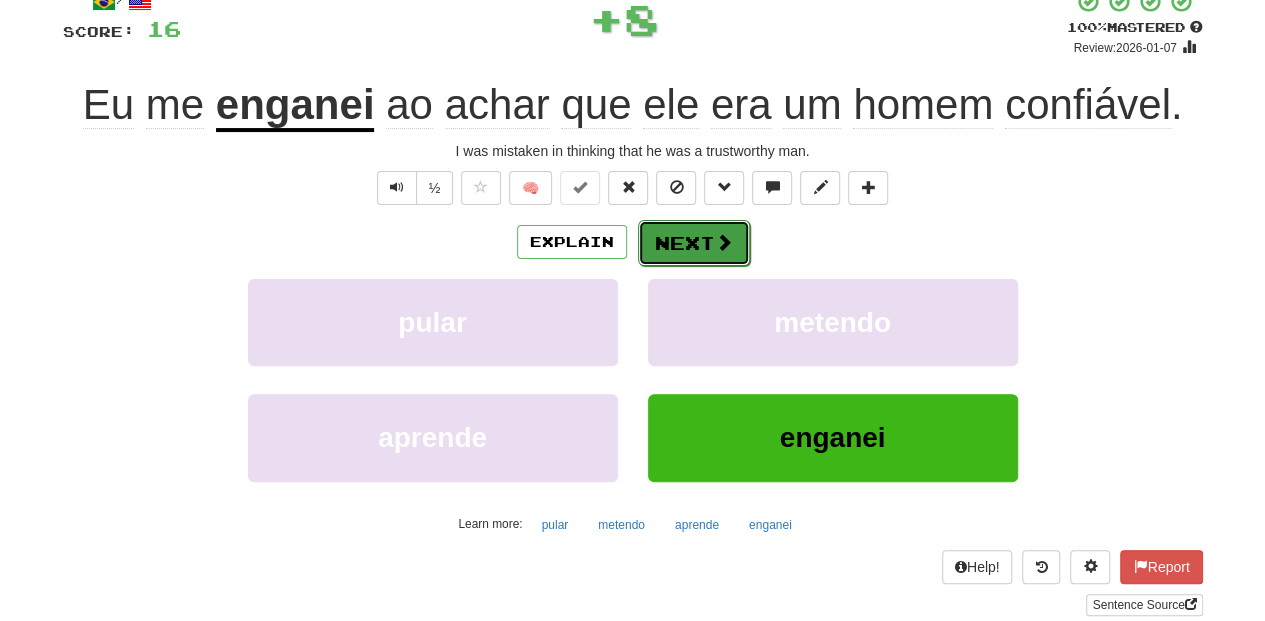 click on "Next" at bounding box center (694, 243) 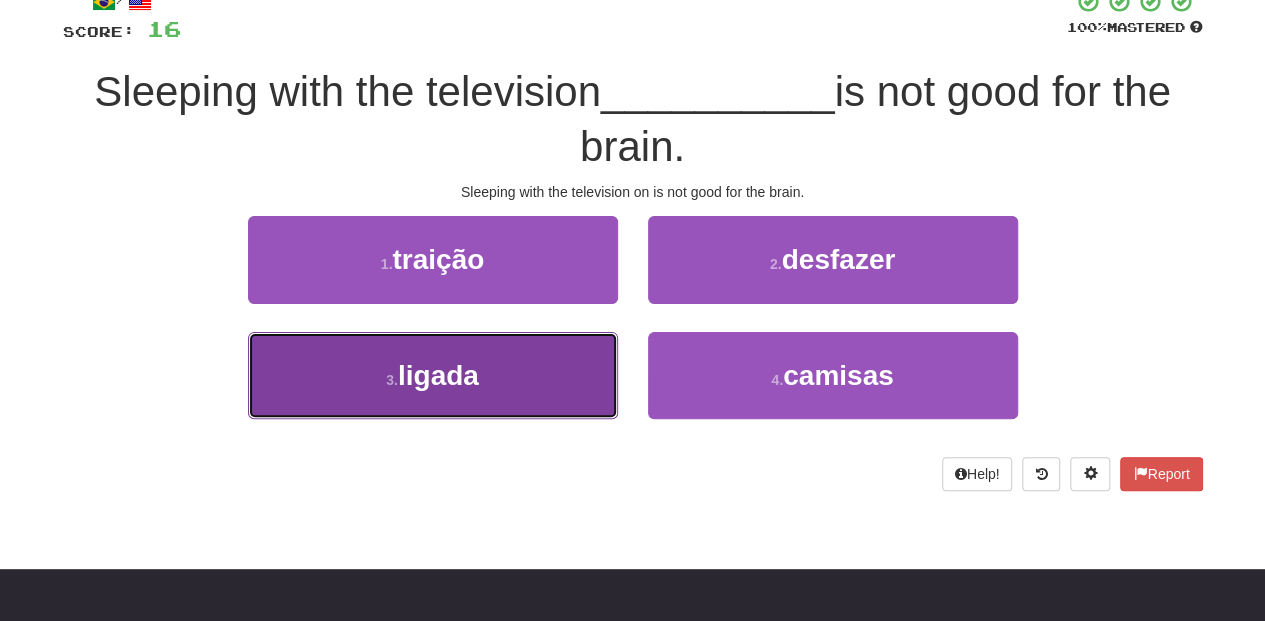 click on "3 .  ligada" at bounding box center (433, 375) 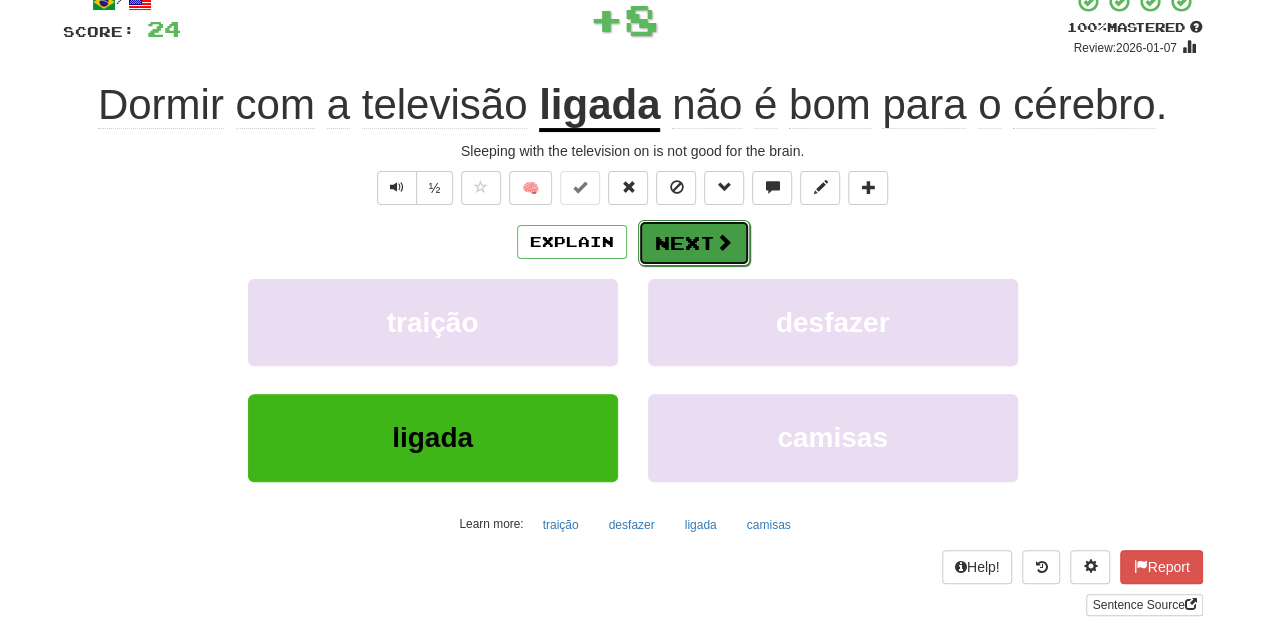 click at bounding box center (724, 242) 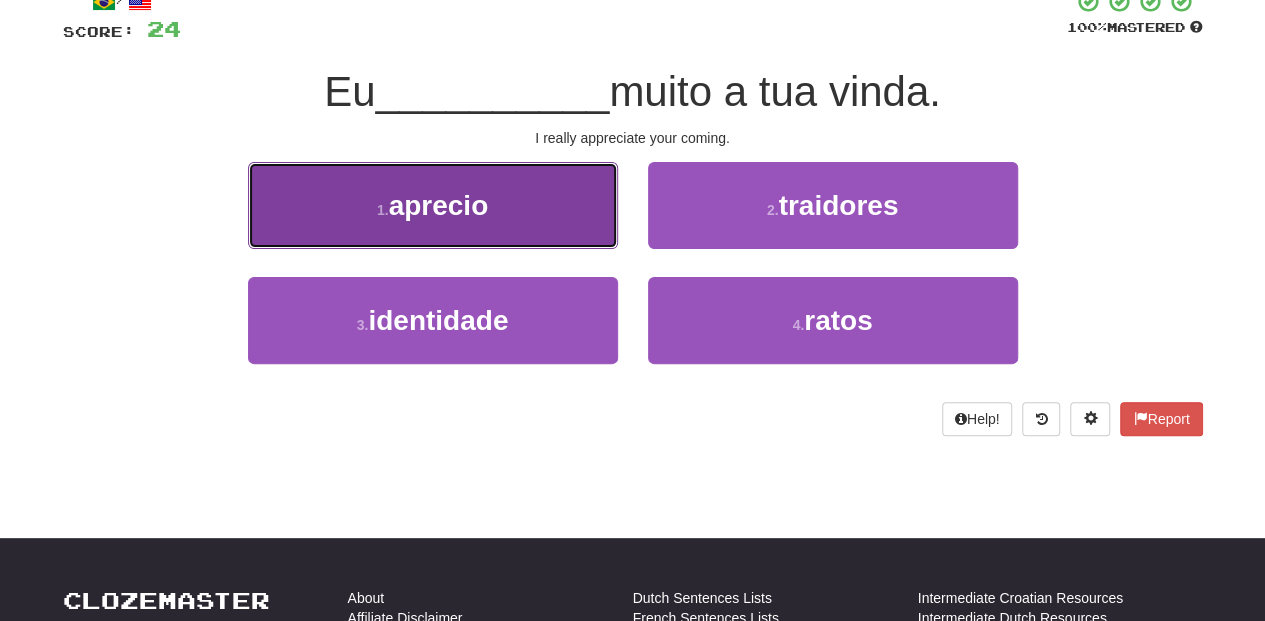 click on "1 .  aprecio" at bounding box center [433, 205] 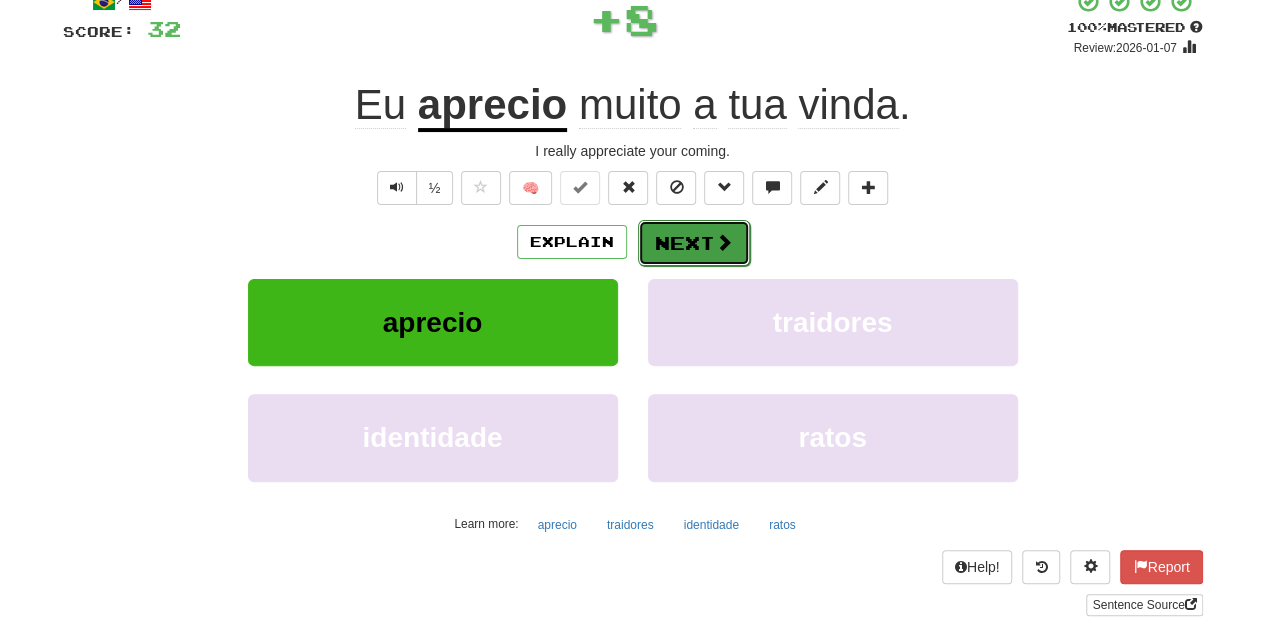 click at bounding box center [724, 242] 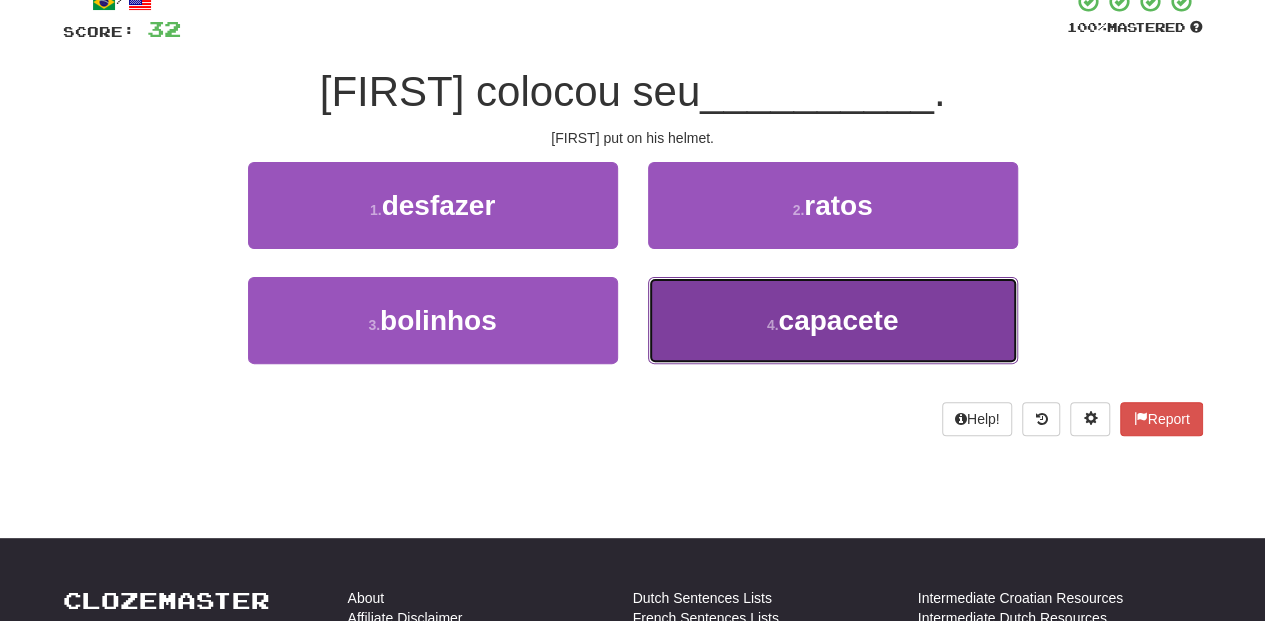 click on "4 .  capacete" at bounding box center (833, 320) 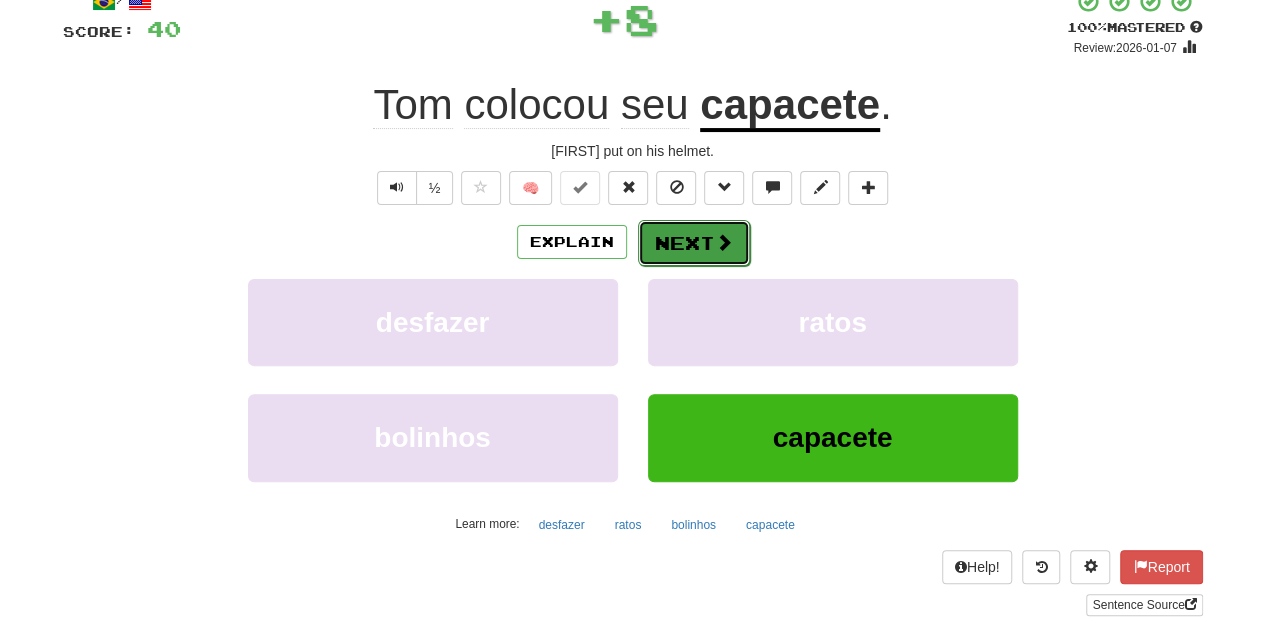 click on "Next" at bounding box center (694, 243) 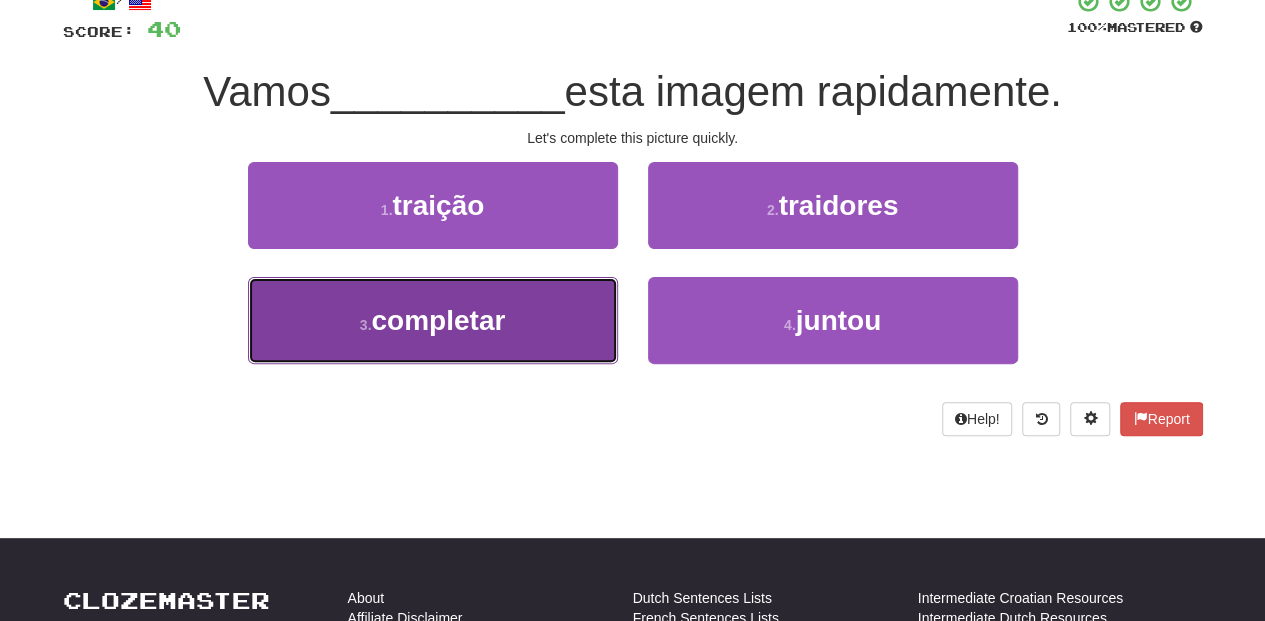 click on "3 .  completar" at bounding box center (433, 320) 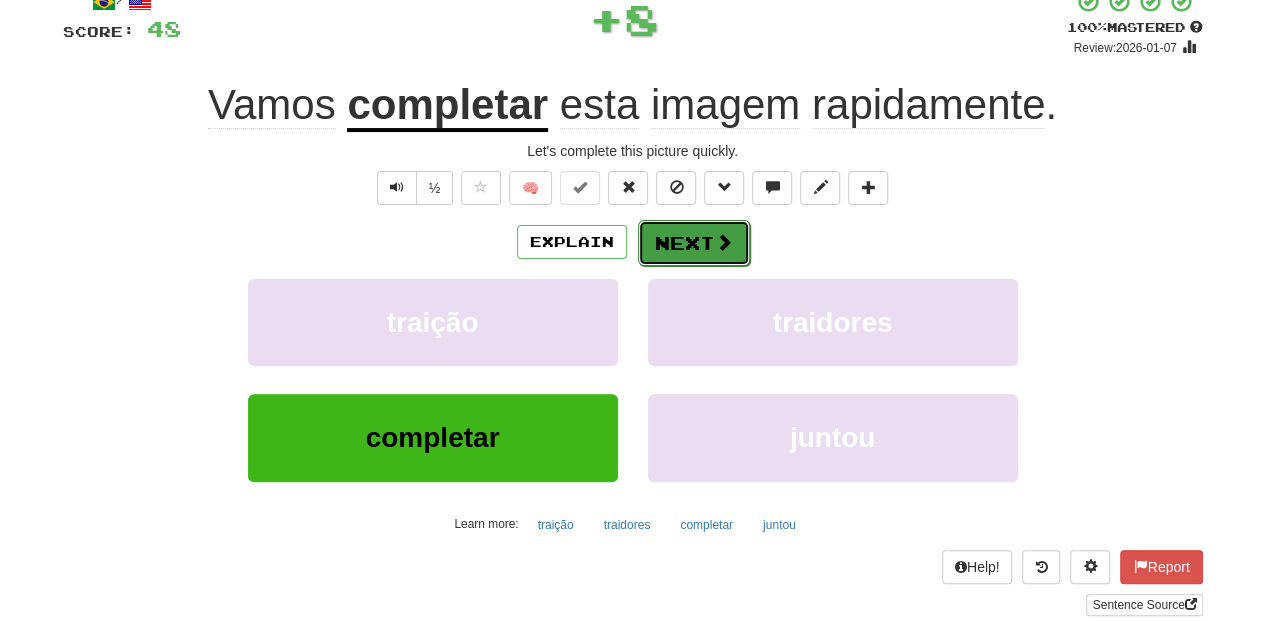 click on "Next" at bounding box center [694, 243] 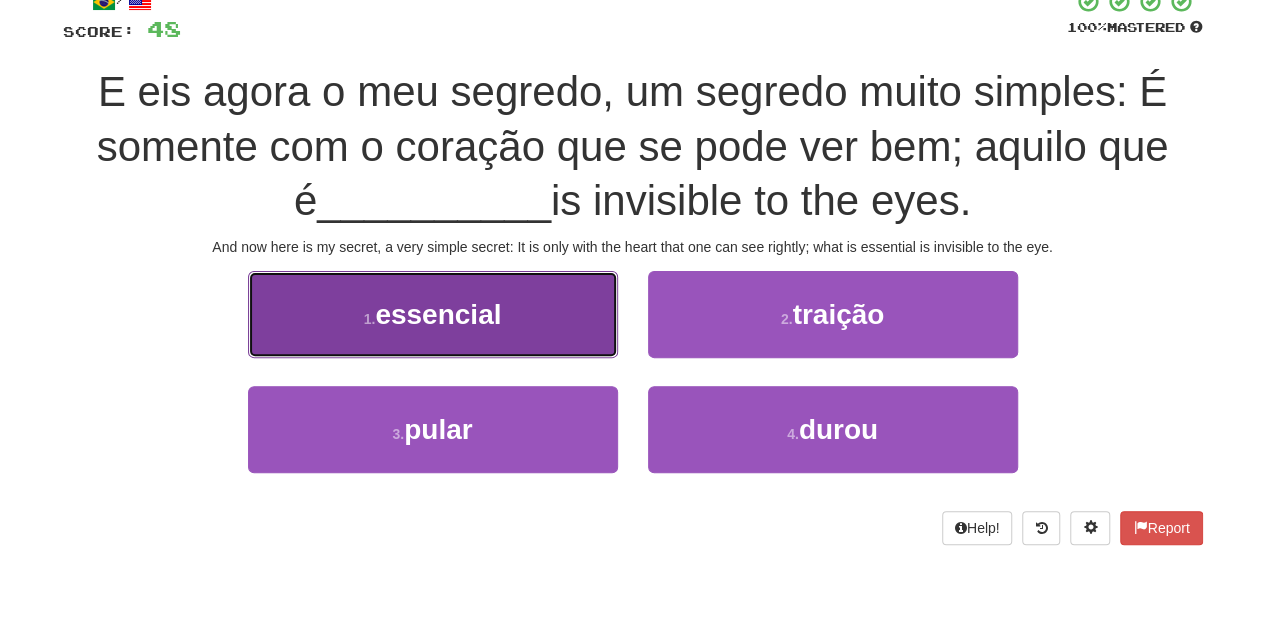 click on "1 .  essencial" at bounding box center (433, 314) 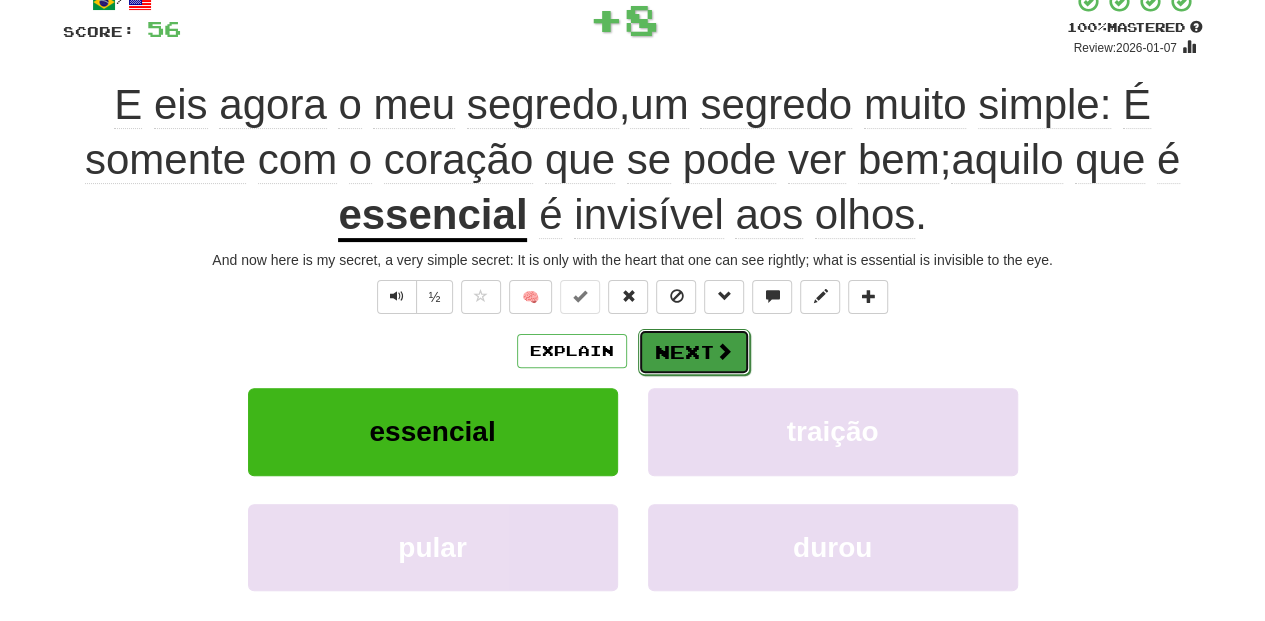 click on "Next" at bounding box center [694, 352] 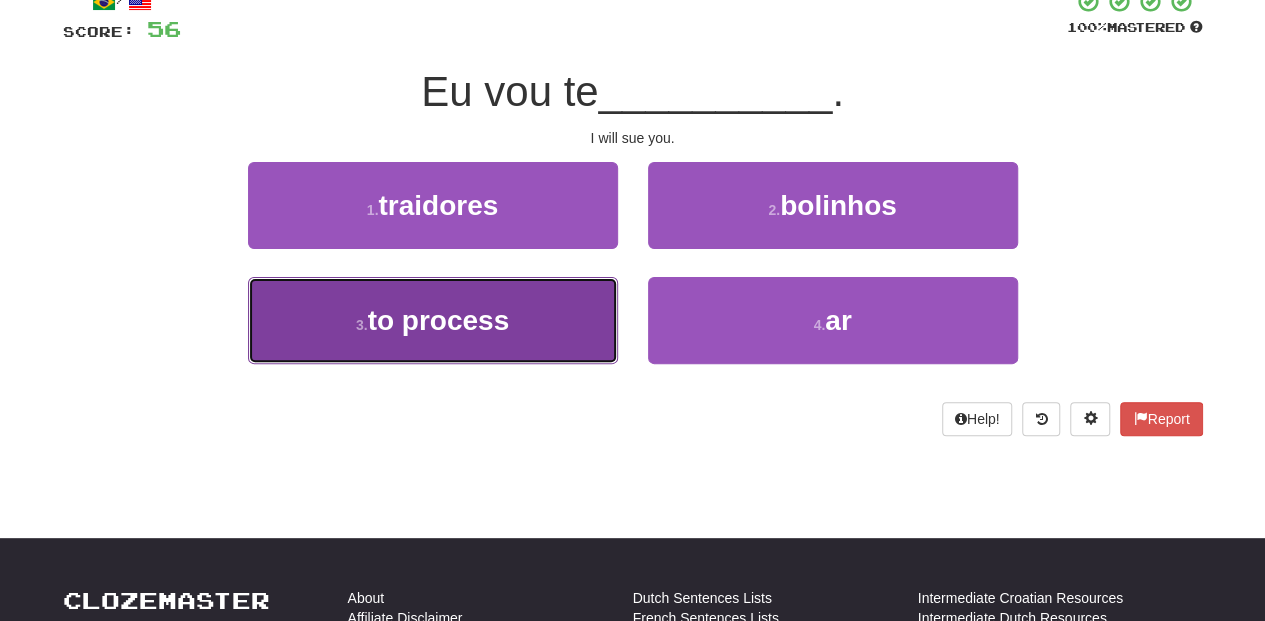 click on "3 .  processar" at bounding box center [433, 320] 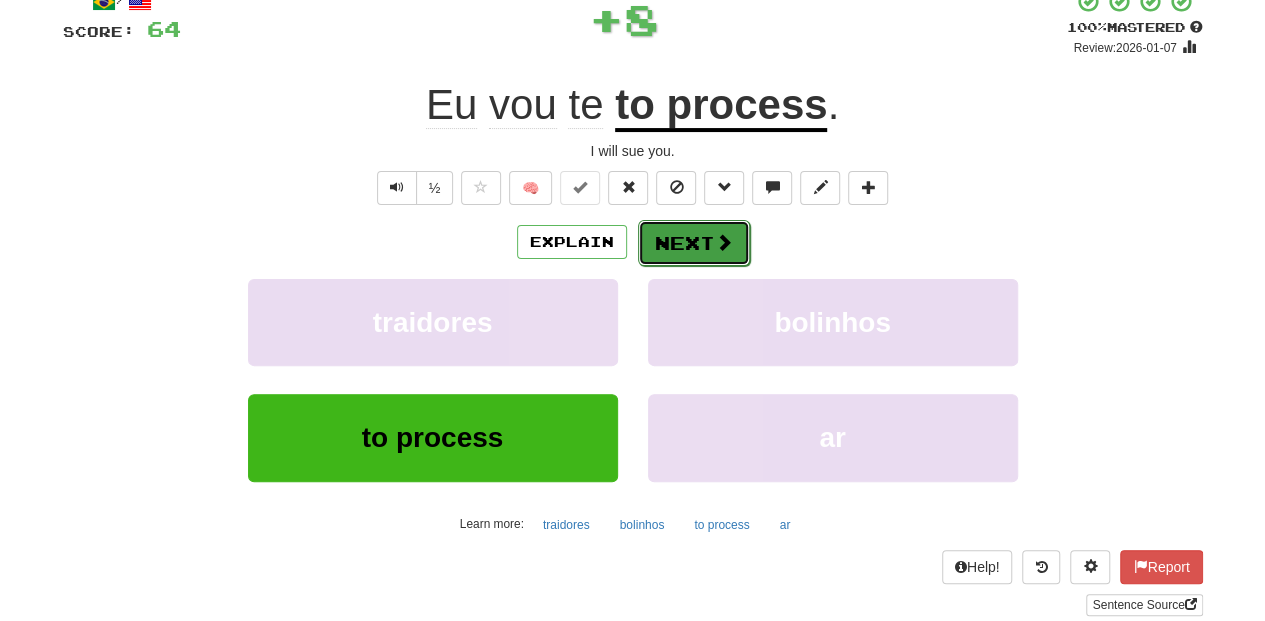 click on "Next" at bounding box center [694, 243] 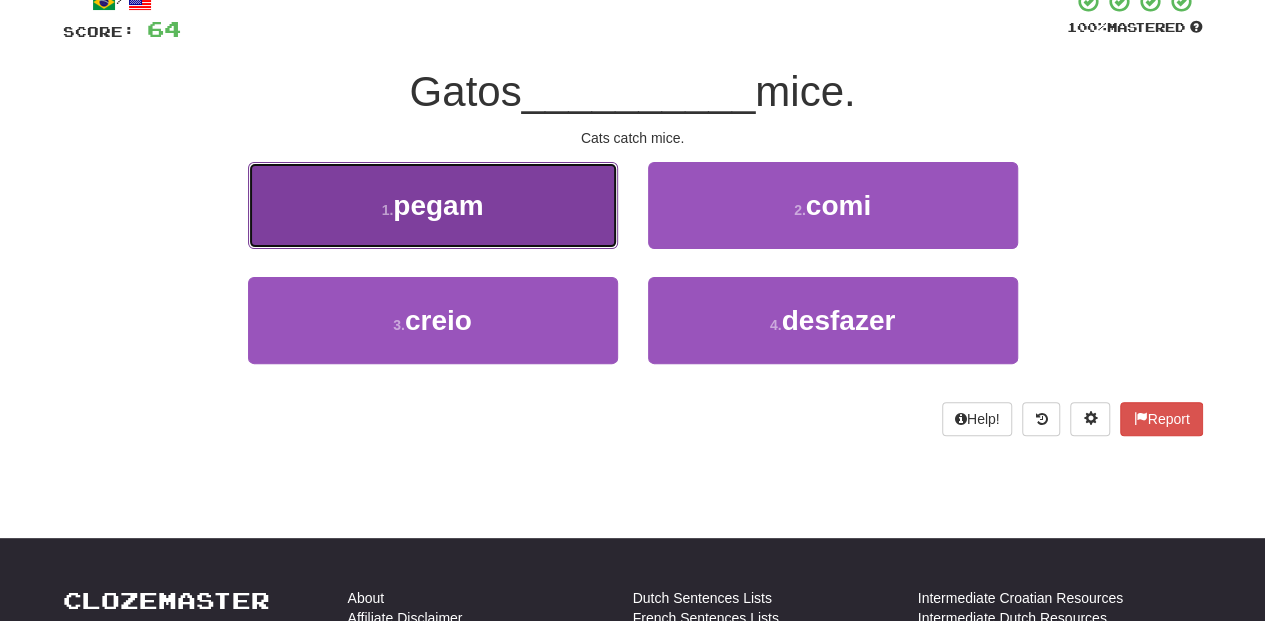 click on "1 .  pegam" at bounding box center [433, 205] 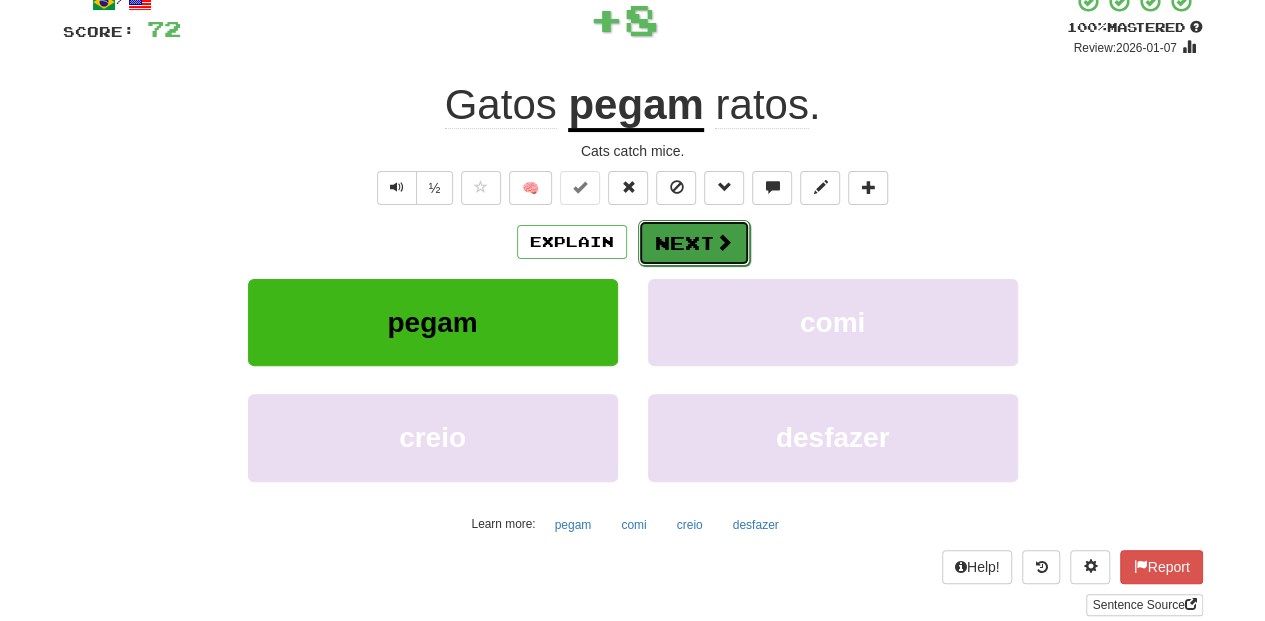click on "Next" at bounding box center (694, 243) 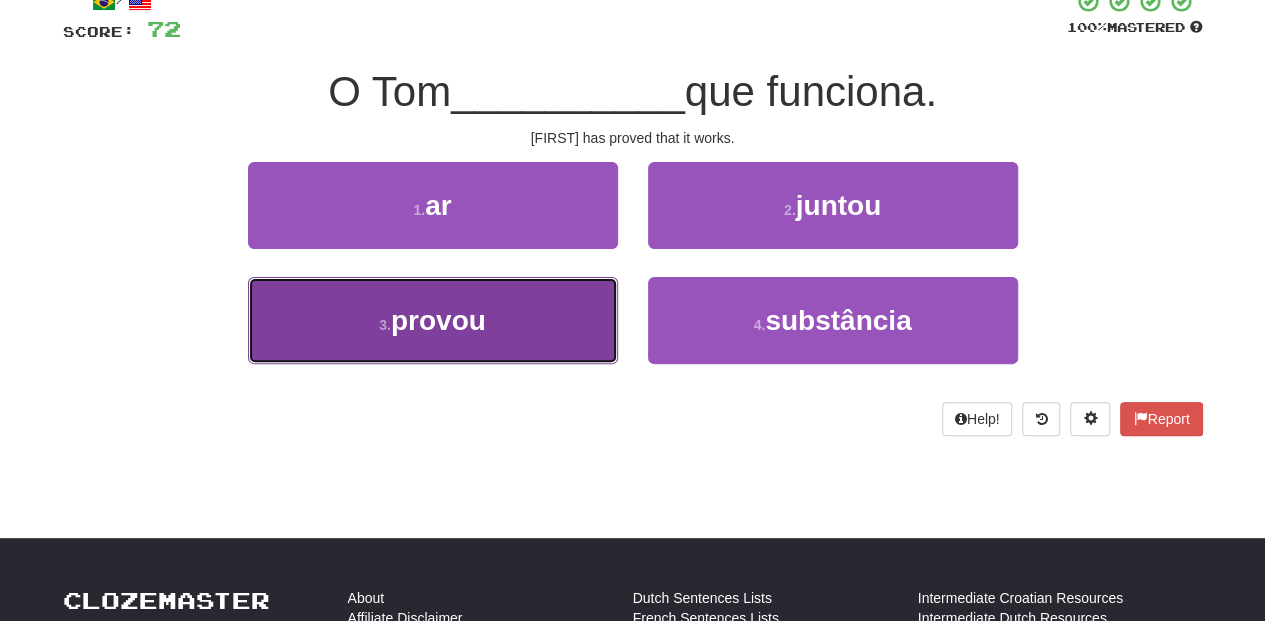 click on "3 .  provou" at bounding box center [433, 320] 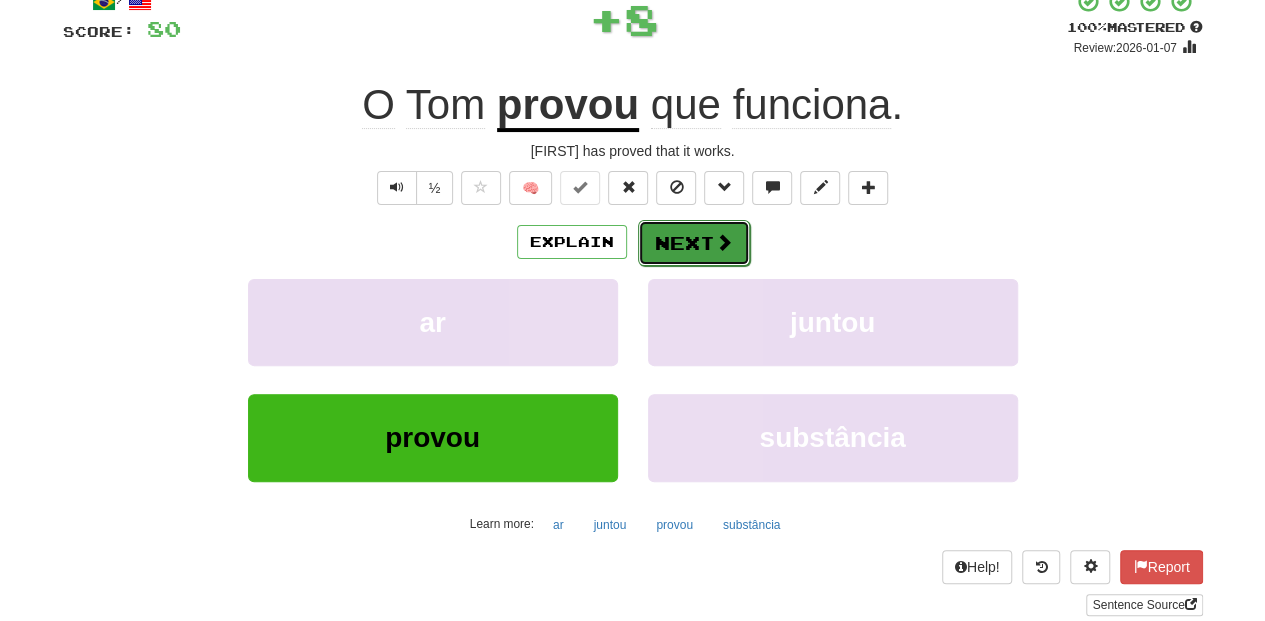 click on "Next" at bounding box center [694, 243] 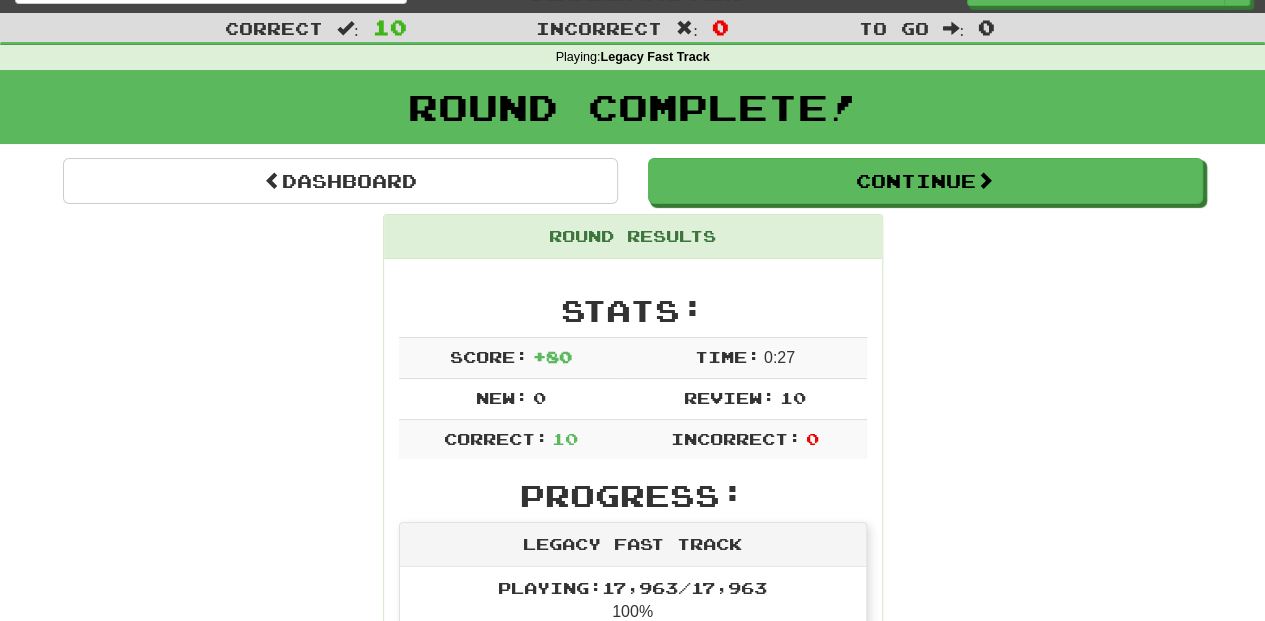 scroll, scrollTop: 0, scrollLeft: 0, axis: both 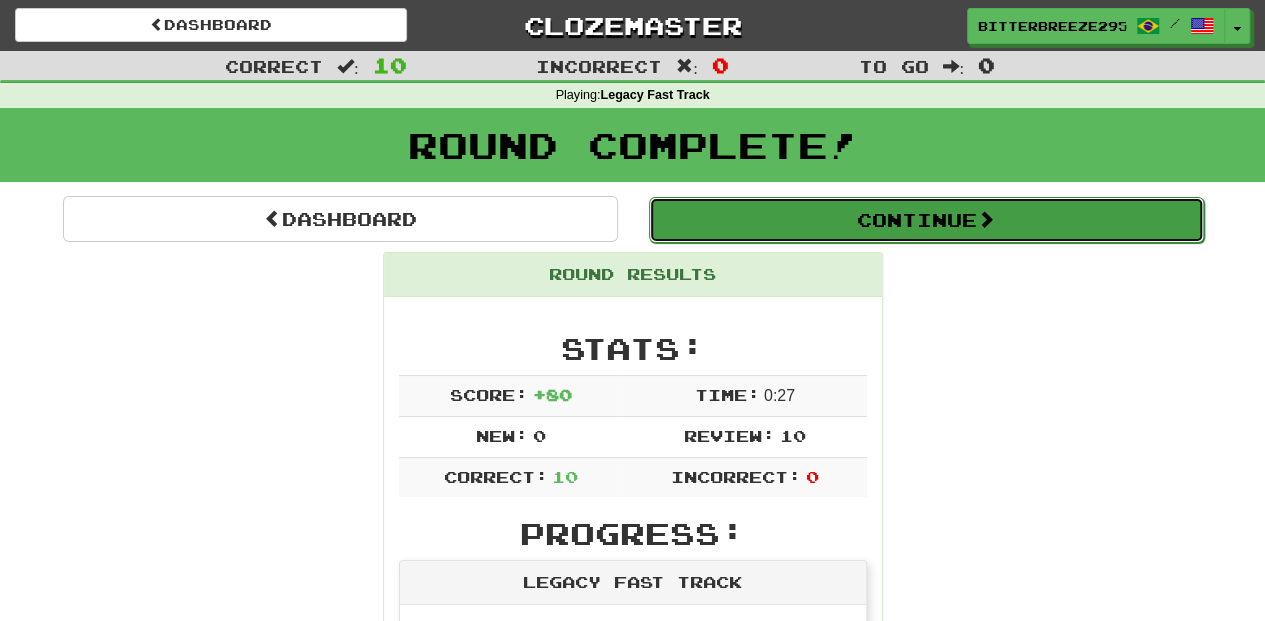 click on "Continue" at bounding box center (926, 220) 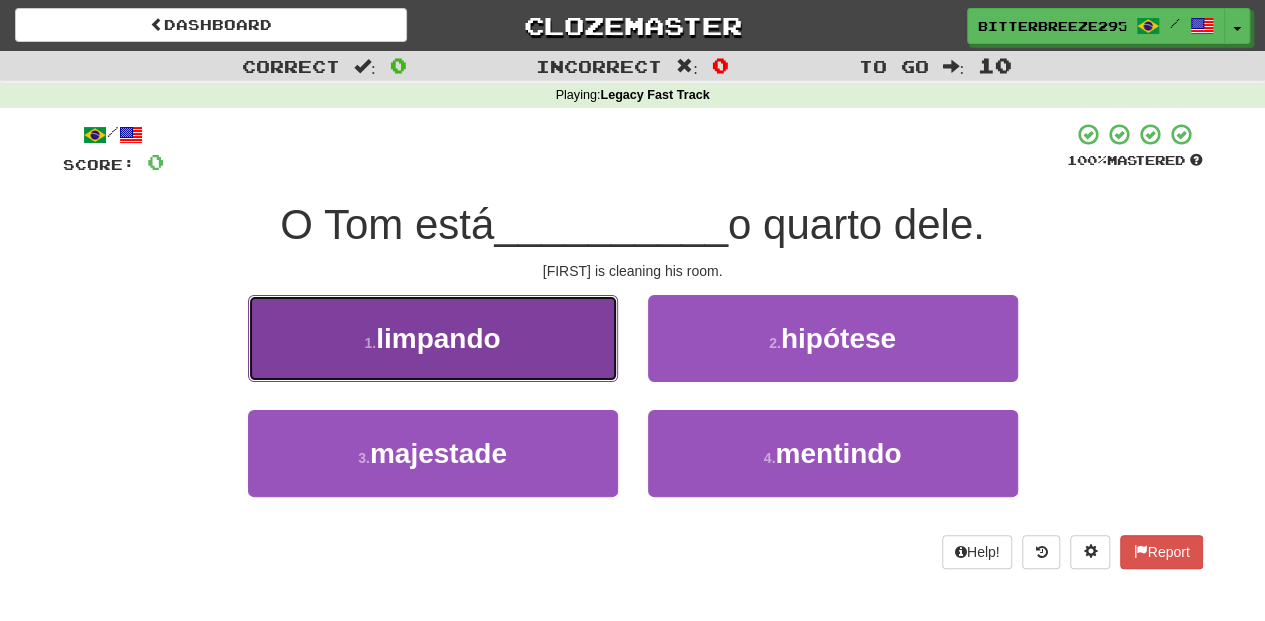 click on "1 .  limpando" at bounding box center [433, 338] 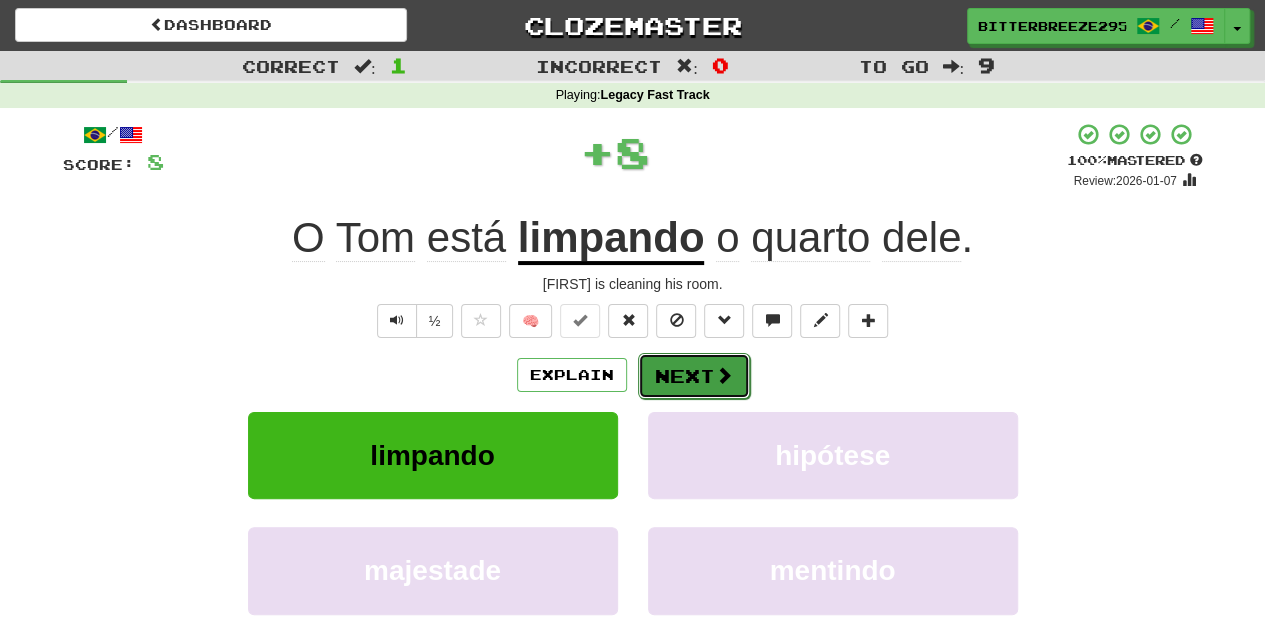 click on "Next" at bounding box center [694, 376] 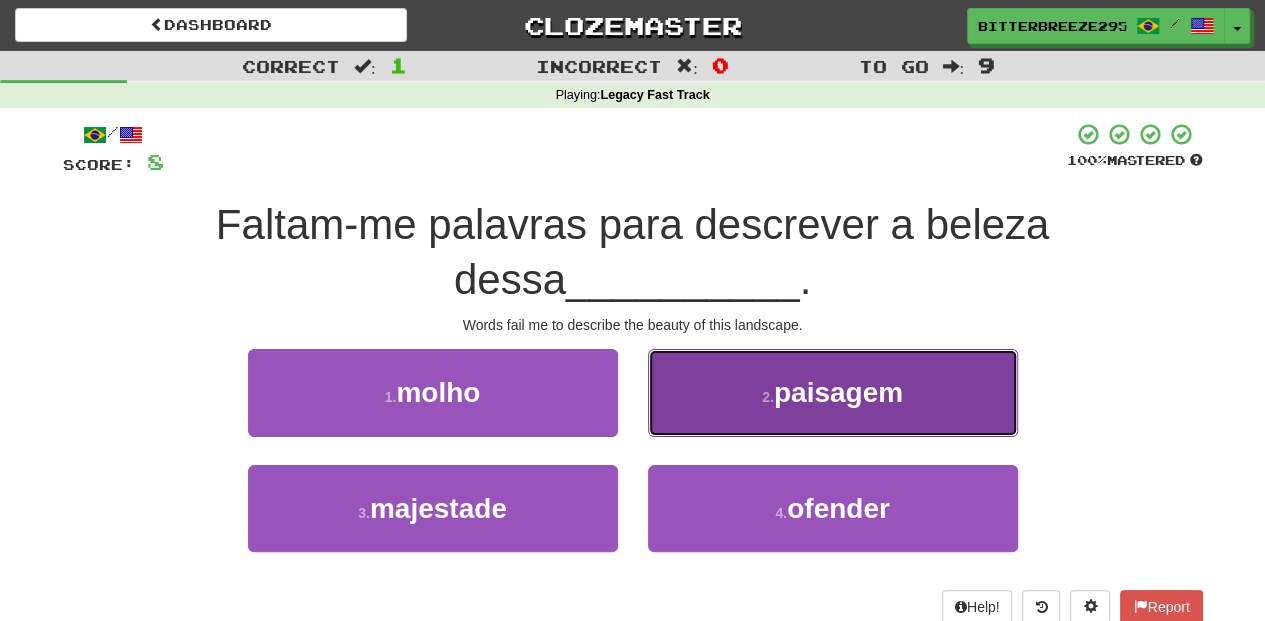 click on "2 .  paisagem" at bounding box center (833, 392) 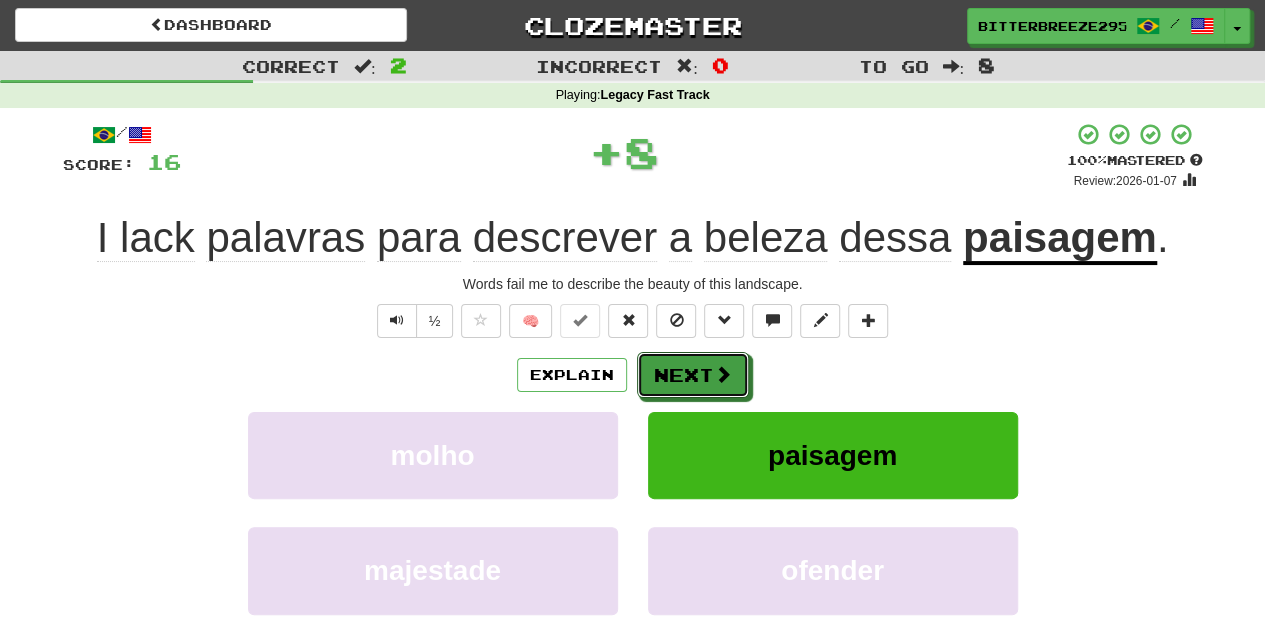 click on "Next" at bounding box center [693, 375] 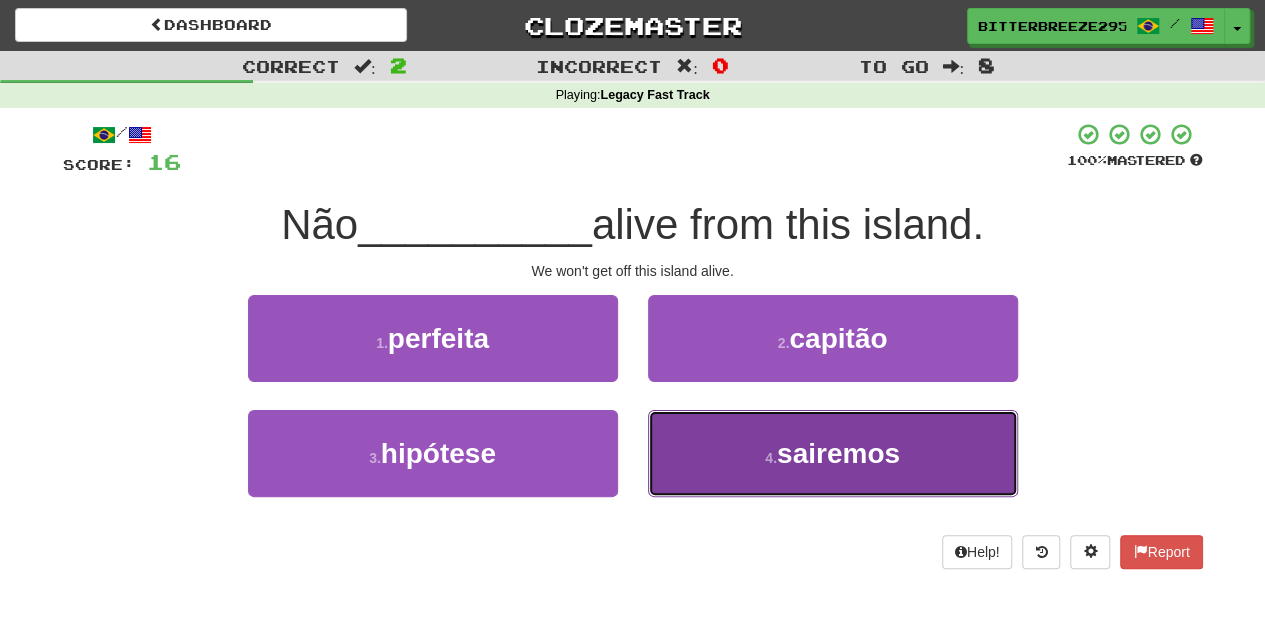 click on "4 .  sairemos" at bounding box center (833, 453) 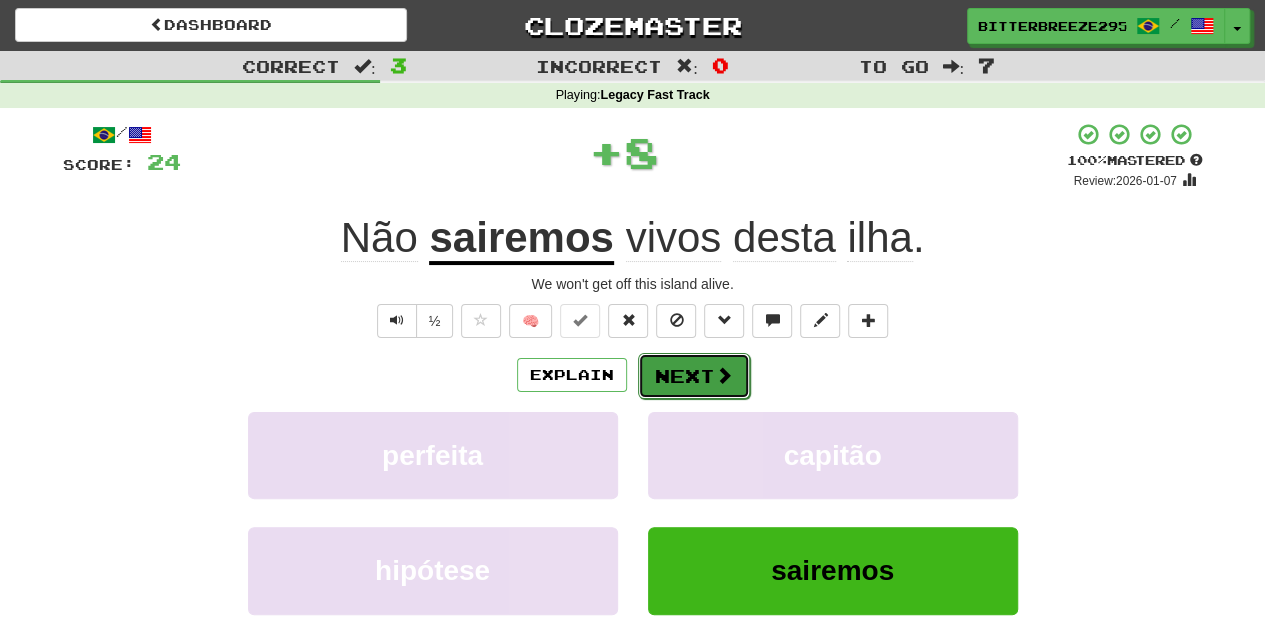 click on "Next" at bounding box center (694, 376) 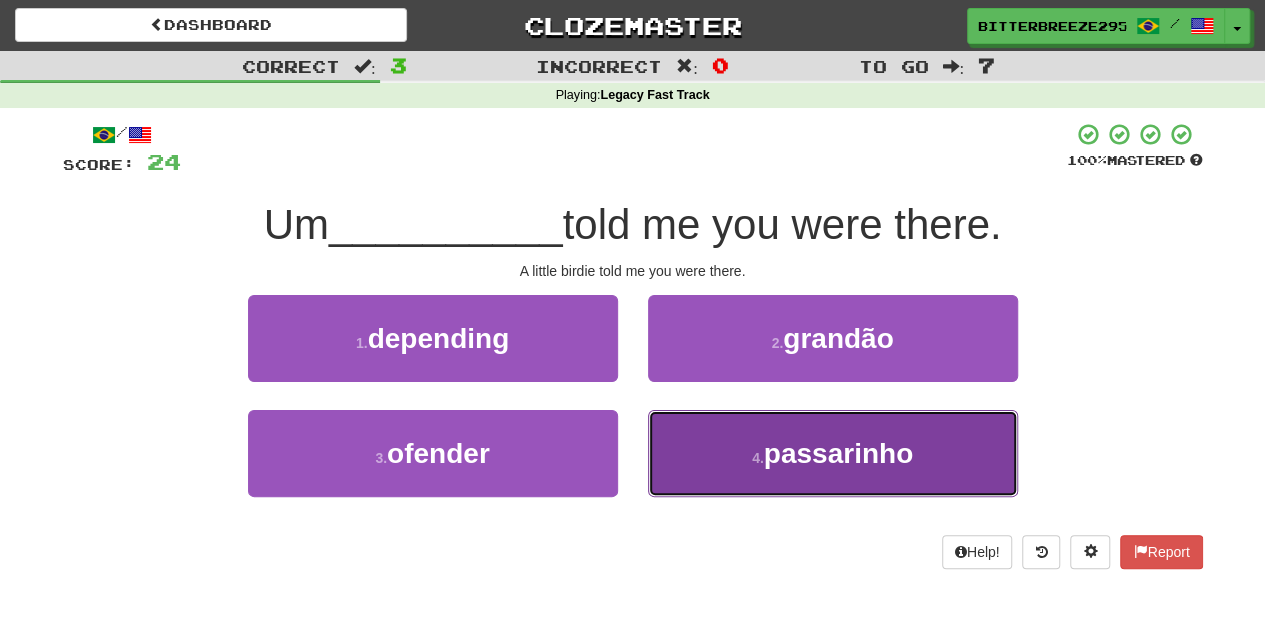 click on "4 .  passarinho" at bounding box center (833, 453) 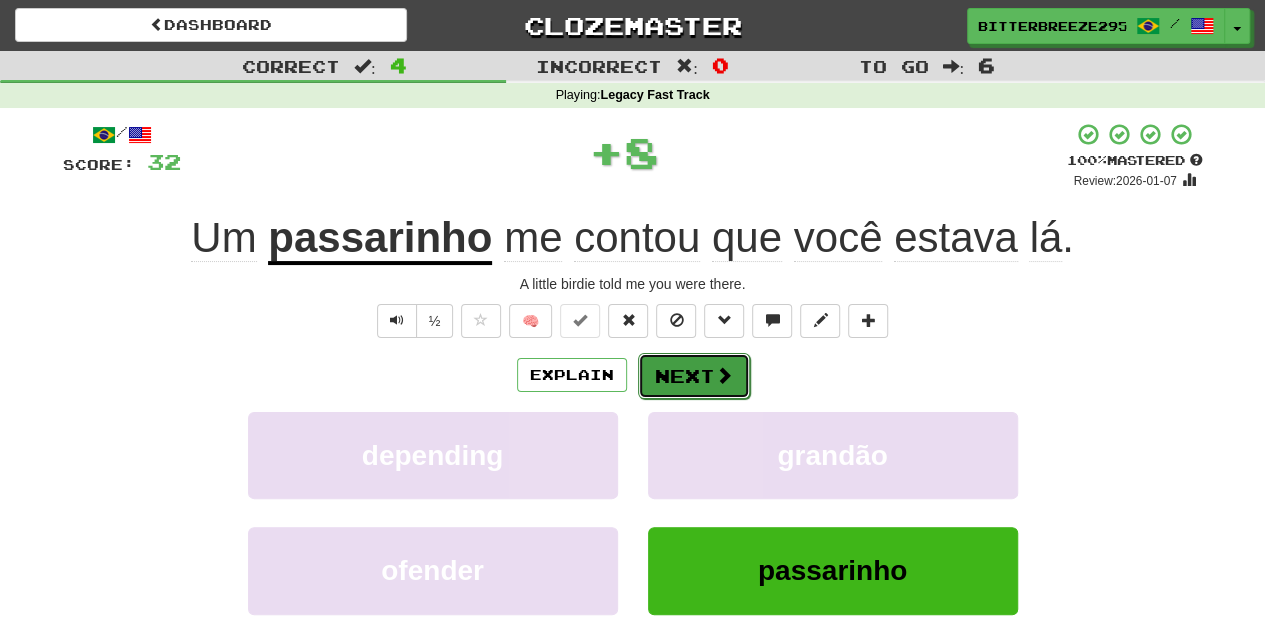 click on "Next" at bounding box center (694, 376) 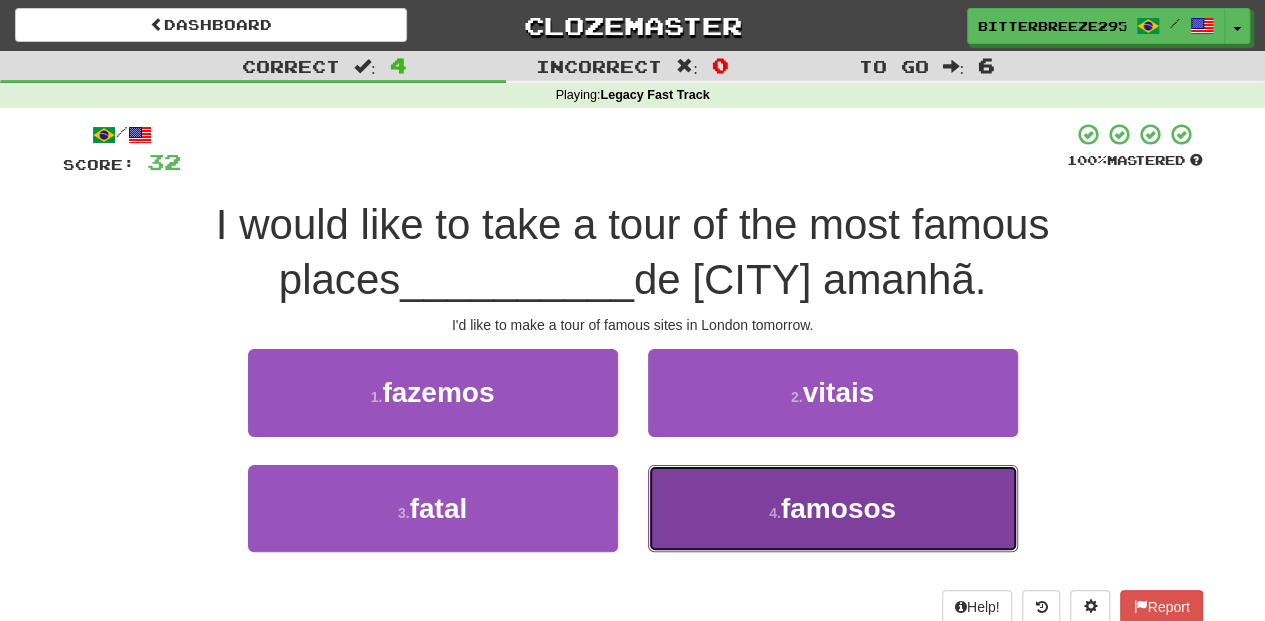 click on "4 .  famosos" at bounding box center (833, 508) 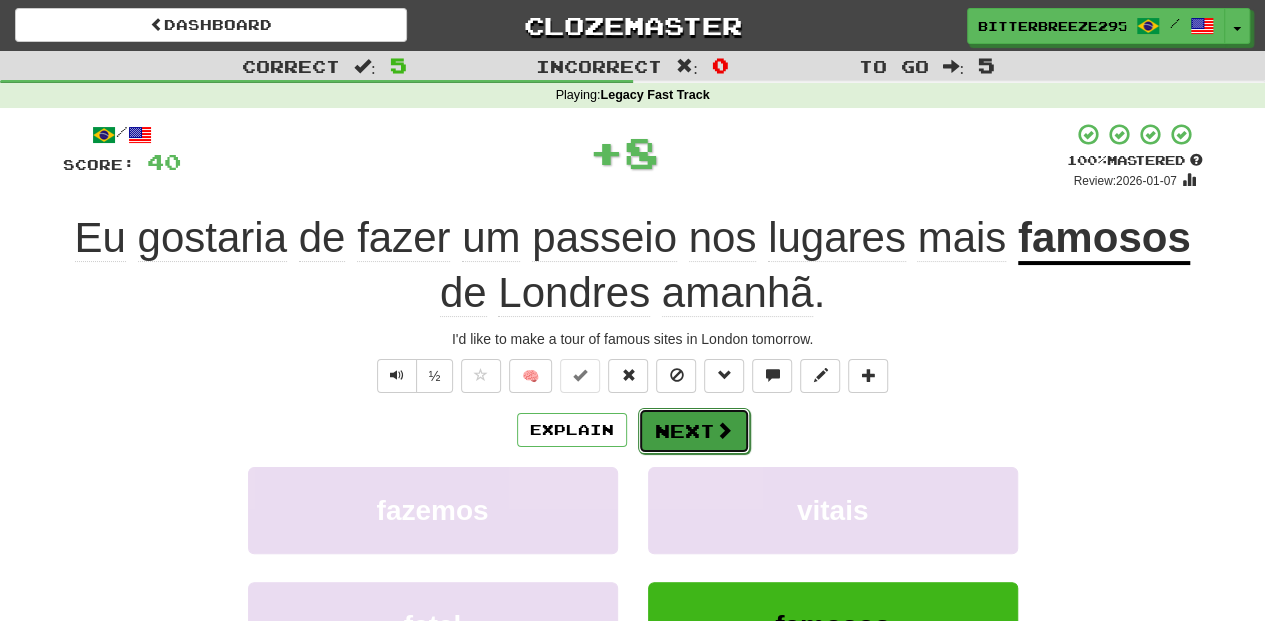 click on "Next" at bounding box center (694, 431) 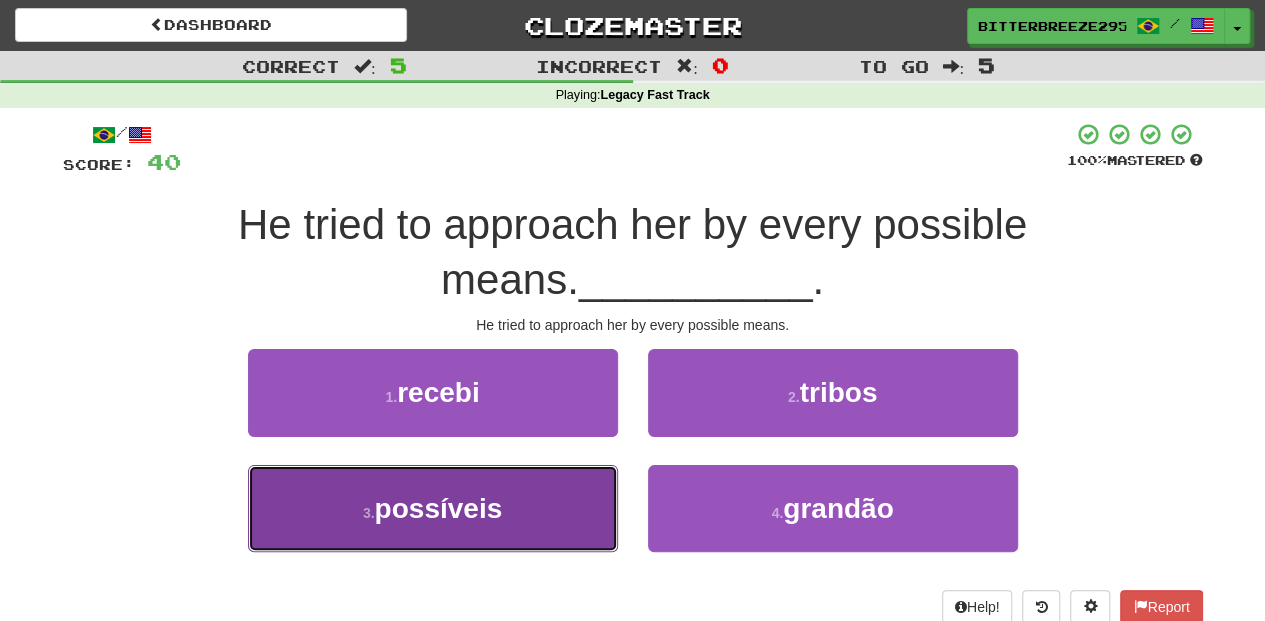 click on "3 .  possíveis" at bounding box center (433, 508) 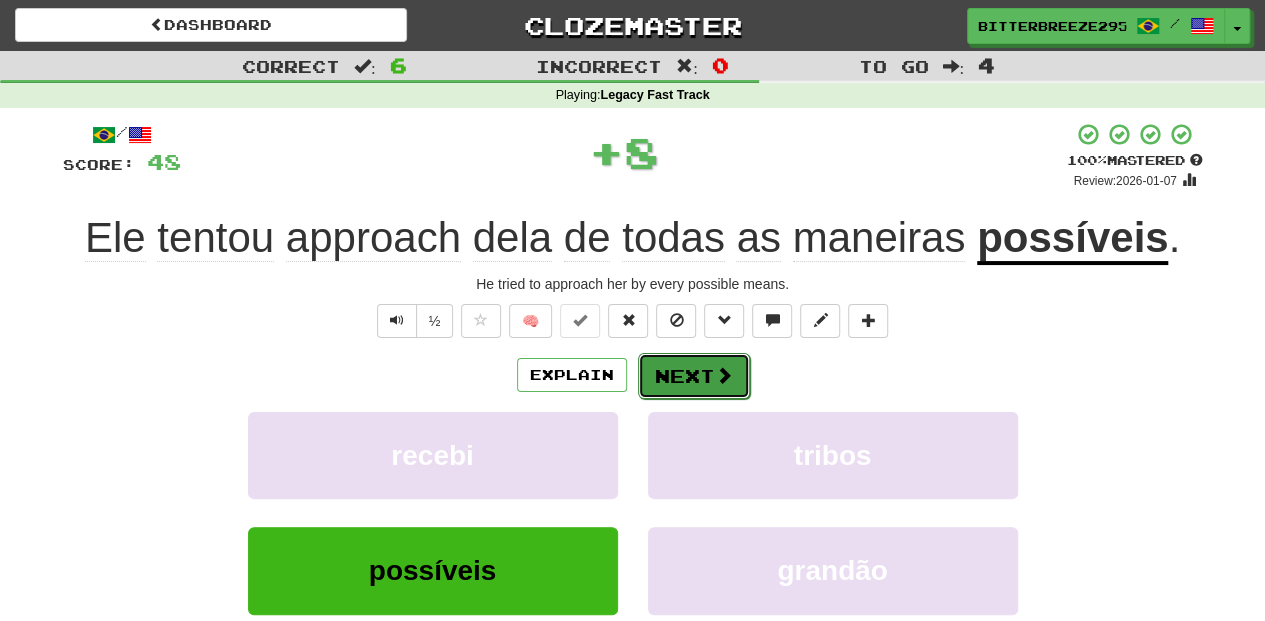 click on "Next" at bounding box center [694, 376] 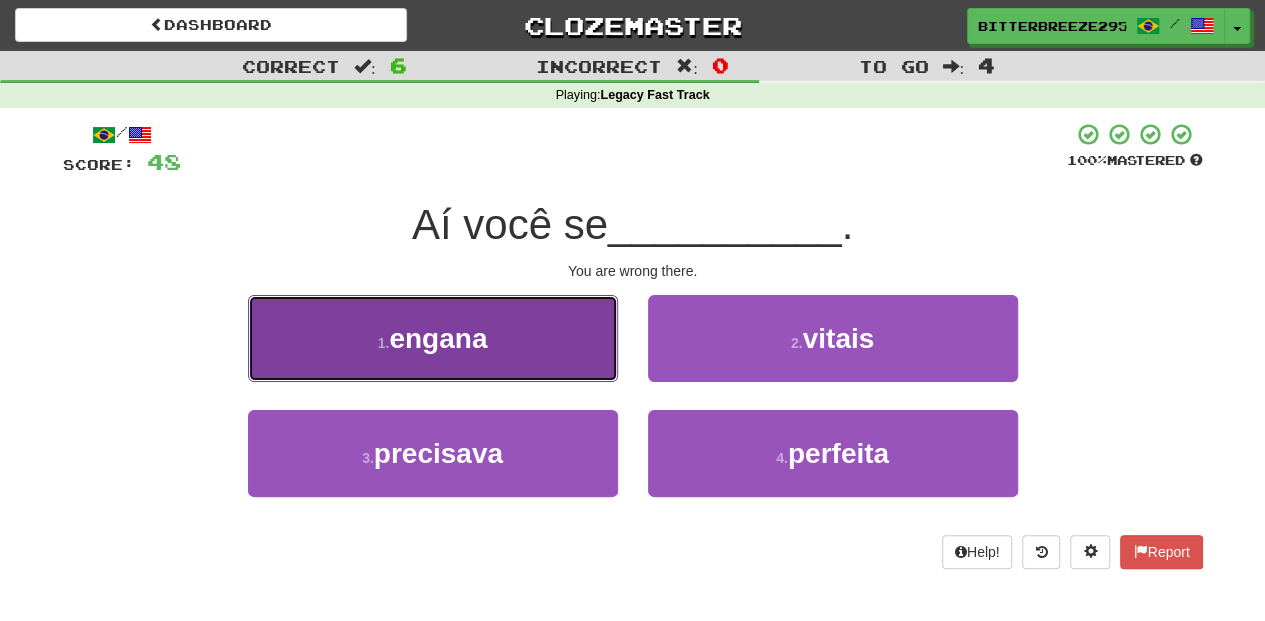 click on "1 .  engana" at bounding box center (433, 338) 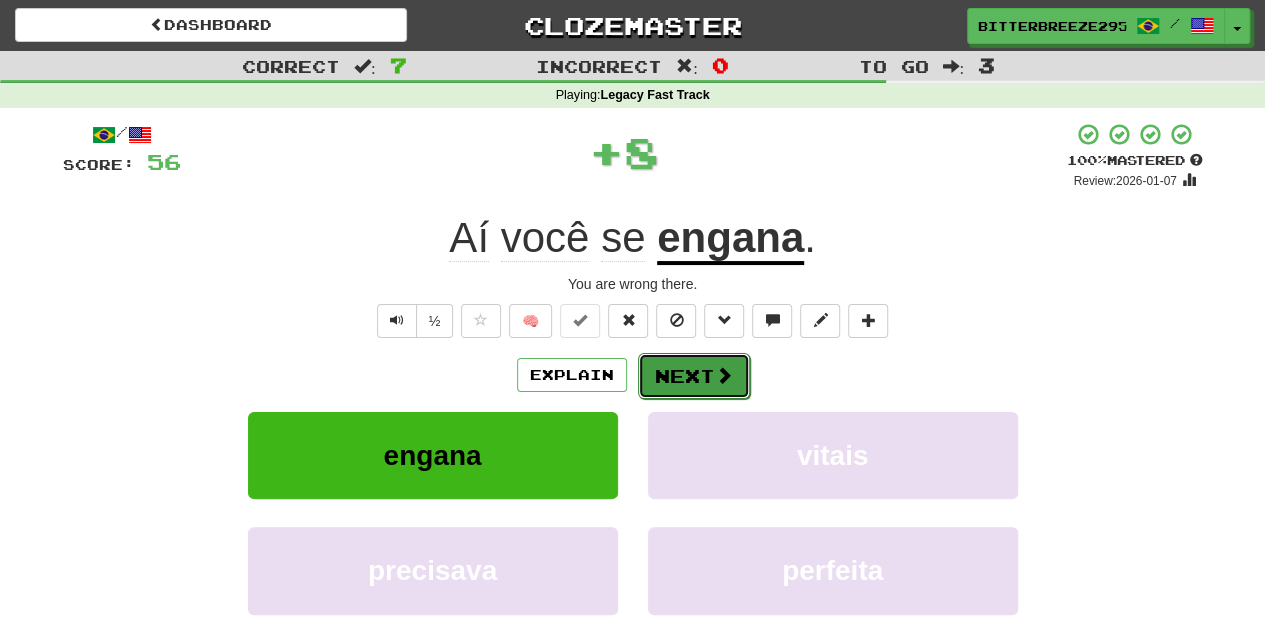 click on "Next" at bounding box center [694, 376] 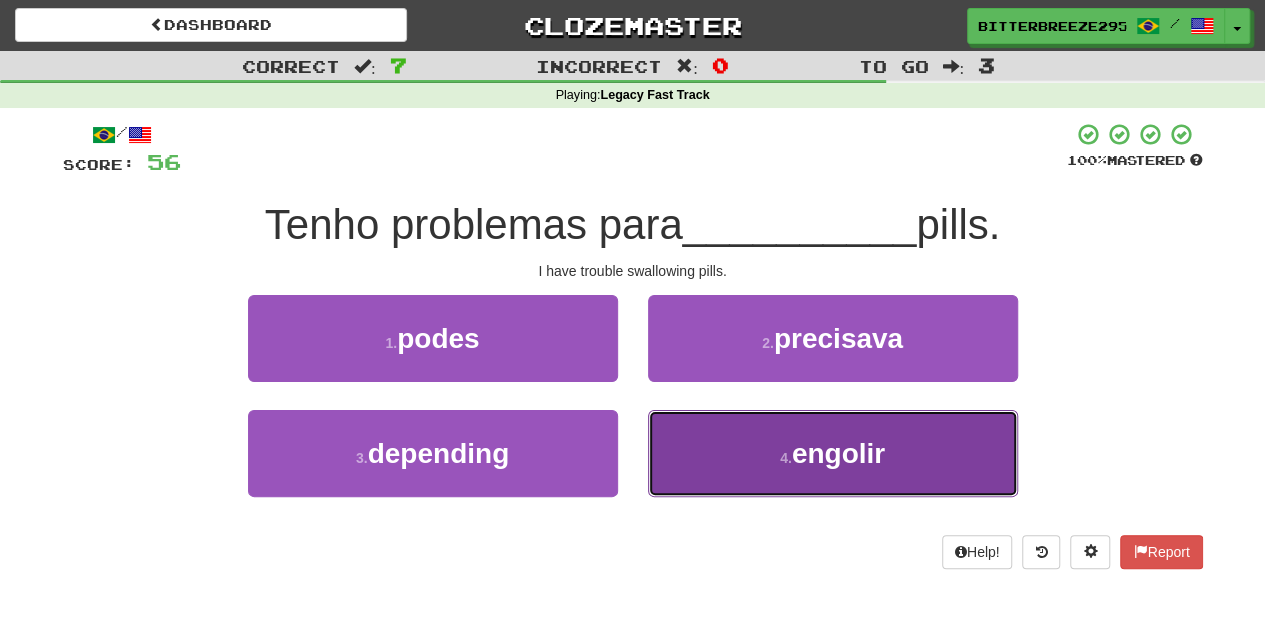 click on "4 .  engolir" at bounding box center [833, 453] 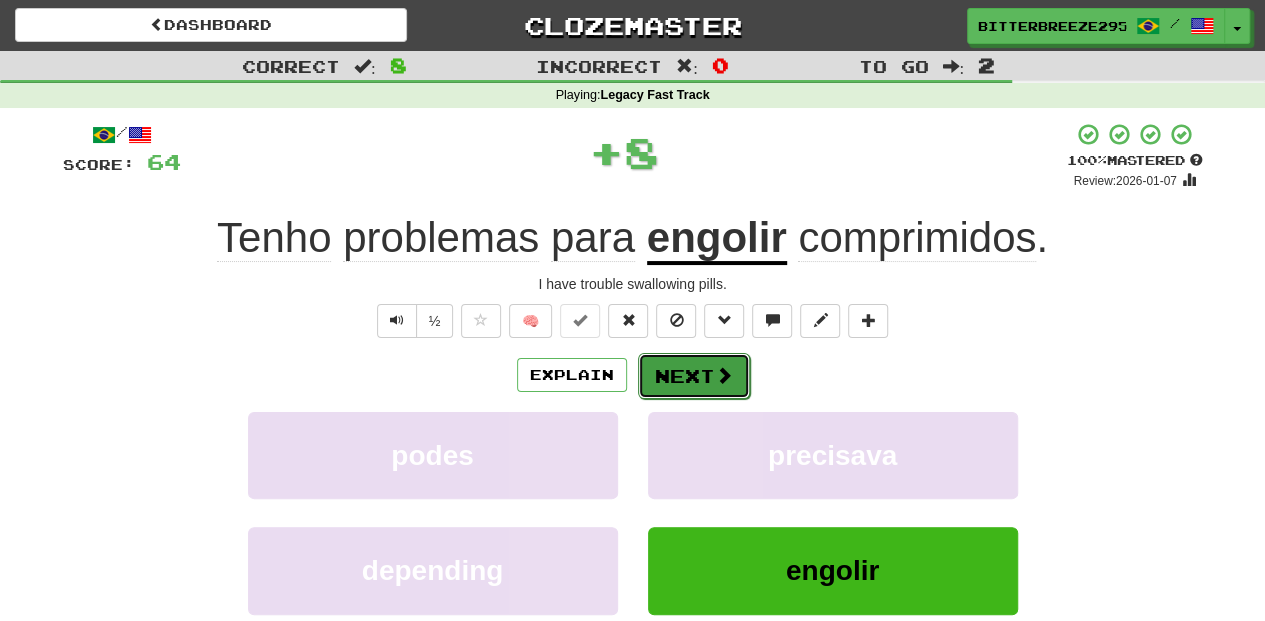 click on "Next" at bounding box center [694, 376] 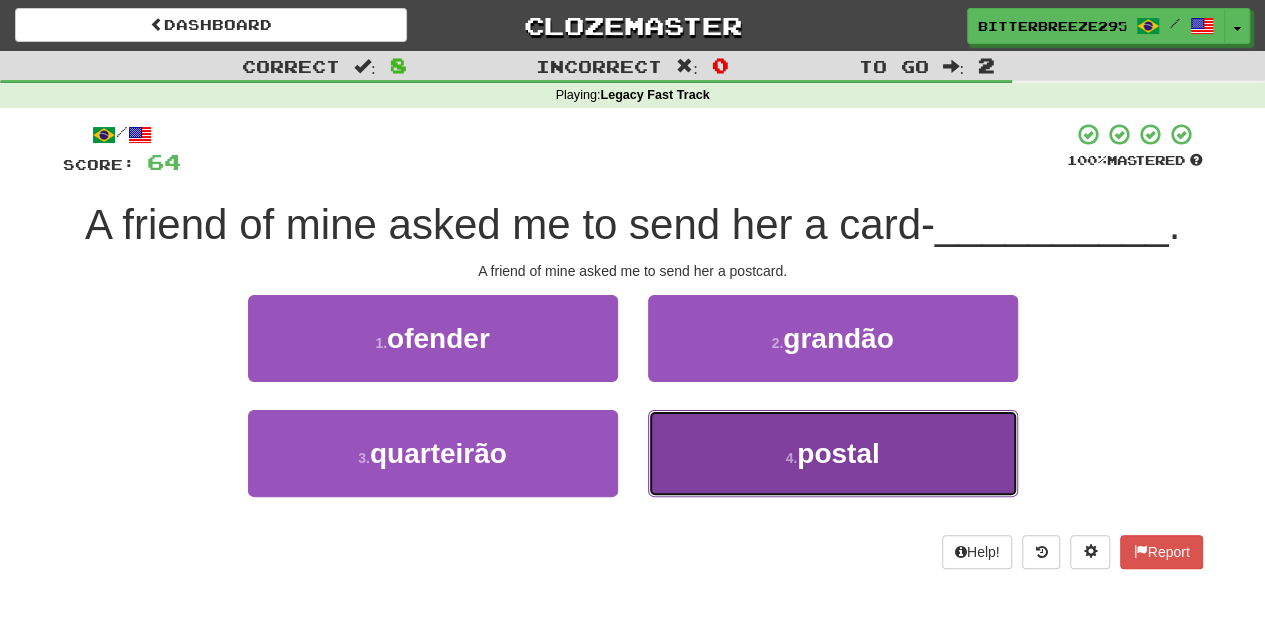 click on "4 .  postal" at bounding box center (833, 453) 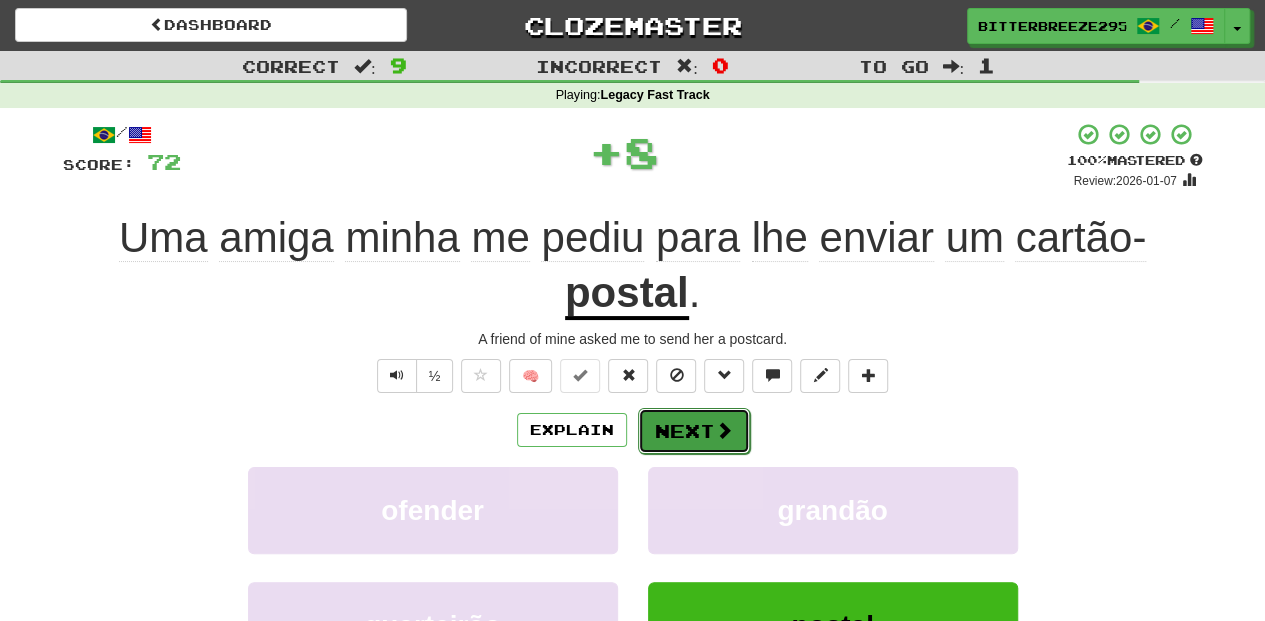 click on "Next" at bounding box center (694, 431) 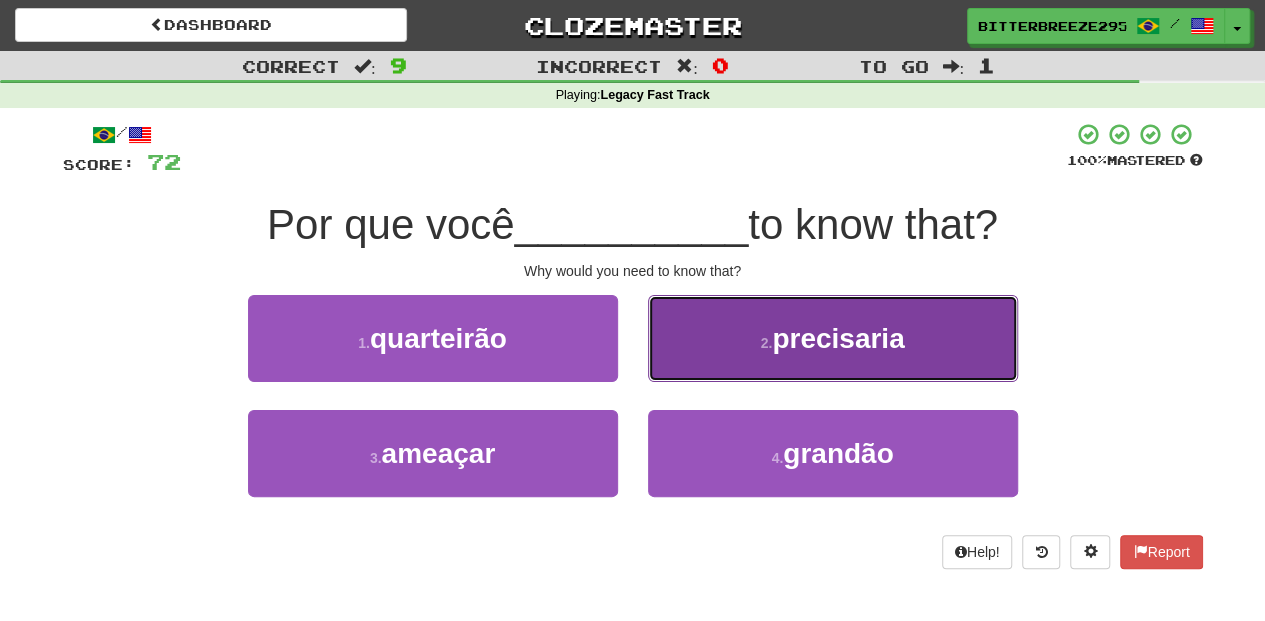 click on "2 .  precisaria" at bounding box center [833, 338] 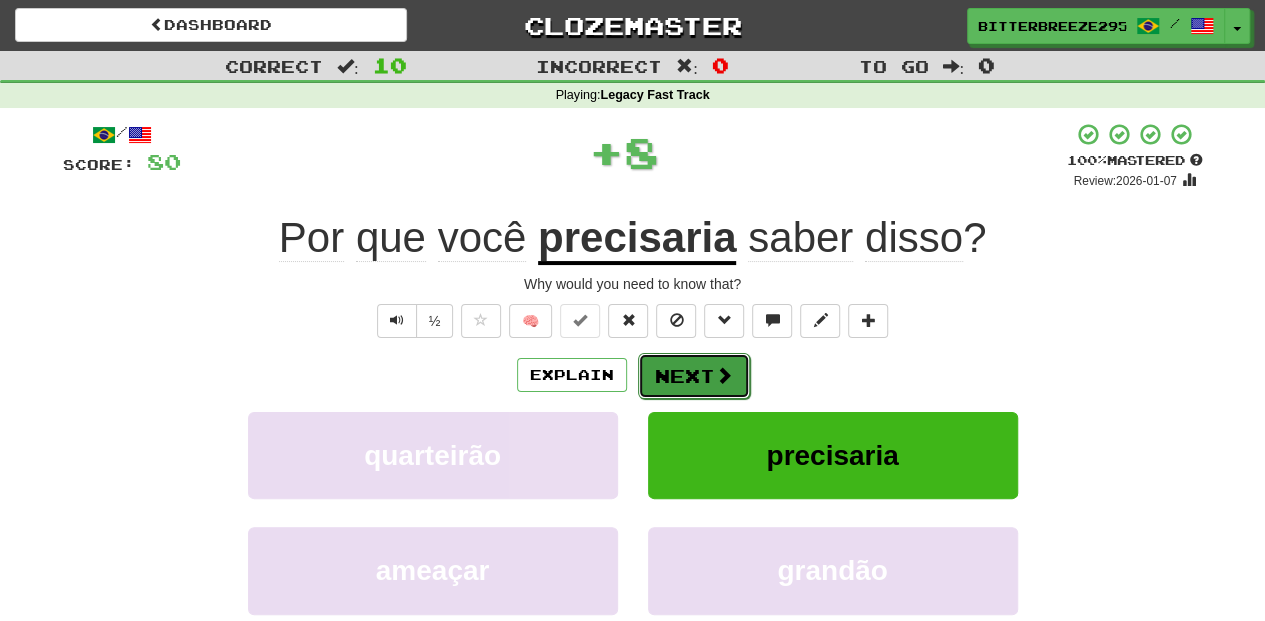 click on "Next" at bounding box center (694, 376) 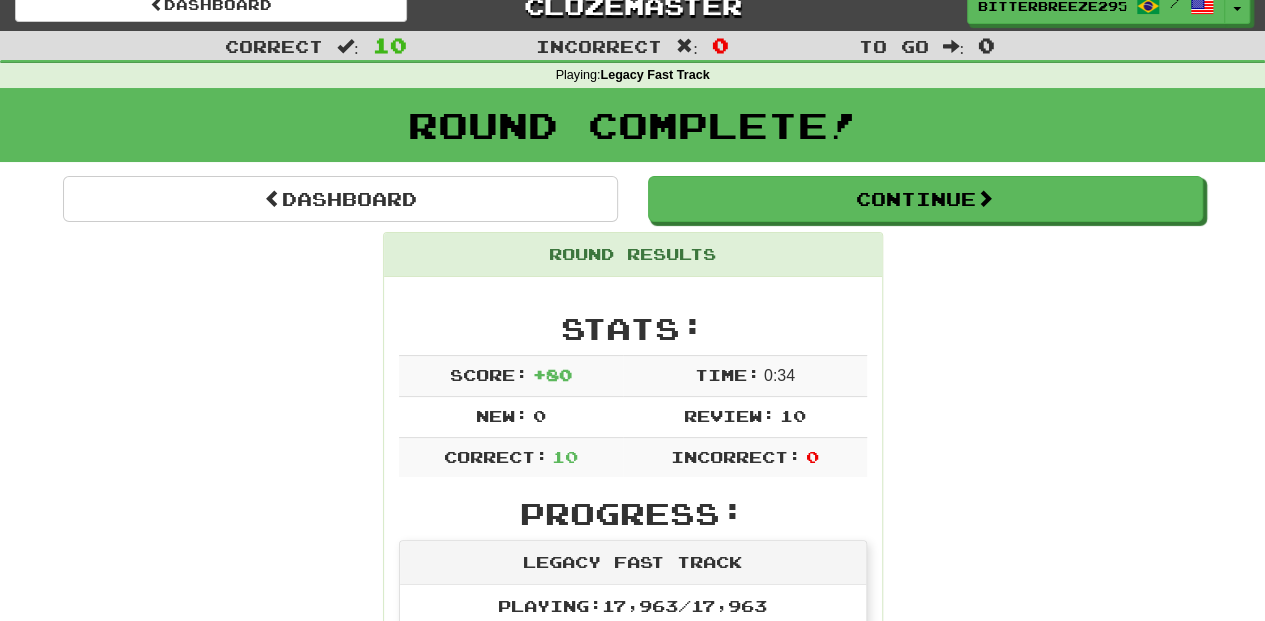scroll, scrollTop: 0, scrollLeft: 0, axis: both 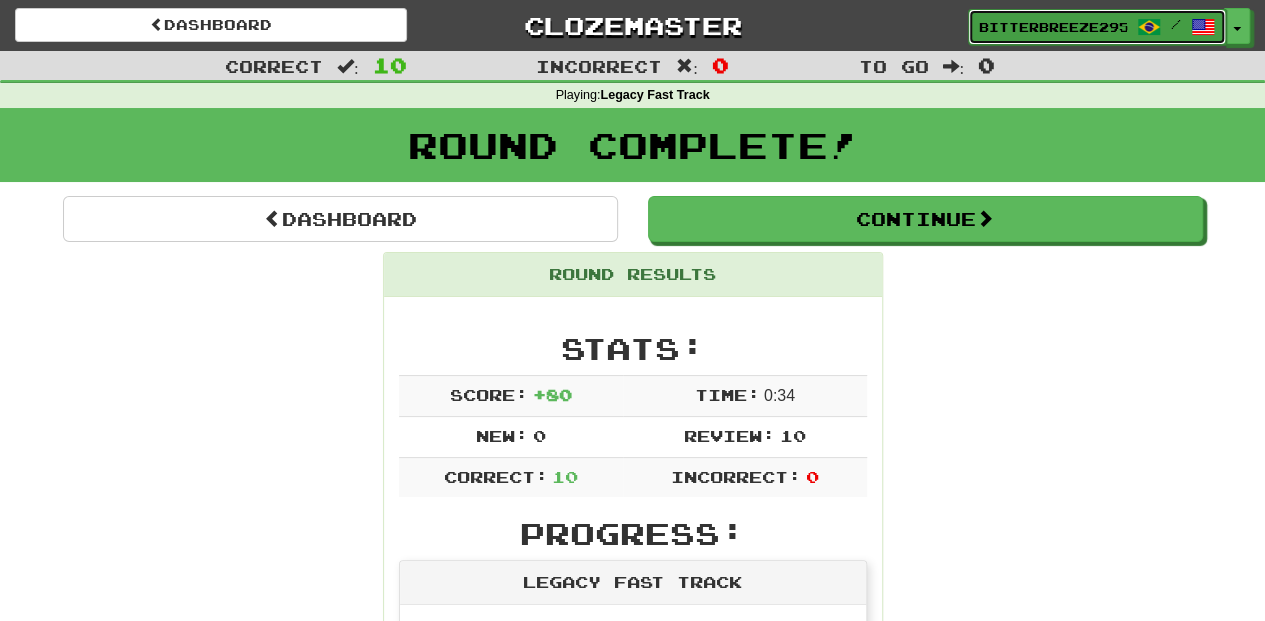 click on "BitterBreeze2956" at bounding box center [1053, 27] 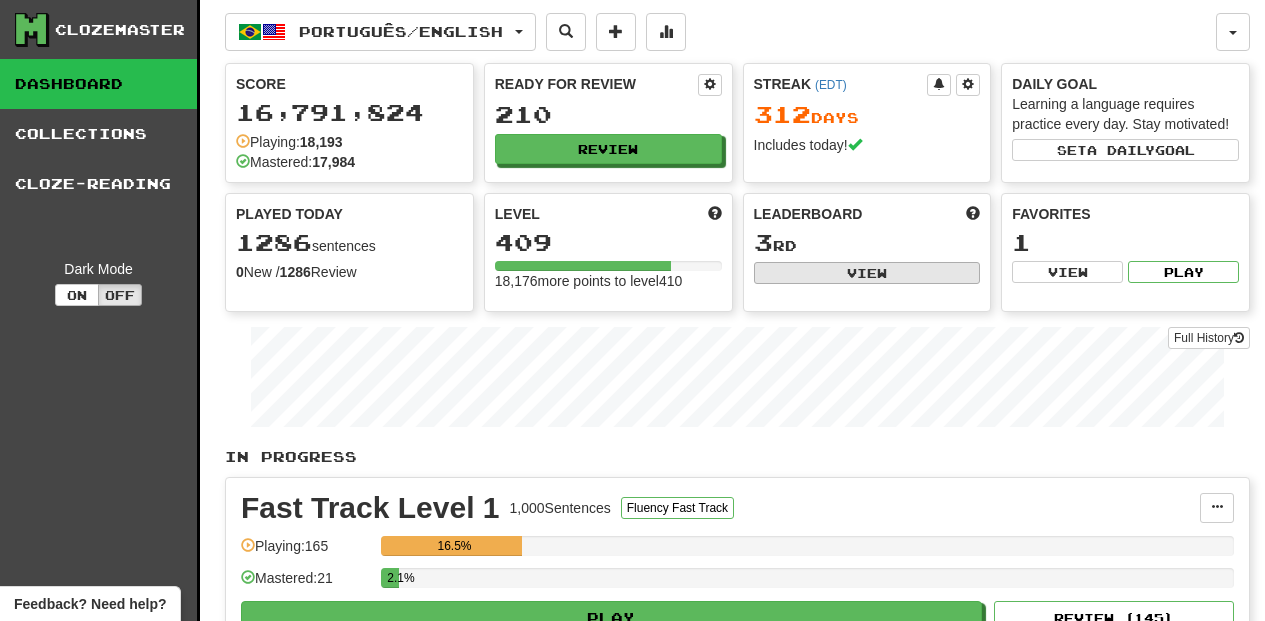 scroll, scrollTop: 0, scrollLeft: 0, axis: both 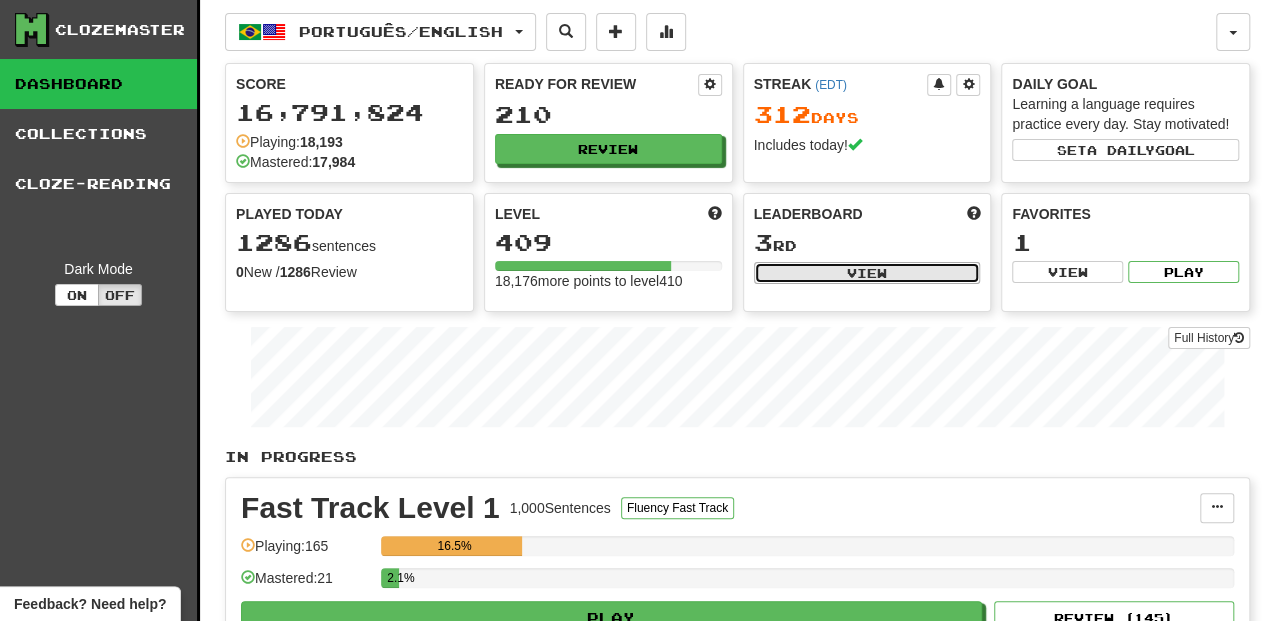 click on "View" at bounding box center (867, 273) 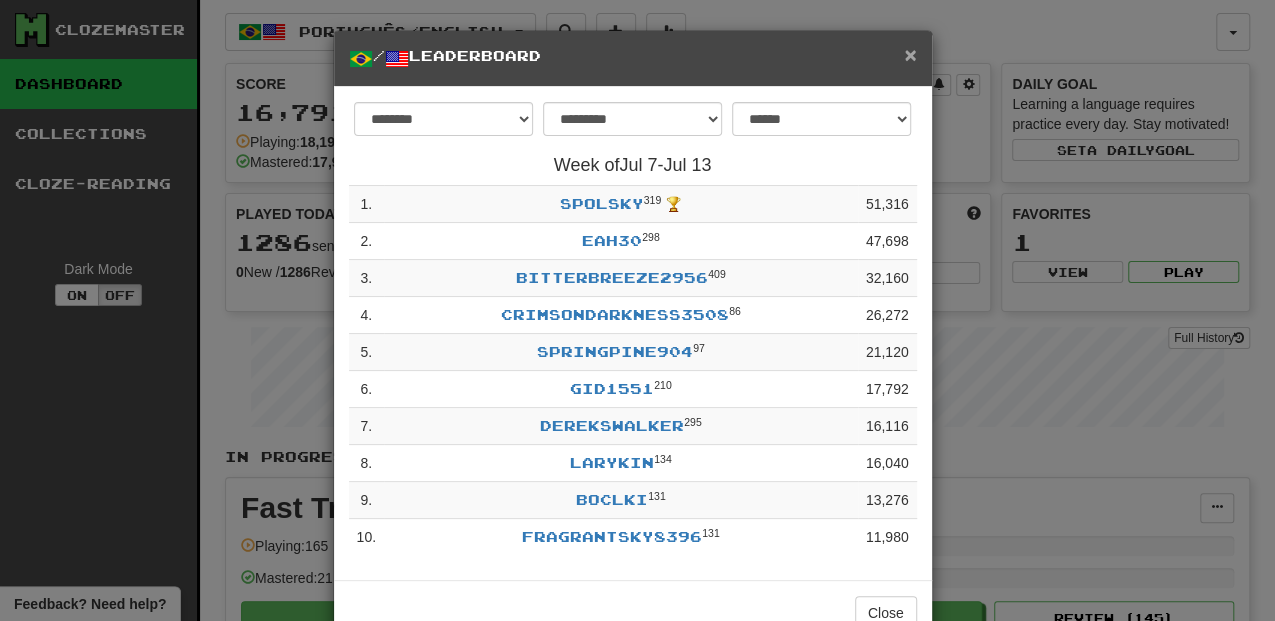 click on "×" at bounding box center [910, 54] 